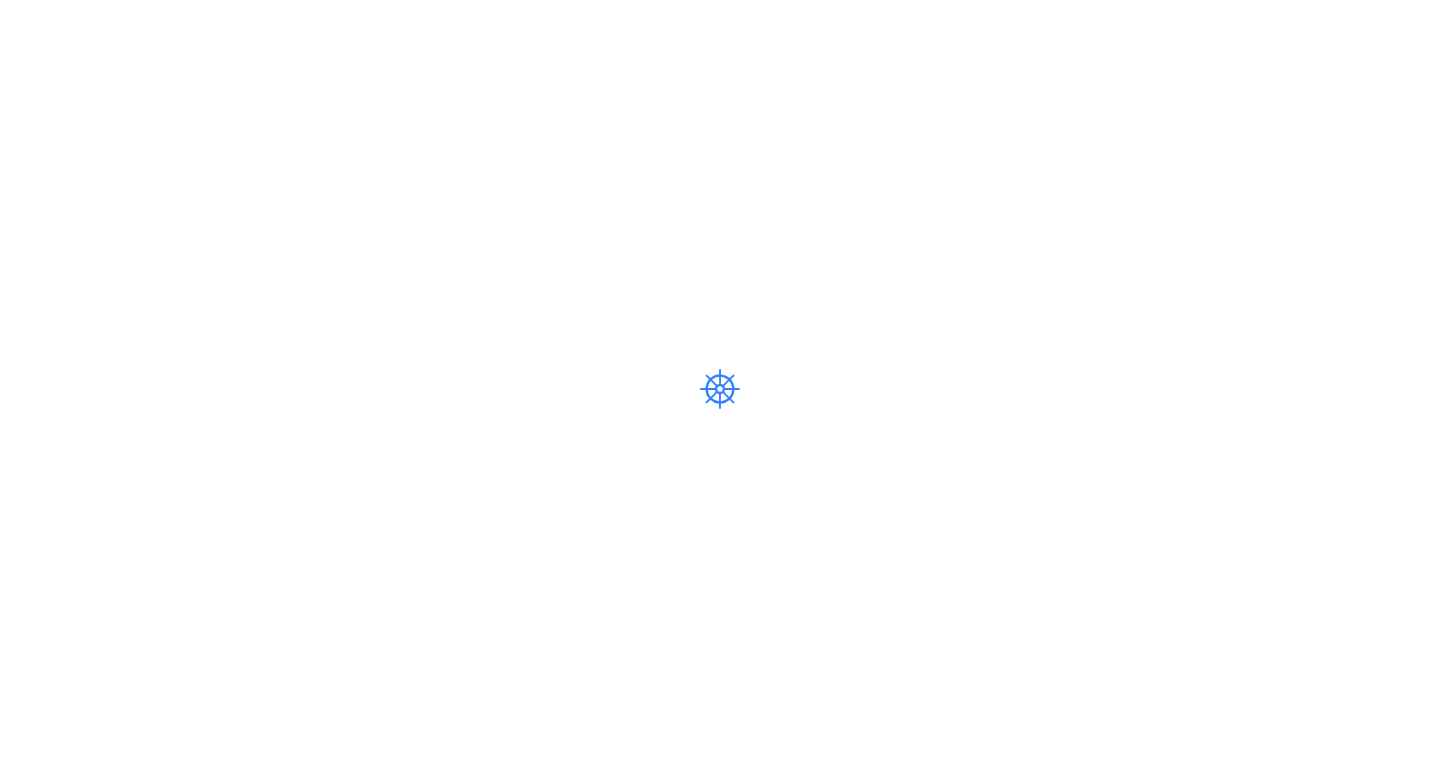 scroll, scrollTop: 0, scrollLeft: 0, axis: both 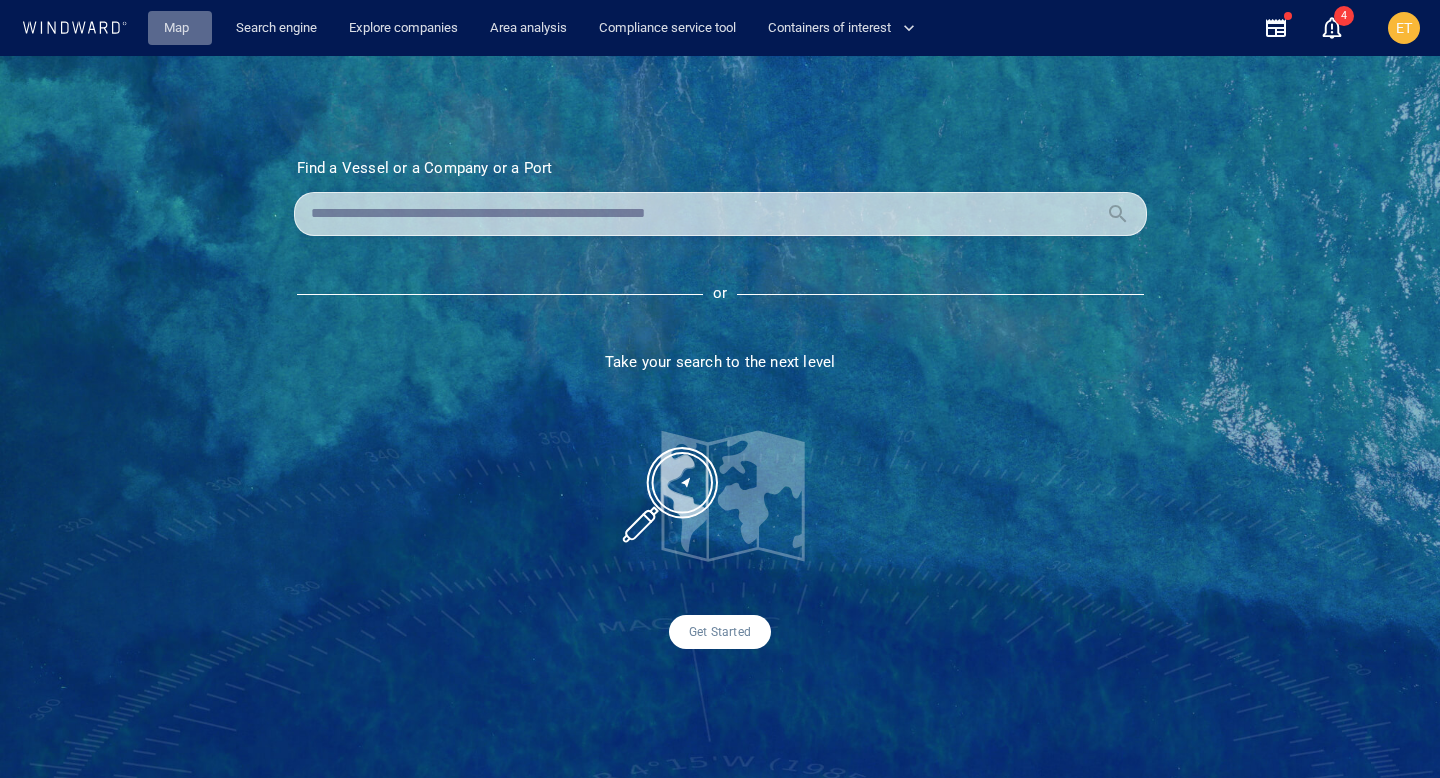click on "Map" at bounding box center (180, 28) 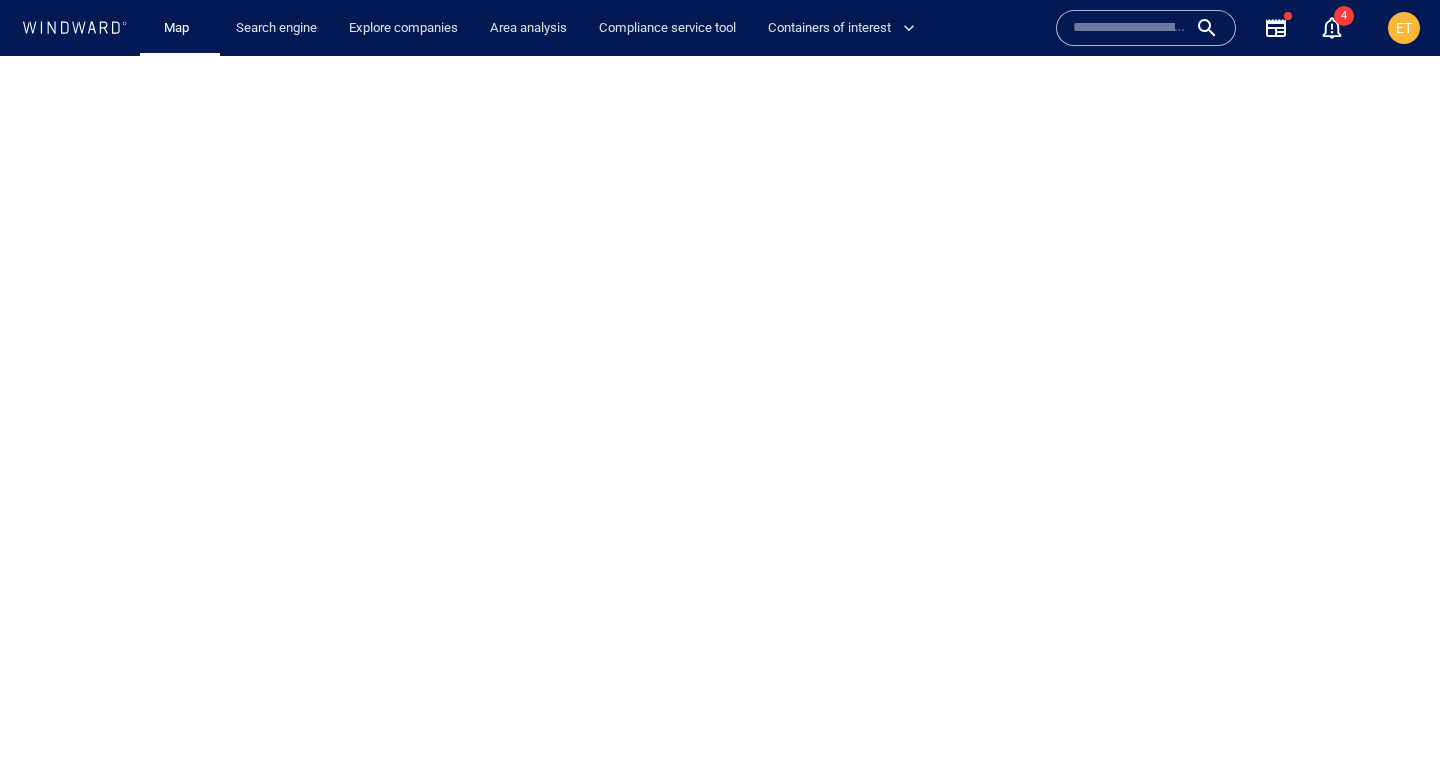 scroll, scrollTop: 0, scrollLeft: 0, axis: both 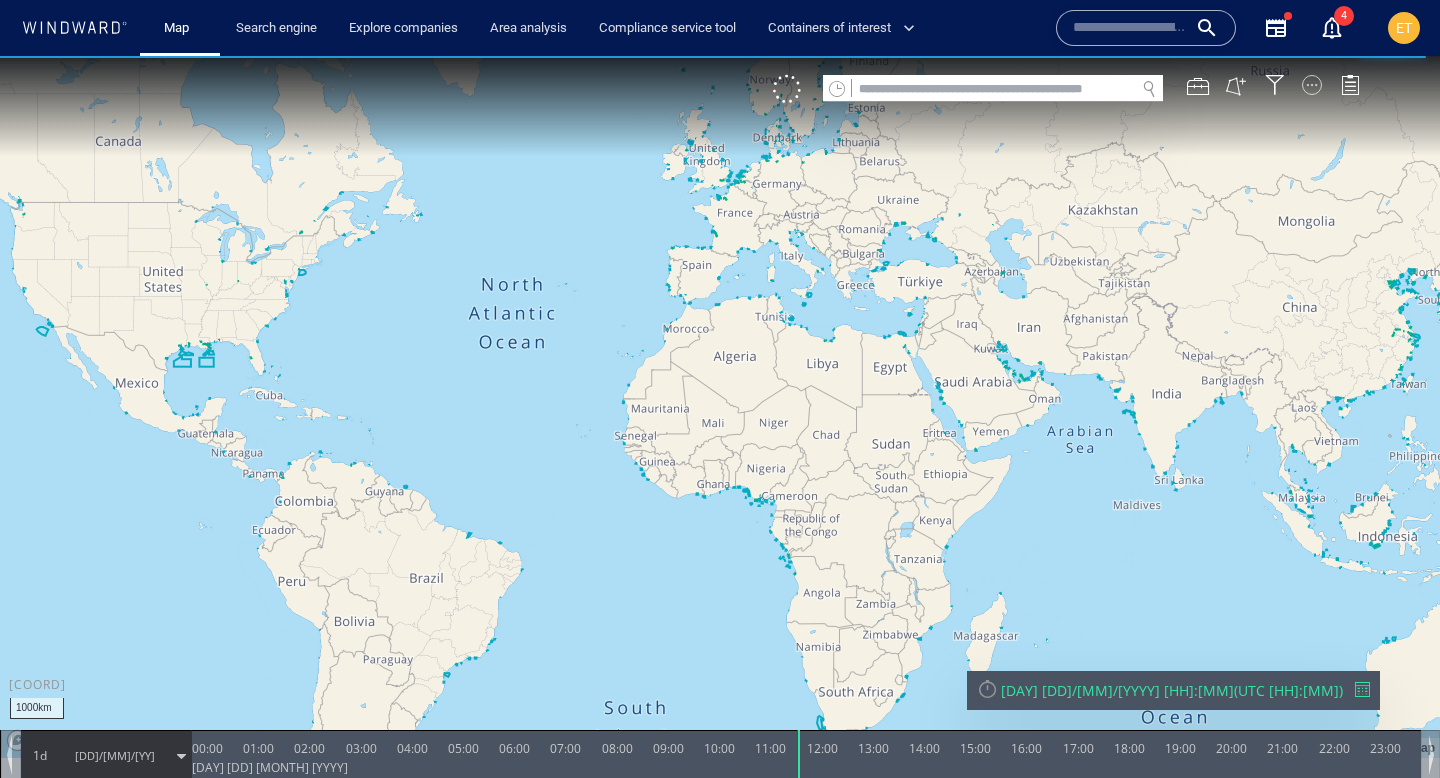 click at bounding box center [1312, 85] 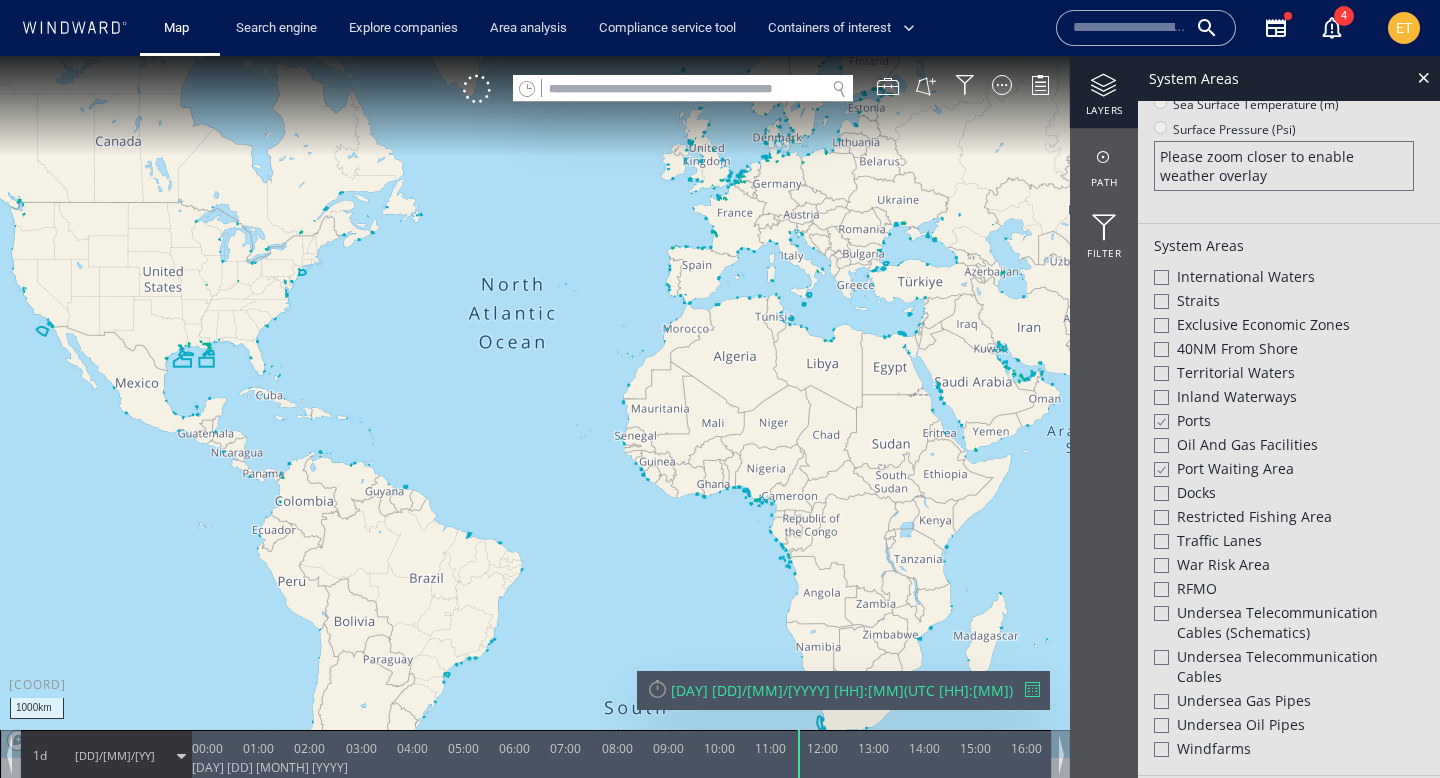 scroll, scrollTop: 457, scrollLeft: 0, axis: vertical 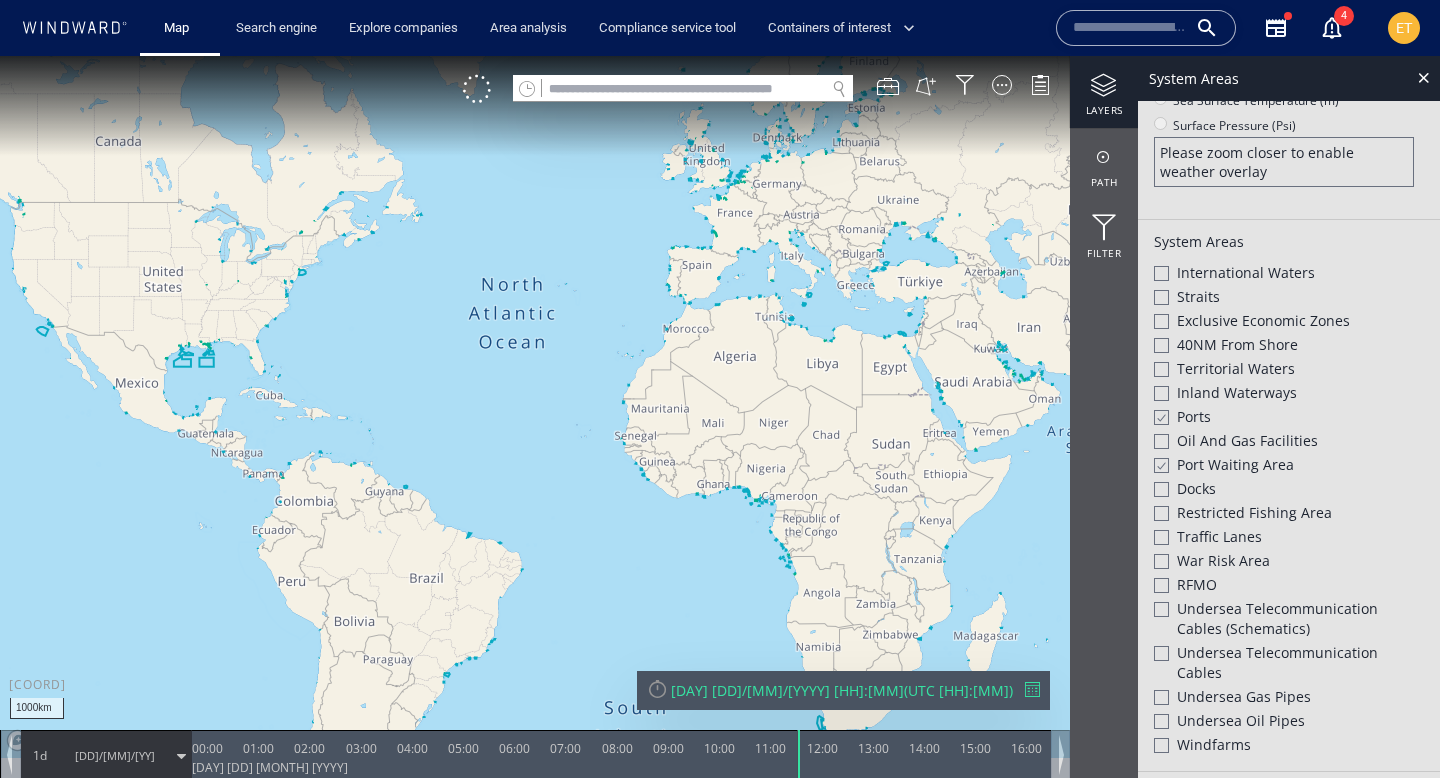 click 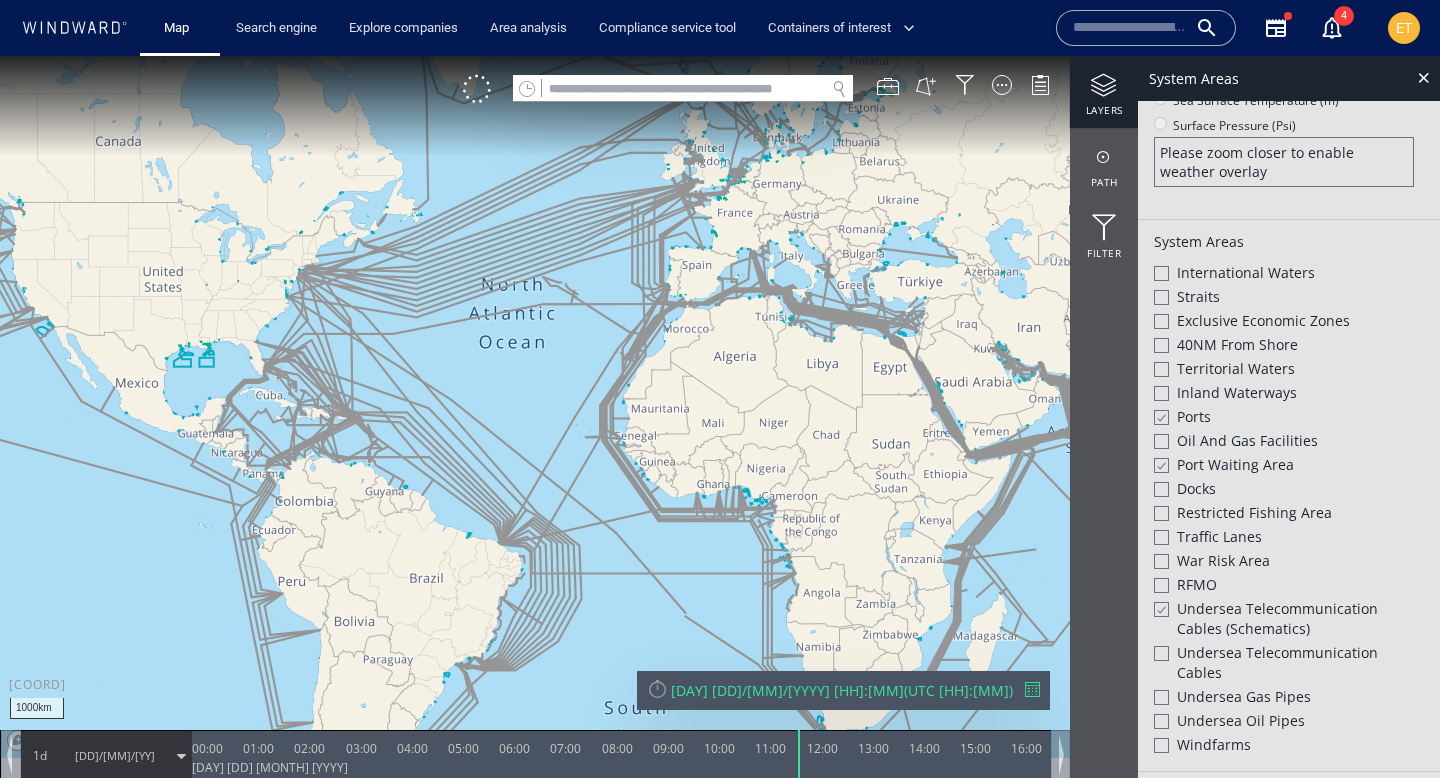 click 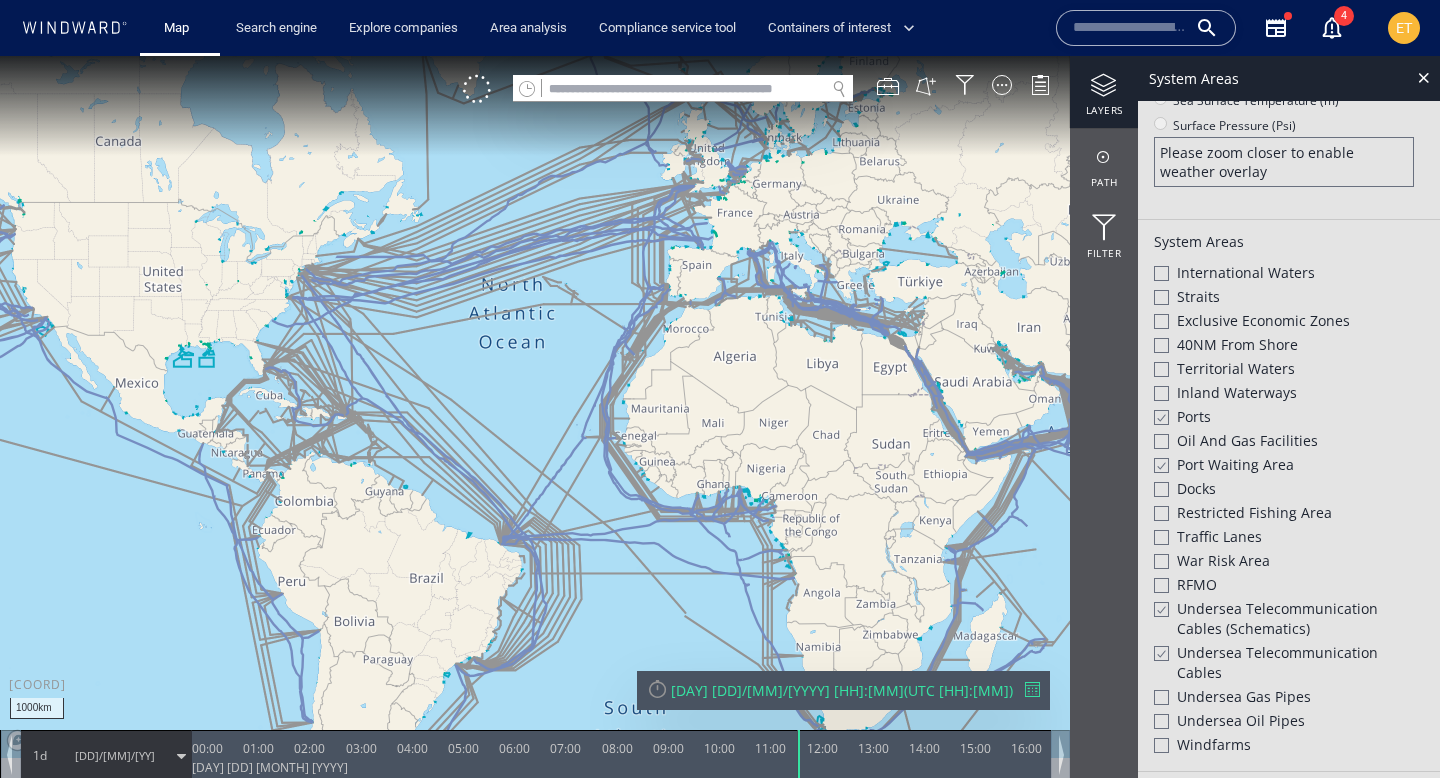 click 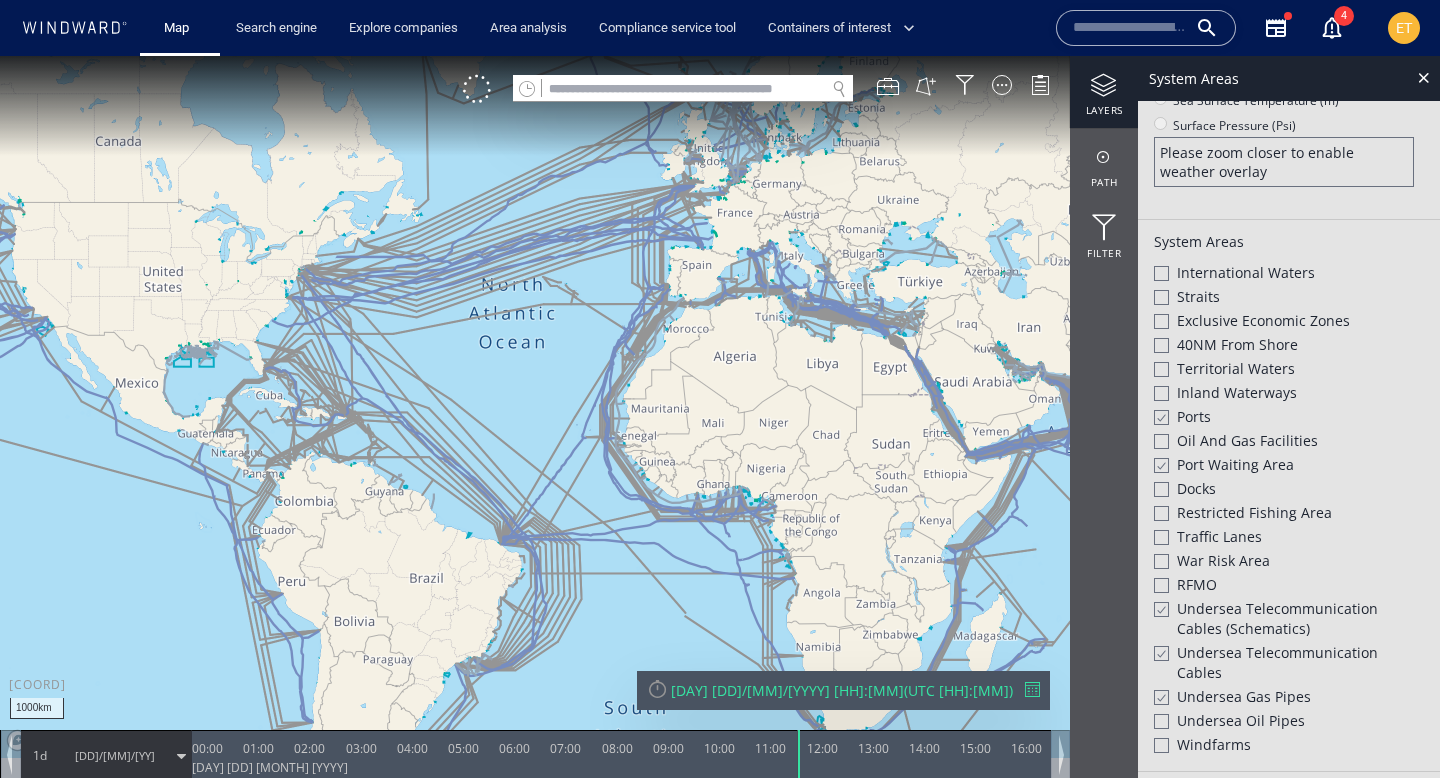 click 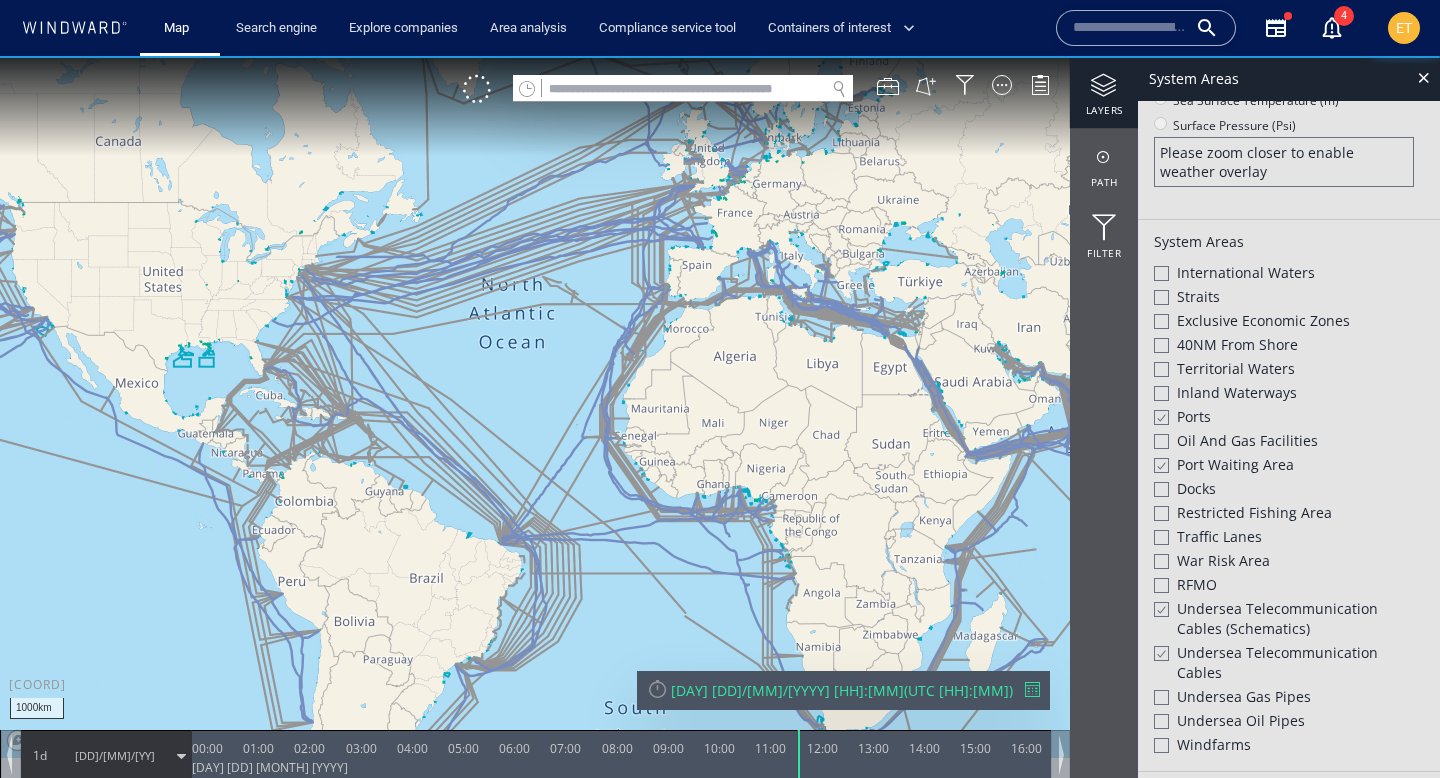 click 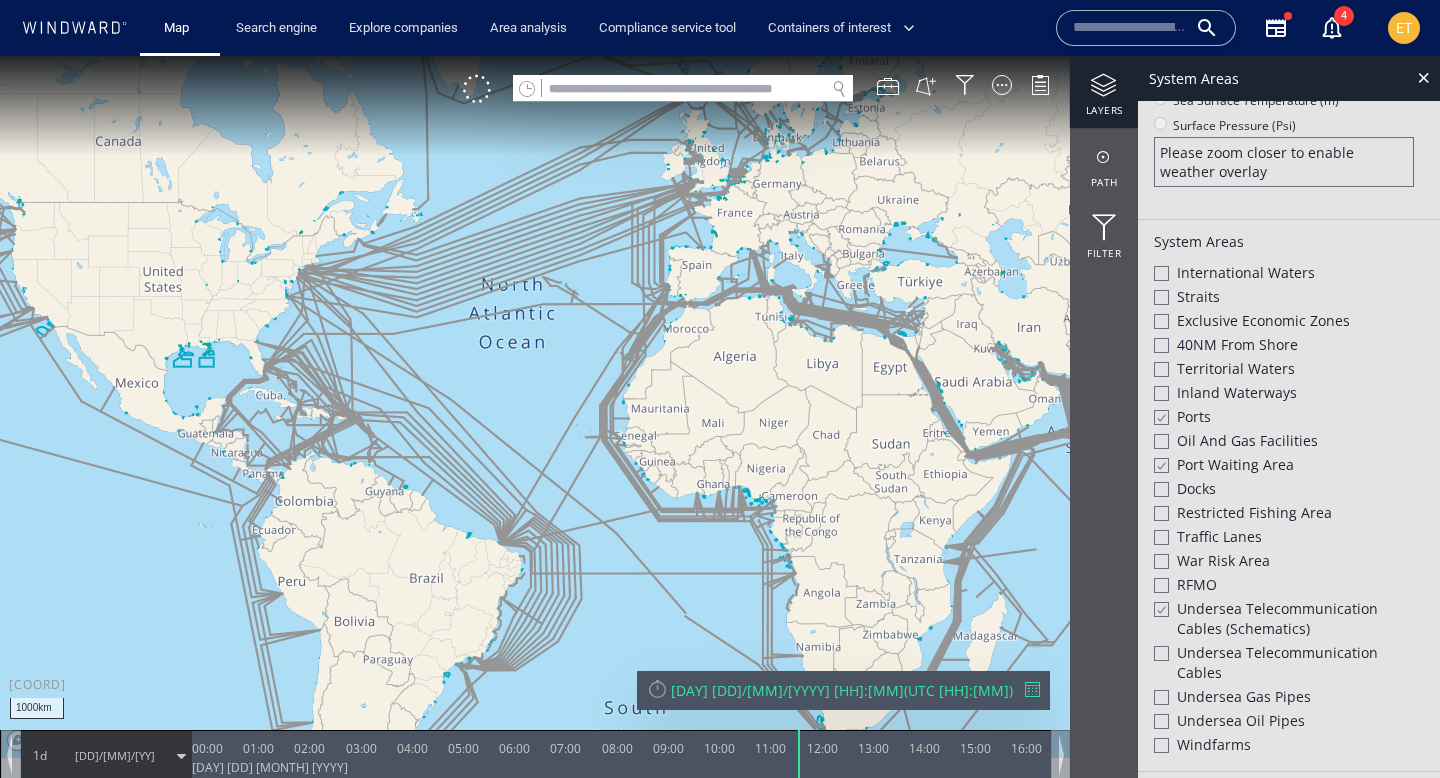 click 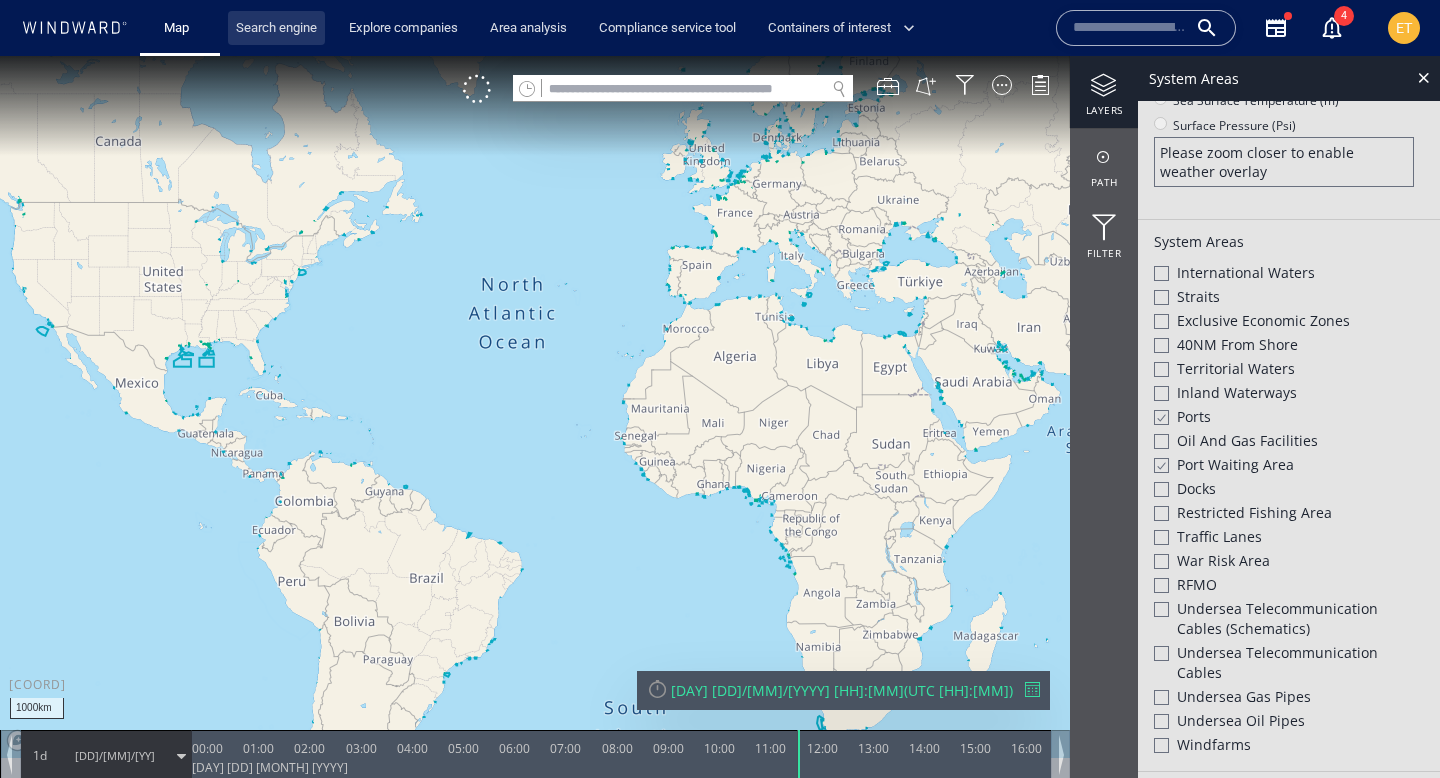 click on "Search engine" at bounding box center [276, 28] 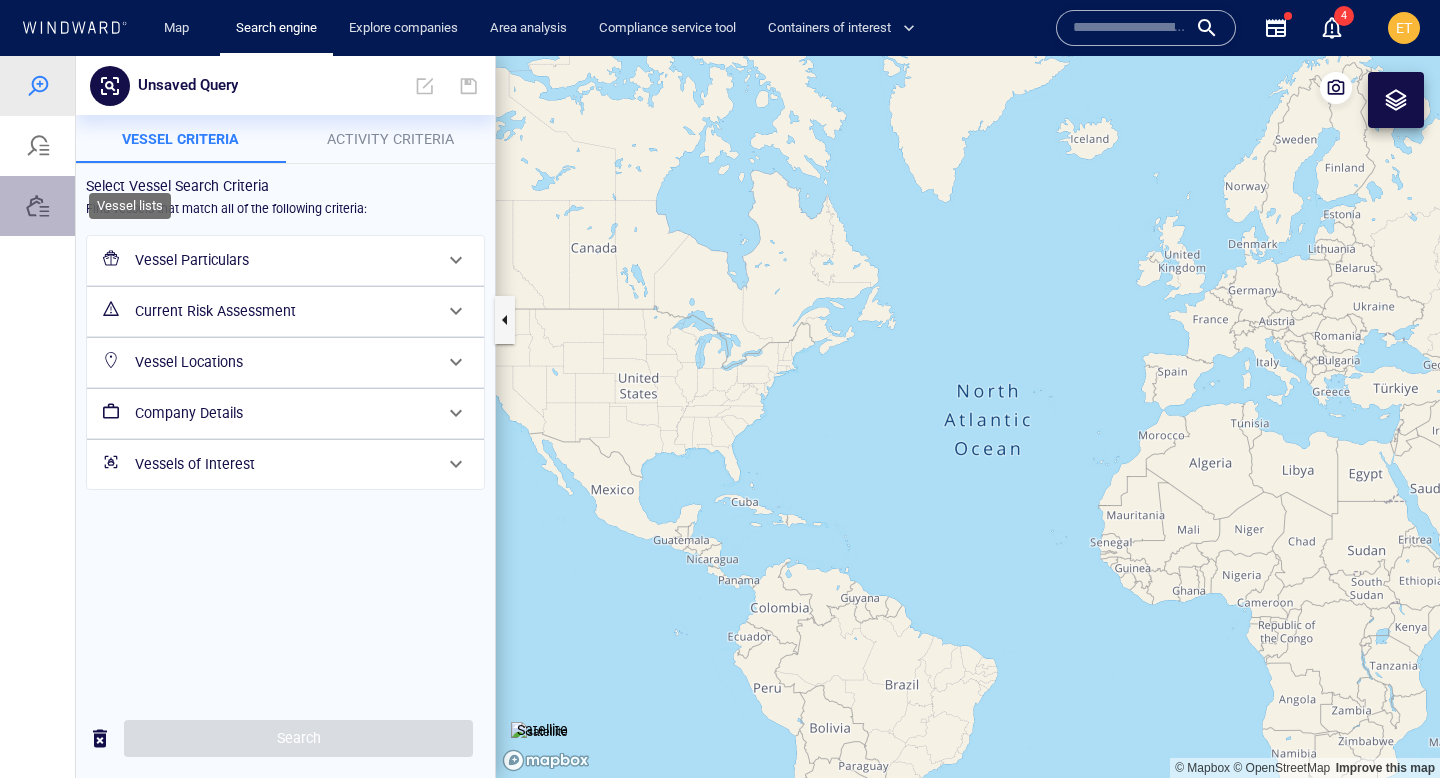 click at bounding box center (38, 206) 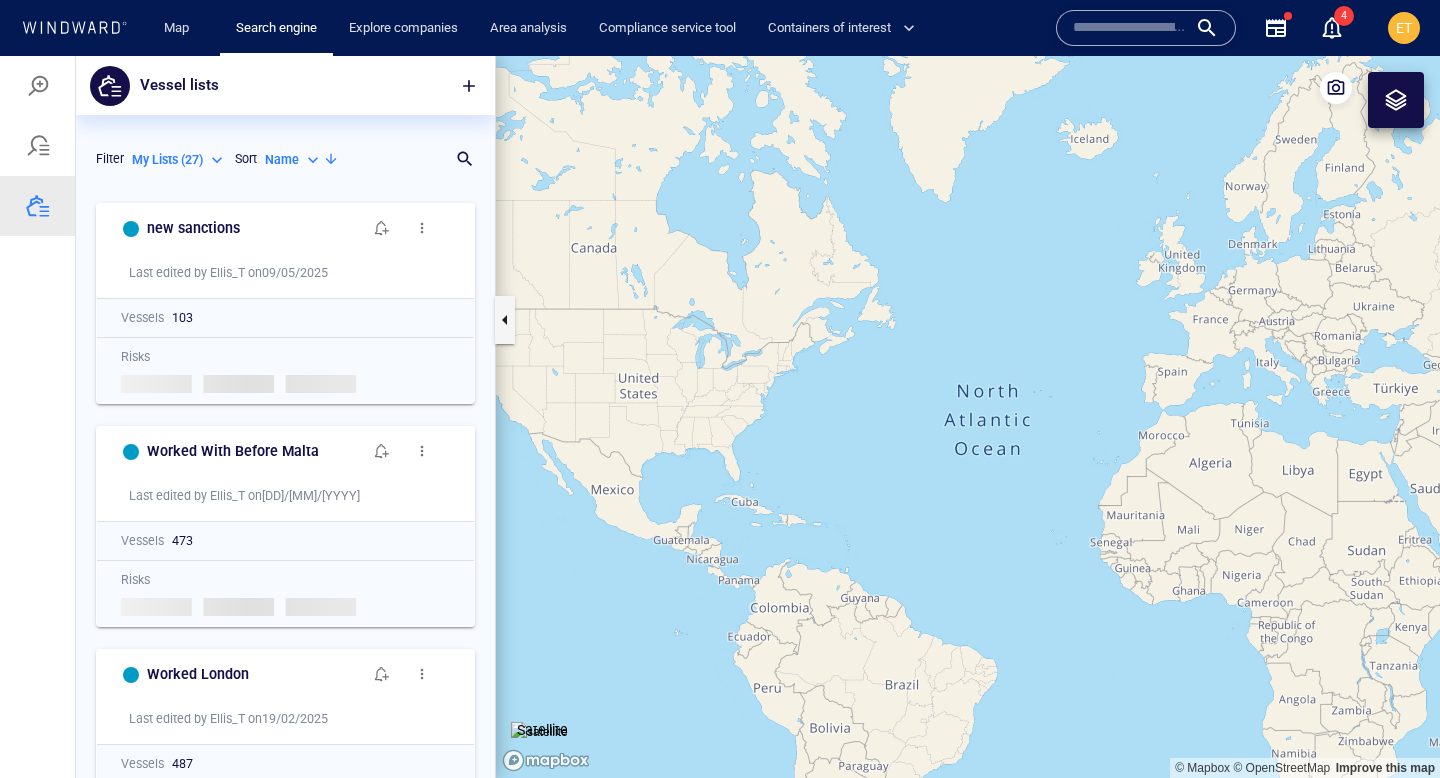 scroll, scrollTop: 1, scrollLeft: 1, axis: both 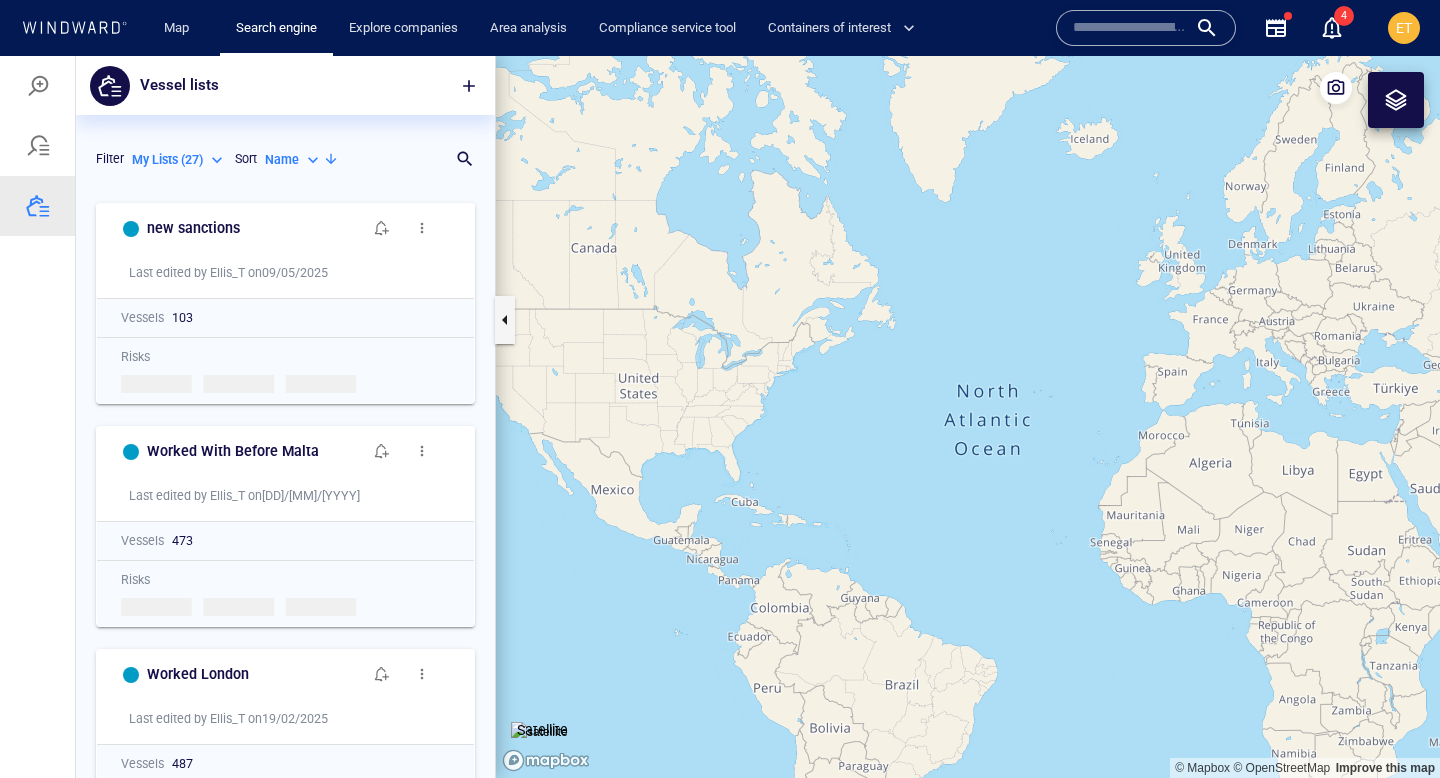 click on "My Lists   ( 27 )" at bounding box center [179, 160] 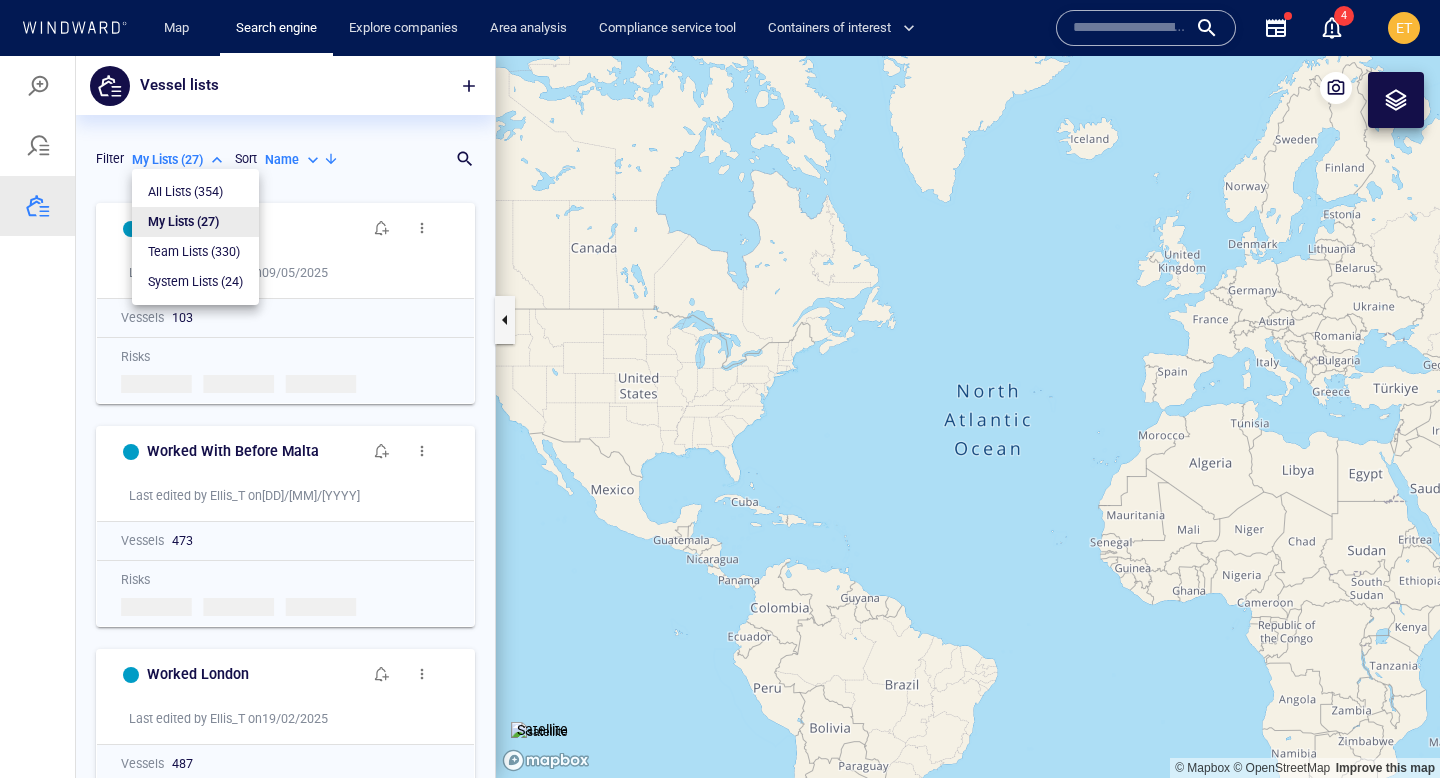 click on "All Lists   ( 354 )" at bounding box center (185, 192) 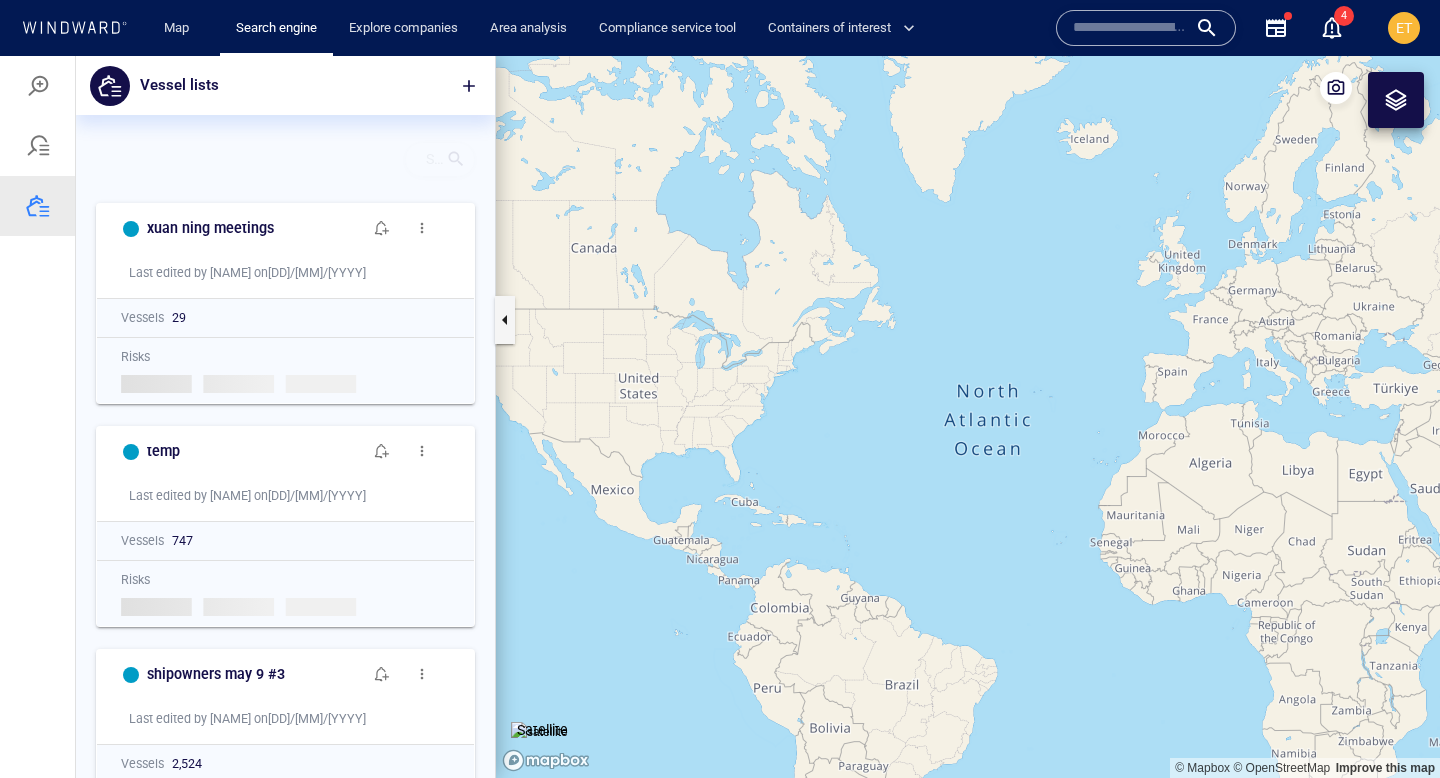 click at bounding box center [456, 159] 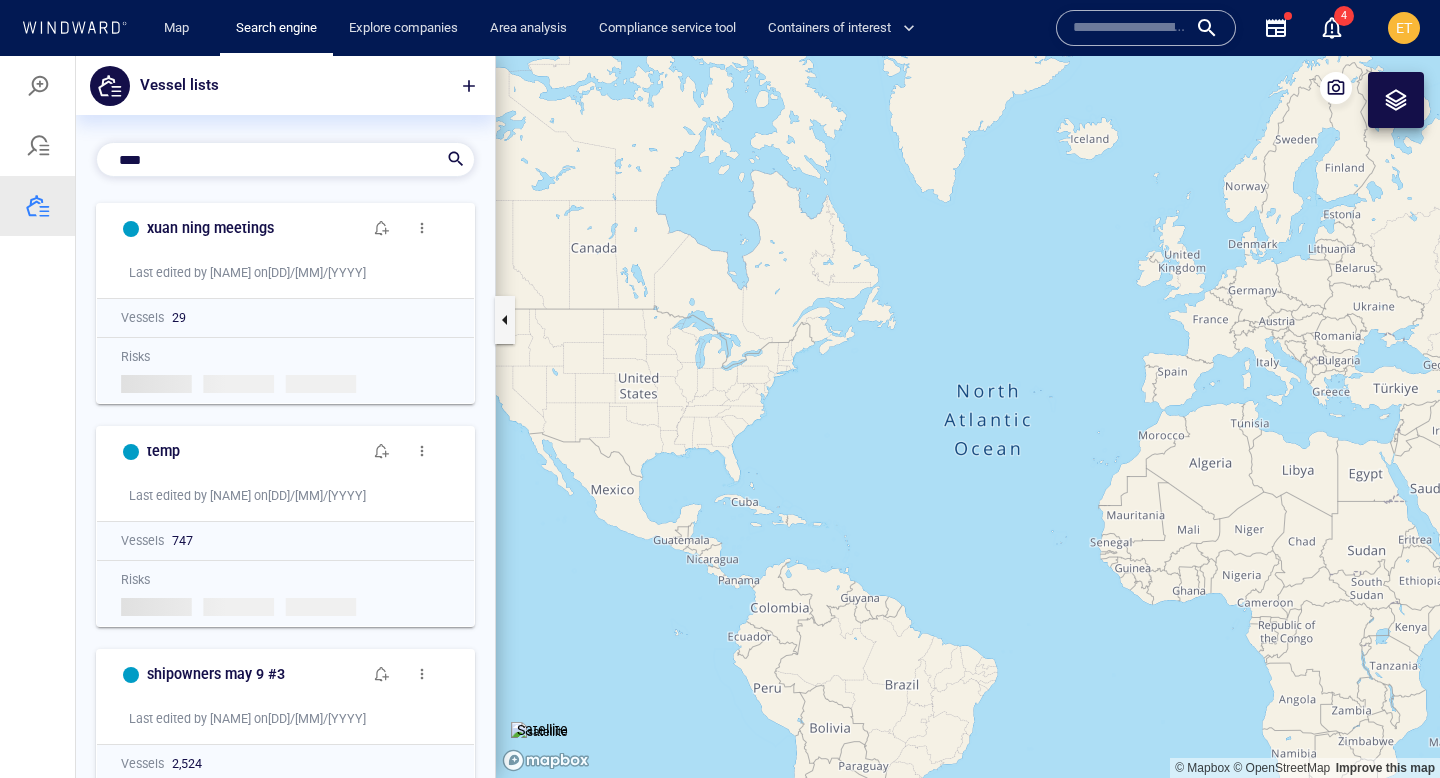 scroll, scrollTop: 551, scrollLeft: 419, axis: both 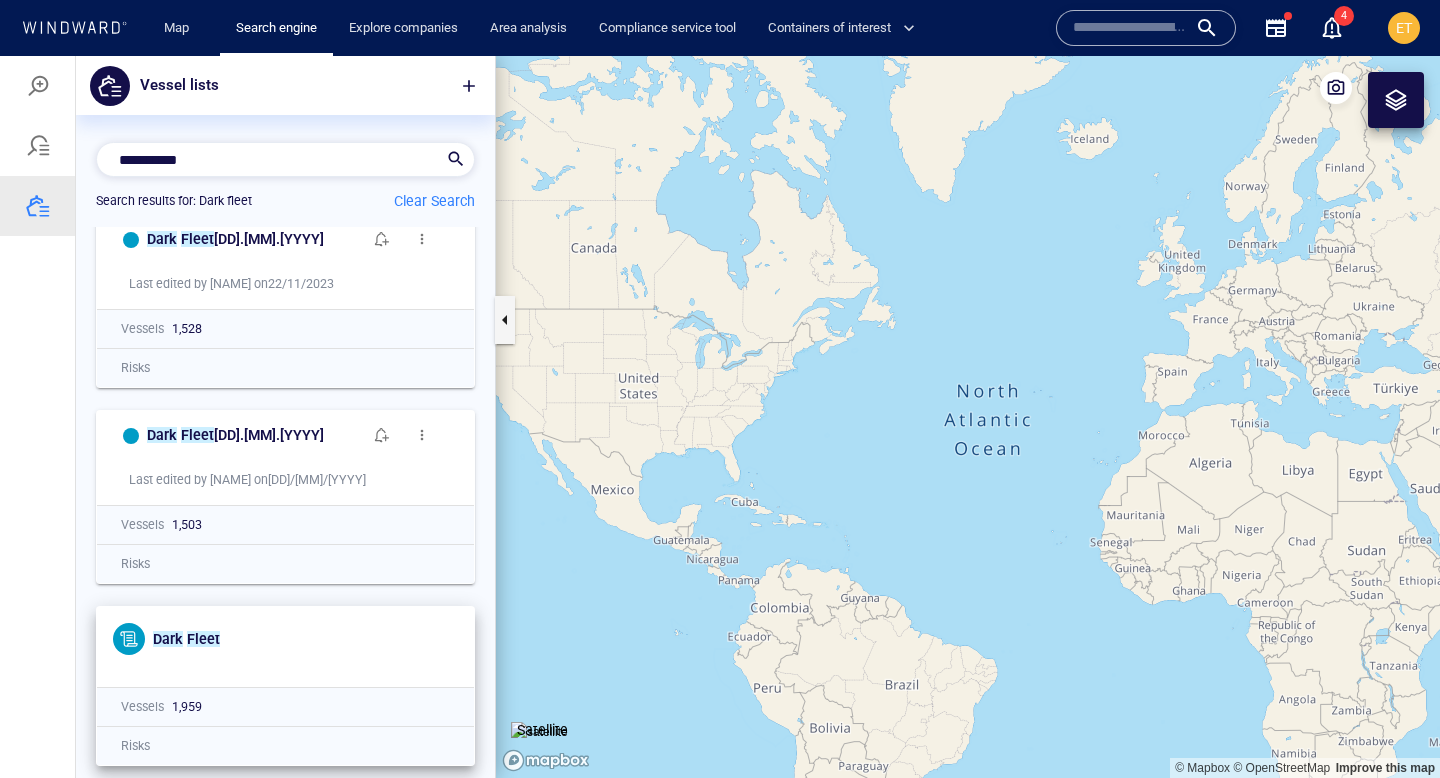 type on "**********" 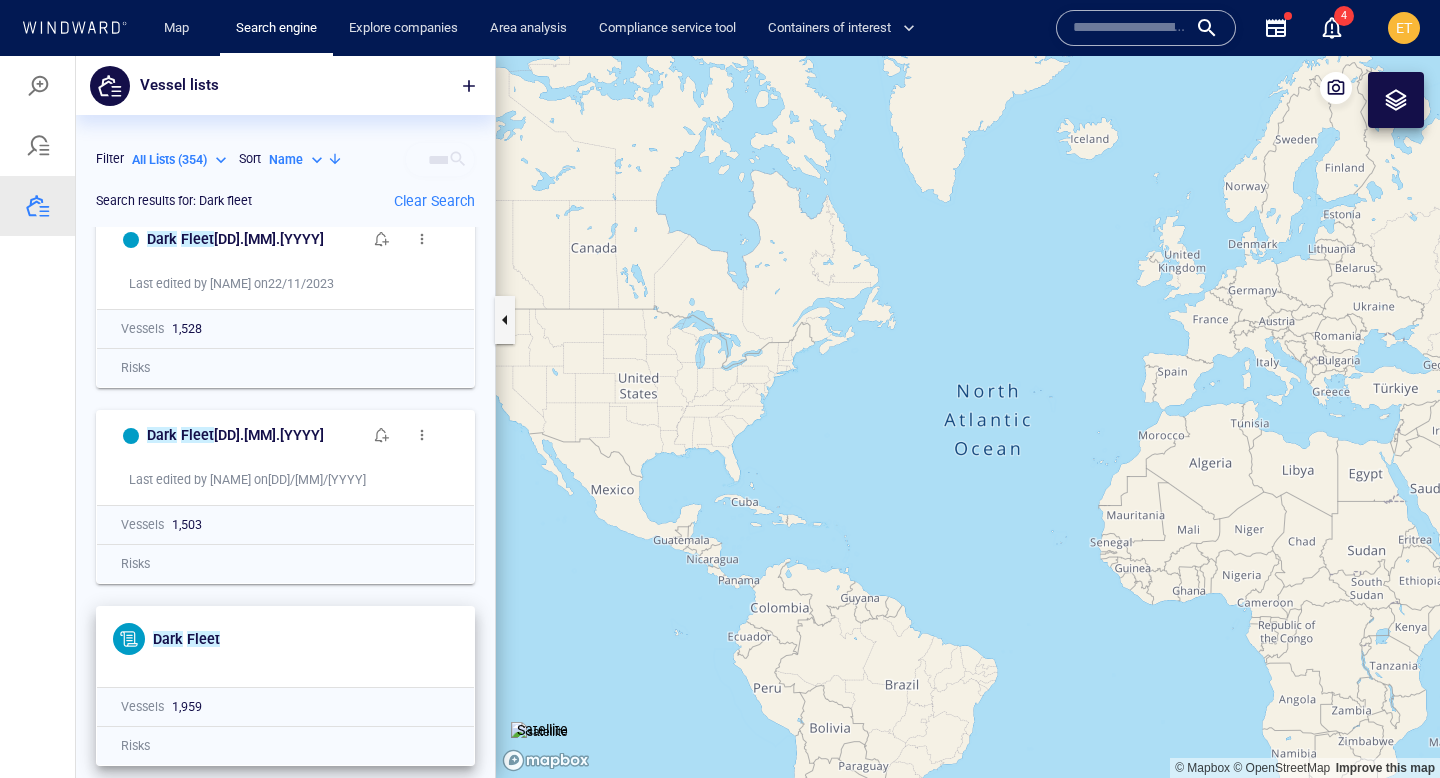 click on "Dark   Fleet" at bounding box center (297, 639) 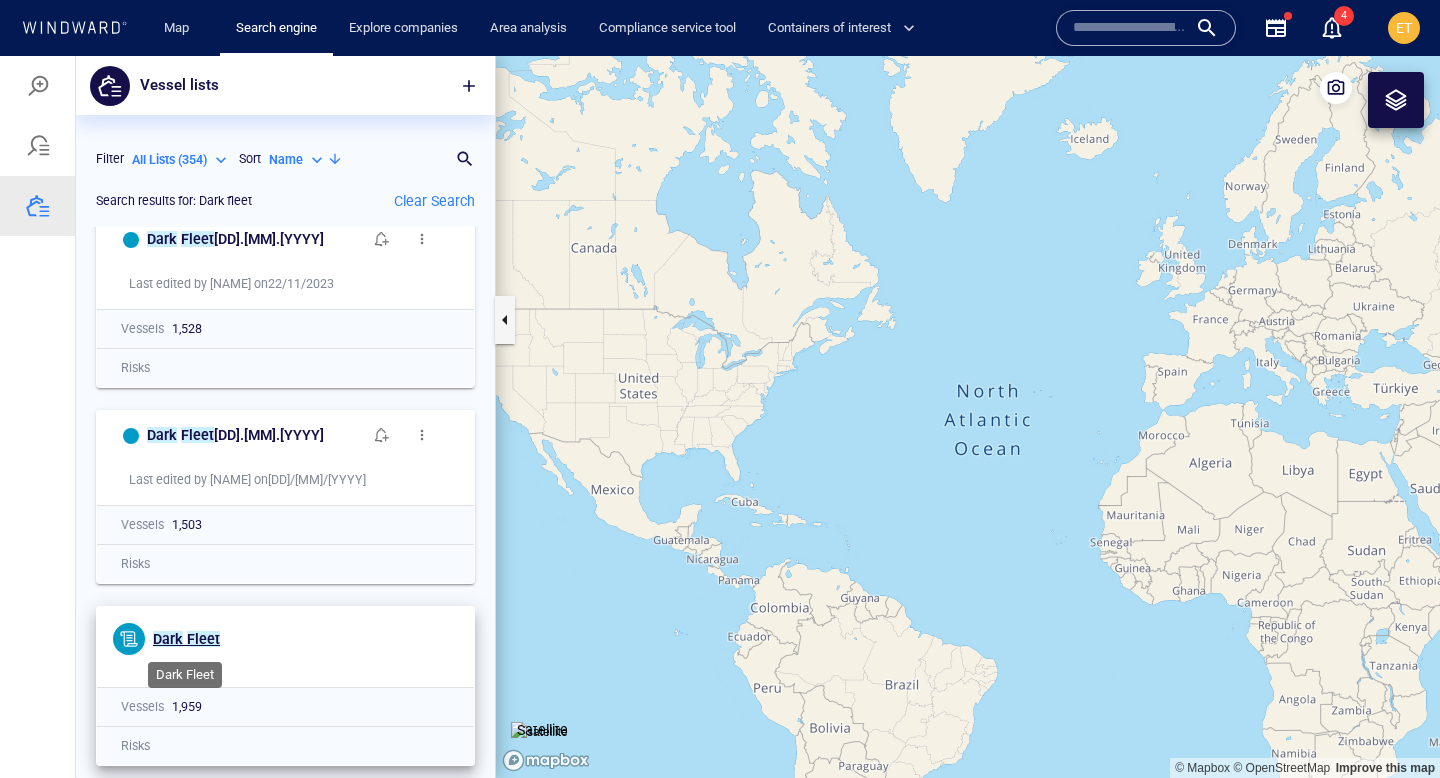 click on "Fleet" at bounding box center [203, 639] 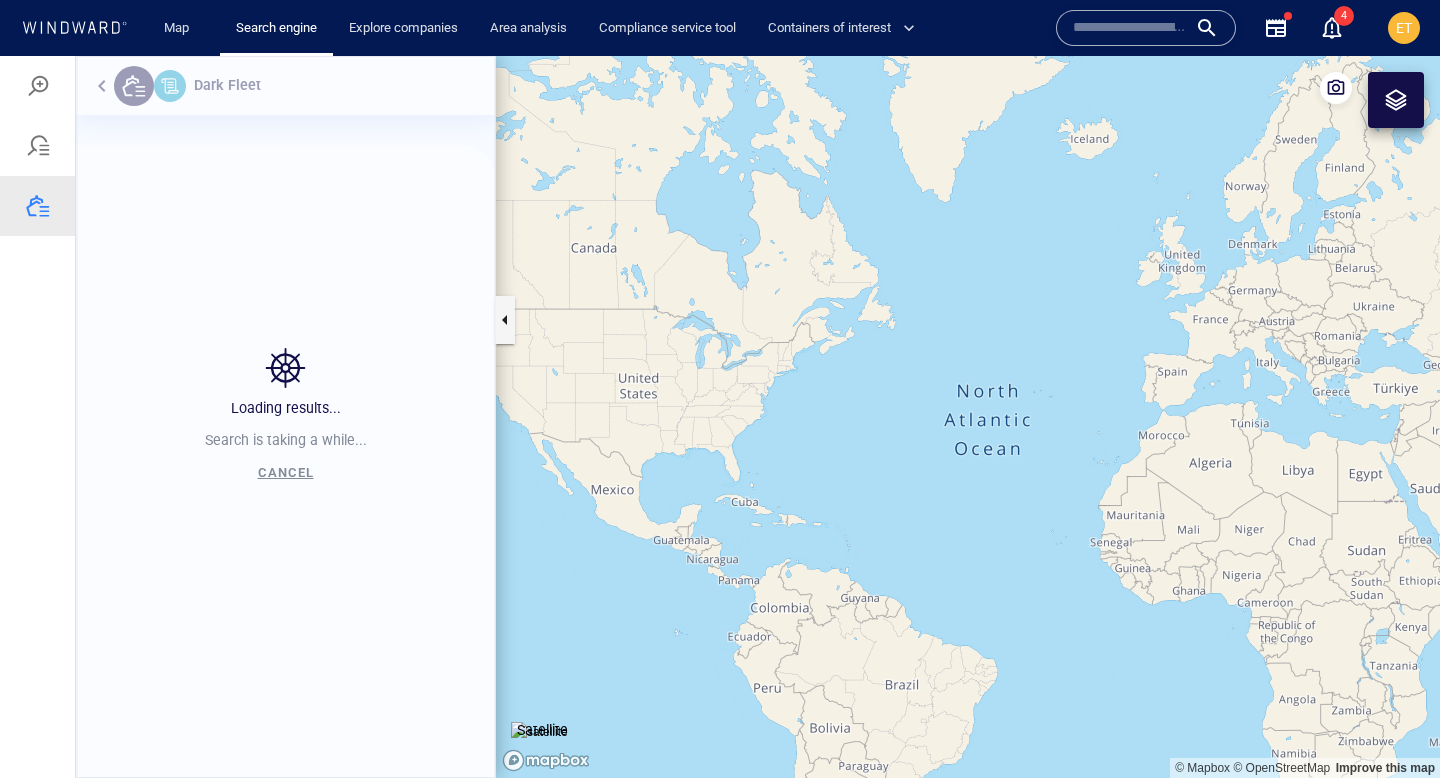 scroll, scrollTop: 1, scrollLeft: 1, axis: both 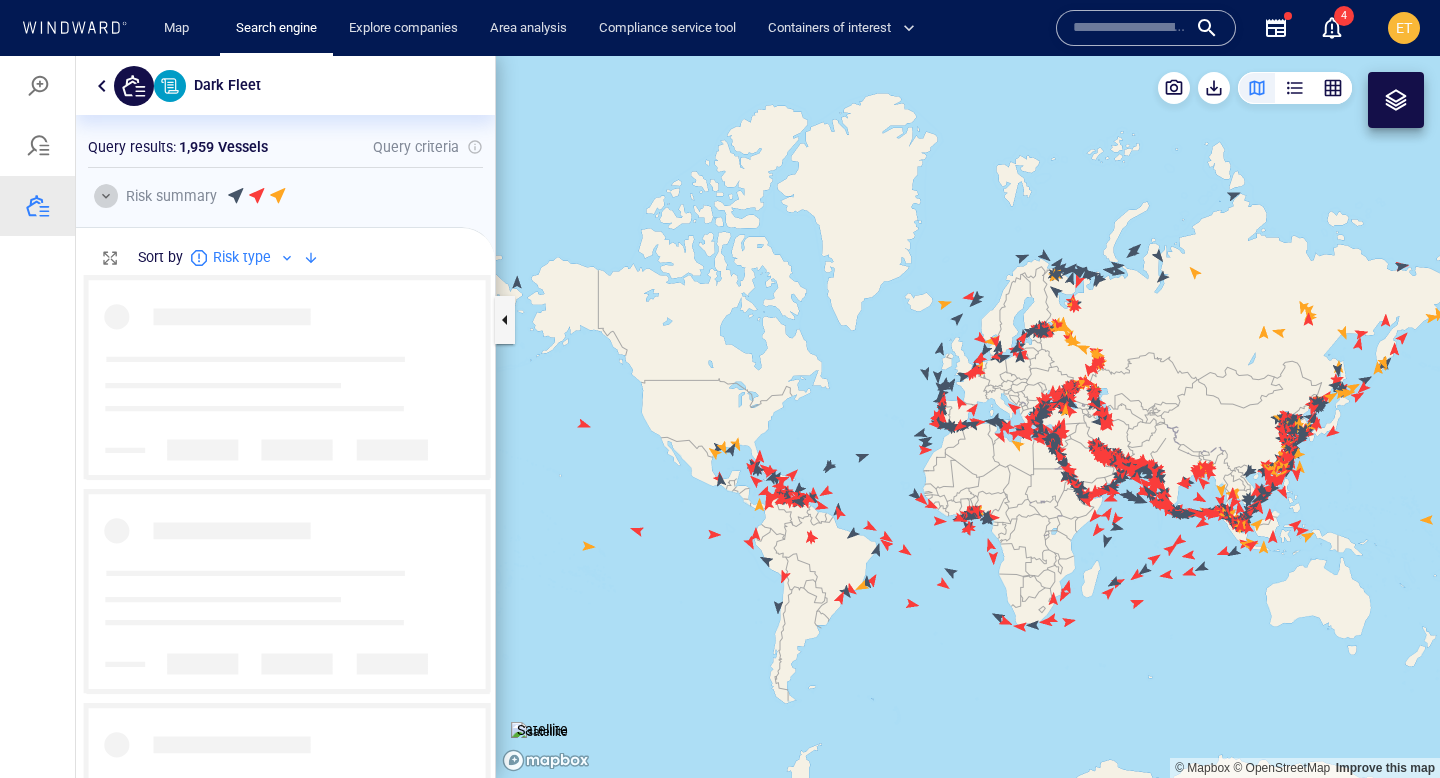 click at bounding box center (106, 196) 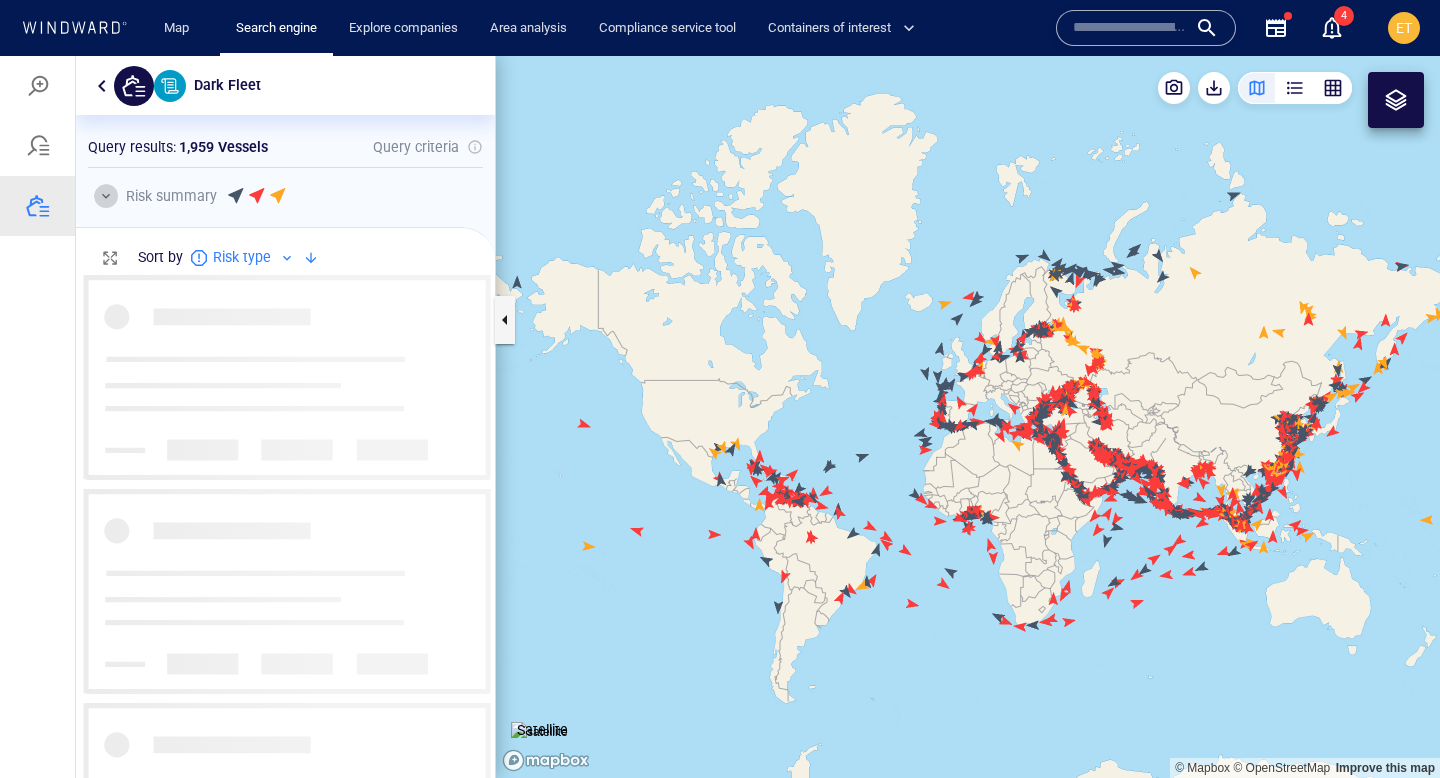 scroll, scrollTop: 410, scrollLeft: 419, axis: both 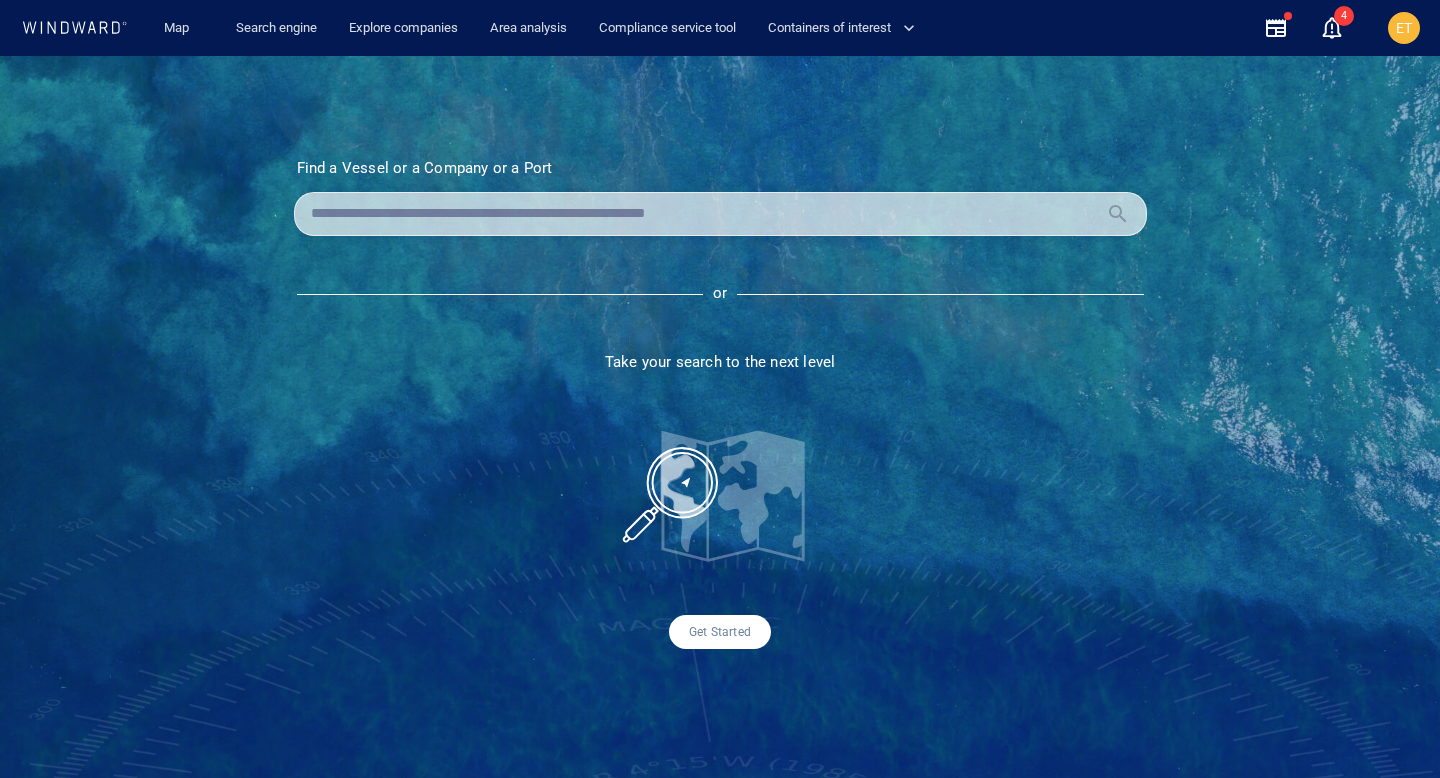 click at bounding box center [704, 214] 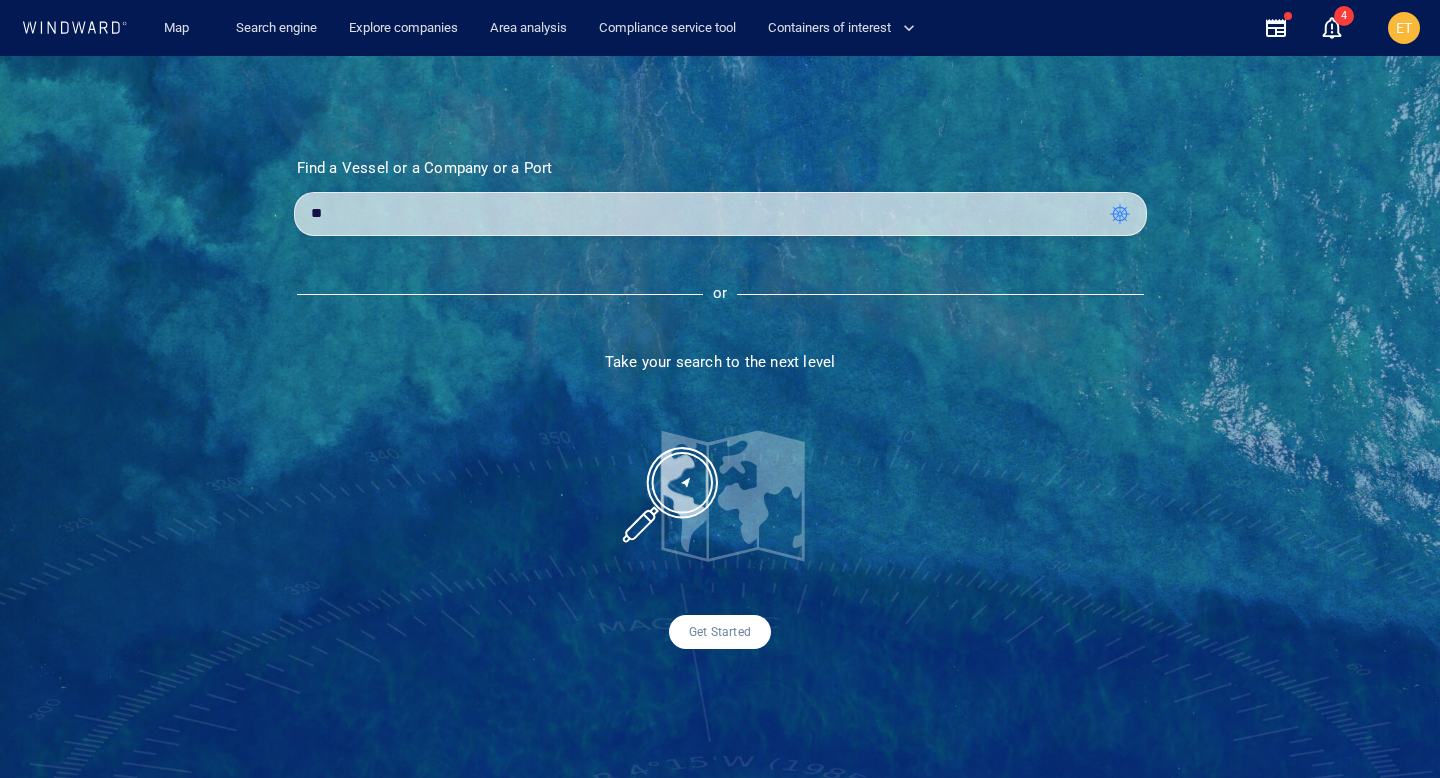 type on "*" 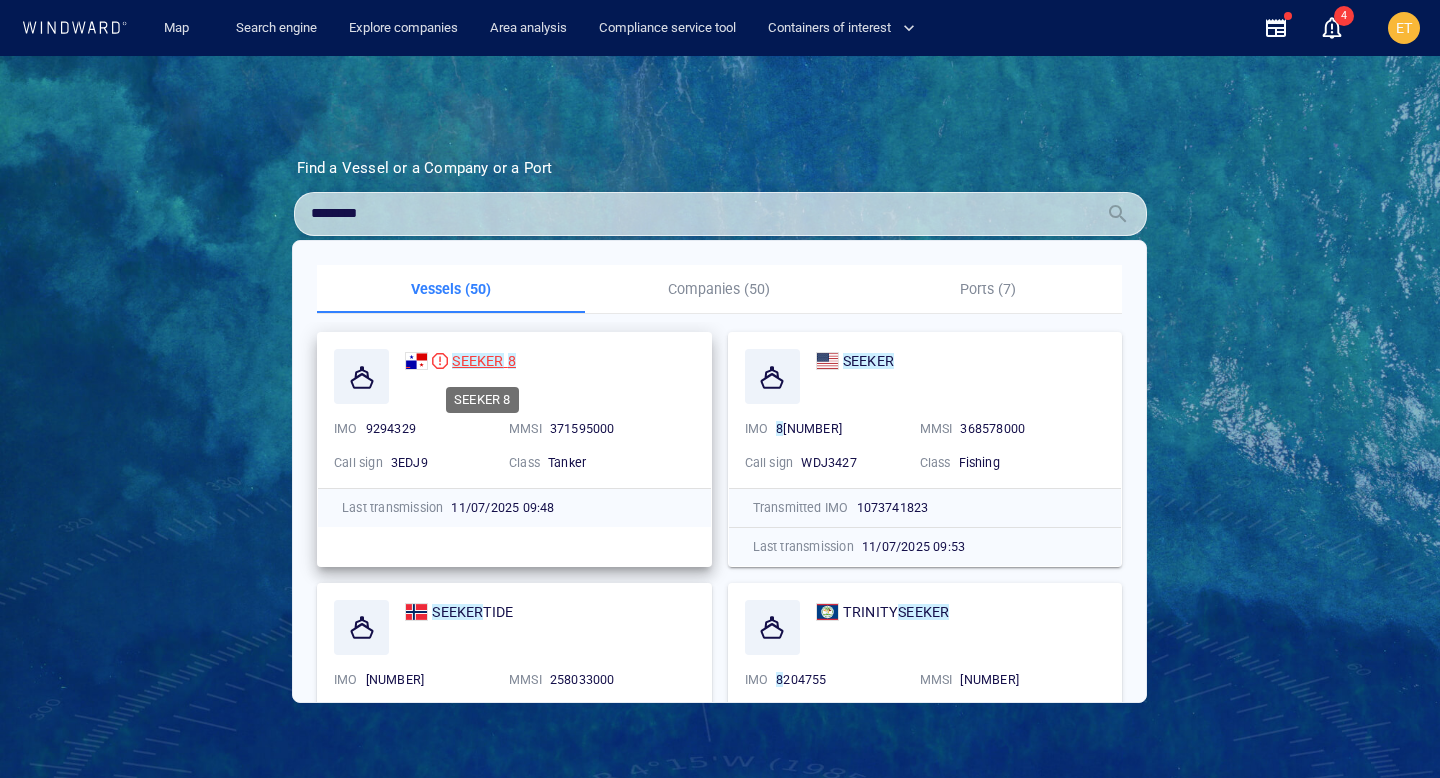 click on "SEEKER" at bounding box center [477, 361] 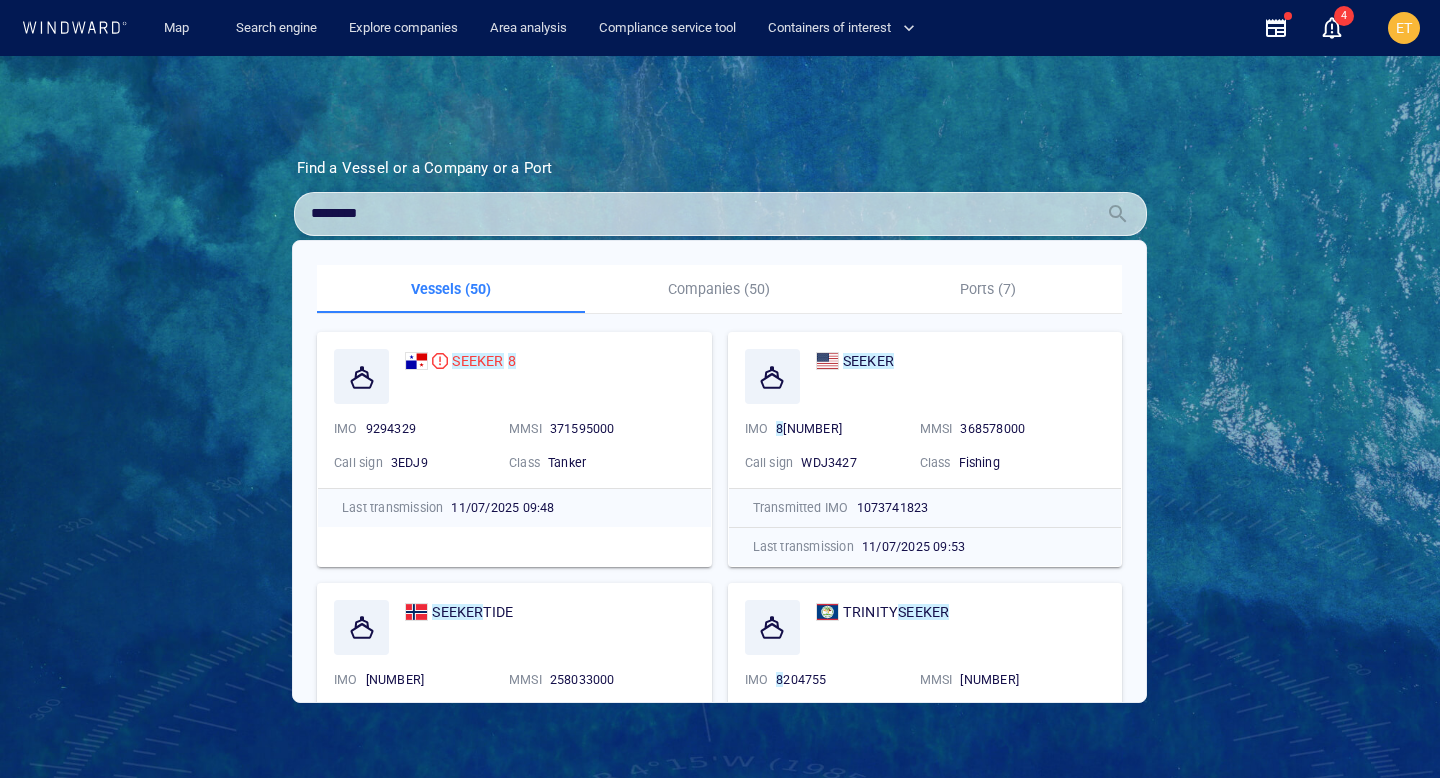 drag, startPoint x: 395, startPoint y: 202, endPoint x: 380, endPoint y: 220, distance: 23.43075 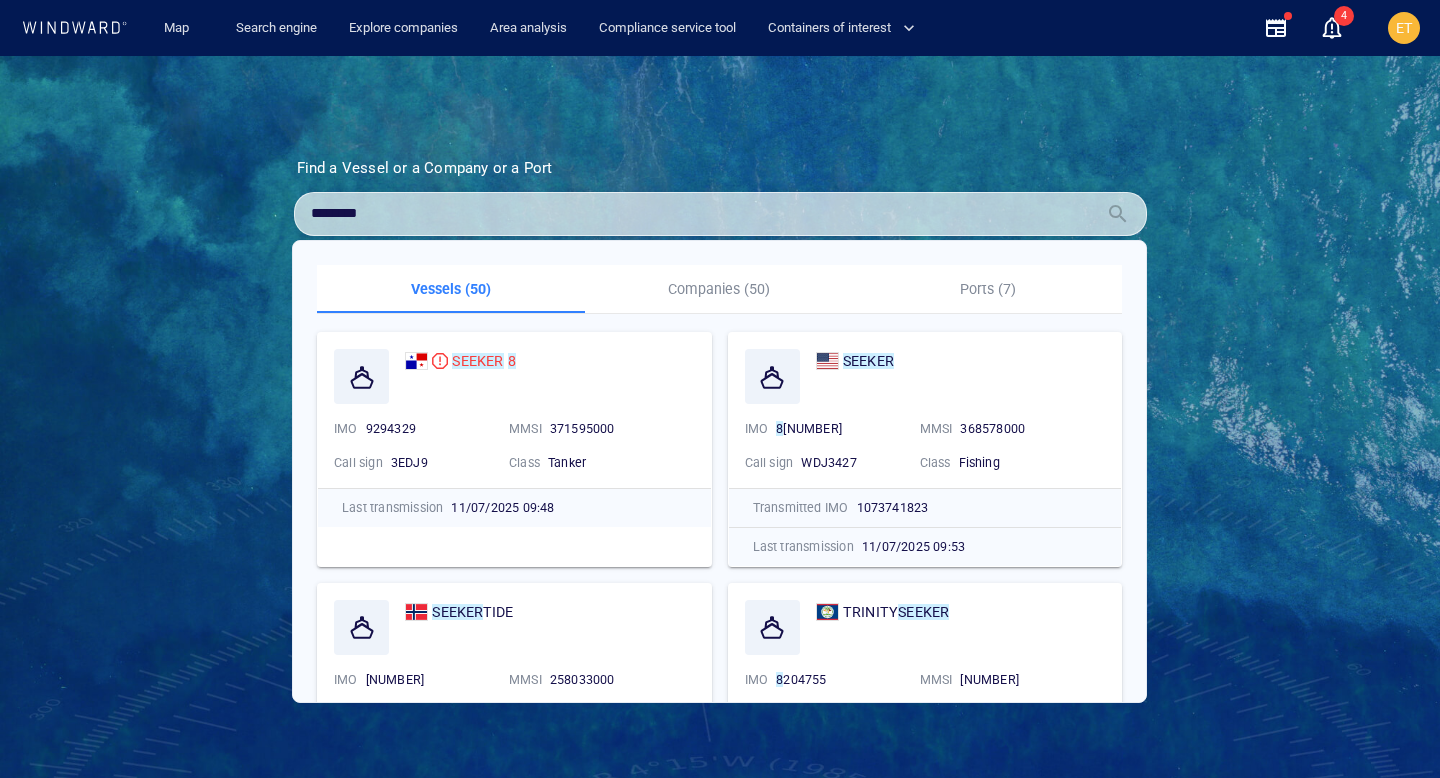 click on "********" at bounding box center [704, 214] 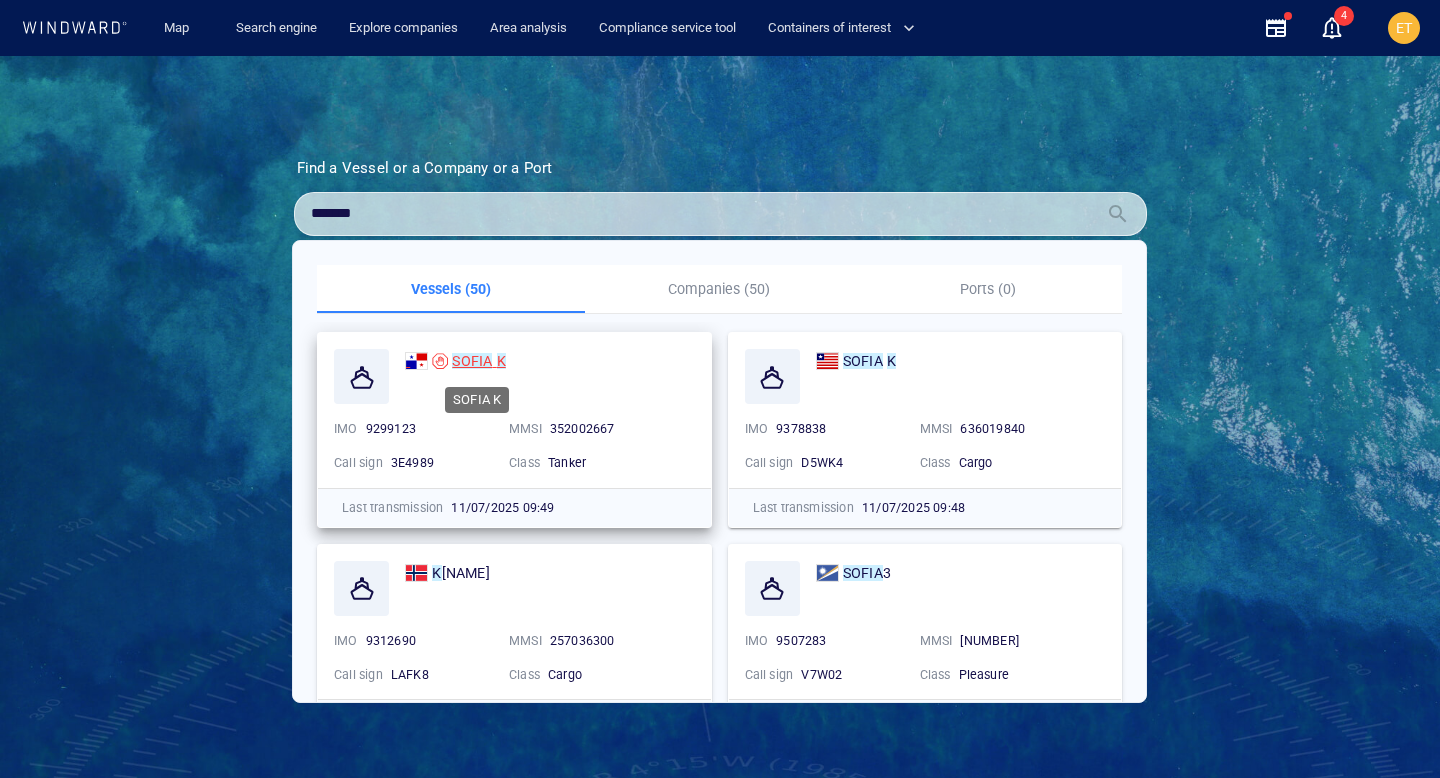type on "*******" 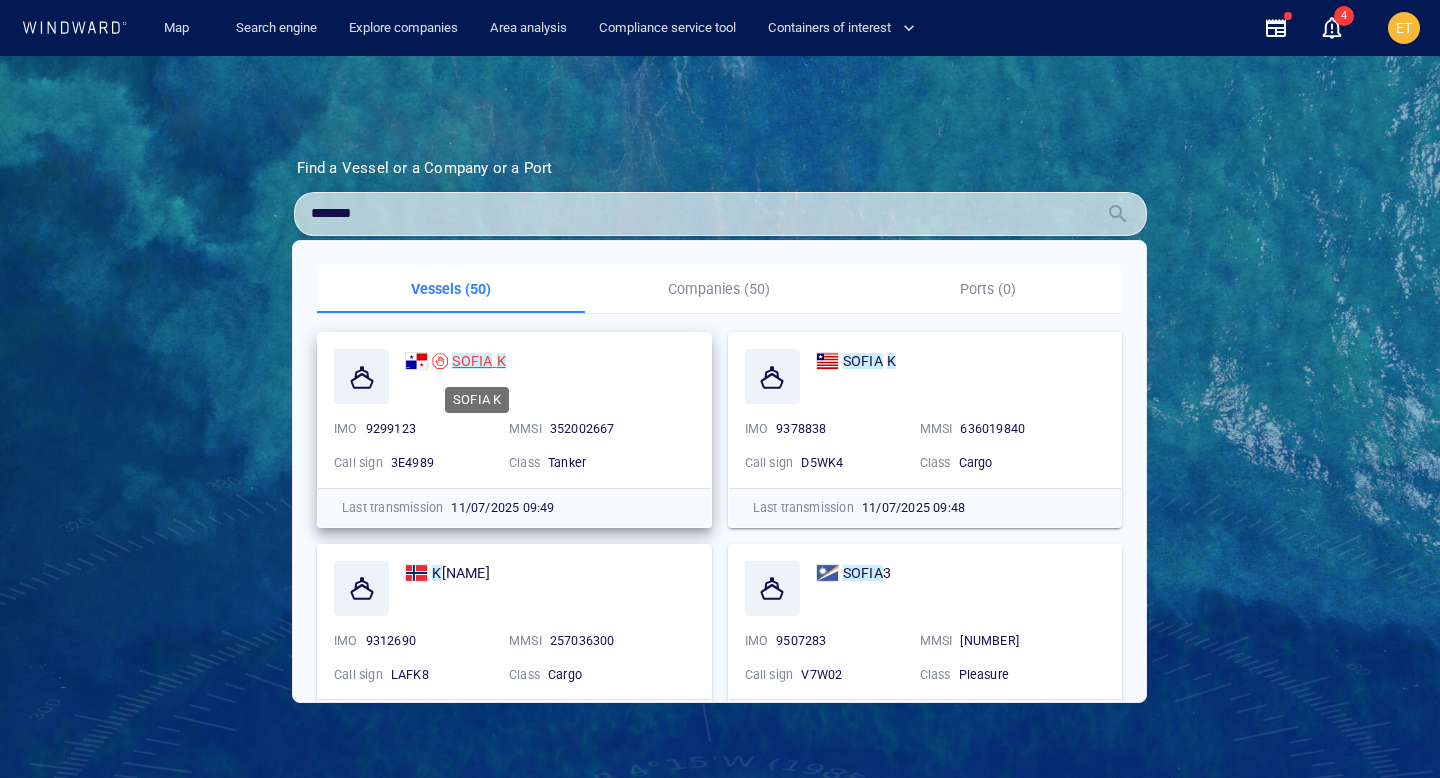 click on "SOFIA" at bounding box center [472, 361] 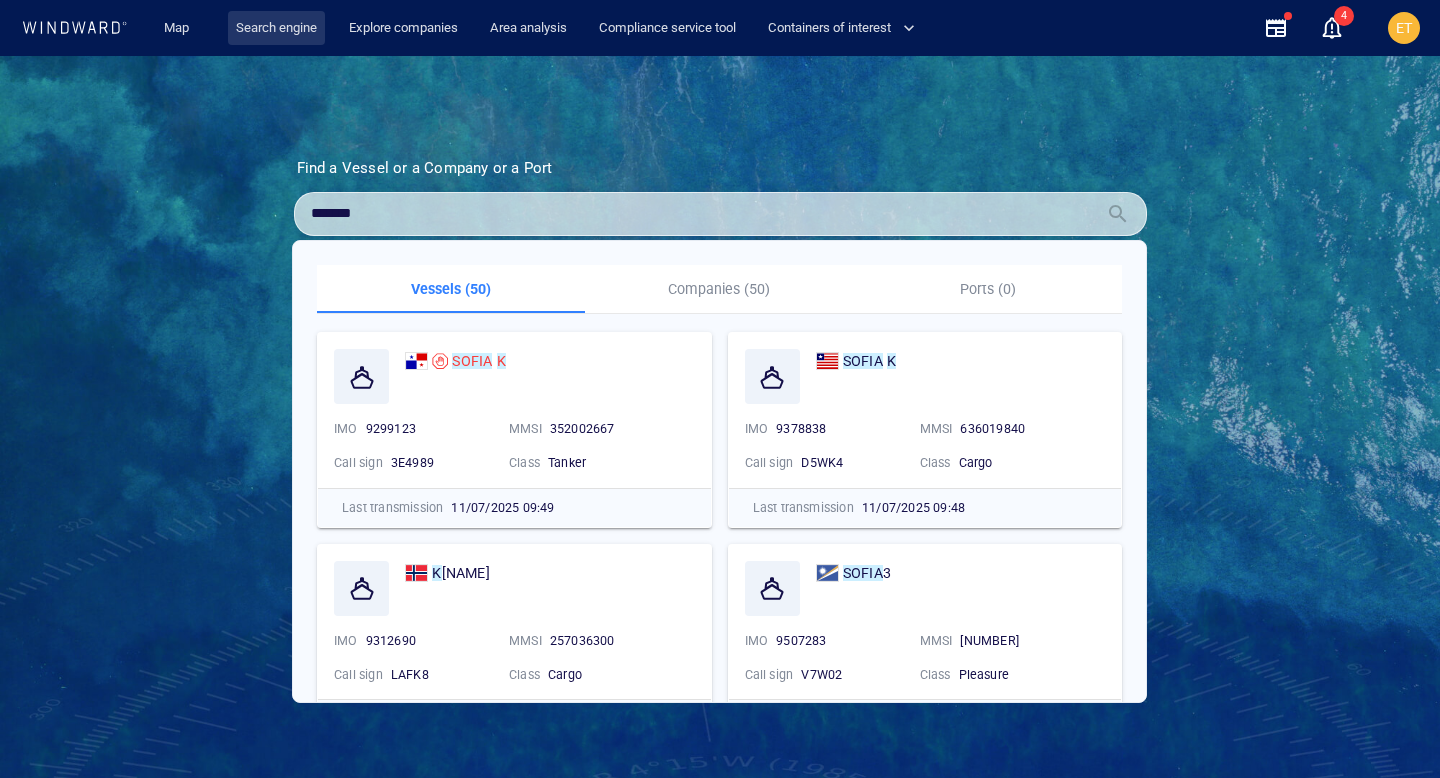 click on "Search engine" at bounding box center (276, 28) 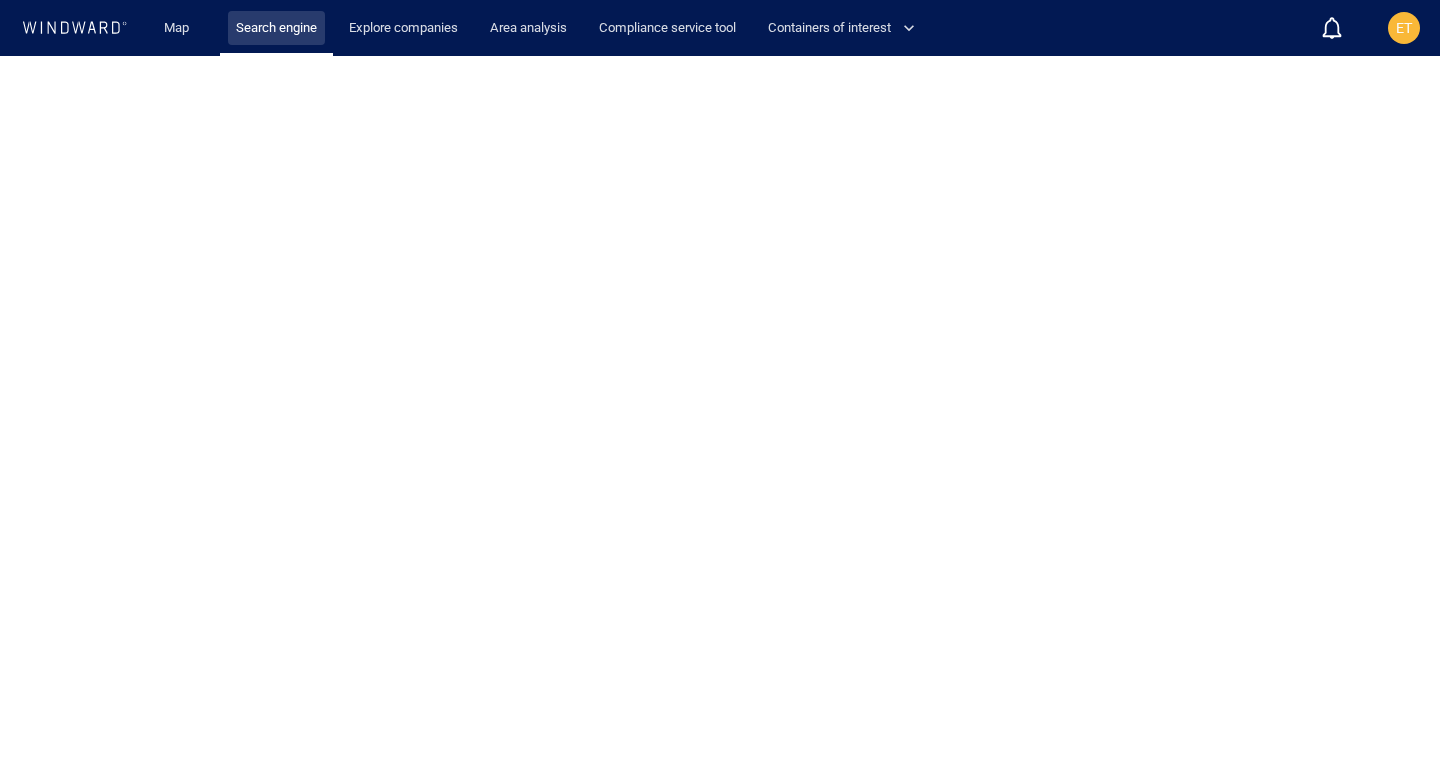 scroll, scrollTop: 0, scrollLeft: 0, axis: both 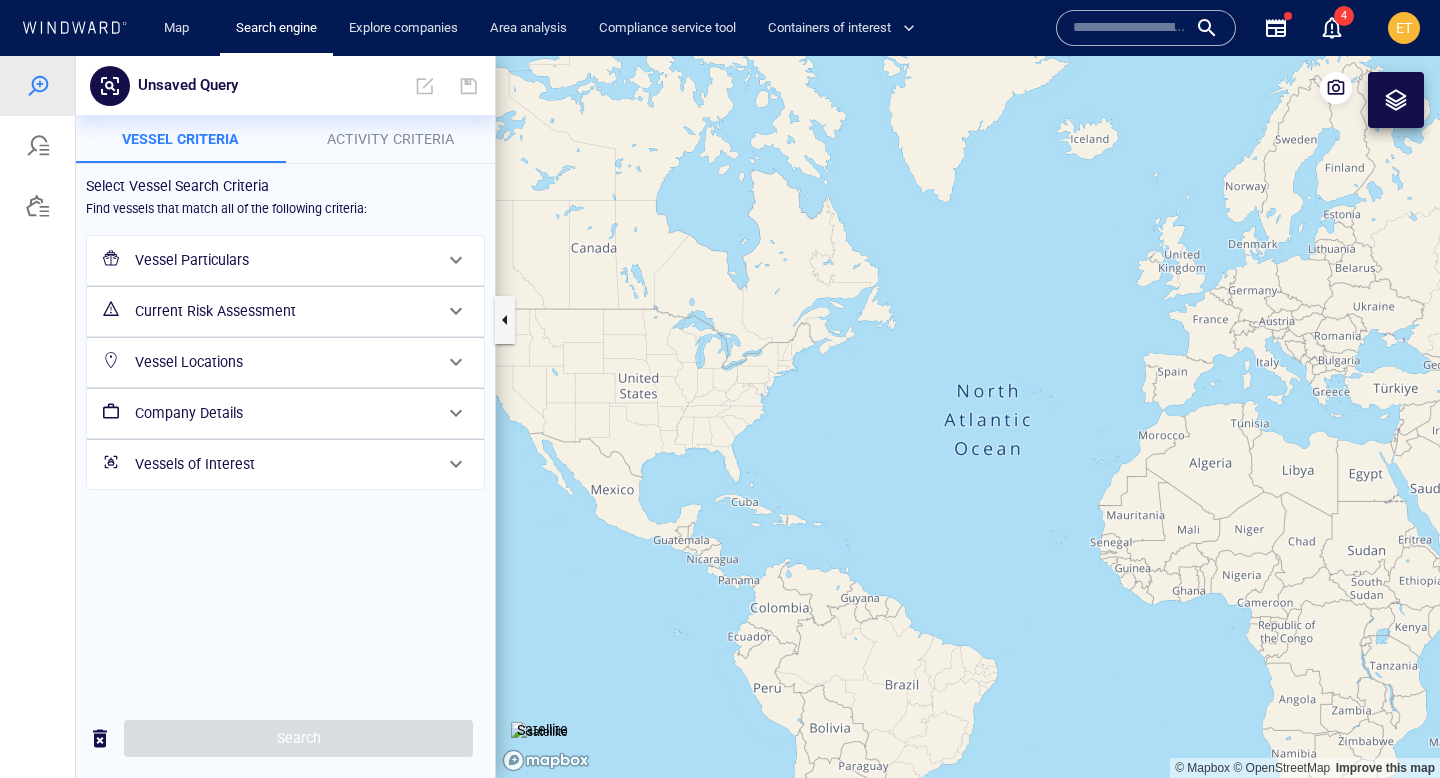 click on "Vessel Particulars" at bounding box center [283, 260] 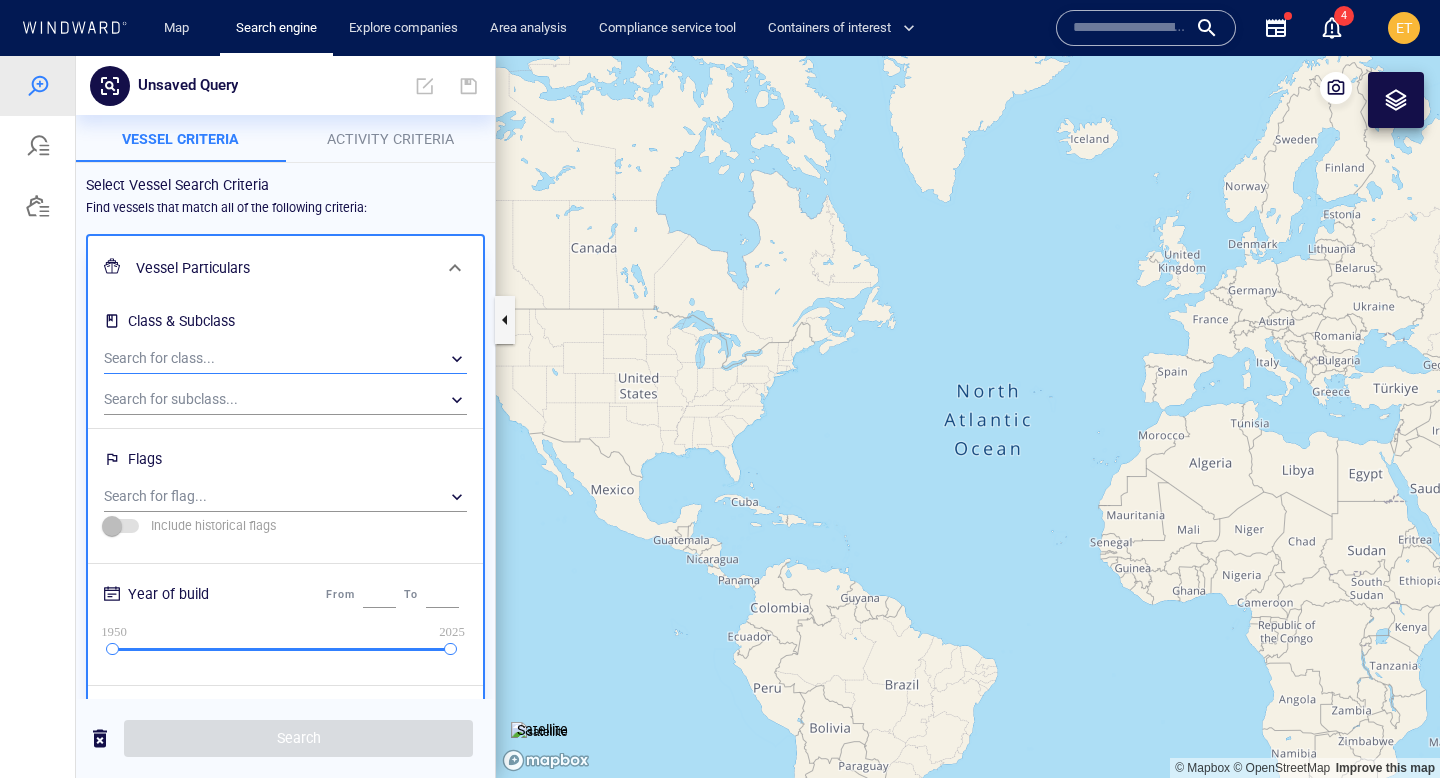 click on "​" at bounding box center [285, 359] 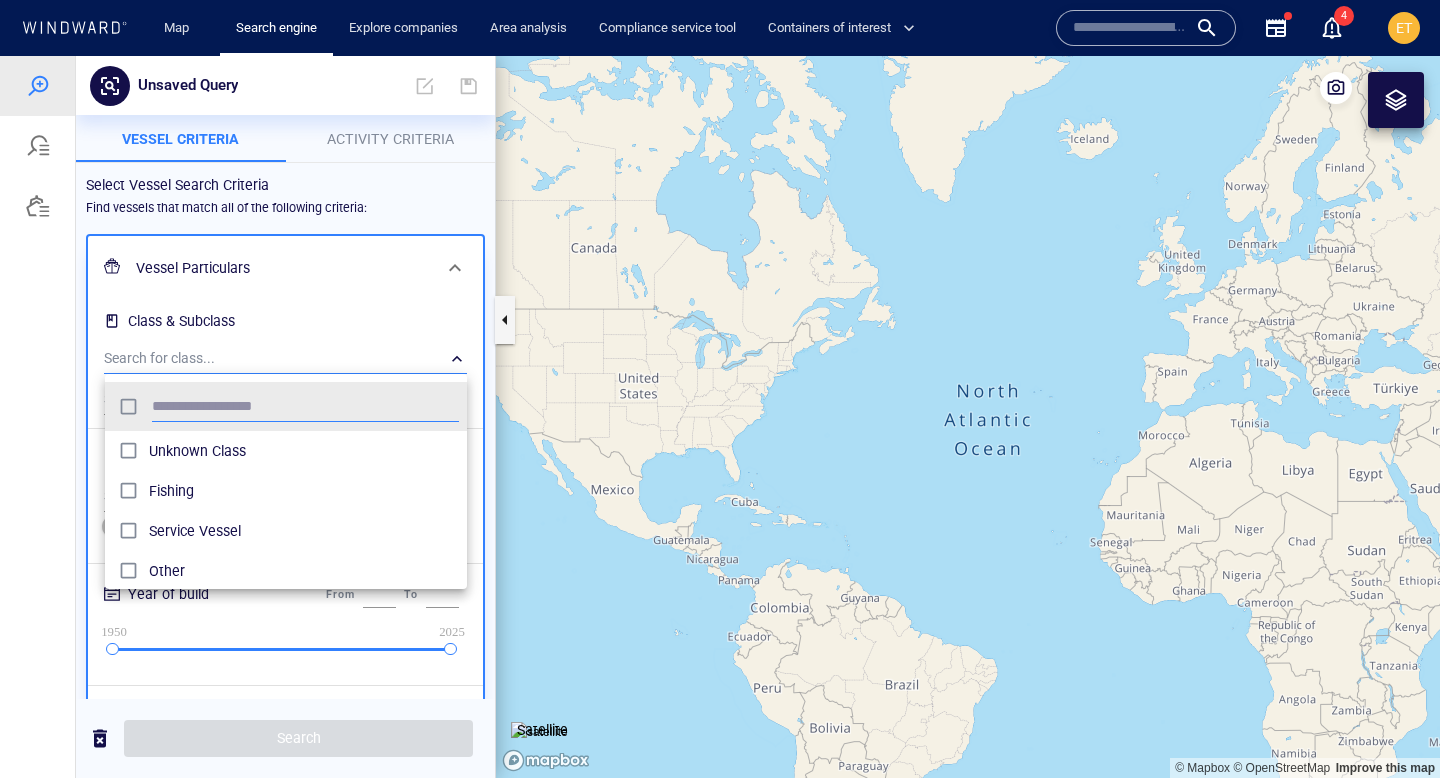 scroll, scrollTop: 0, scrollLeft: 1, axis: horizontal 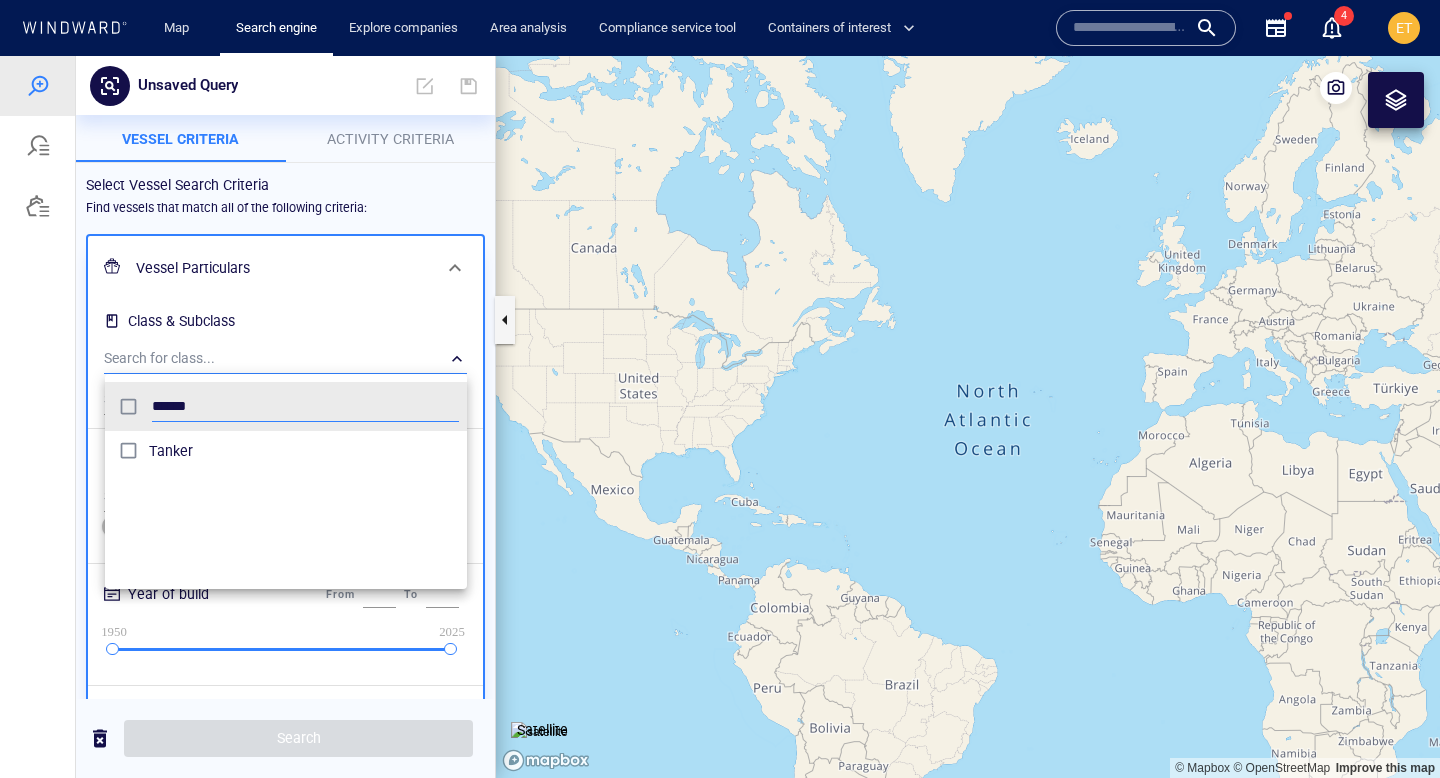 type on "******" 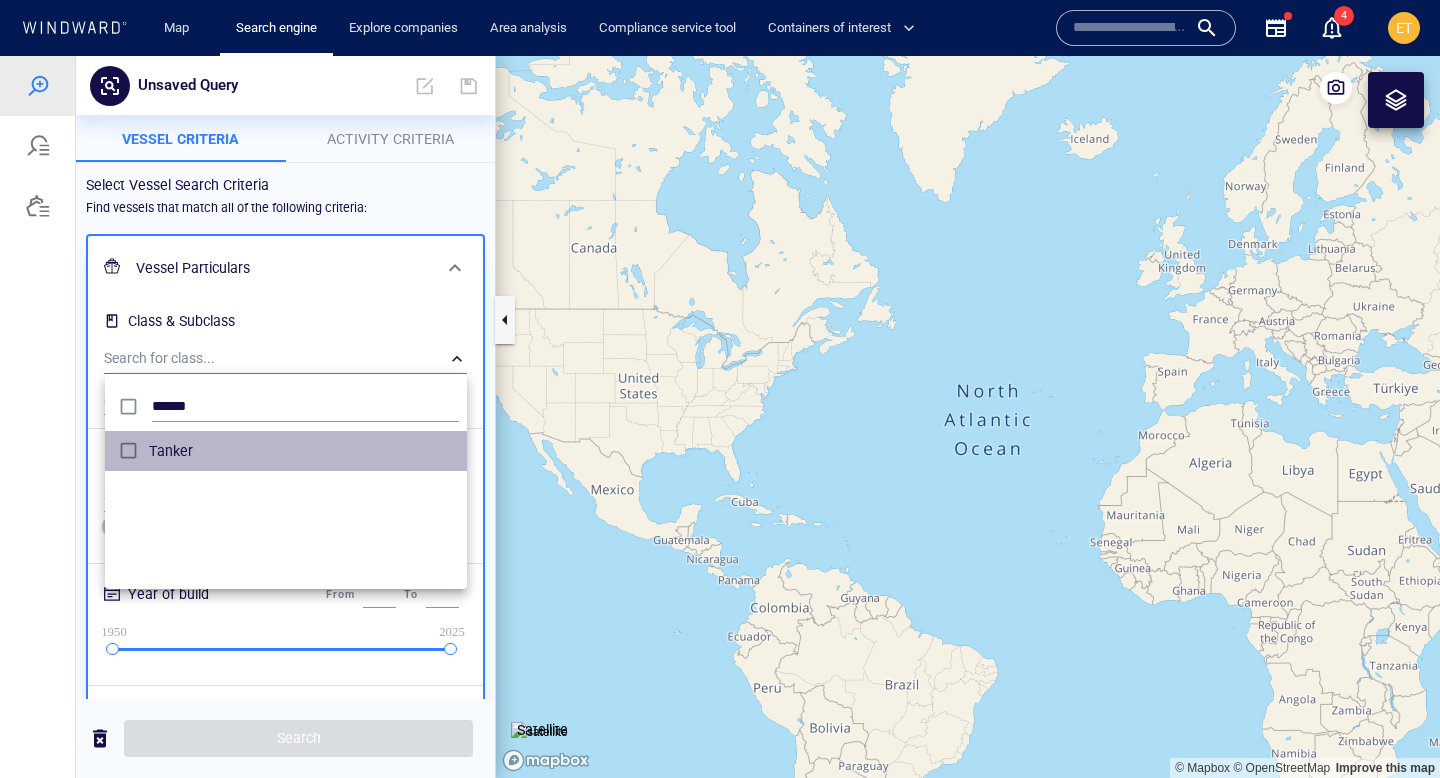 click on "Tanker" at bounding box center (304, 451) 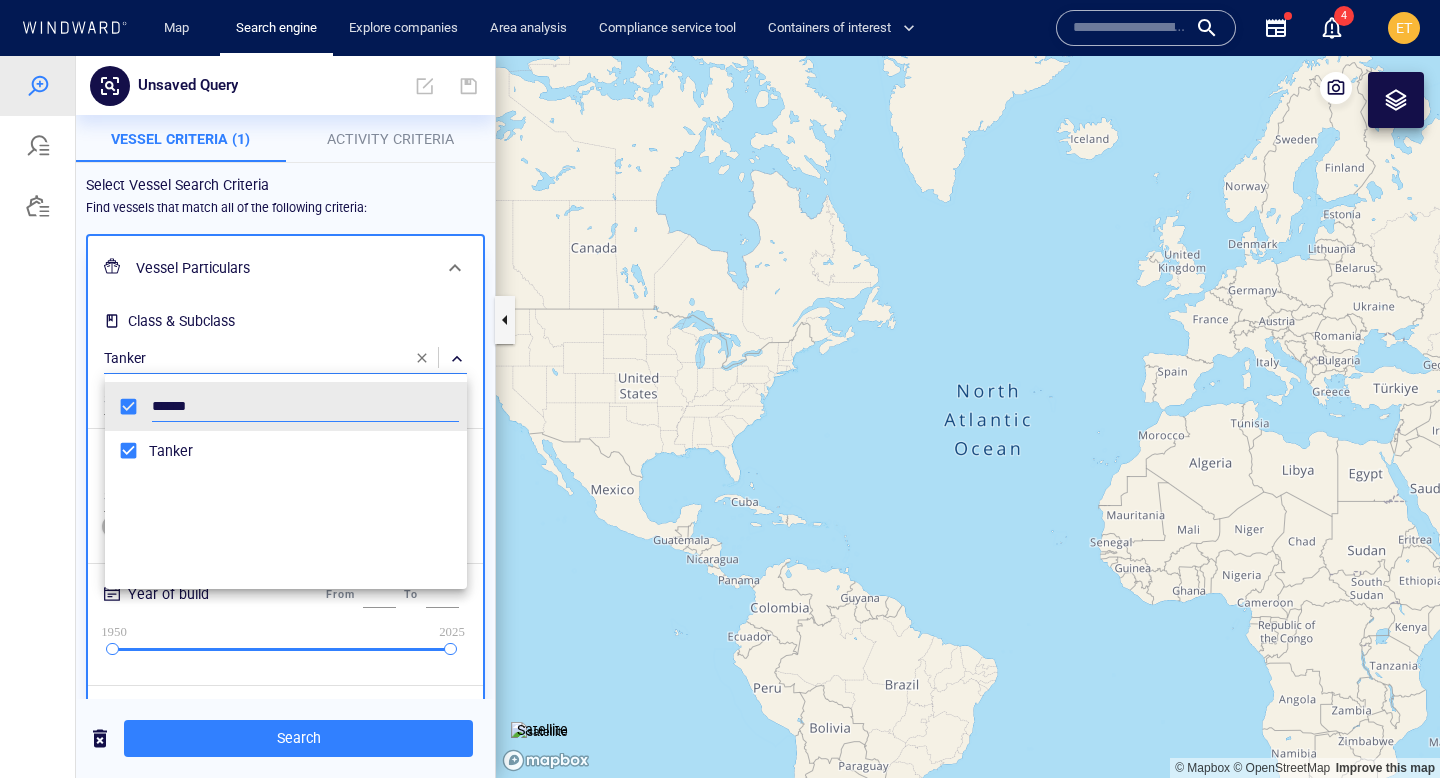 click at bounding box center [720, 417] 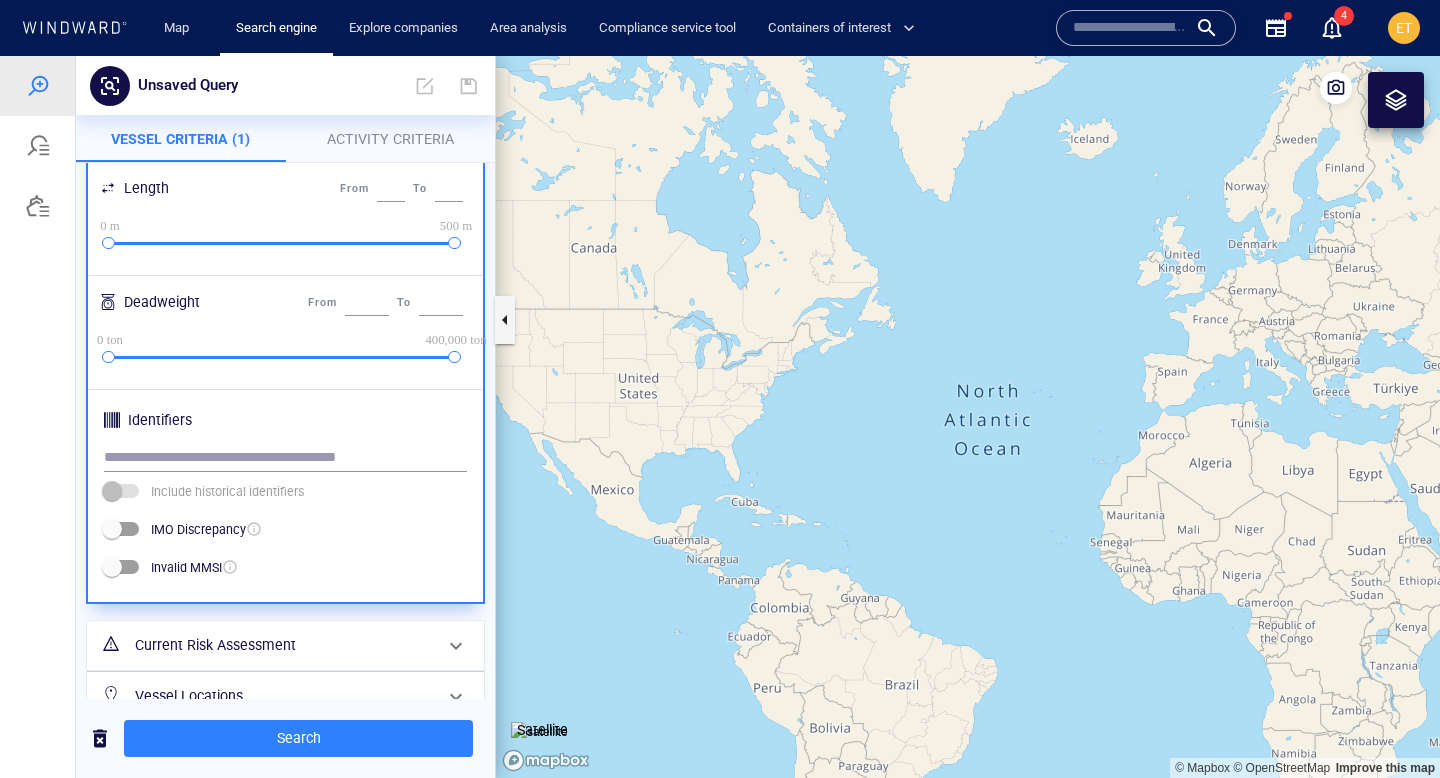 scroll, scrollTop: 660, scrollLeft: 0, axis: vertical 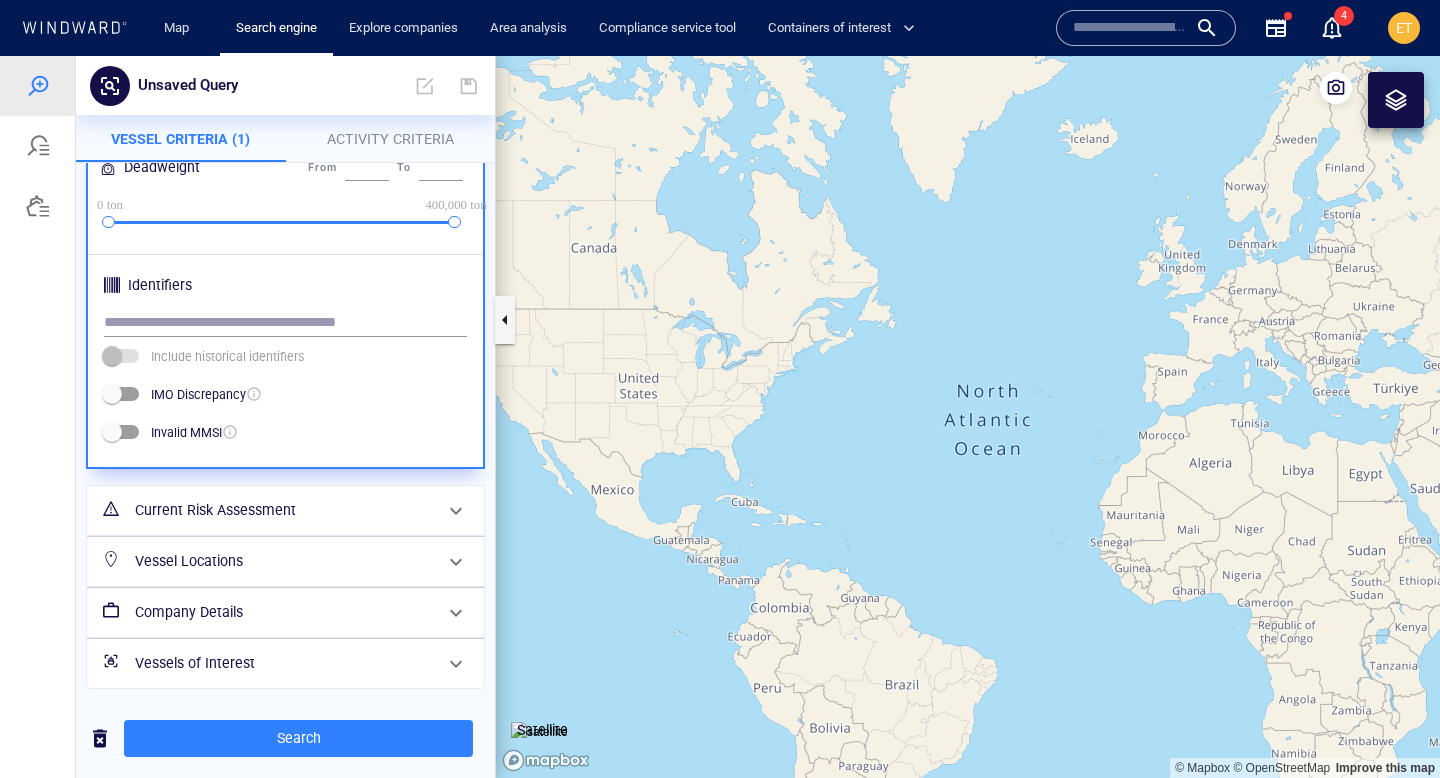 click on "Vessel Locations" at bounding box center (283, 561) 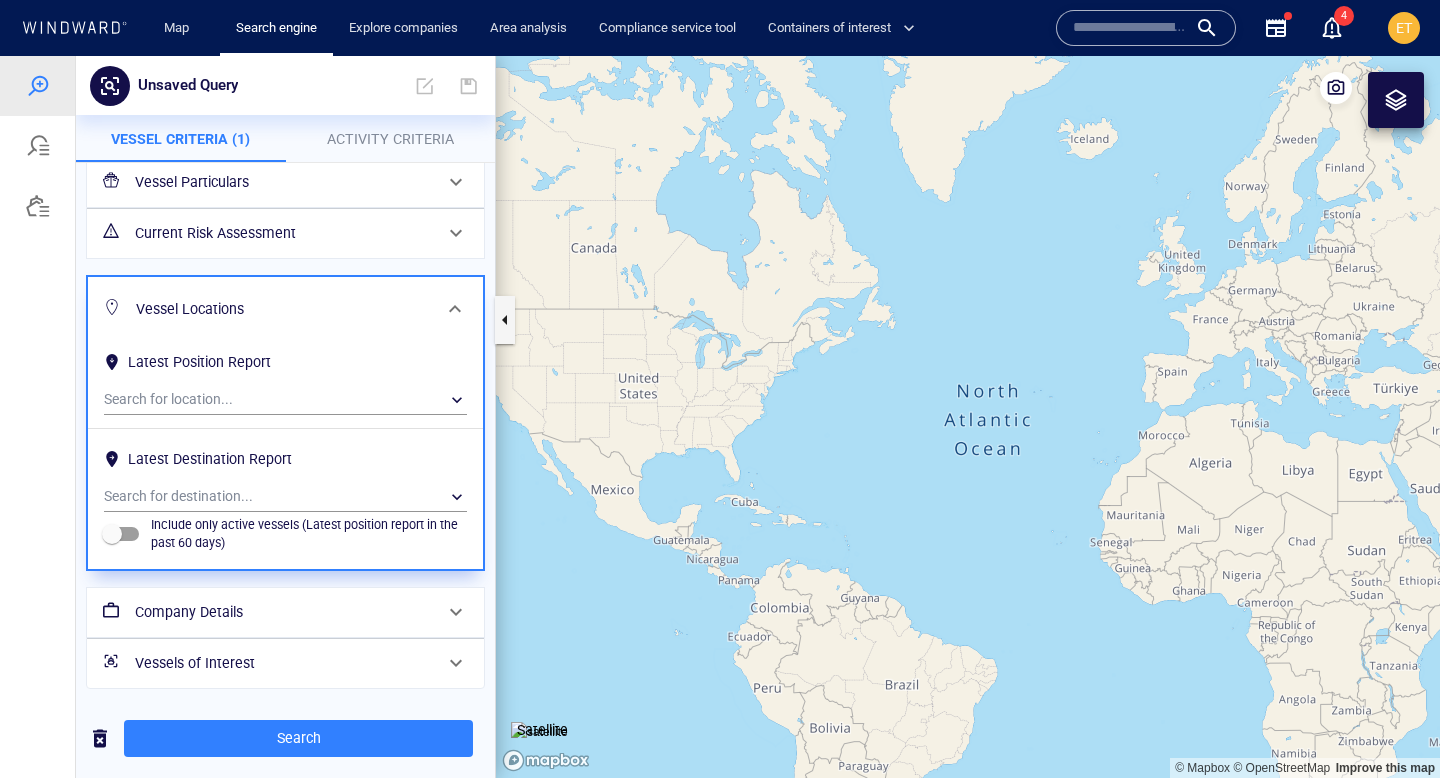 scroll, scrollTop: 0, scrollLeft: 0, axis: both 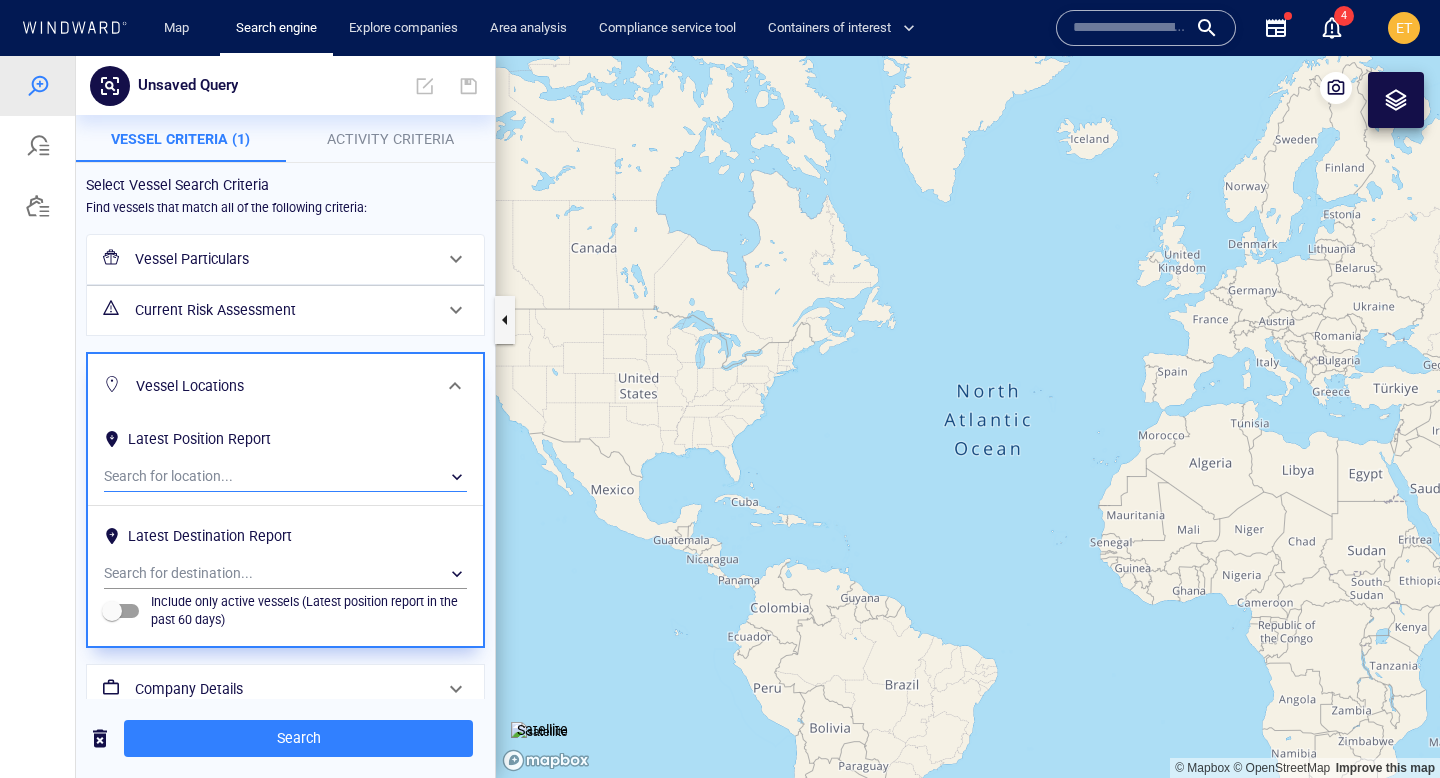click on "​" at bounding box center (285, 477) 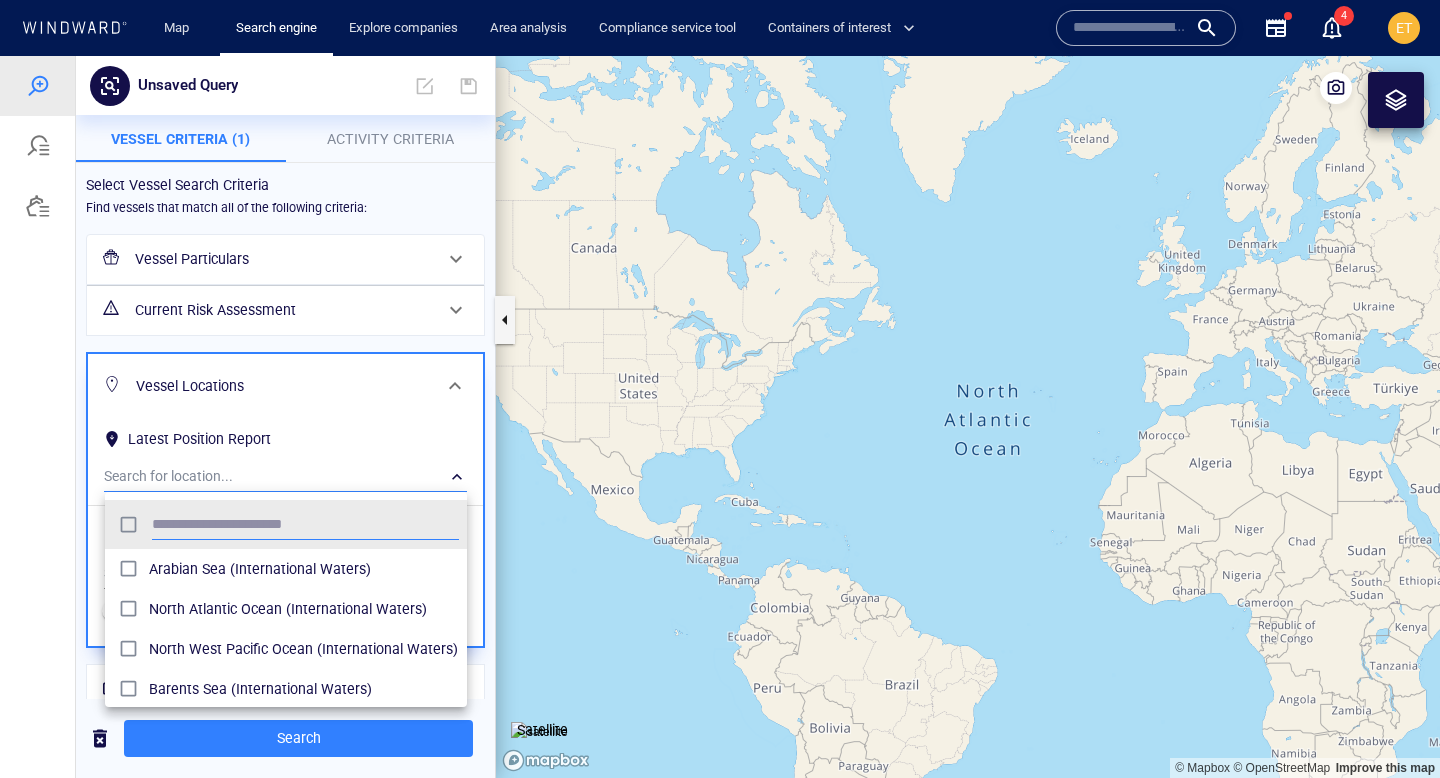 scroll, scrollTop: 0, scrollLeft: 1, axis: horizontal 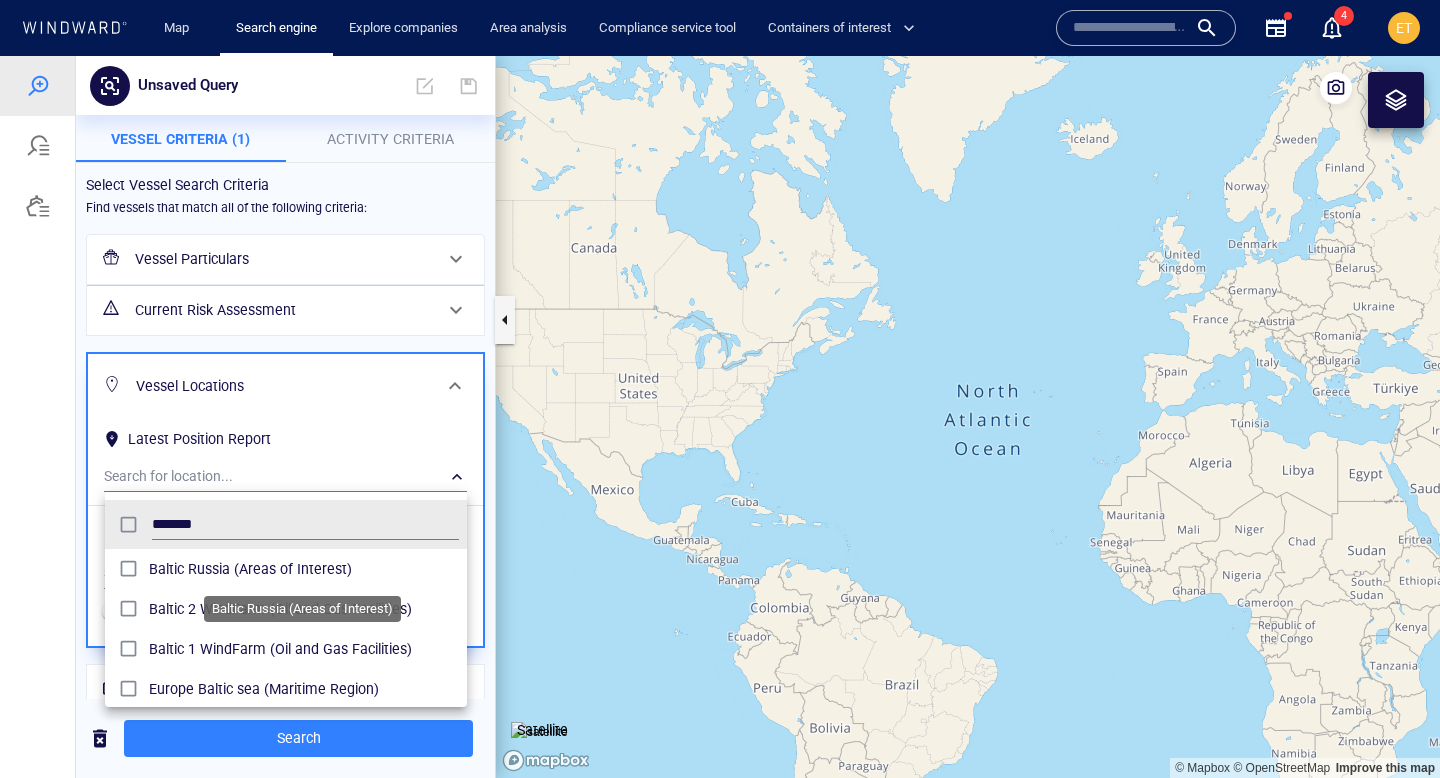 type on "******" 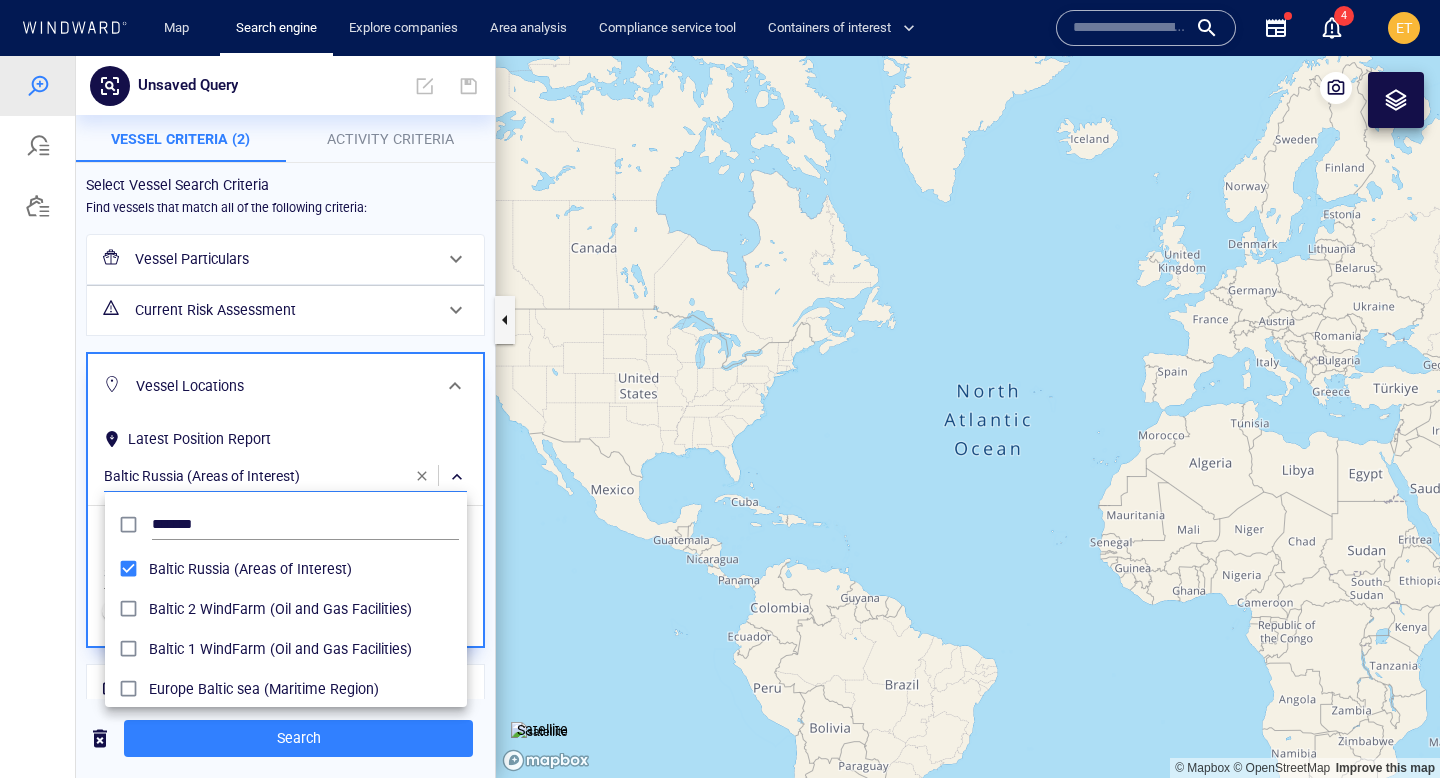 click at bounding box center (720, 417) 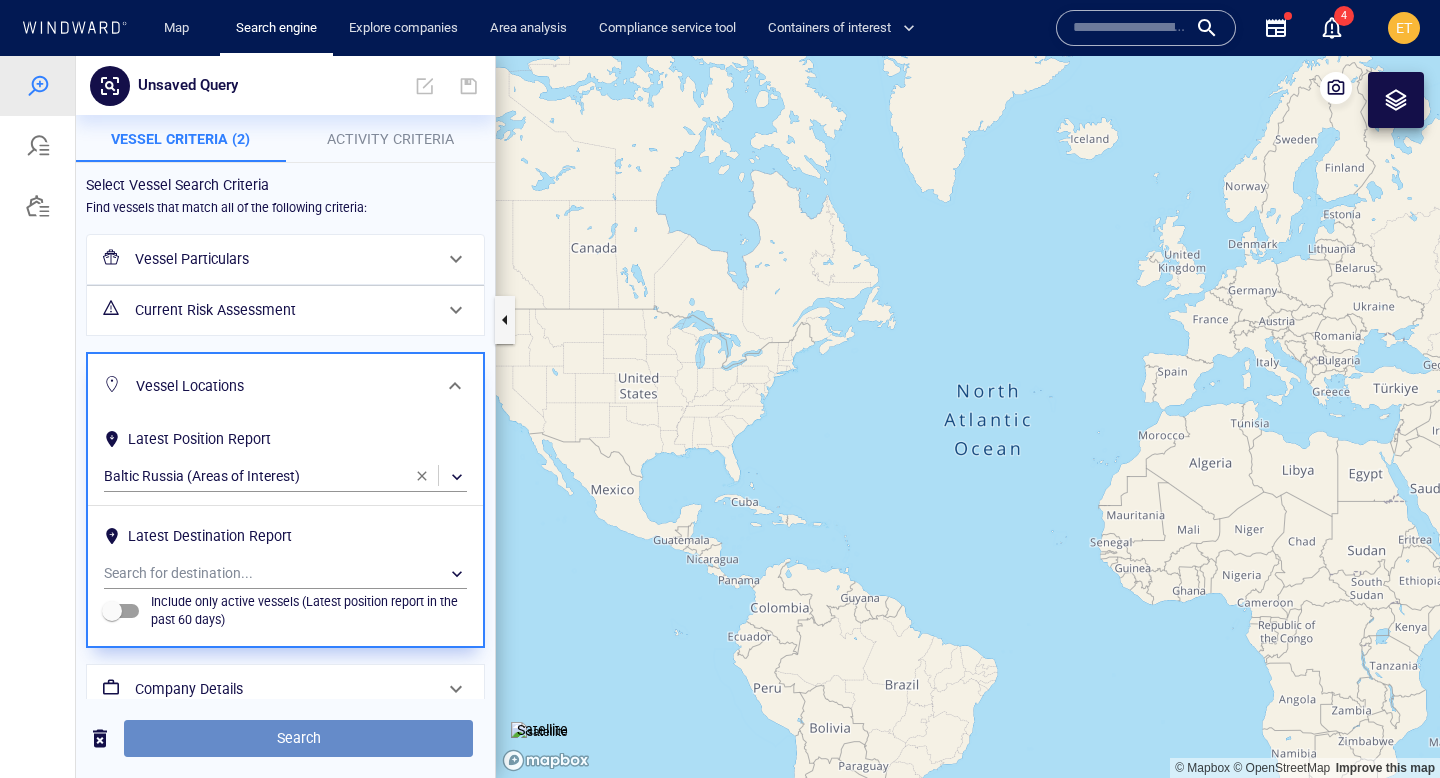 click on "Search" at bounding box center (298, 738) 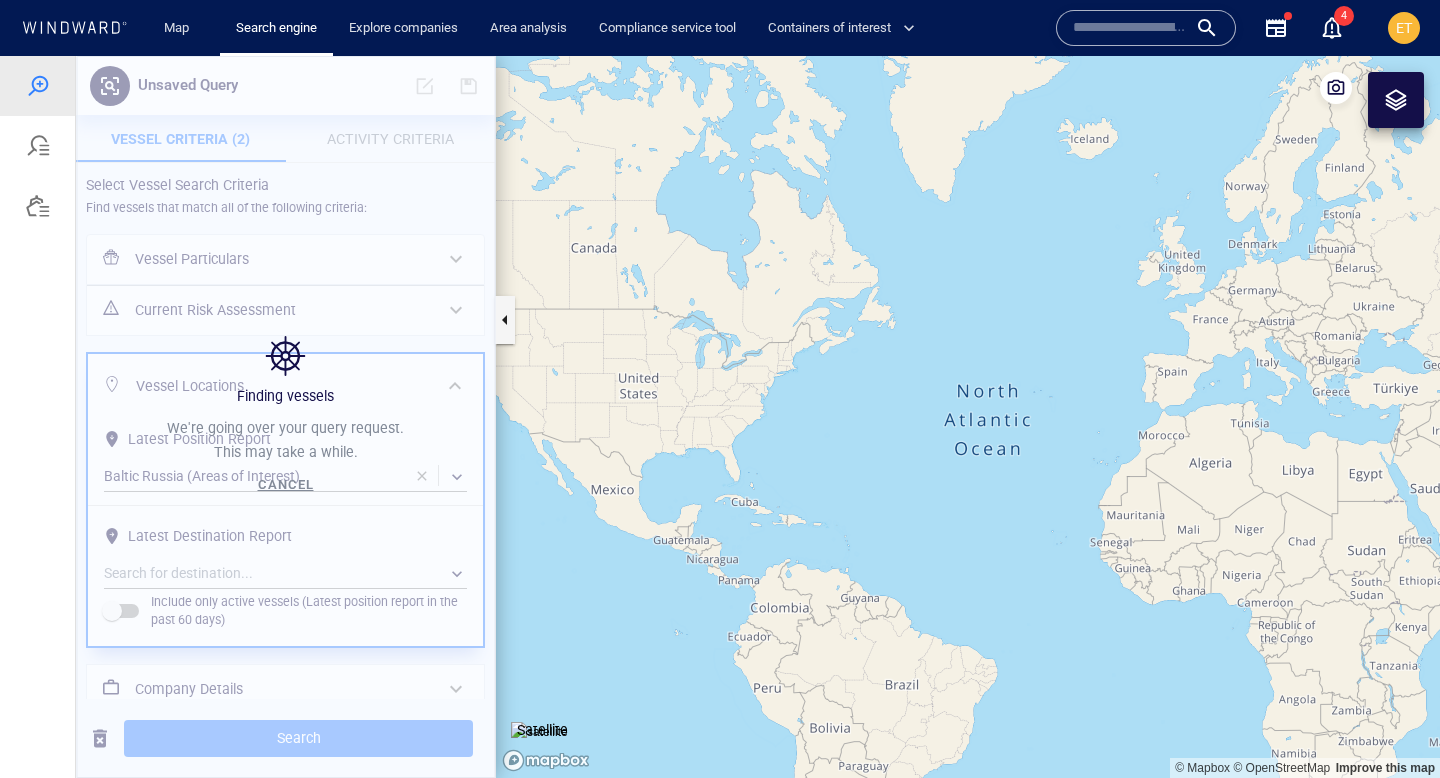drag, startPoint x: 1225, startPoint y: 443, endPoint x: 1005, endPoint y: 479, distance: 222.926 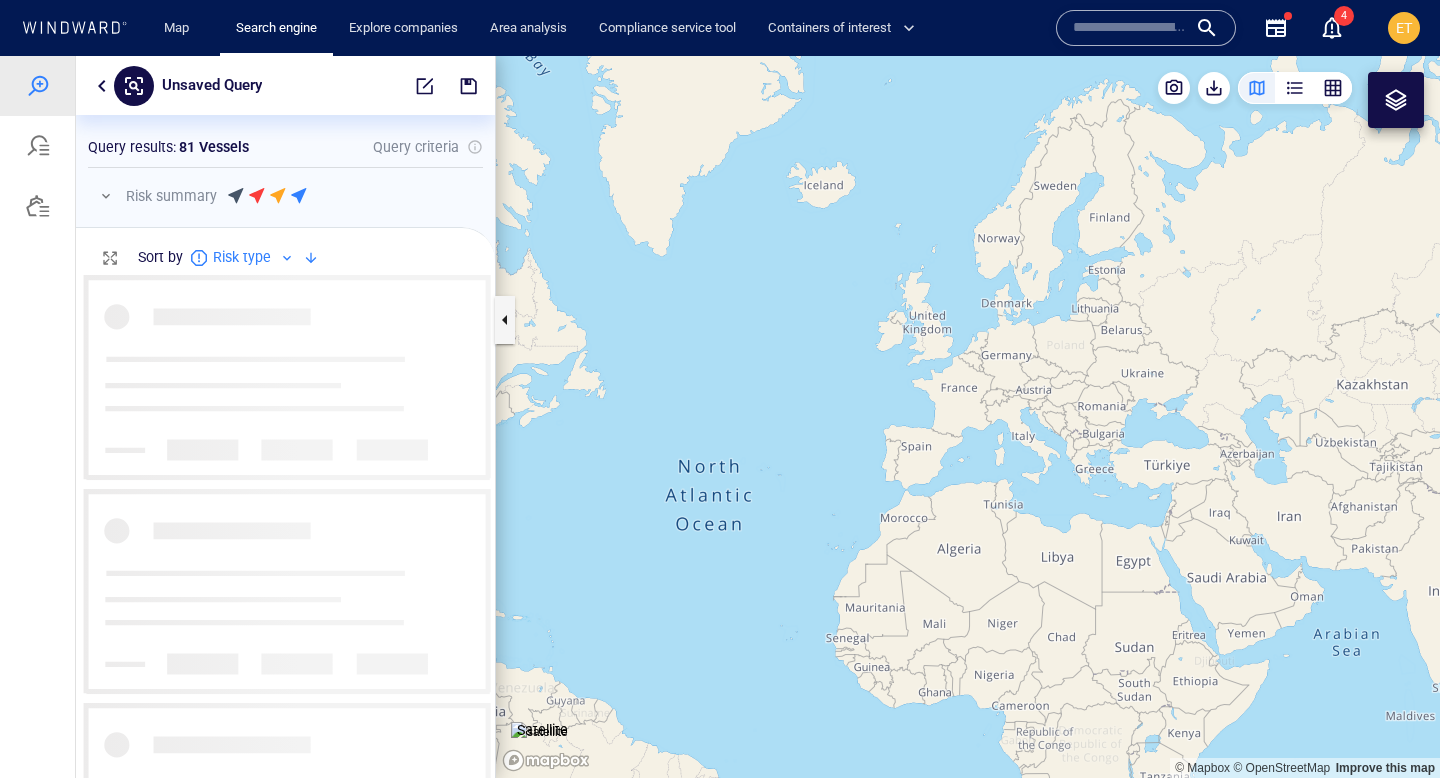 scroll, scrollTop: 0, scrollLeft: 1, axis: horizontal 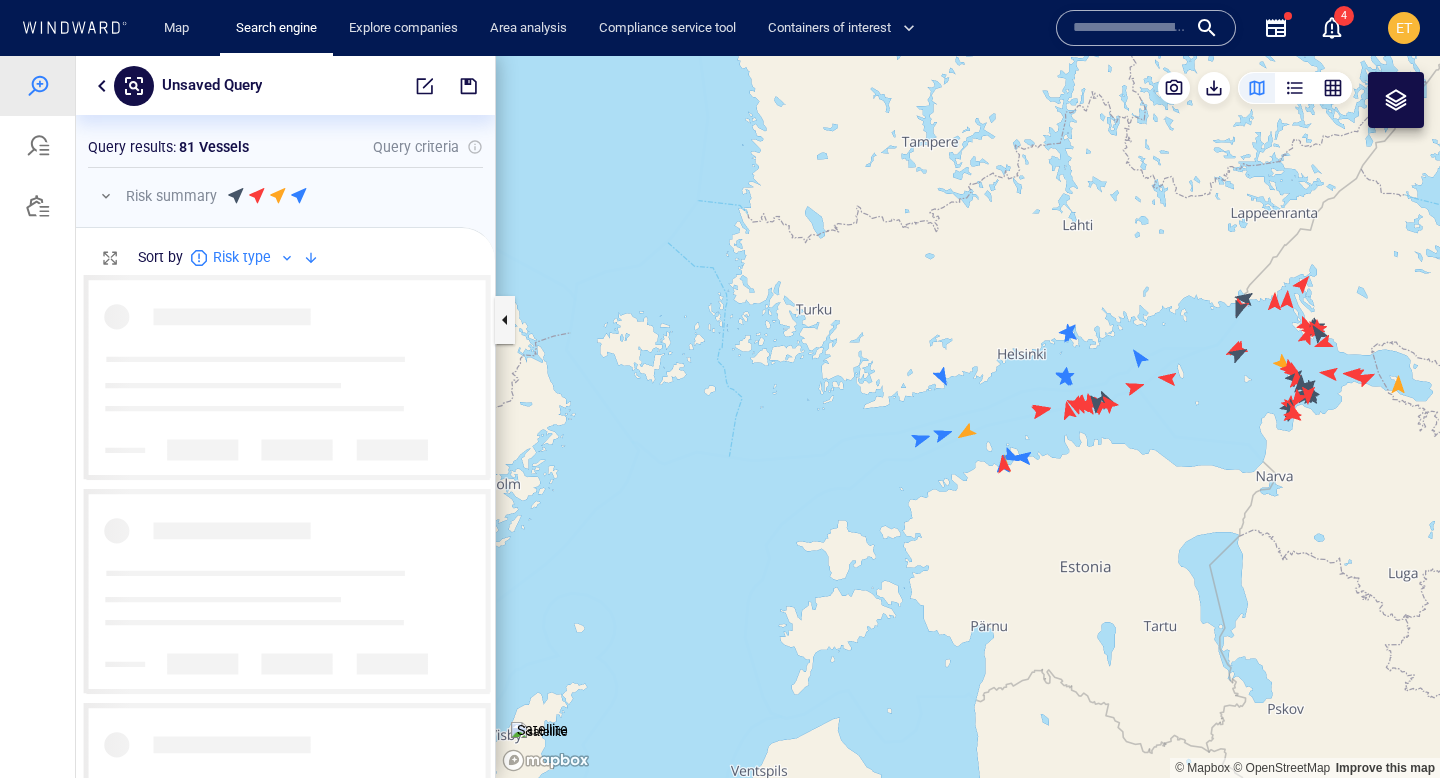 drag, startPoint x: 1007, startPoint y: 536, endPoint x: 1248, endPoint y: 470, distance: 249.87396 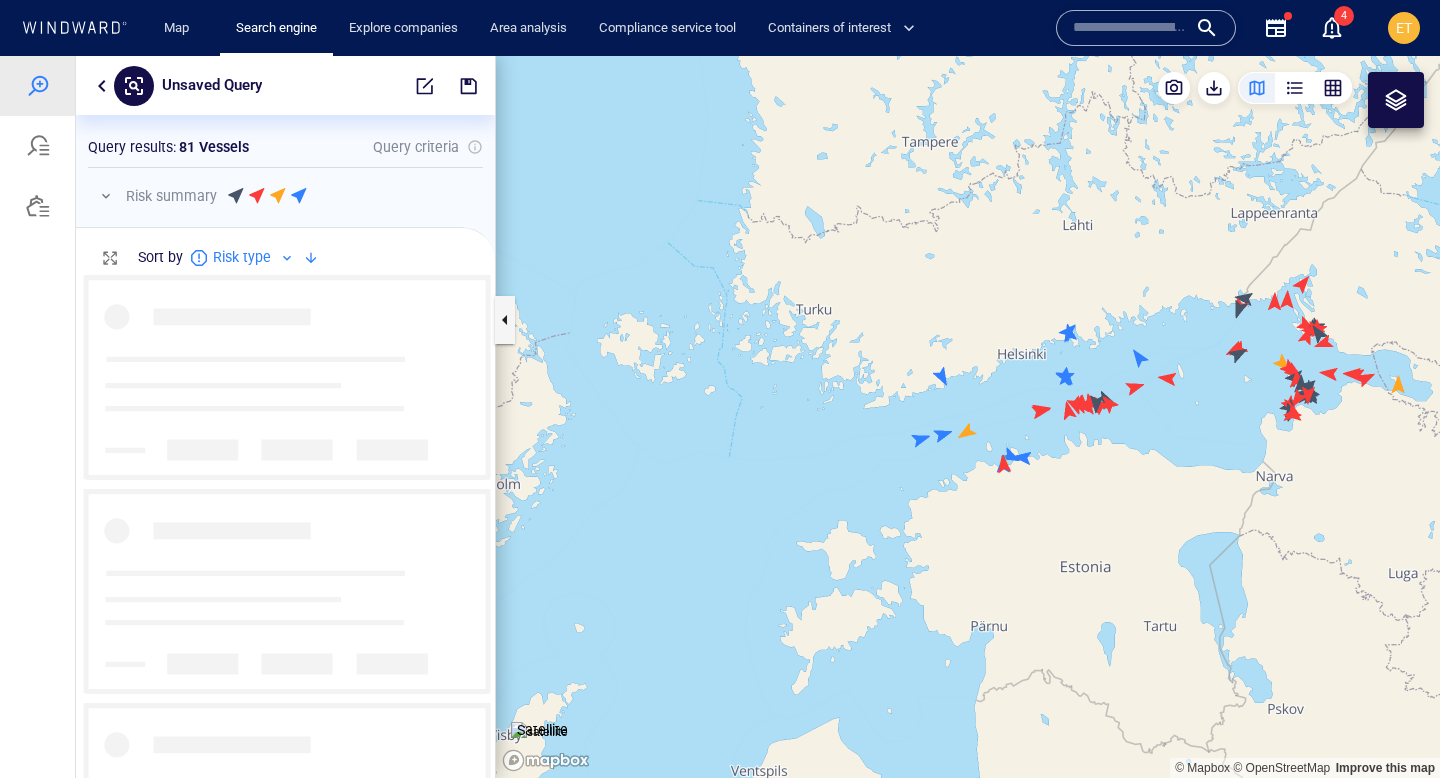 click at bounding box center [968, 417] 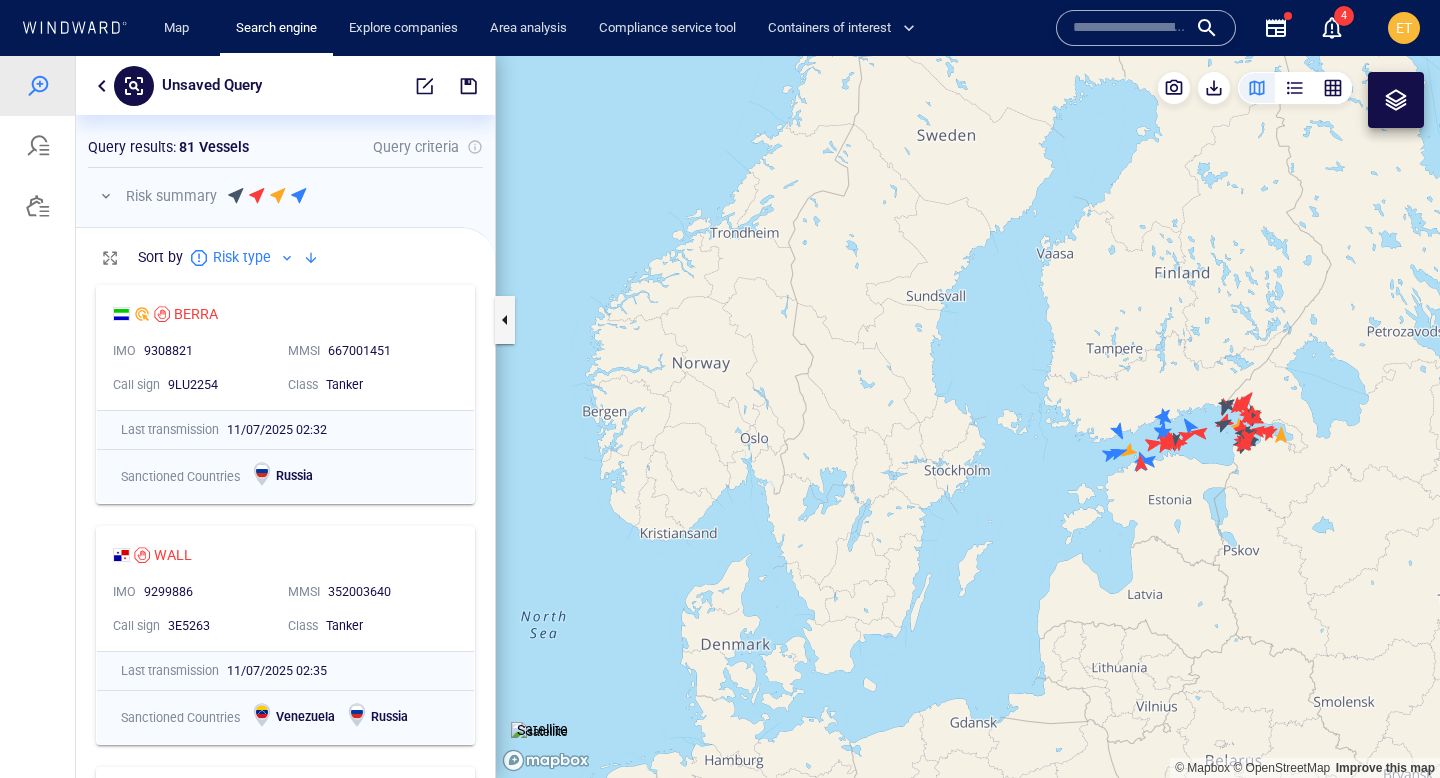 drag, startPoint x: 1251, startPoint y: 471, endPoint x: 1167, endPoint y: 472, distance: 84.00595 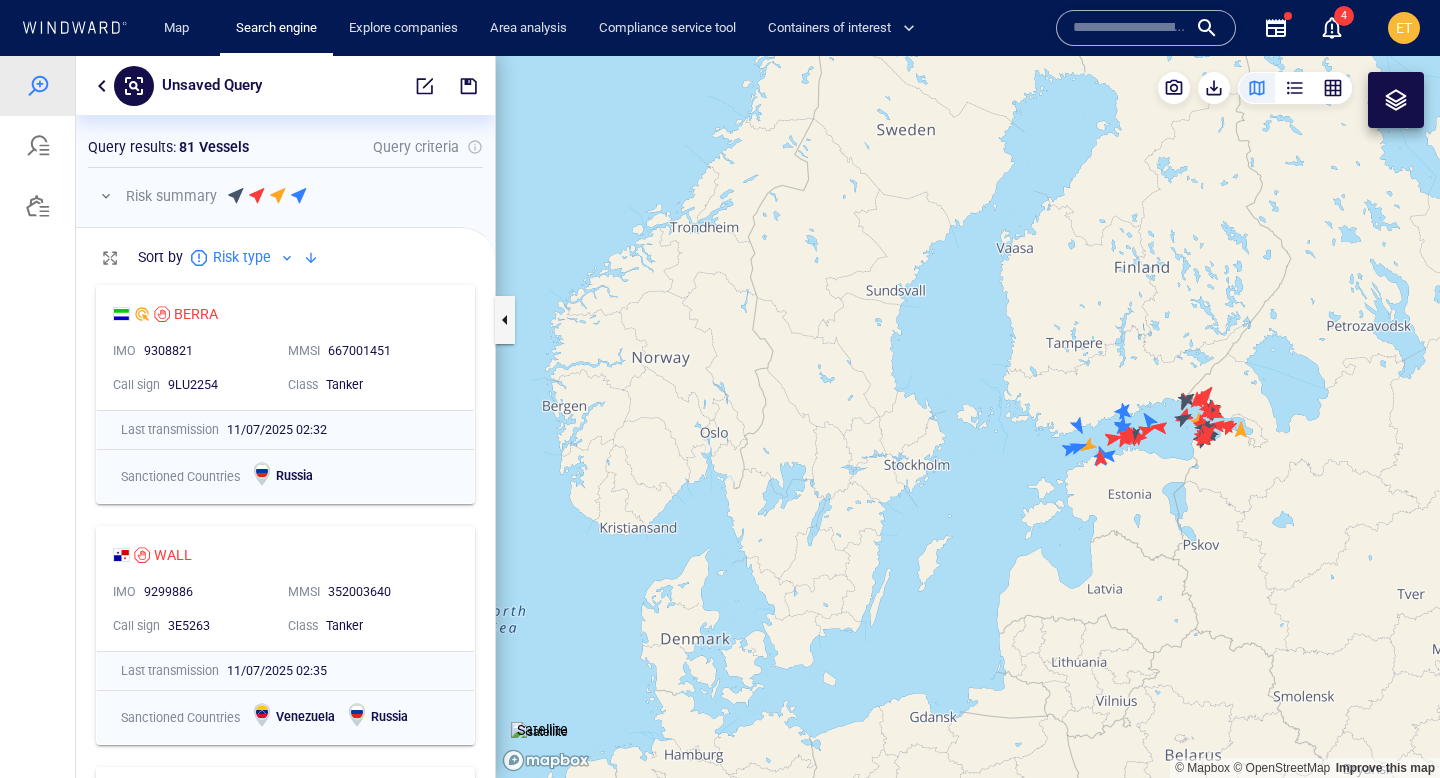 drag, startPoint x: 1134, startPoint y: 487, endPoint x: 1154, endPoint y: 486, distance: 20.024984 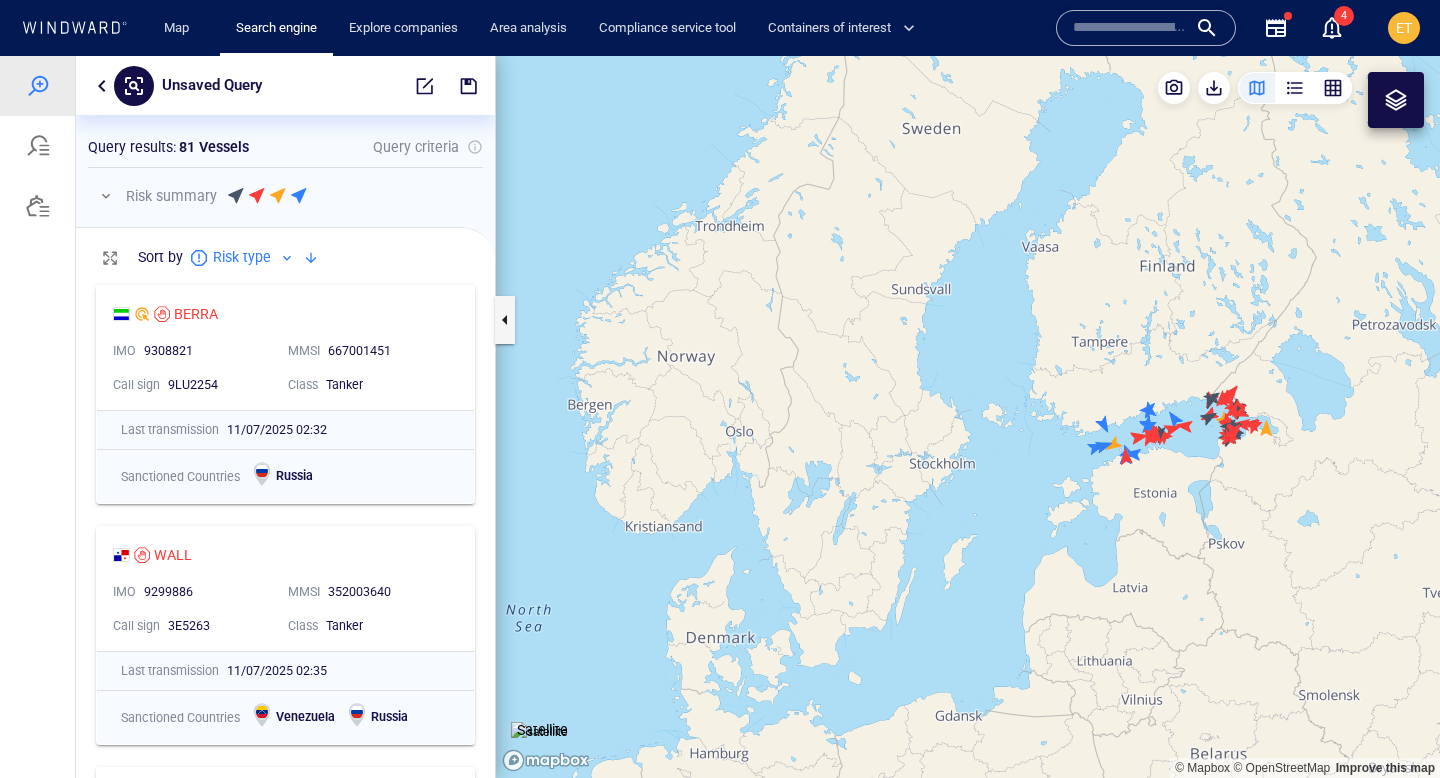click at bounding box center (425, 86) 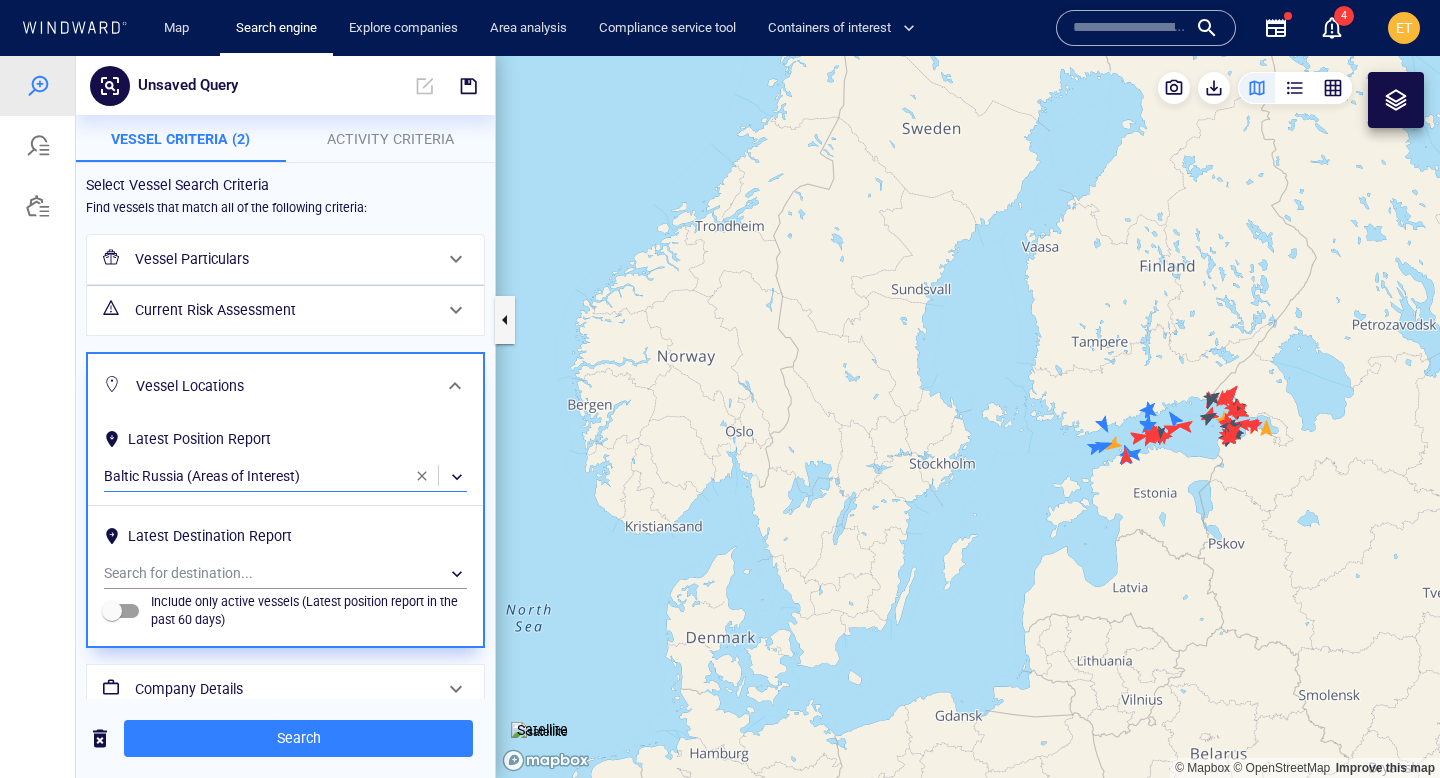 click on "​" at bounding box center [285, 477] 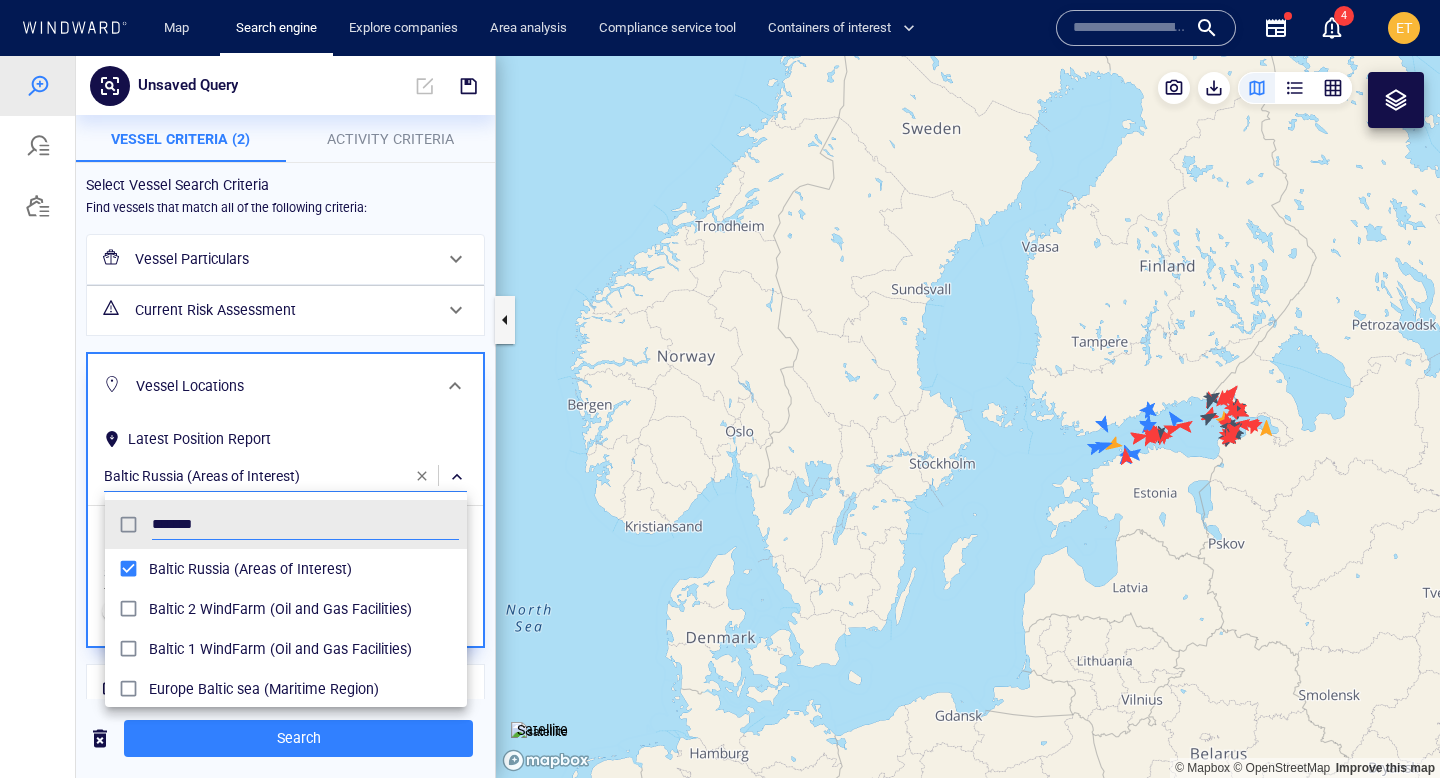 scroll, scrollTop: 0, scrollLeft: 1, axis: horizontal 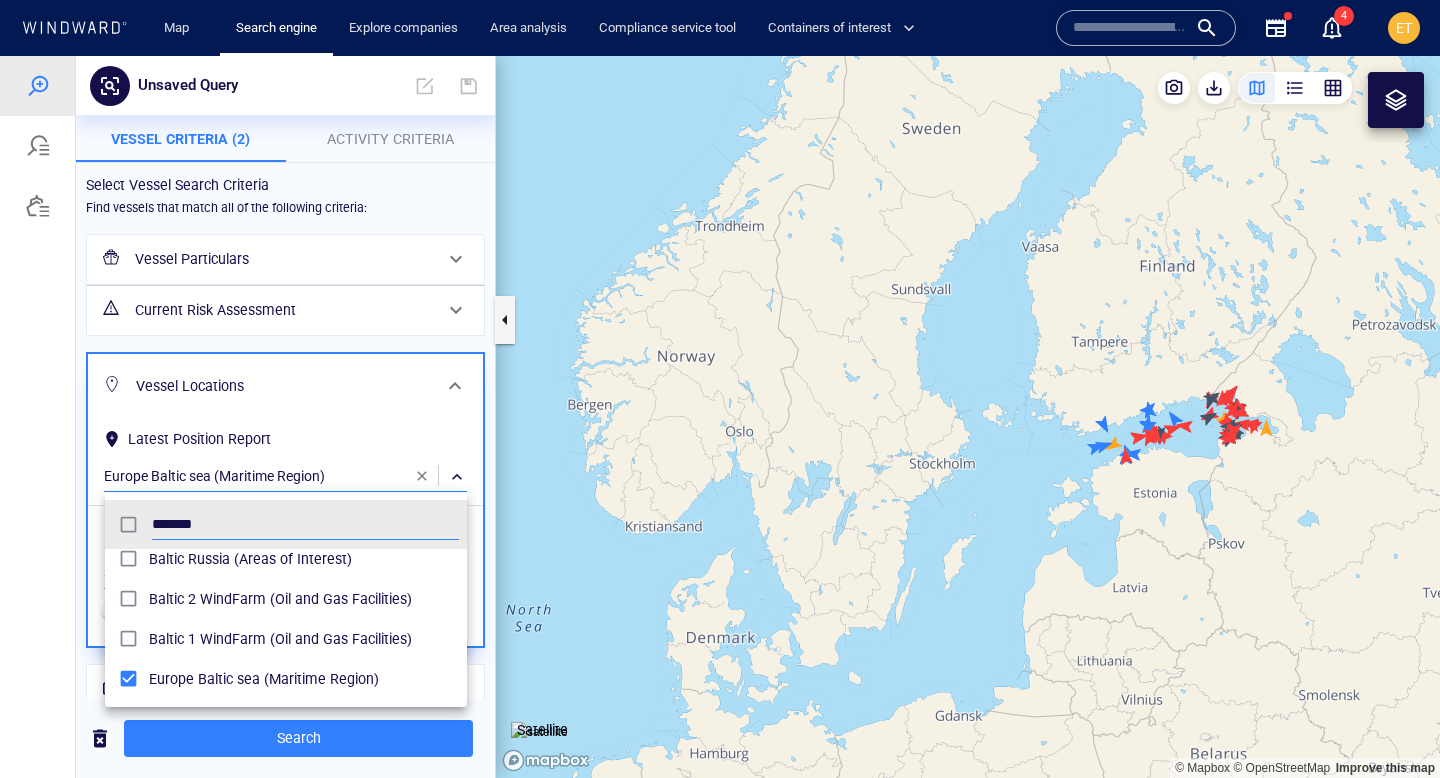 click at bounding box center [720, 417] 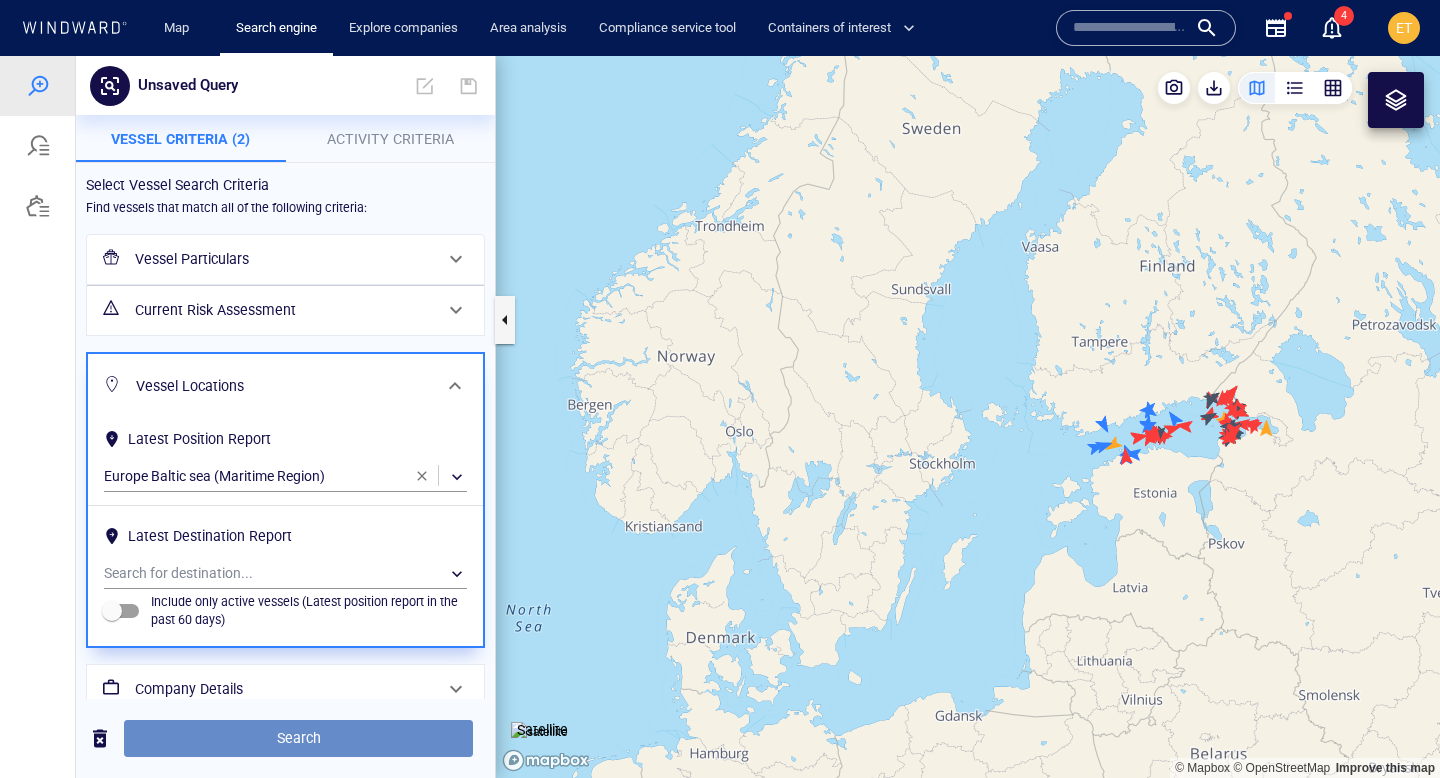 click on "Search" at bounding box center (298, 738) 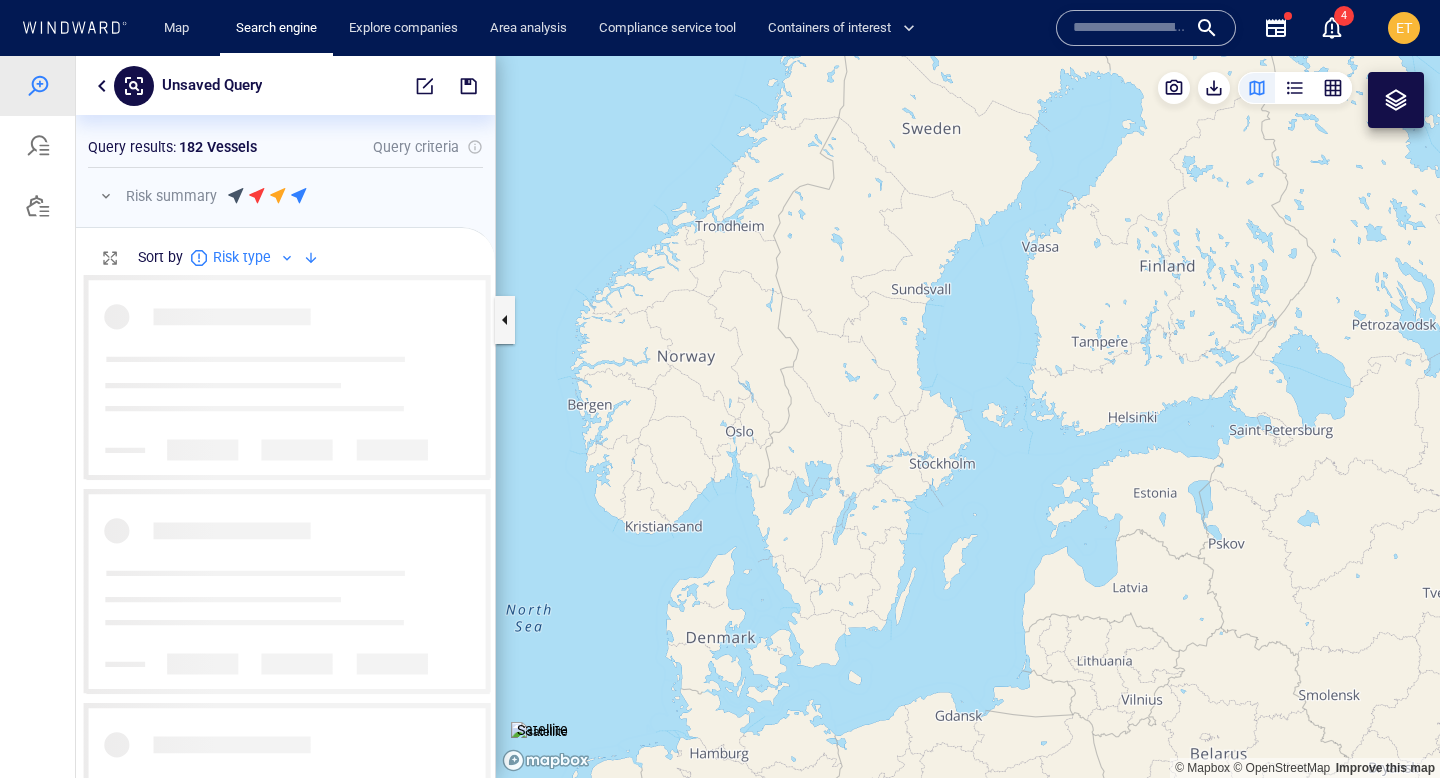 scroll, scrollTop: 0, scrollLeft: 1, axis: horizontal 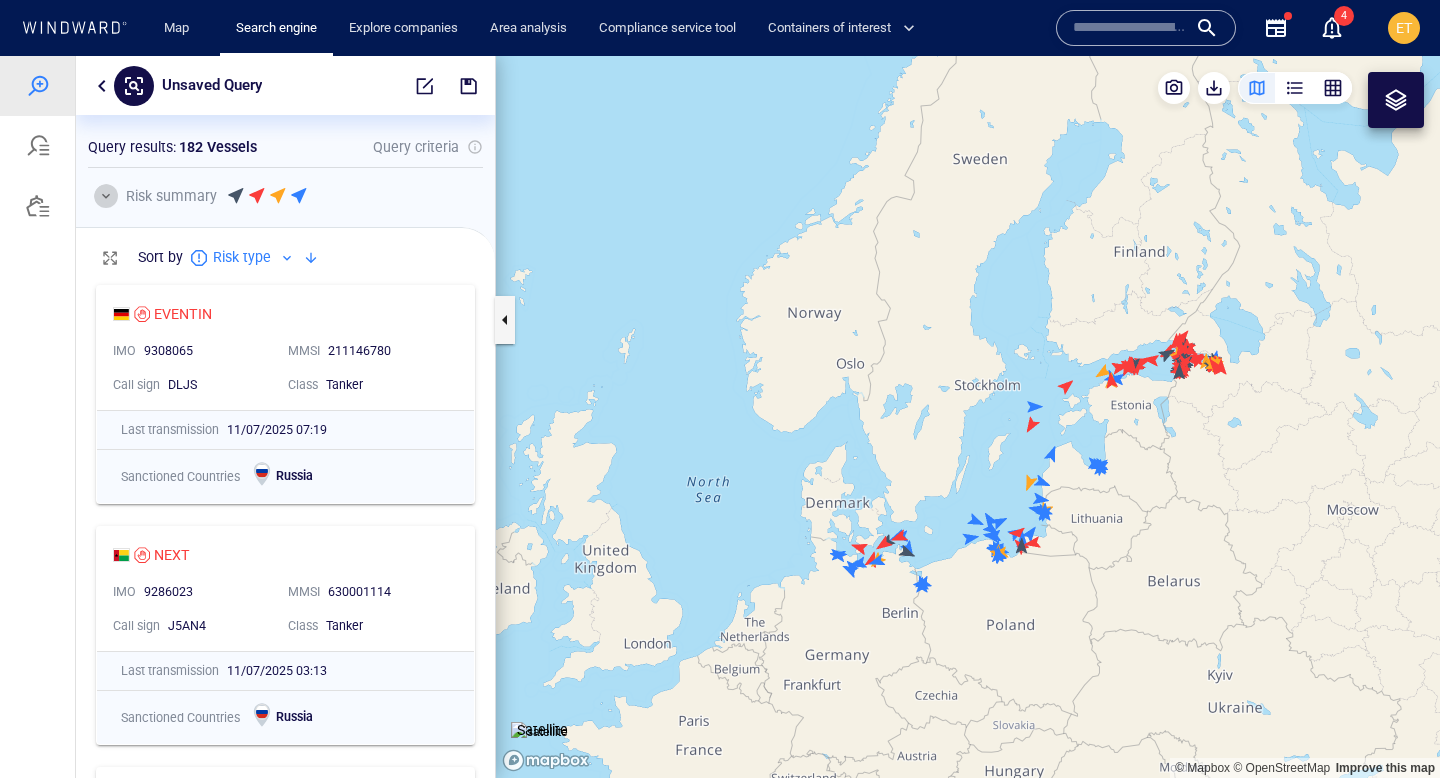 click at bounding box center [106, 196] 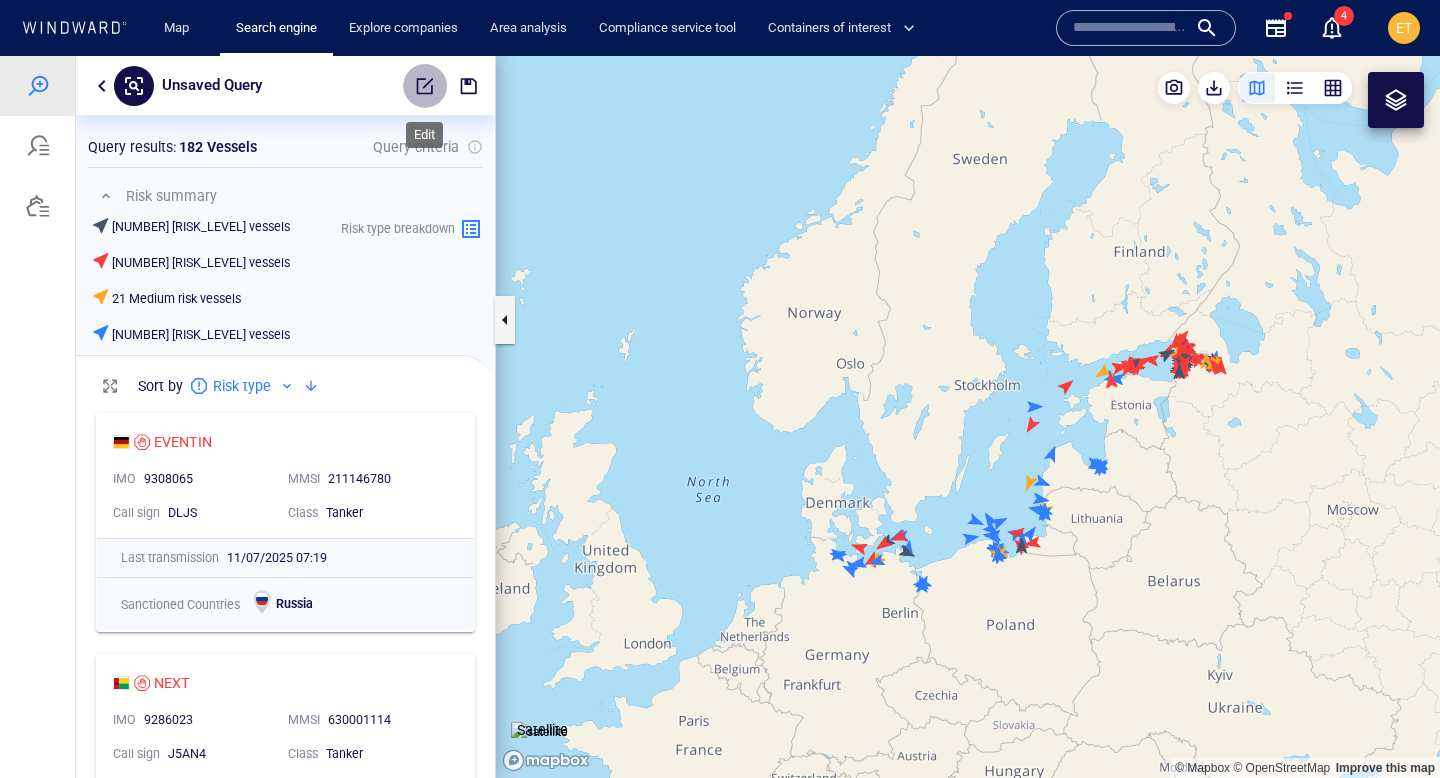 click at bounding box center [425, 86] 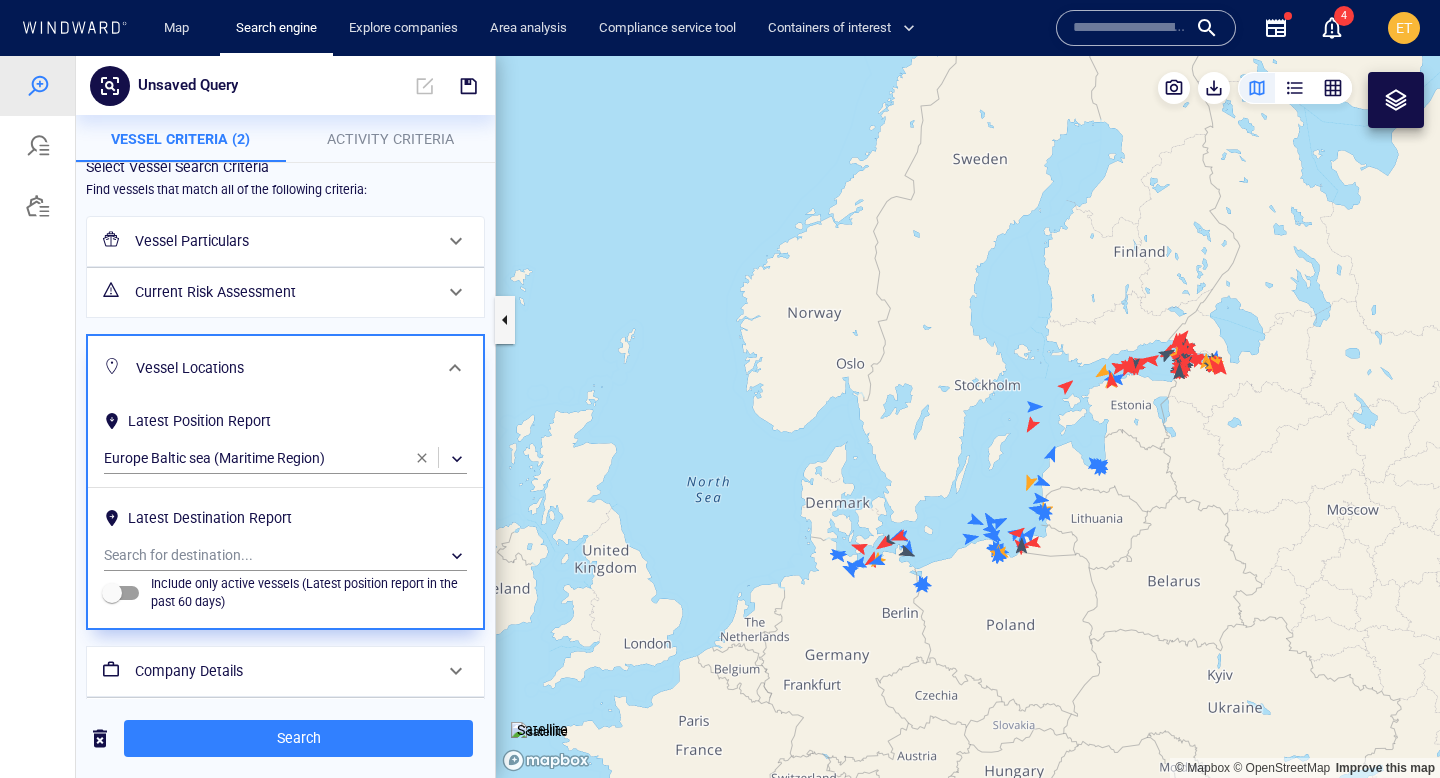 scroll, scrollTop: 0, scrollLeft: 0, axis: both 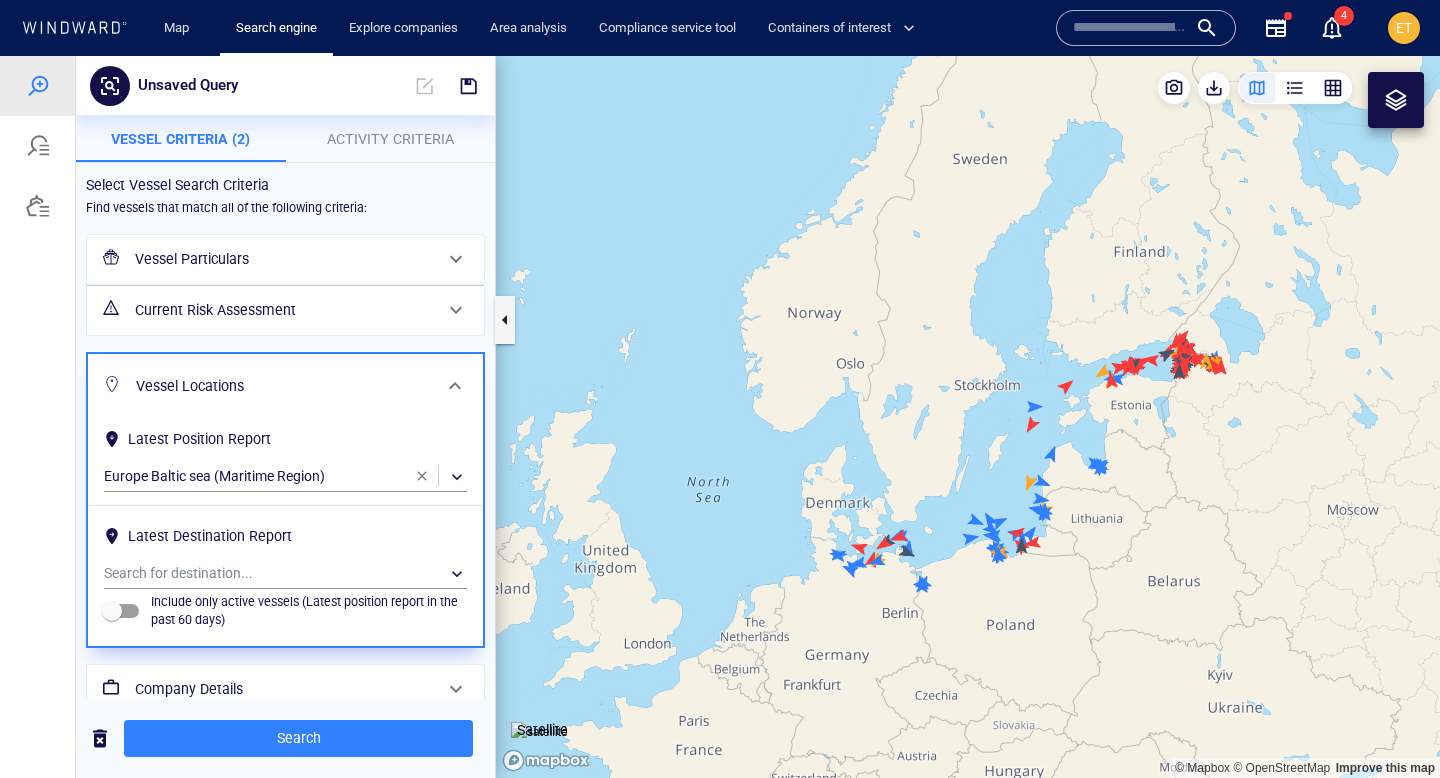 click on "Current Risk Assessment" at bounding box center (283, 310) 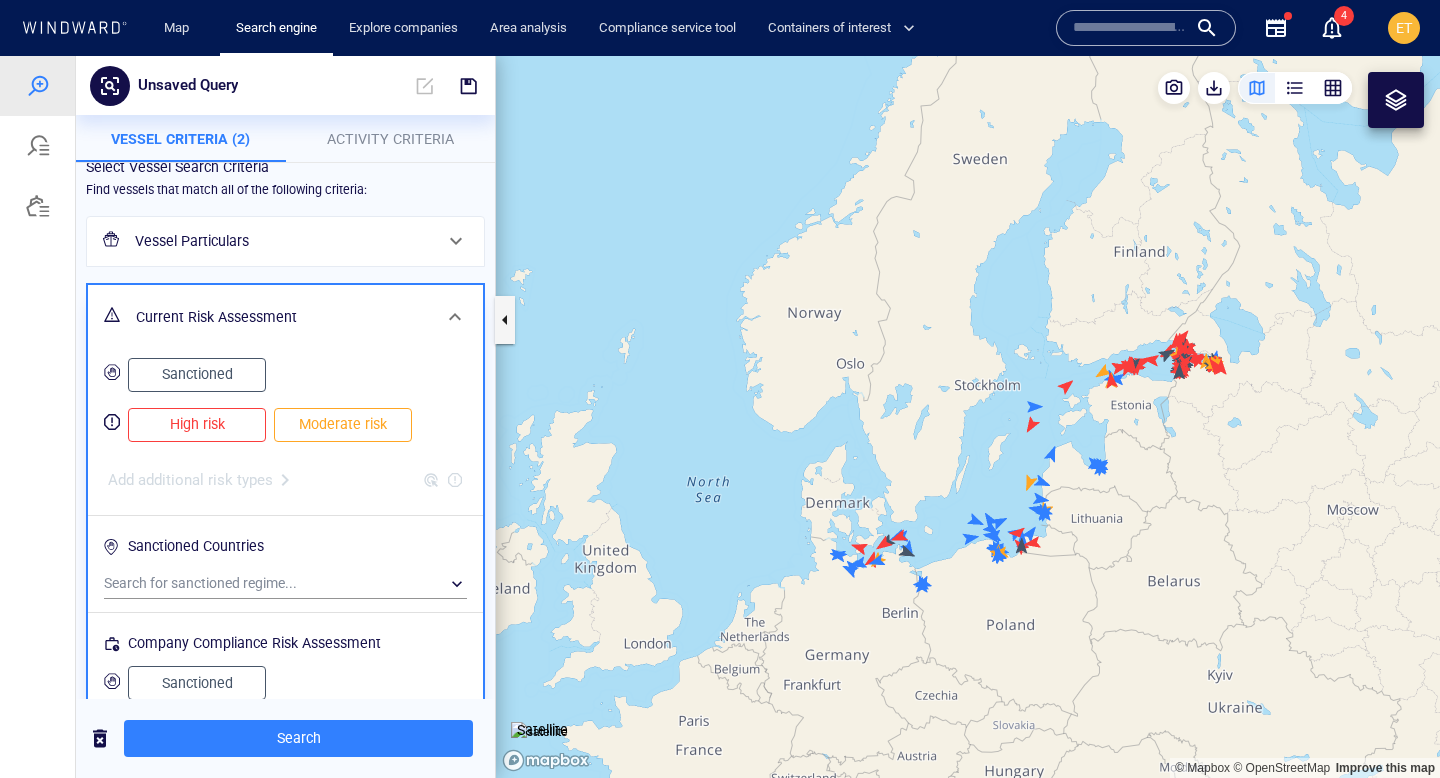 scroll, scrollTop: 23, scrollLeft: 0, axis: vertical 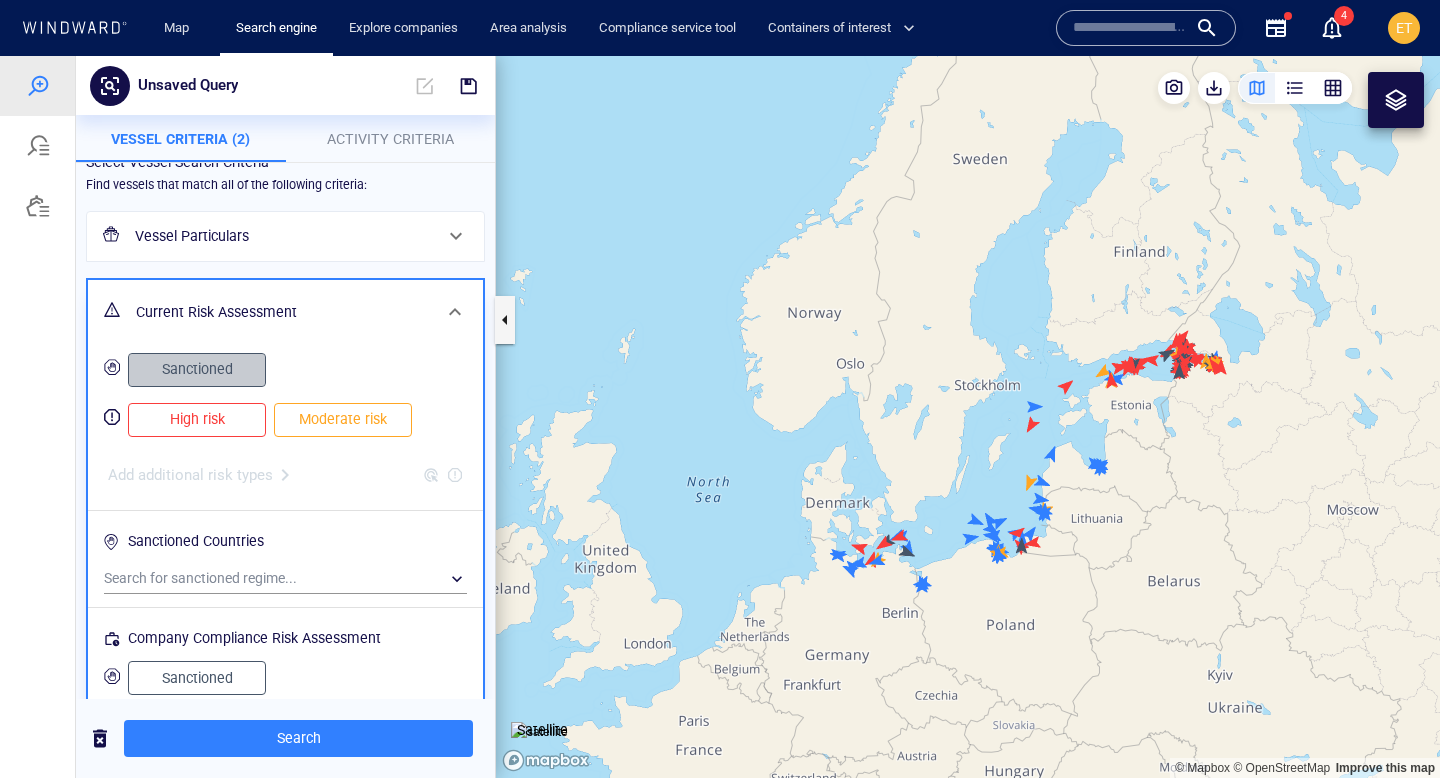 click on "Sanctioned" at bounding box center (197, 369) 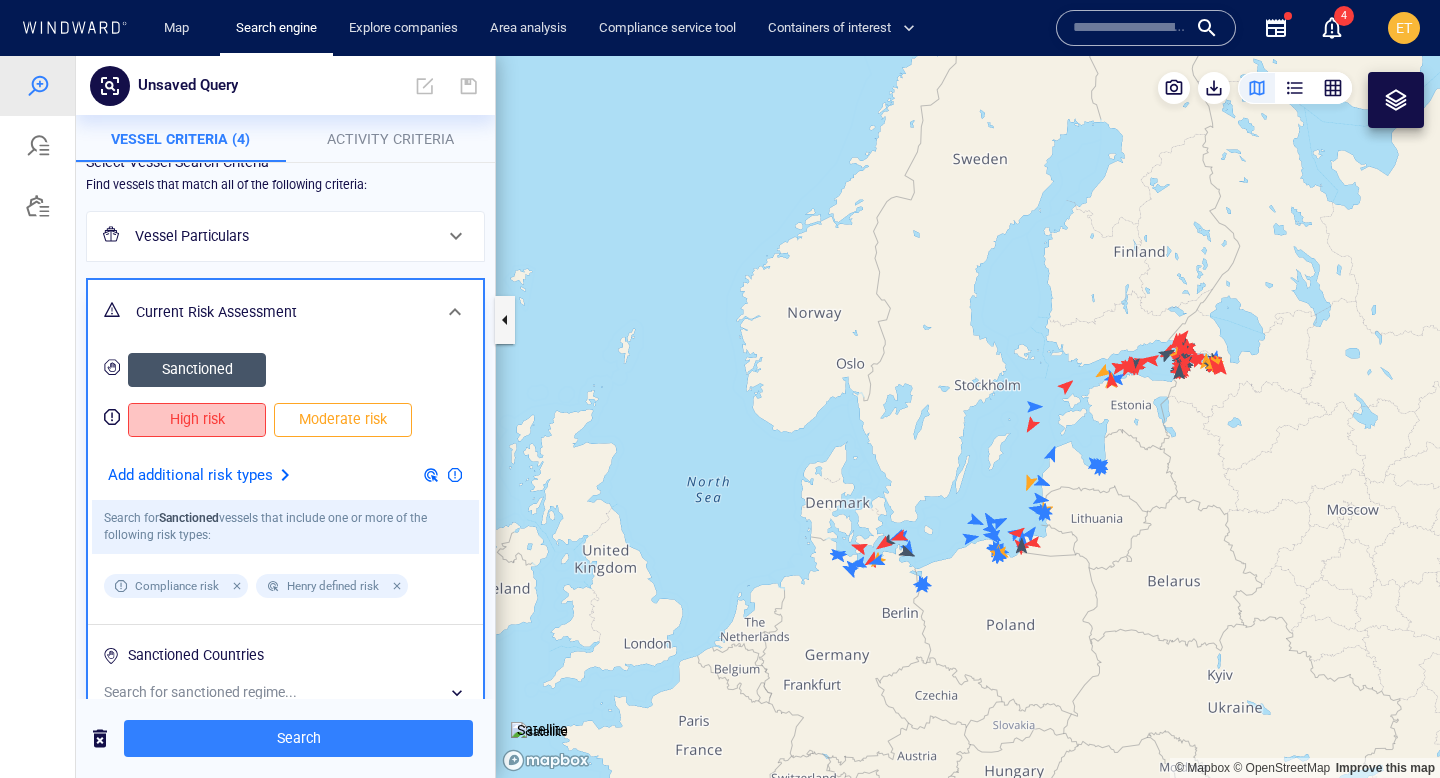 click on "High risk" at bounding box center [197, 419] 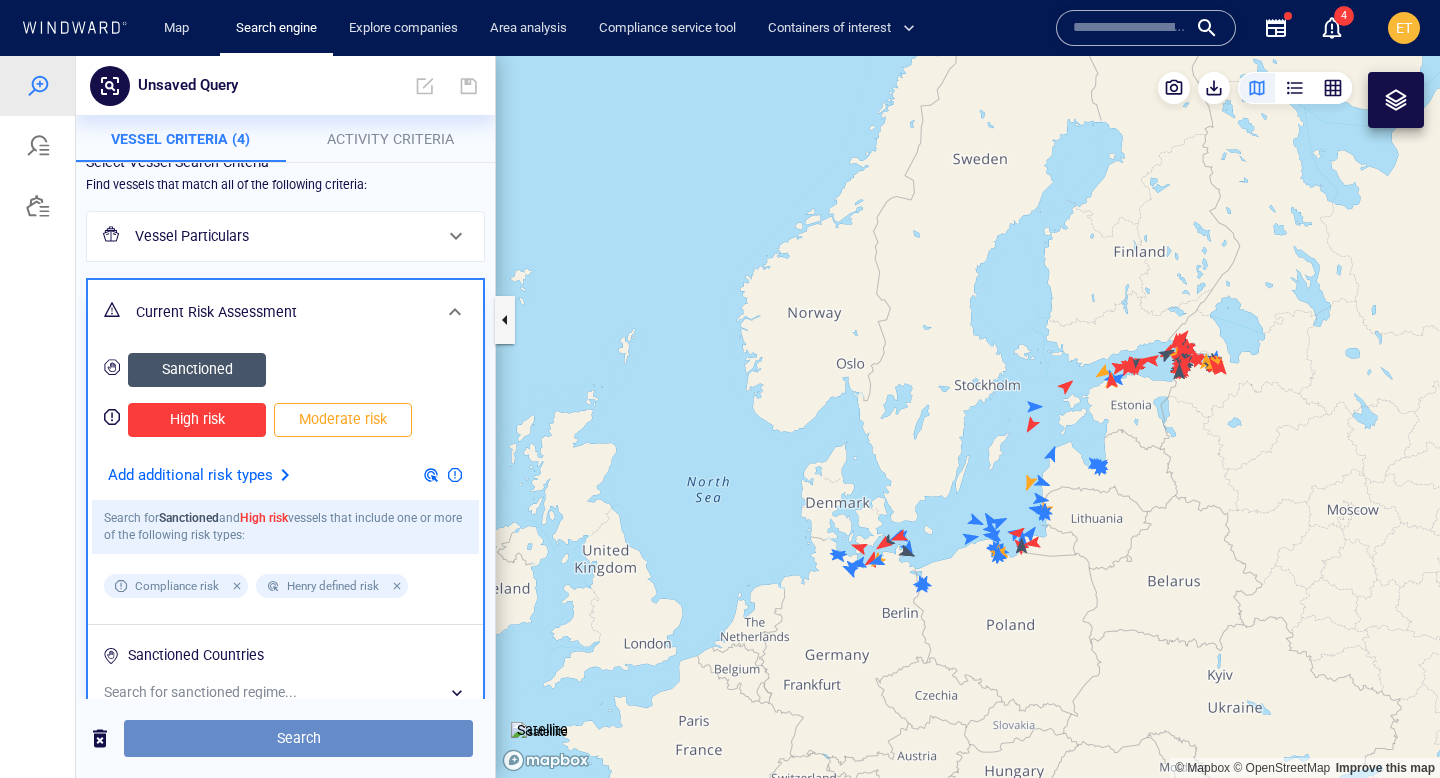 click on "Search" at bounding box center (298, 738) 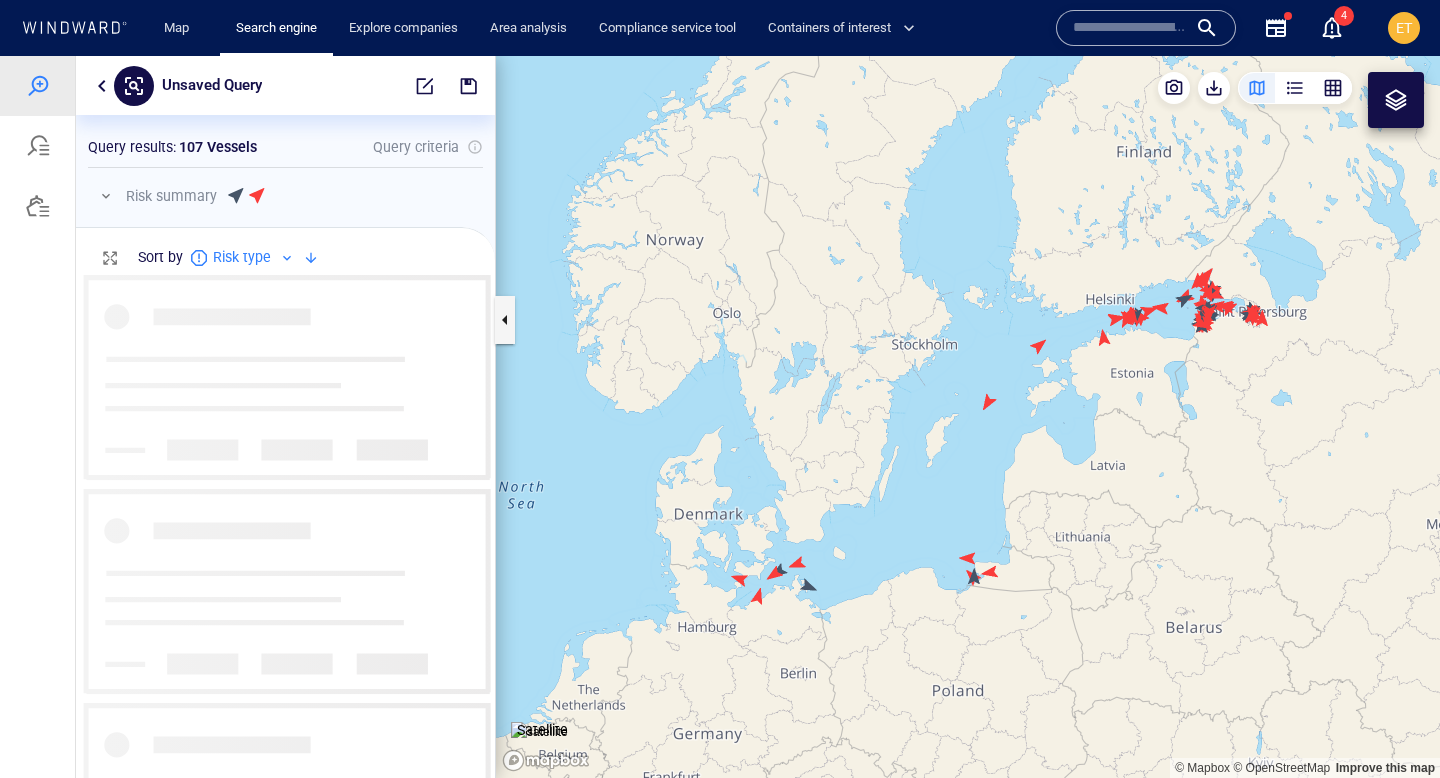 scroll, scrollTop: 0, scrollLeft: 1, axis: horizontal 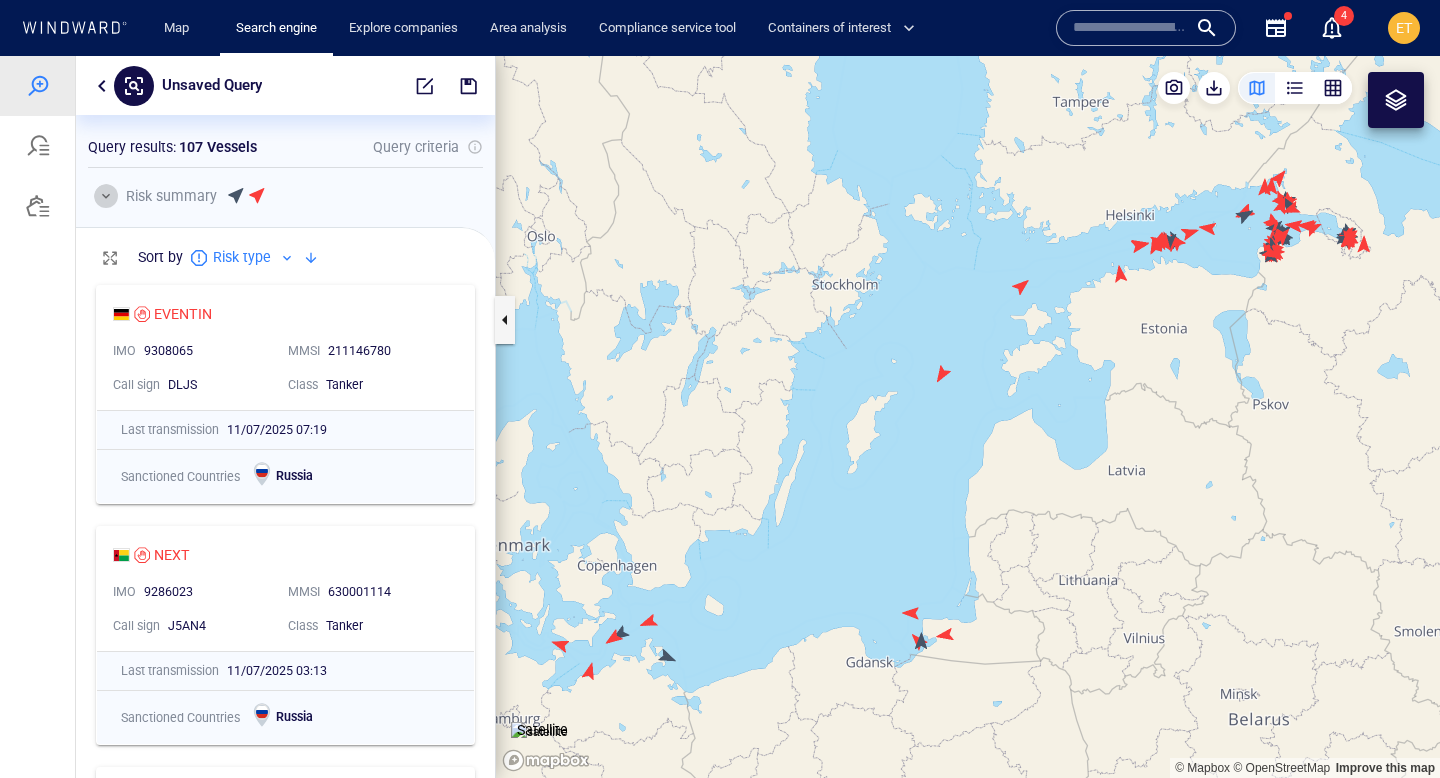 click at bounding box center (106, 196) 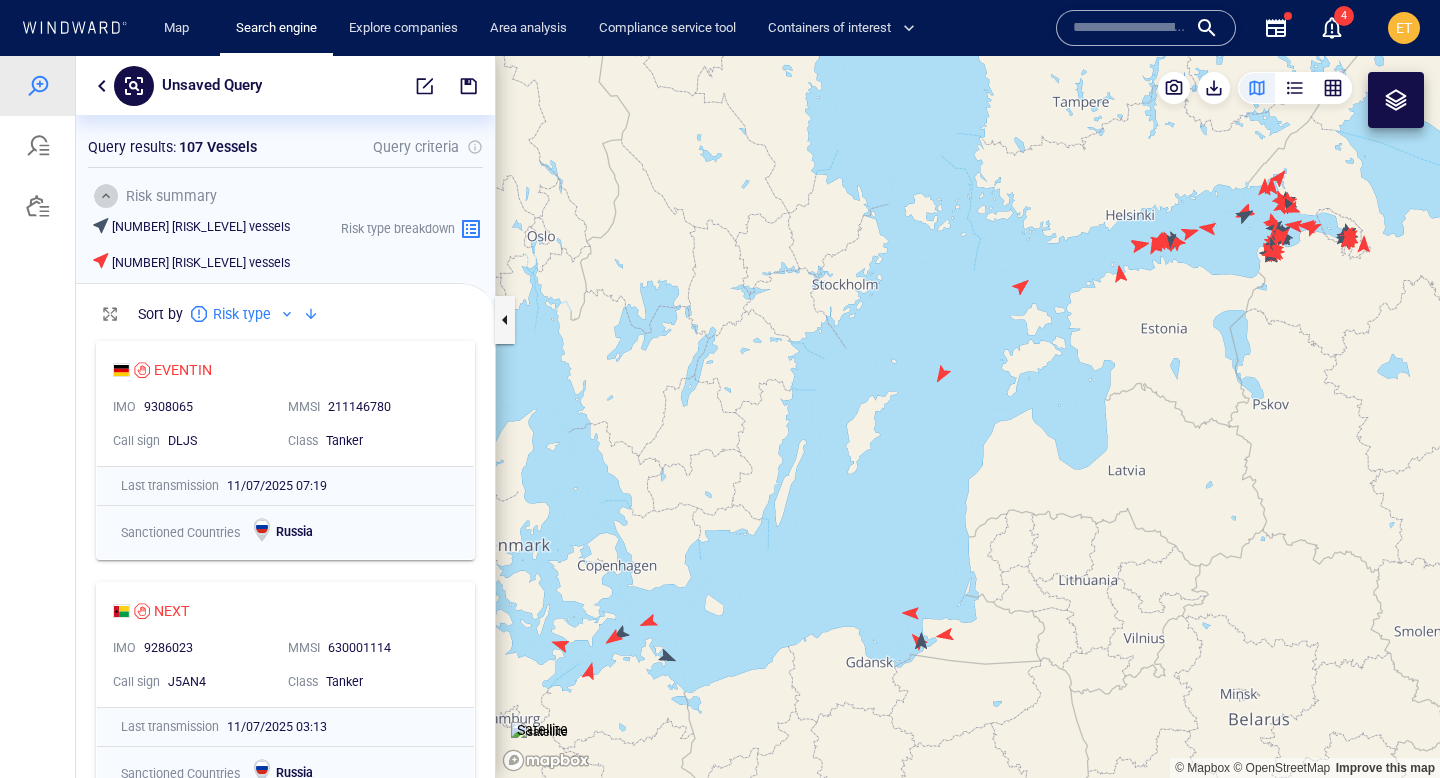 click at bounding box center [106, 196] 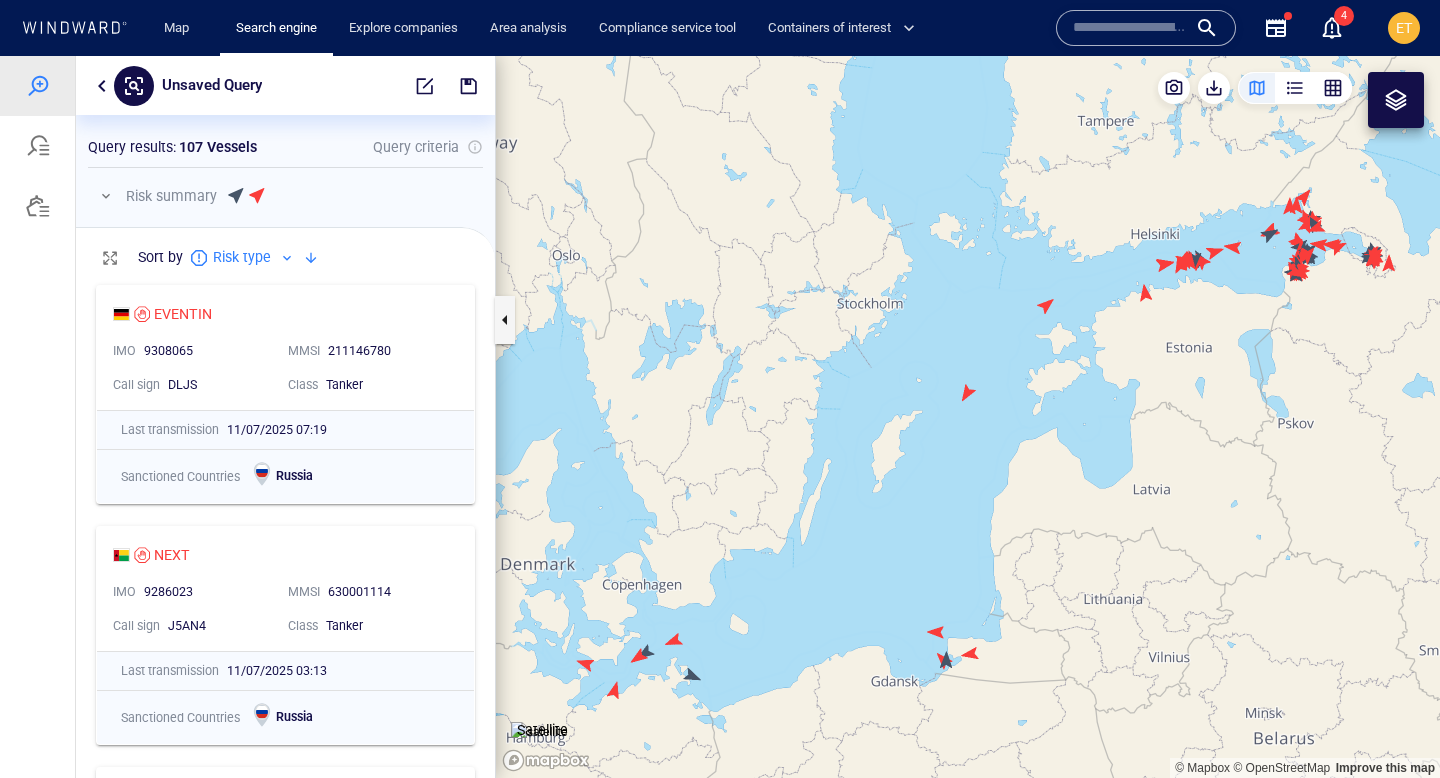 drag, startPoint x: 1017, startPoint y: 401, endPoint x: 1042, endPoint y: 420, distance: 31.400637 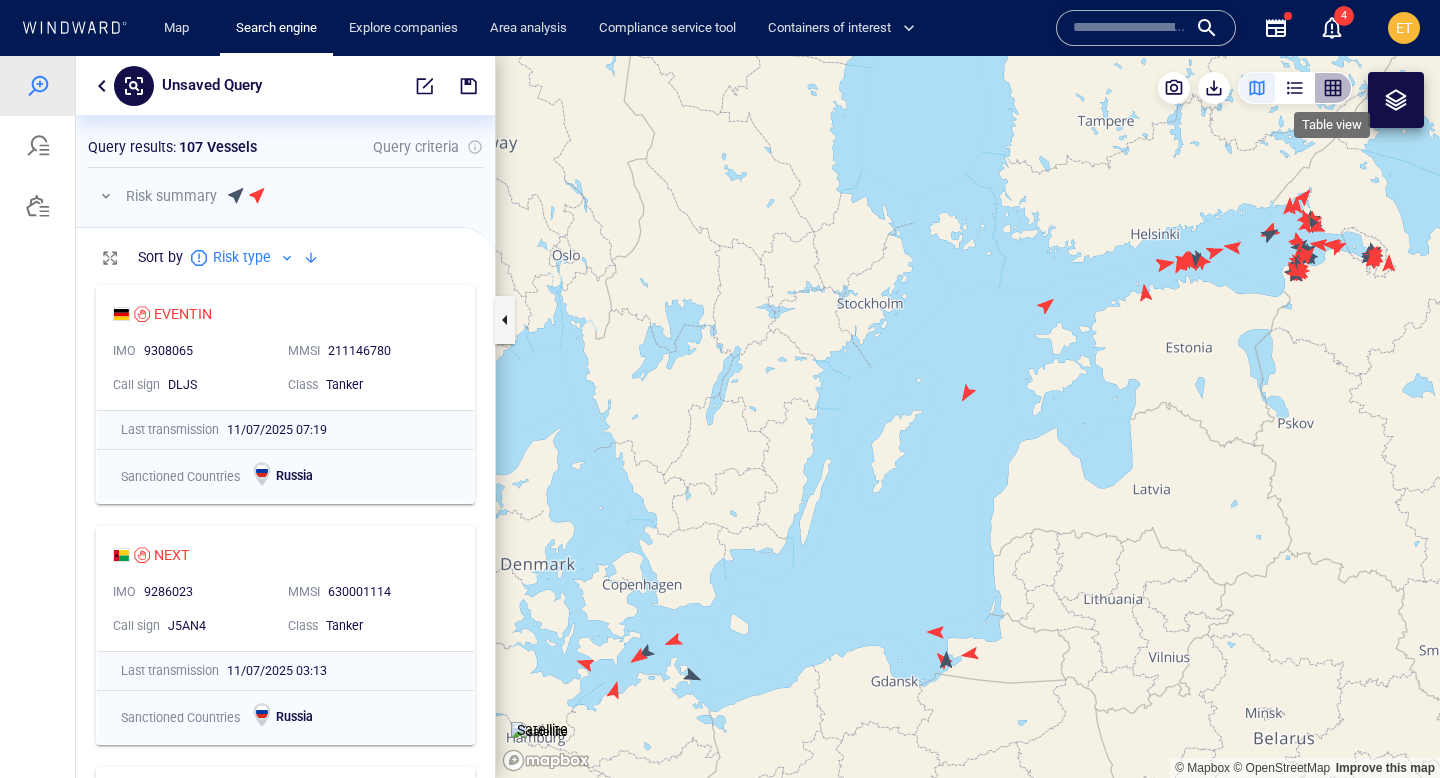 click at bounding box center (1333, 88) 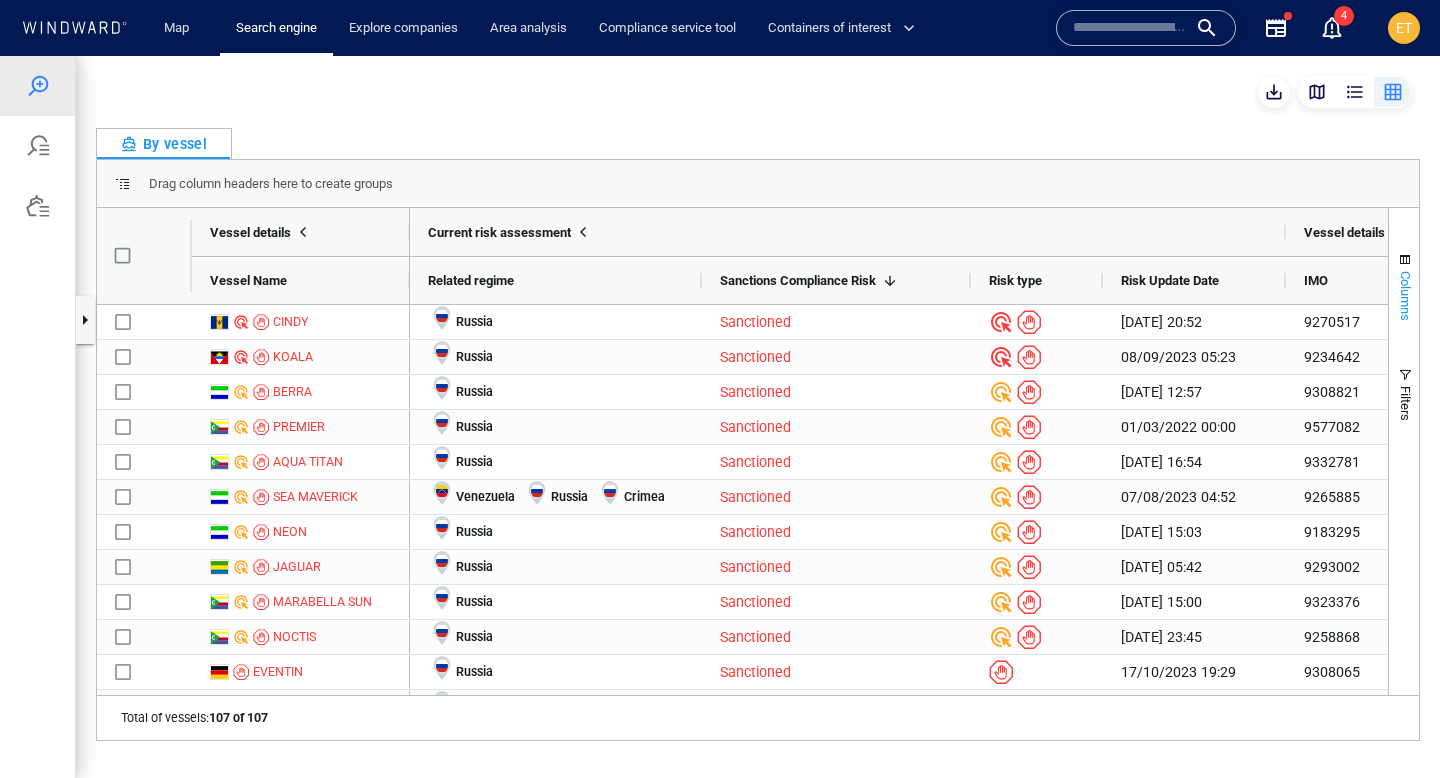 click on "Columns" at bounding box center [1405, 296] 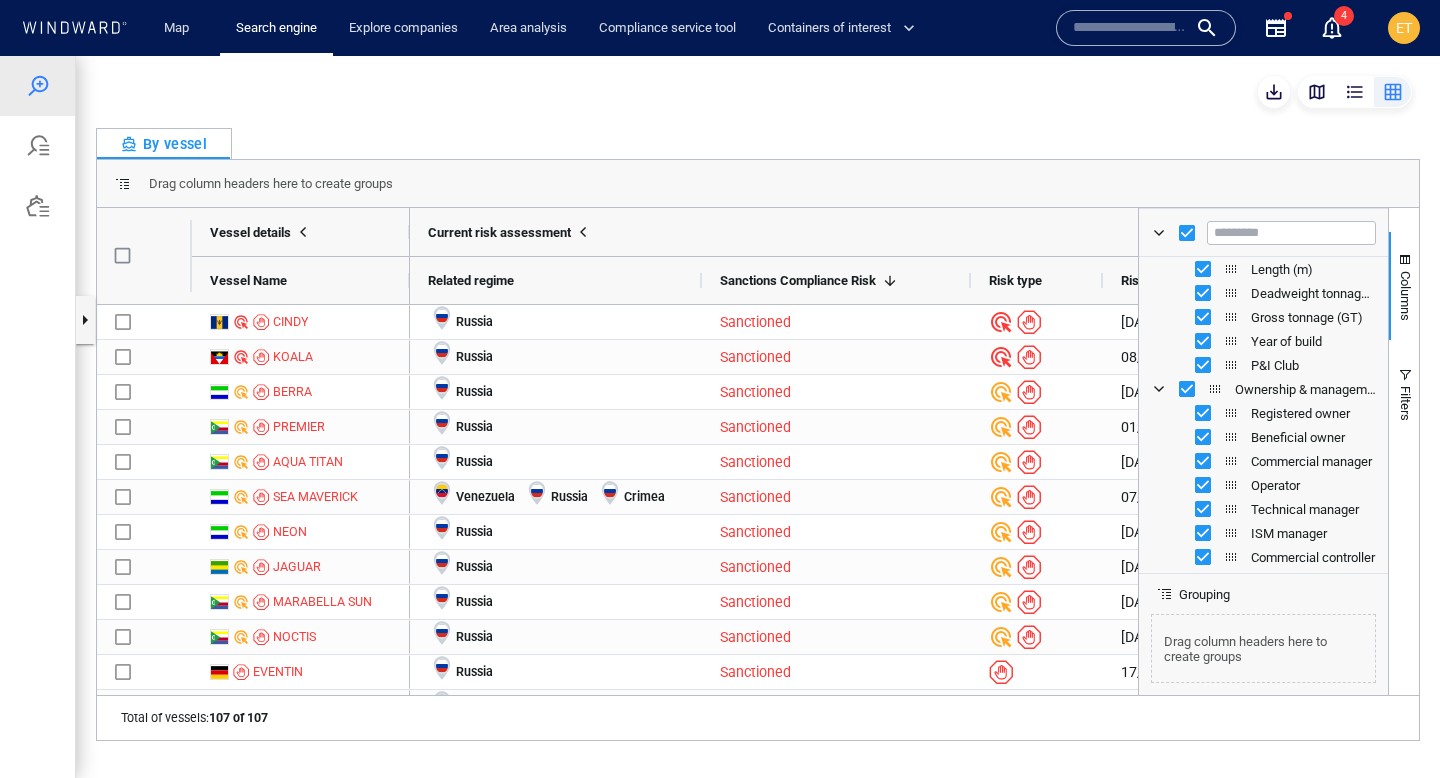 scroll, scrollTop: 339, scrollLeft: 0, axis: vertical 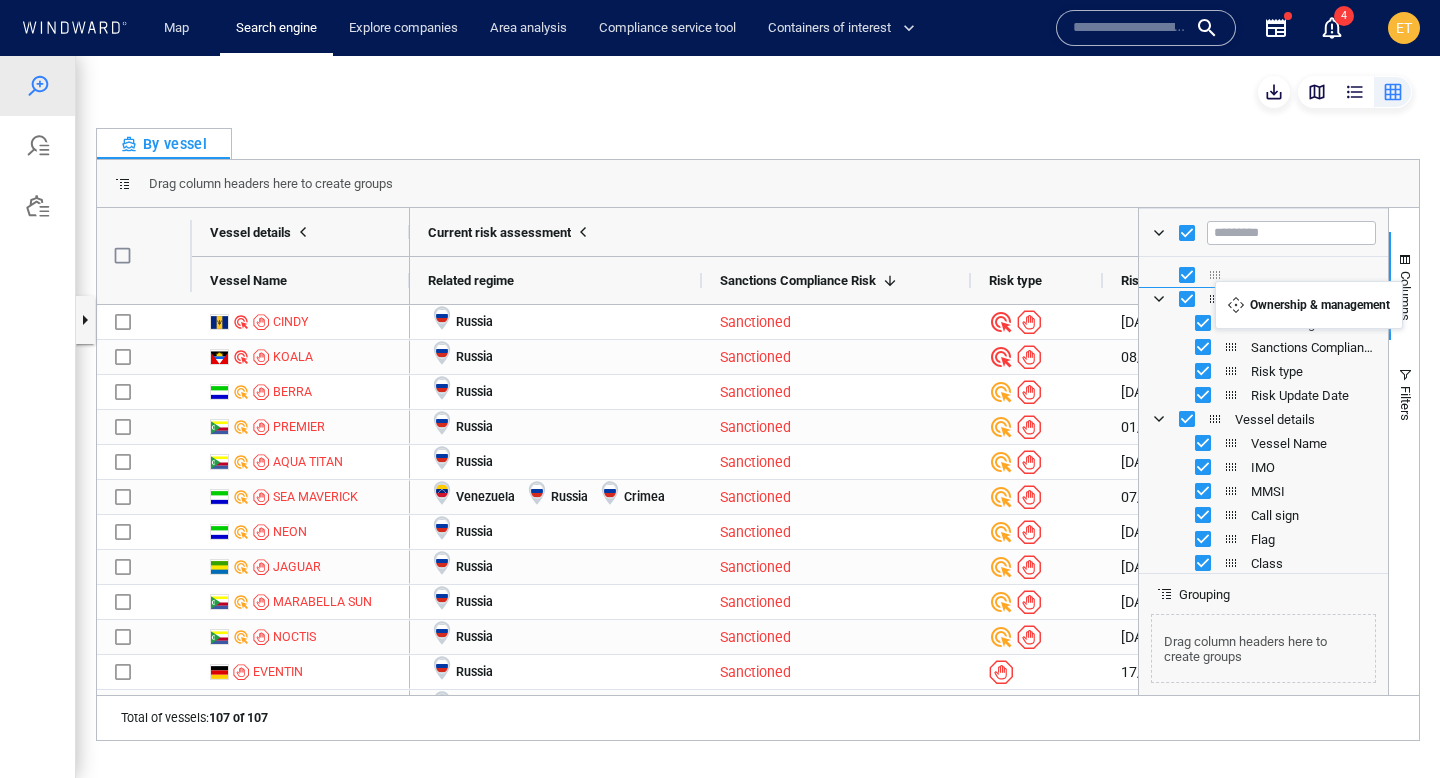 drag, startPoint x: 1217, startPoint y: 396, endPoint x: 1225, endPoint y: 293, distance: 103.31021 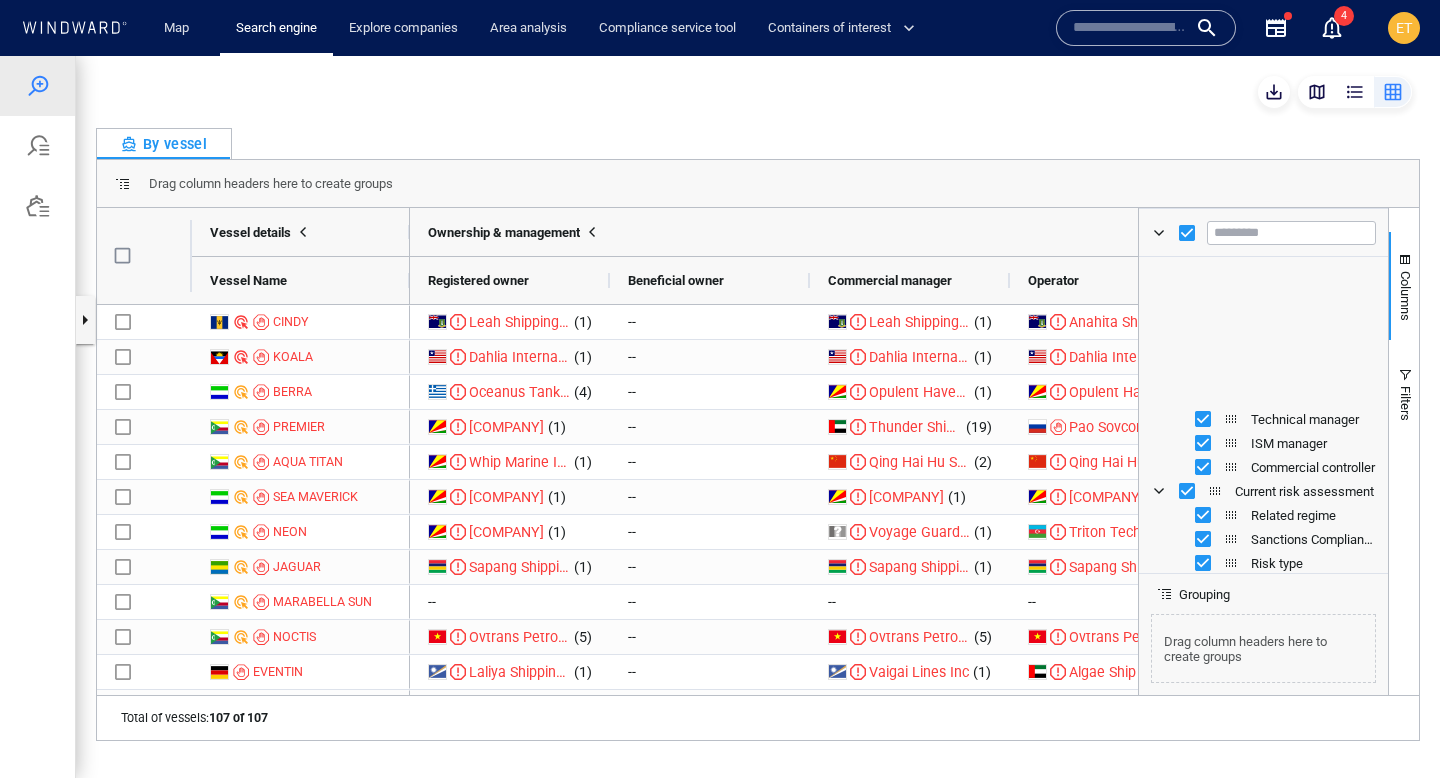 scroll, scrollTop: 170, scrollLeft: 0, axis: vertical 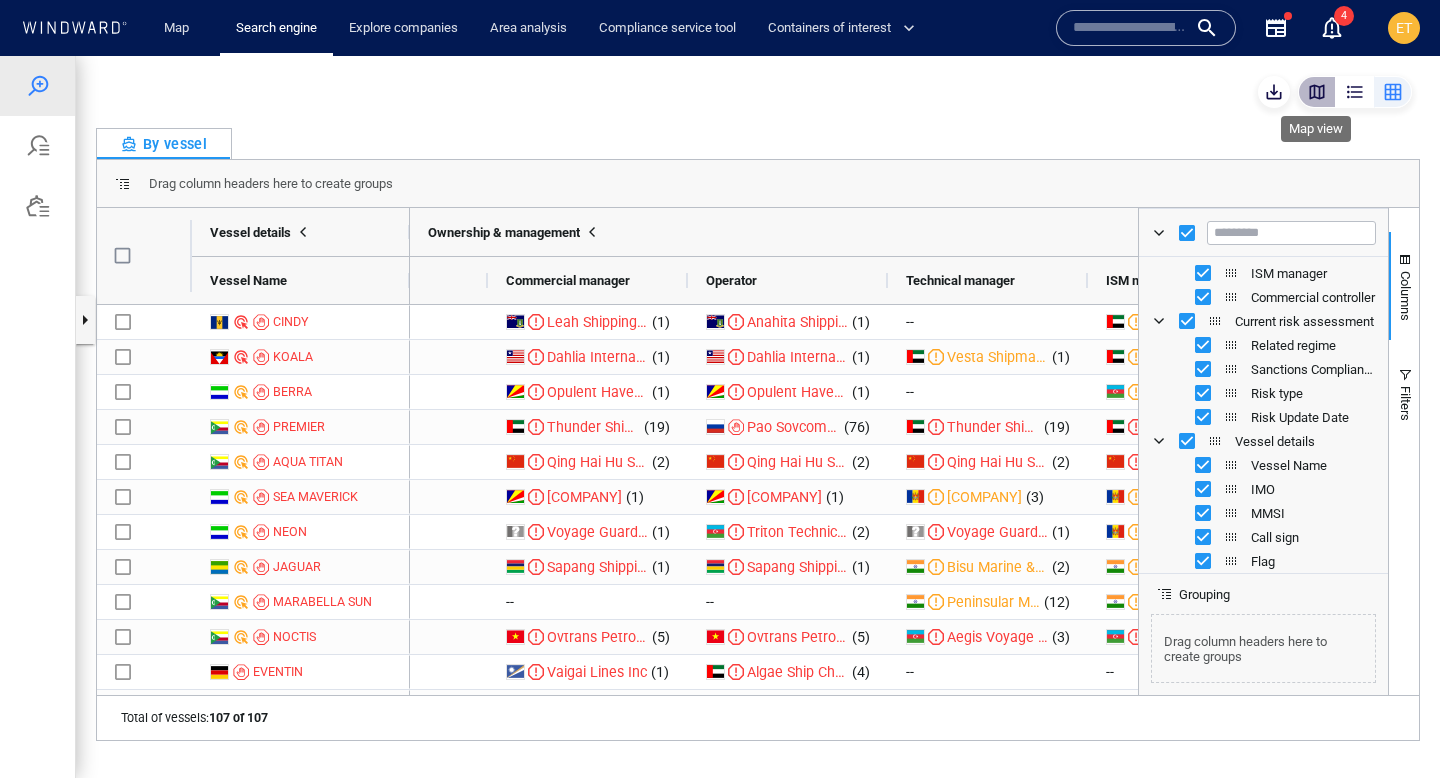 click at bounding box center (1317, 92) 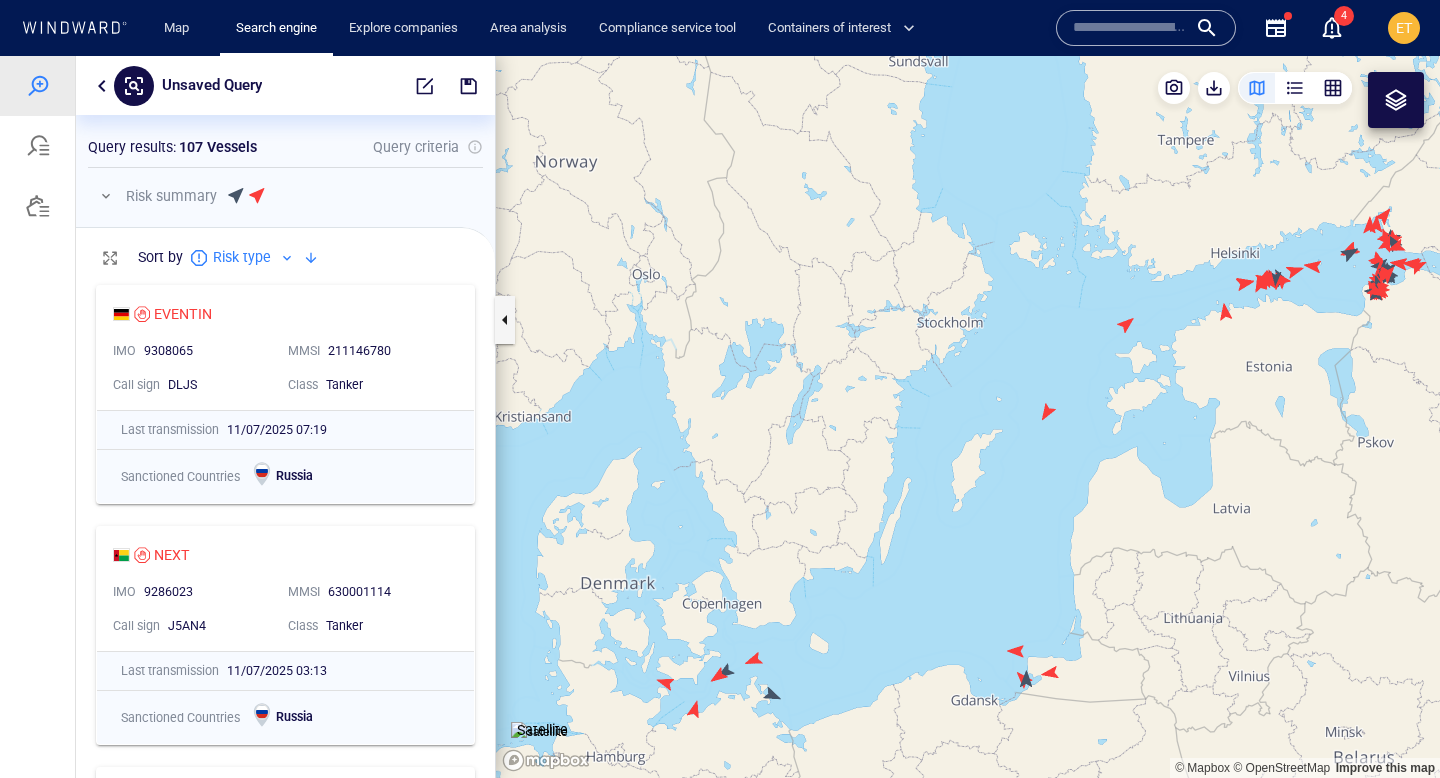 drag, startPoint x: 1063, startPoint y: 237, endPoint x: 1163, endPoint y: 262, distance: 103.077644 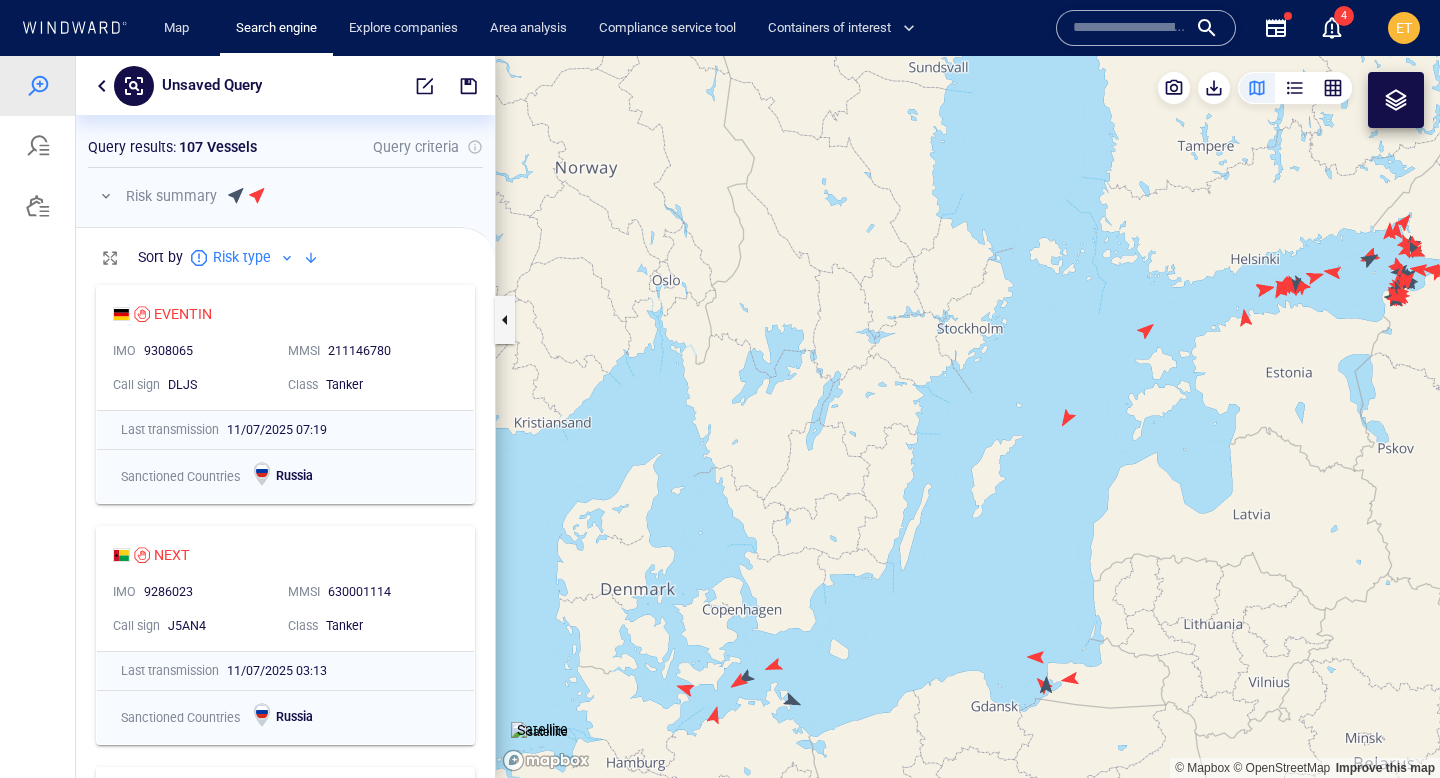 drag, startPoint x: 1018, startPoint y: 301, endPoint x: 1059, endPoint y: 301, distance: 41 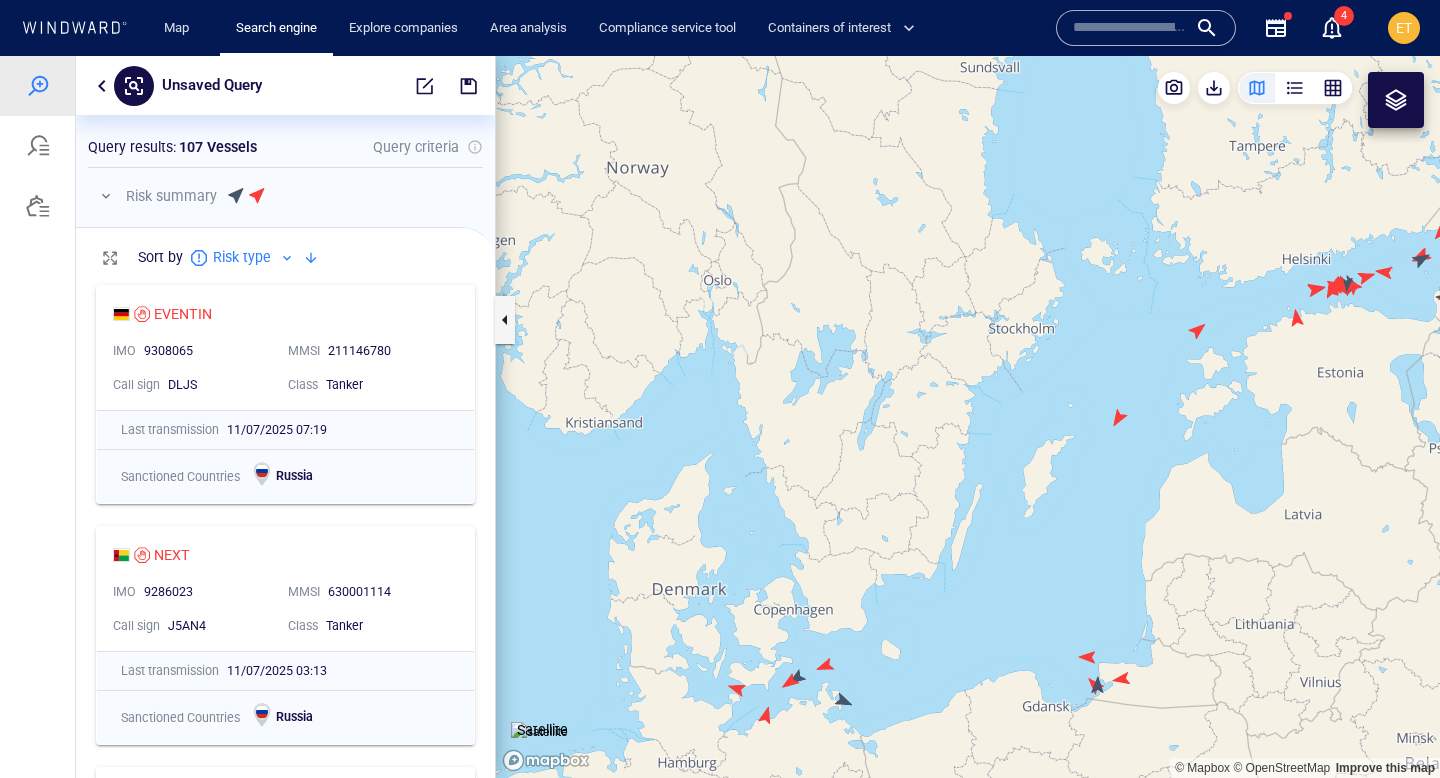click at bounding box center (425, 86) 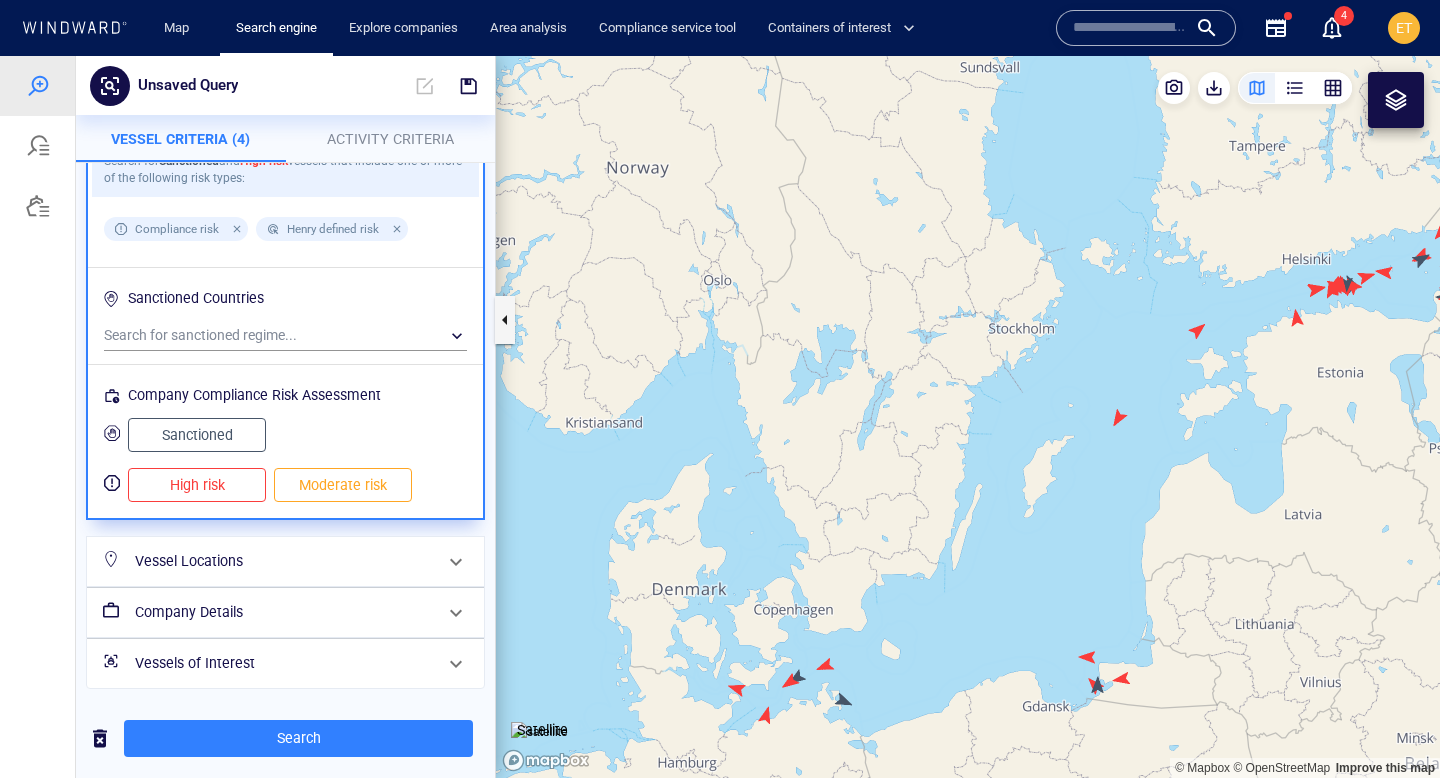 click on "Vessel Locations" at bounding box center [283, 561] 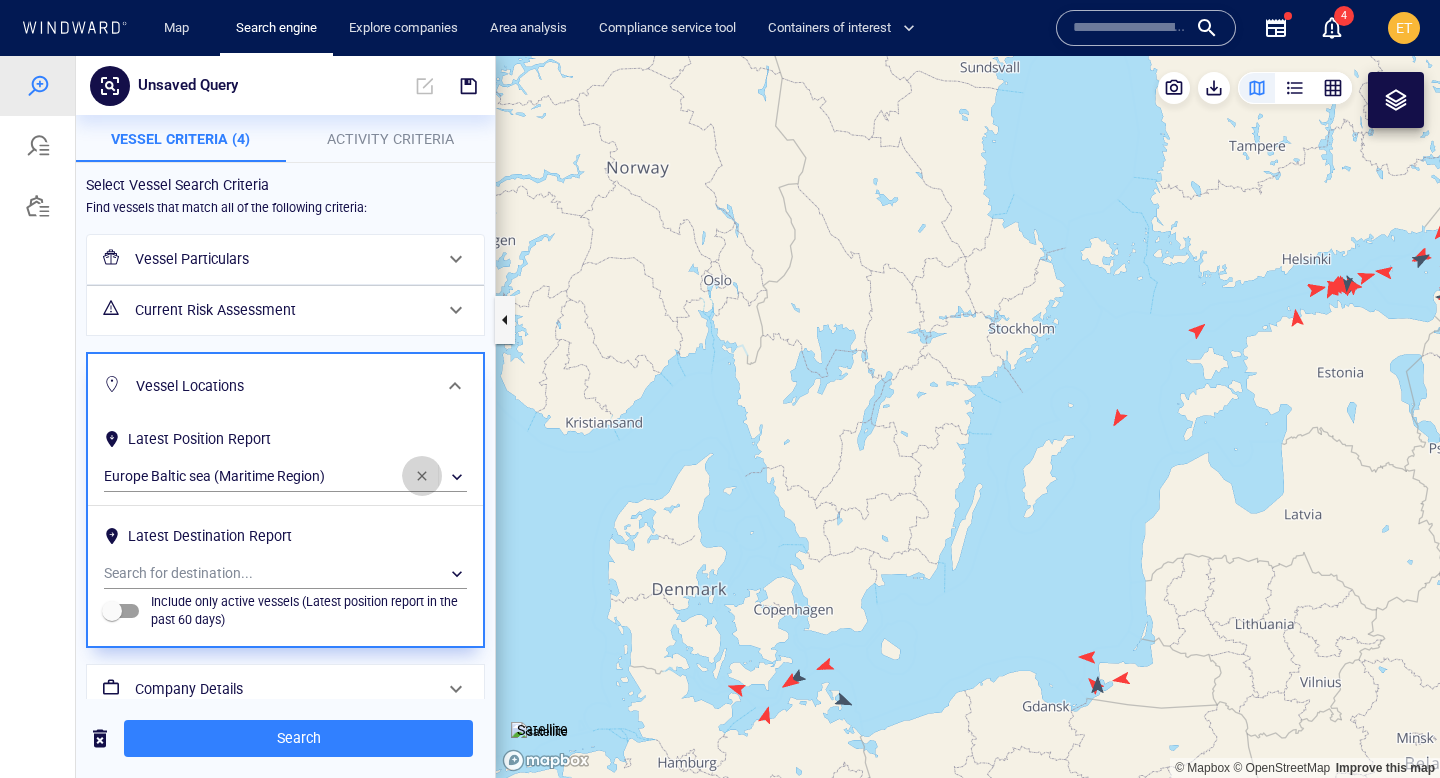 click at bounding box center (422, 476) 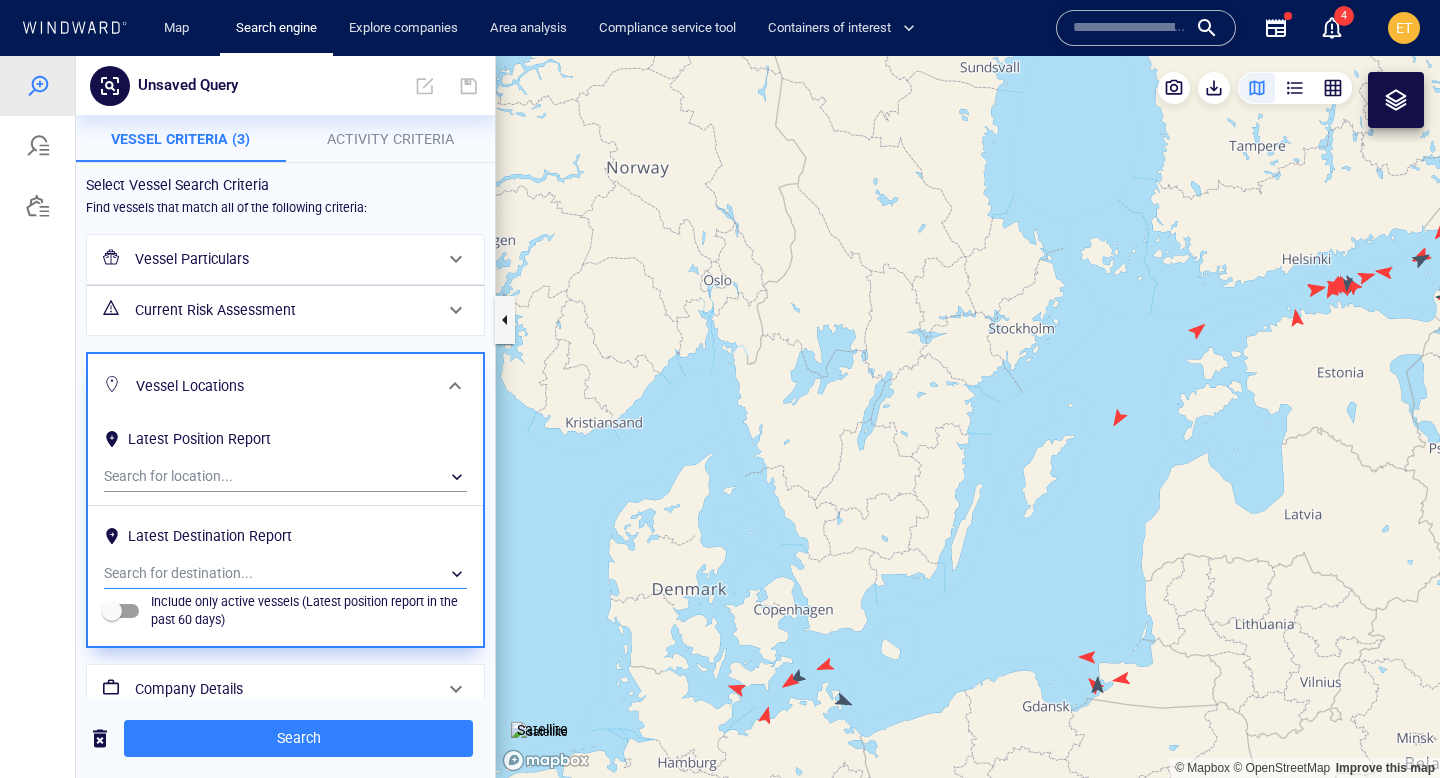 click on "​" at bounding box center (285, 574) 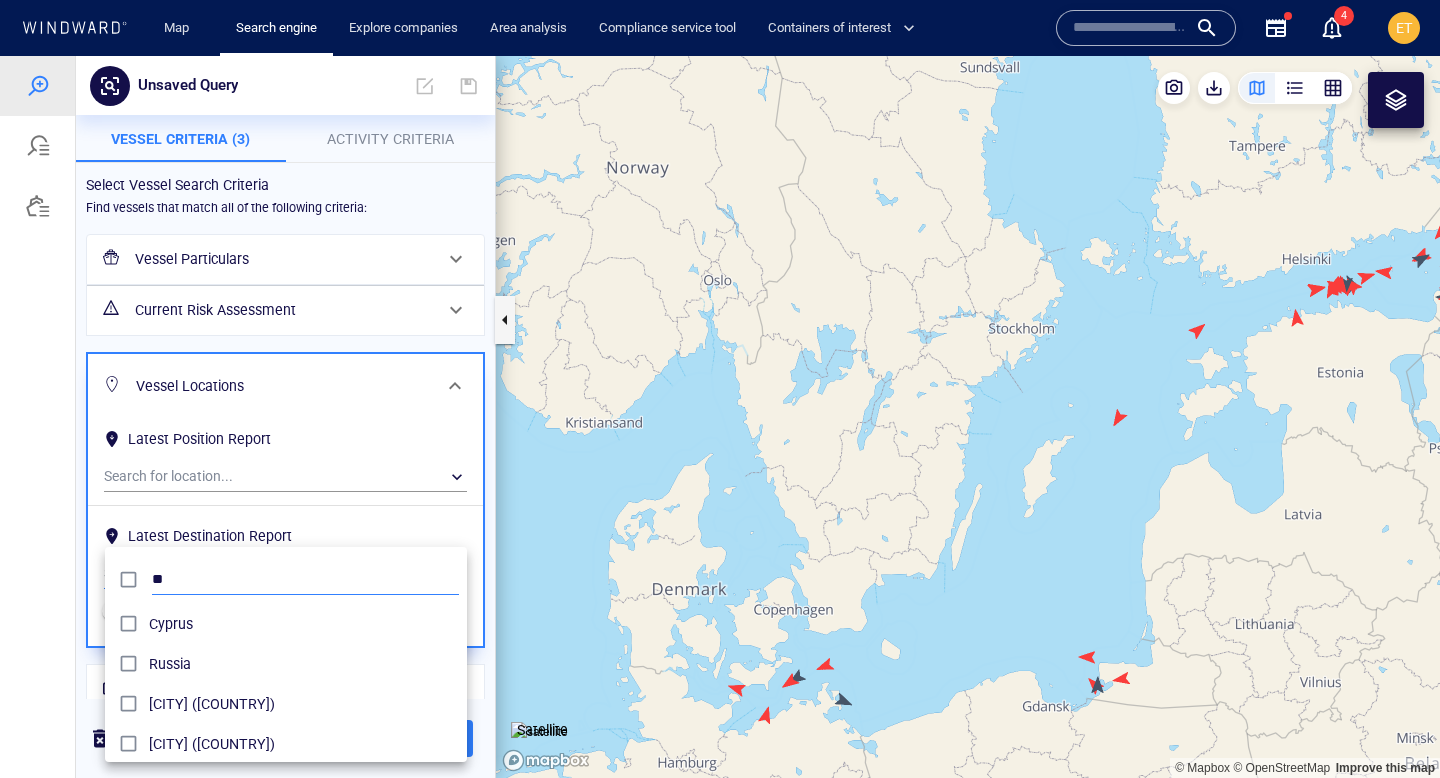 type on "*" 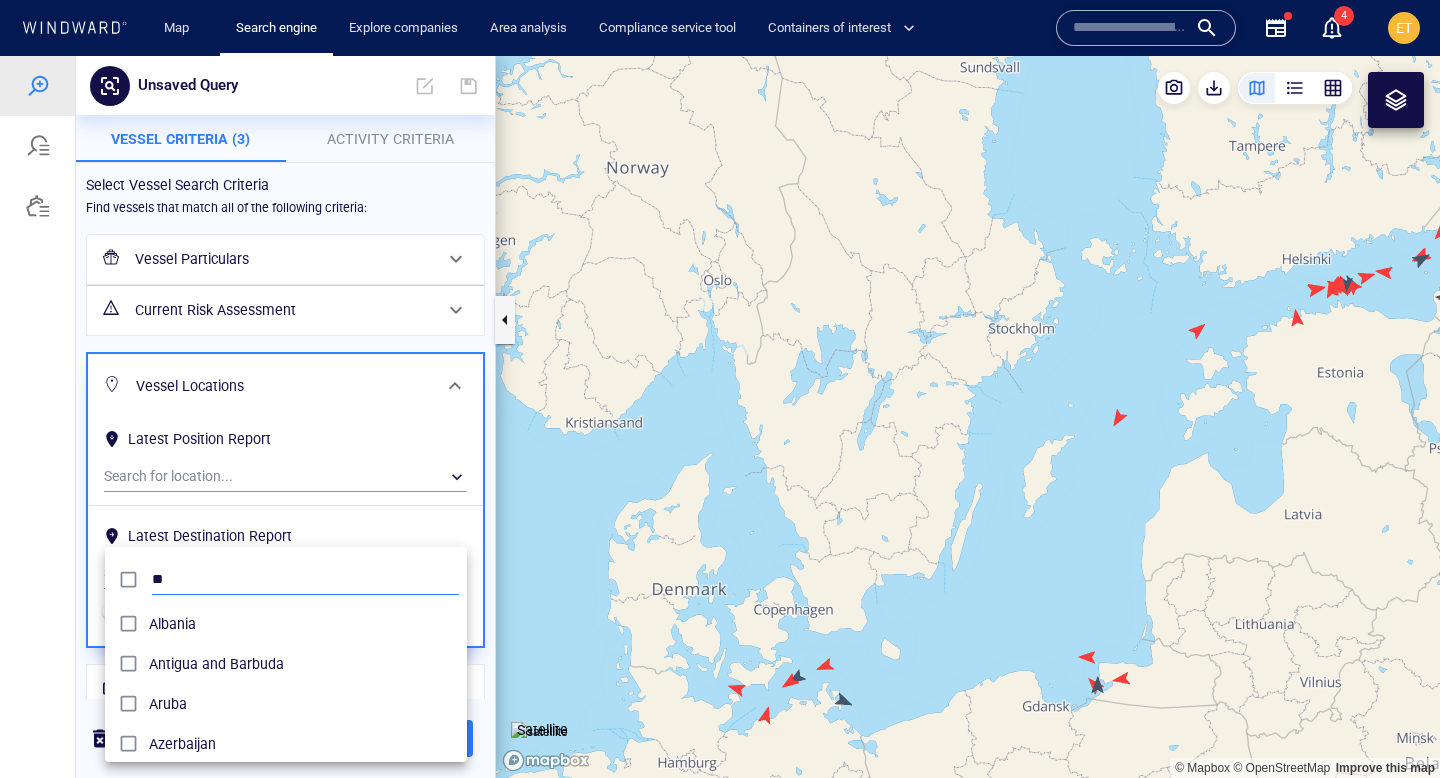 type on "*" 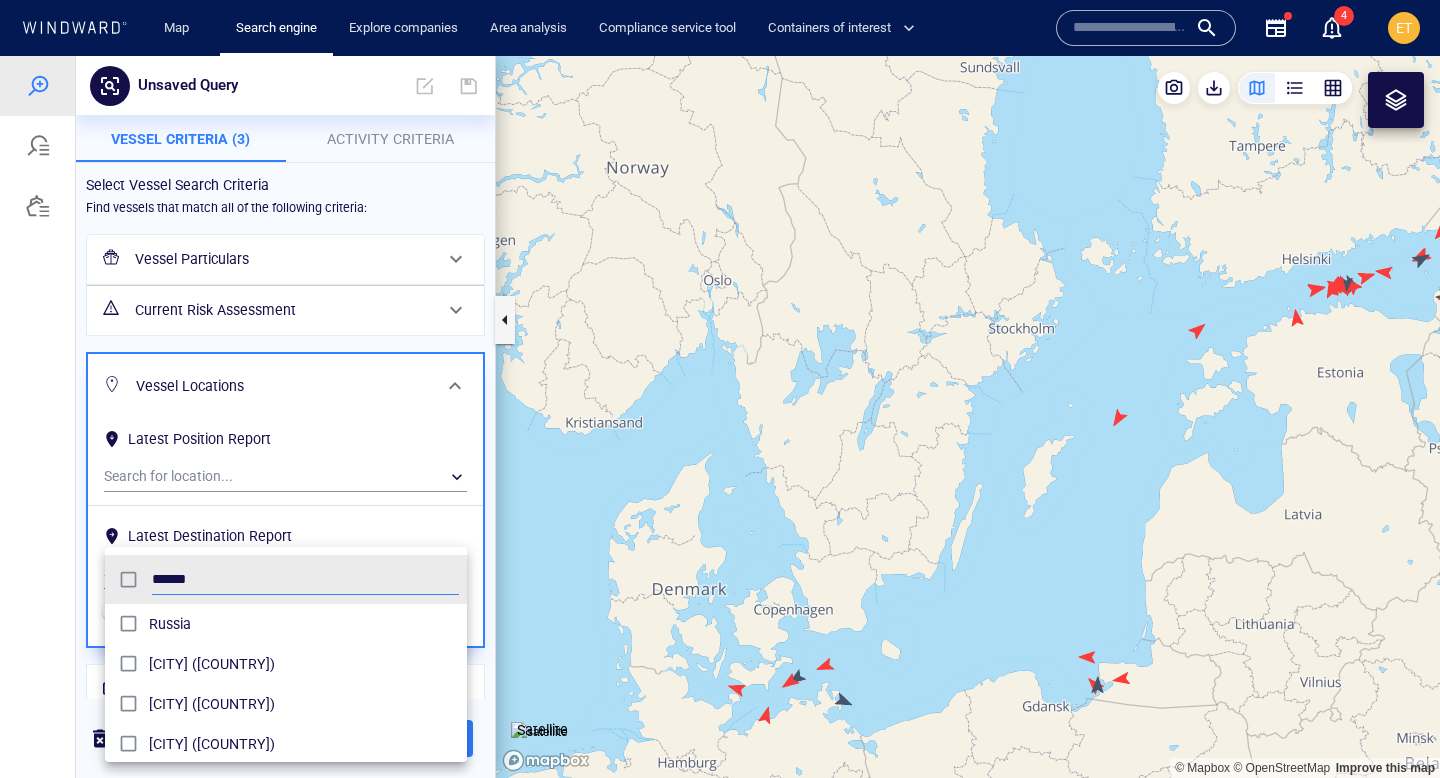 type on "******" 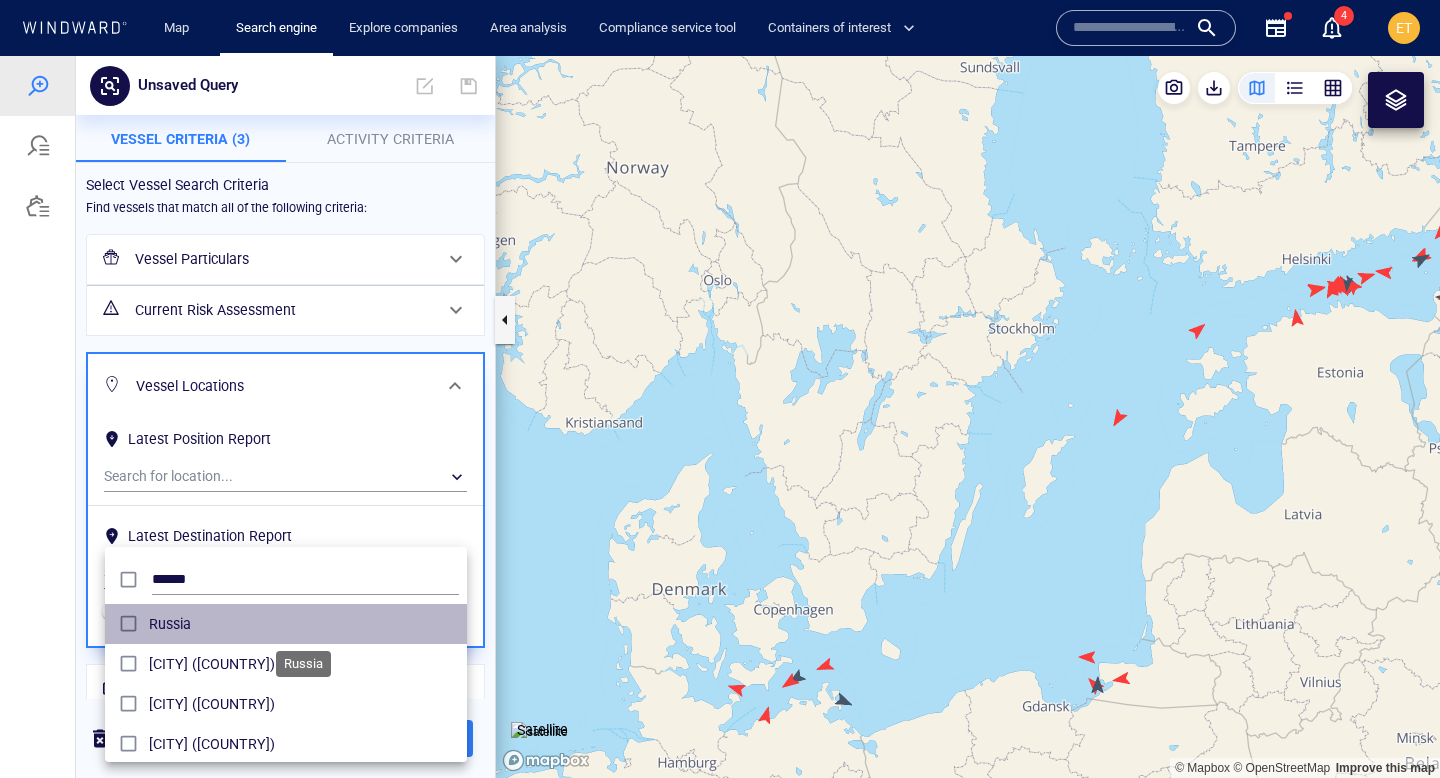 click on "Russia" at bounding box center (304, 624) 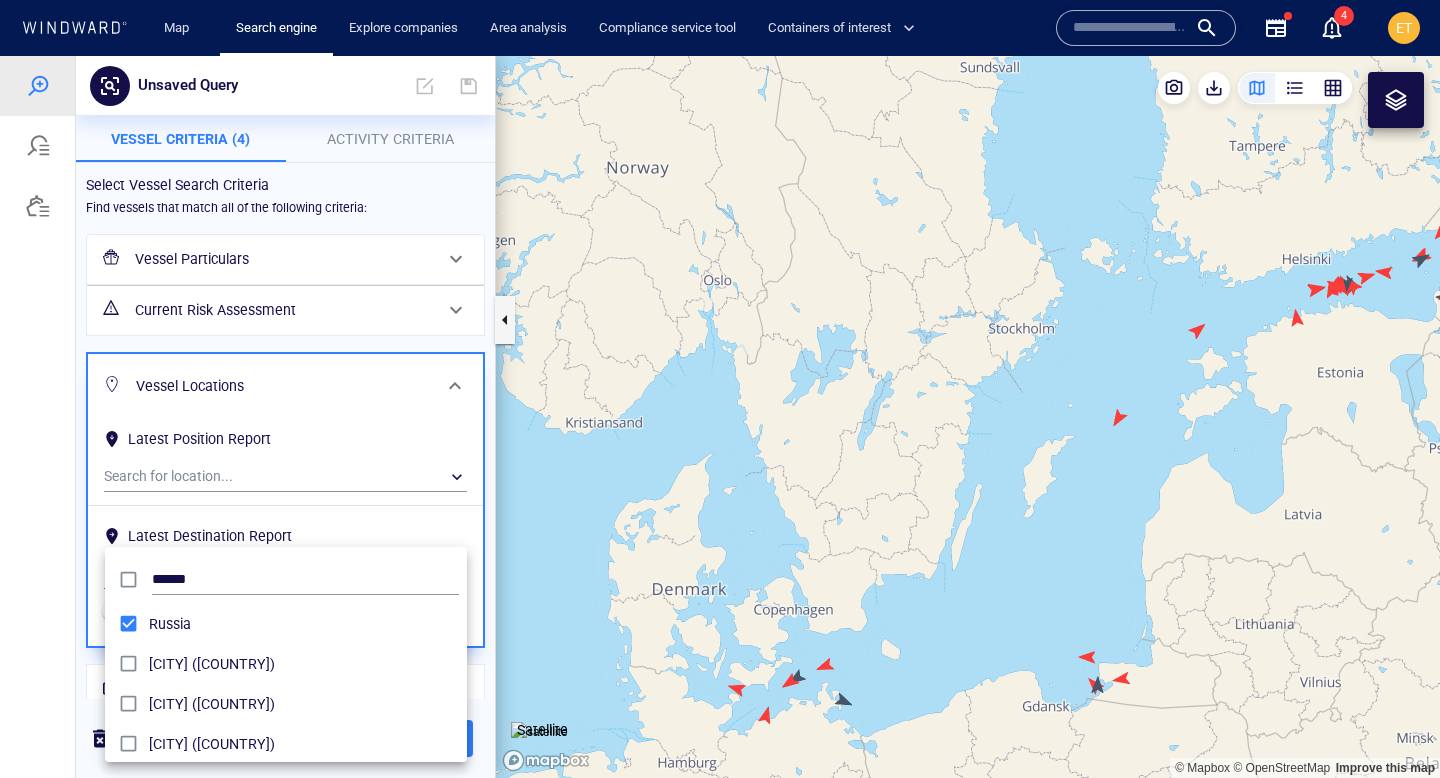 click at bounding box center [720, 417] 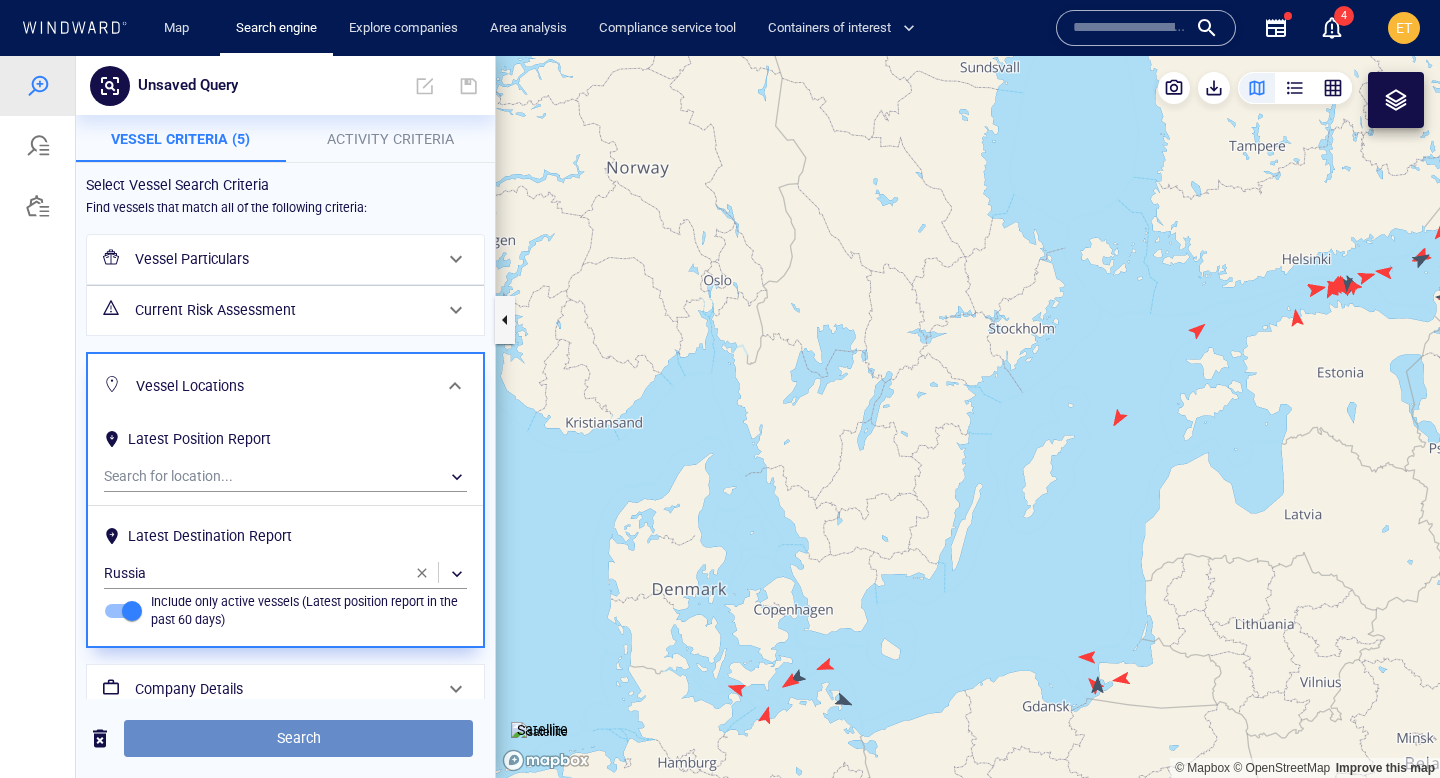 click on "Search" at bounding box center [298, 738] 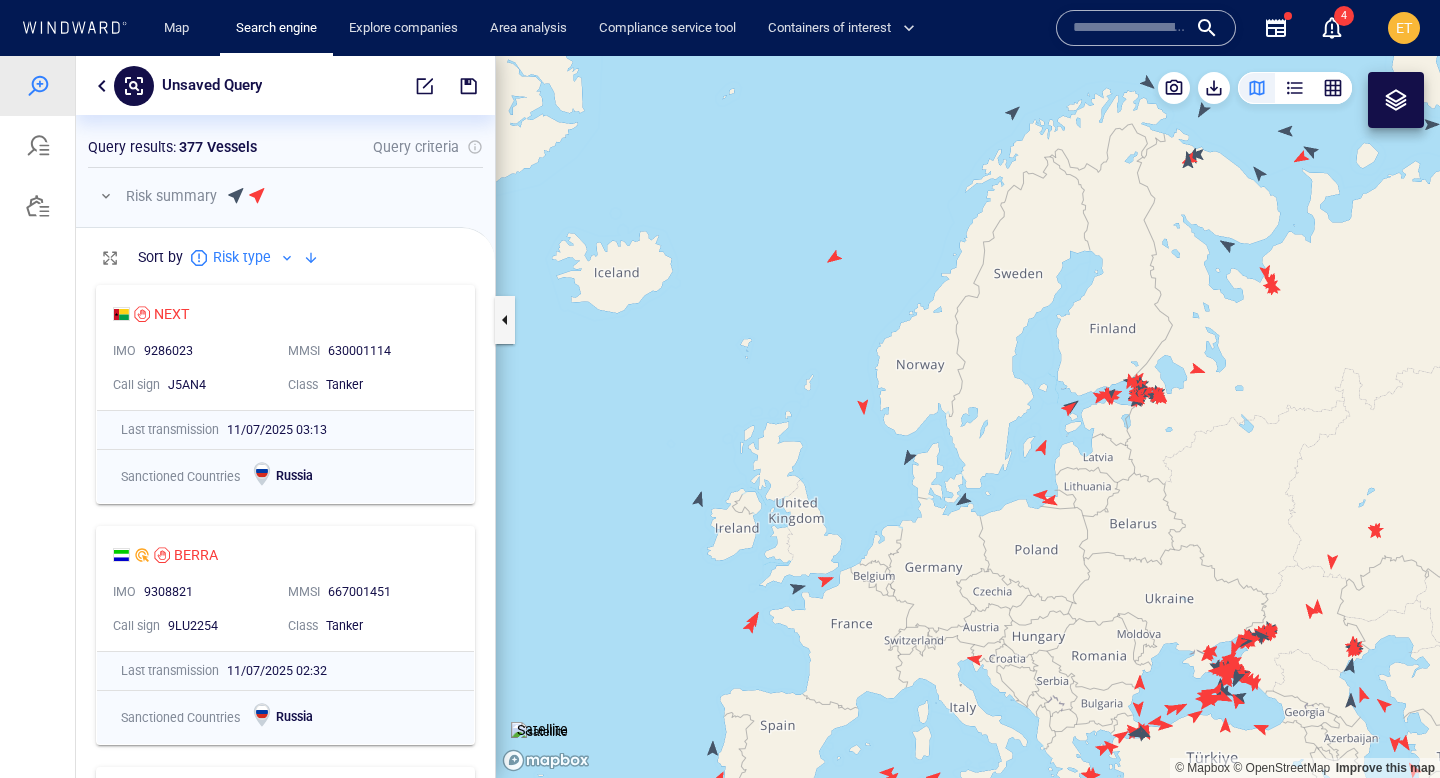drag, startPoint x: 1258, startPoint y: 531, endPoint x: 1221, endPoint y: 429, distance: 108.503456 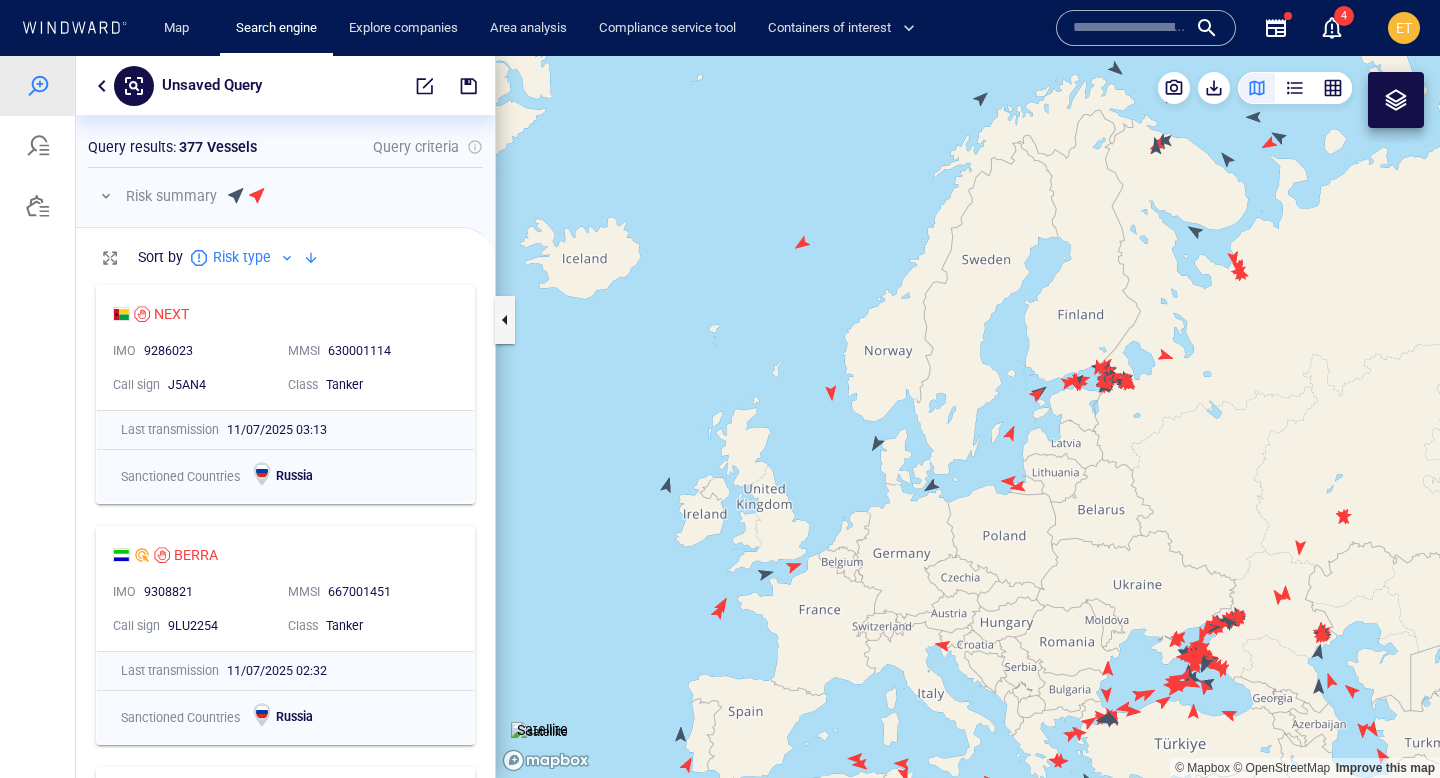 drag, startPoint x: 1188, startPoint y: 401, endPoint x: 1118, endPoint y: 417, distance: 71.80529 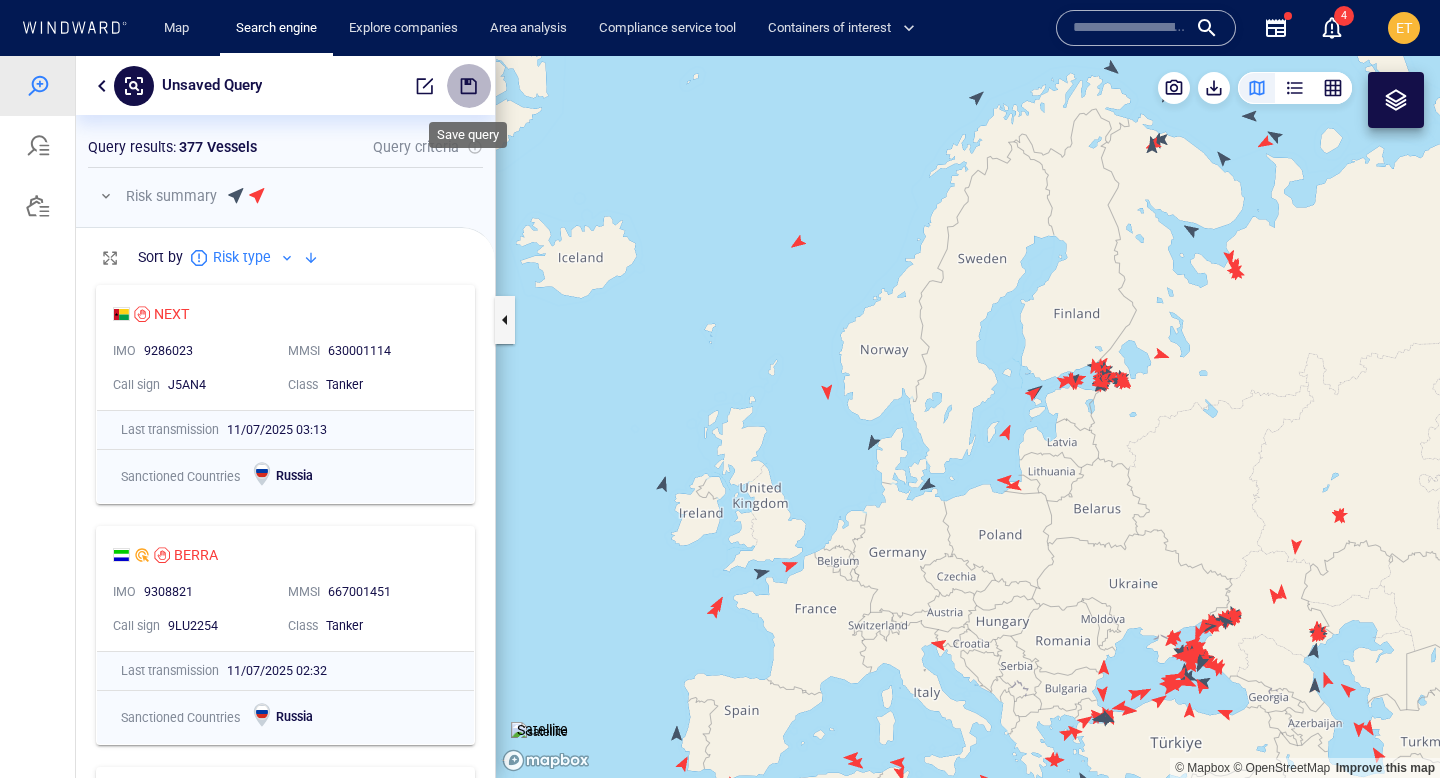 click at bounding box center (469, 86) 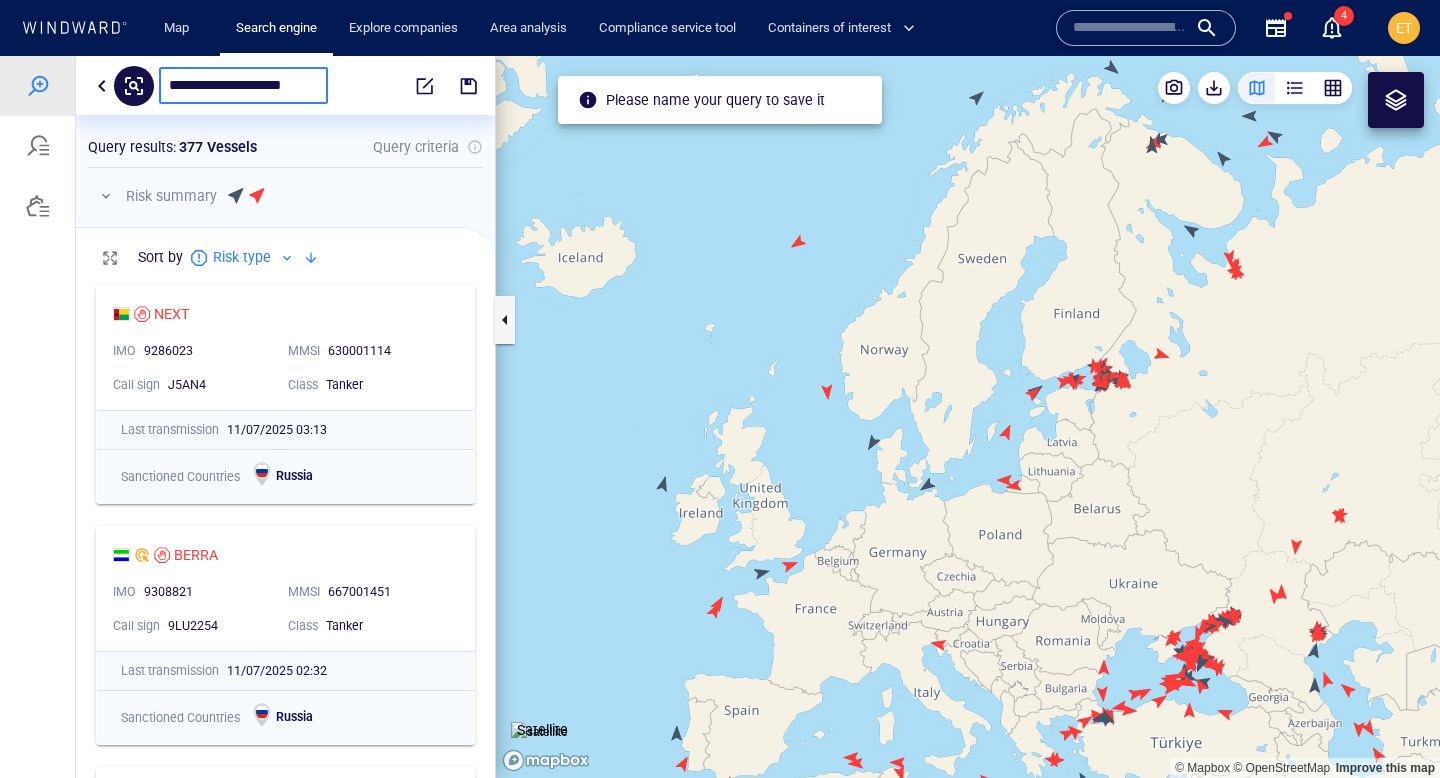 type on "**********" 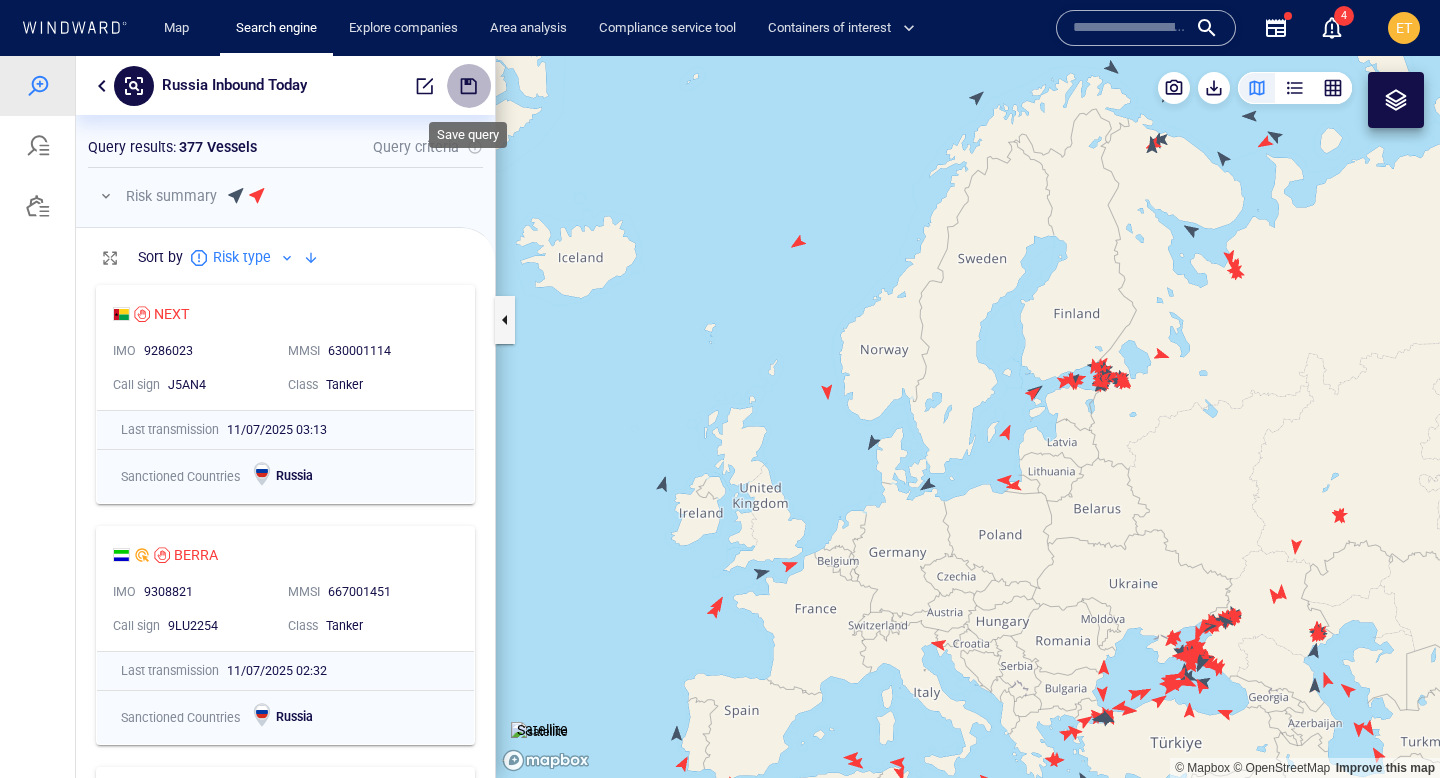 click at bounding box center [469, 86] 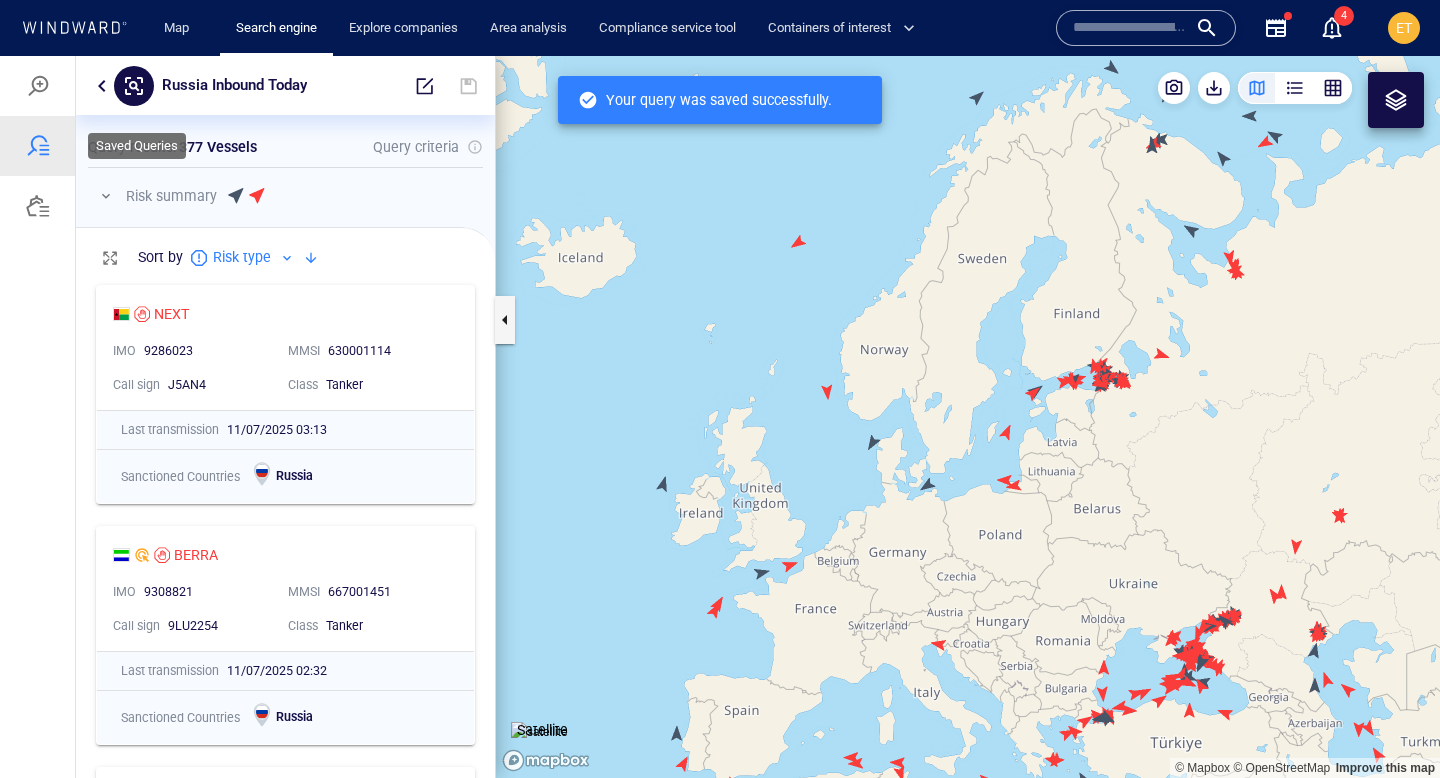 scroll, scrollTop: 0, scrollLeft: 1, axis: horizontal 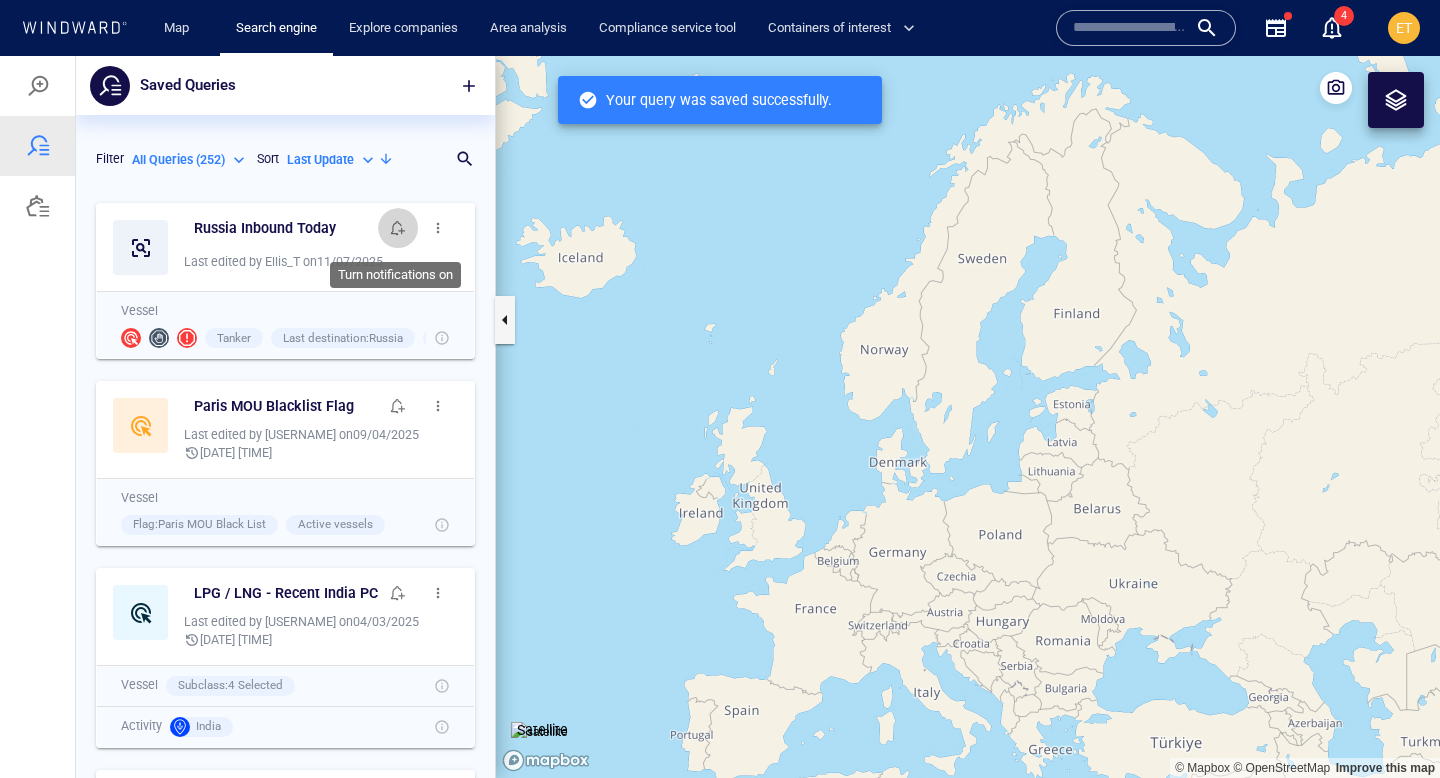 click at bounding box center (398, 228) 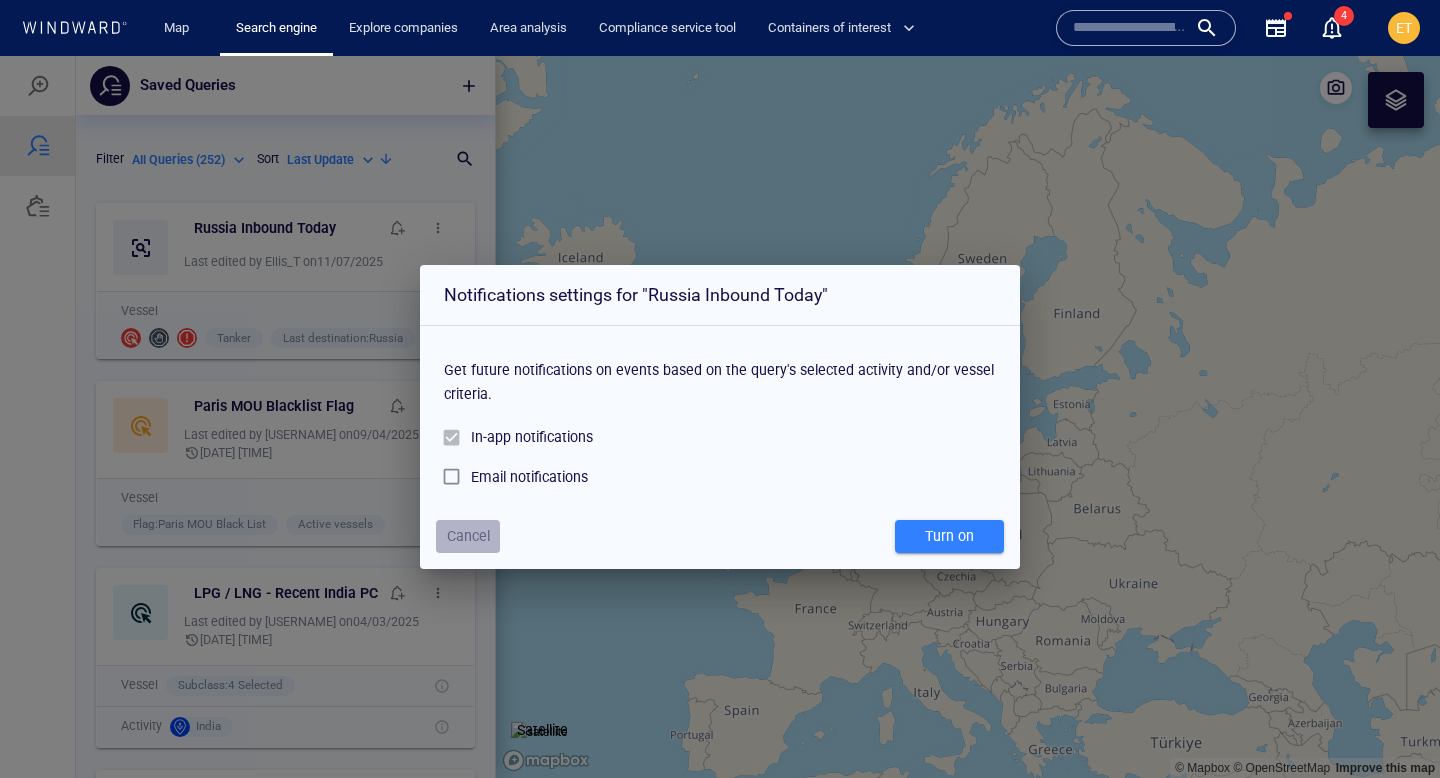 click on "Cancel" at bounding box center (468, 536) 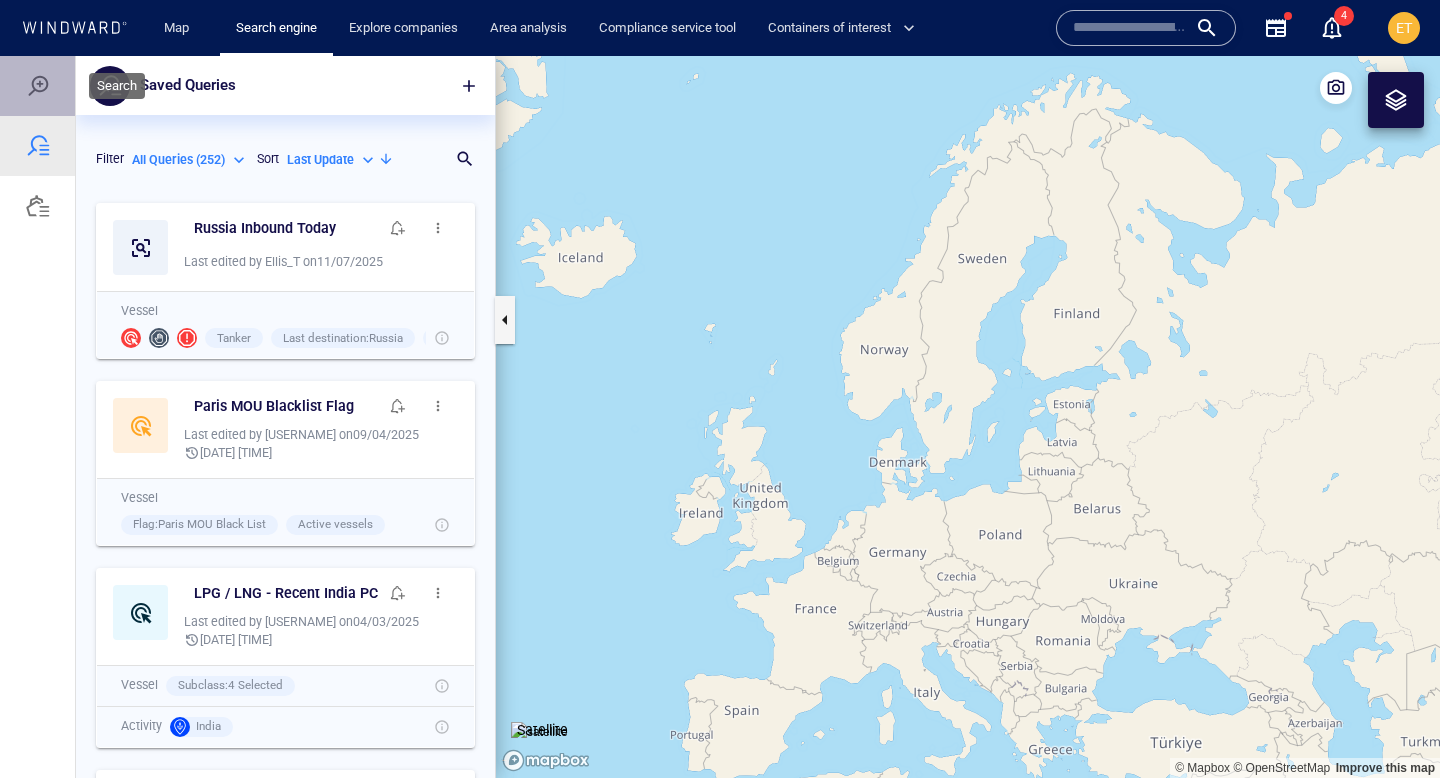 click at bounding box center [38, 86] 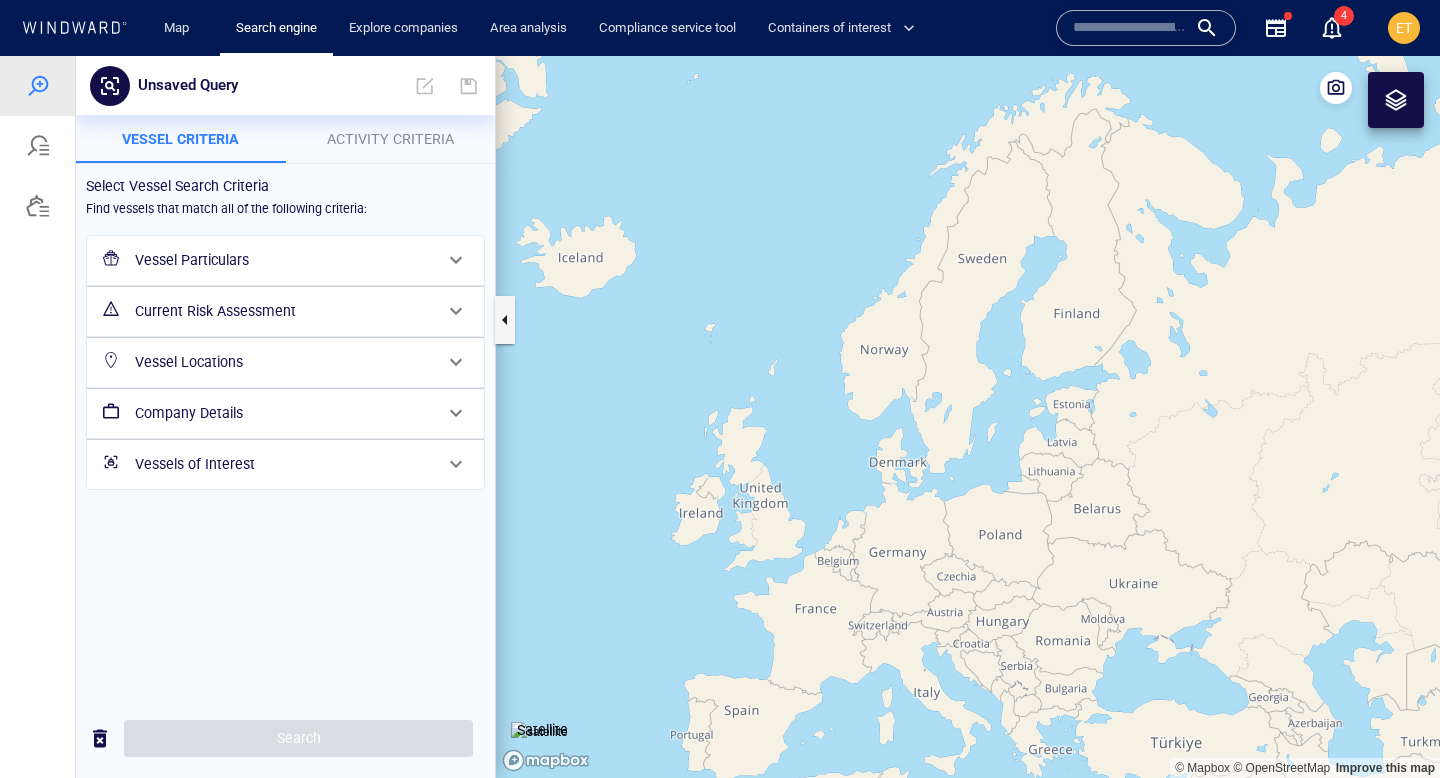 click on "Select Vessel Search Criteria Find vessels that match all of the following criteria: Vessel Particulars Current Risk Assessment Vessel Locations Company Details Vessels of Interest" at bounding box center [285, 431] 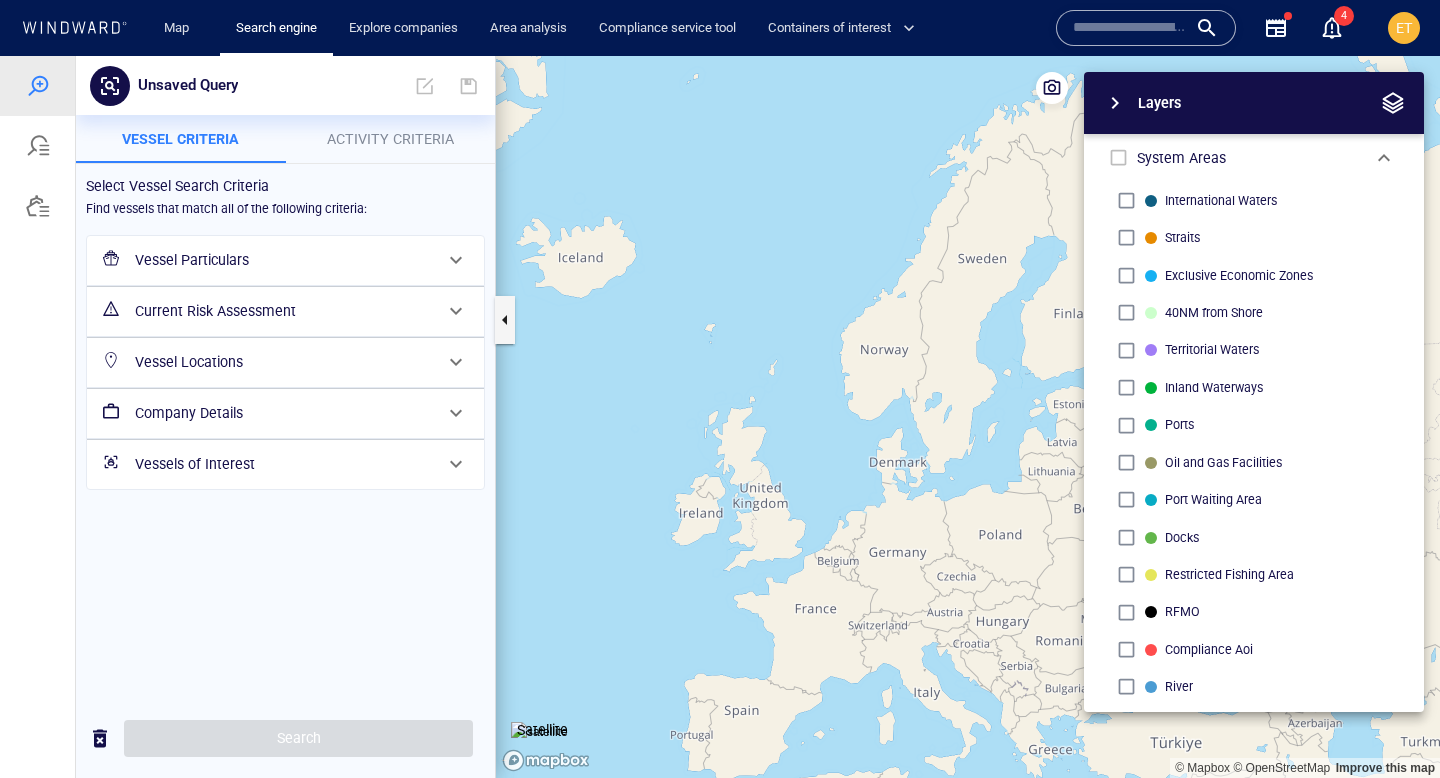 scroll, scrollTop: 15, scrollLeft: 0, axis: vertical 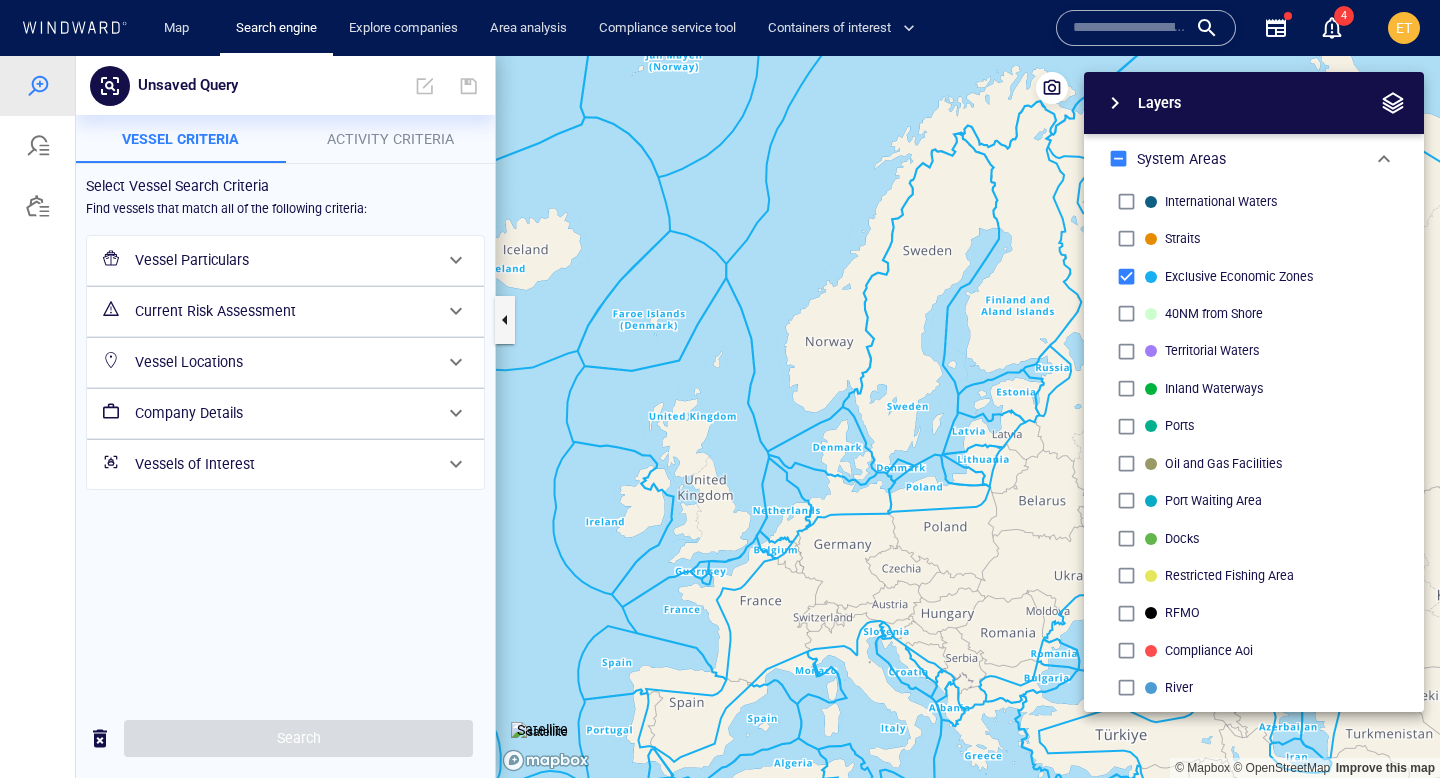 drag, startPoint x: 1021, startPoint y: 430, endPoint x: 927, endPoint y: 414, distance: 95.35198 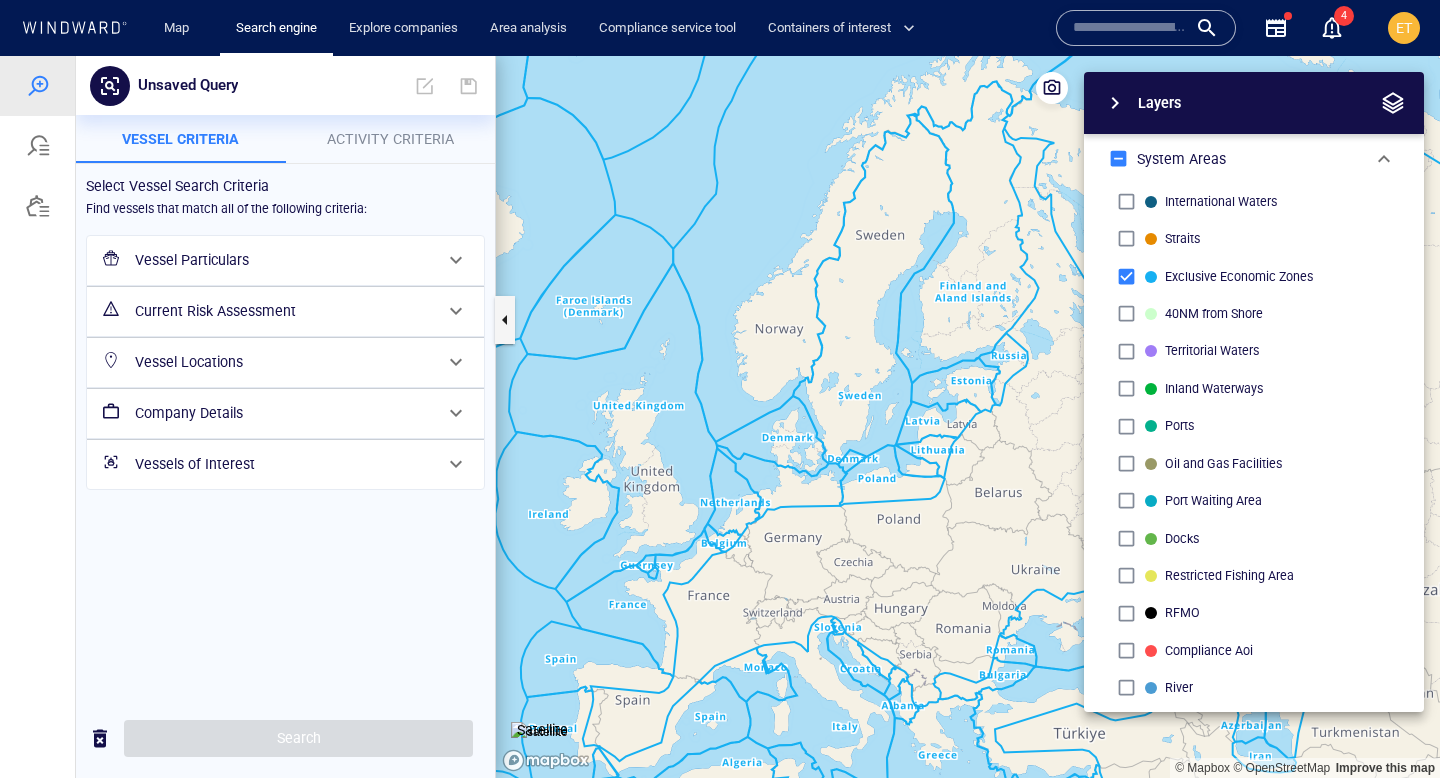 click at bounding box center [968, 417] 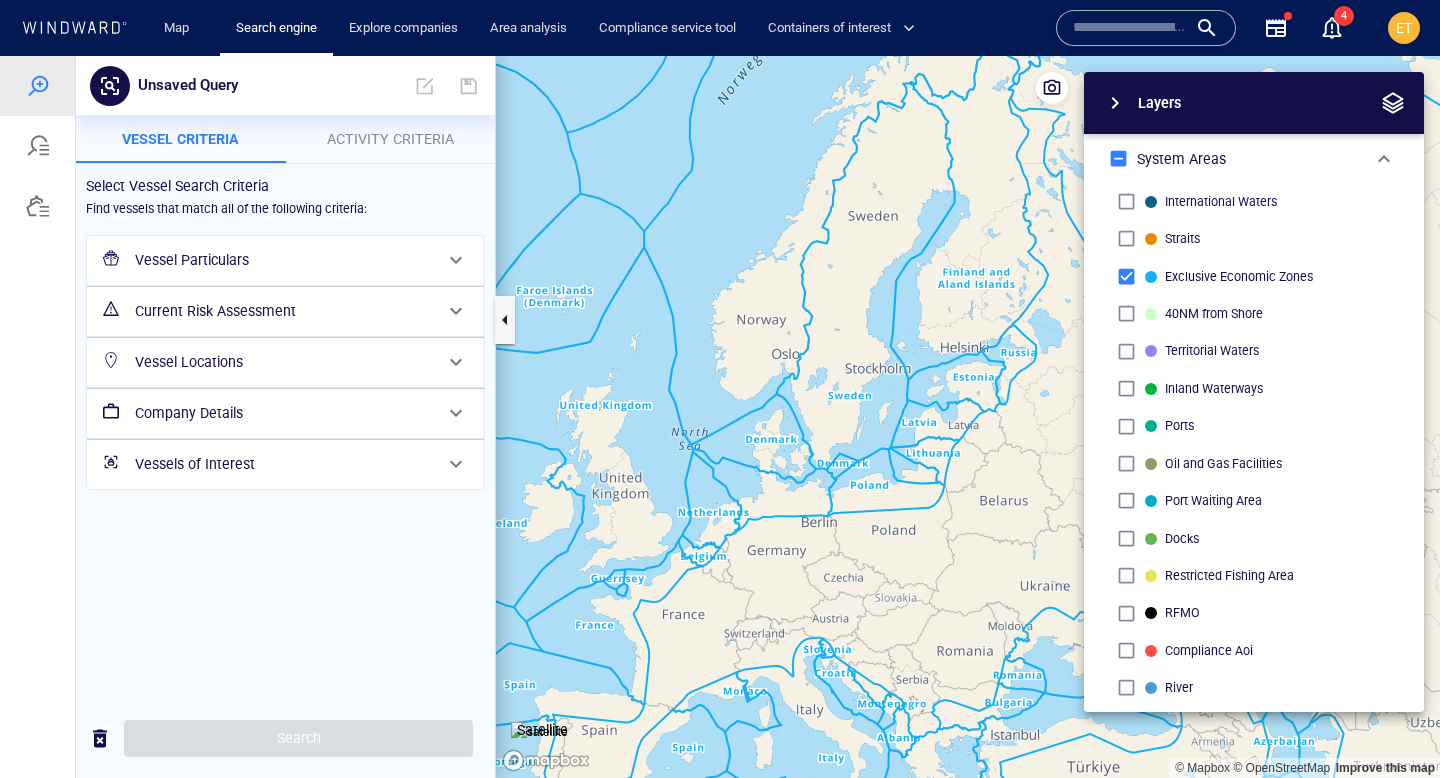 click at bounding box center [968, 417] 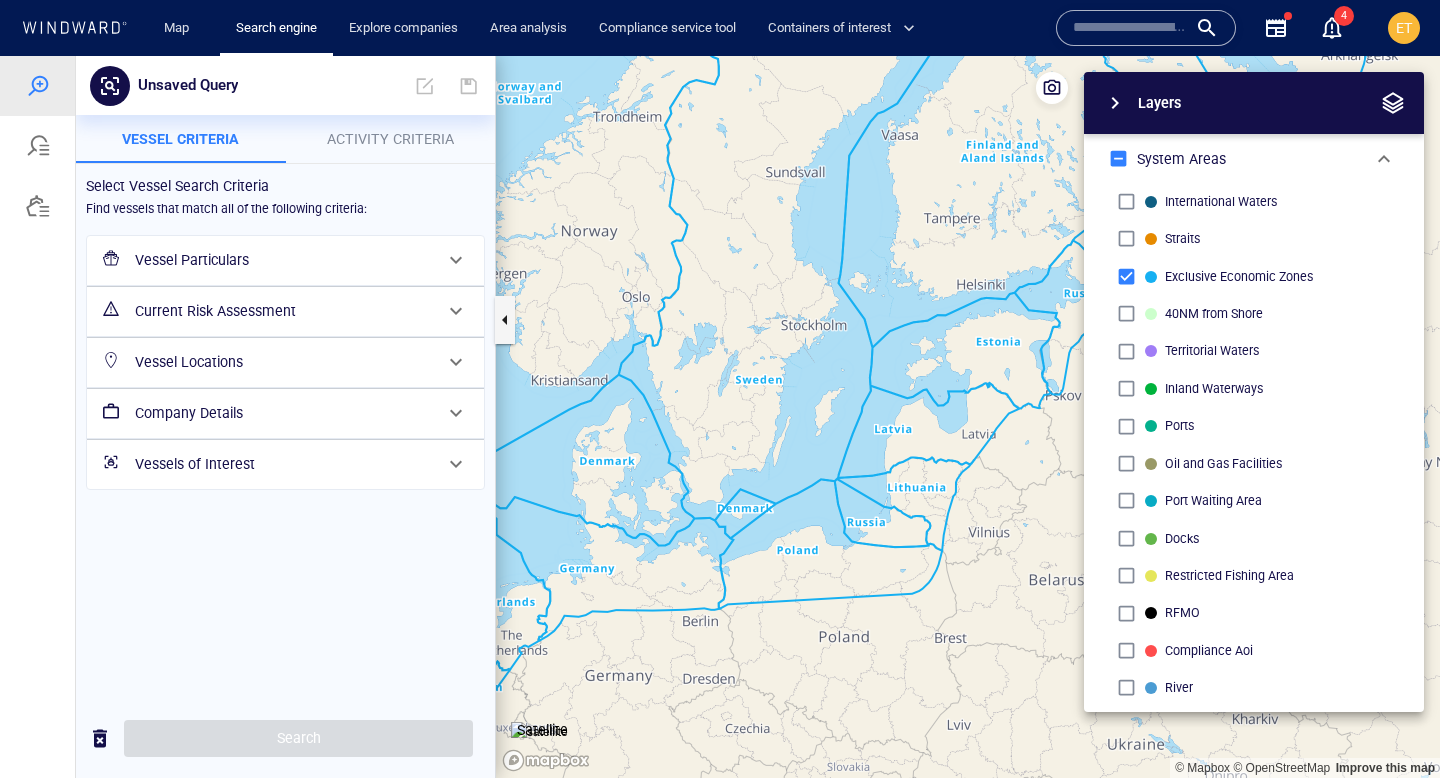 drag, startPoint x: 902, startPoint y: 417, endPoint x: 1026, endPoint y: 407, distance: 124.40257 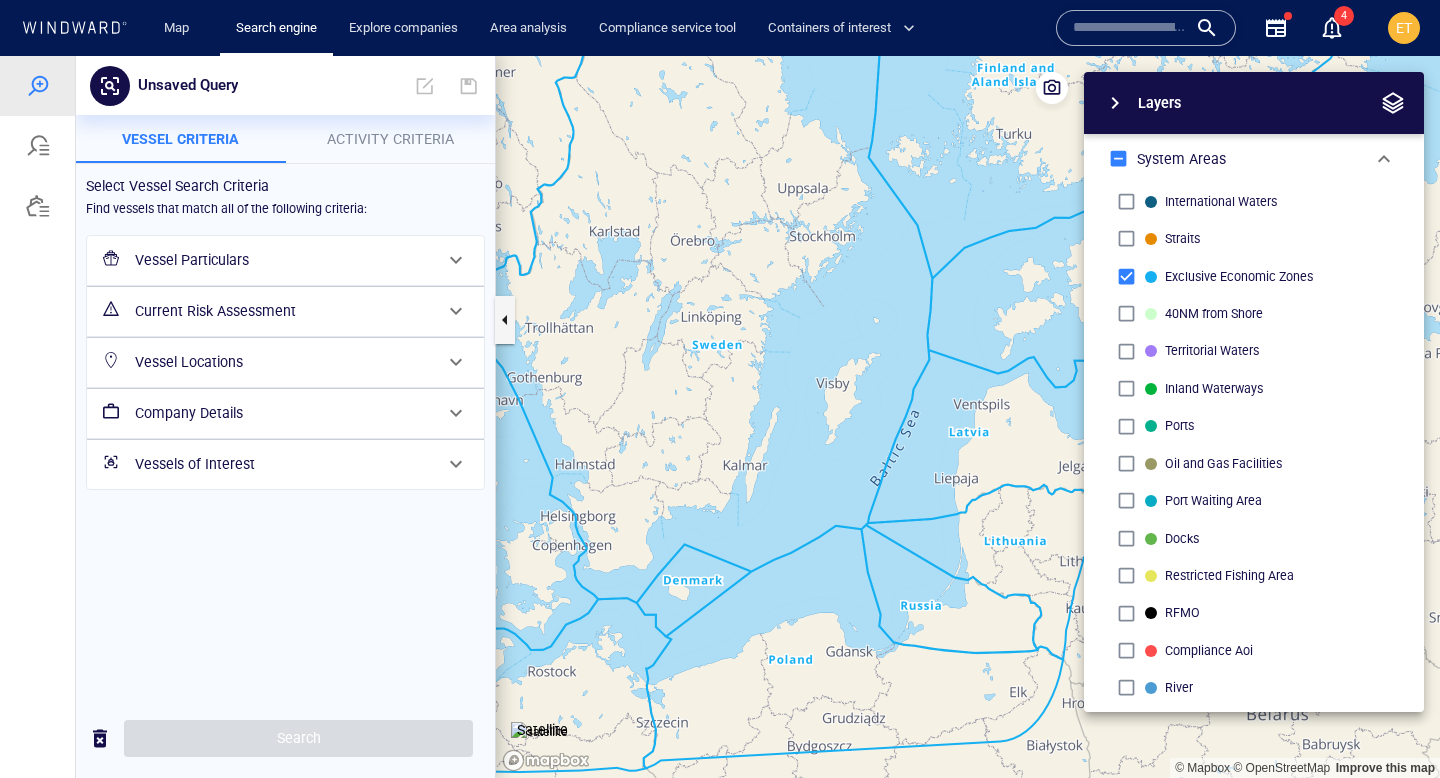 click on "Vessel Particulars" at bounding box center [283, 260] 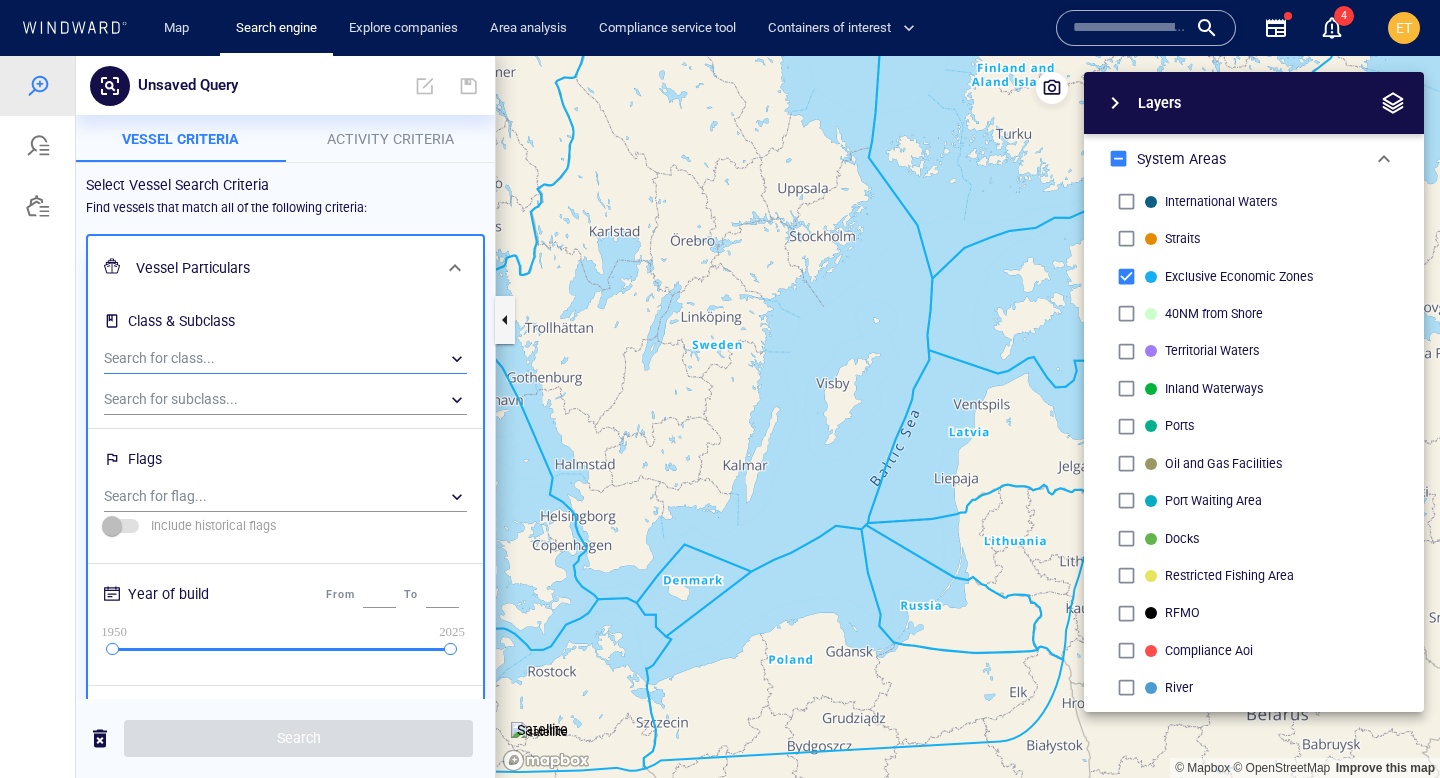click on "​" at bounding box center [285, 359] 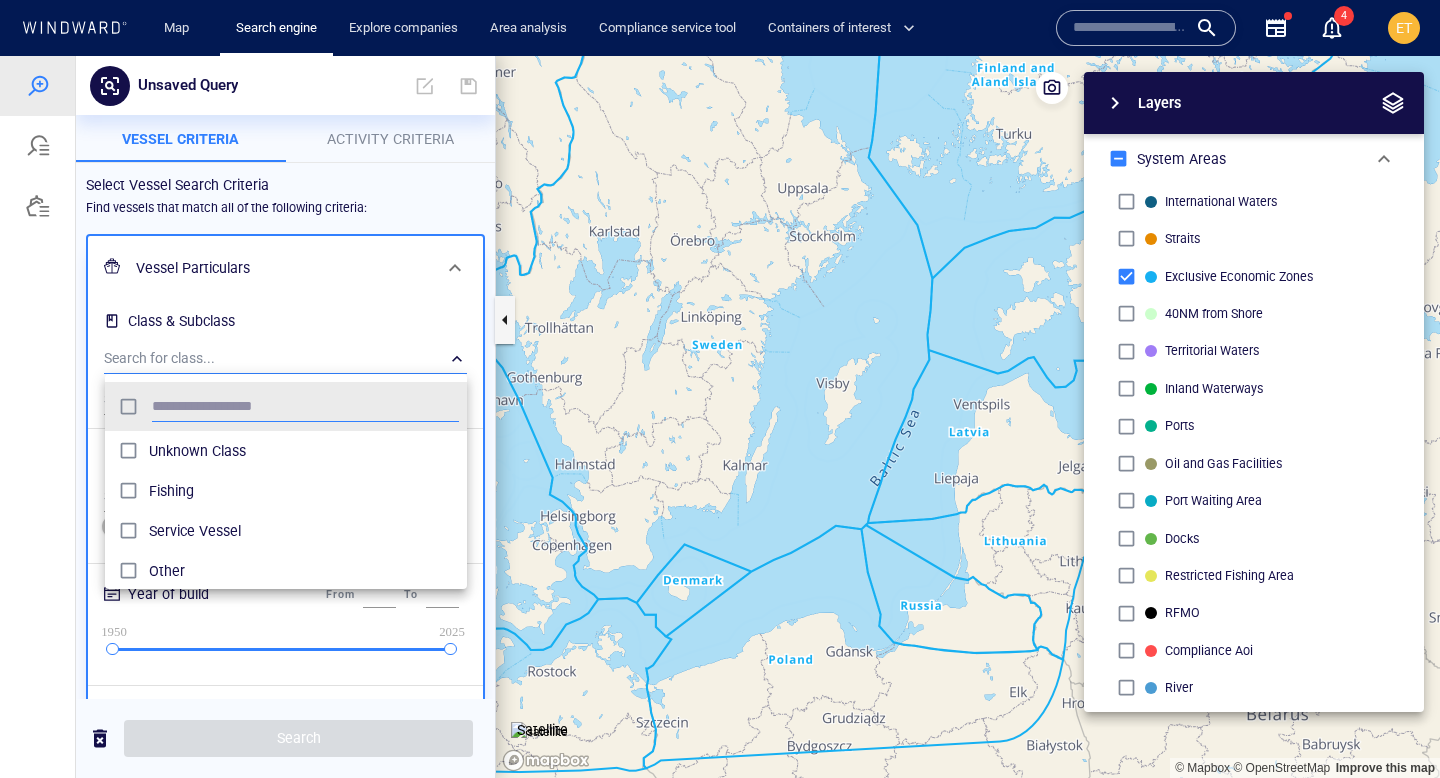 scroll, scrollTop: 0, scrollLeft: 1, axis: horizontal 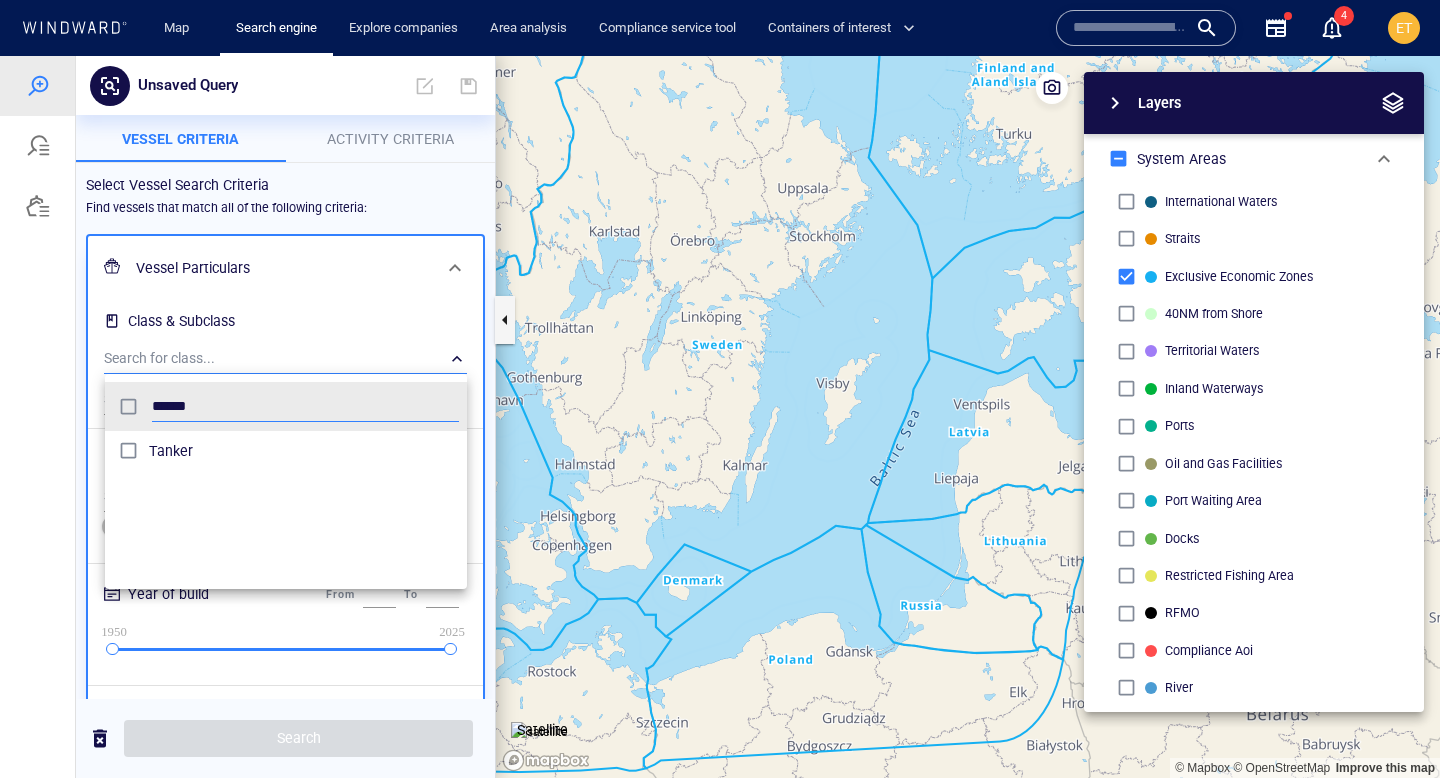 type on "******" 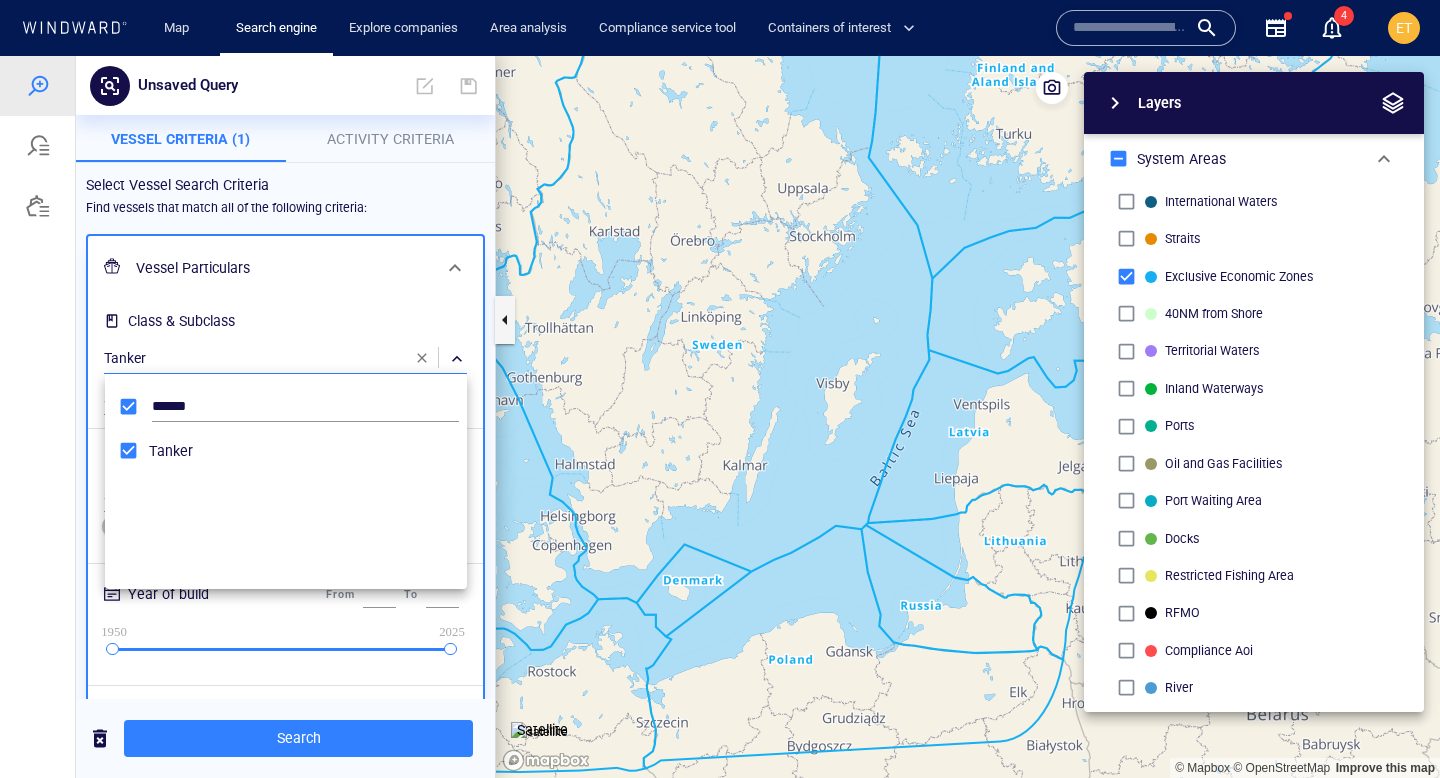 click at bounding box center [720, 417] 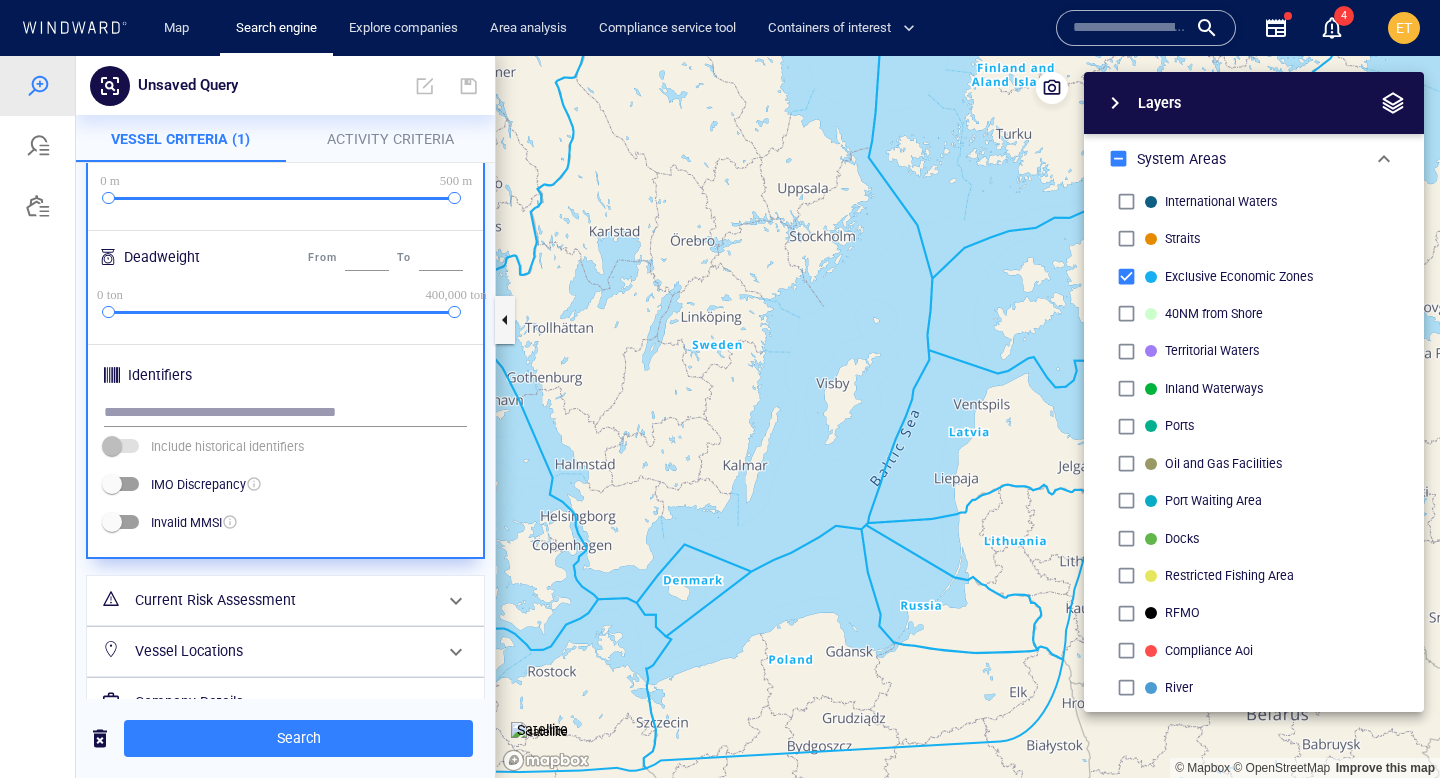 scroll, scrollTop: 660, scrollLeft: 0, axis: vertical 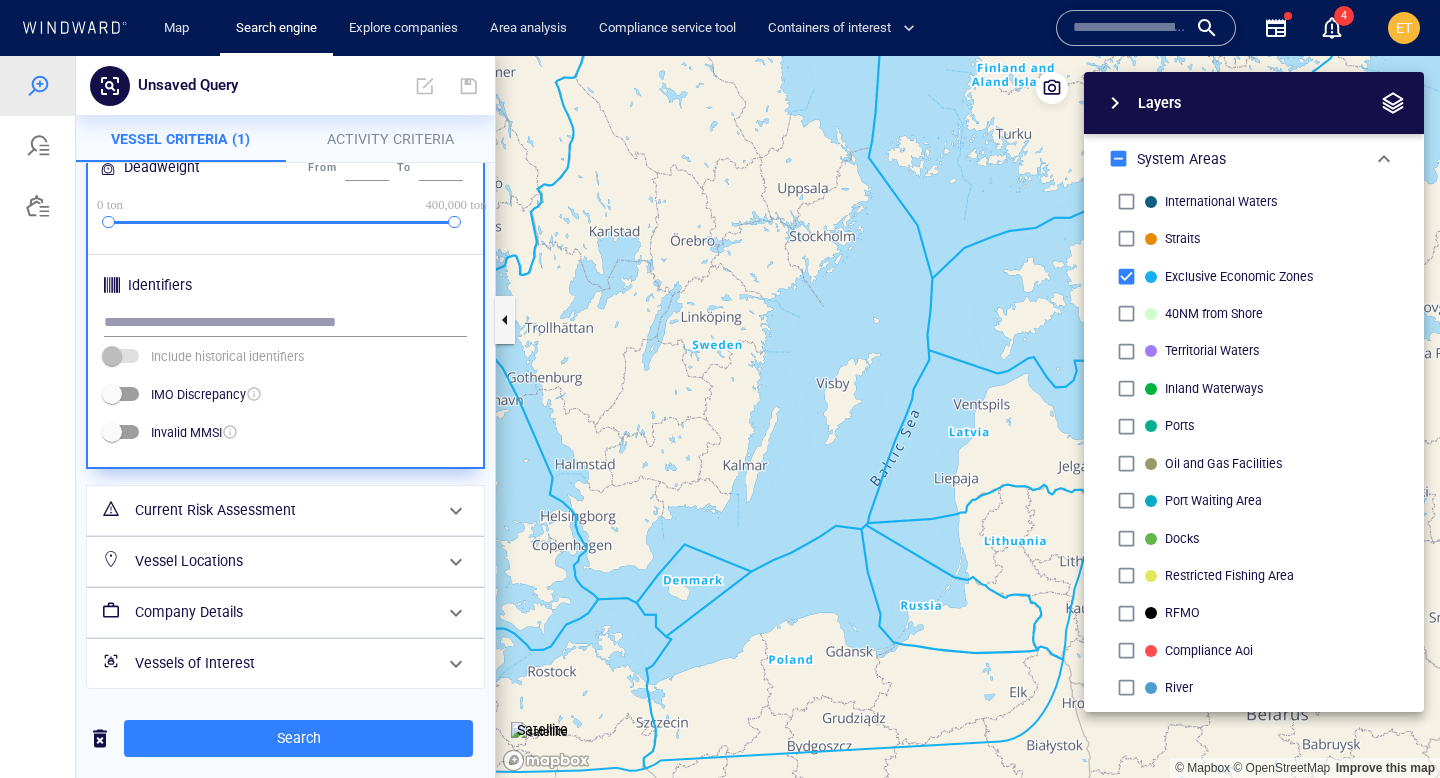 click on "Vessel Locations" at bounding box center (283, 561) 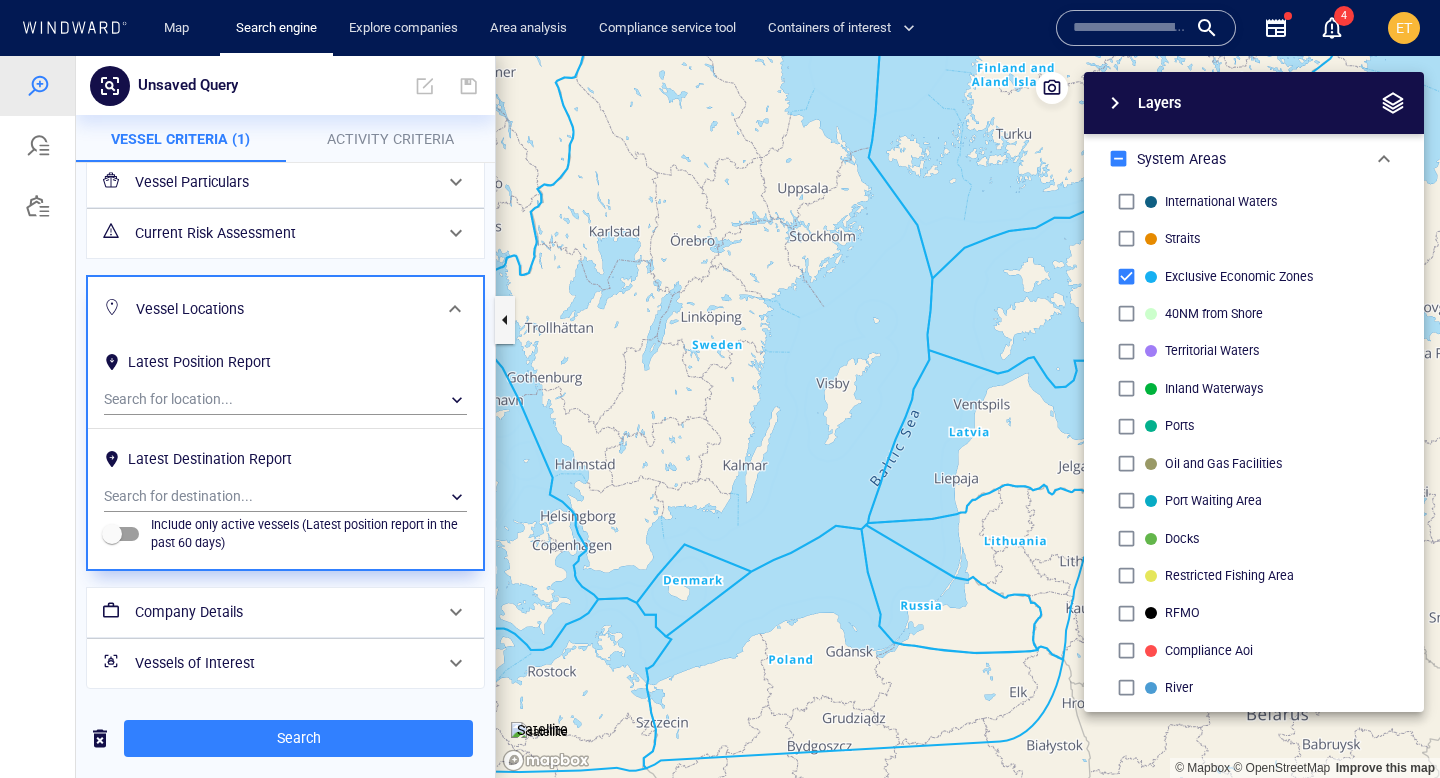scroll, scrollTop: 0, scrollLeft: 0, axis: both 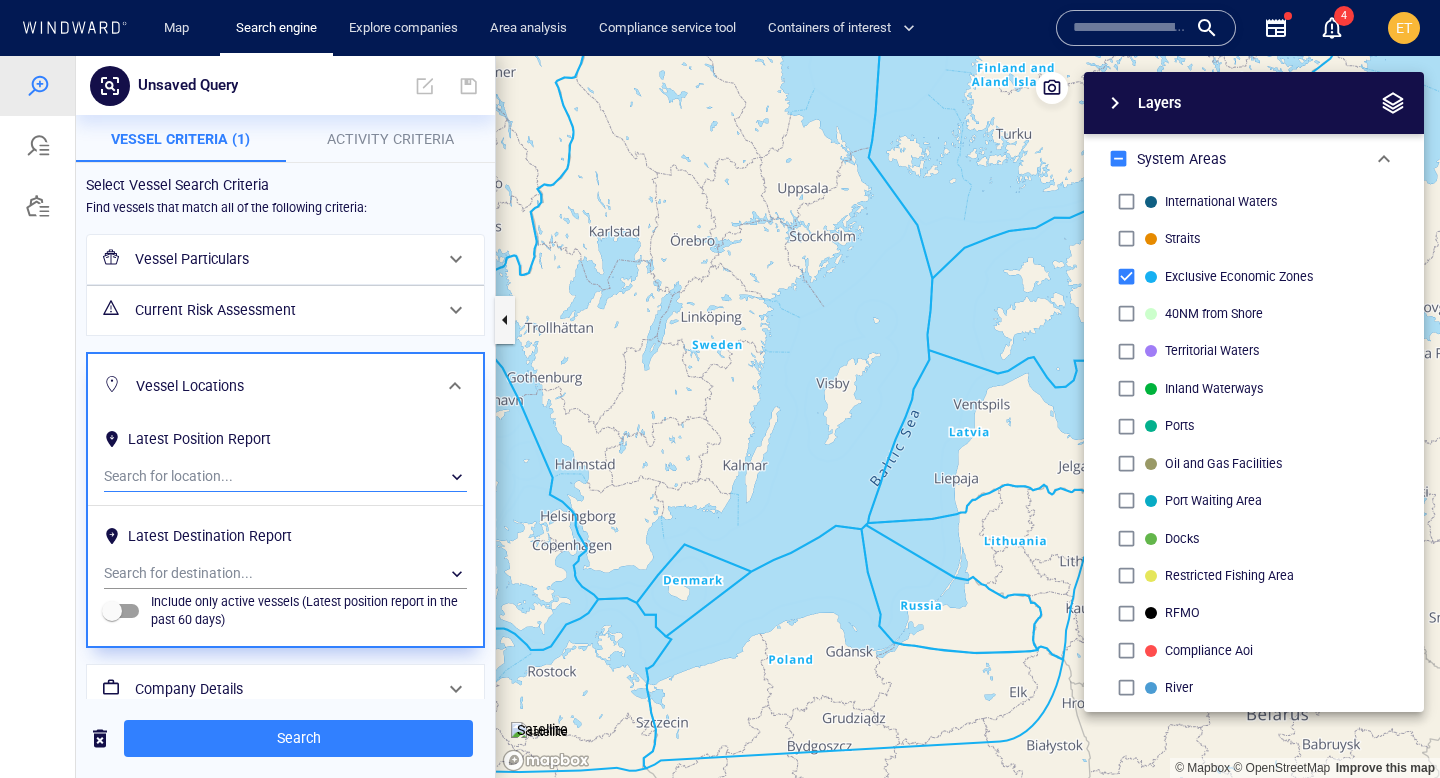 click on "​" at bounding box center (285, 477) 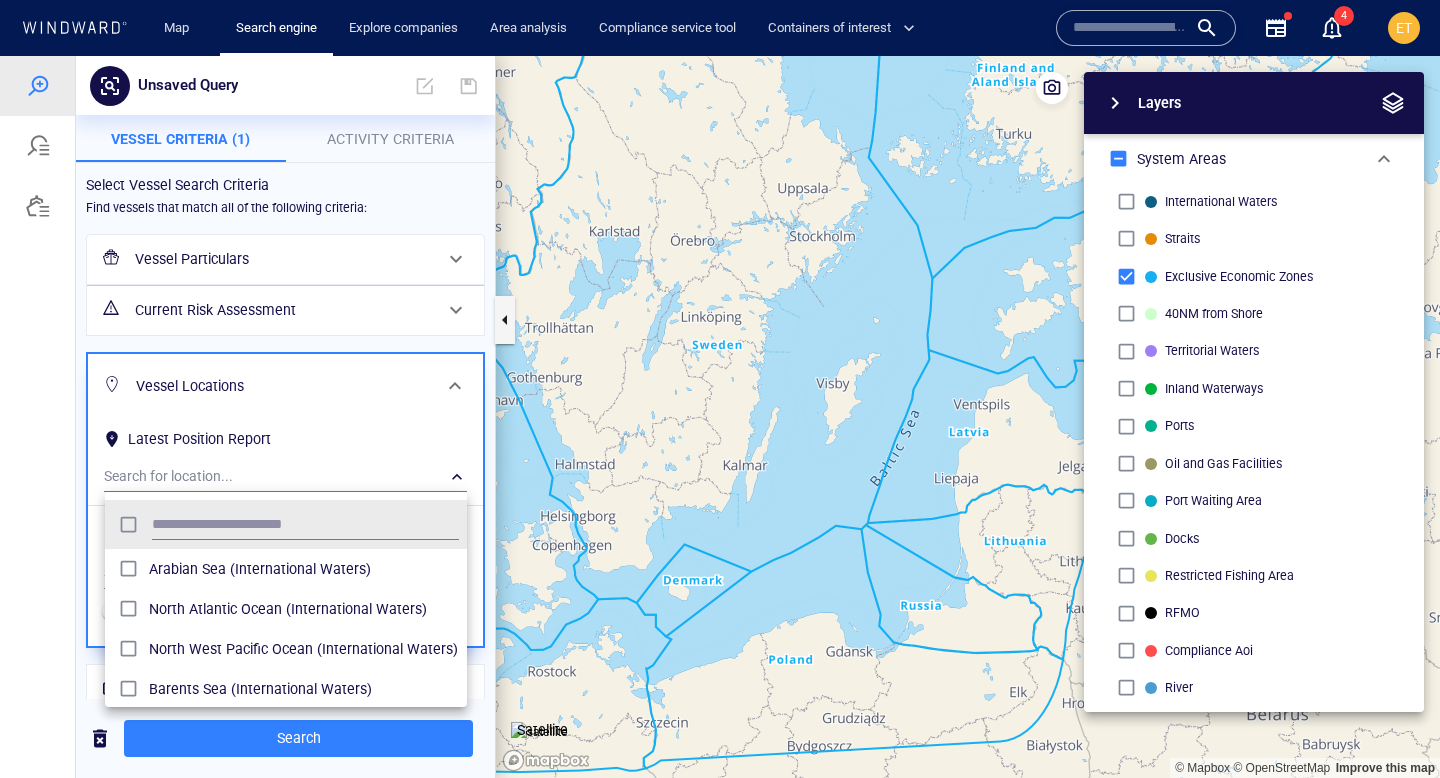 scroll, scrollTop: 0, scrollLeft: 1, axis: horizontal 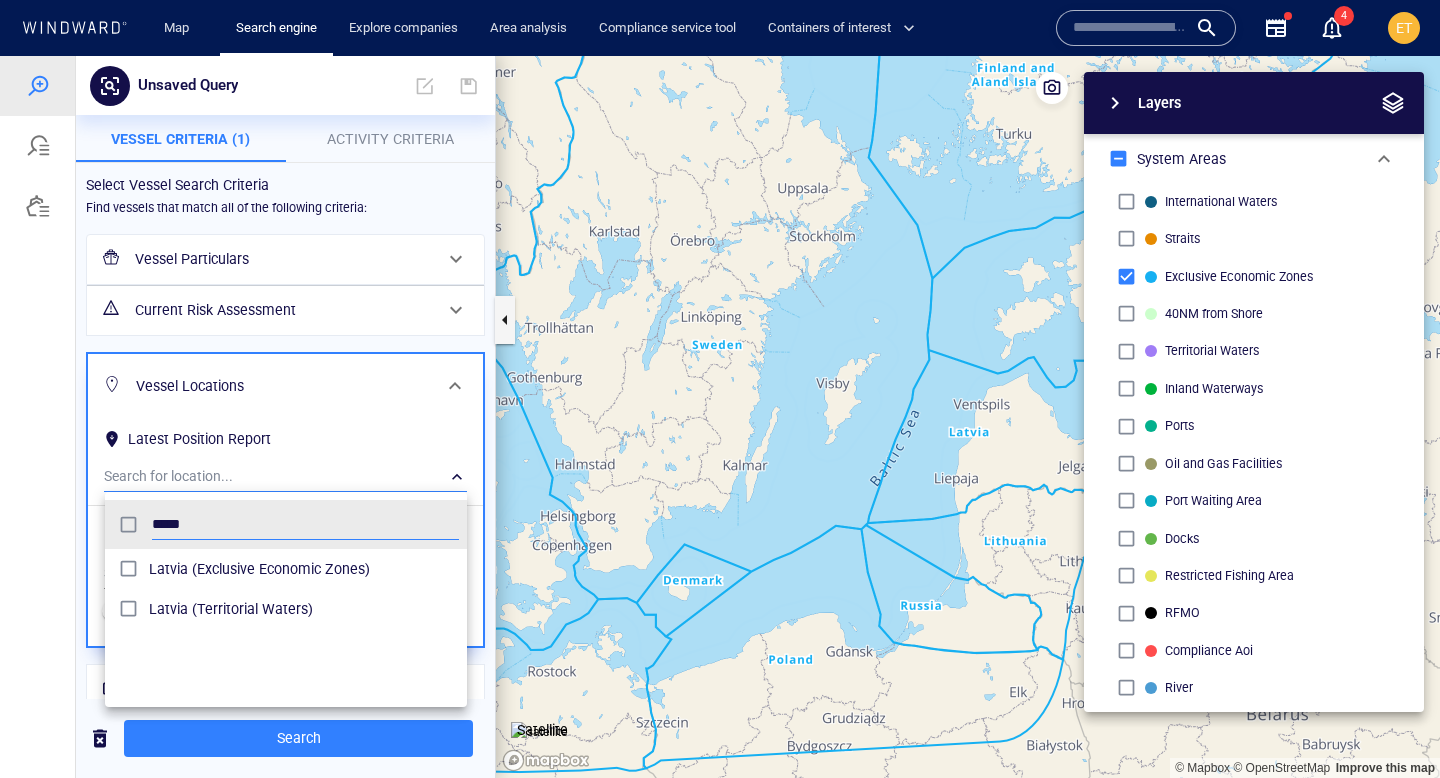 type on "*****" 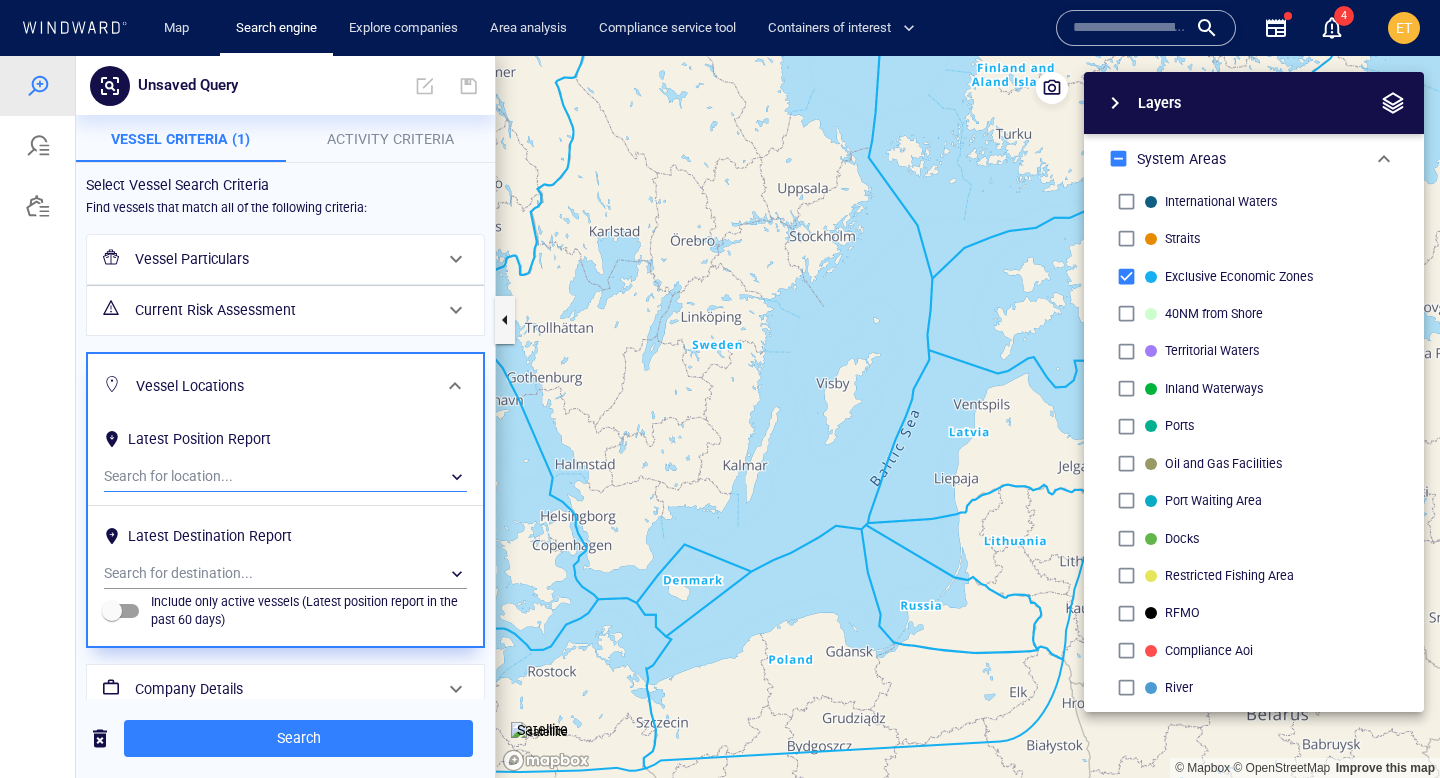 click on "Vessel Particulars" at bounding box center [283, 259] 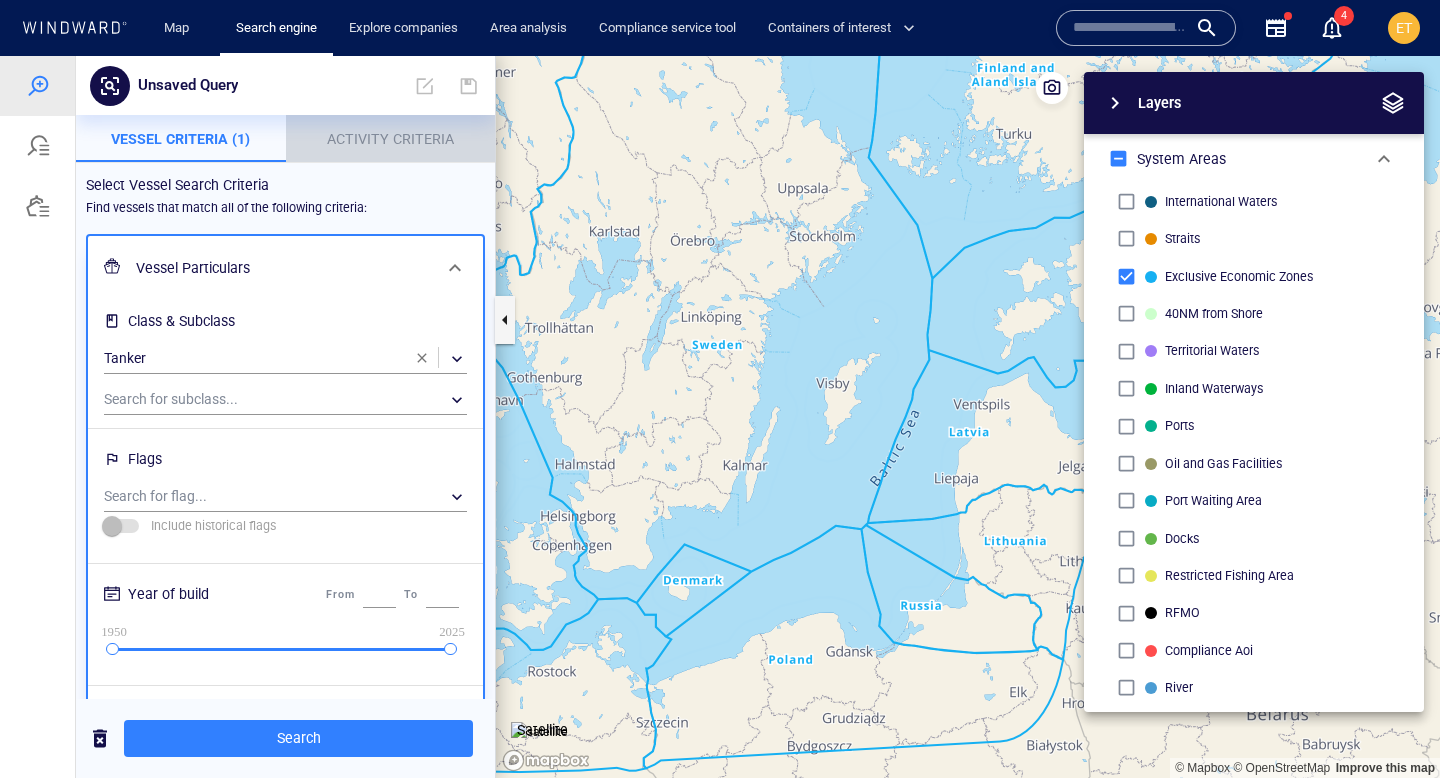 click on "Activity Criteria" at bounding box center (390, 139) 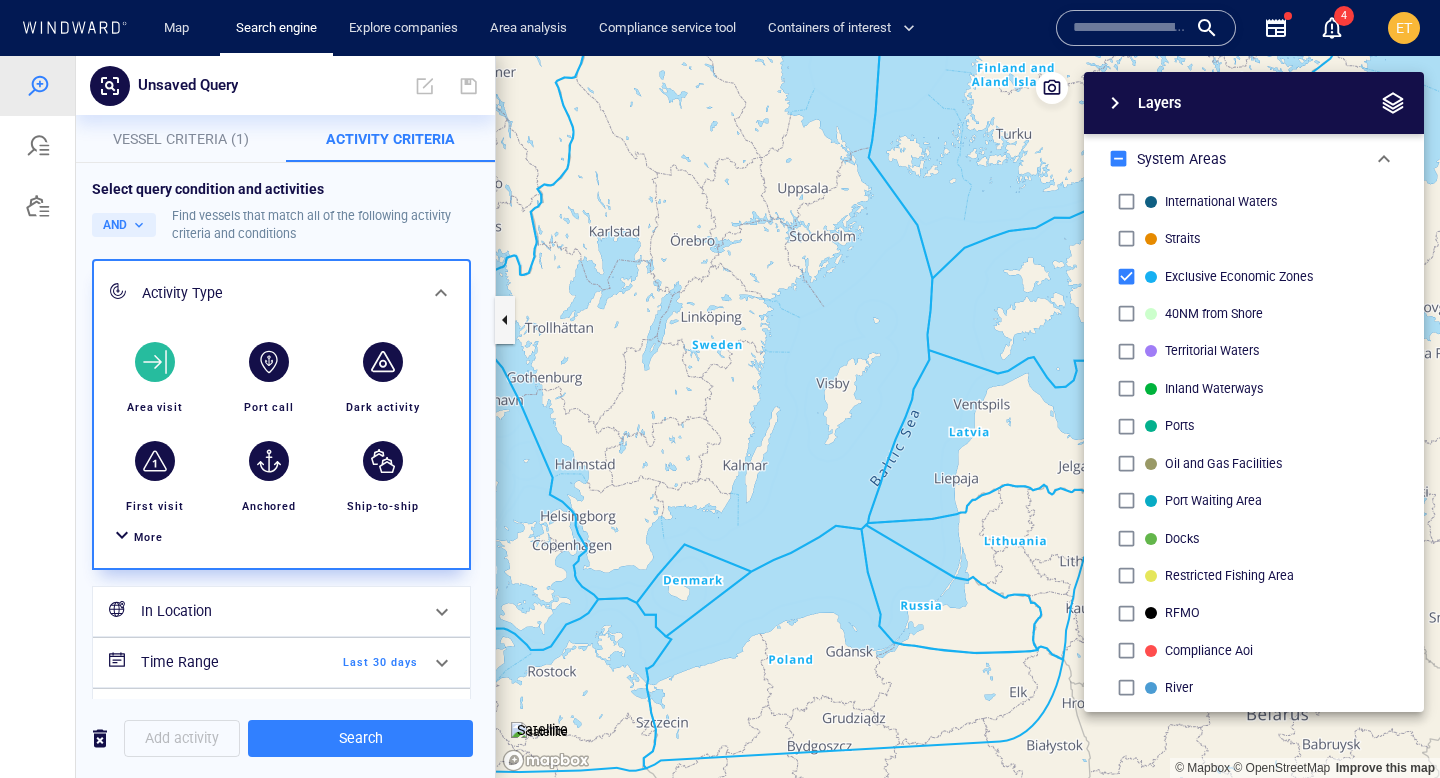 click at bounding box center [155, 362] 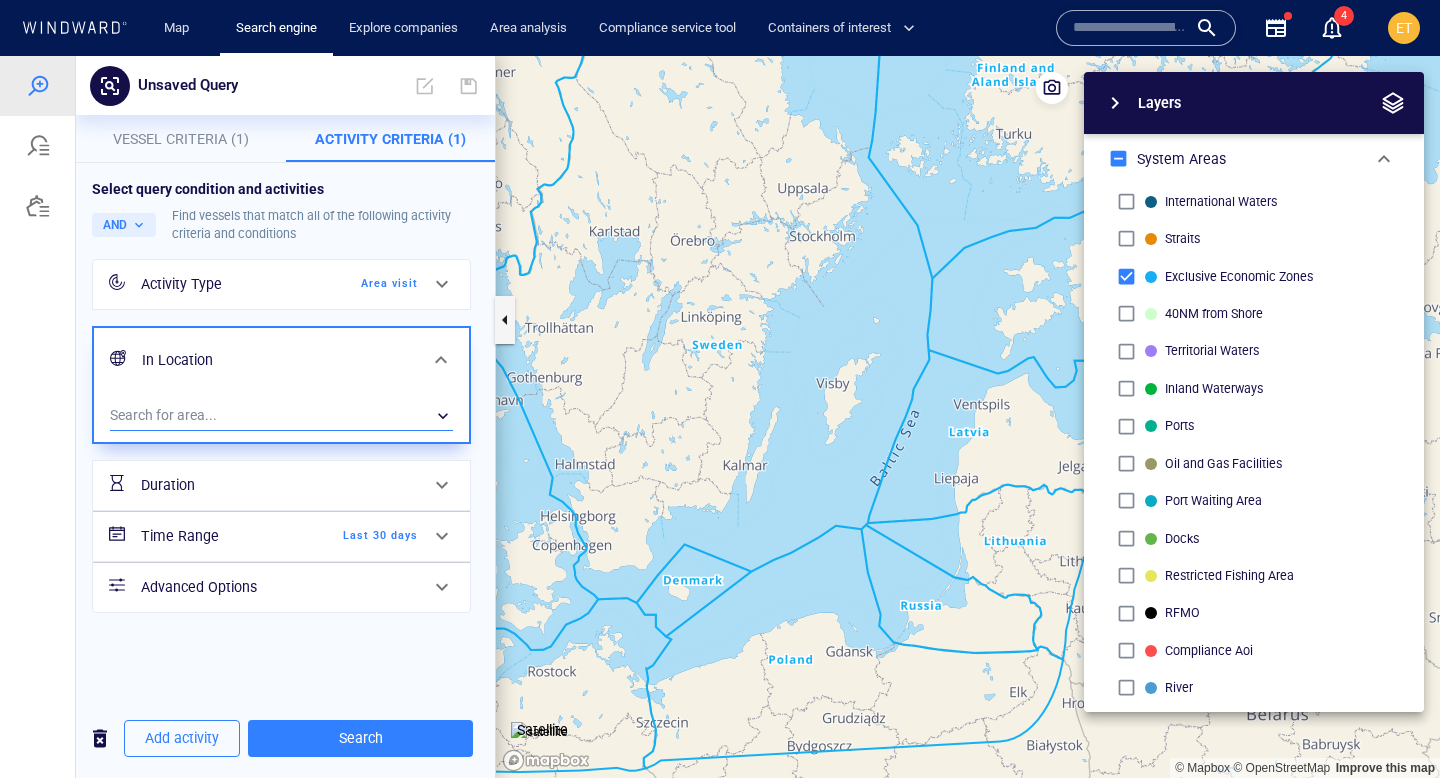 click on "​" at bounding box center (281, 416) 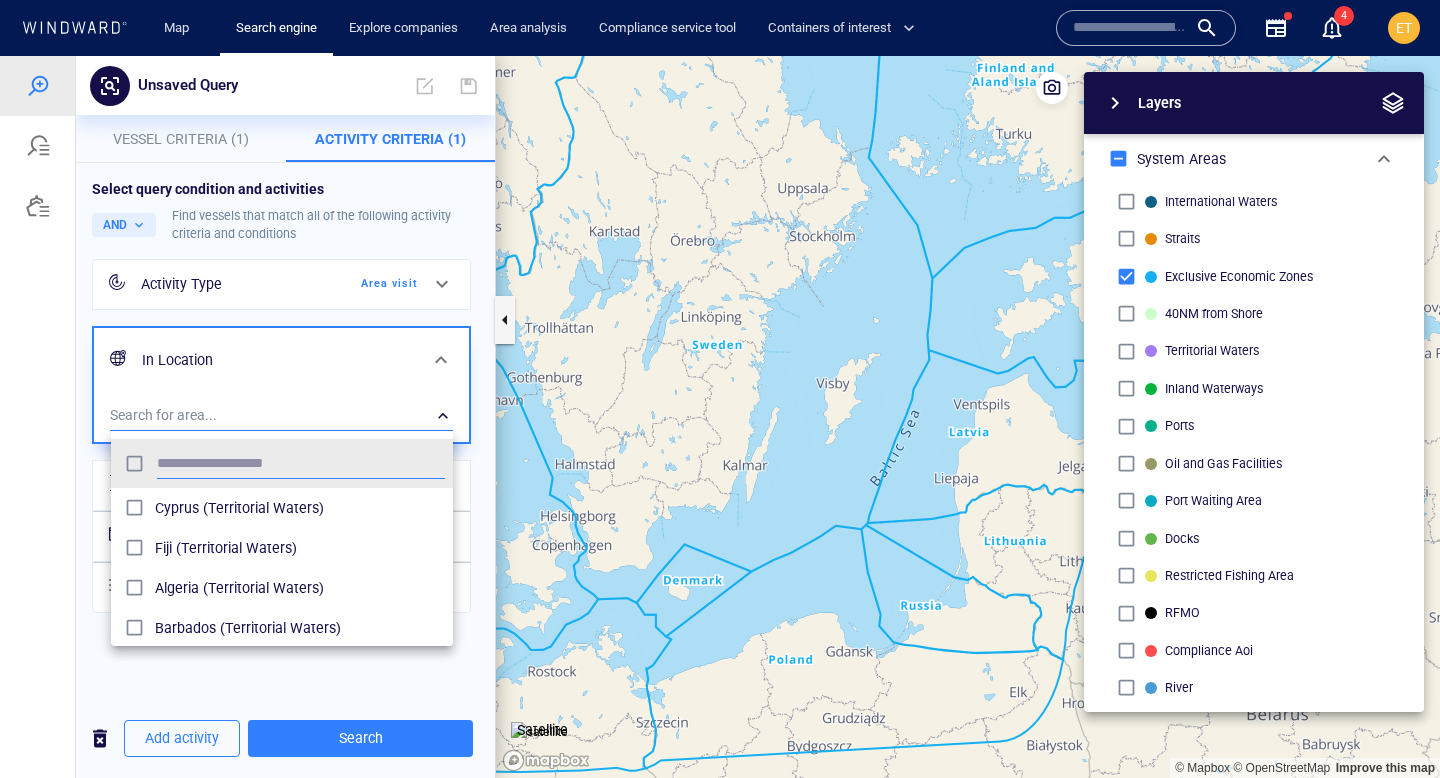 scroll, scrollTop: 0, scrollLeft: 1, axis: horizontal 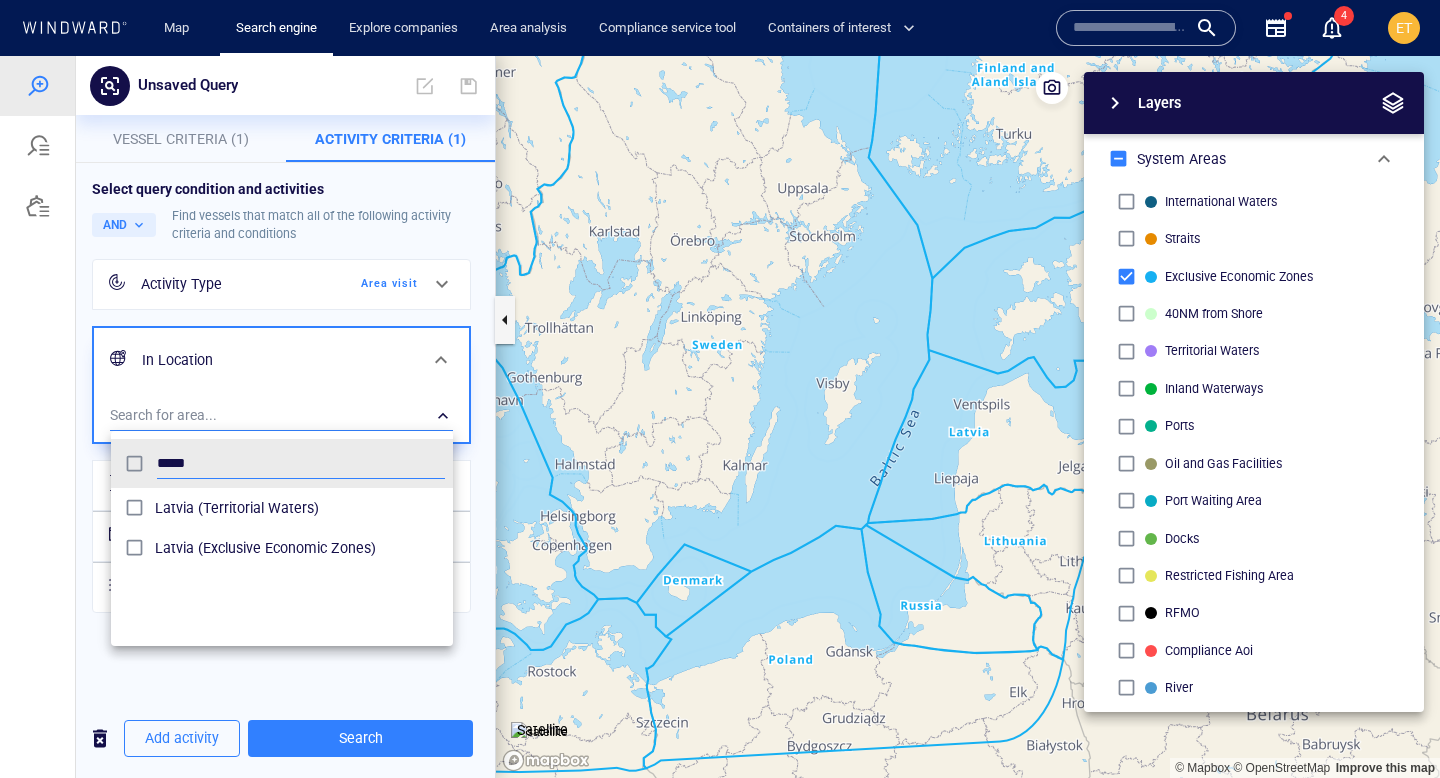 type on "*****" 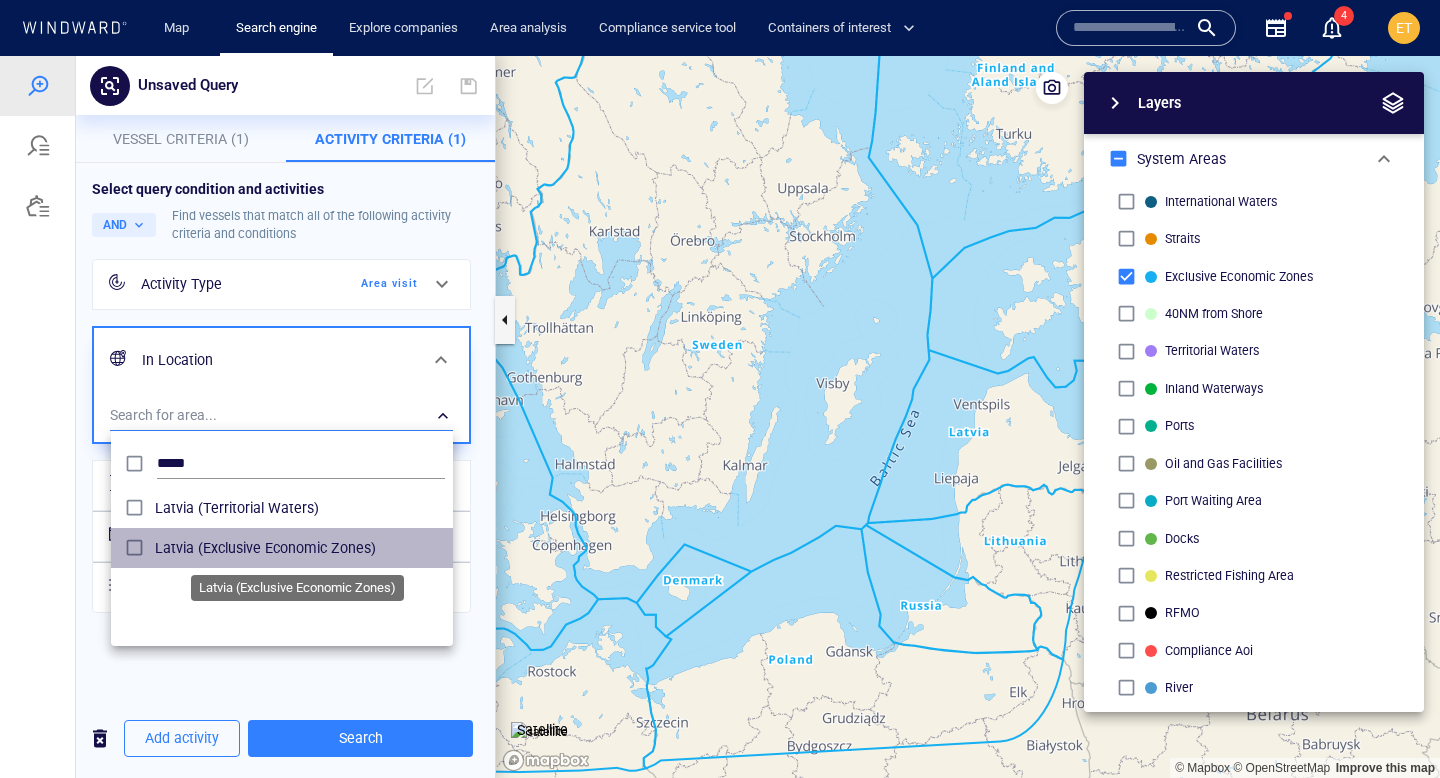 click on "Latvia (Exclusive Economic Zones)" at bounding box center [300, 548] 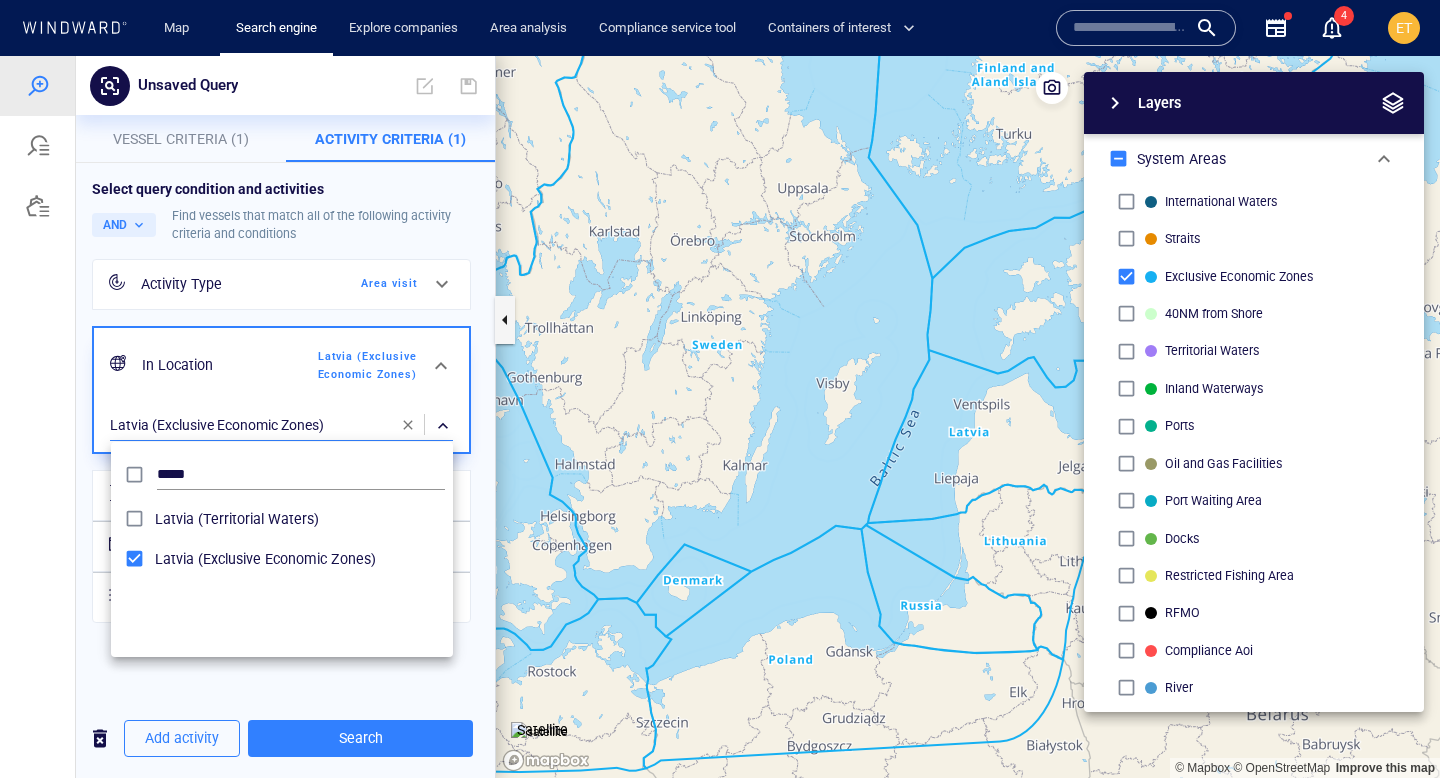 click at bounding box center [720, 417] 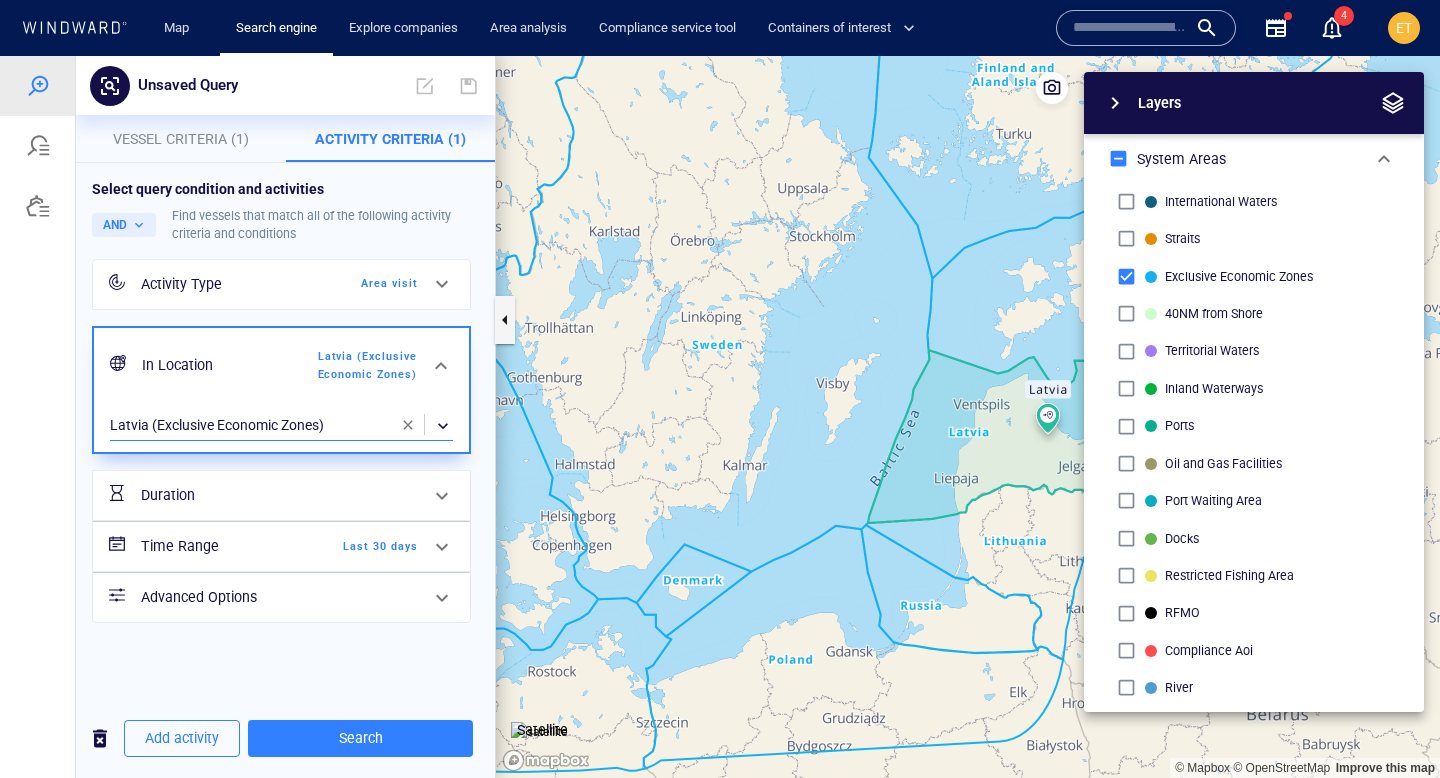 click on "Last 30 days" at bounding box center (360, 547) 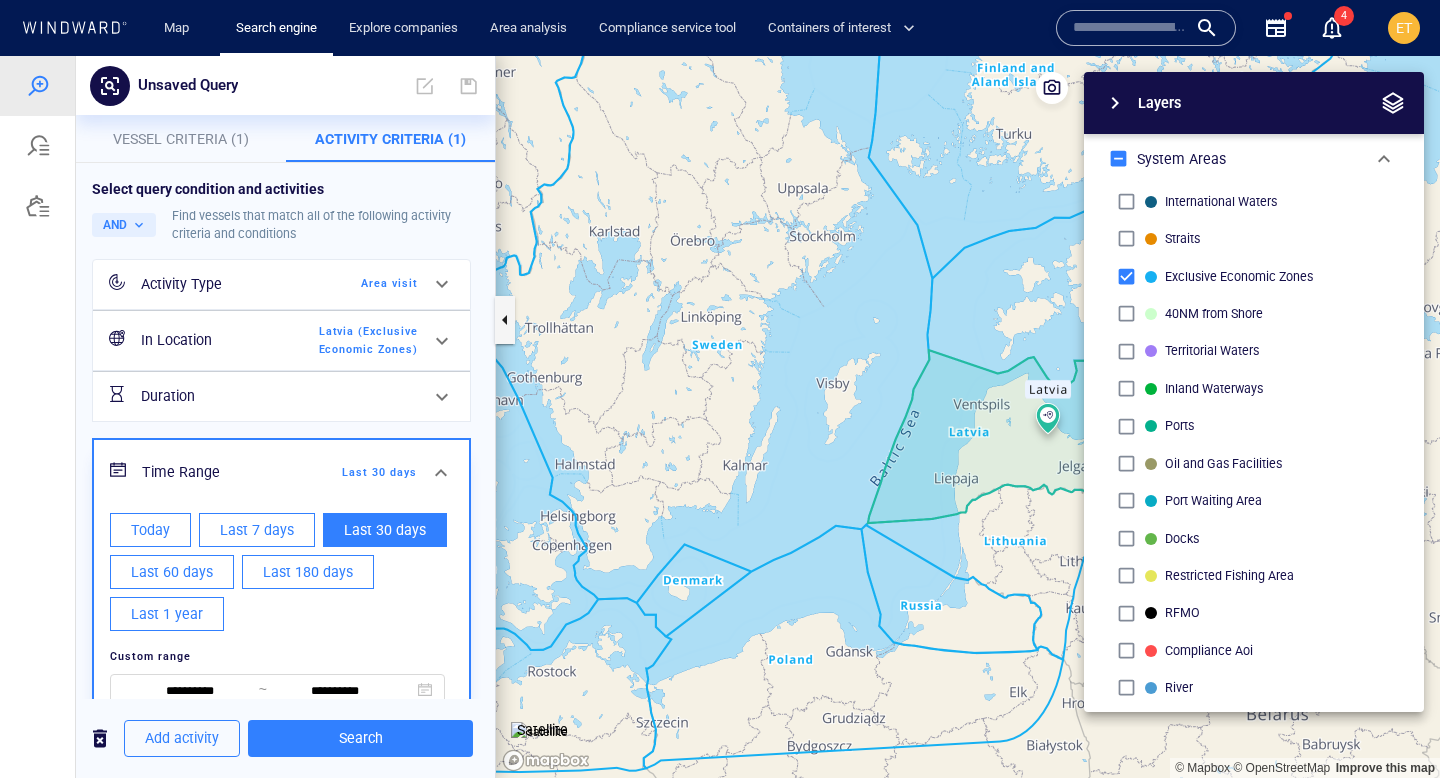 click on "Last 7 days" at bounding box center [257, 530] 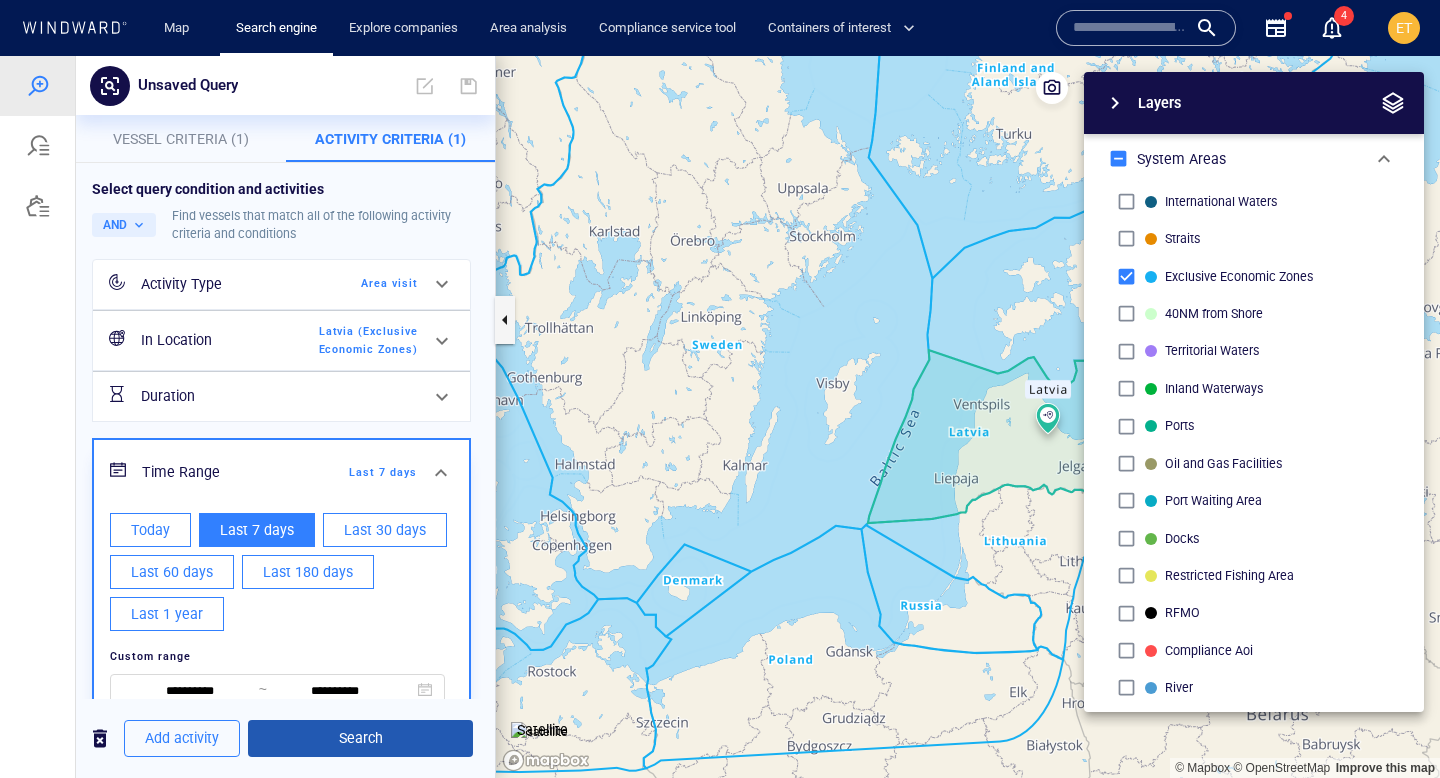 click on "Search" at bounding box center (360, 738) 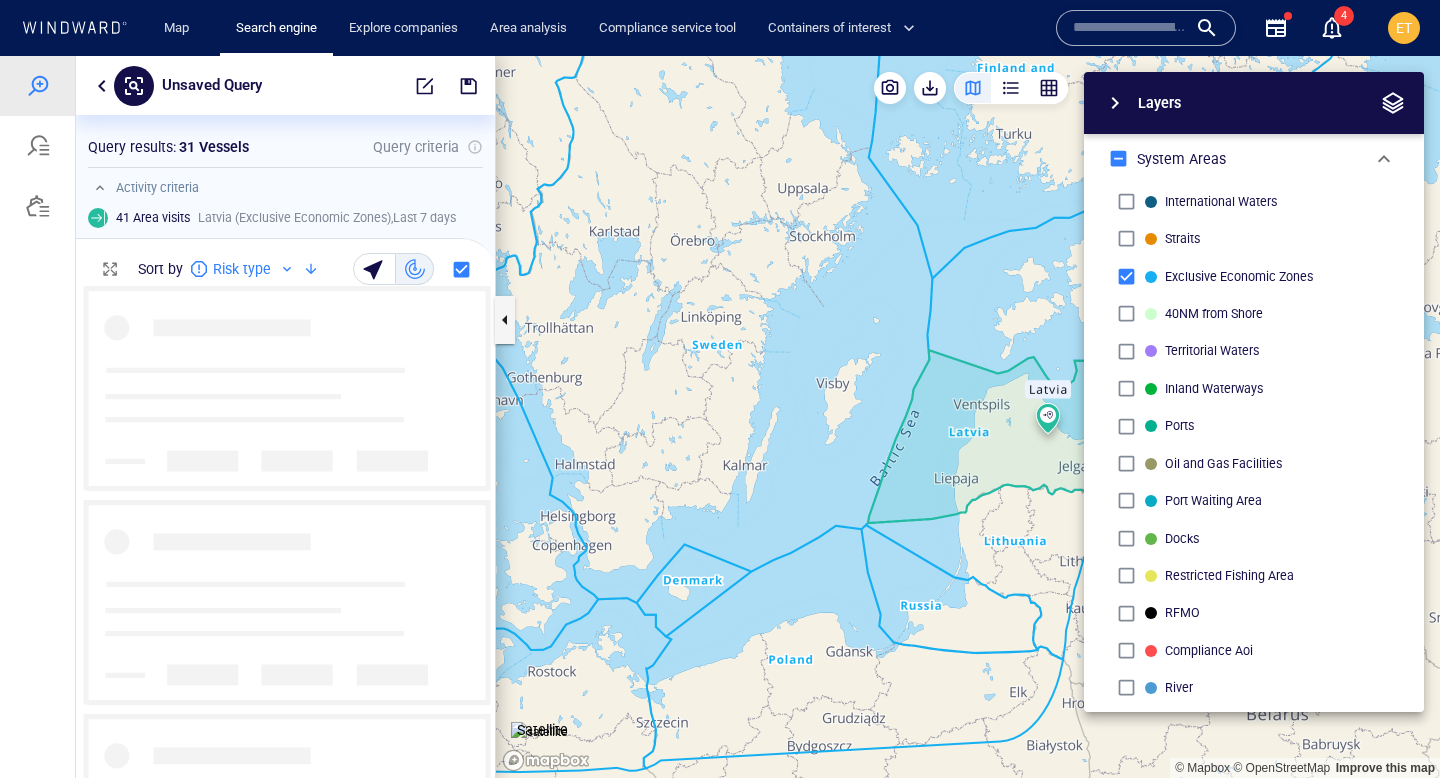 scroll, scrollTop: 1, scrollLeft: 1, axis: both 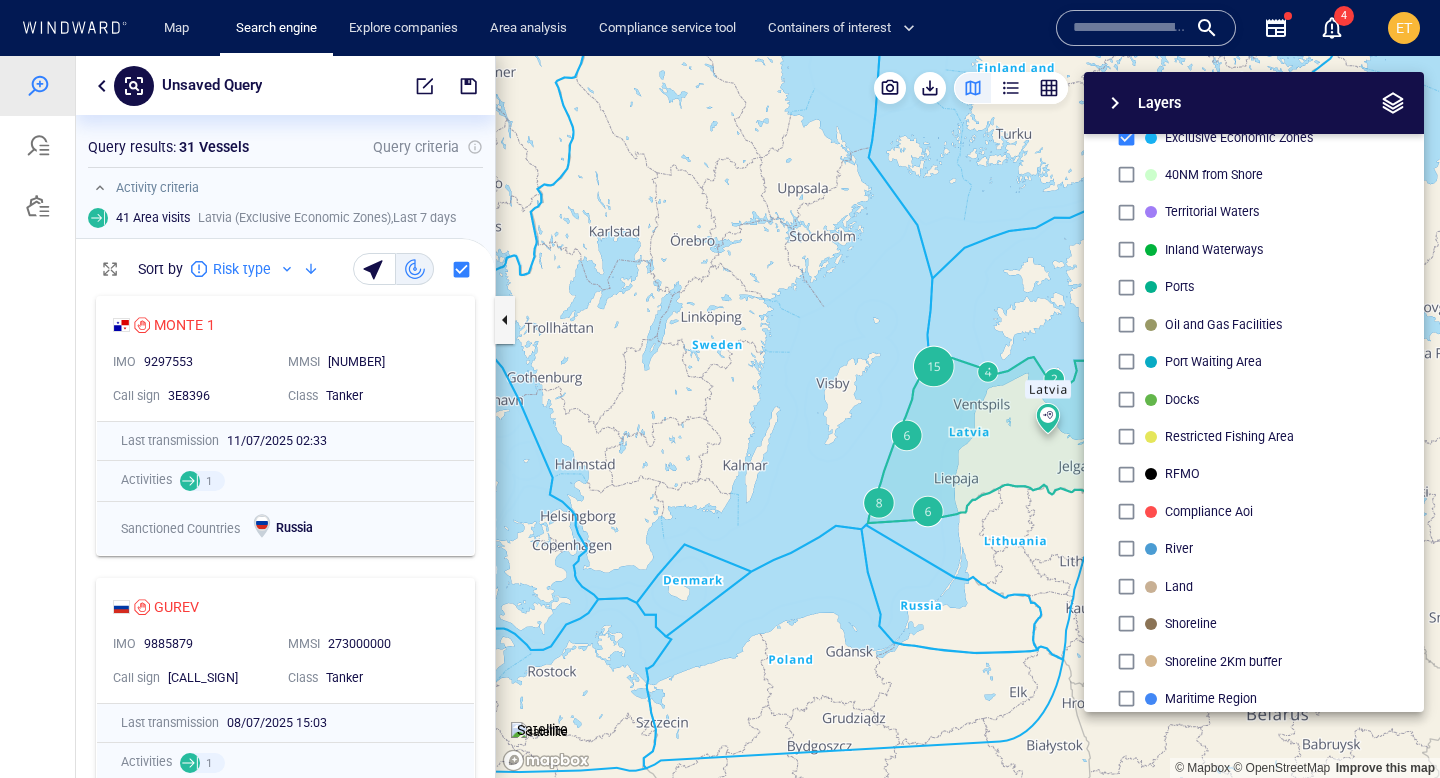 click at bounding box center (425, 86) 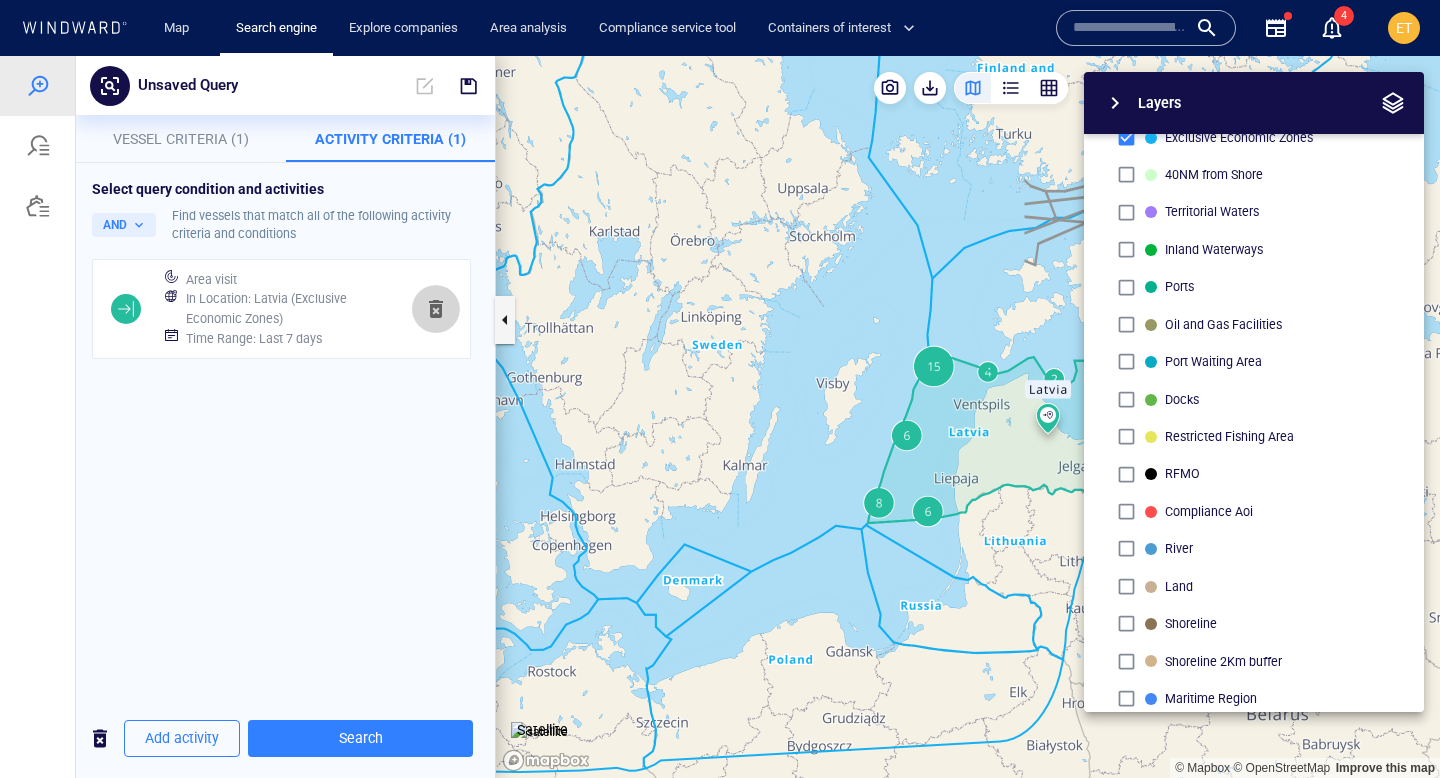 click at bounding box center [436, 309] 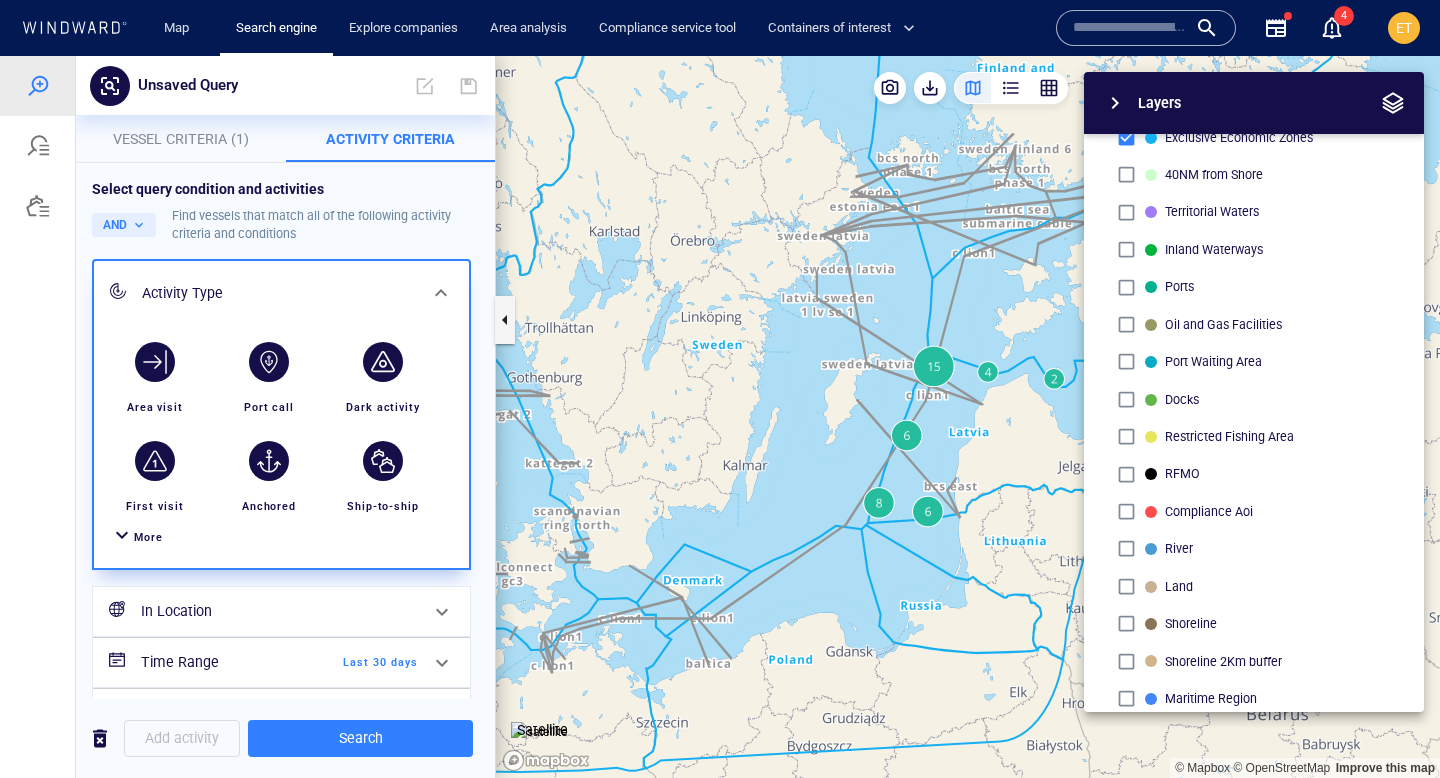 click on "Vessel Criteria (1)" at bounding box center [181, 139] 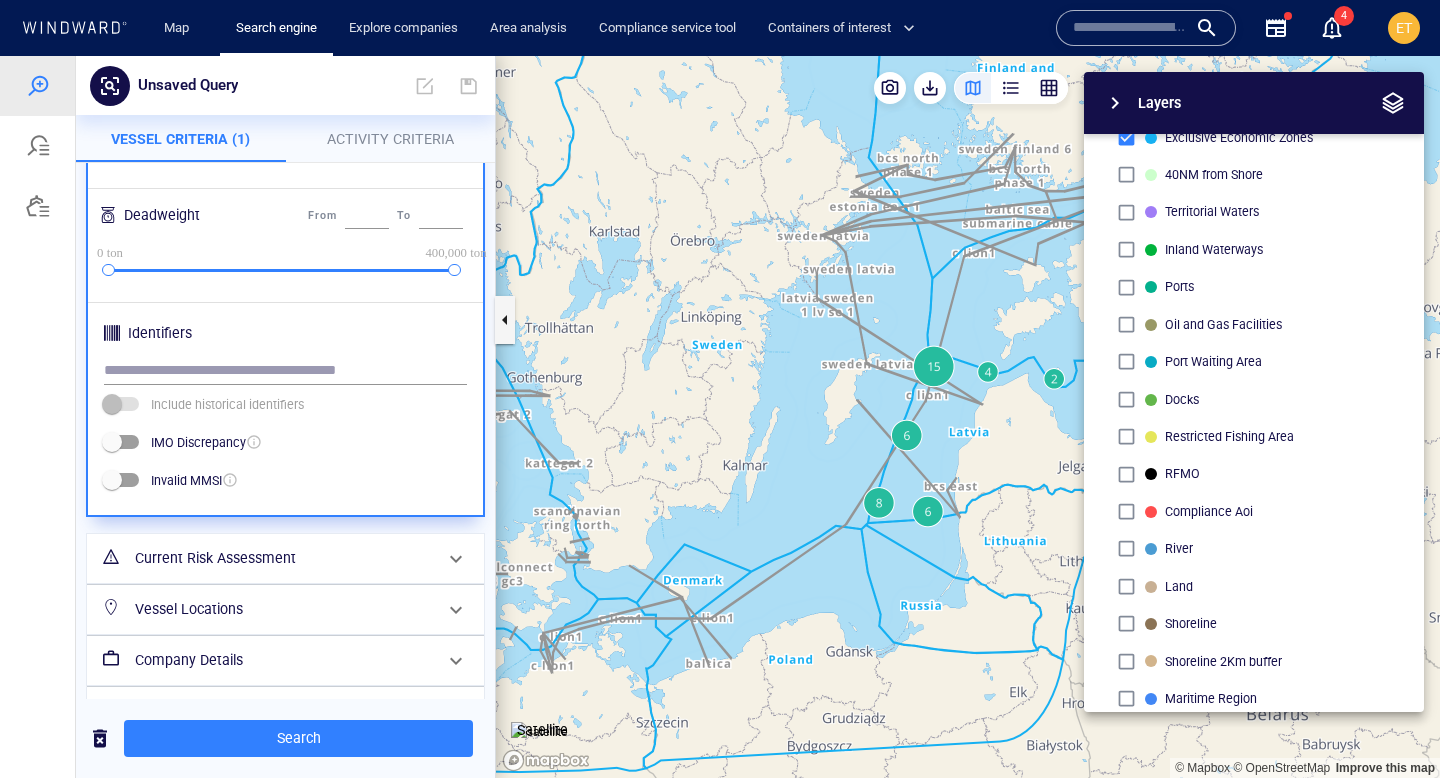 scroll, scrollTop: 660, scrollLeft: 0, axis: vertical 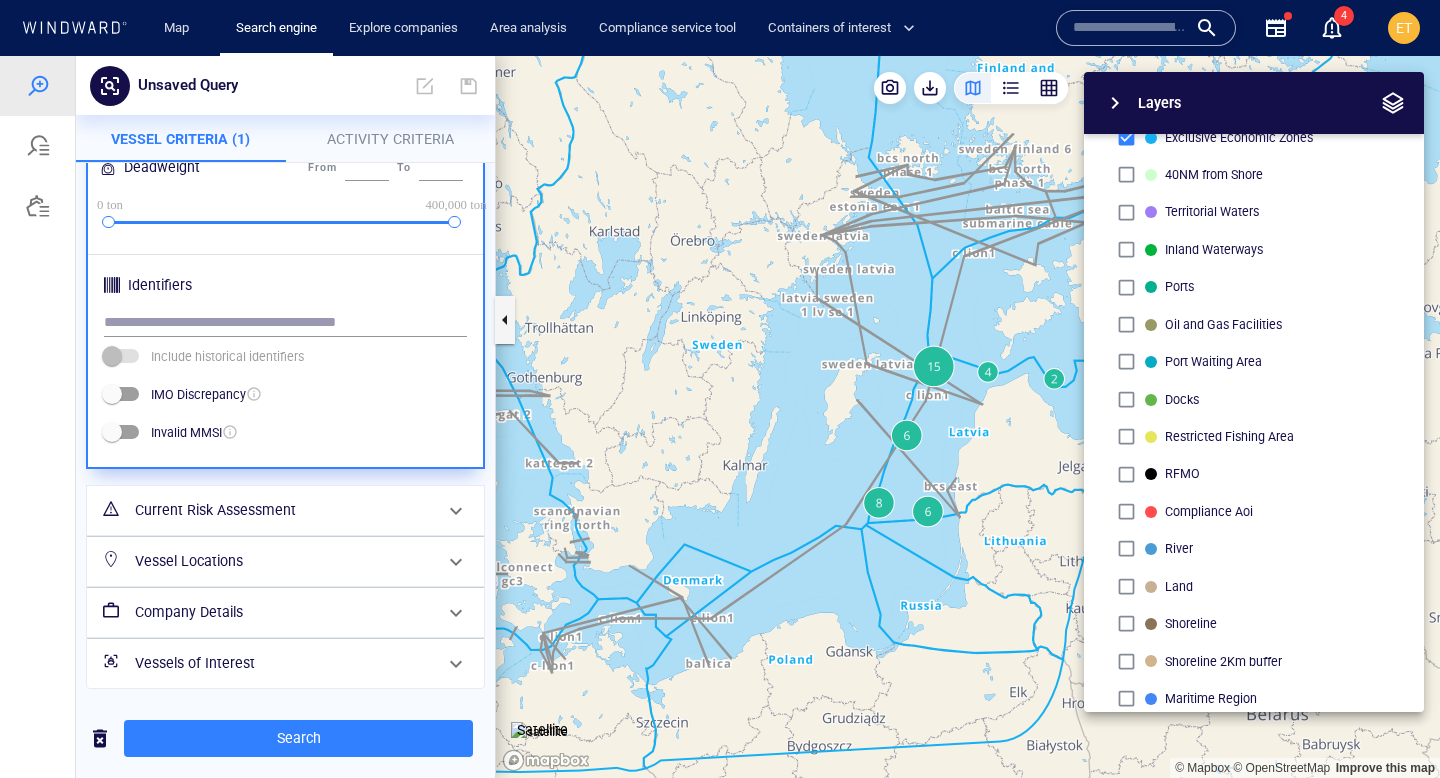 click on "Current Risk Assessment" at bounding box center [283, 510] 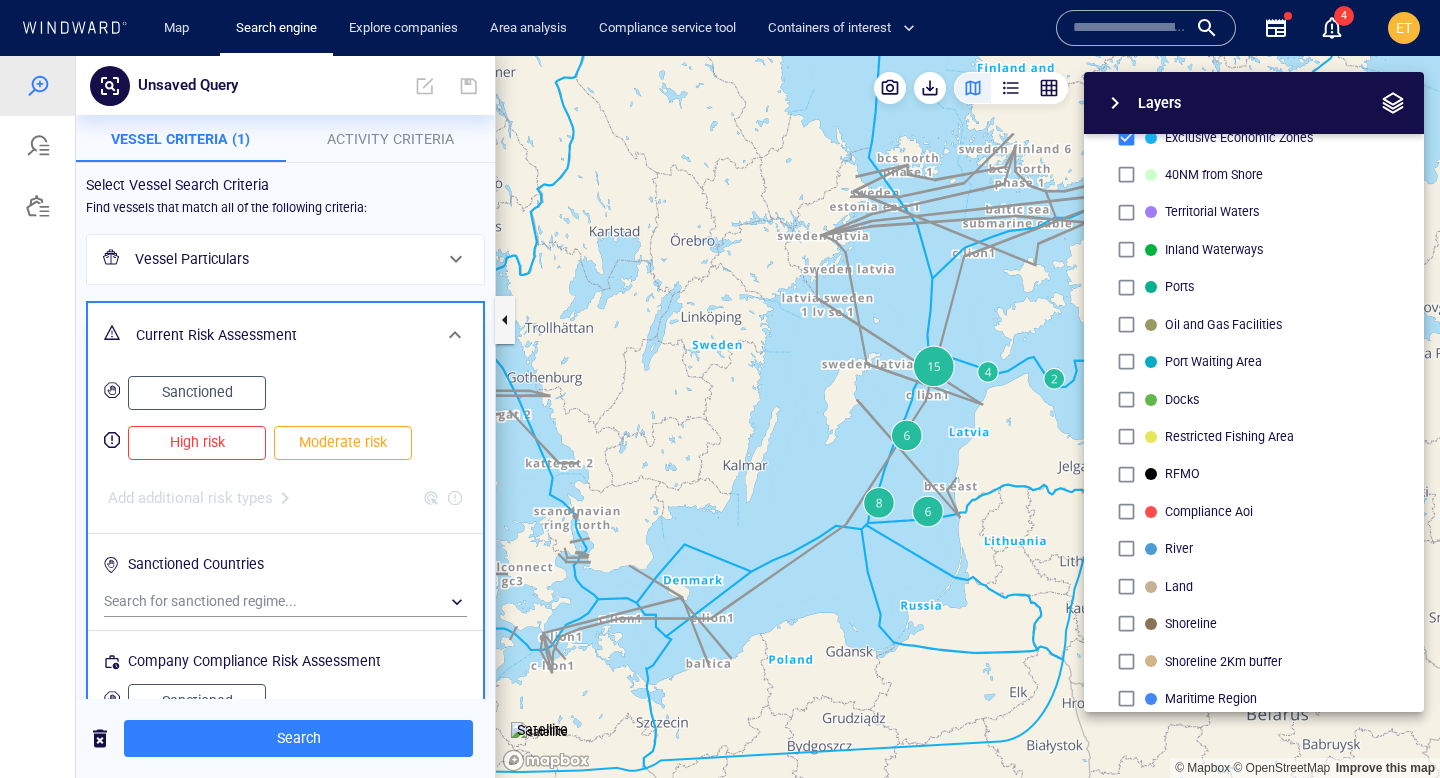 click on "Sanctioned" at bounding box center [197, 393] 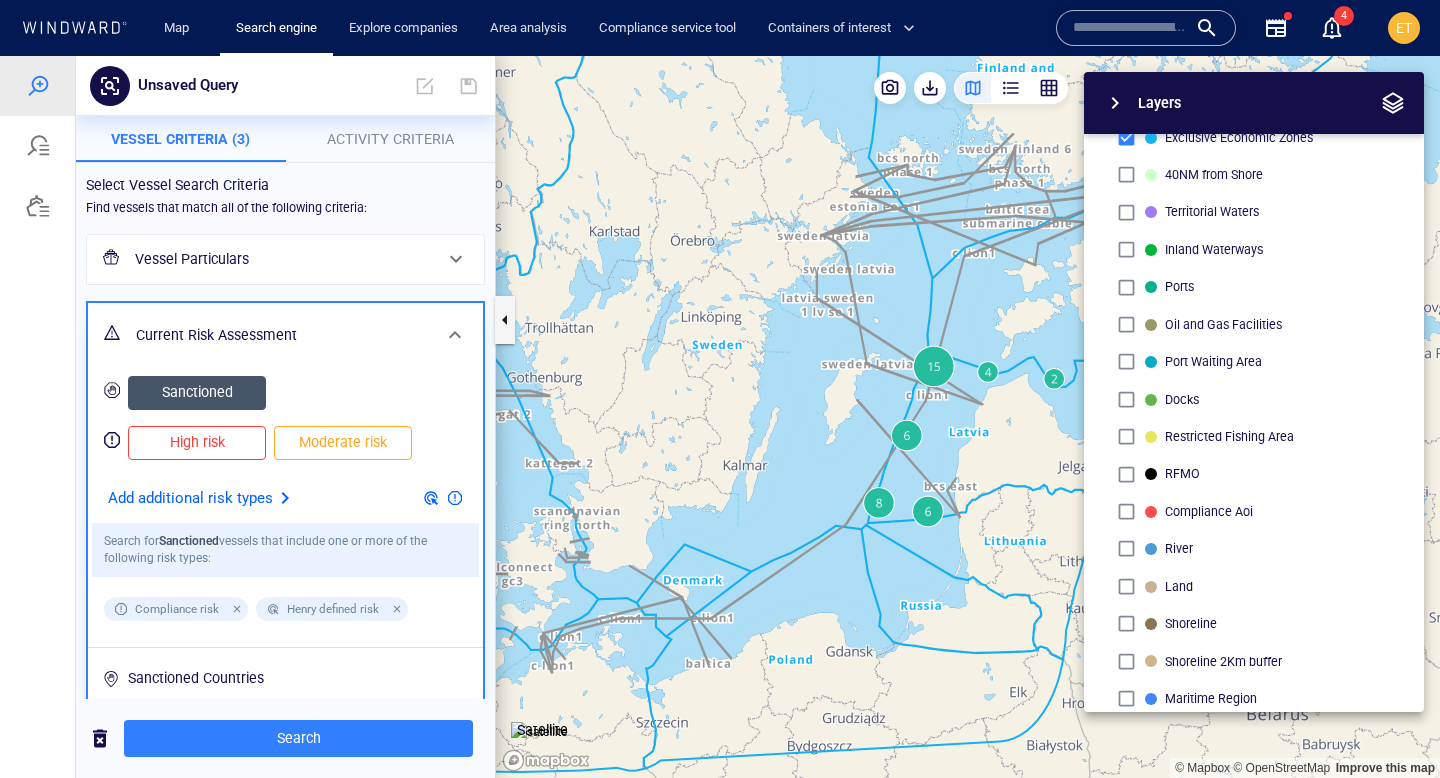 click on "High risk" at bounding box center (197, 442) 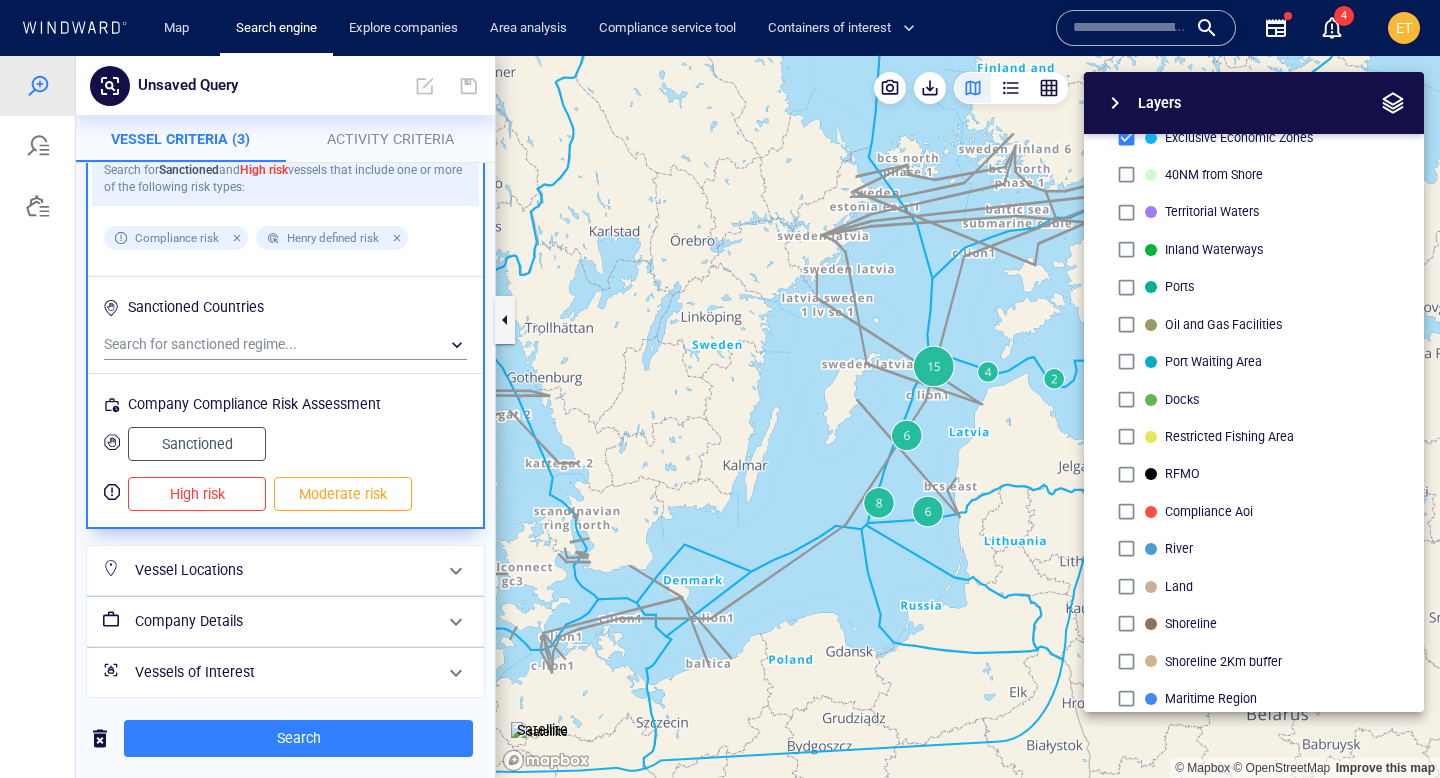 scroll, scrollTop: 381, scrollLeft: 0, axis: vertical 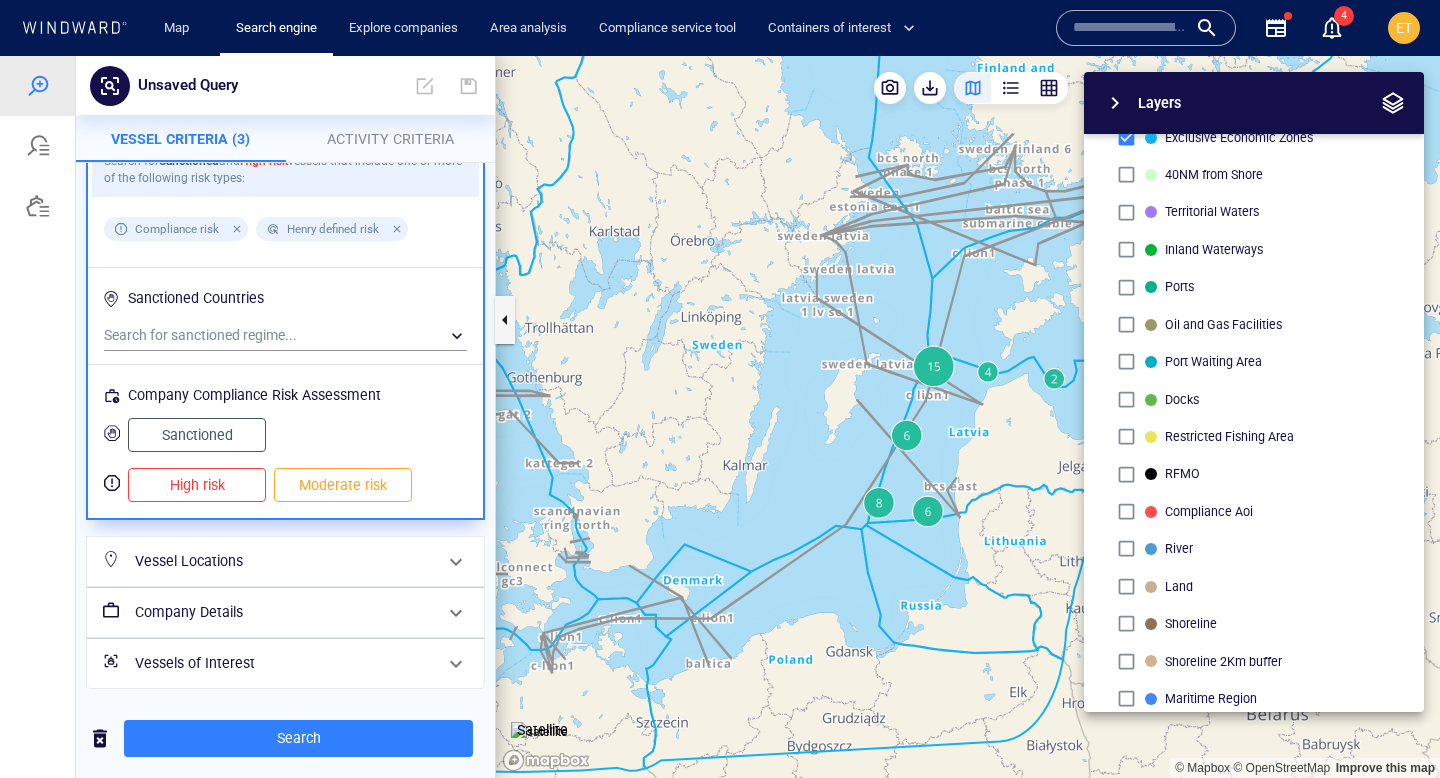 click on "Vessel Locations" at bounding box center (283, 561) 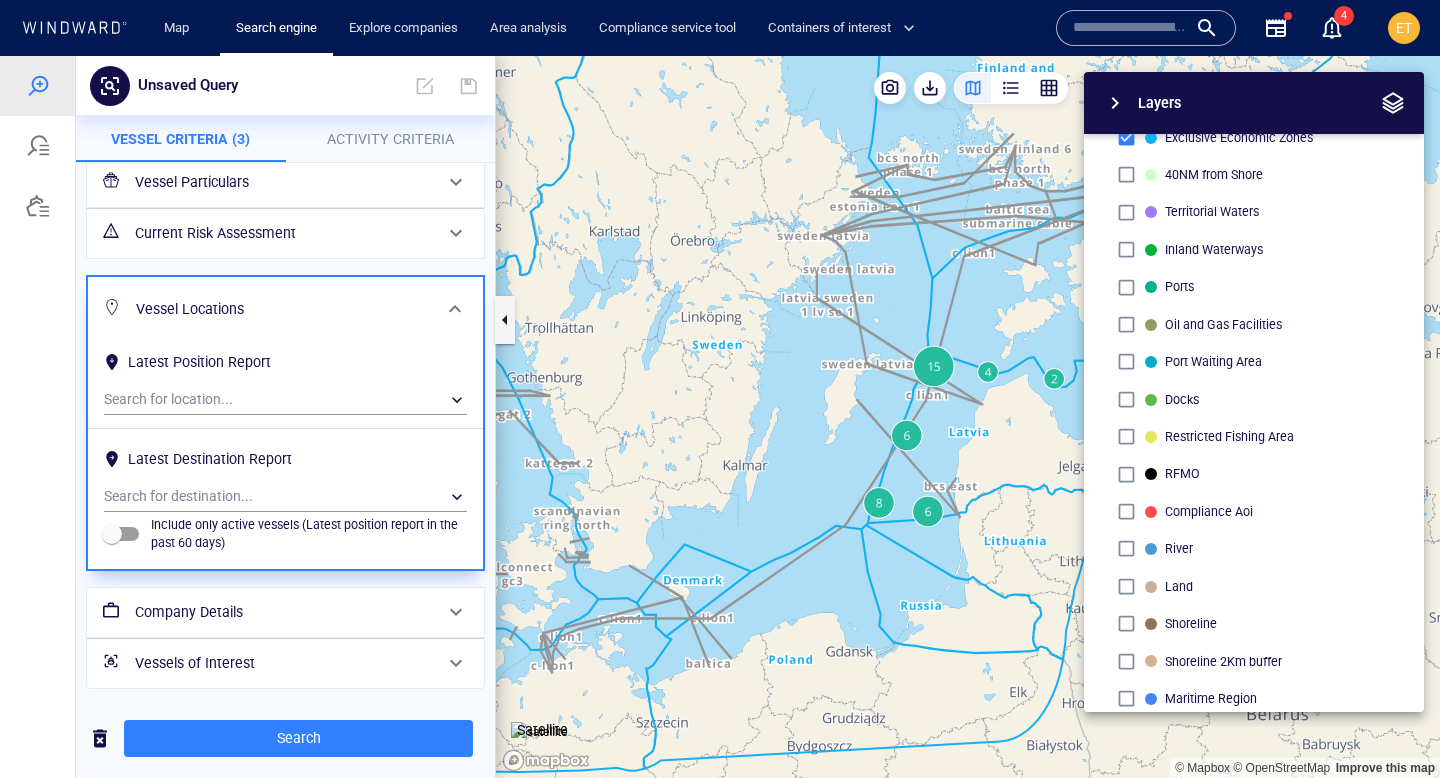 scroll, scrollTop: 0, scrollLeft: 0, axis: both 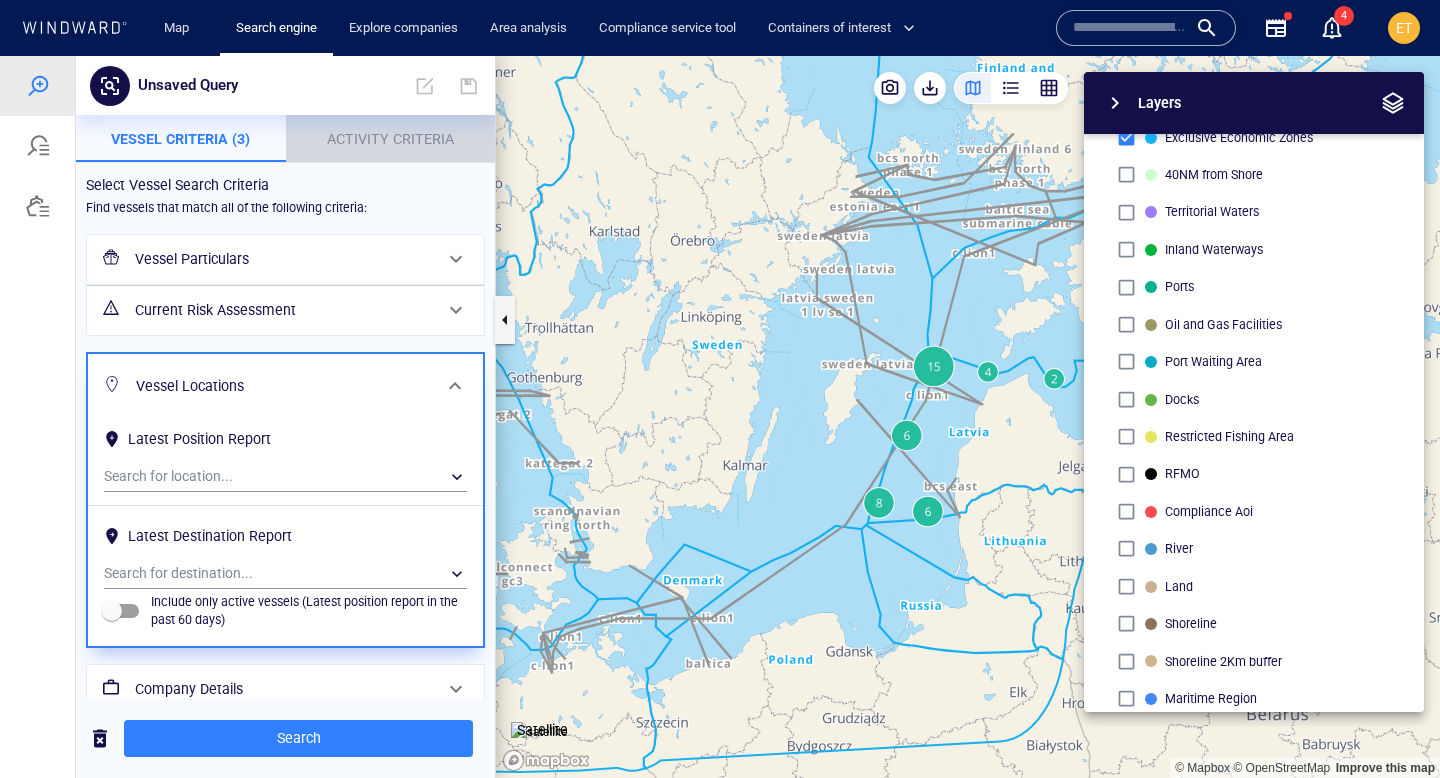 click on "Activity Criteria" at bounding box center (391, 139) 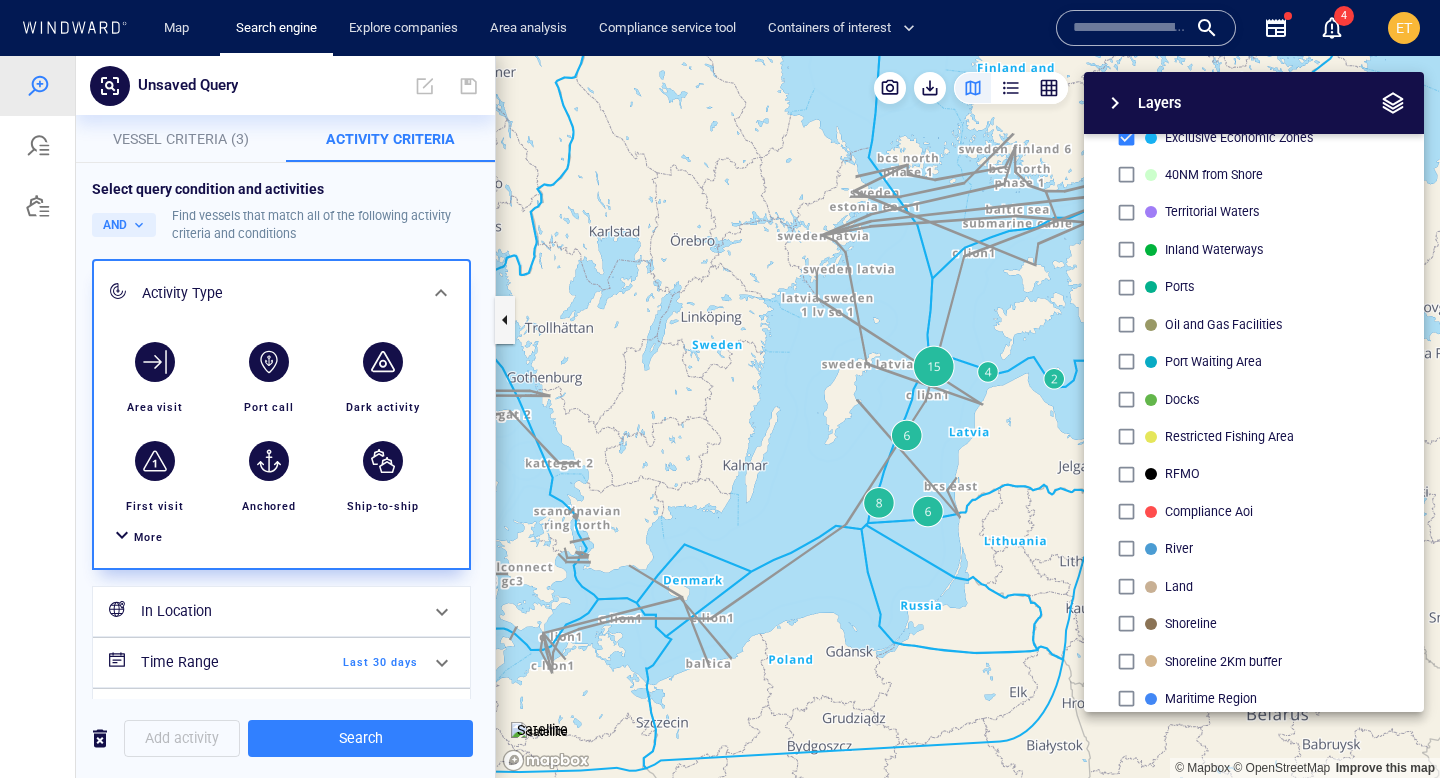 click on "More" at bounding box center (148, 537) 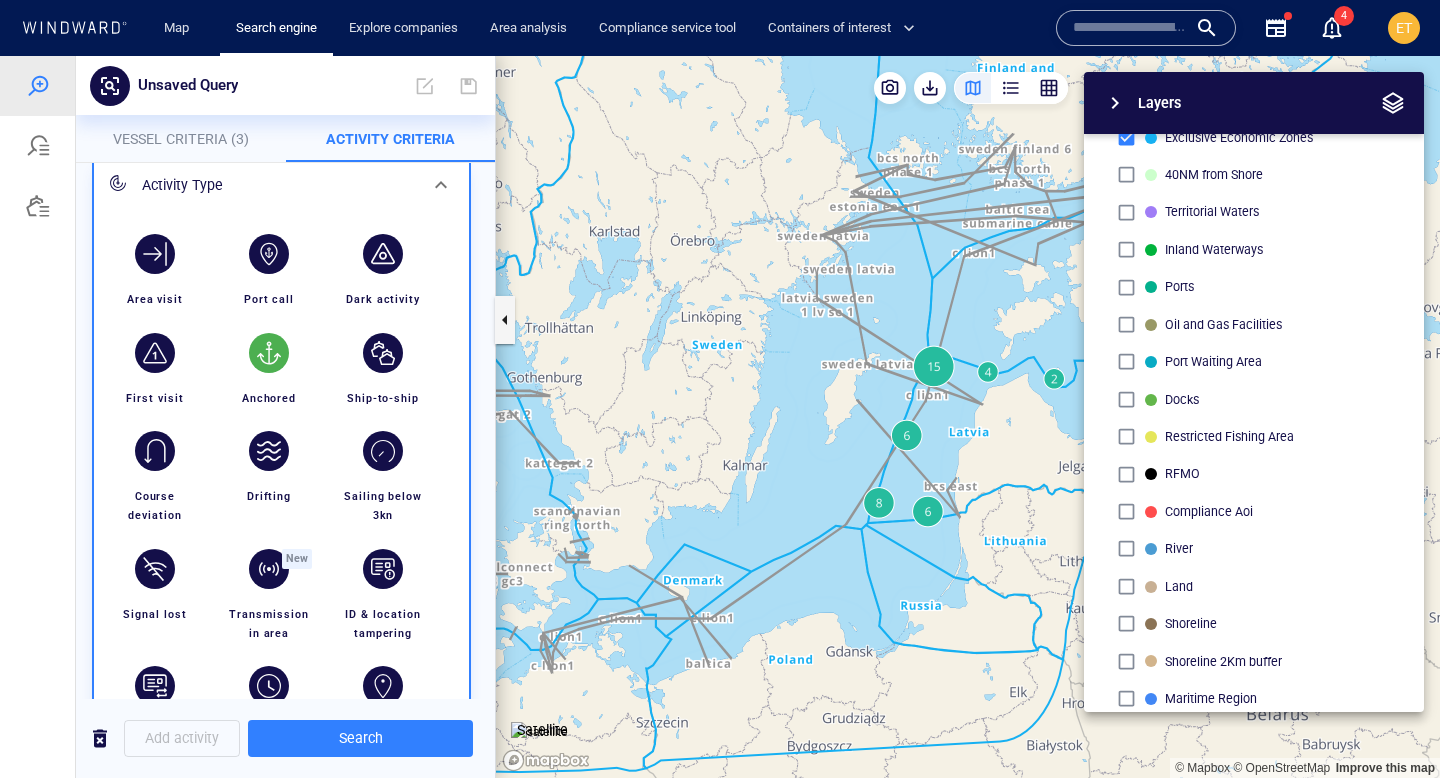 scroll, scrollTop: 113, scrollLeft: 0, axis: vertical 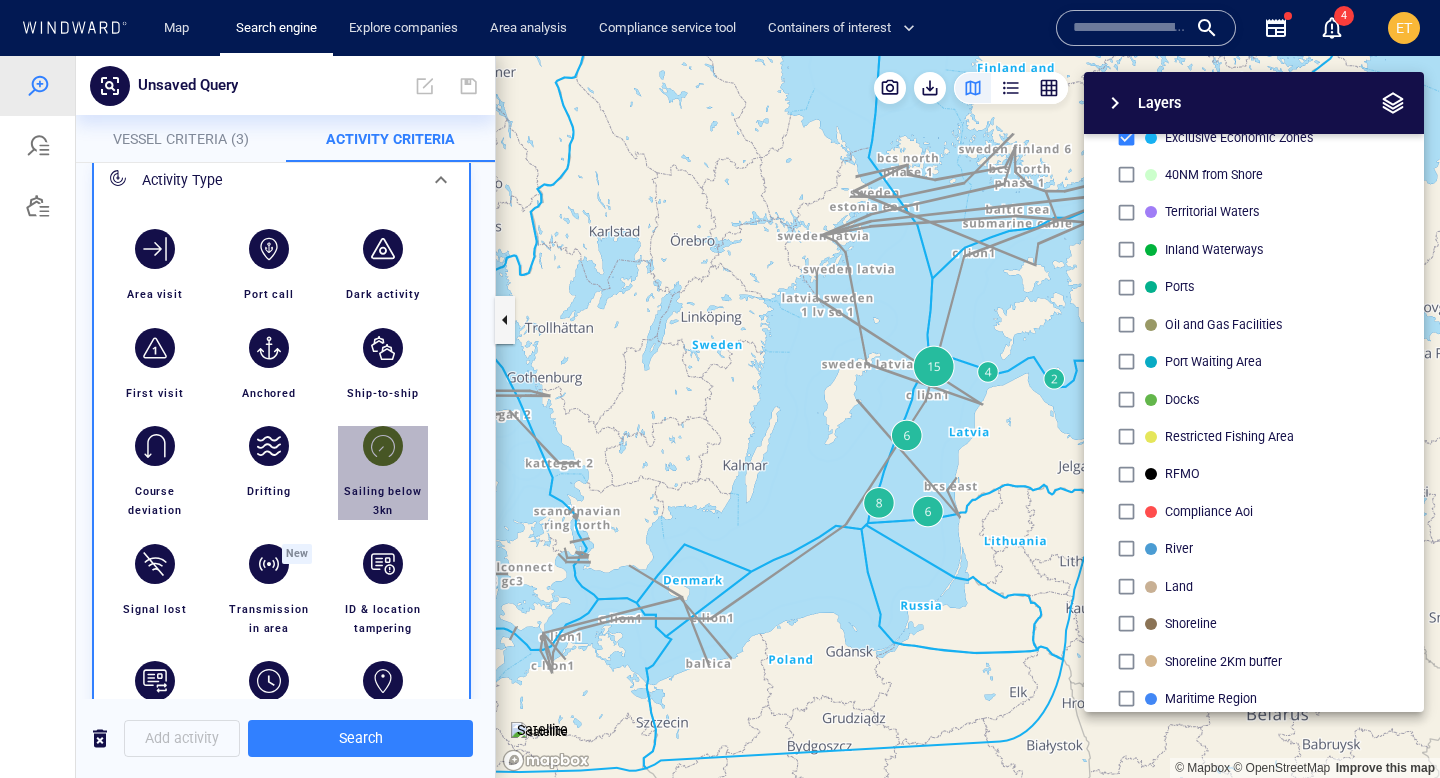 click at bounding box center (383, 446) 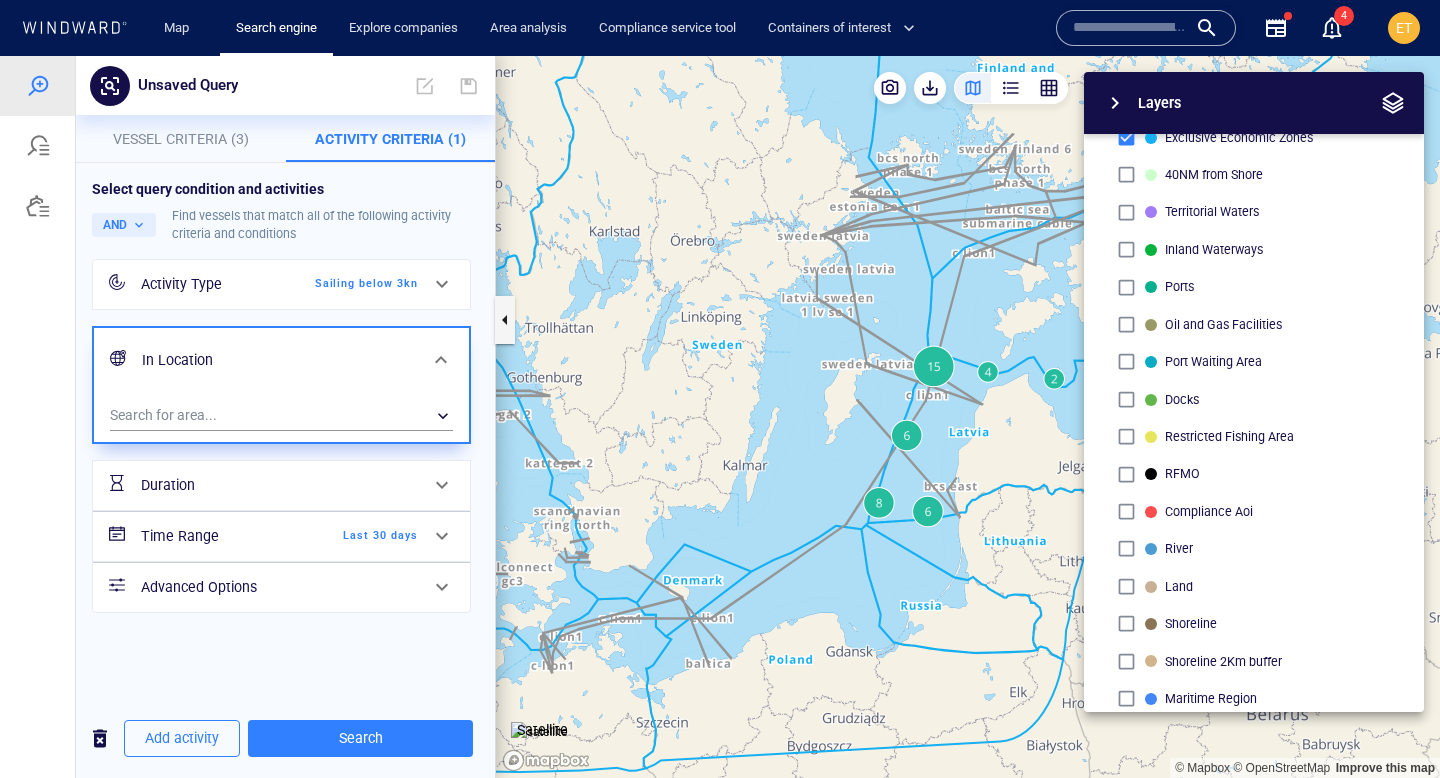 scroll, scrollTop: 0, scrollLeft: 0, axis: both 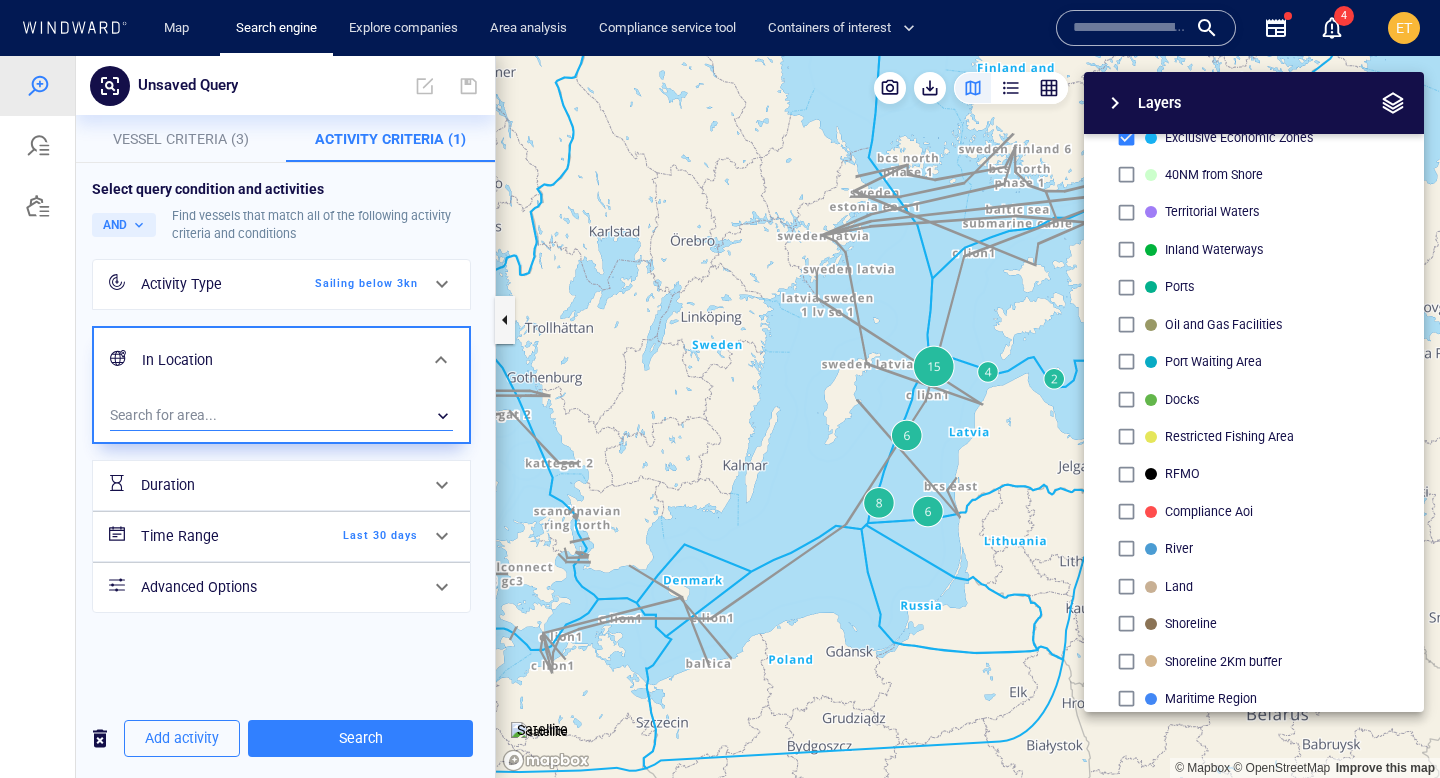 click on "​" at bounding box center [281, 416] 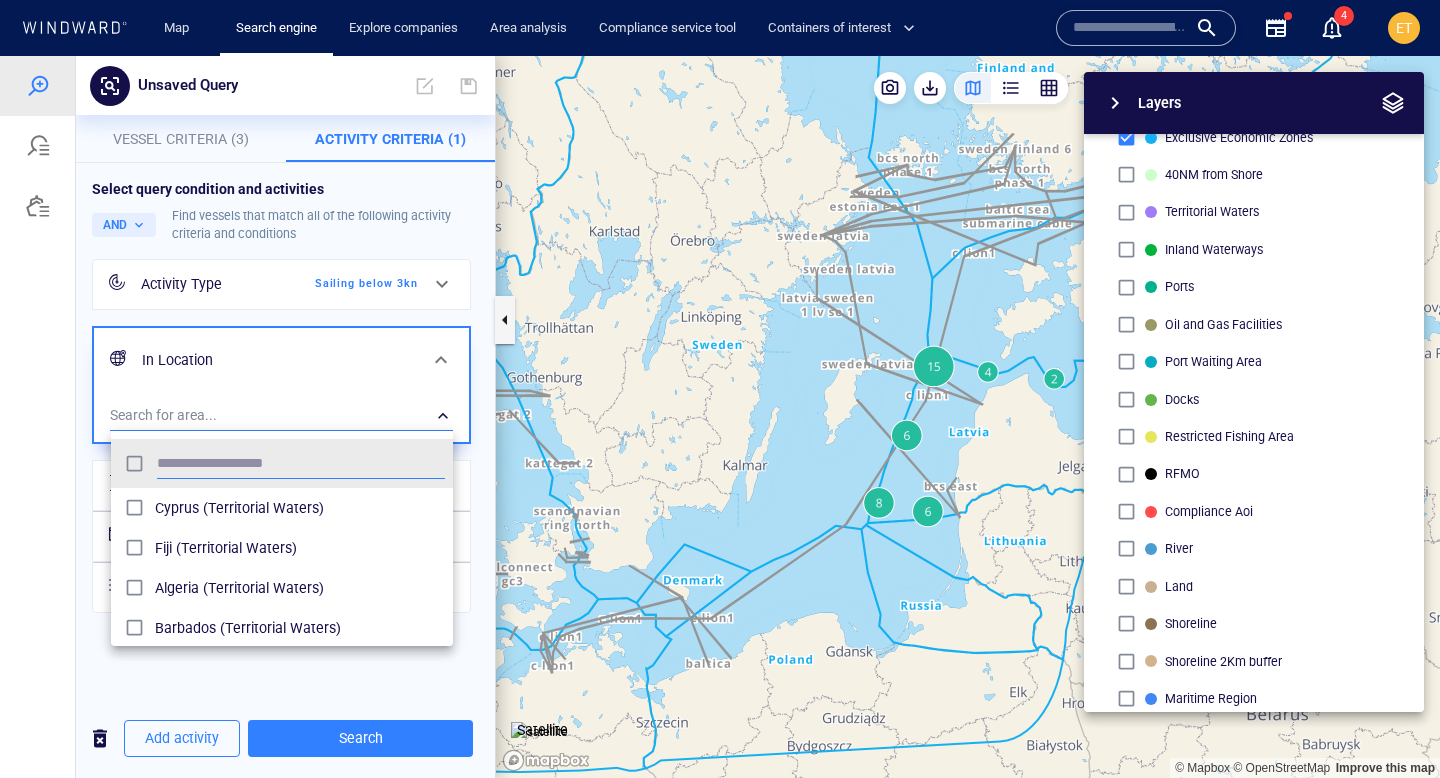 scroll, scrollTop: 0, scrollLeft: 1, axis: horizontal 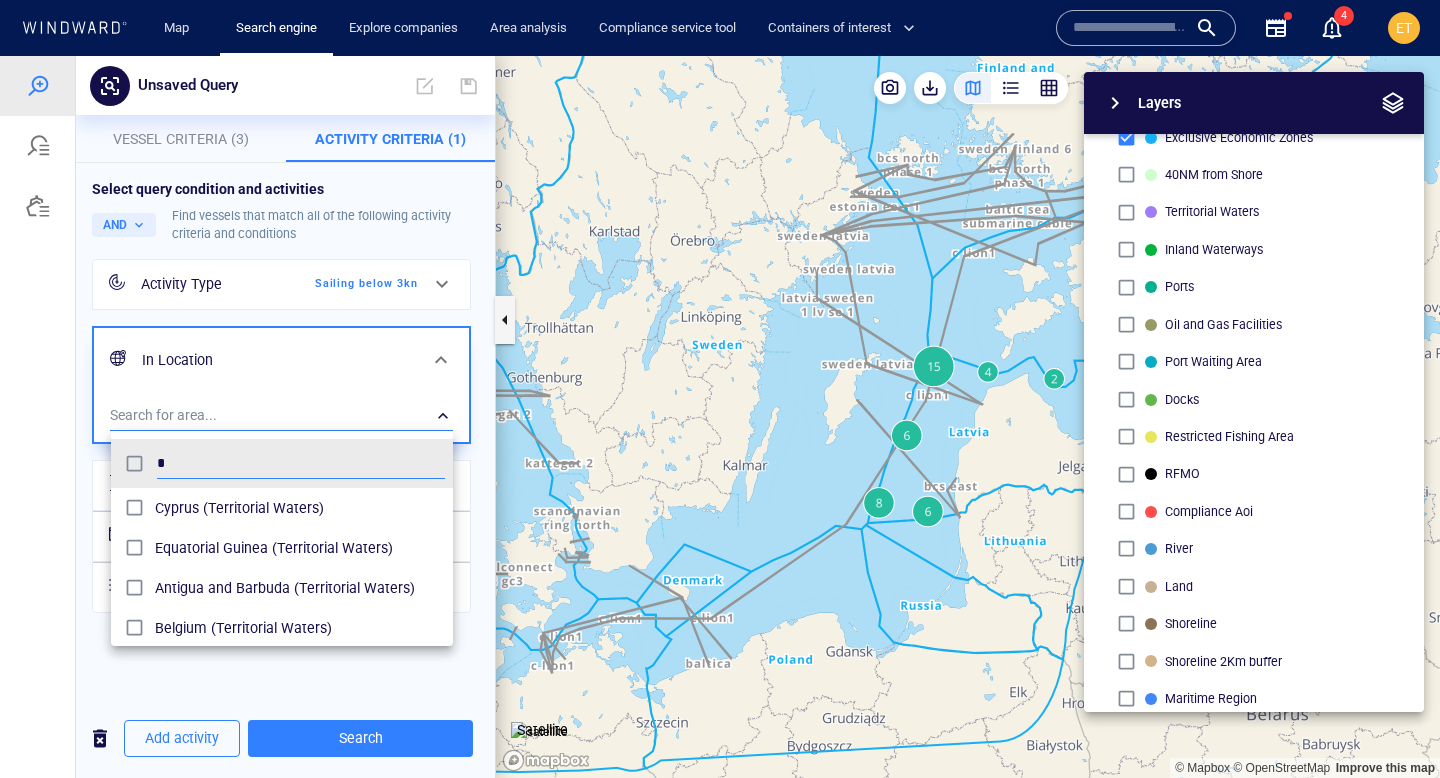 type on "*" 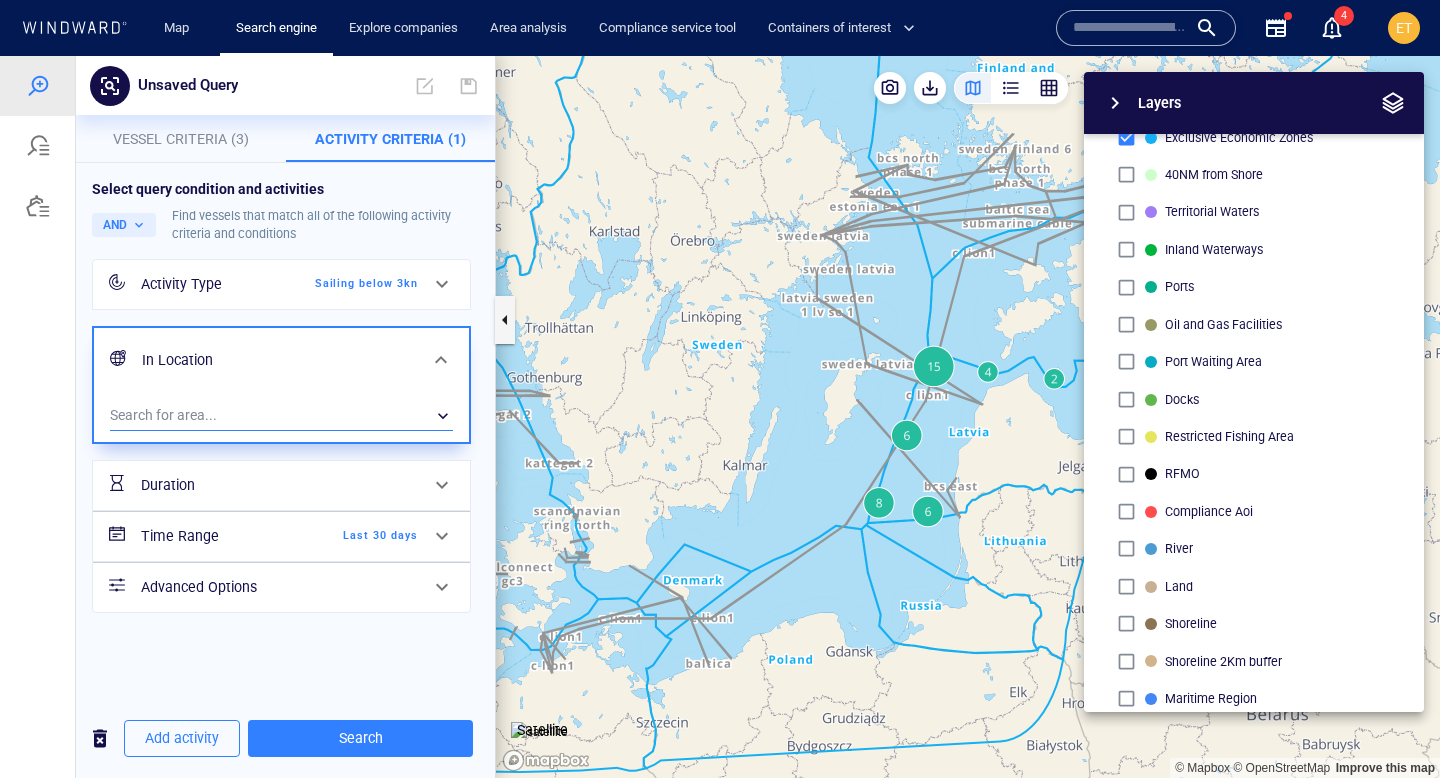 click on "​" at bounding box center (281, 416) 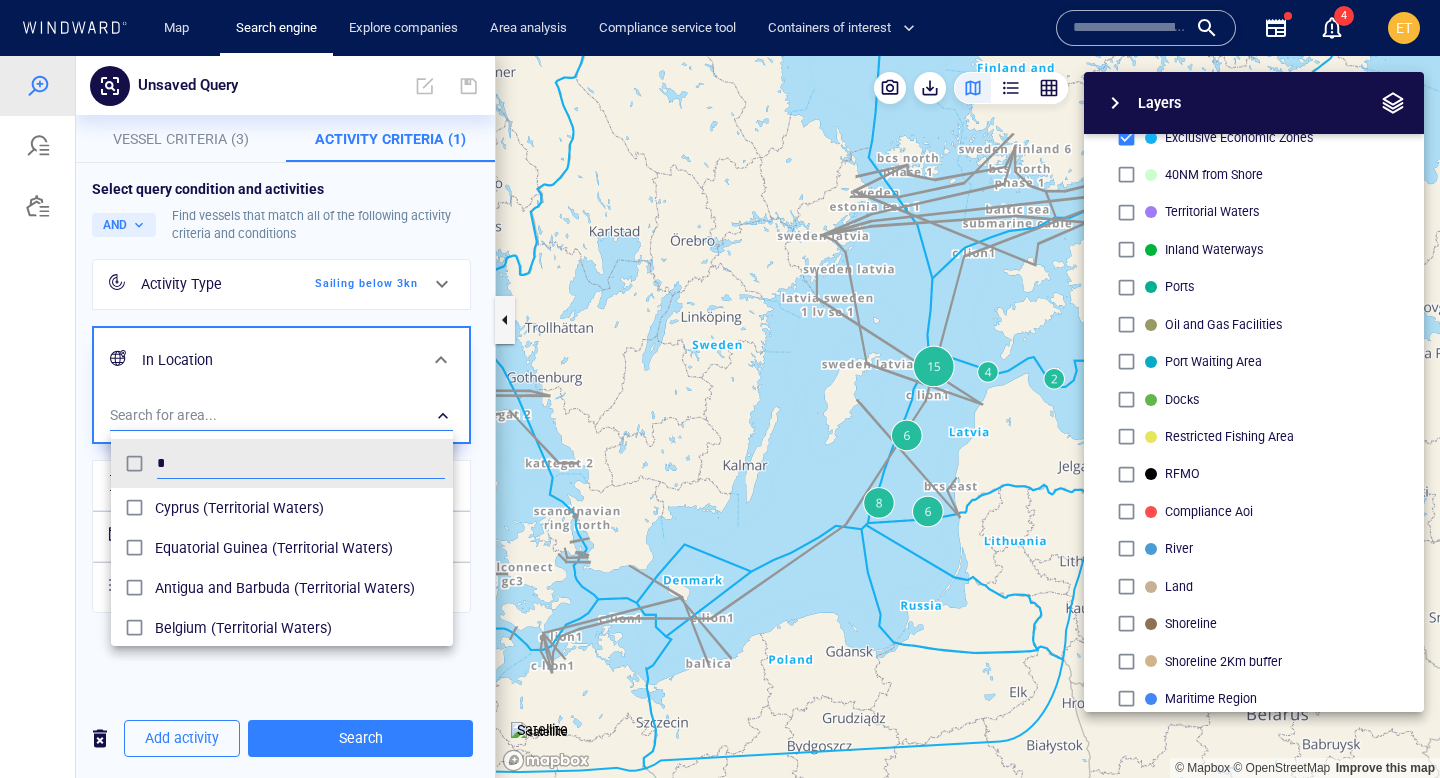 scroll, scrollTop: 0, scrollLeft: 1, axis: horizontal 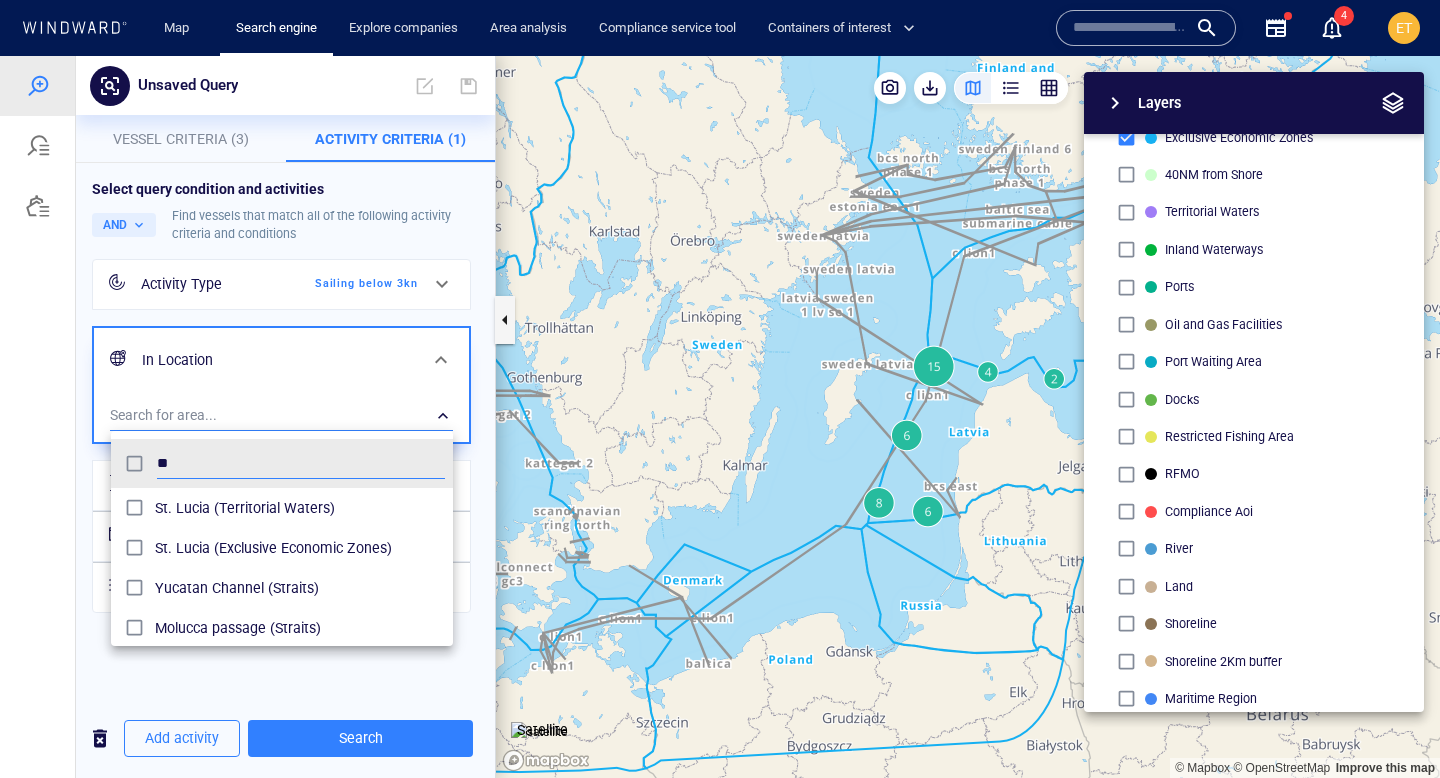 type on "*" 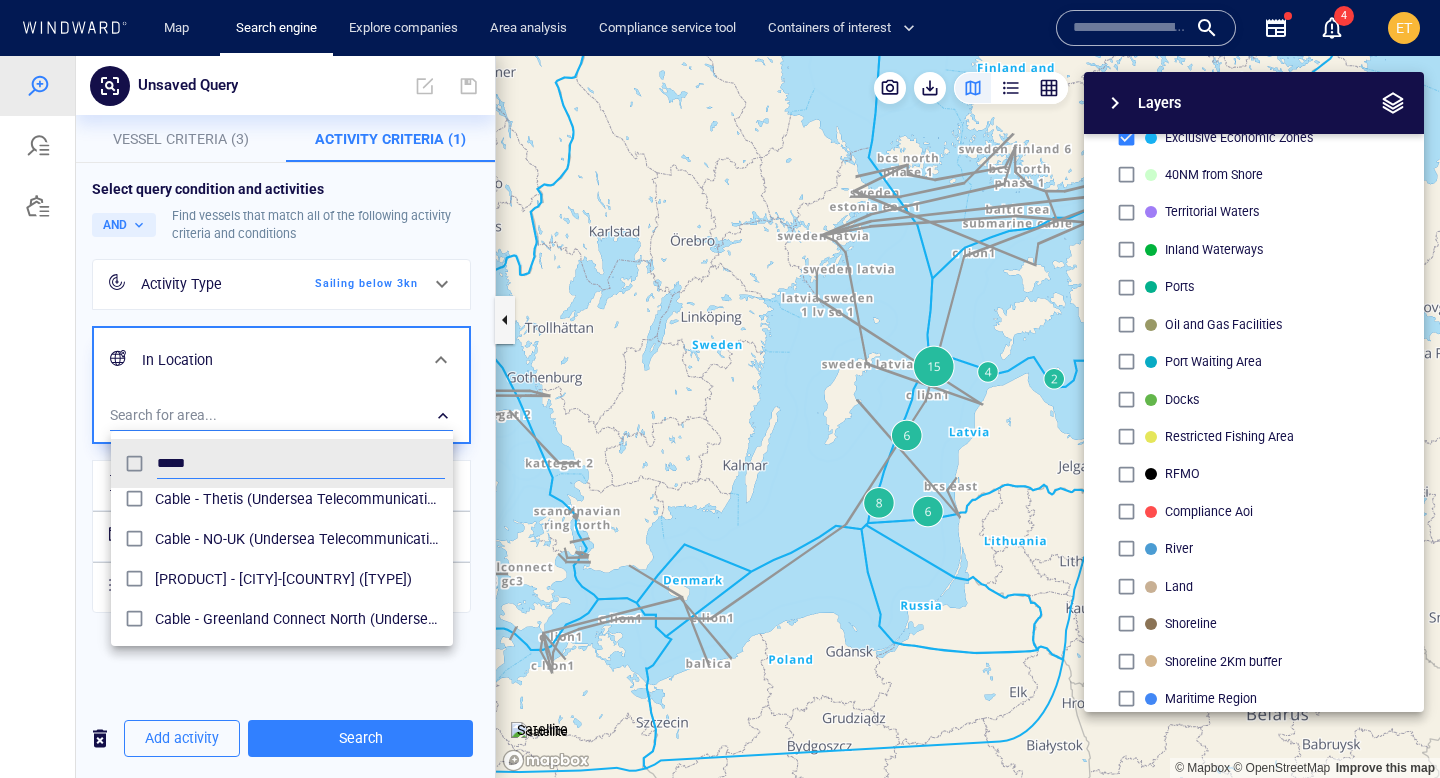 scroll, scrollTop: 0, scrollLeft: 0, axis: both 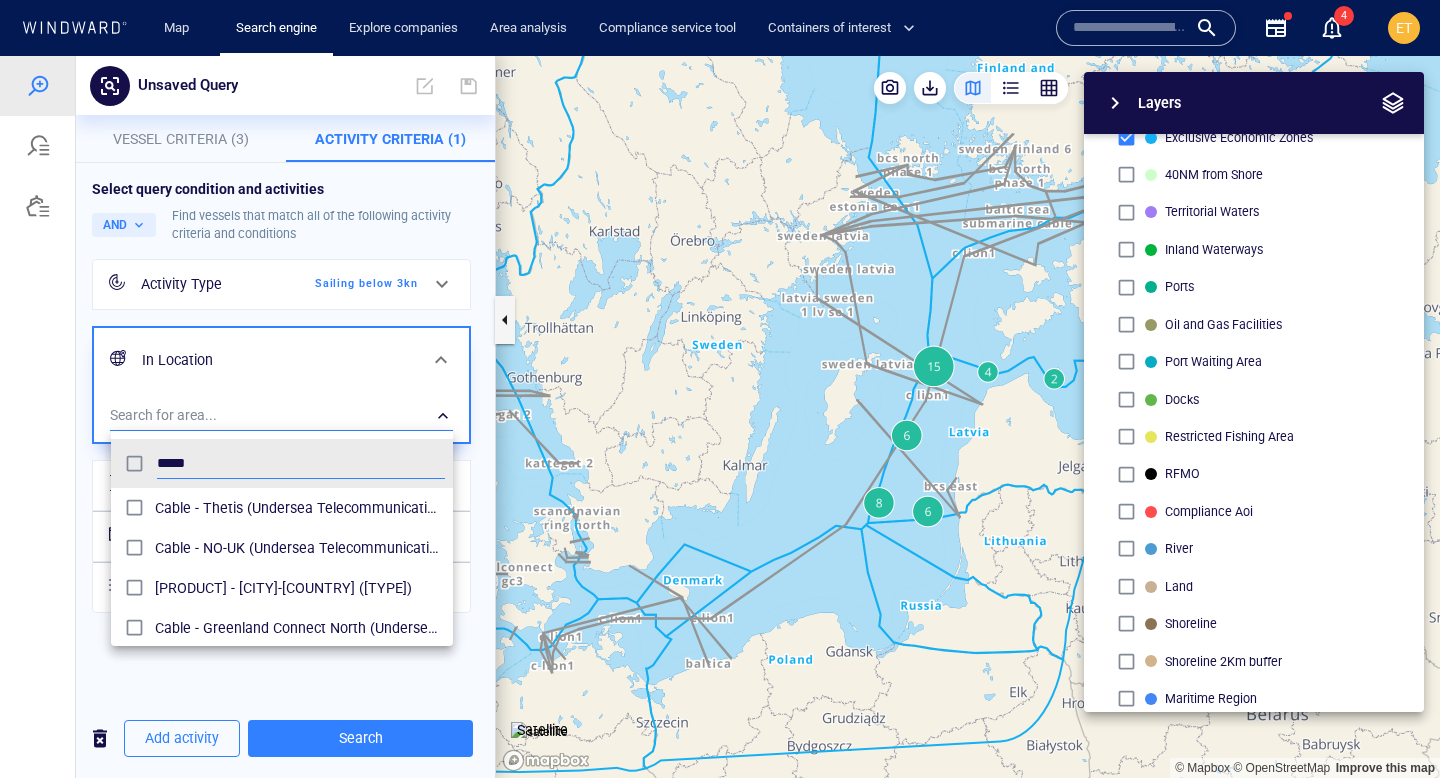 type on "*****" 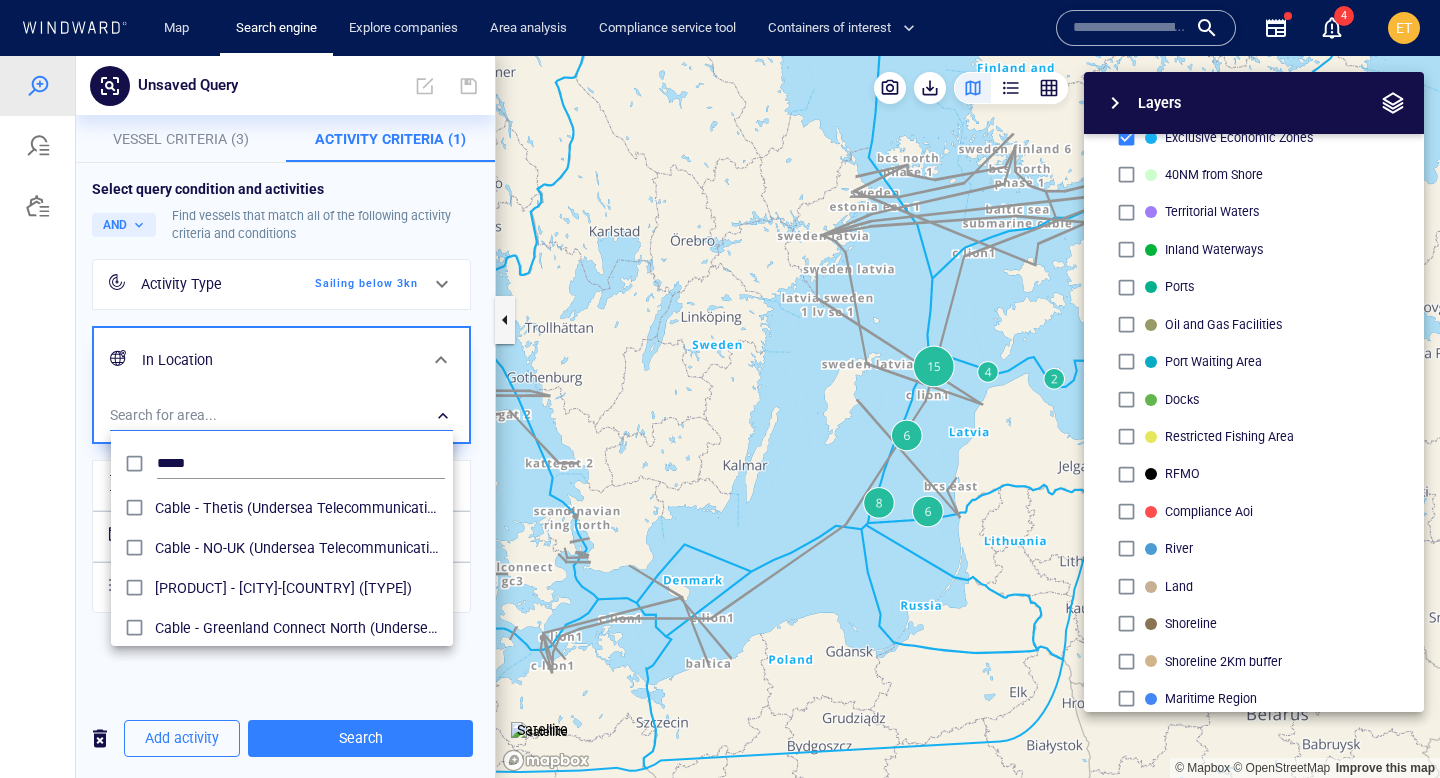 click at bounding box center (720, 417) 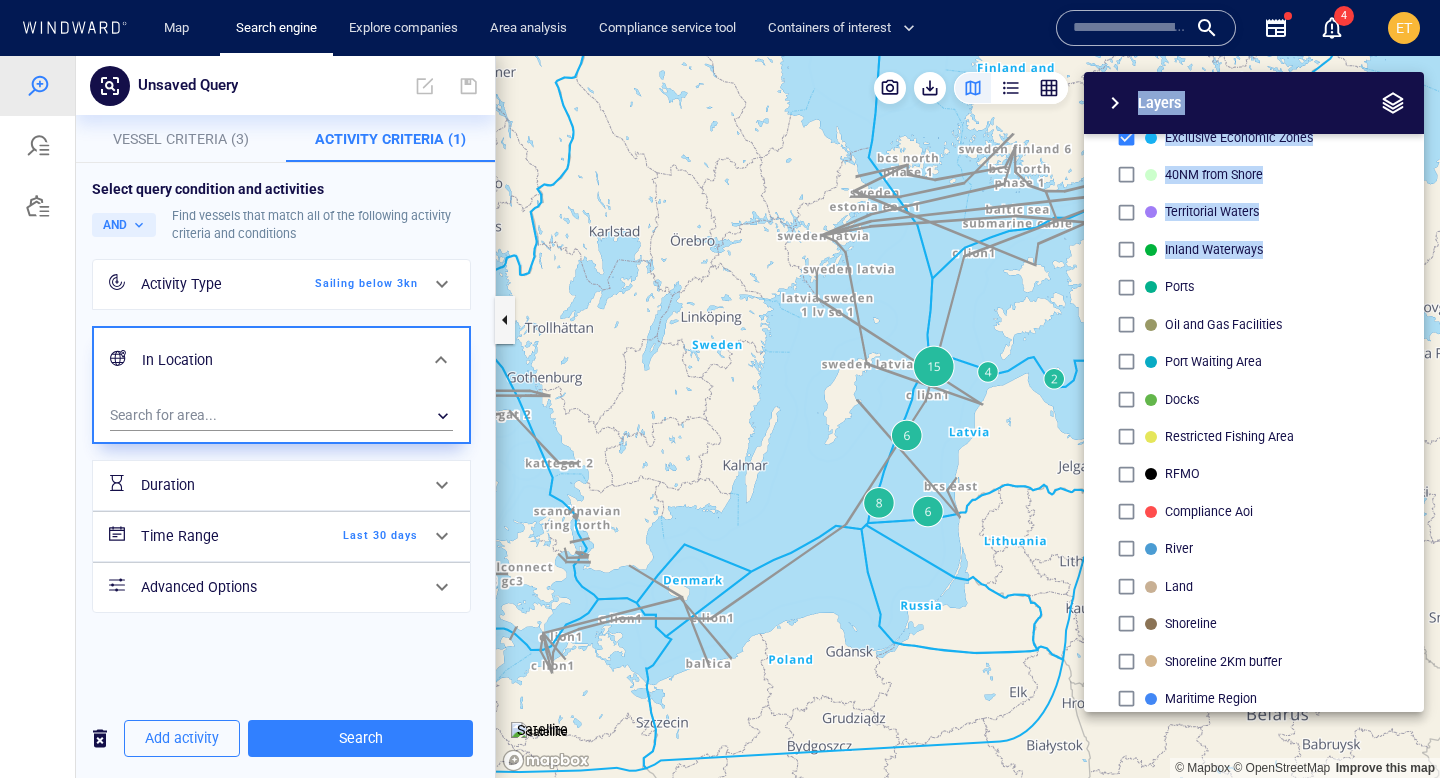 drag, startPoint x: 897, startPoint y: 282, endPoint x: 955, endPoint y: 287, distance: 58.21512 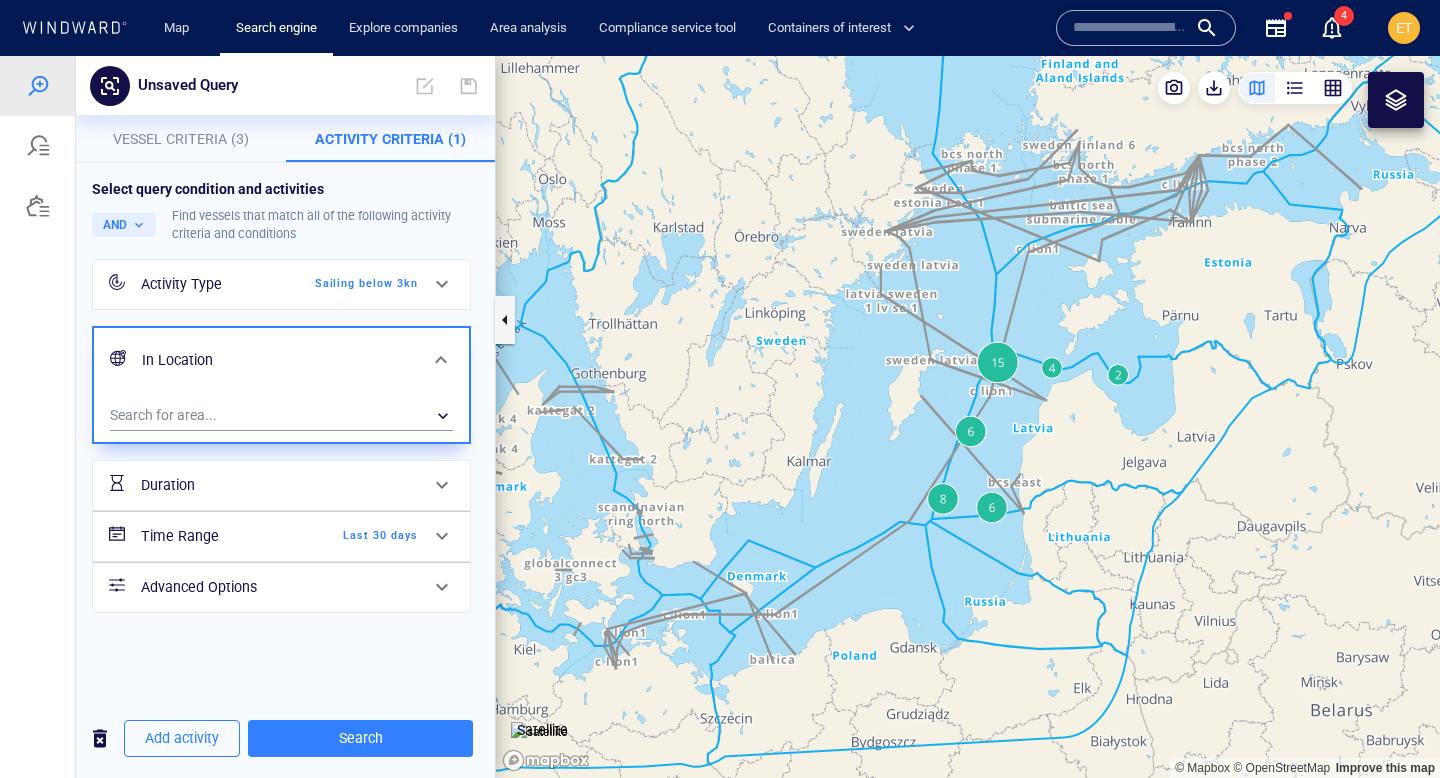 drag, startPoint x: 1059, startPoint y: 376, endPoint x: 1188, endPoint y: 379, distance: 129.03488 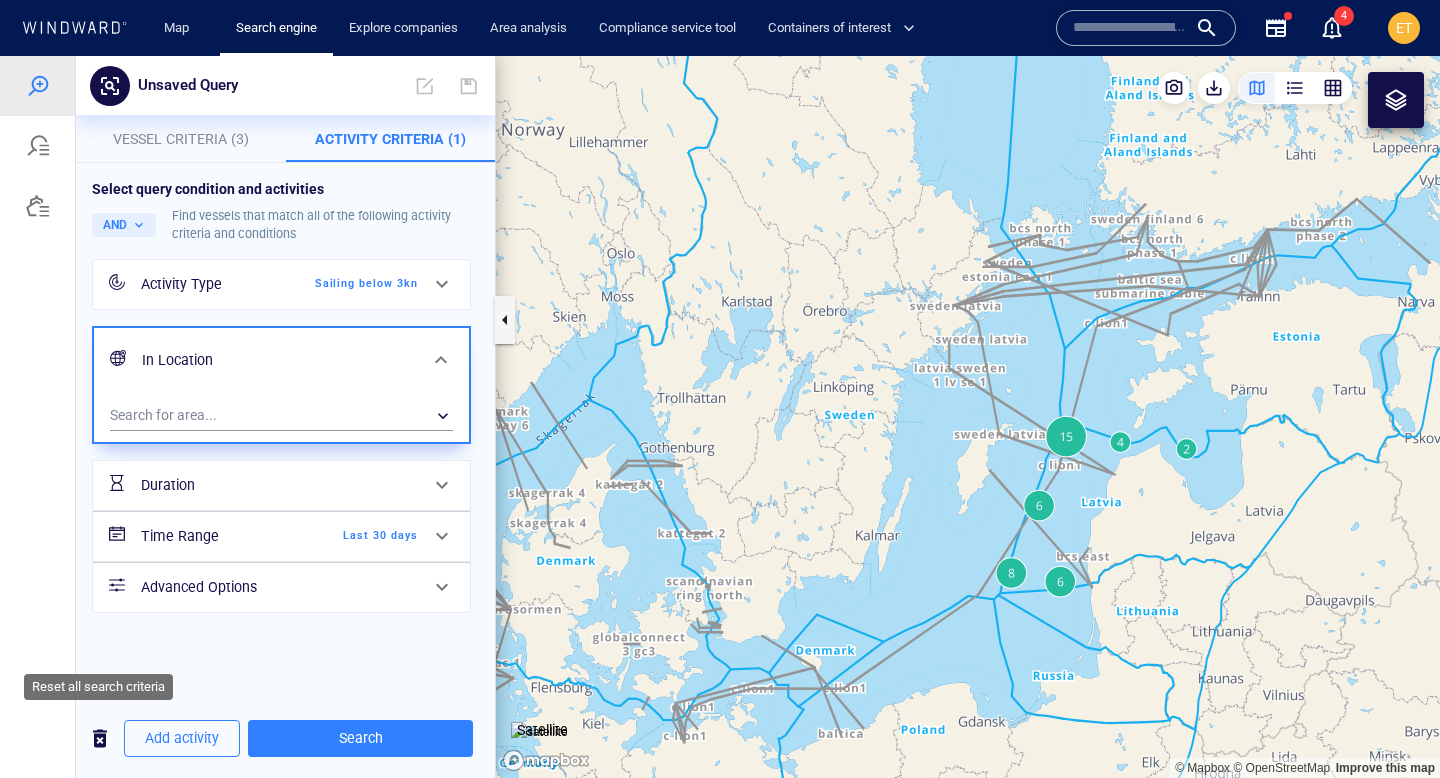click at bounding box center (100, 738) 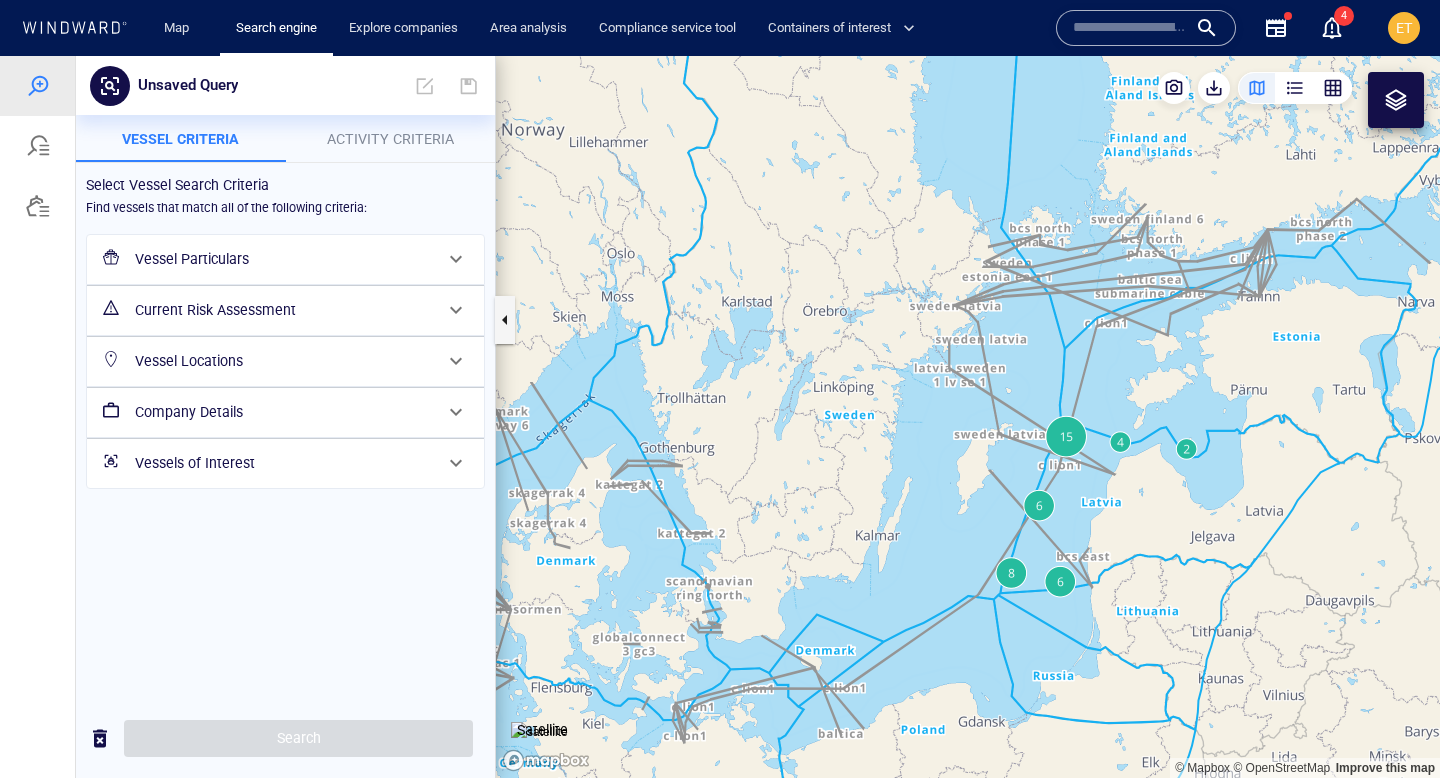 click at bounding box center [1396, 100] 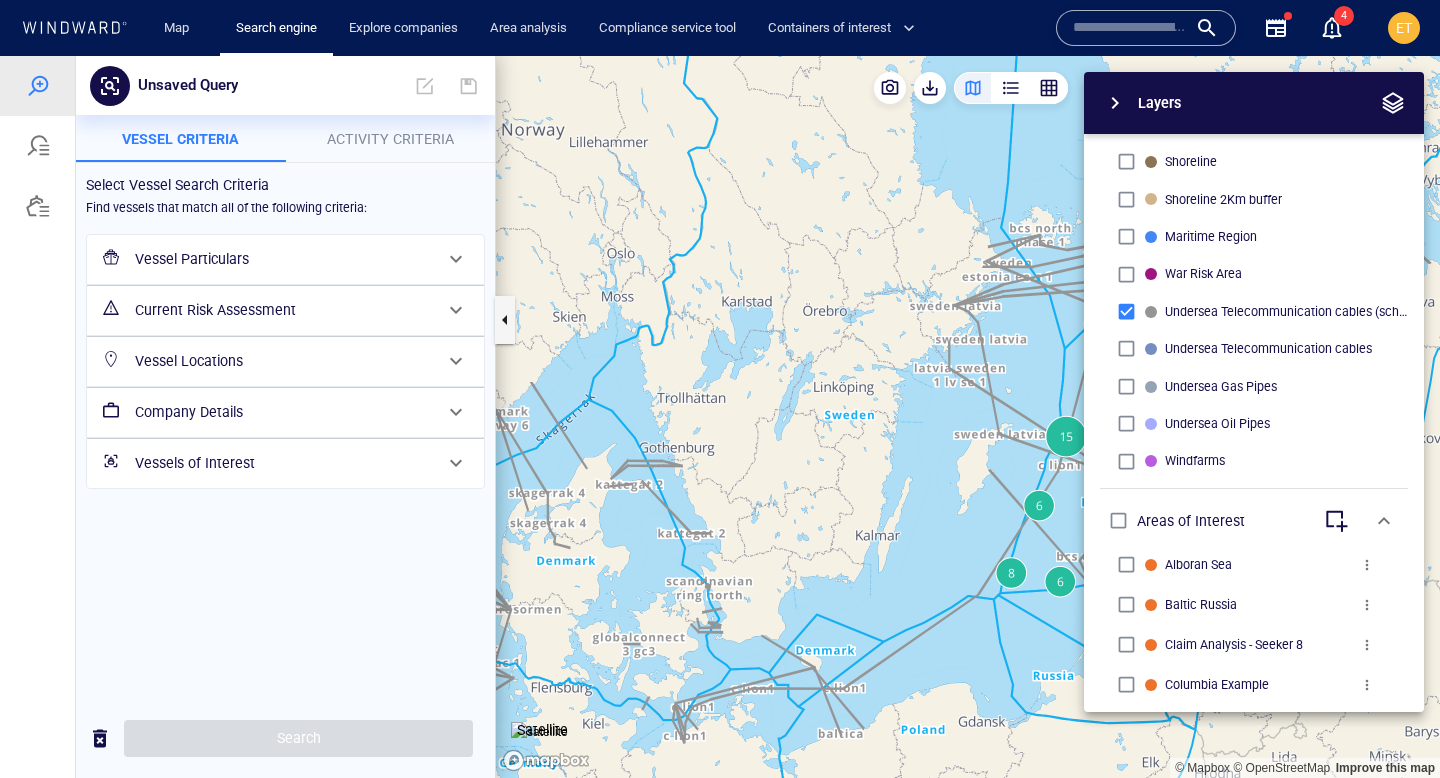 scroll, scrollTop: 617, scrollLeft: 0, axis: vertical 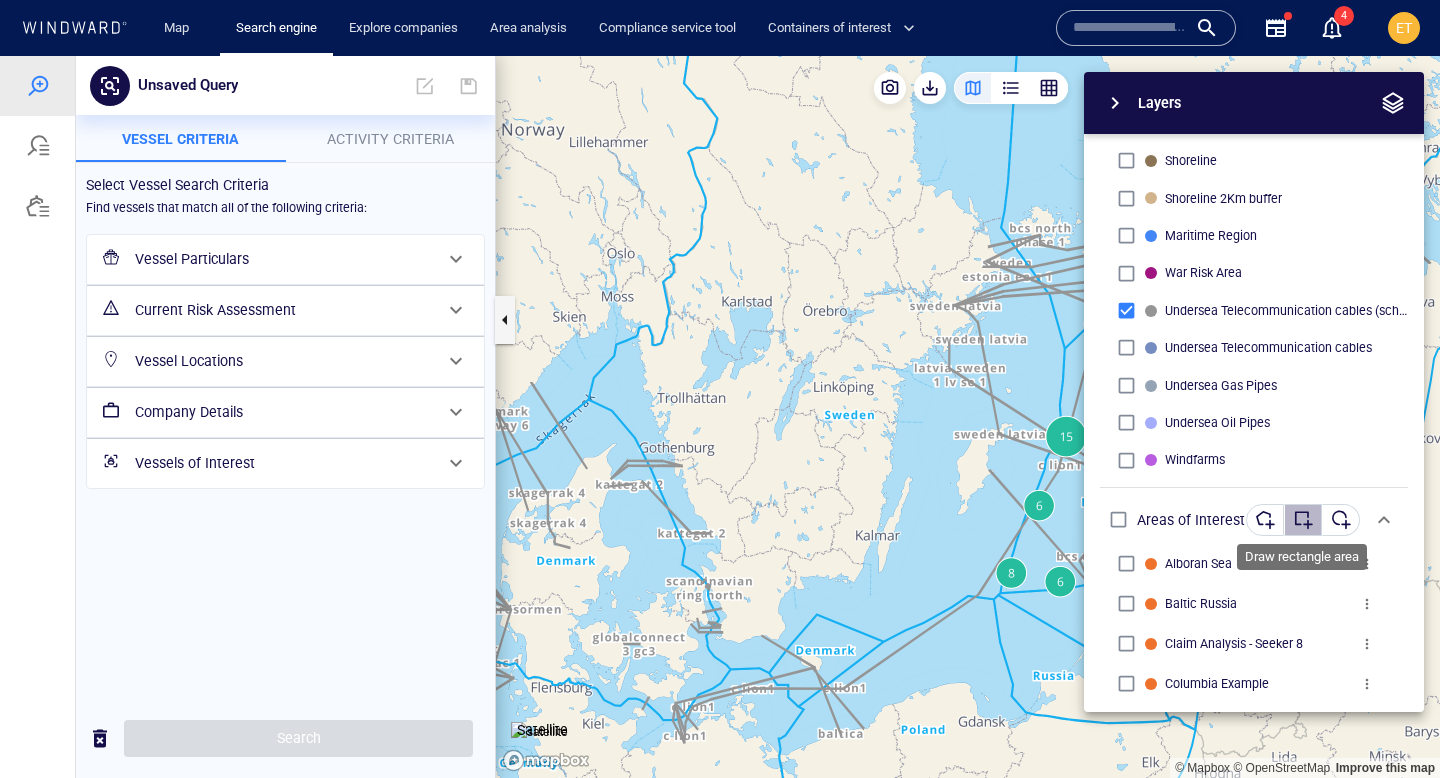 click at bounding box center (1303, 520) 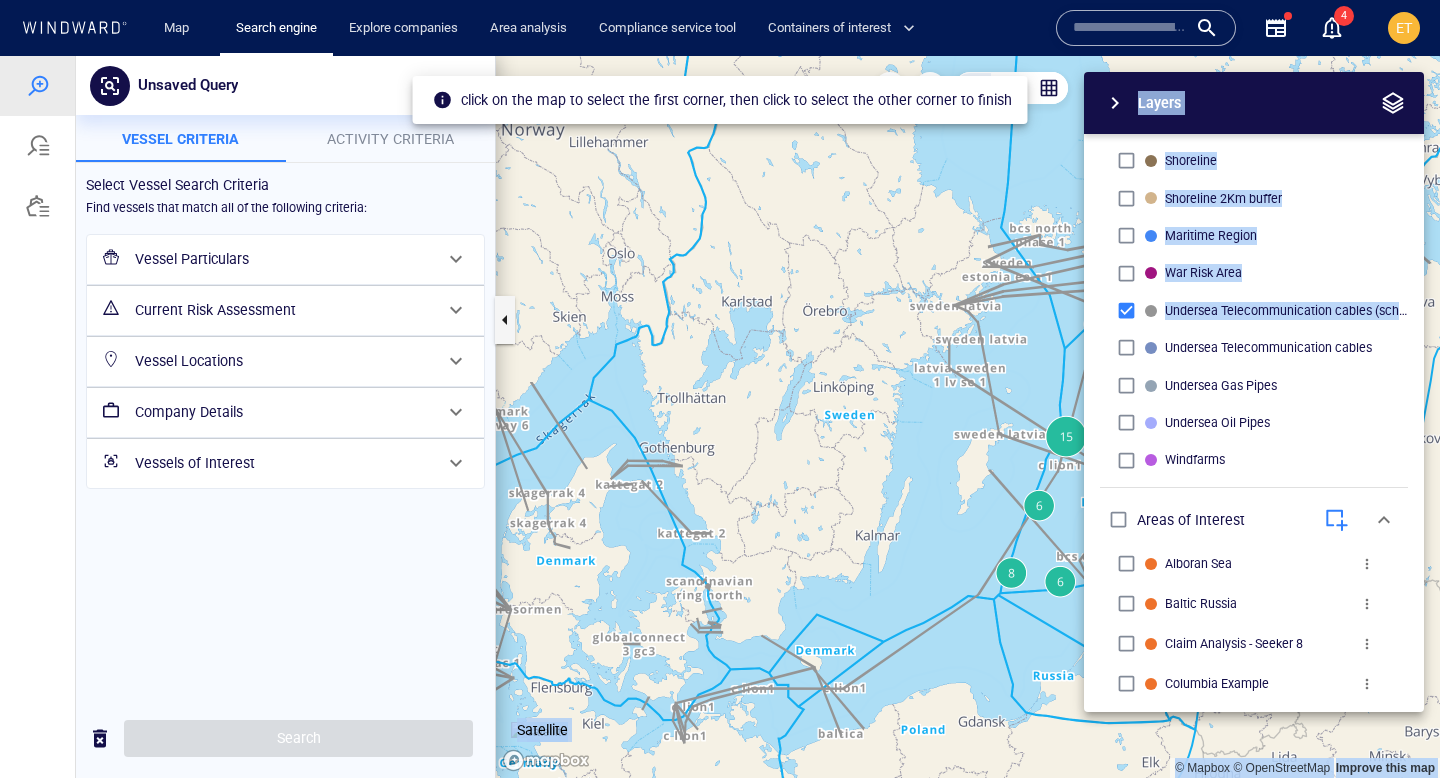 drag, startPoint x: 963, startPoint y: 331, endPoint x: 885, endPoint y: 329, distance: 78.025635 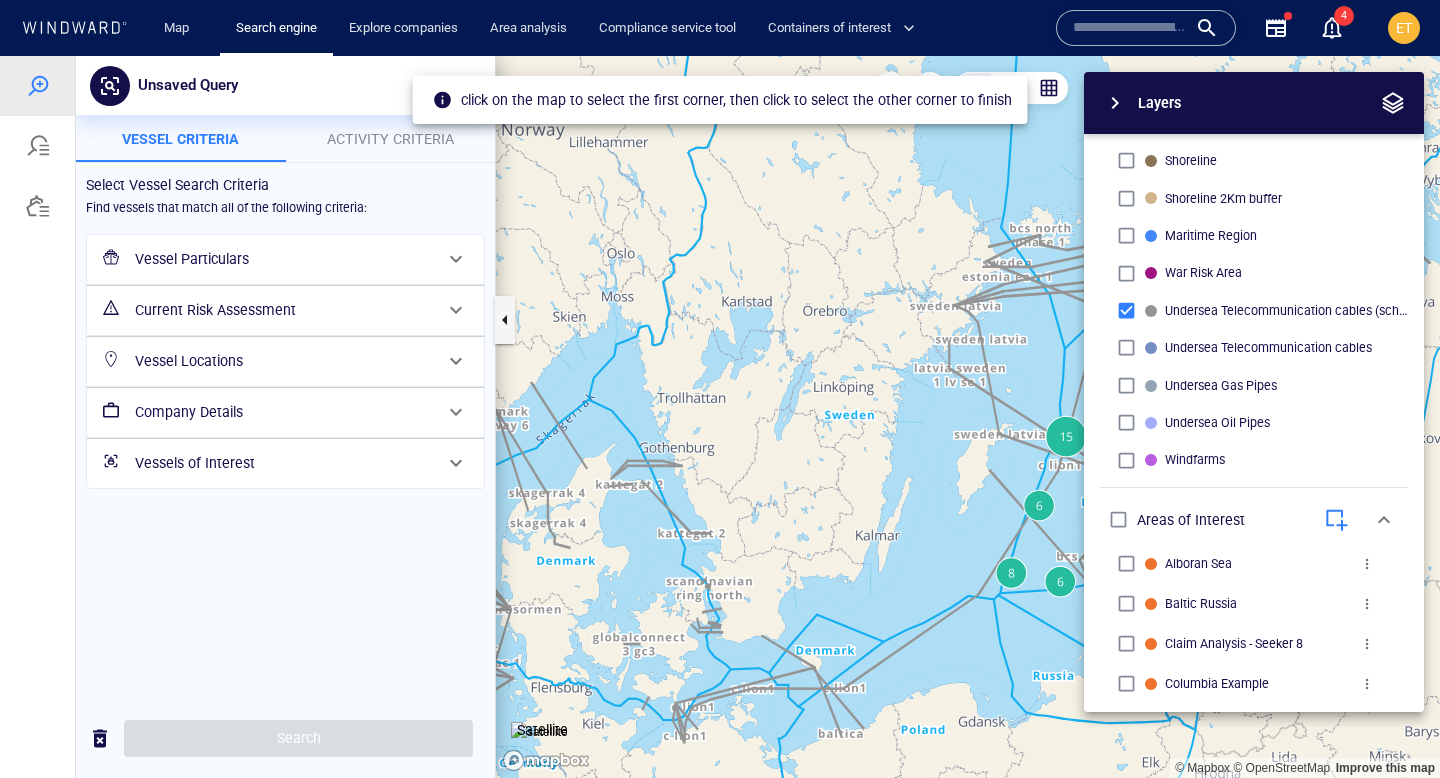 drag, startPoint x: 959, startPoint y: 344, endPoint x: 929, endPoint y: 344, distance: 30 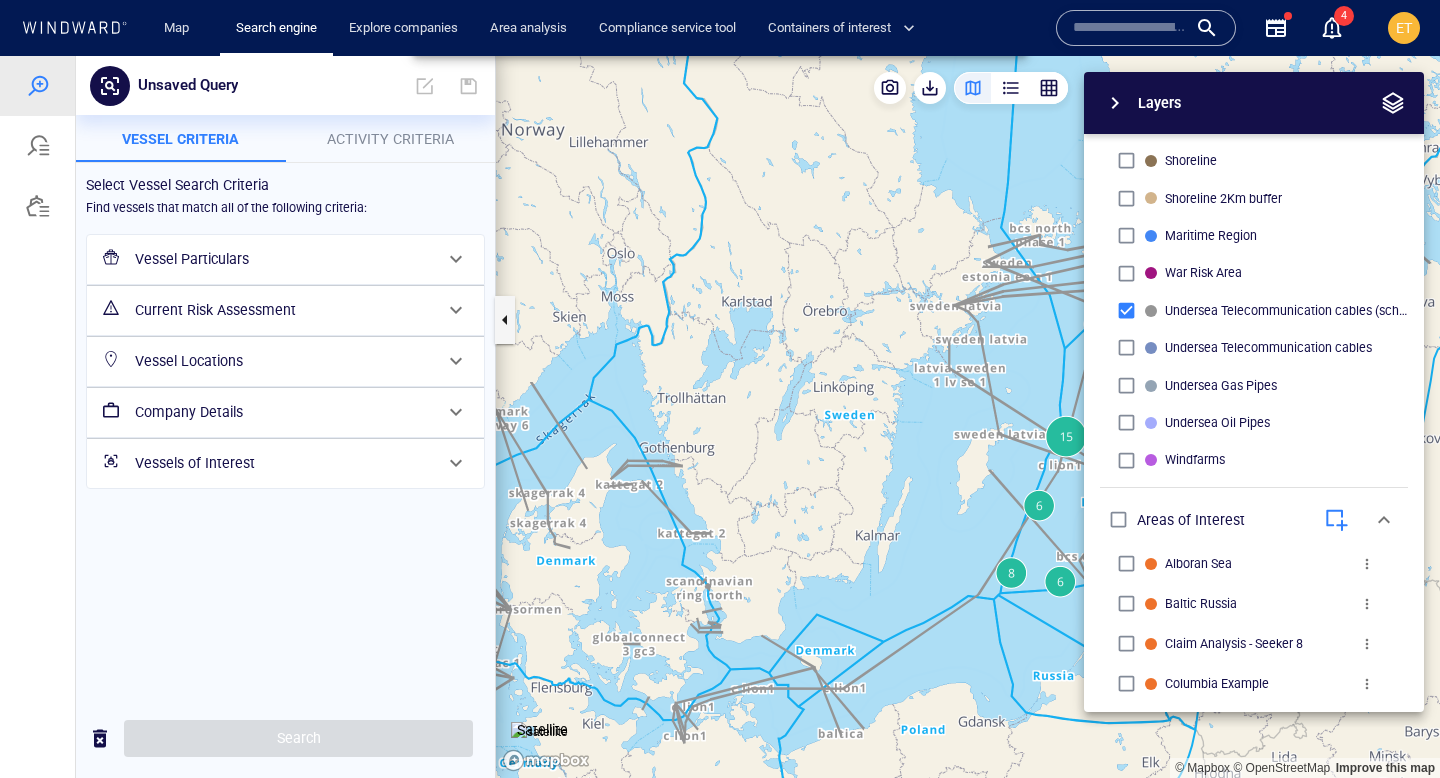 click at bounding box center [1115, 103] 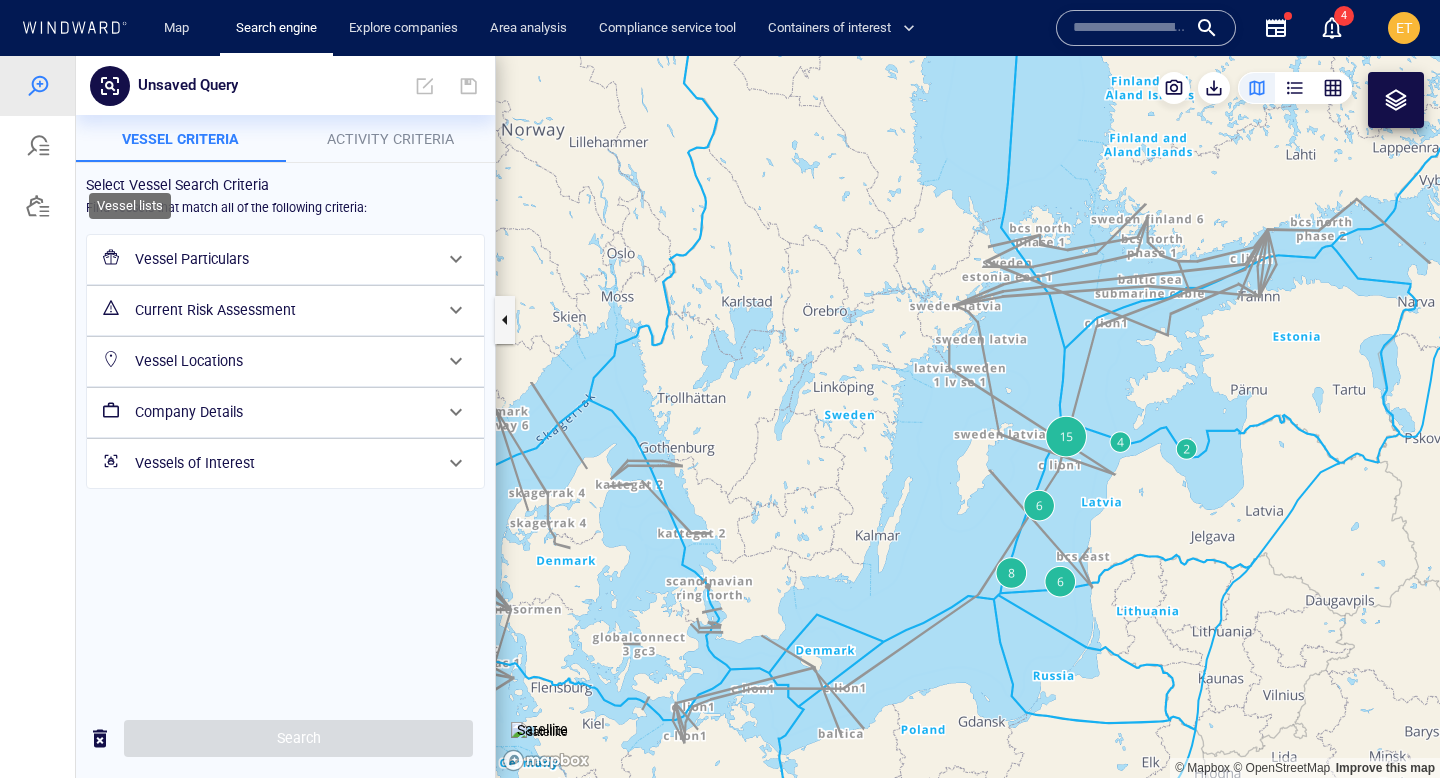 click at bounding box center (38, 206) 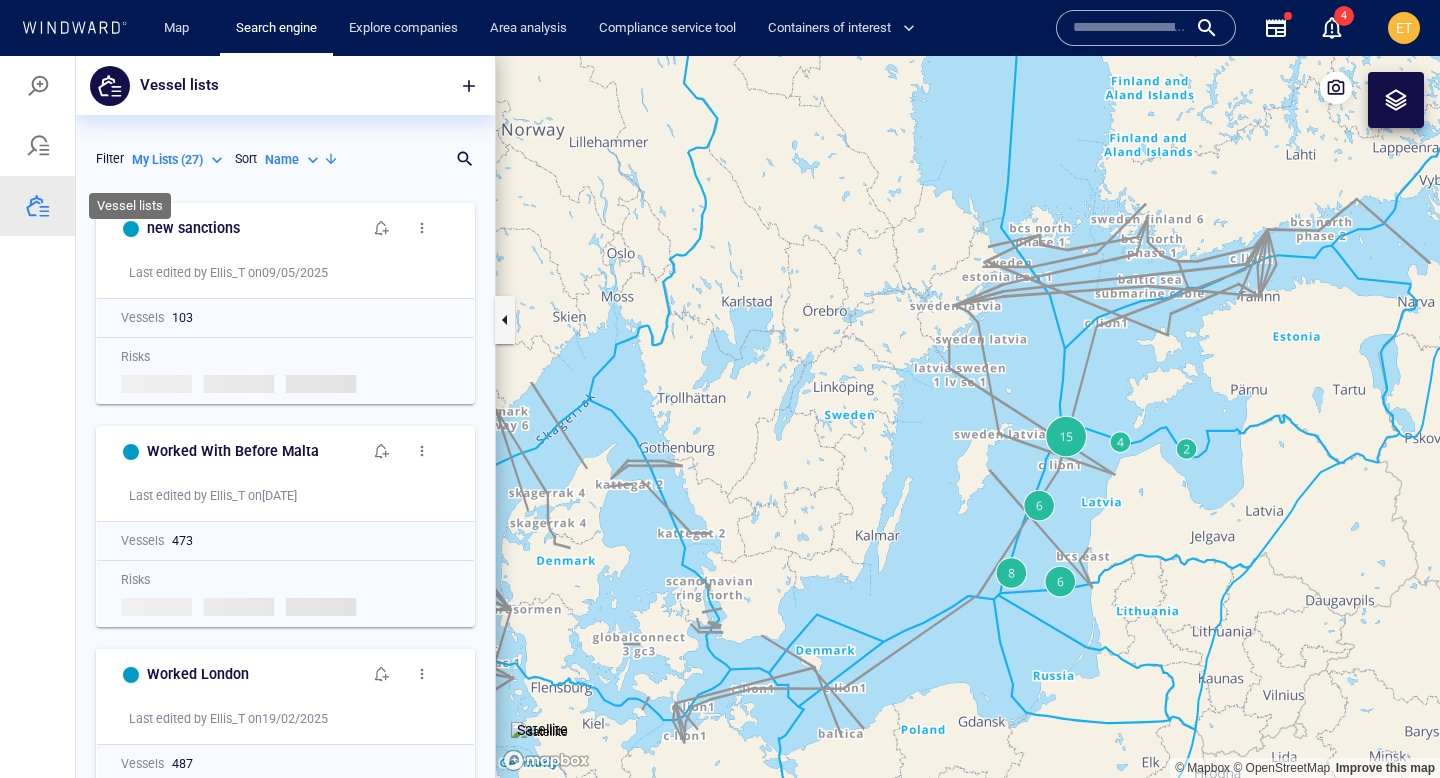 scroll, scrollTop: 1, scrollLeft: 1, axis: both 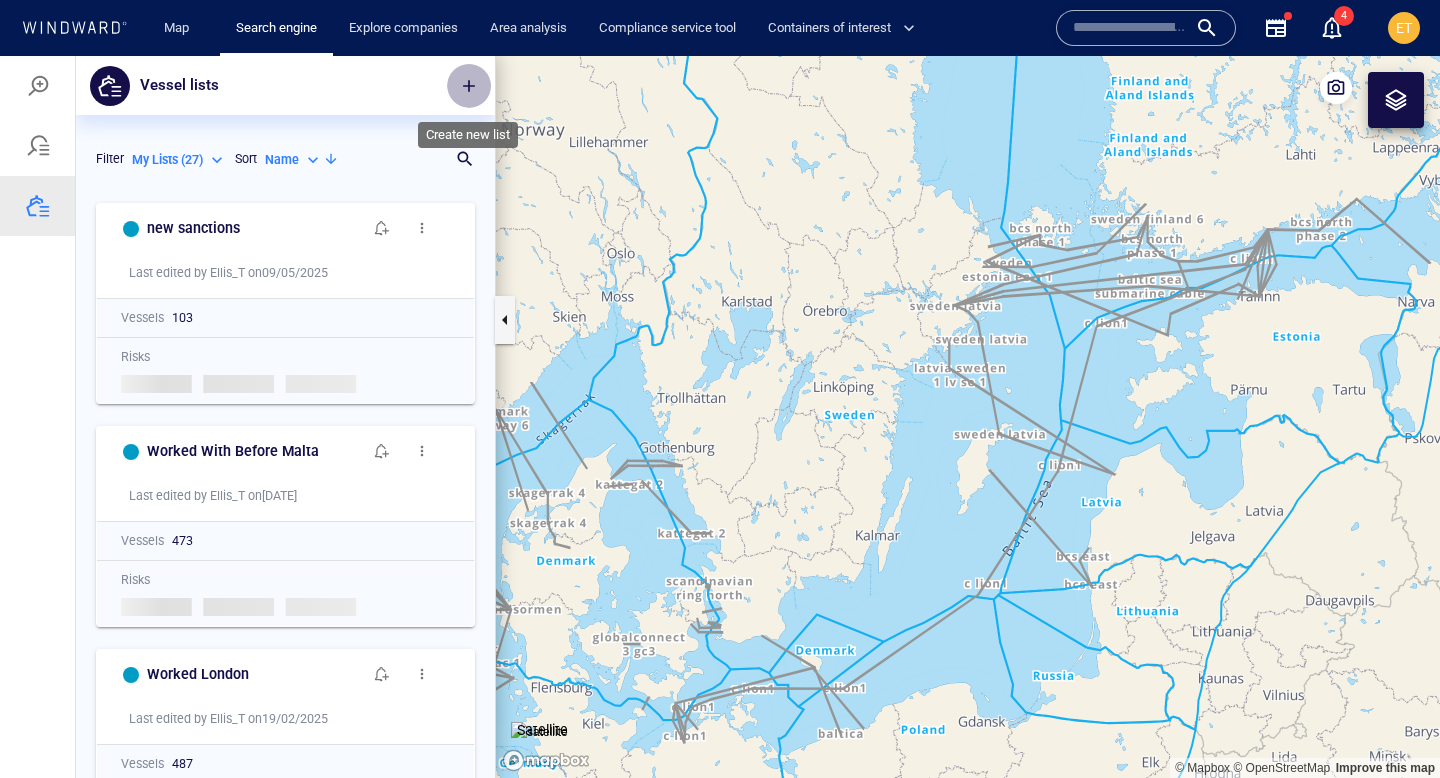 click at bounding box center (469, 86) 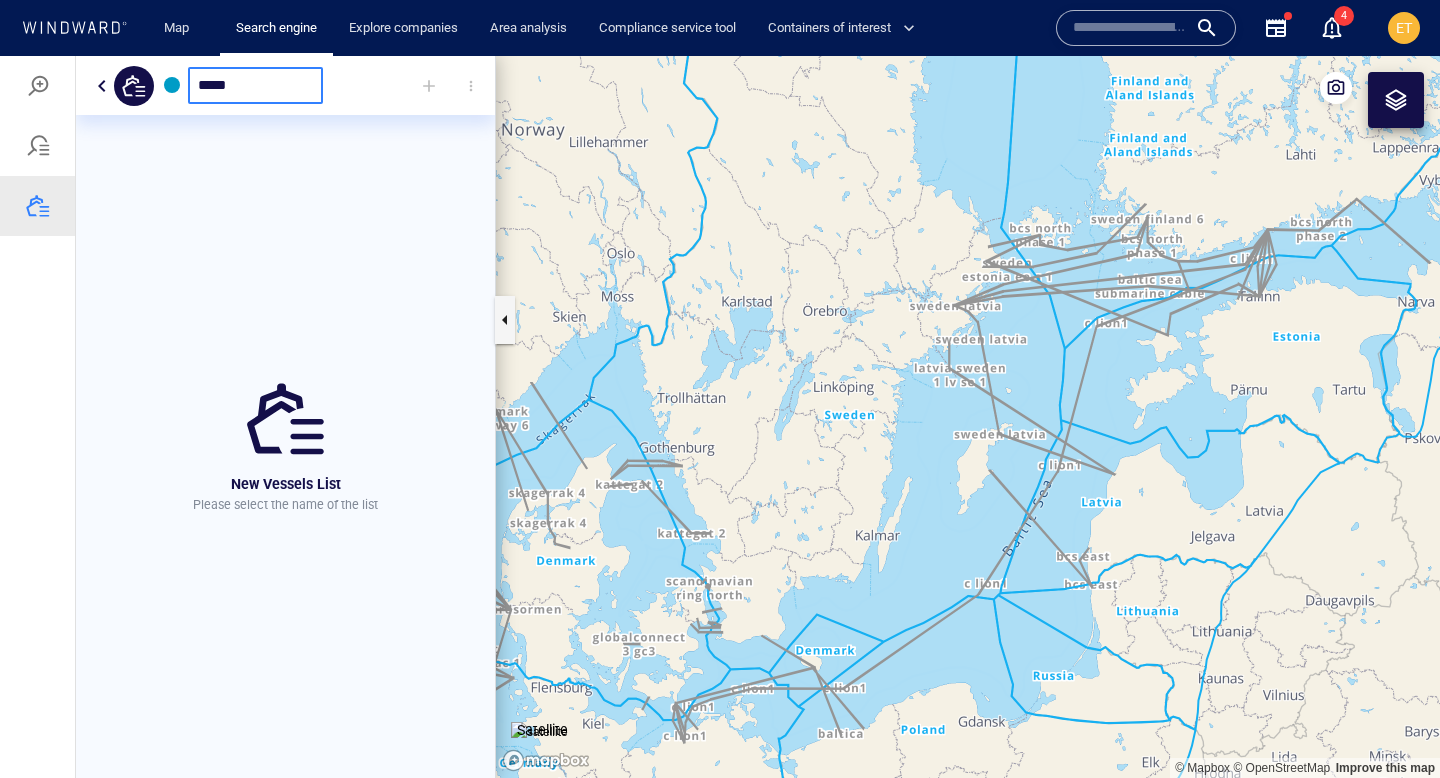 type on "*****" 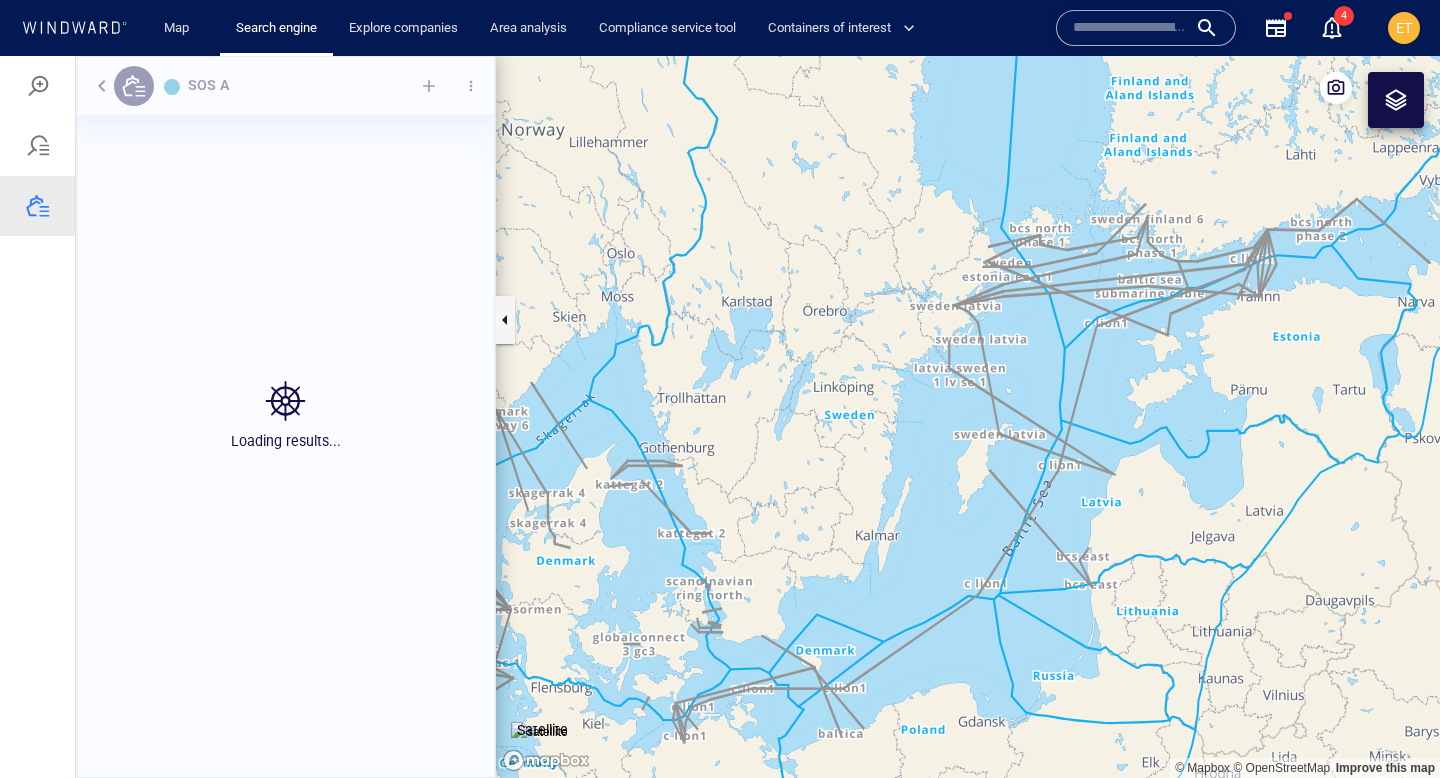 scroll, scrollTop: 1, scrollLeft: 1, axis: both 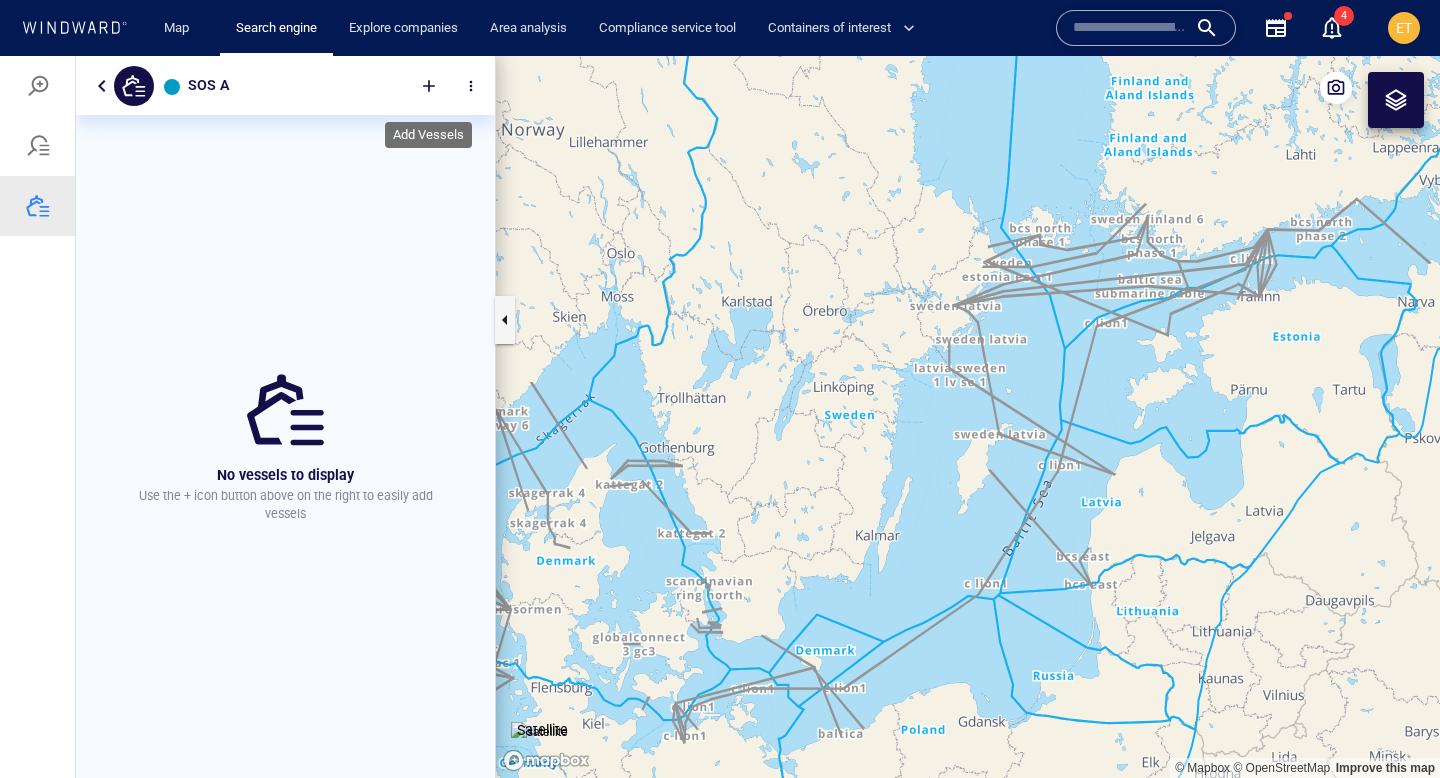 click at bounding box center (429, 86) 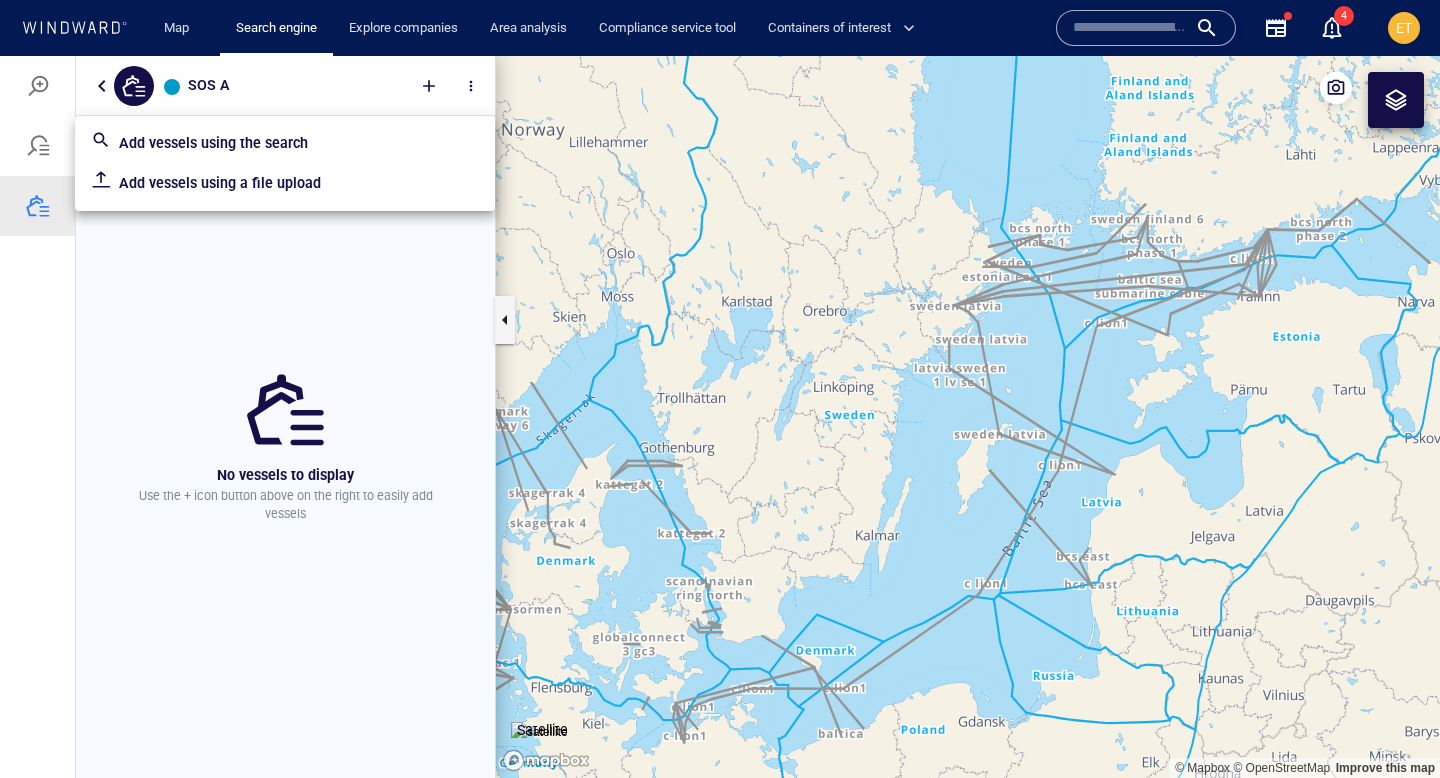 click on "Add vessels using a file upload" at bounding box center [299, 183] 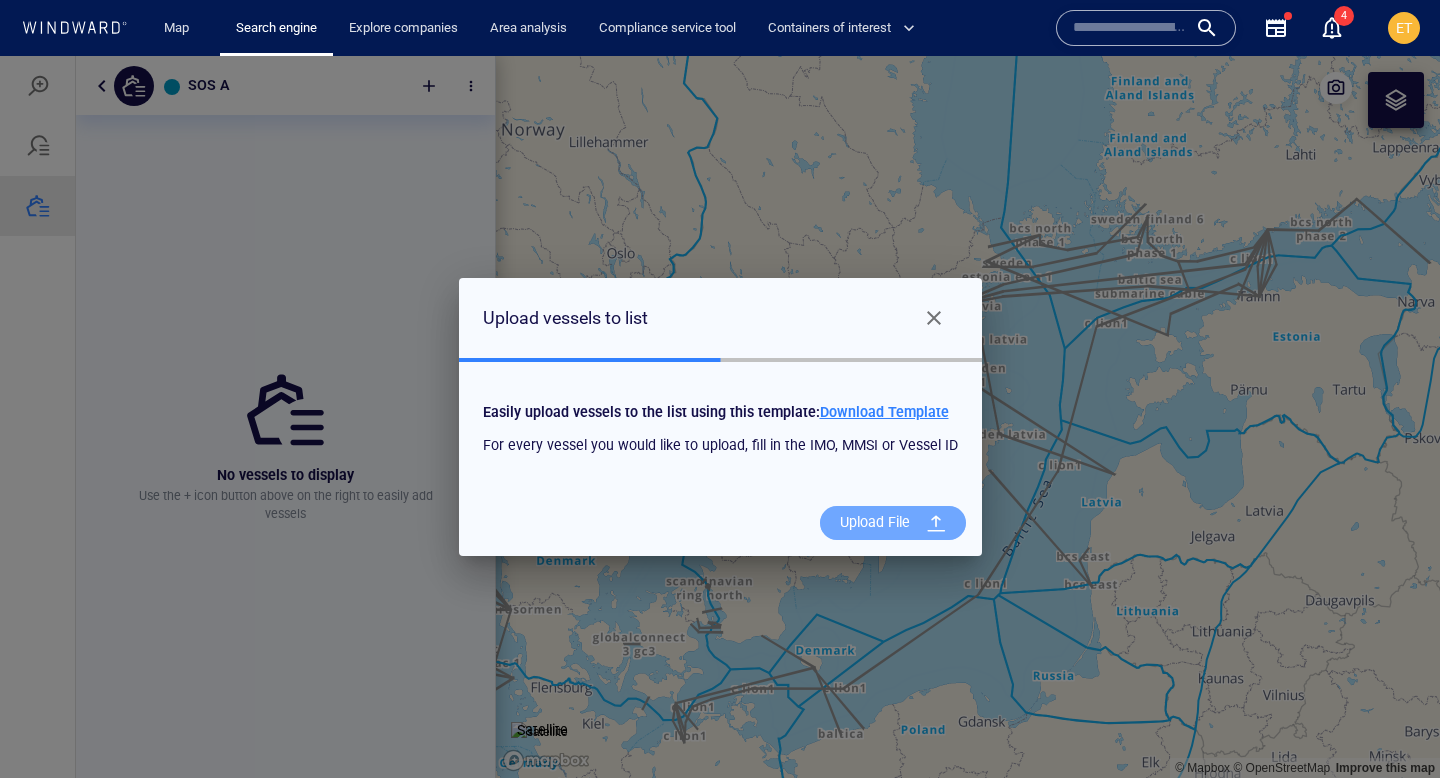 click on "Upload File" at bounding box center [875, 522] 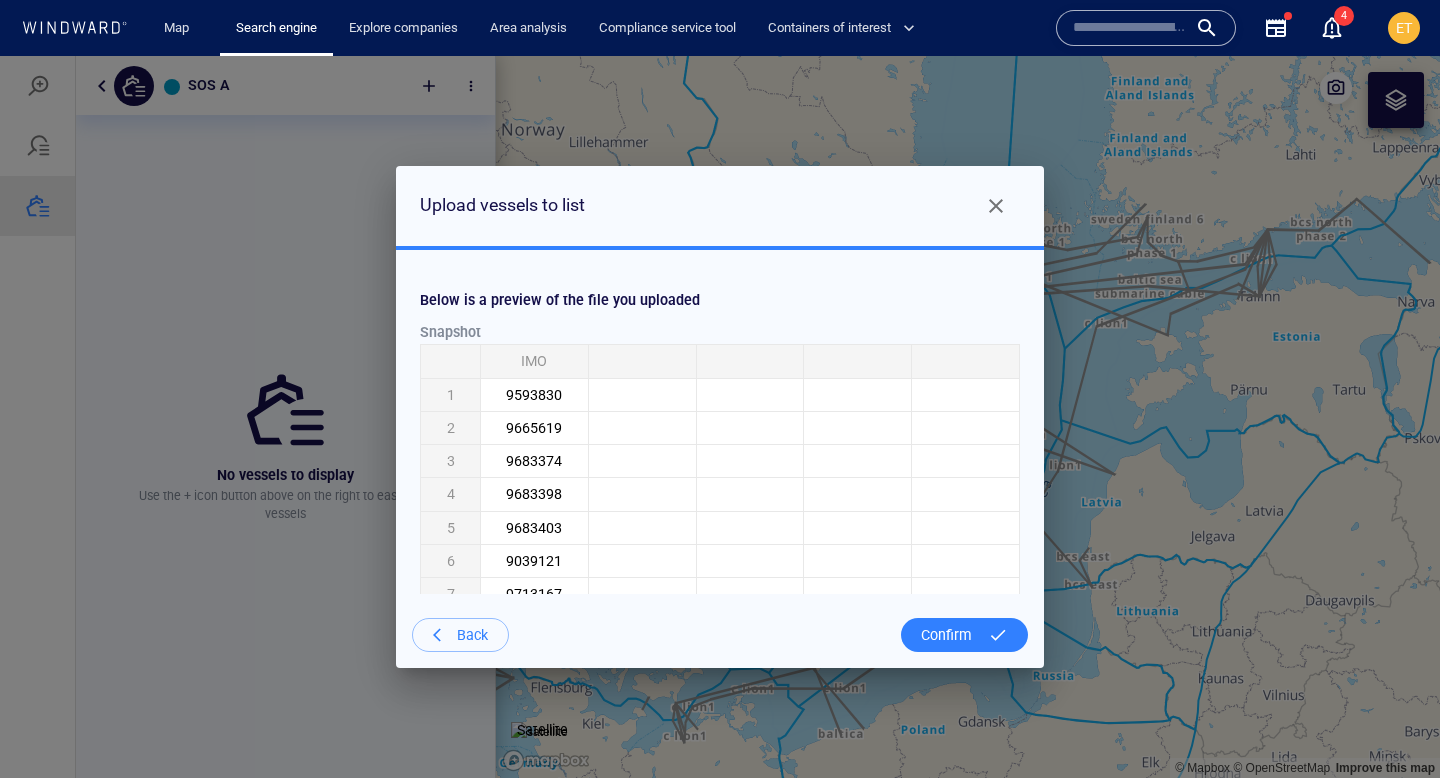 click on "Confirm" at bounding box center [946, 635] 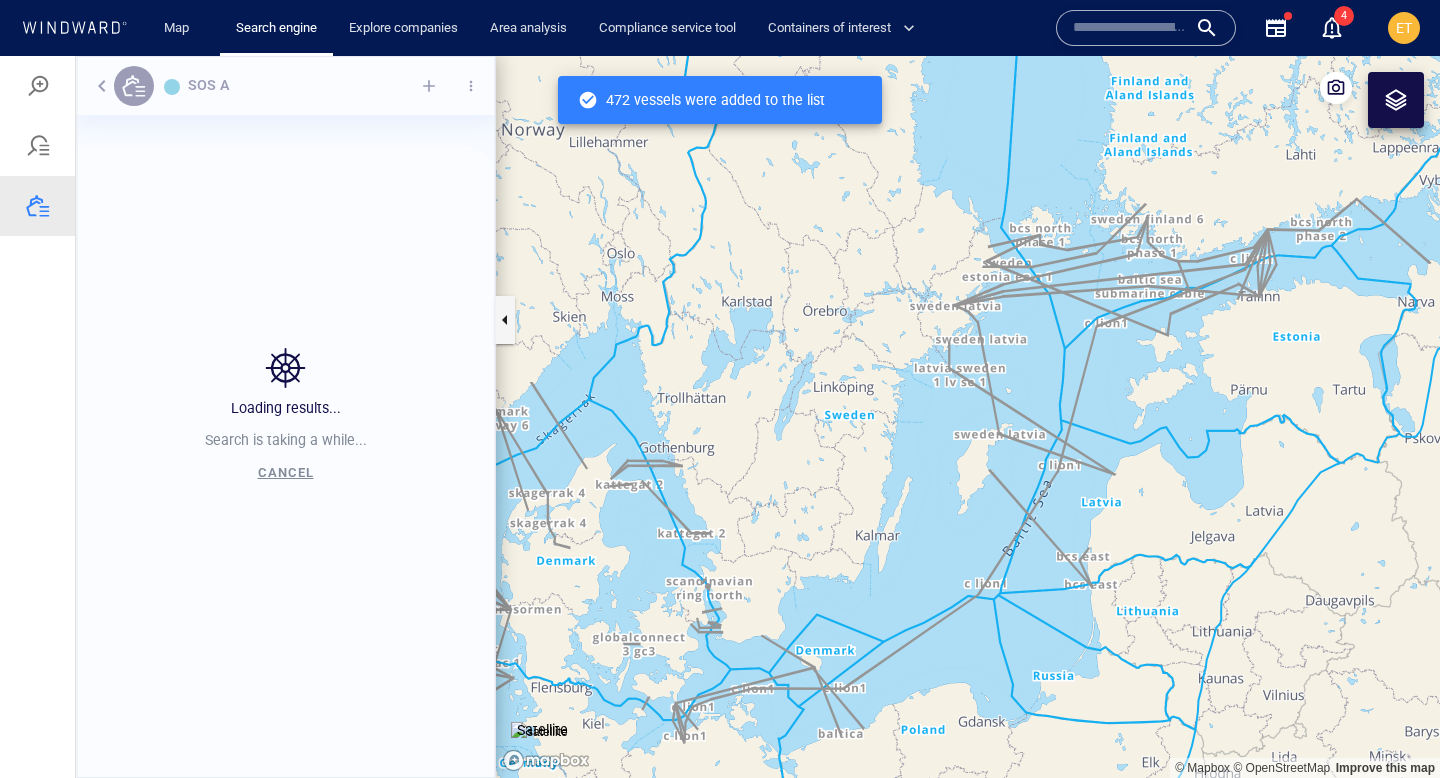 scroll, scrollTop: 1, scrollLeft: 1, axis: both 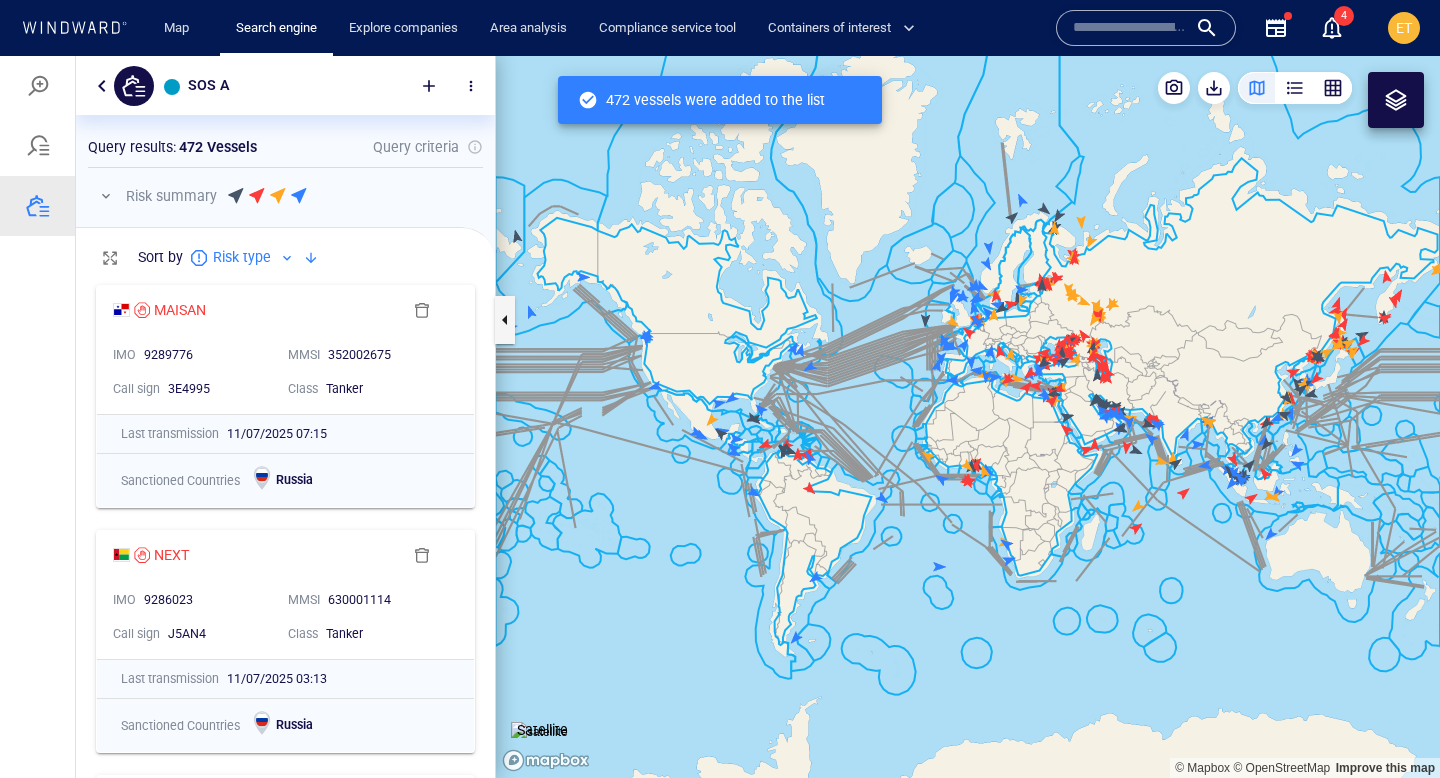 click at bounding box center [1396, 100] 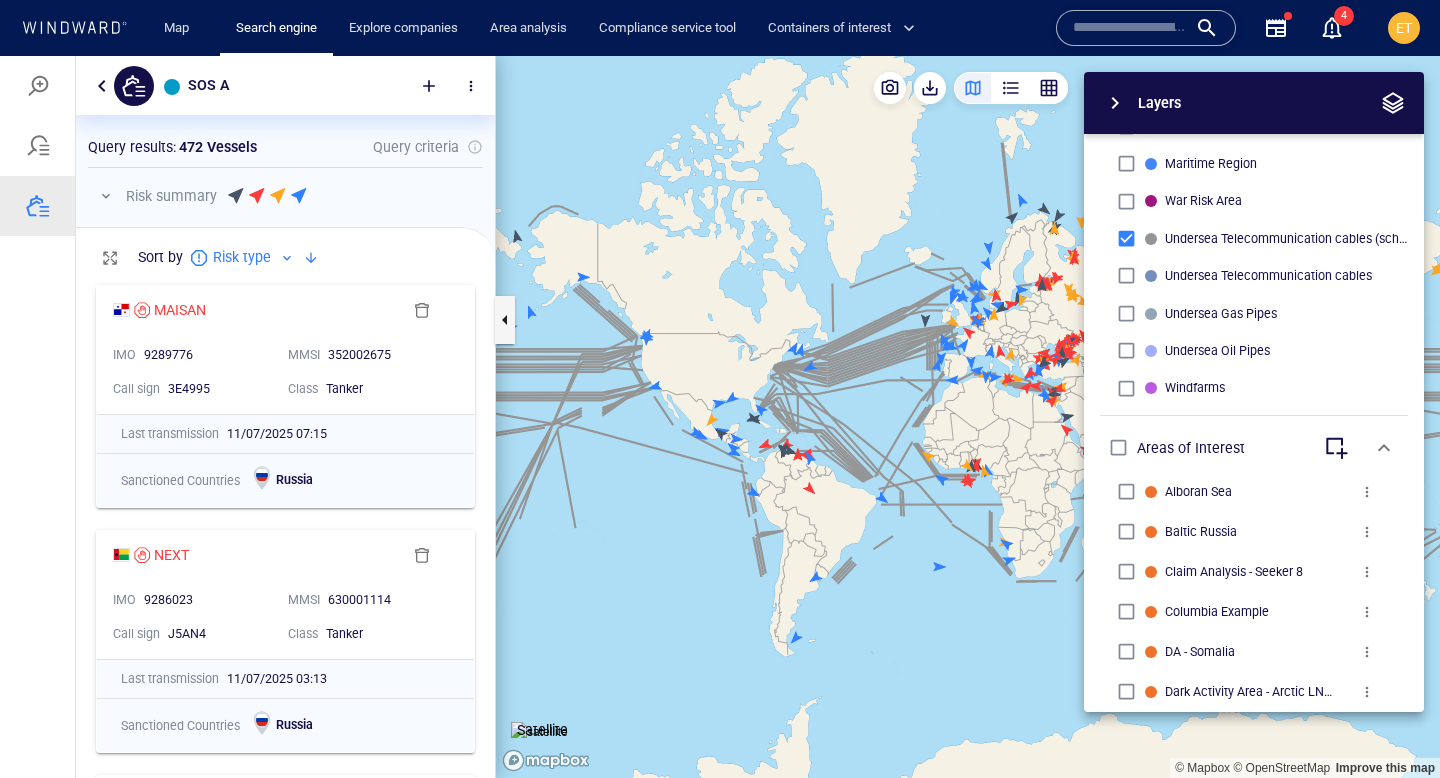 scroll, scrollTop: 669, scrollLeft: 0, axis: vertical 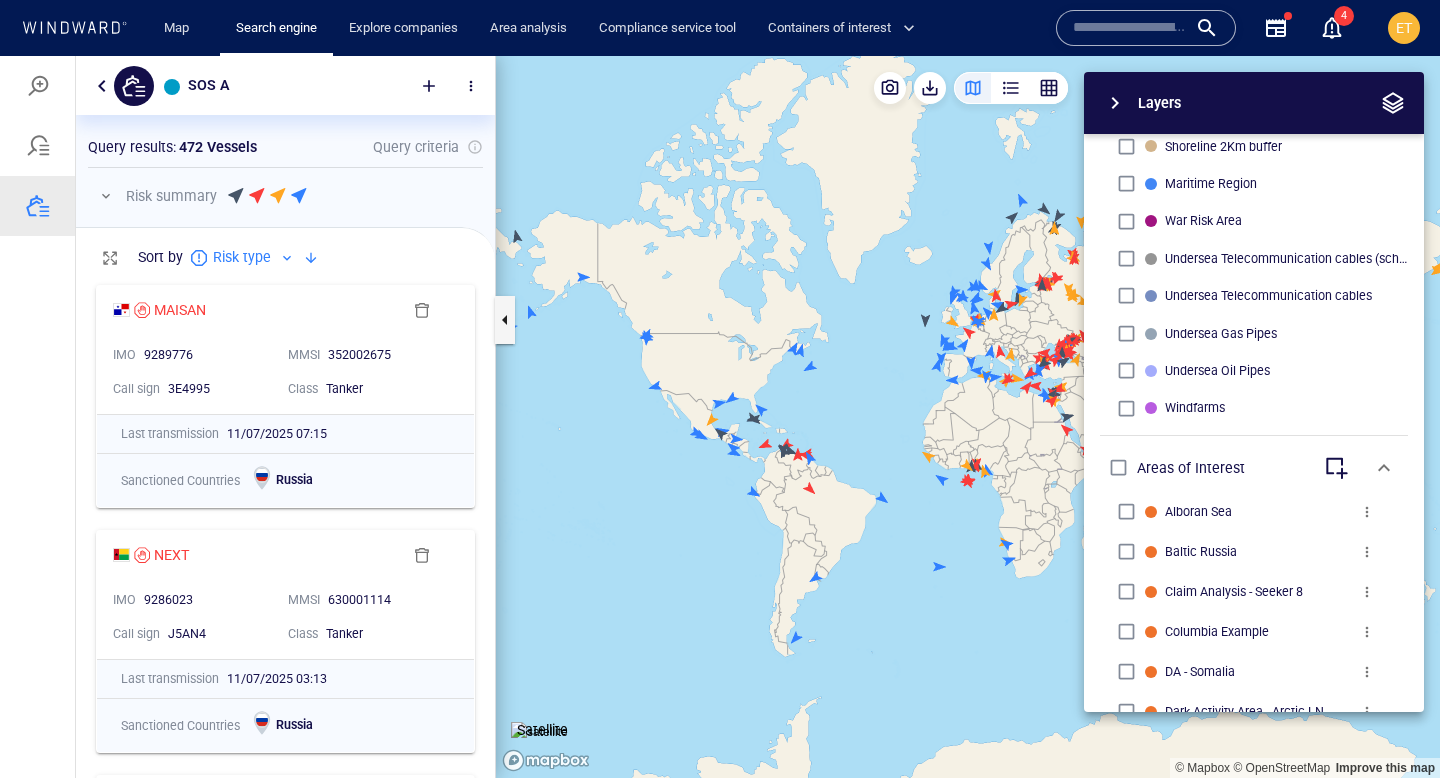 drag, startPoint x: 980, startPoint y: 439, endPoint x: 942, endPoint y: 433, distance: 38.470768 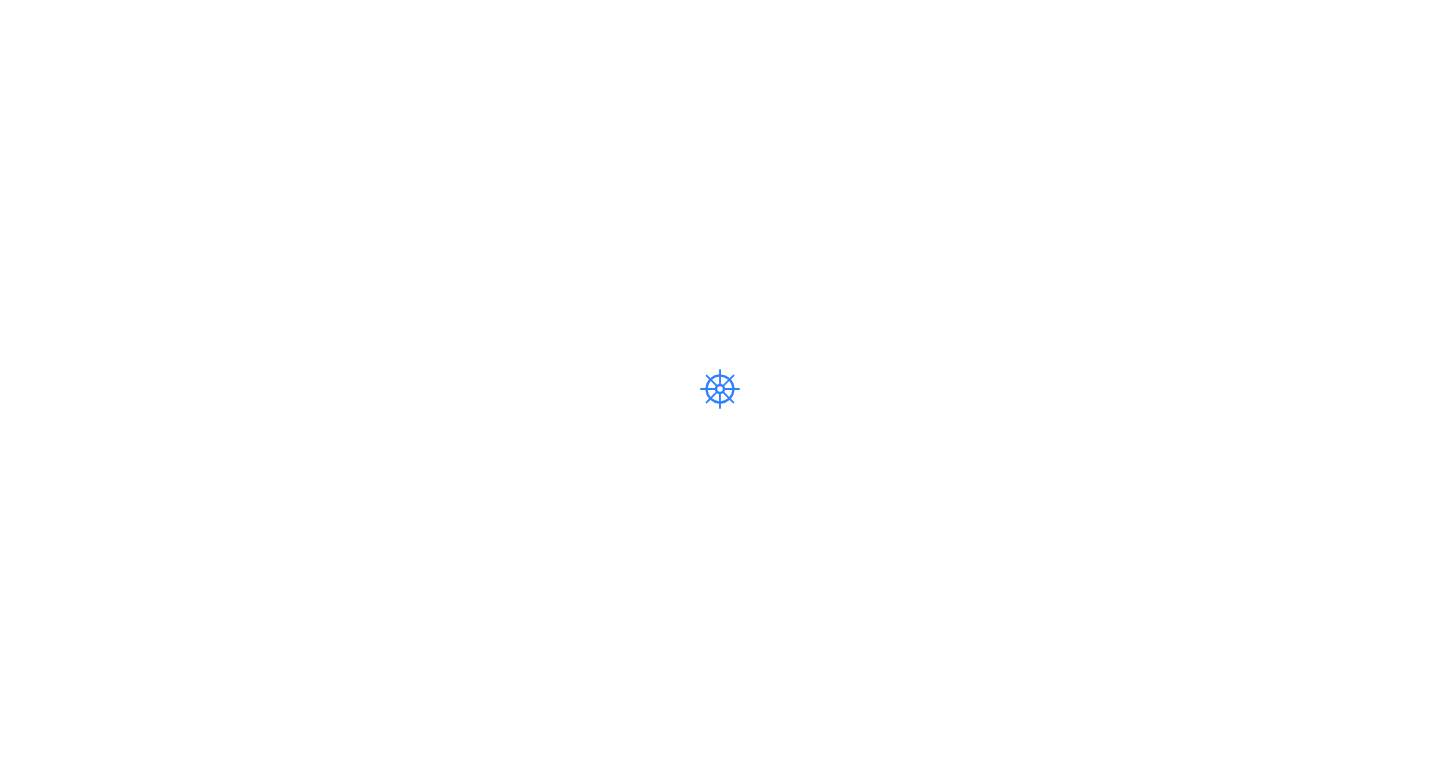 scroll, scrollTop: 0, scrollLeft: 0, axis: both 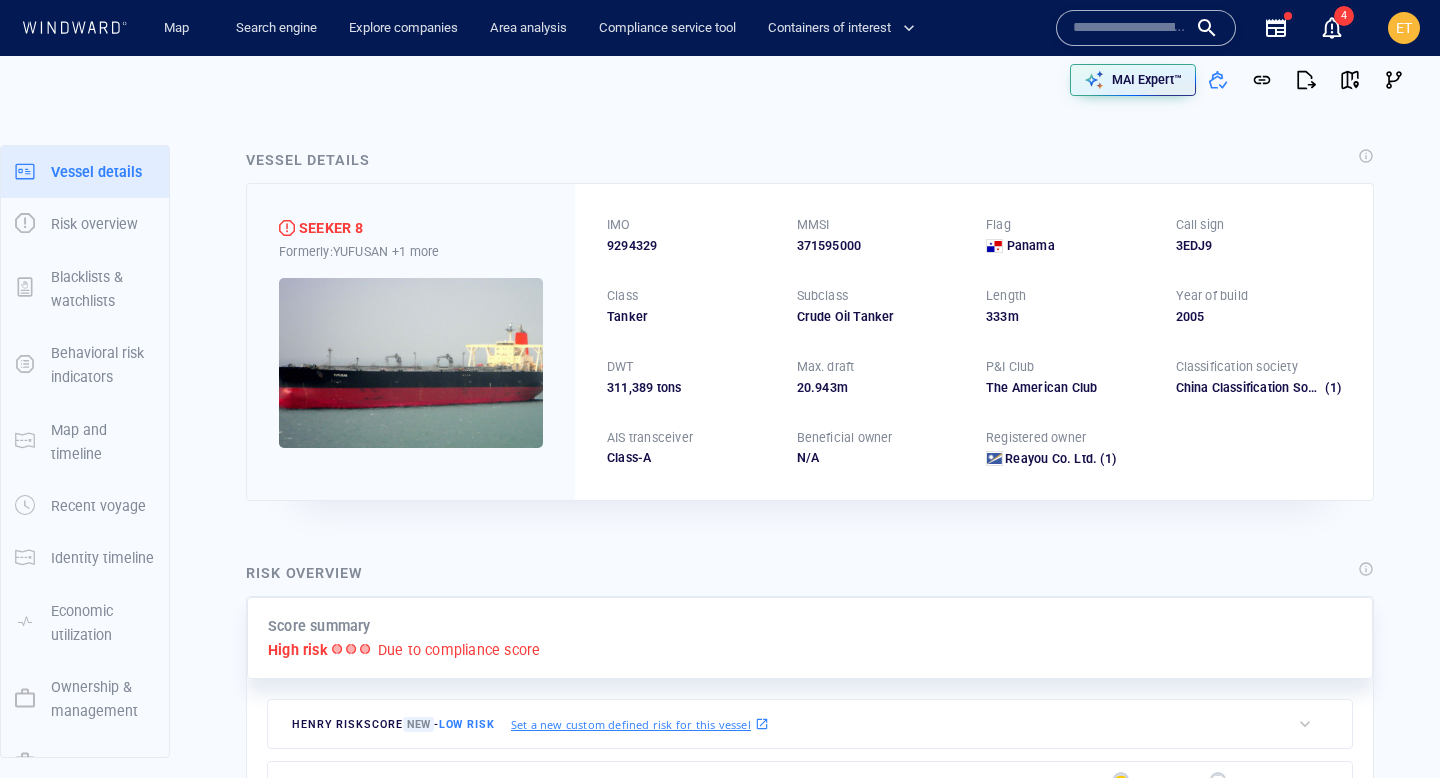 click at bounding box center [411, 363] 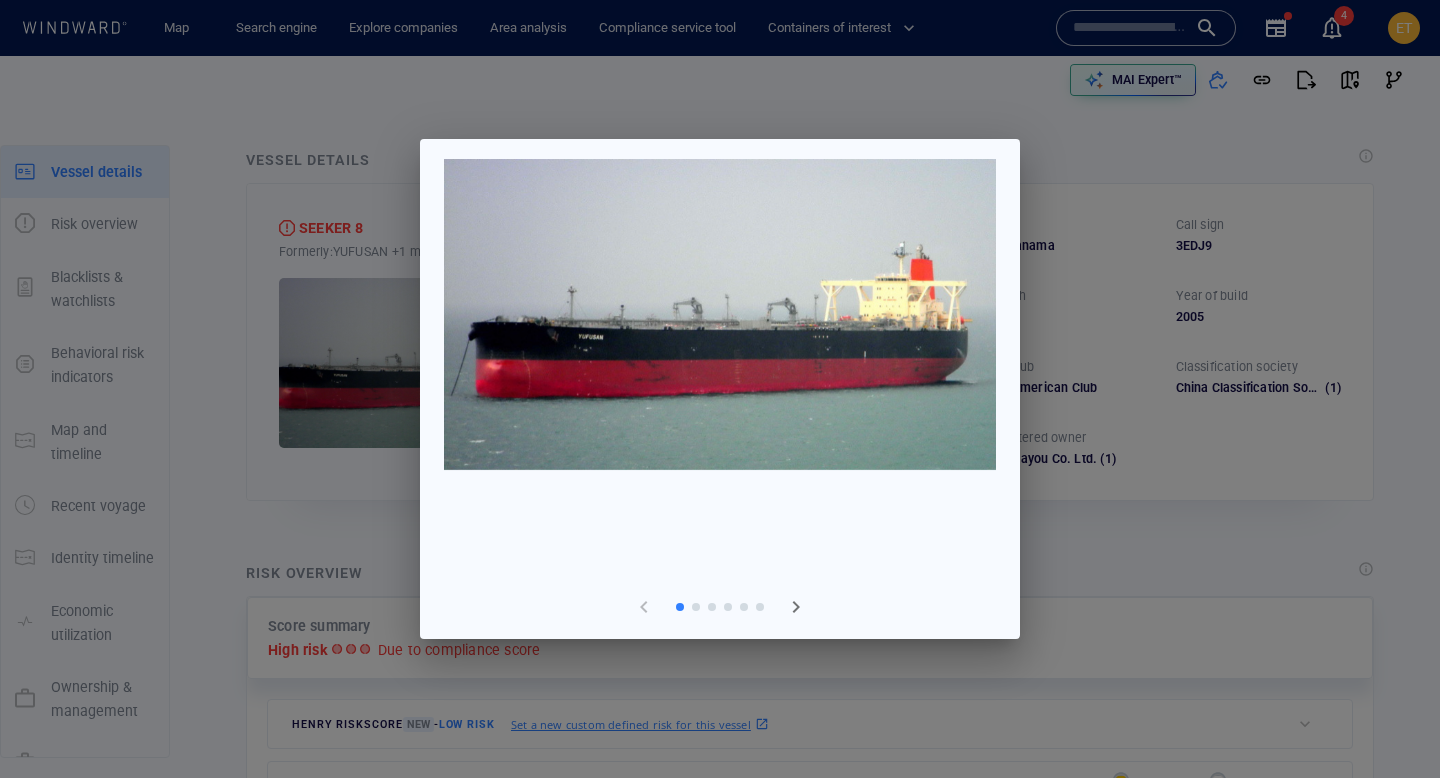 click at bounding box center (796, 607) 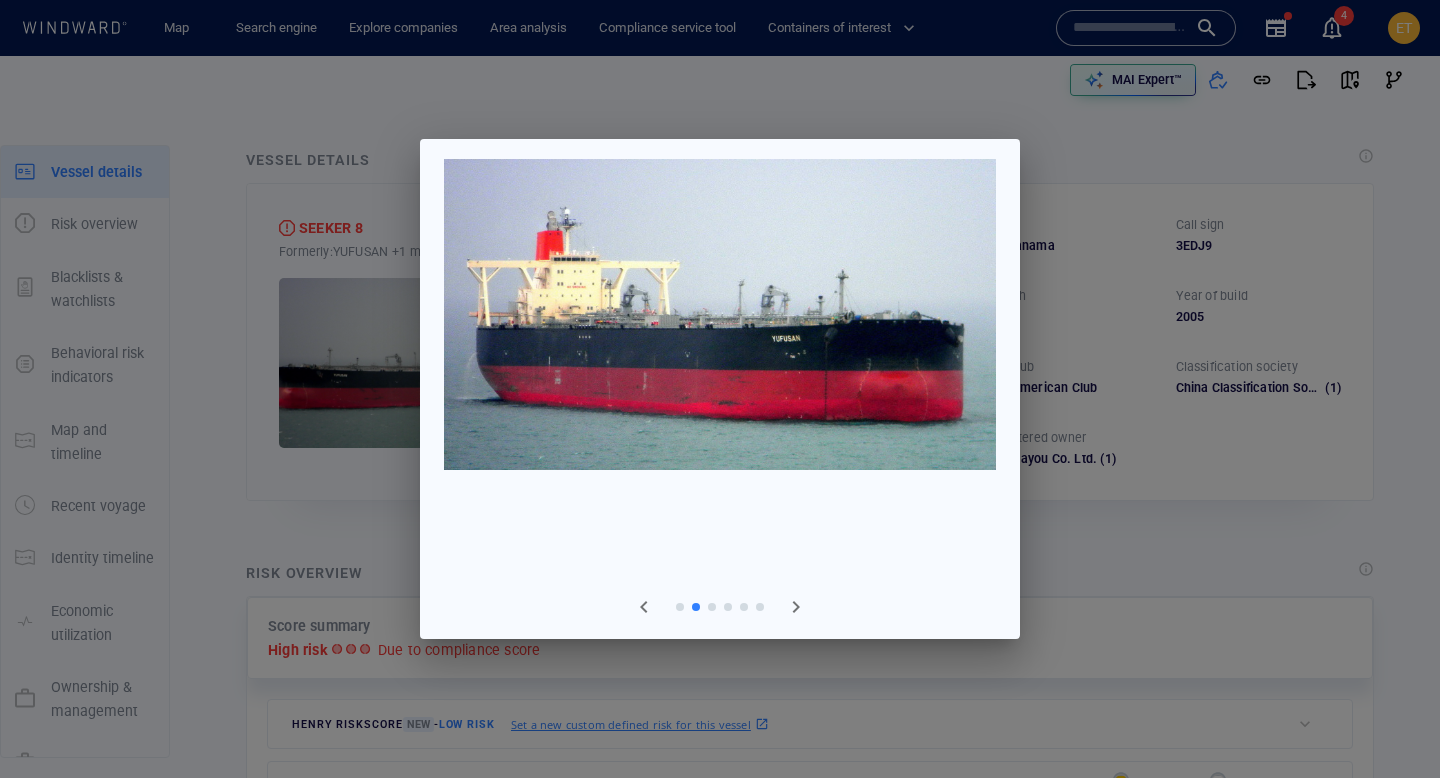 click at bounding box center [796, 607] 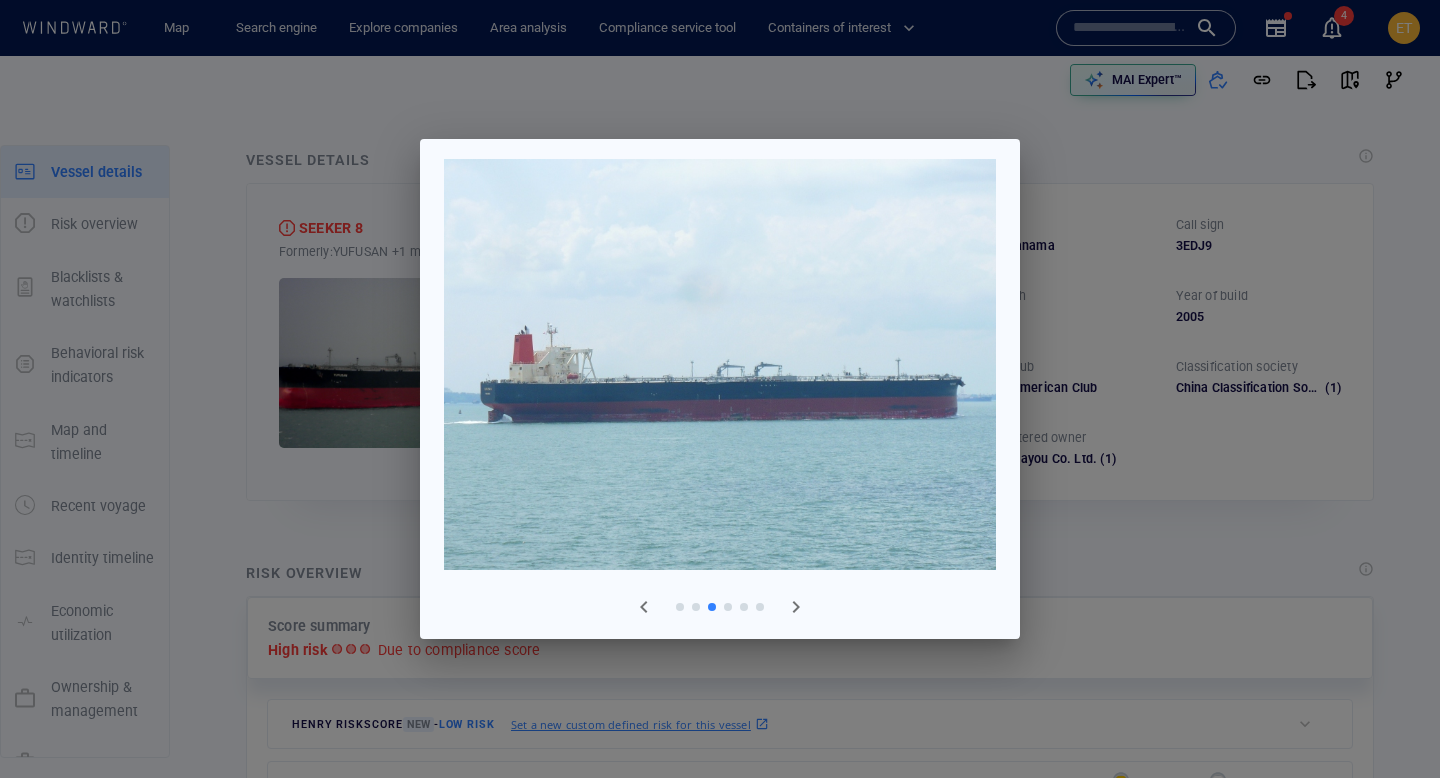 click at bounding box center (720, 389) 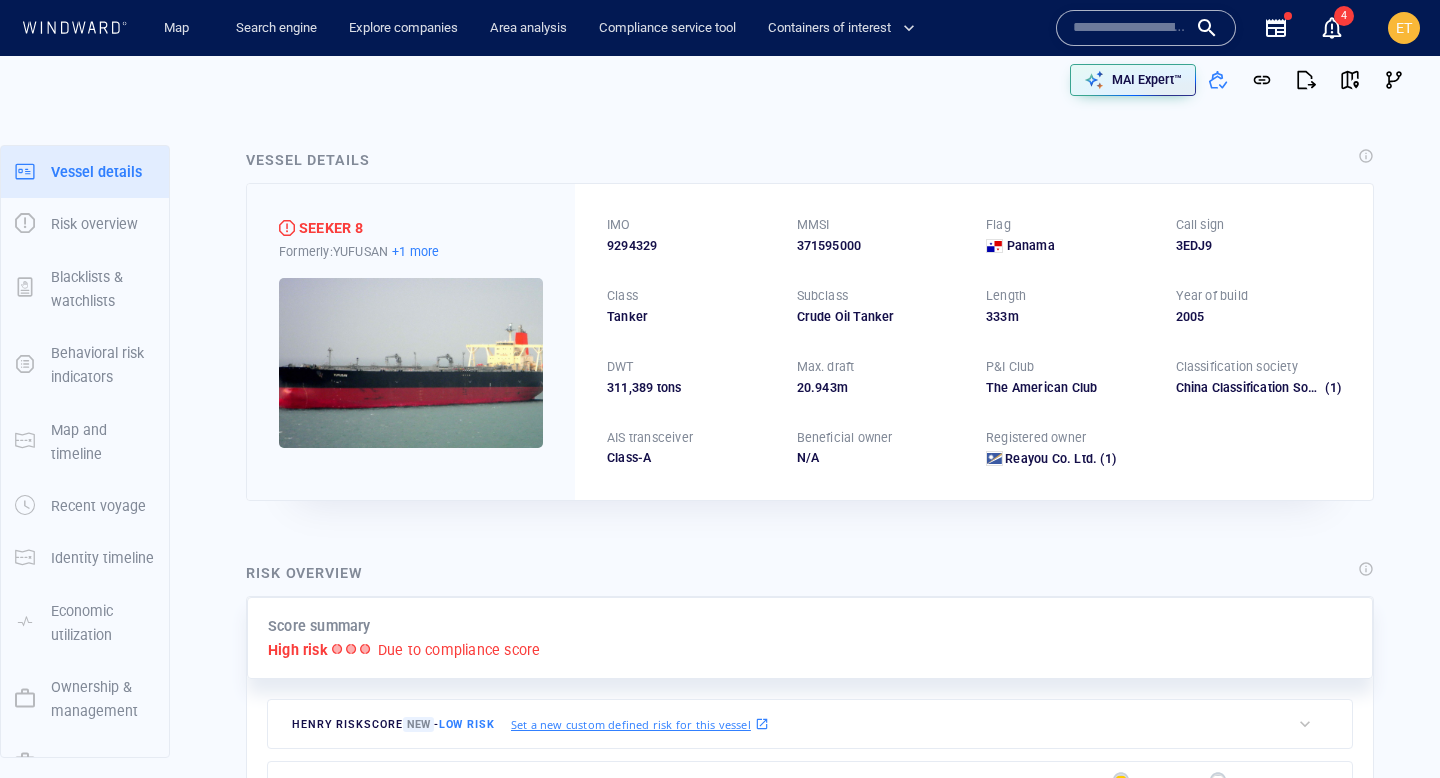 click on "+1 more" at bounding box center (415, 251) 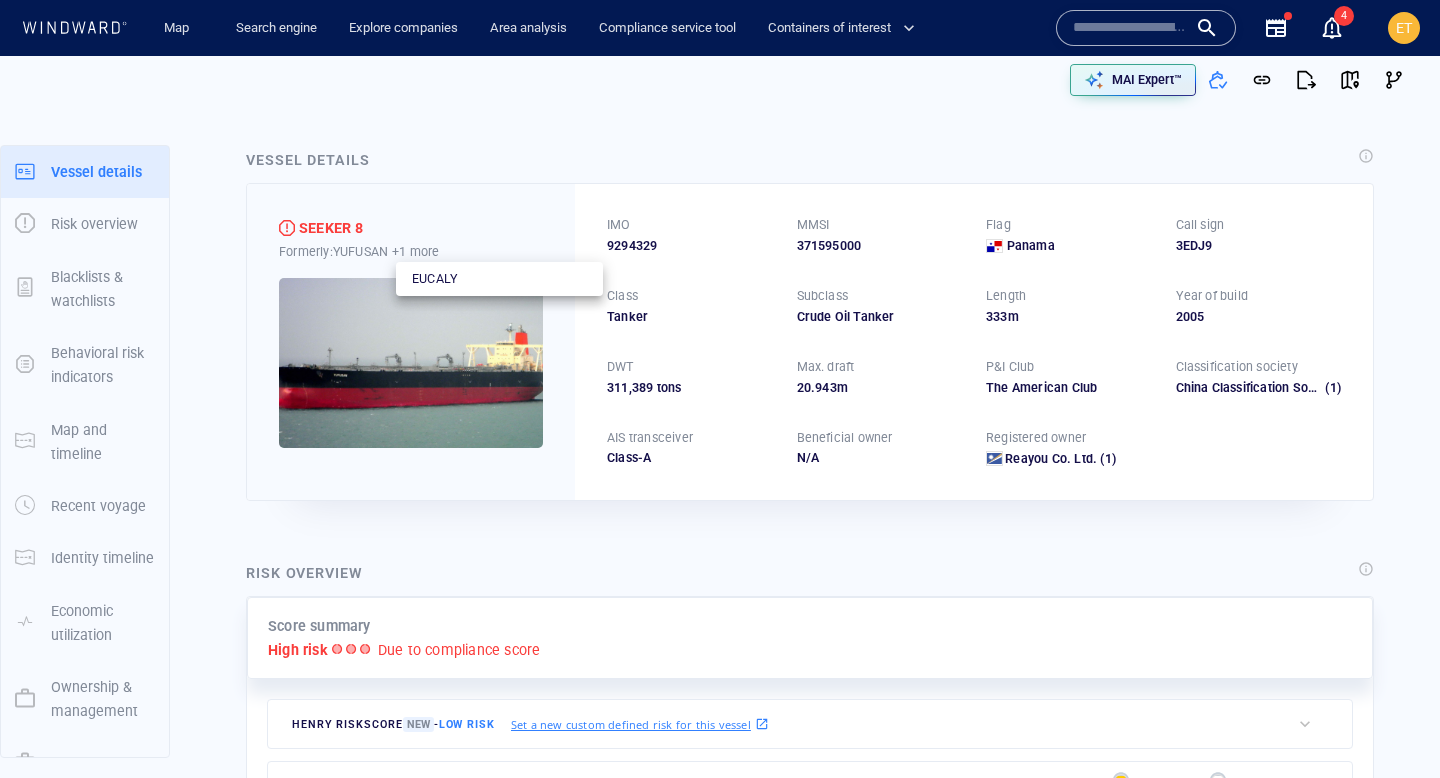 click at bounding box center [720, 389] 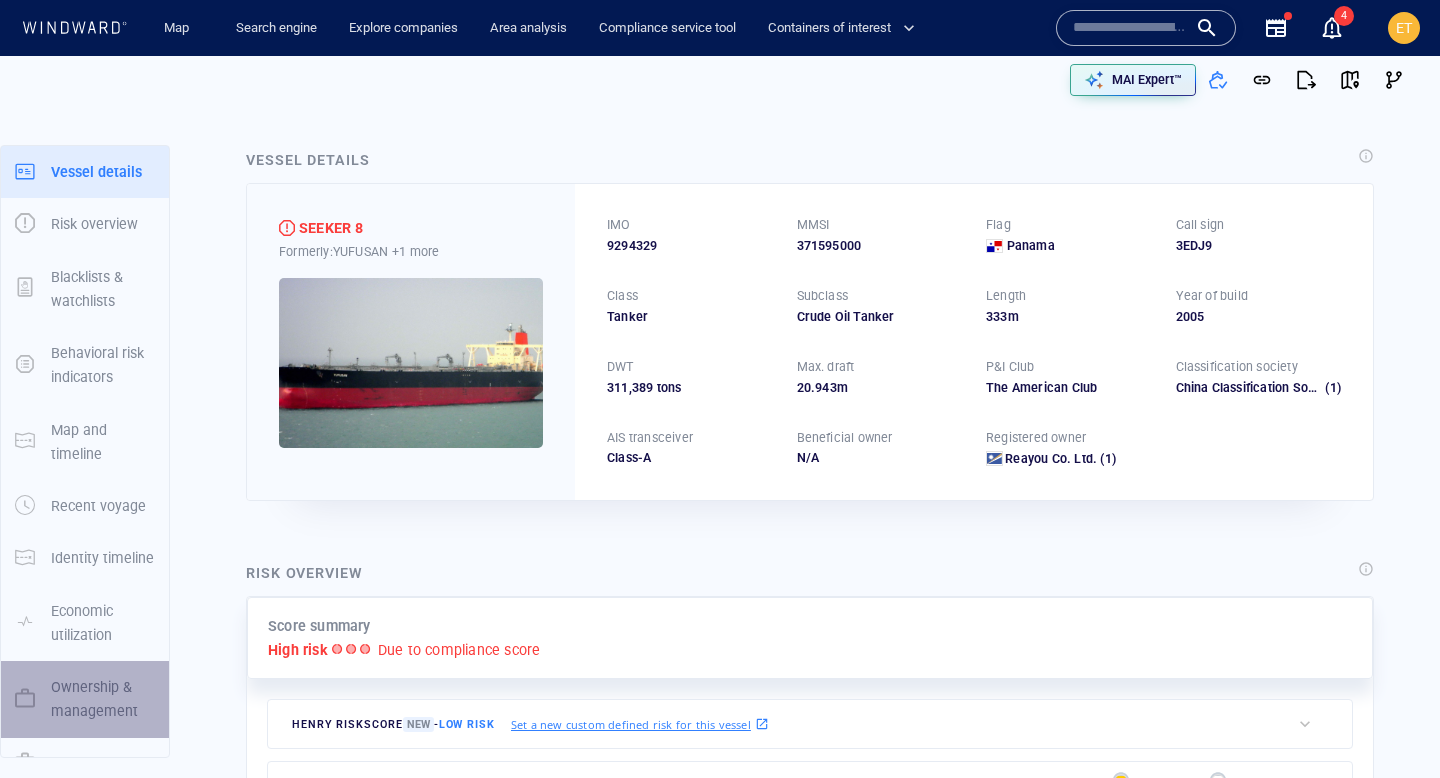 click on "Ownership & management" at bounding box center [103, 699] 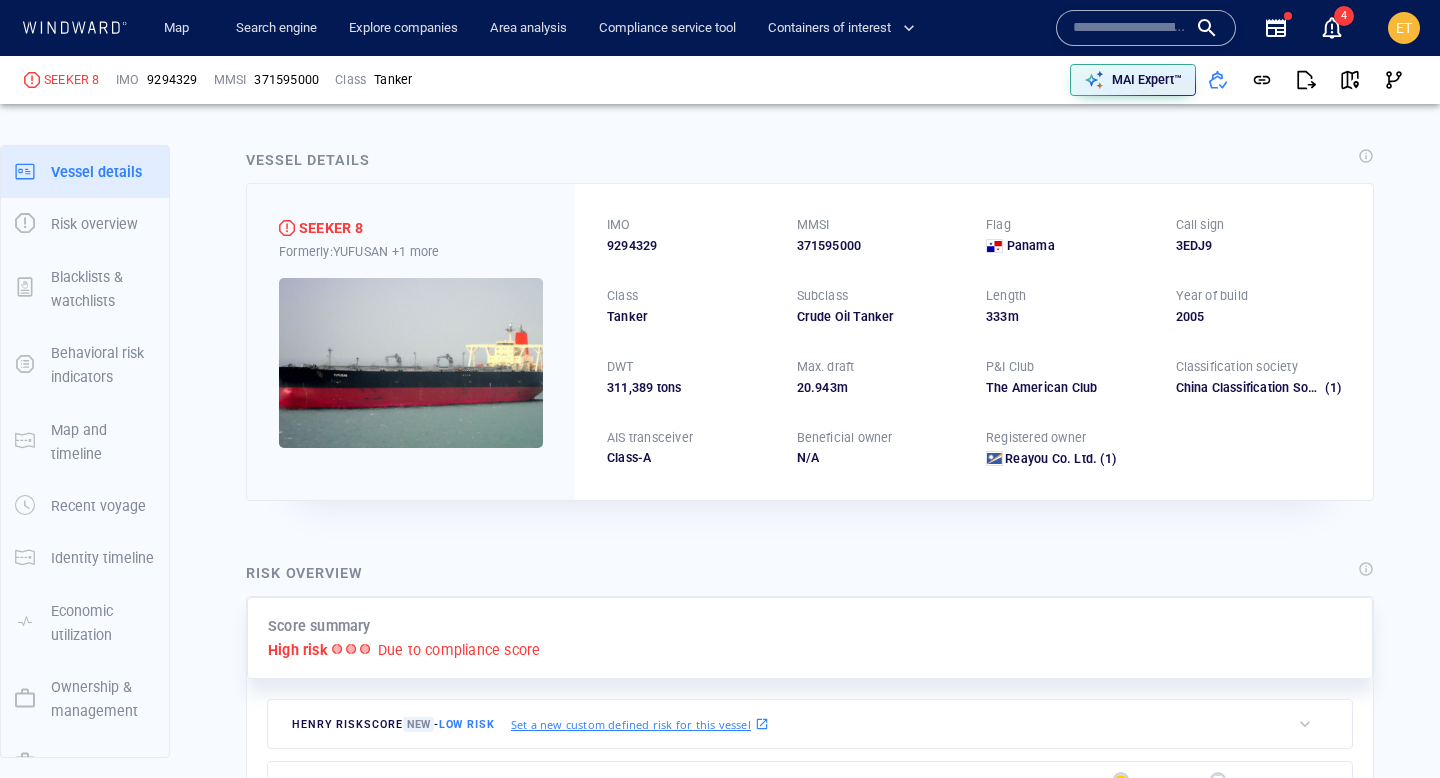 scroll, scrollTop: 874, scrollLeft: 0, axis: vertical 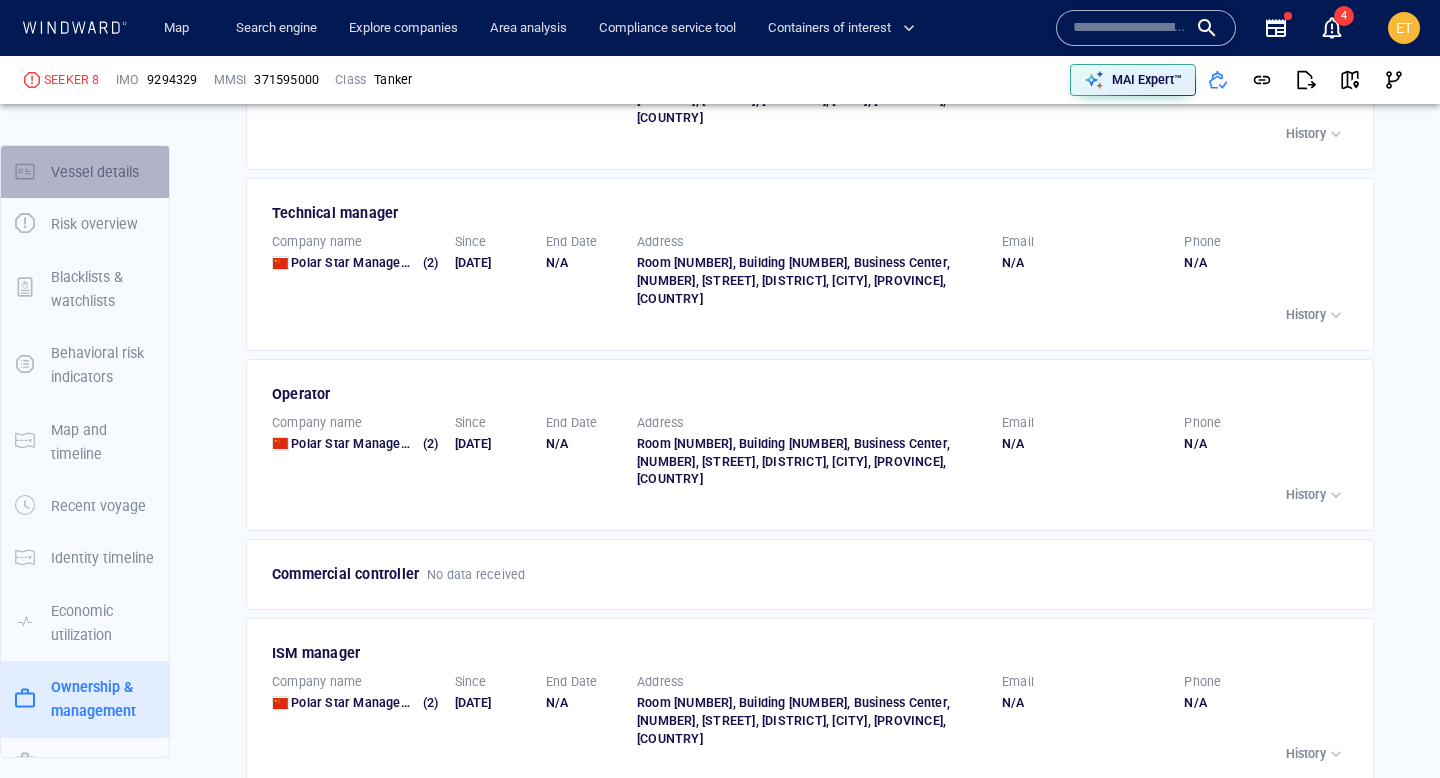click on "Vessel details" at bounding box center (95, 172) 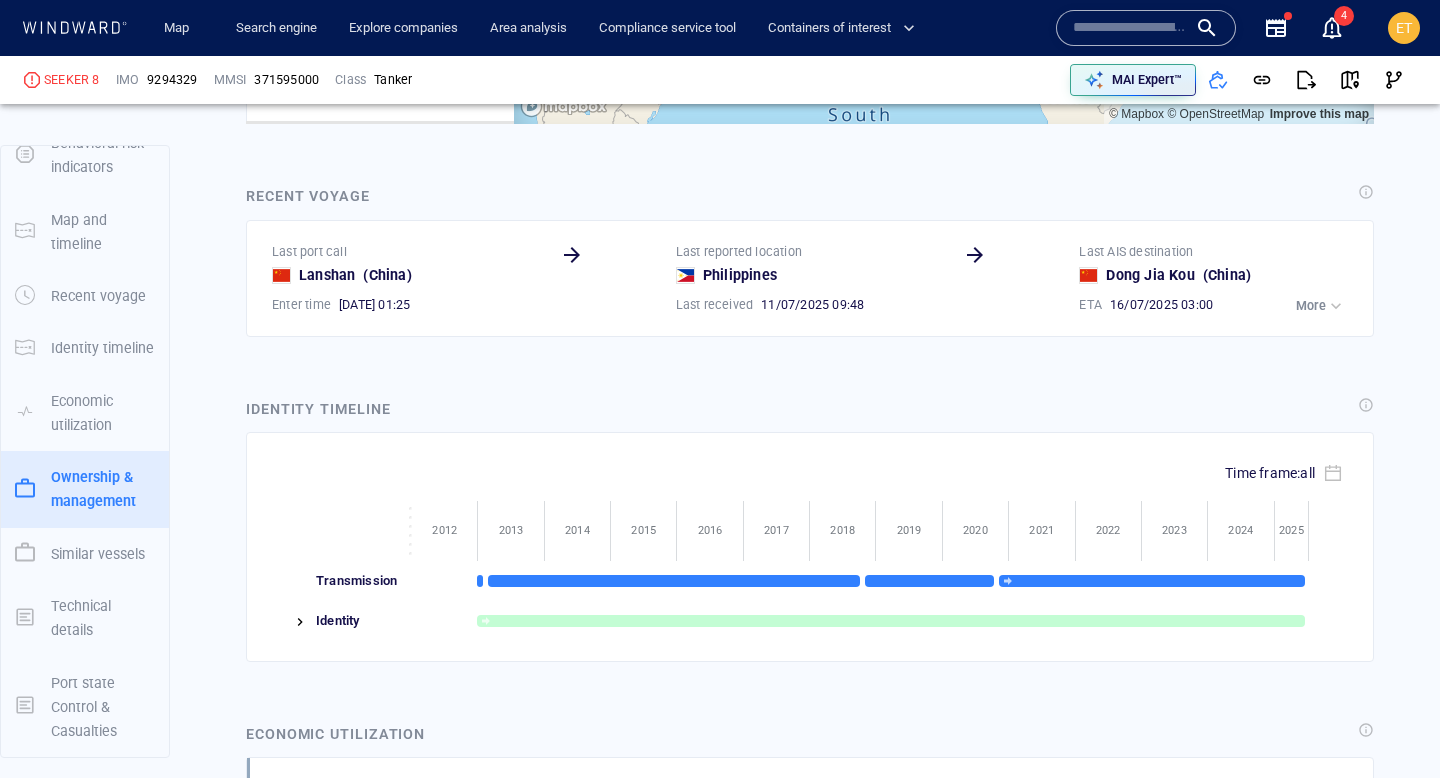 scroll, scrollTop: 422583, scrollLeft: 0, axis: vertical 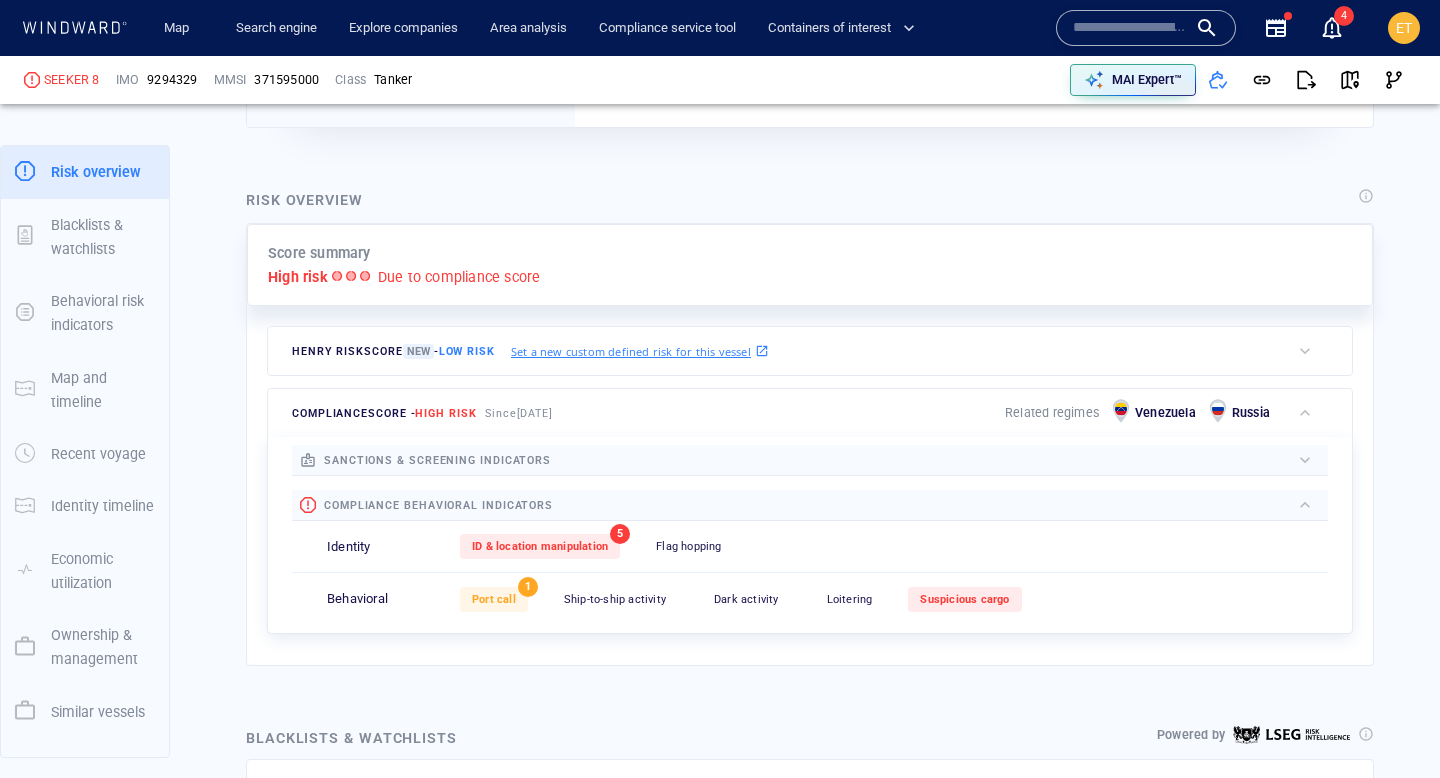 click at bounding box center [920, 460] 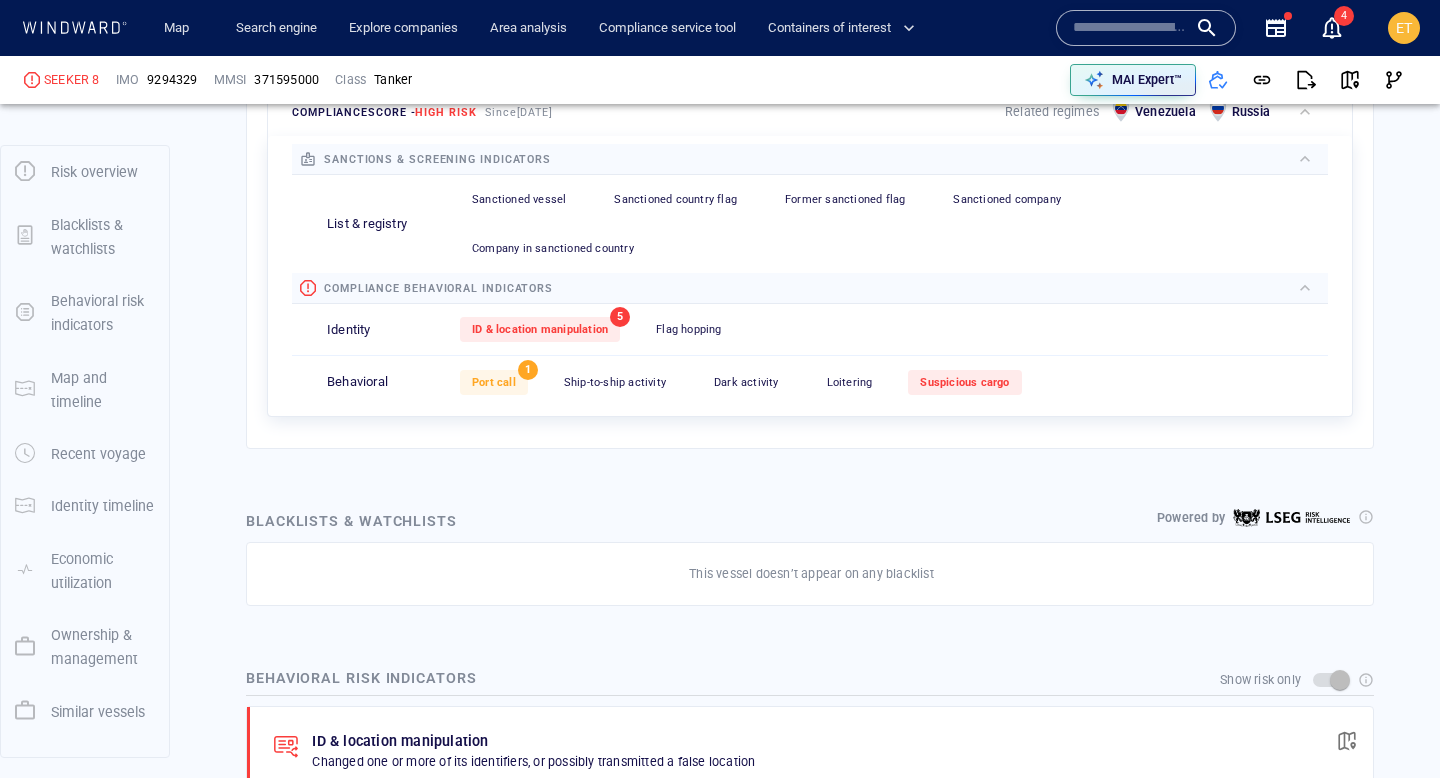 scroll, scrollTop: 827, scrollLeft: 0, axis: vertical 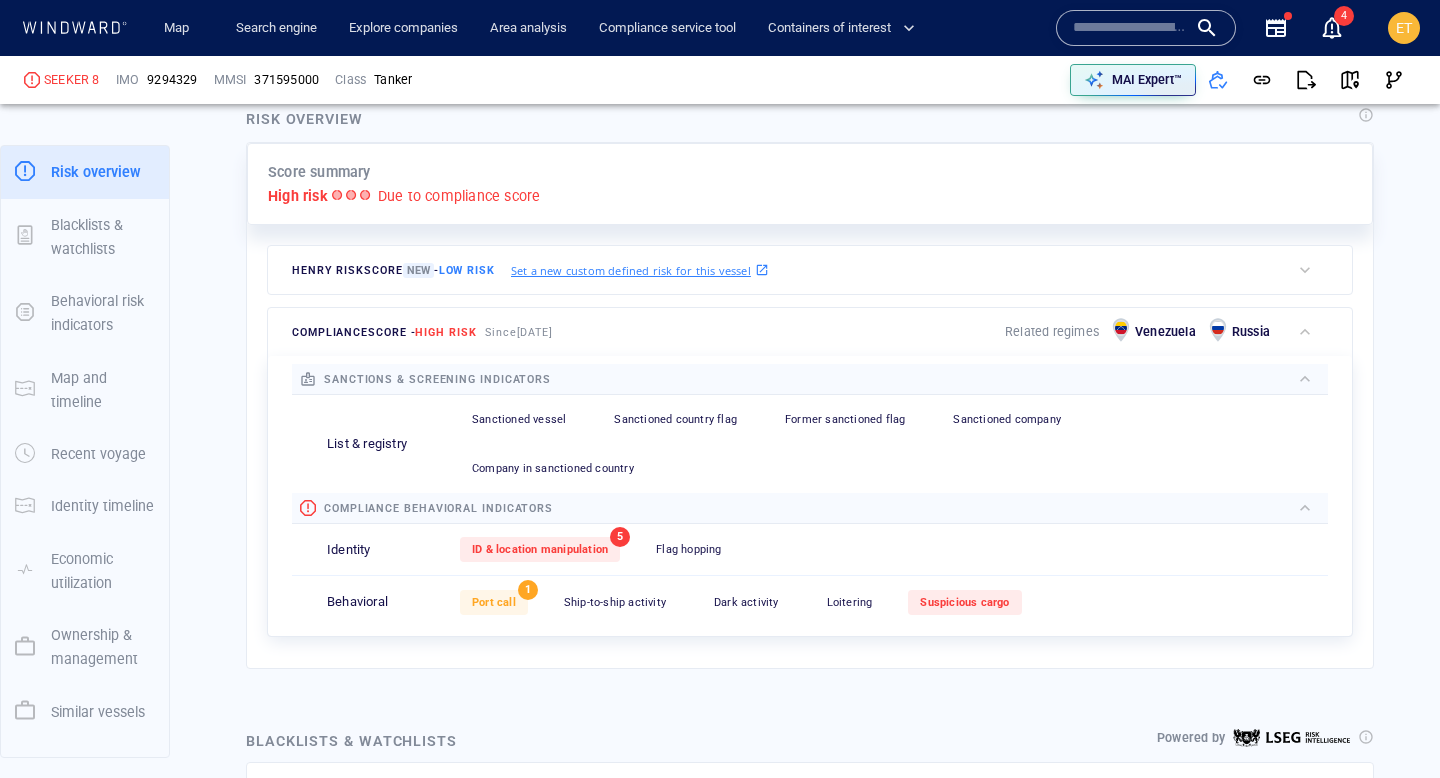 click on "Henry risk  score  New  -  Low risk Set a new custom defined risk for this vessel" at bounding box center (779, 270) 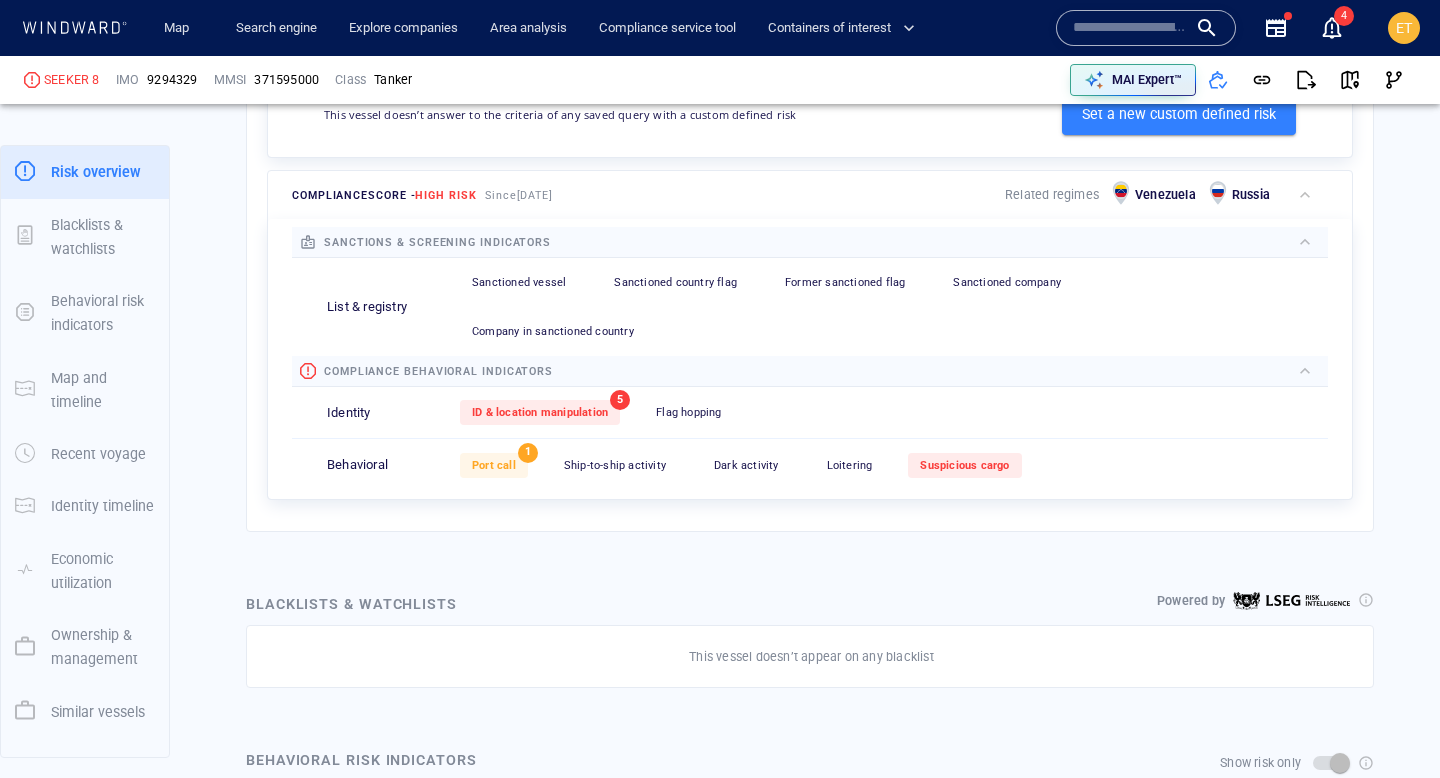 scroll, scrollTop: 708, scrollLeft: 0, axis: vertical 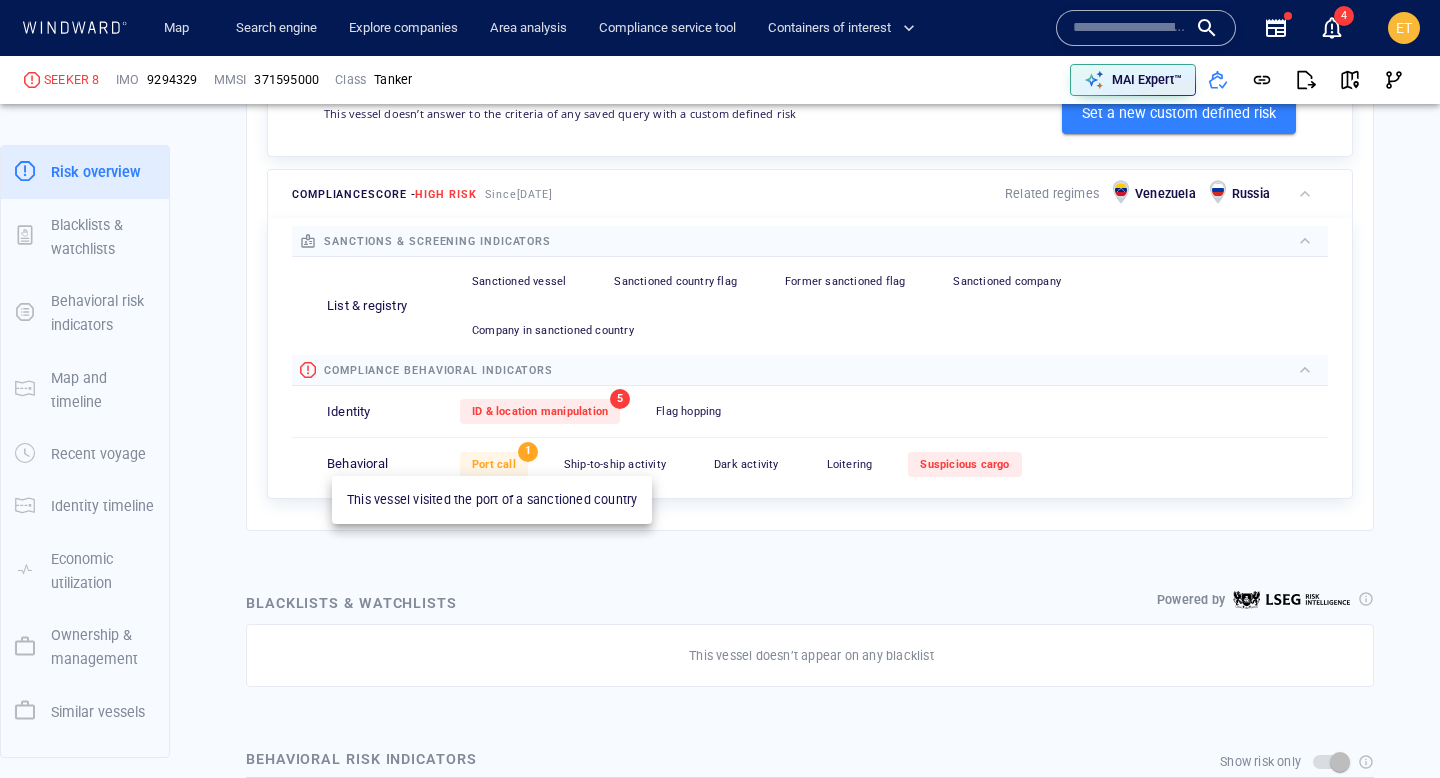 click on "Port call" at bounding box center (494, 464) 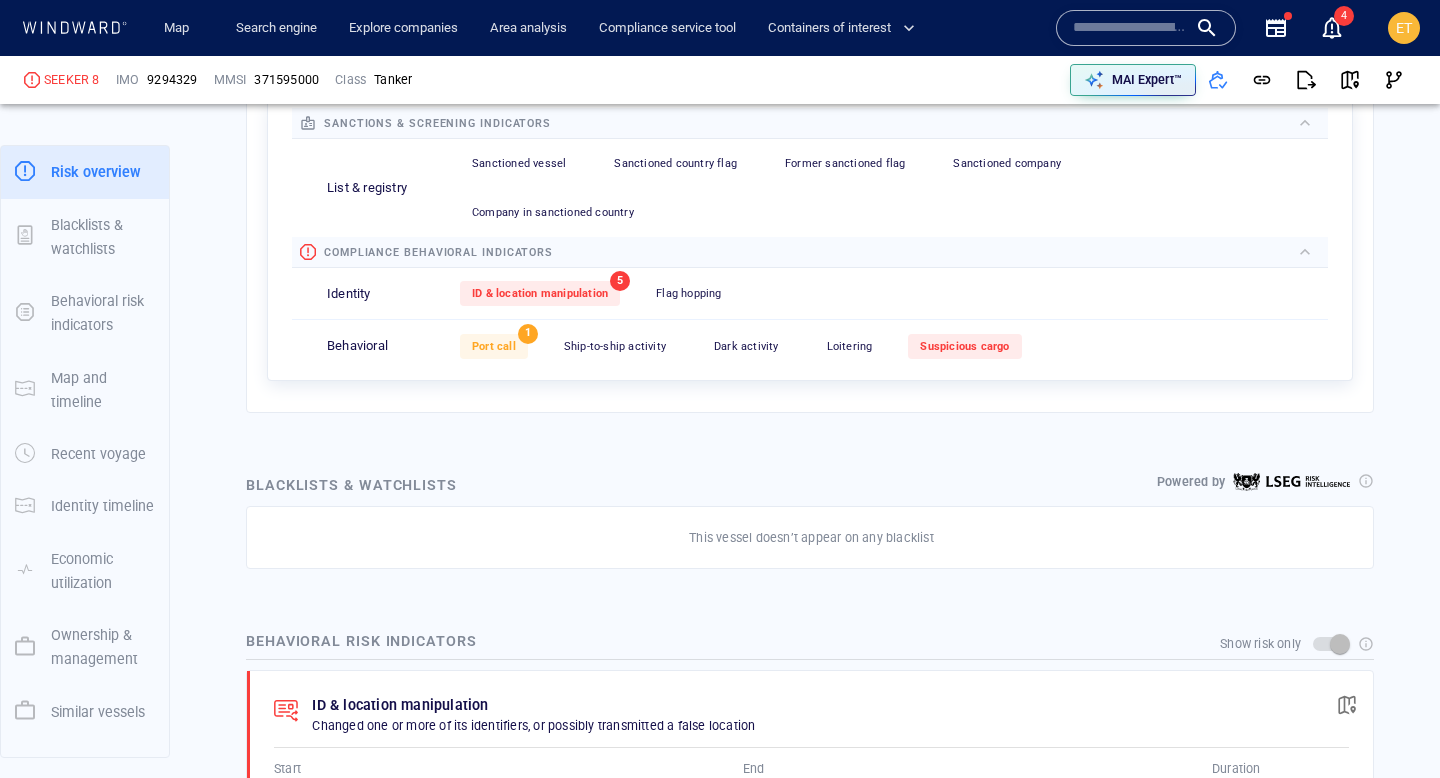 scroll, scrollTop: 1027, scrollLeft: 0, axis: vertical 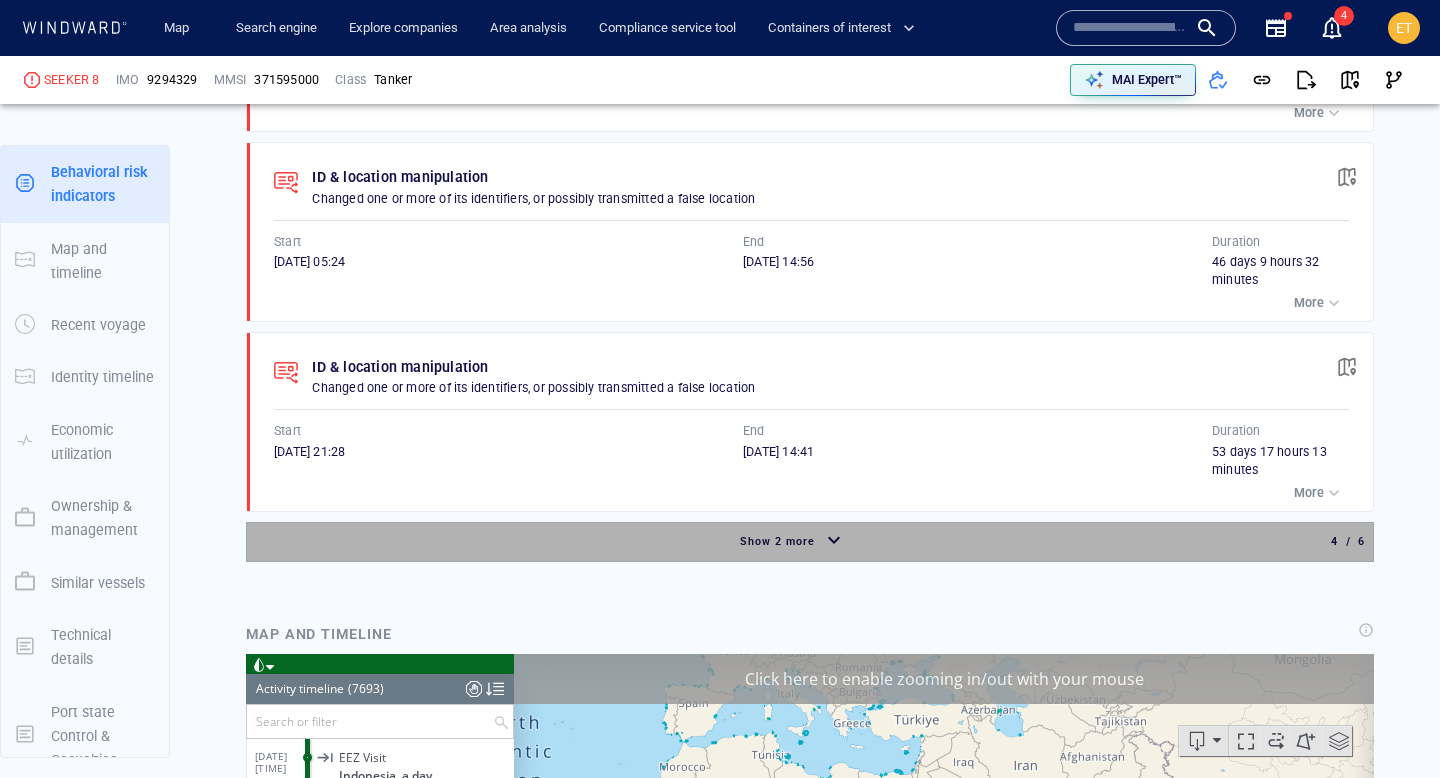 click on "Show 2 more" at bounding box center [793, 541] 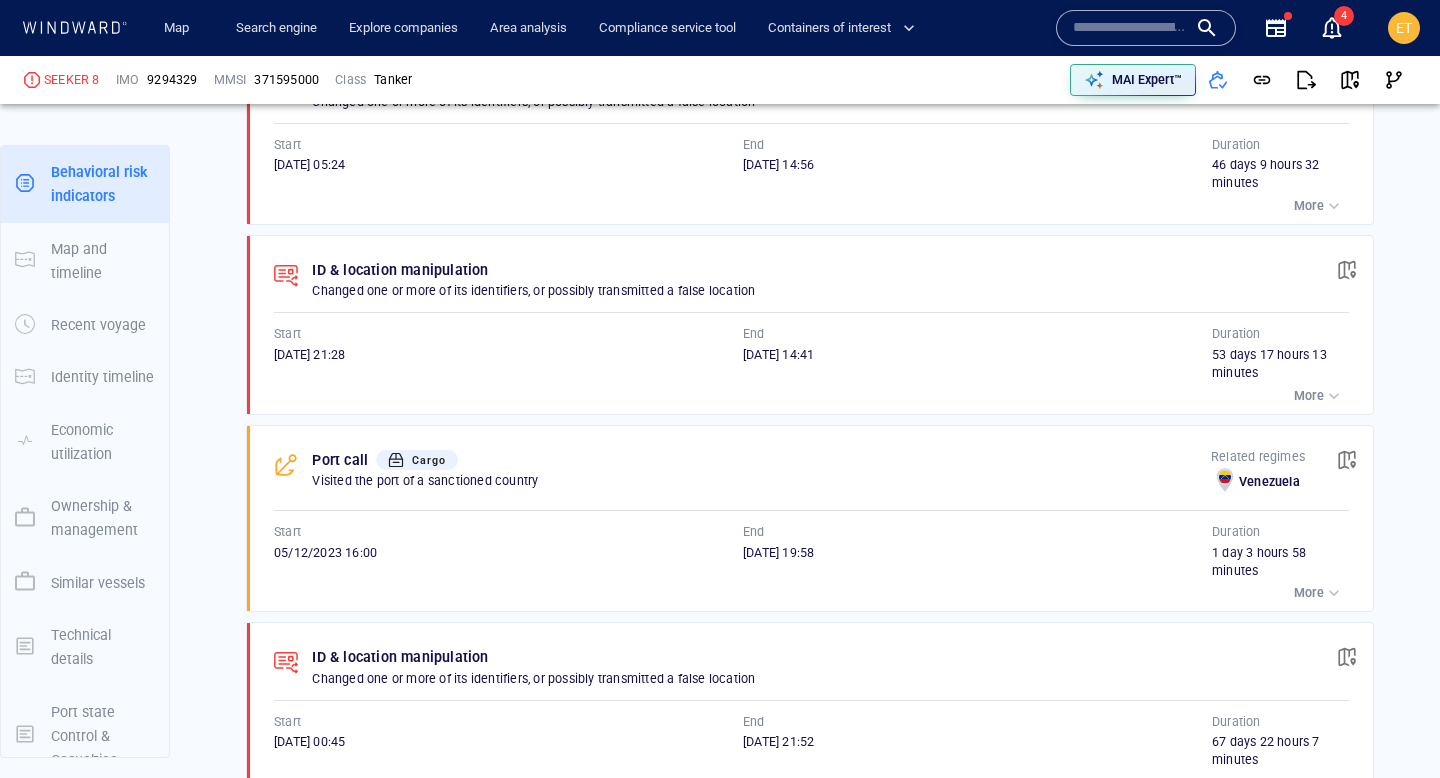 scroll, scrollTop: 1813, scrollLeft: 0, axis: vertical 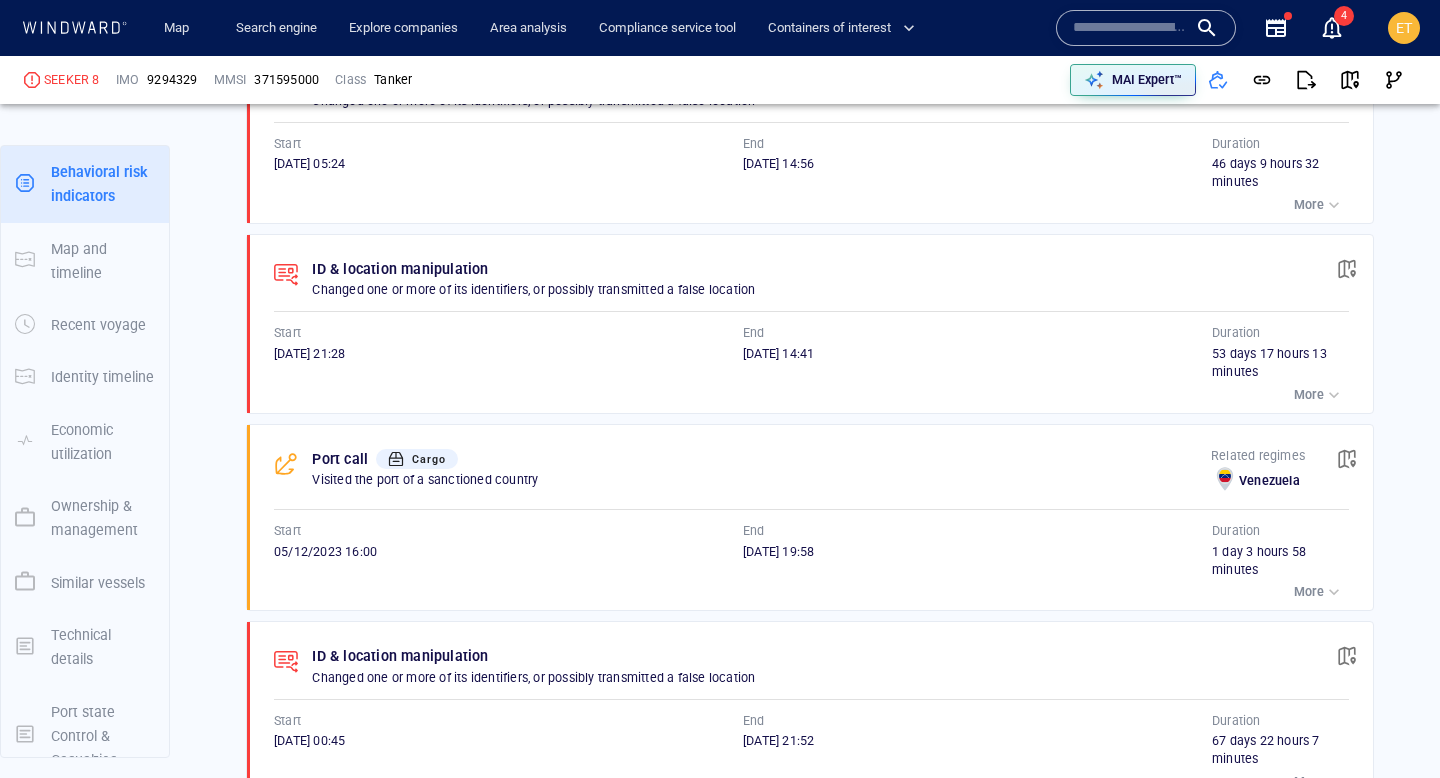 click on "More" at bounding box center (1309, 592) 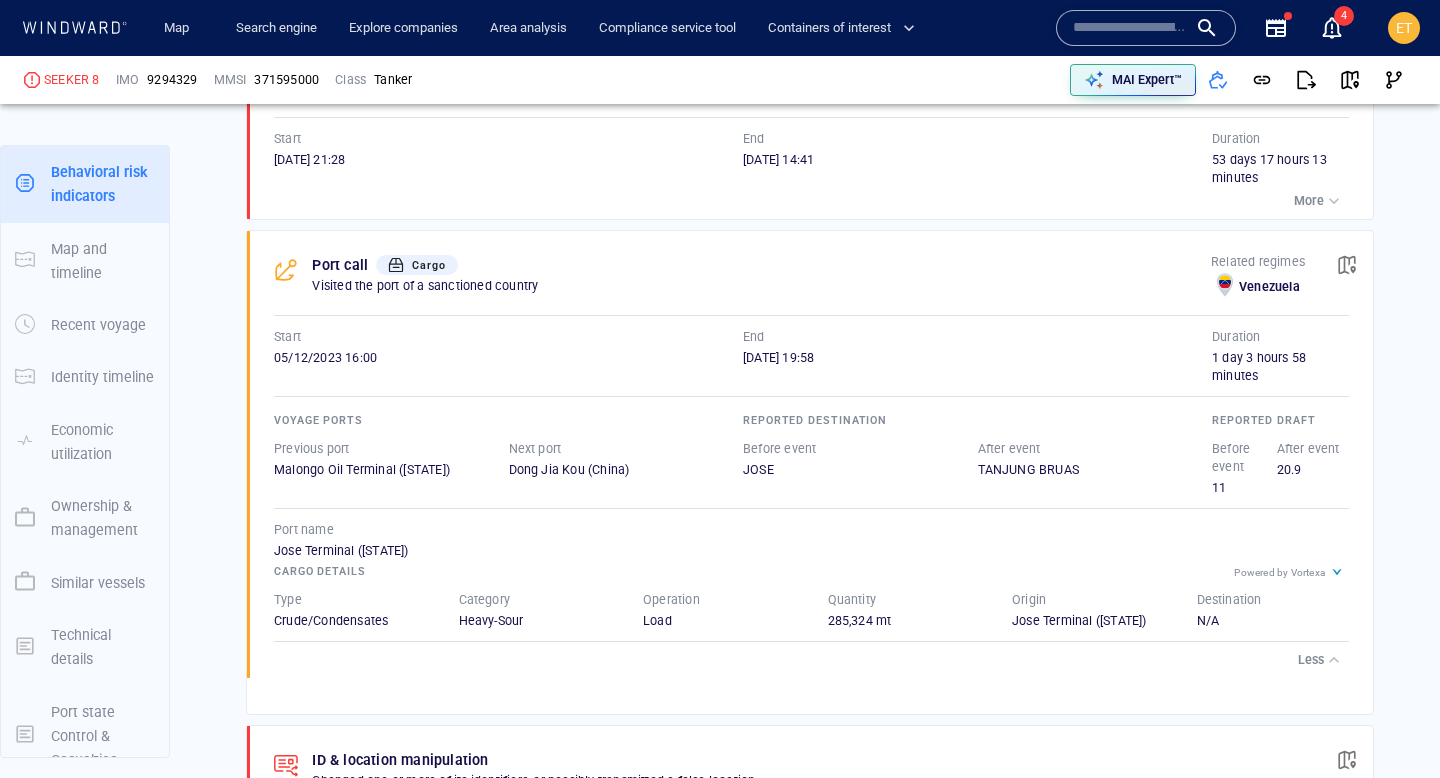 scroll, scrollTop: 2013, scrollLeft: 0, axis: vertical 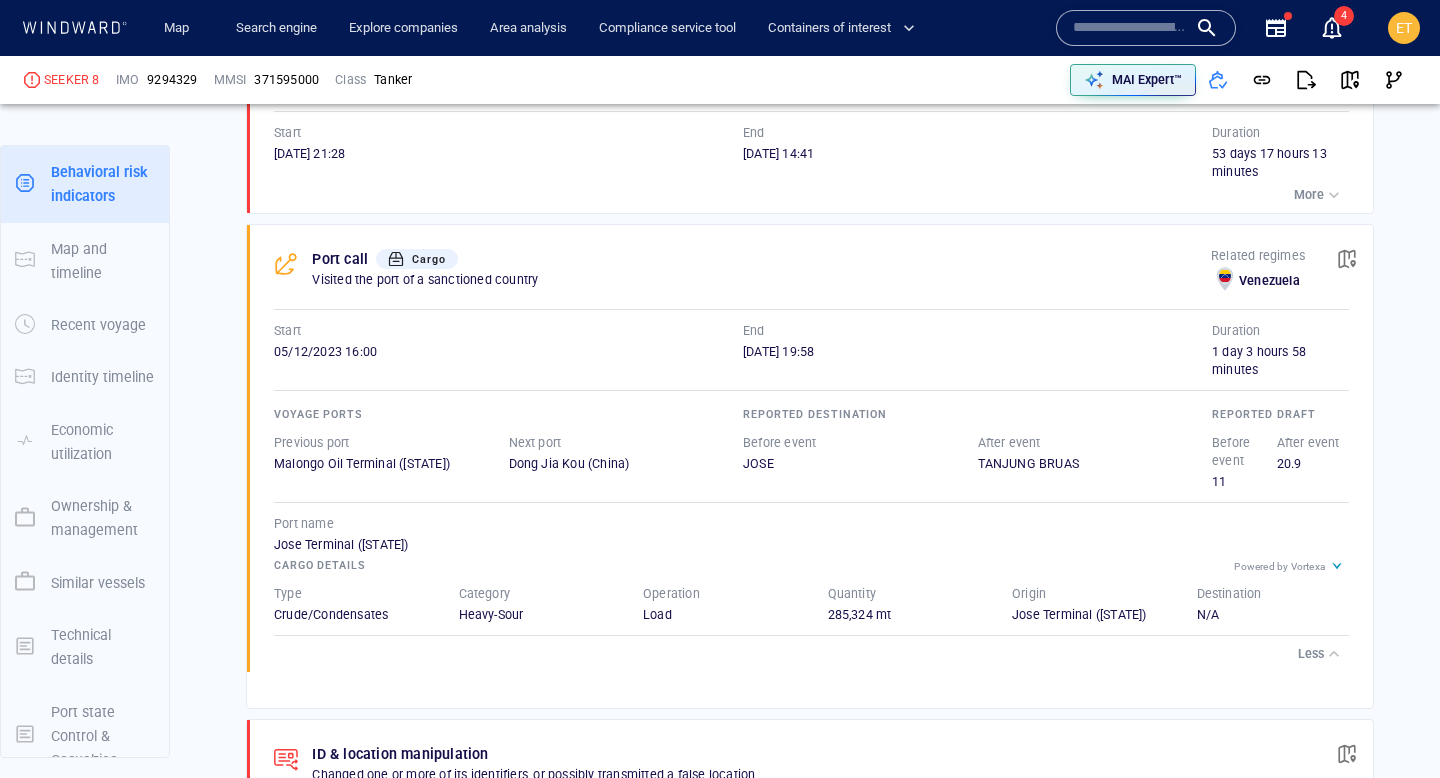 drag, startPoint x: 269, startPoint y: 596, endPoint x: 1127, endPoint y: 630, distance: 858.6734 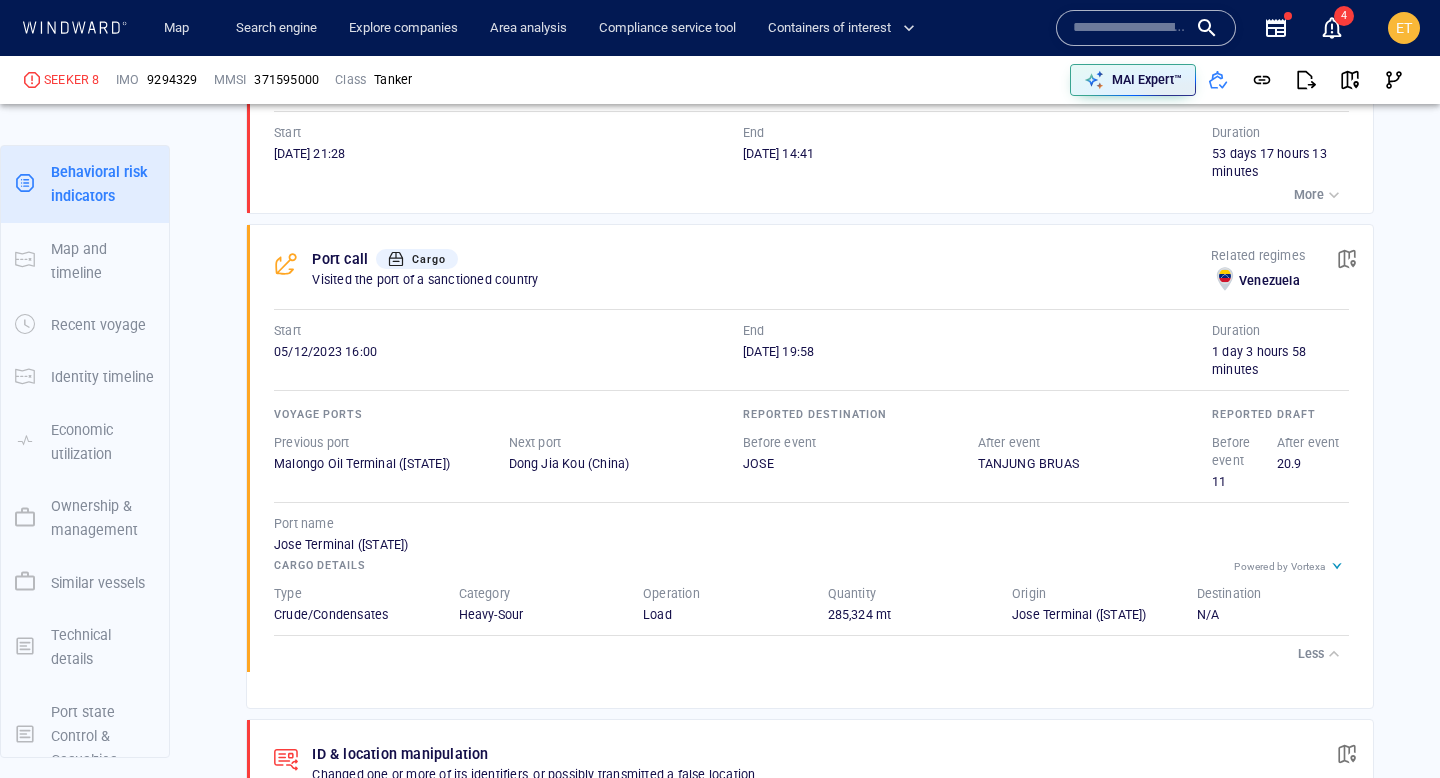 click on "Quantity 285,324 mt" at bounding box center (904, 604) 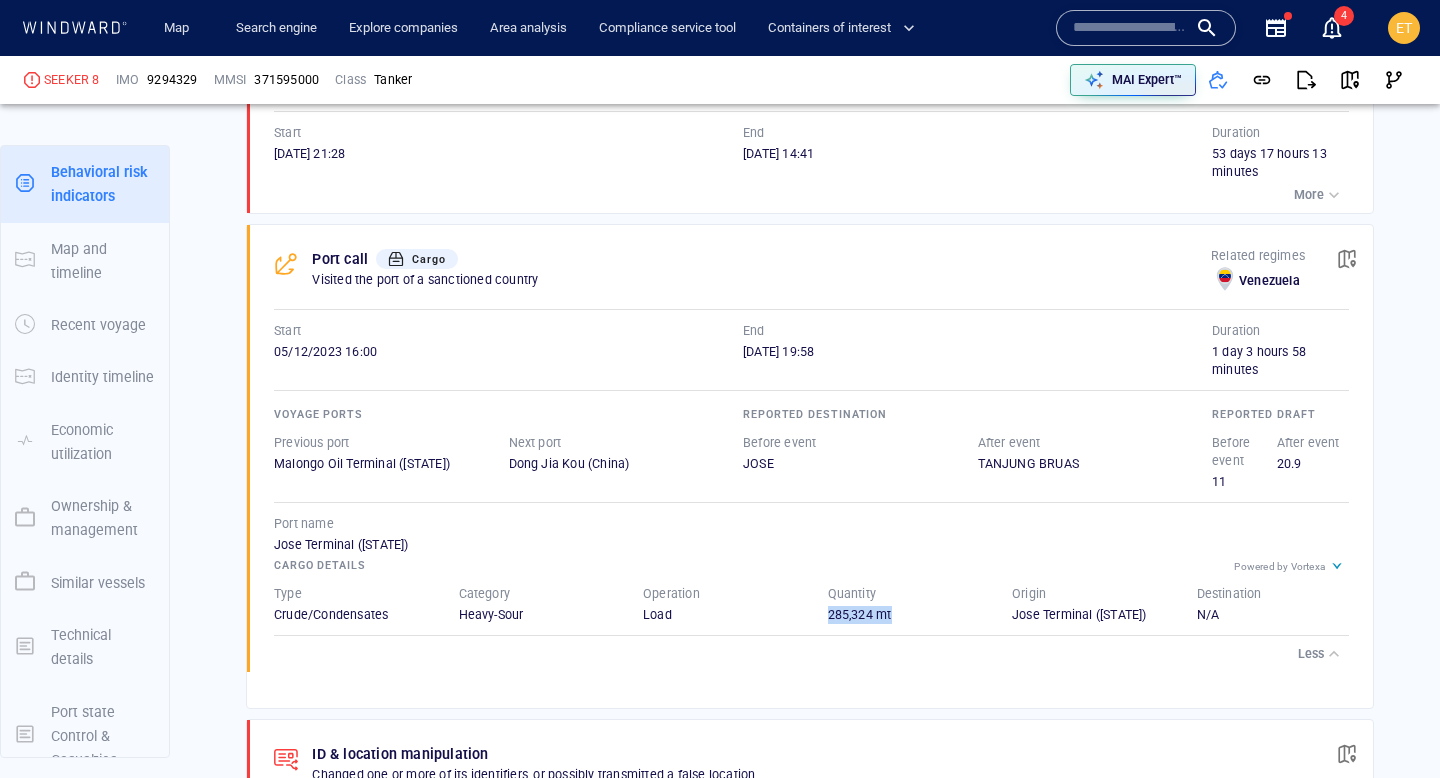 drag, startPoint x: 829, startPoint y: 615, endPoint x: 903, endPoint y: 615, distance: 74 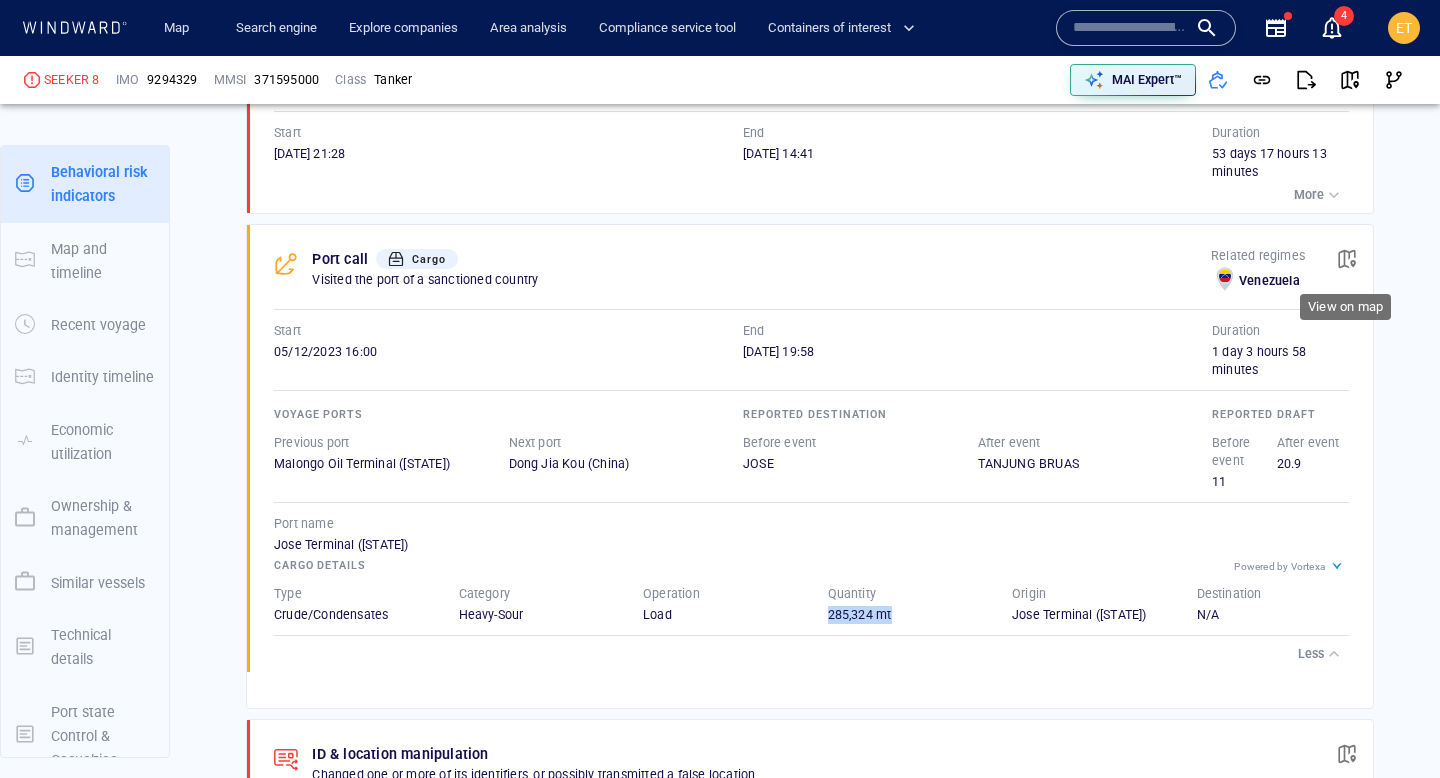 click at bounding box center [1347, 259] 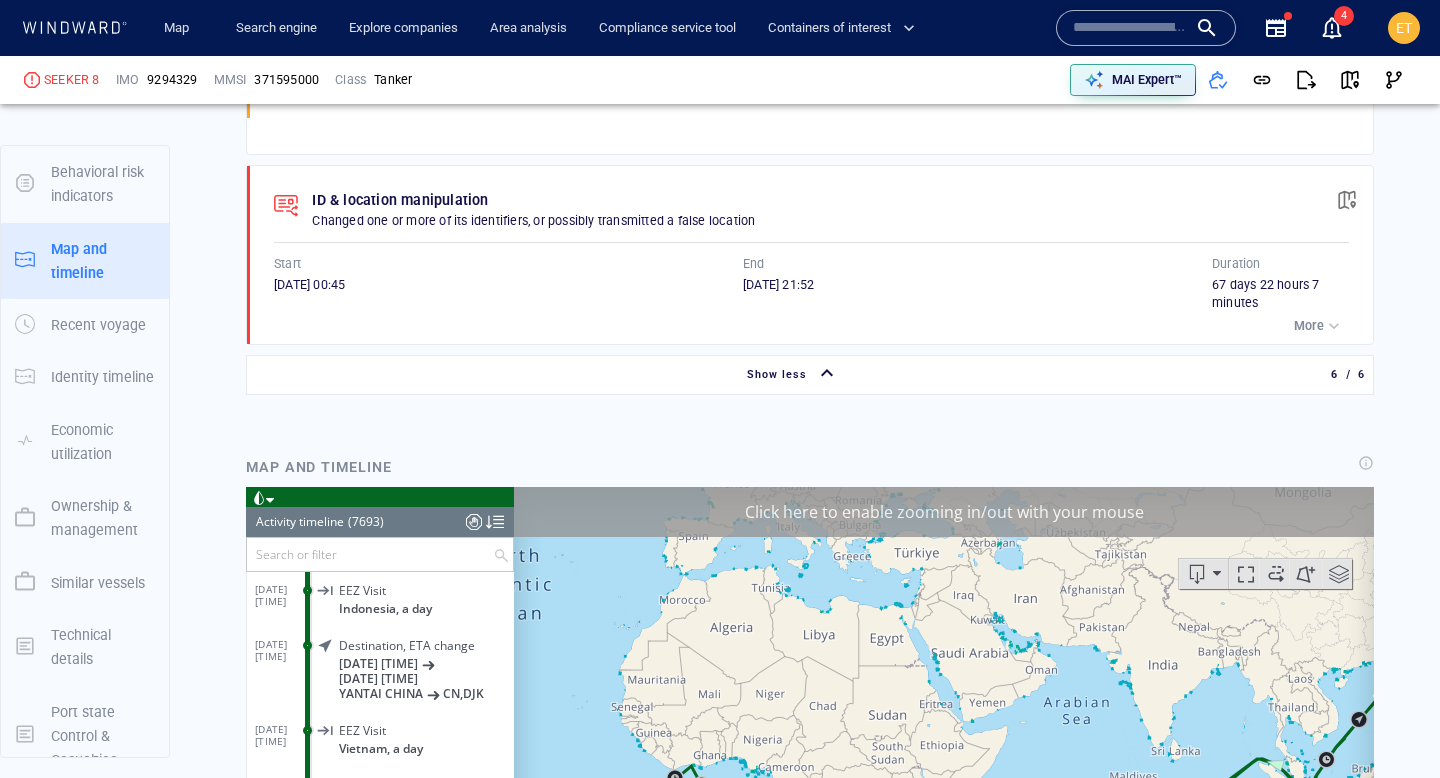 scroll, scrollTop: 2687, scrollLeft: 0, axis: vertical 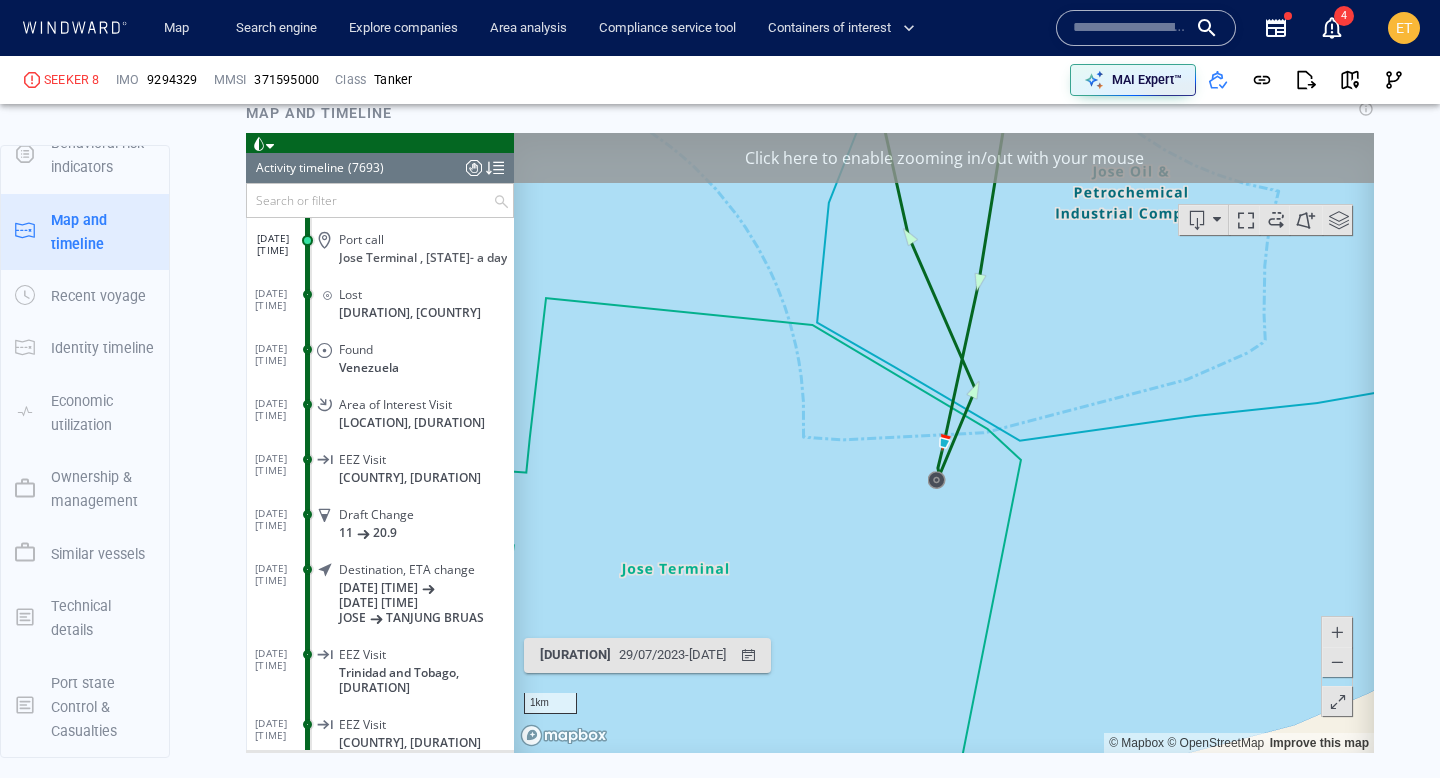 click at bounding box center (1337, 662) 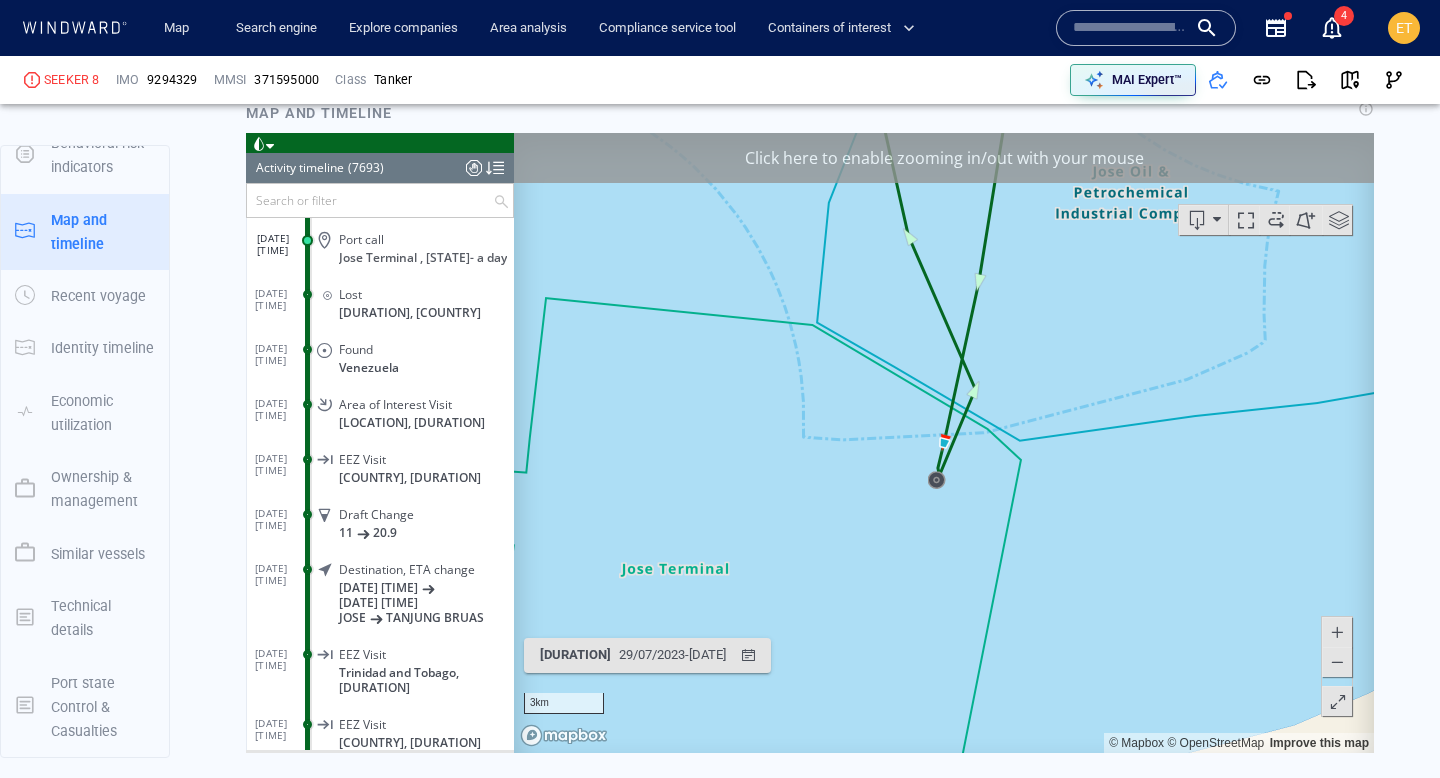 click at bounding box center [1337, 662] 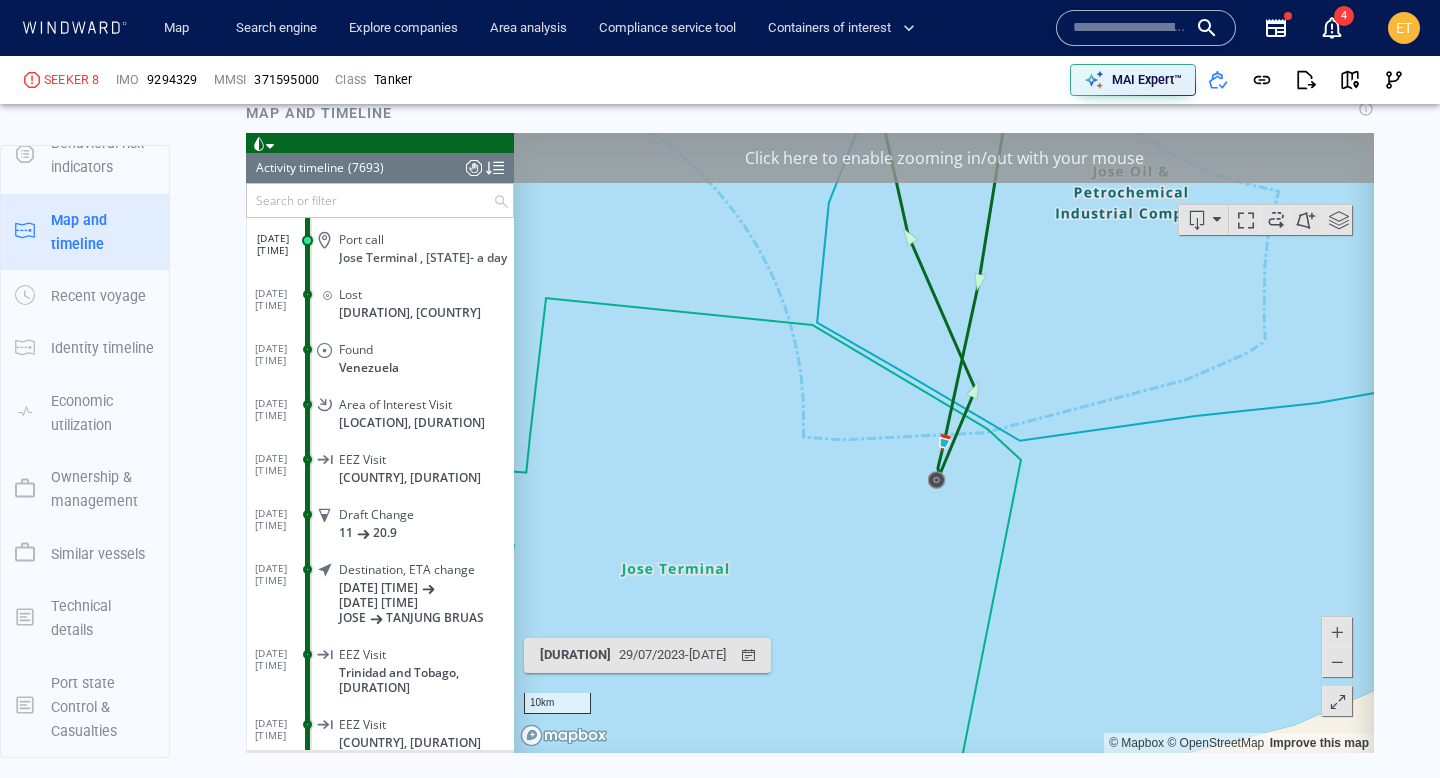 click at bounding box center (1337, 662) 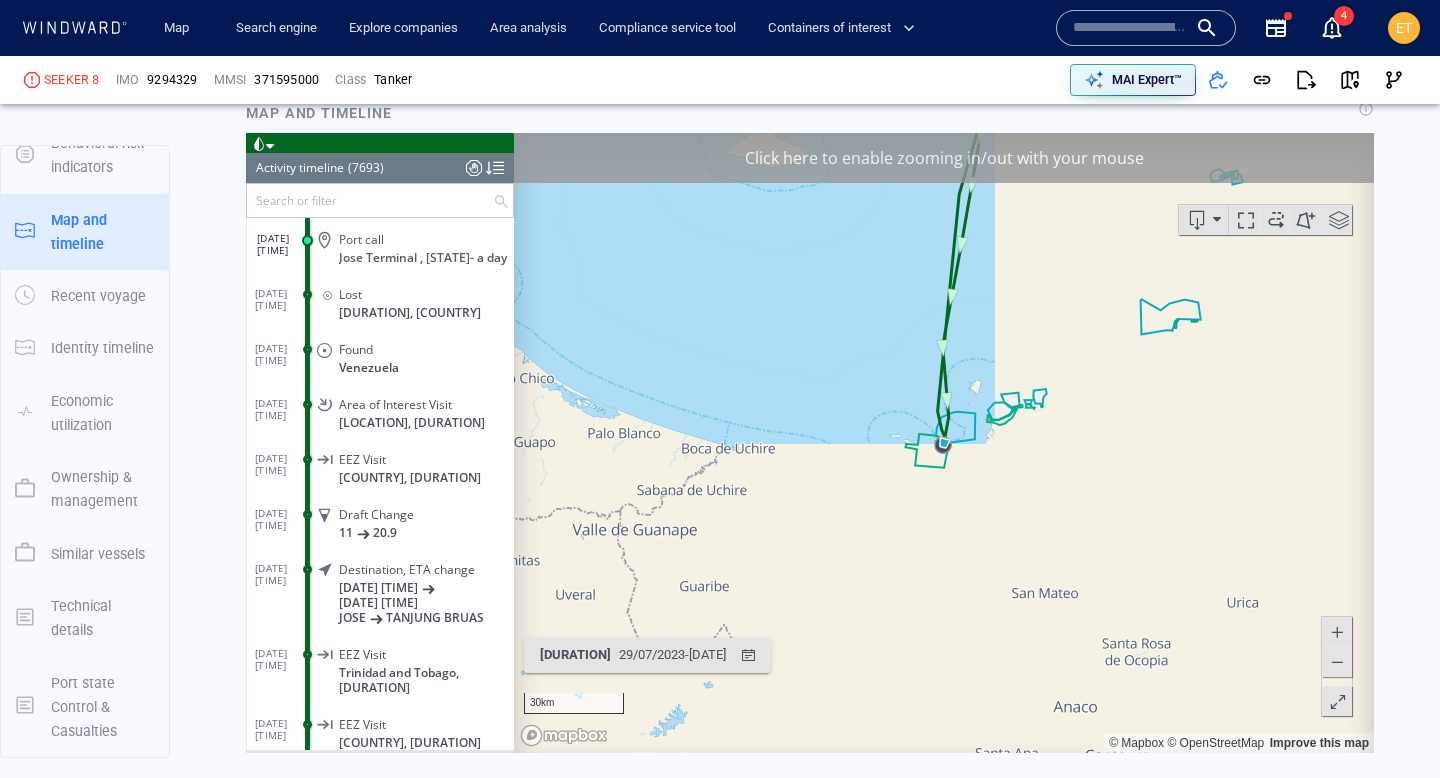 click at bounding box center [1337, 662] 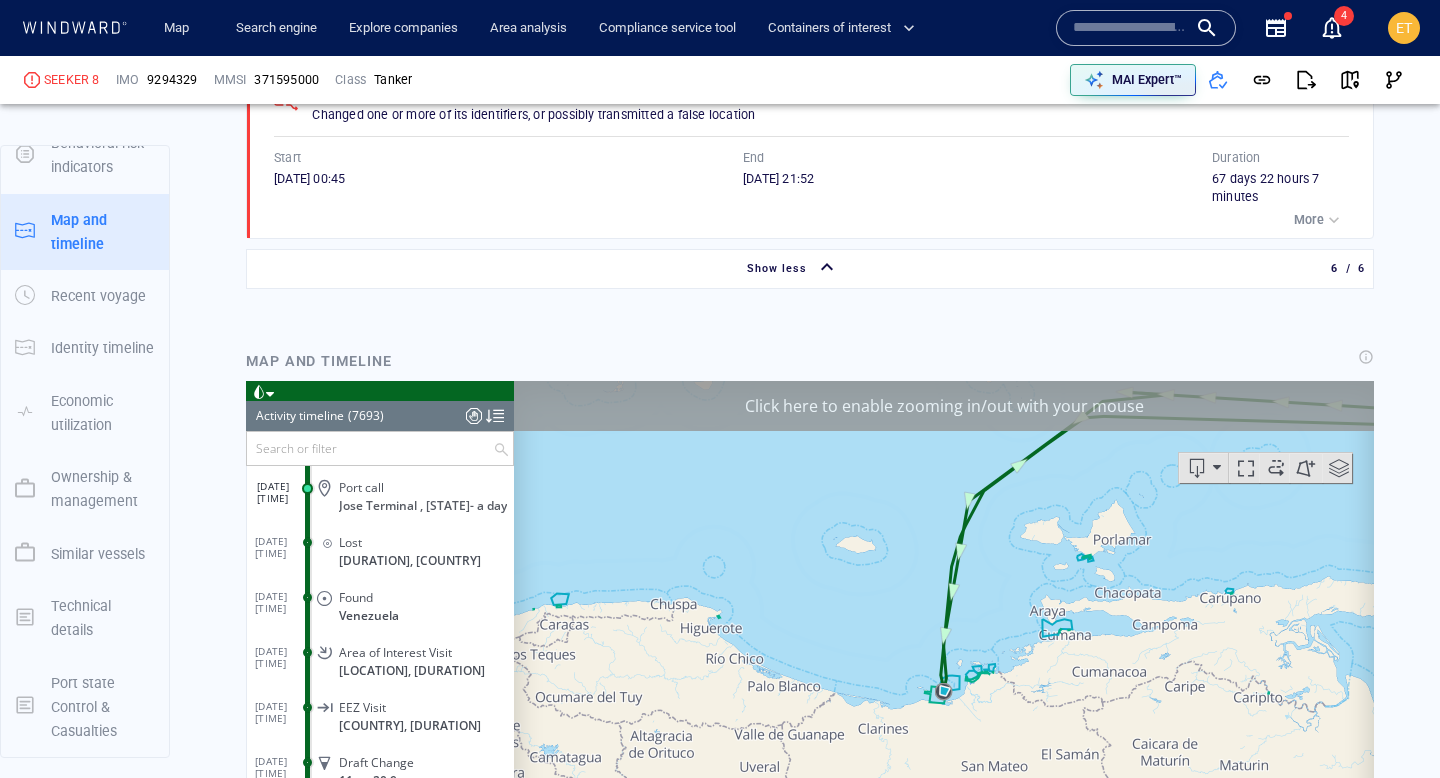 scroll, scrollTop: 2489, scrollLeft: 0, axis: vertical 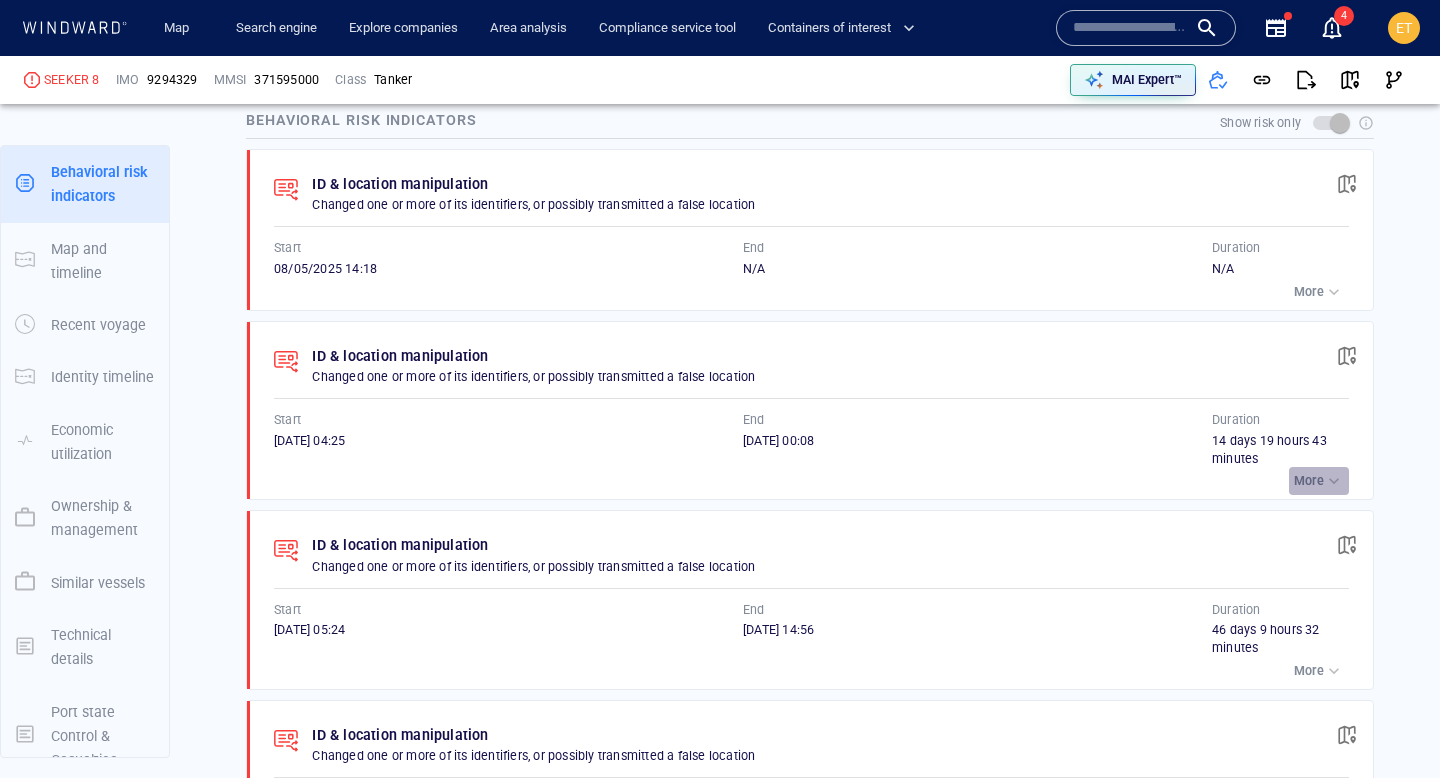 click on "More" at bounding box center (1309, 481) 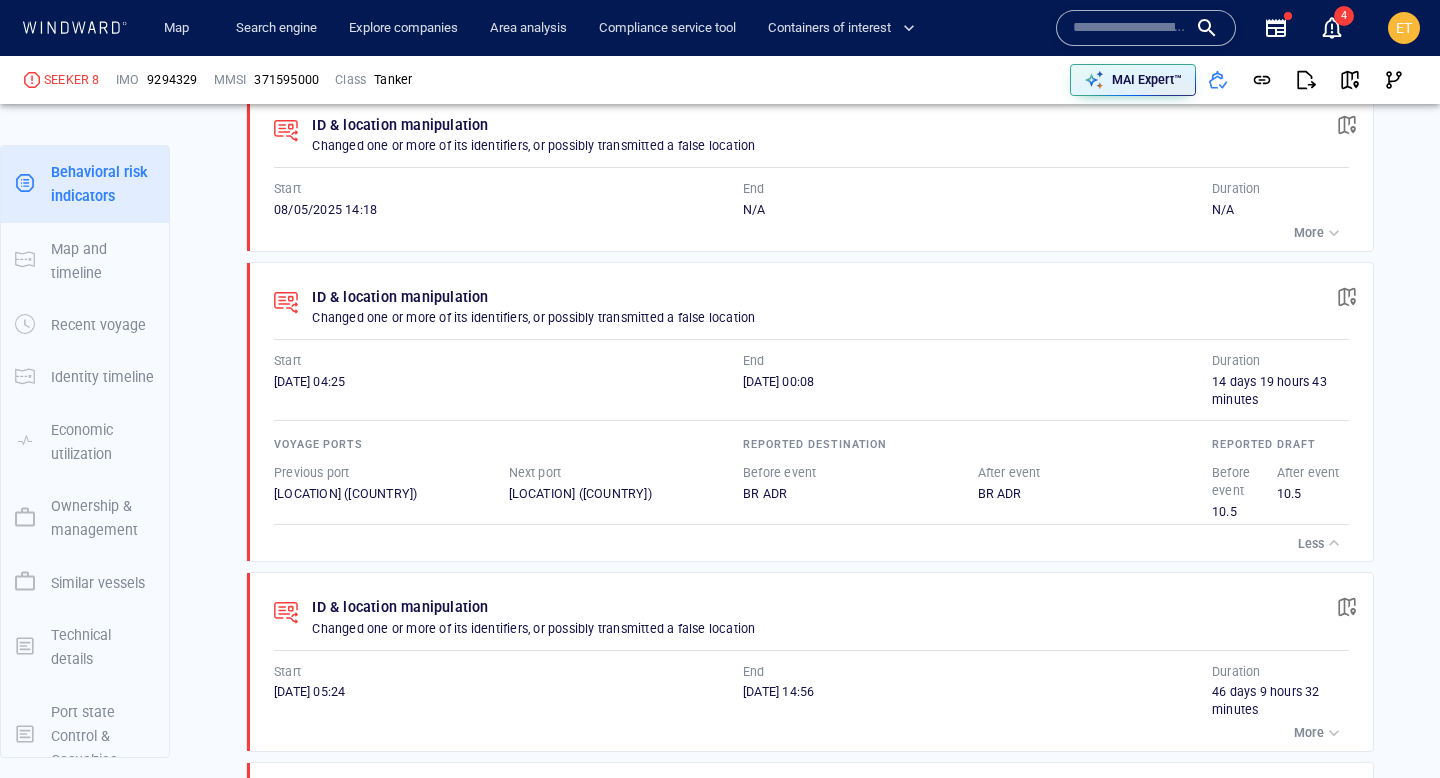scroll, scrollTop: 1411, scrollLeft: 0, axis: vertical 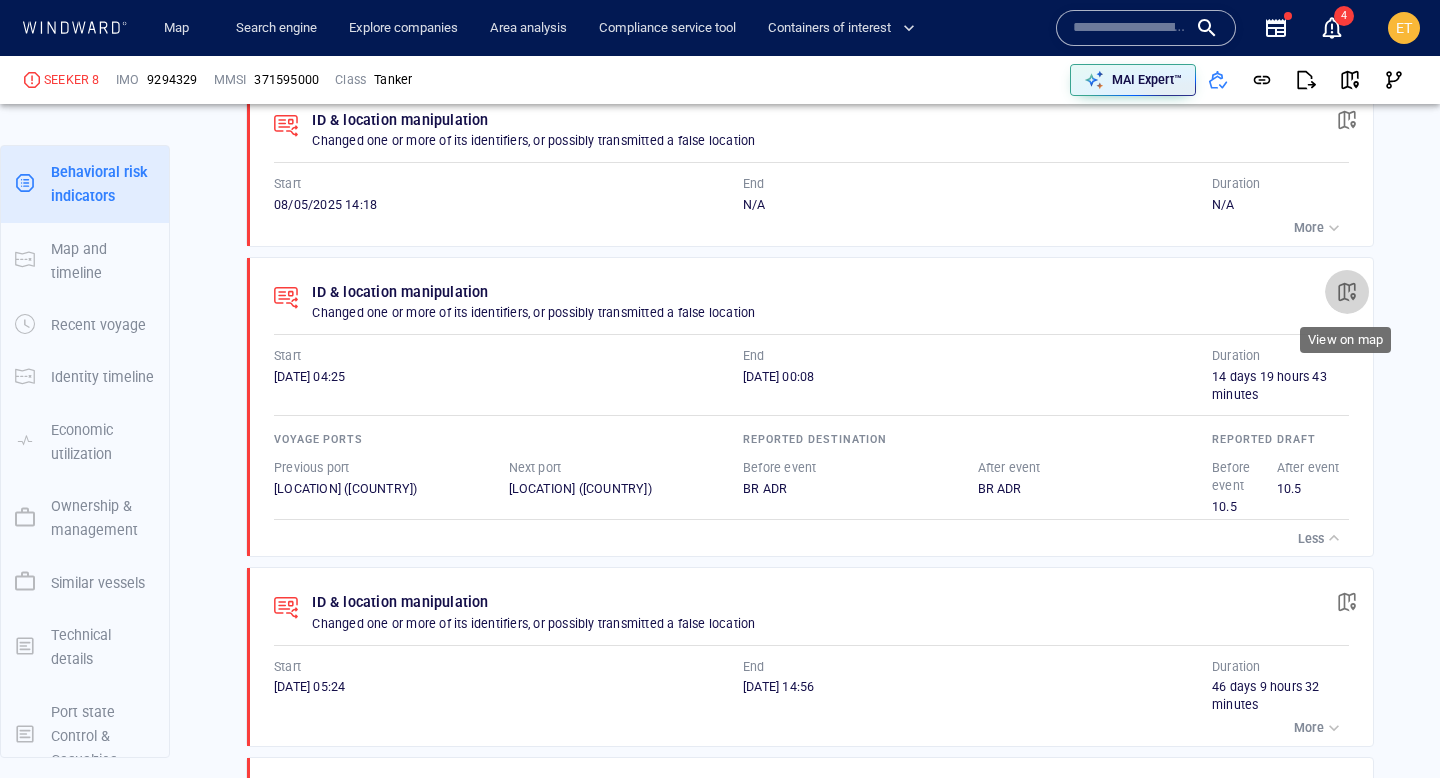 click at bounding box center (1347, 292) 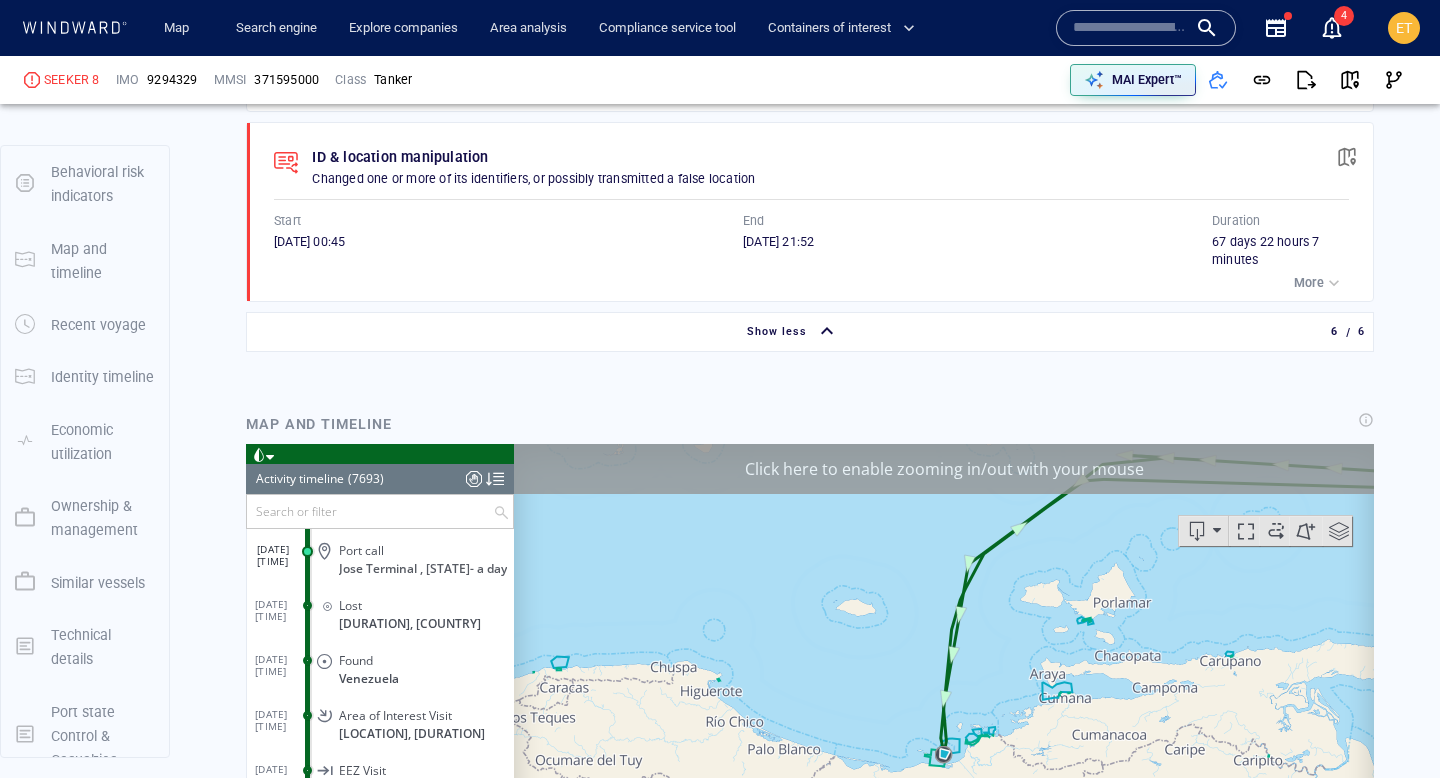 scroll, scrollTop: 2808, scrollLeft: 0, axis: vertical 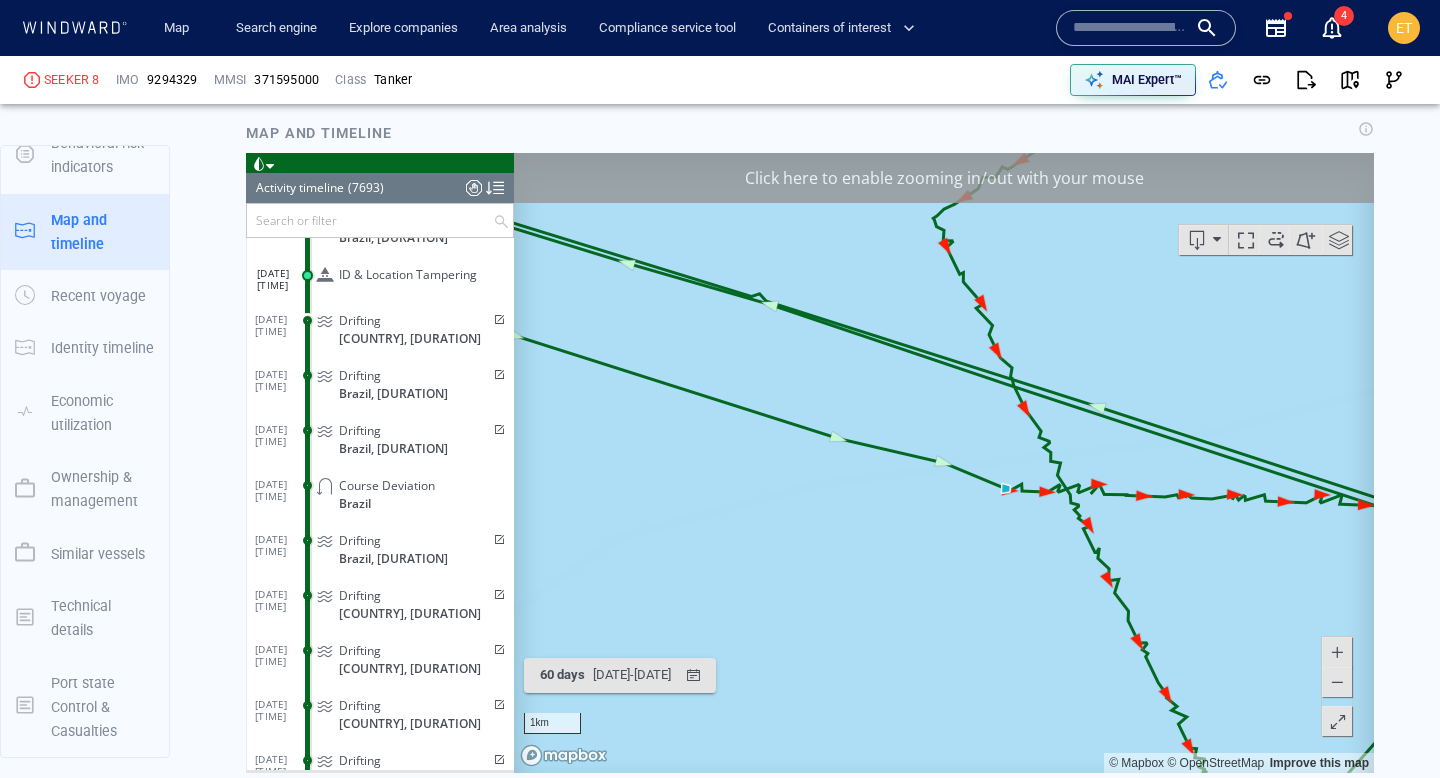 click at bounding box center (1337, 682) 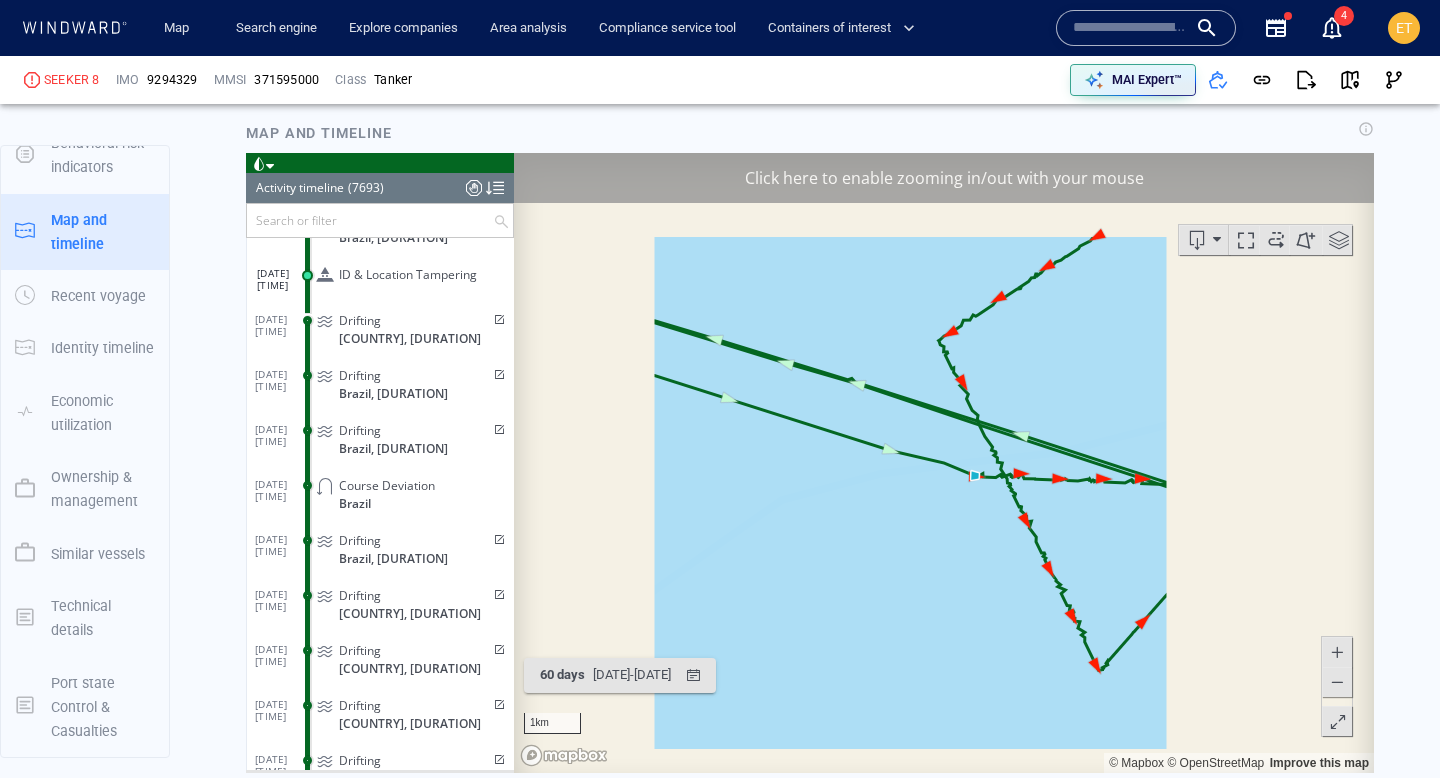 click at bounding box center [1337, 682] 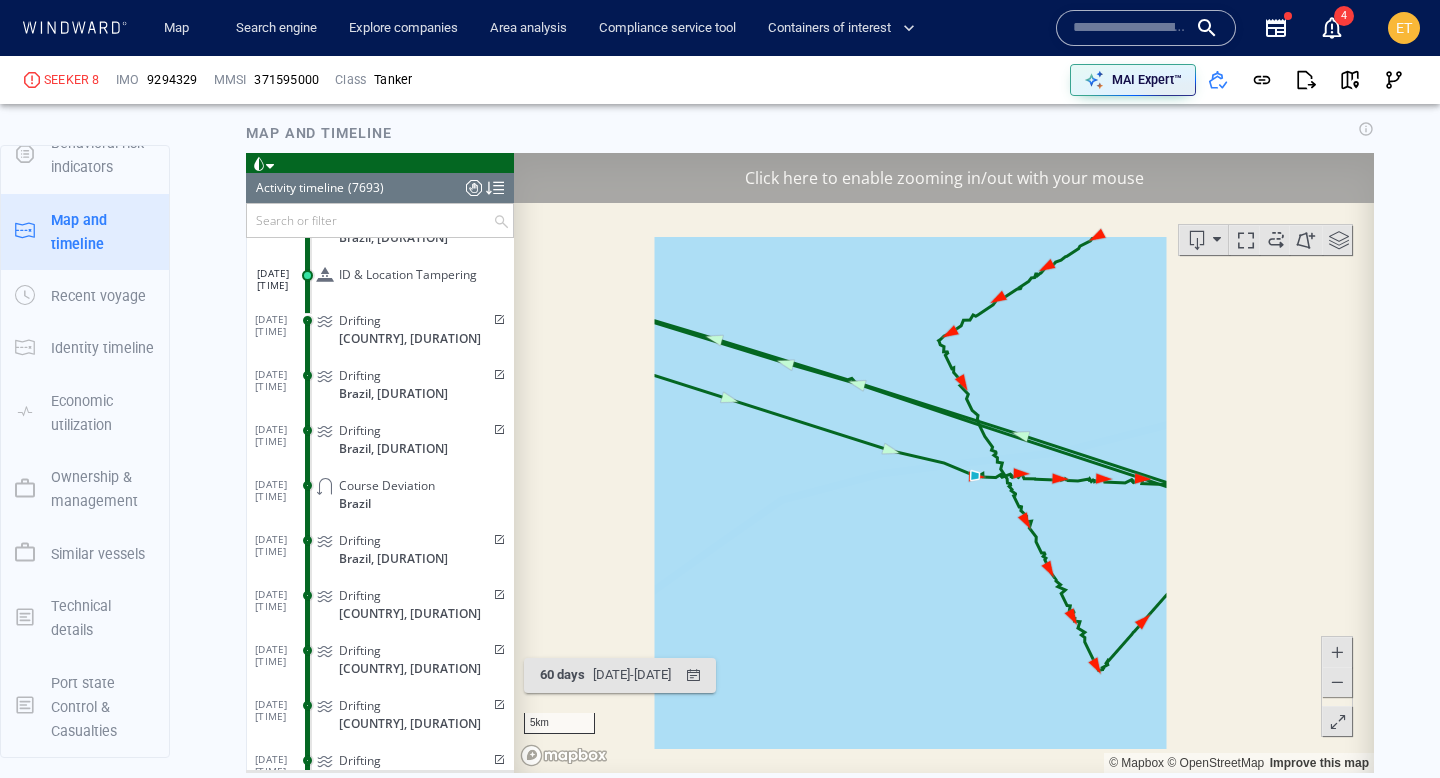 click at bounding box center (1337, 682) 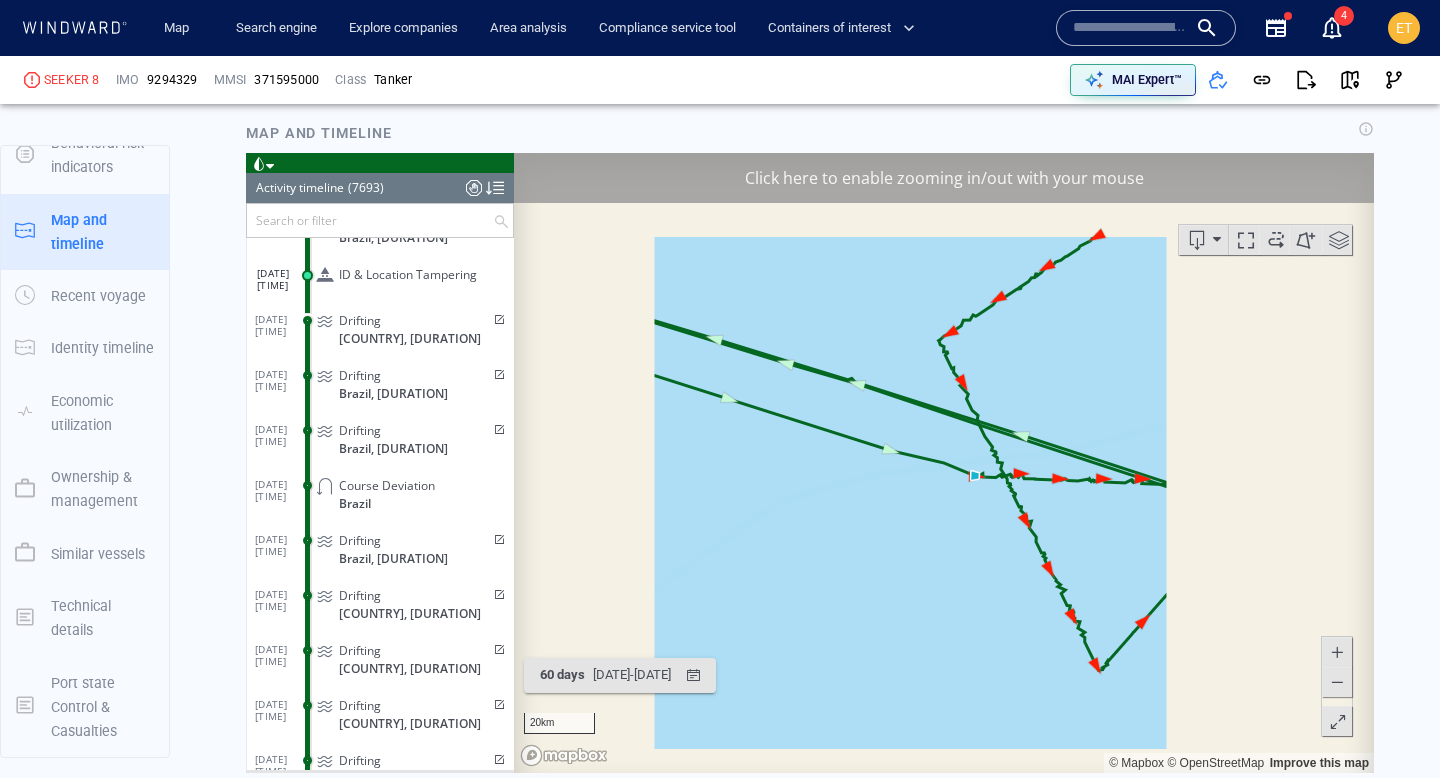 click at bounding box center [1337, 682] 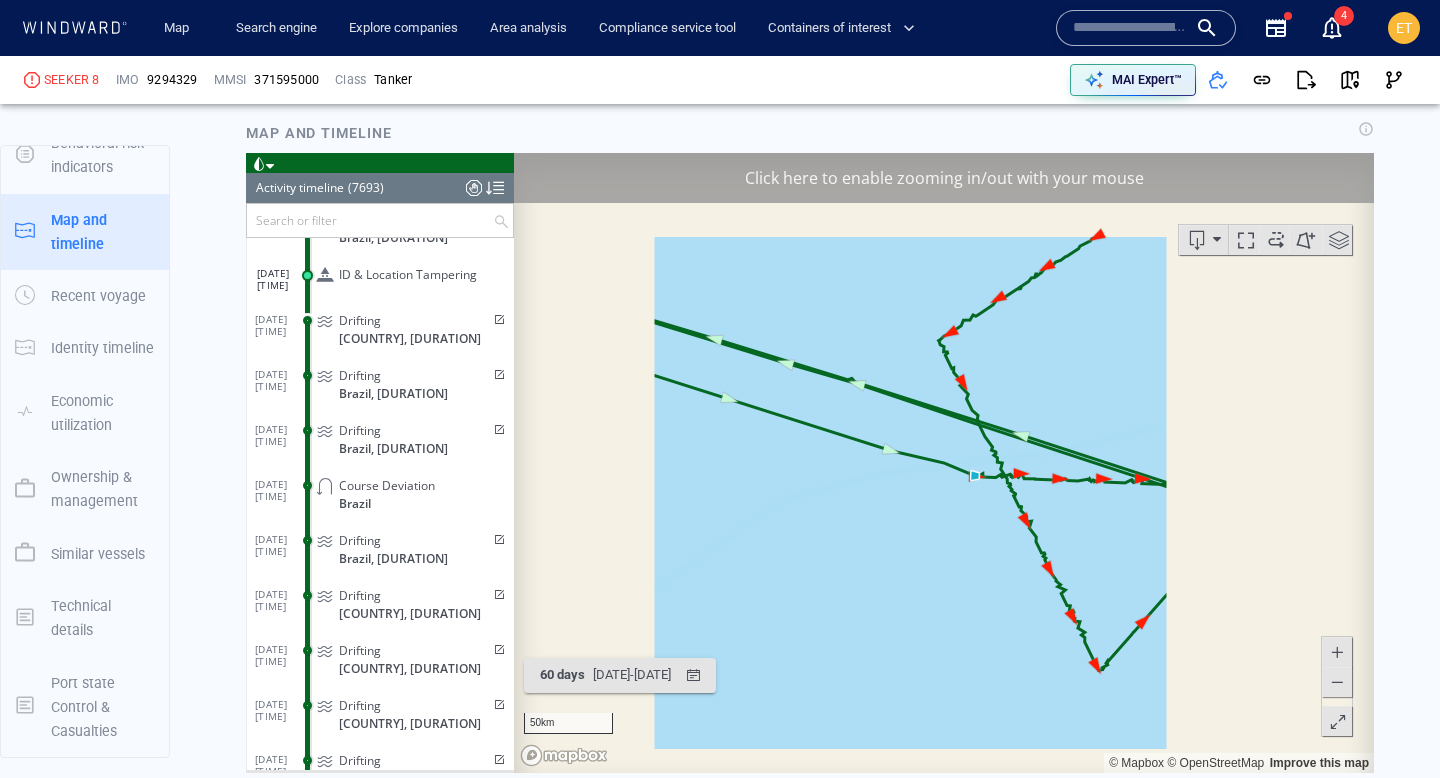 click at bounding box center [1337, 682] 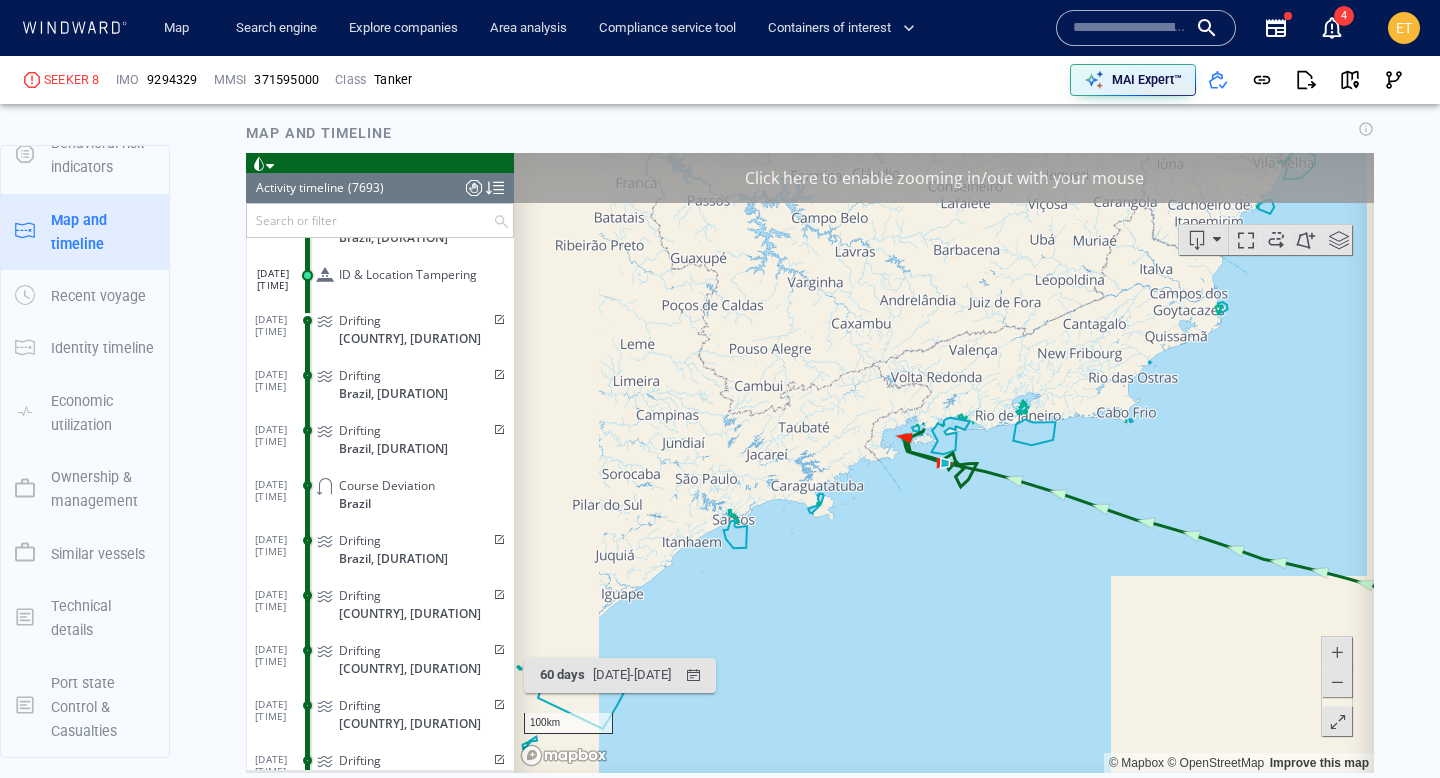 click at bounding box center (1337, 682) 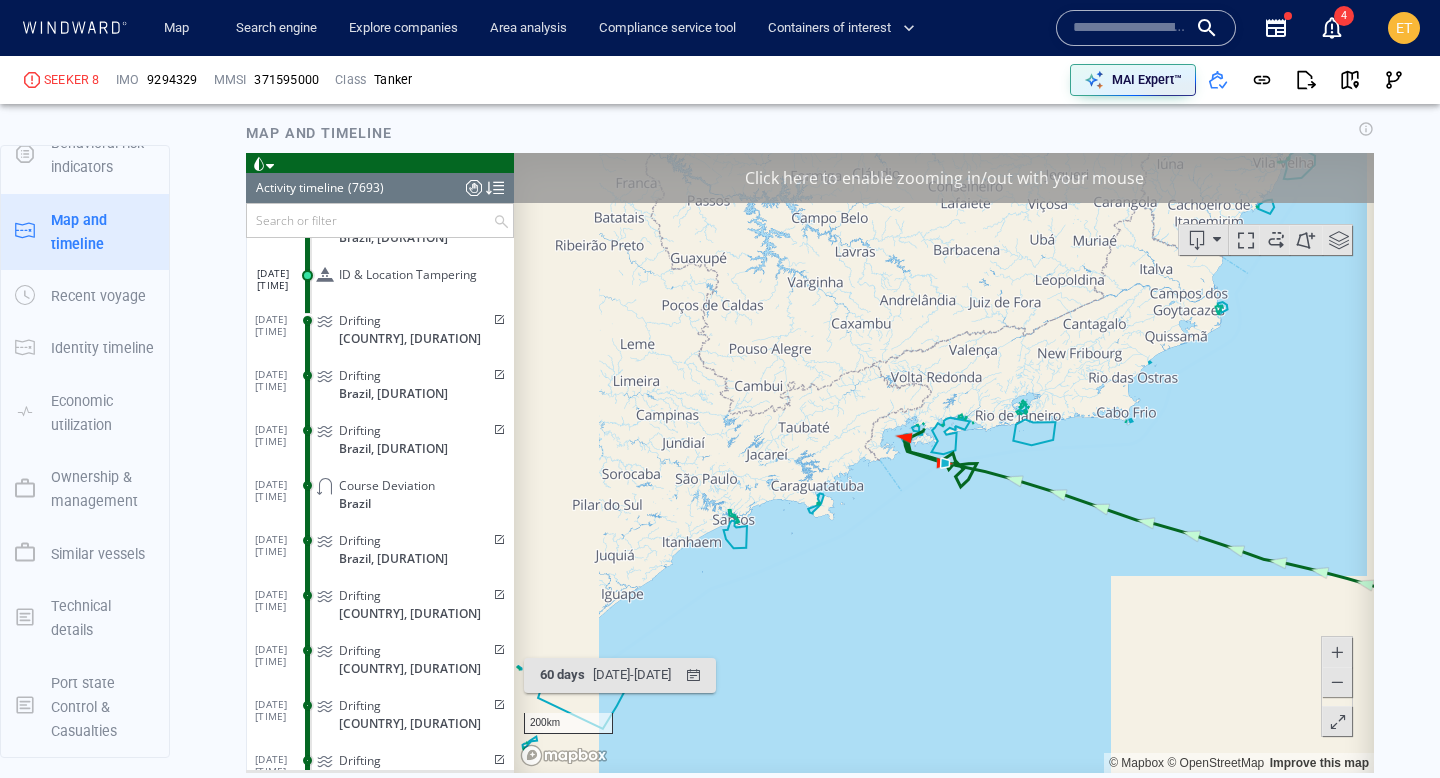 click at bounding box center [1337, 682] 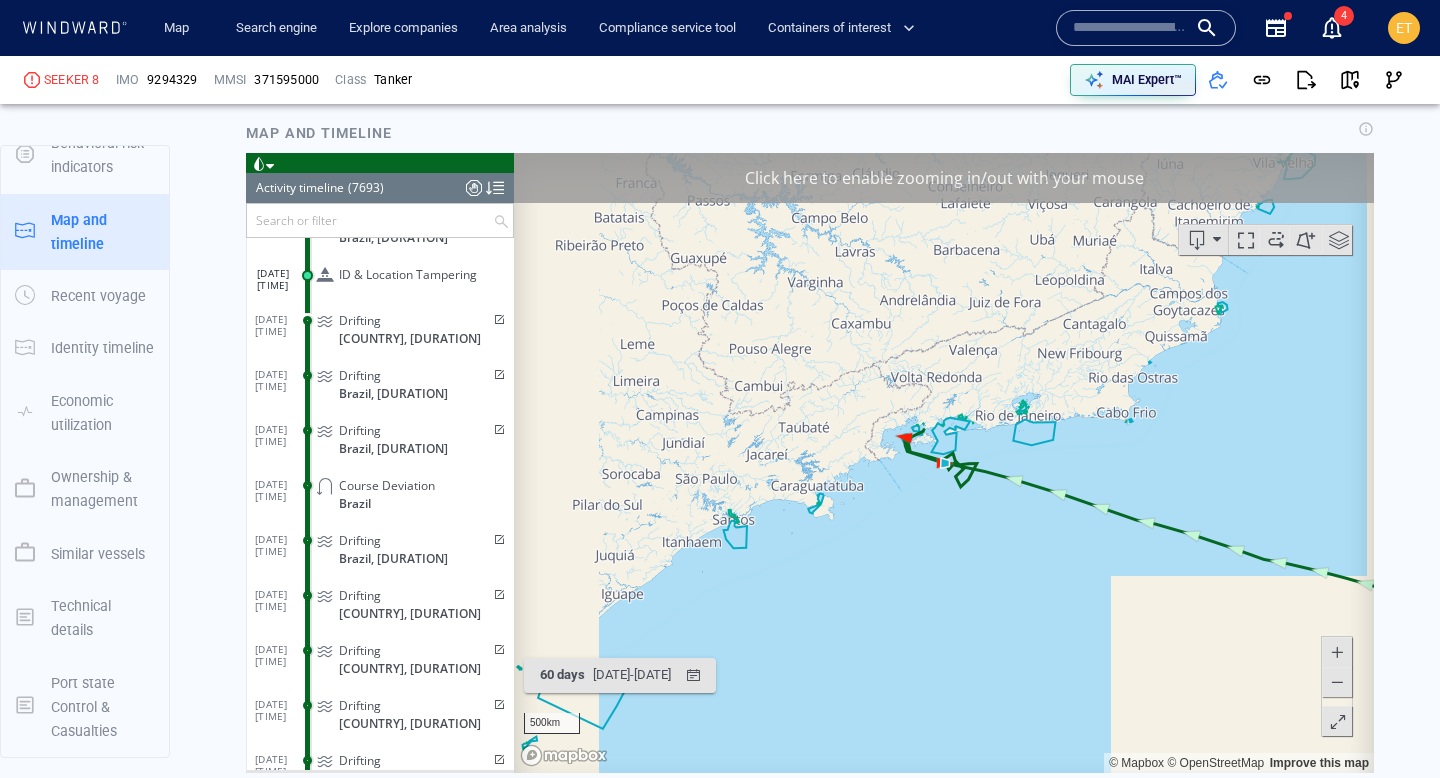 click at bounding box center (1337, 682) 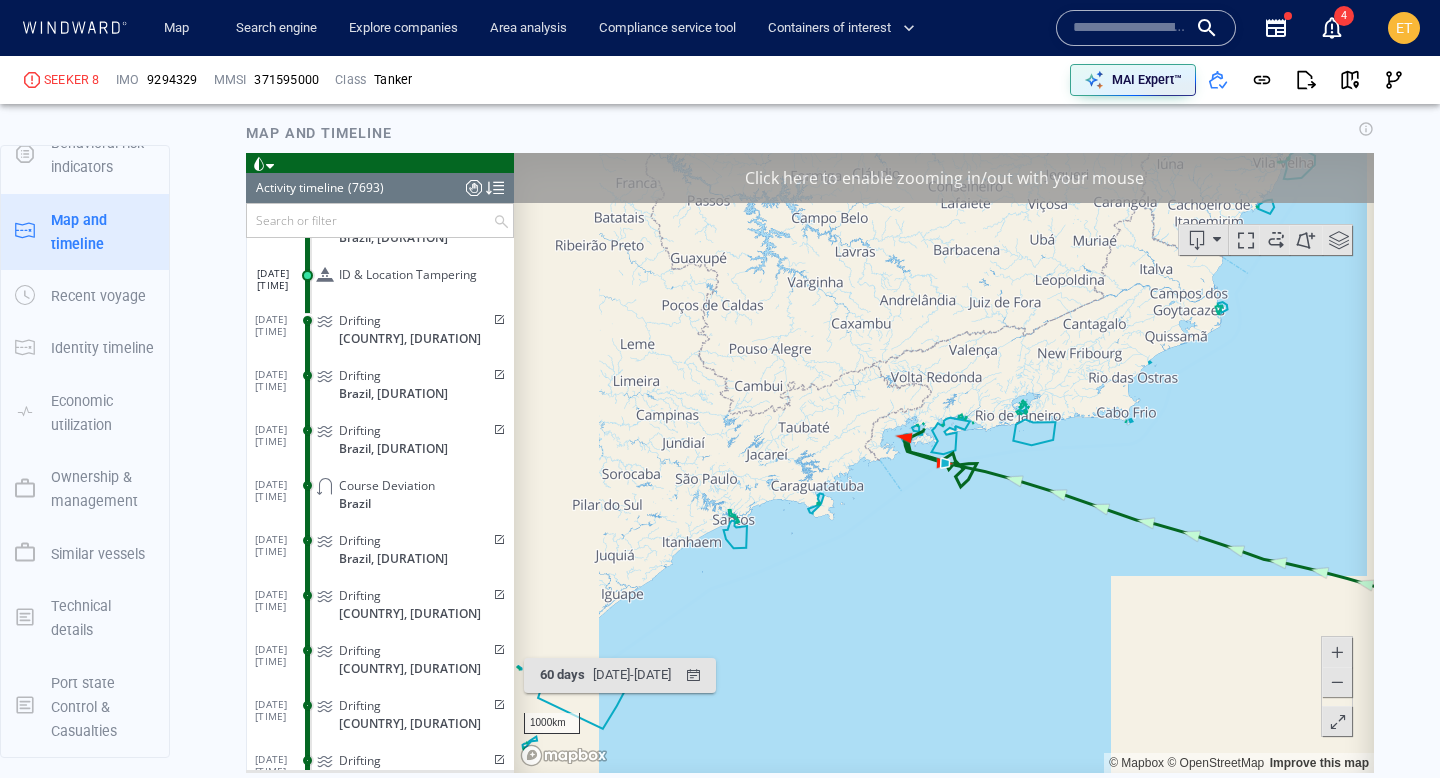 click at bounding box center [1337, 682] 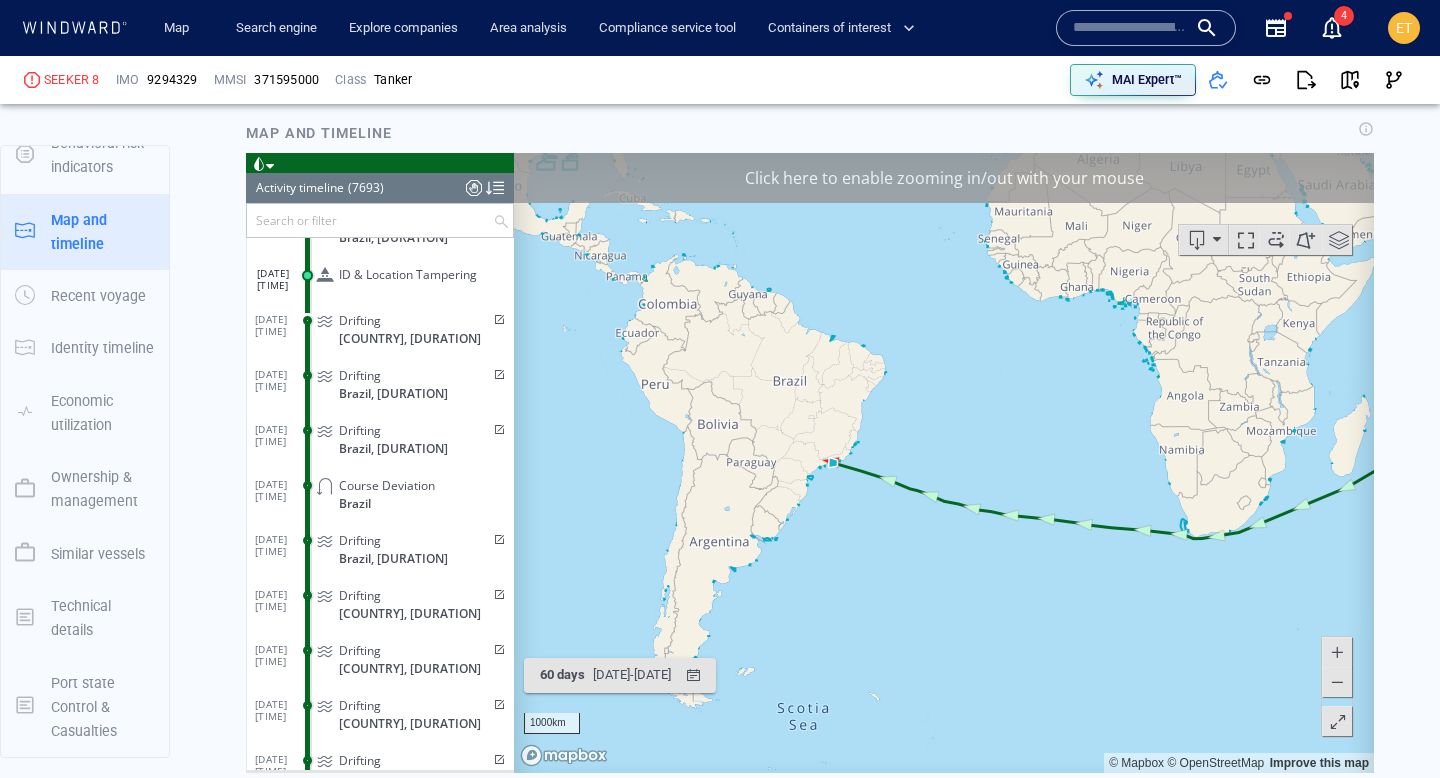 drag, startPoint x: 1256, startPoint y: 608, endPoint x: 1080, endPoint y: 610, distance: 176.01137 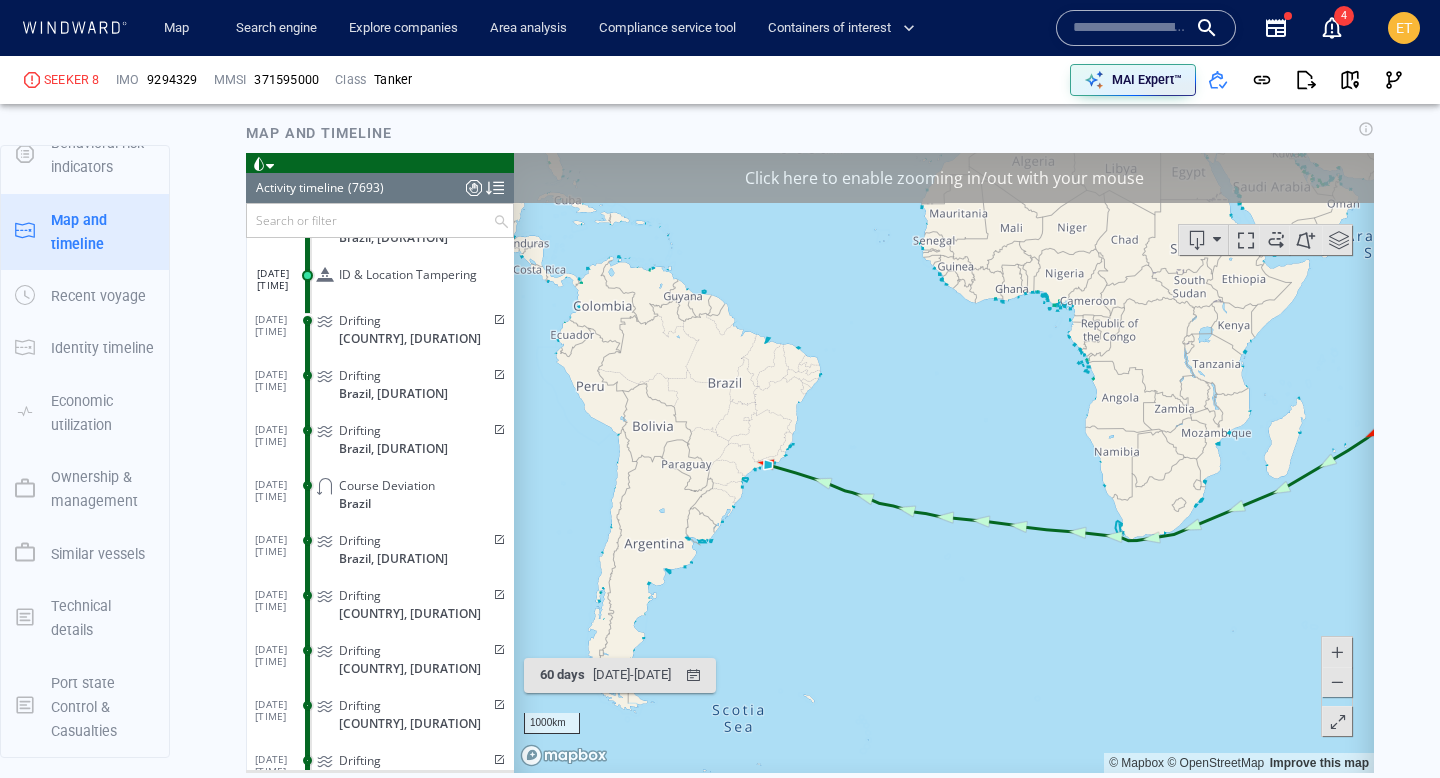 click at bounding box center (944, 463) 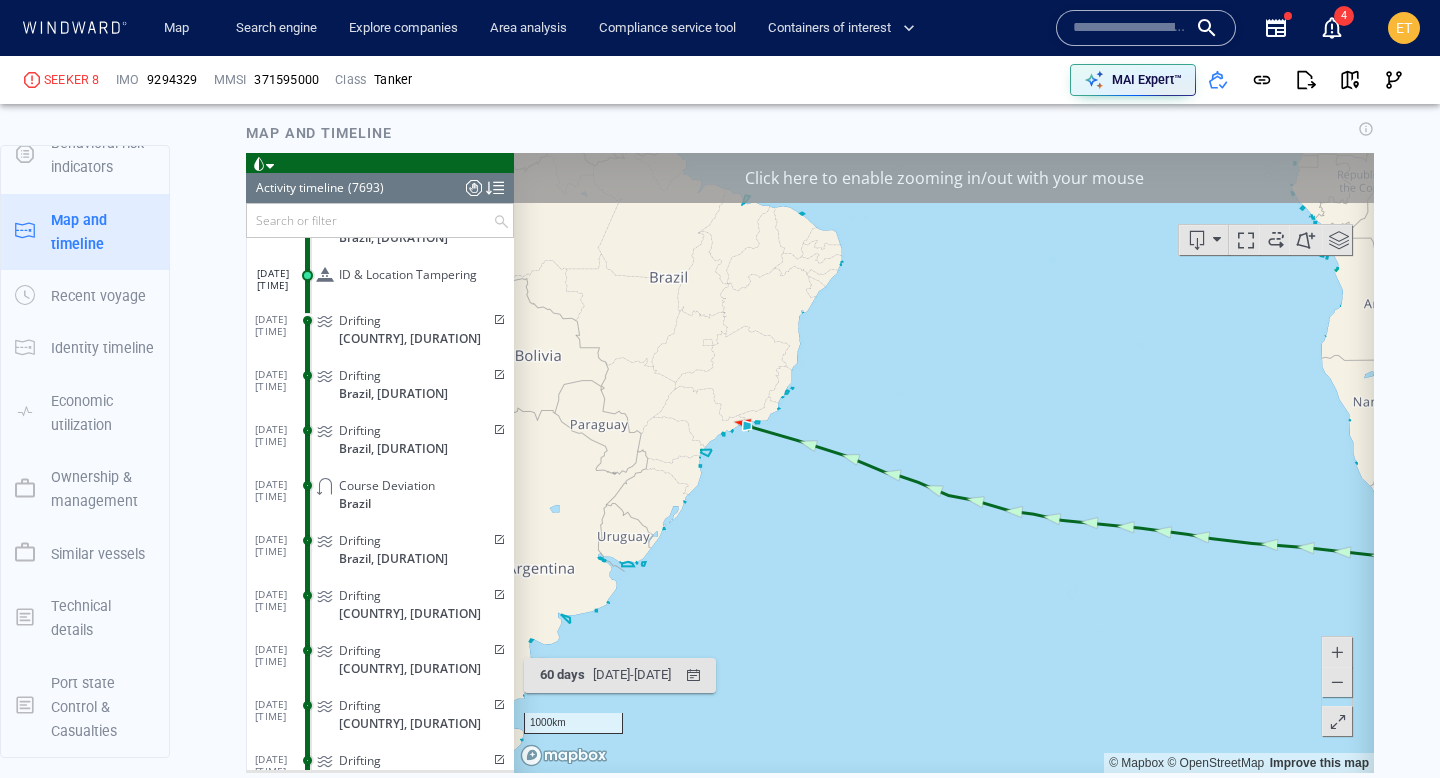 click at bounding box center [944, 463] 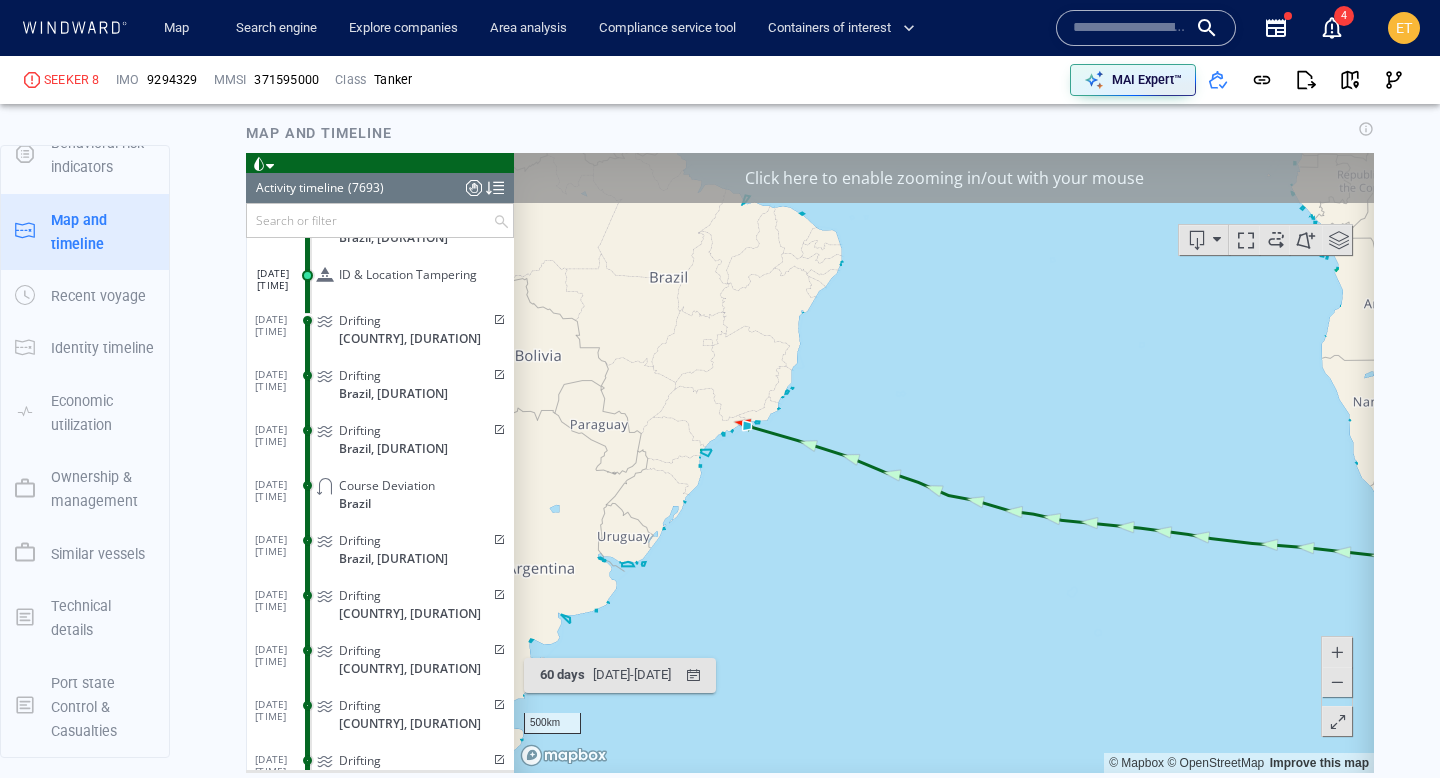 click at bounding box center (944, 463) 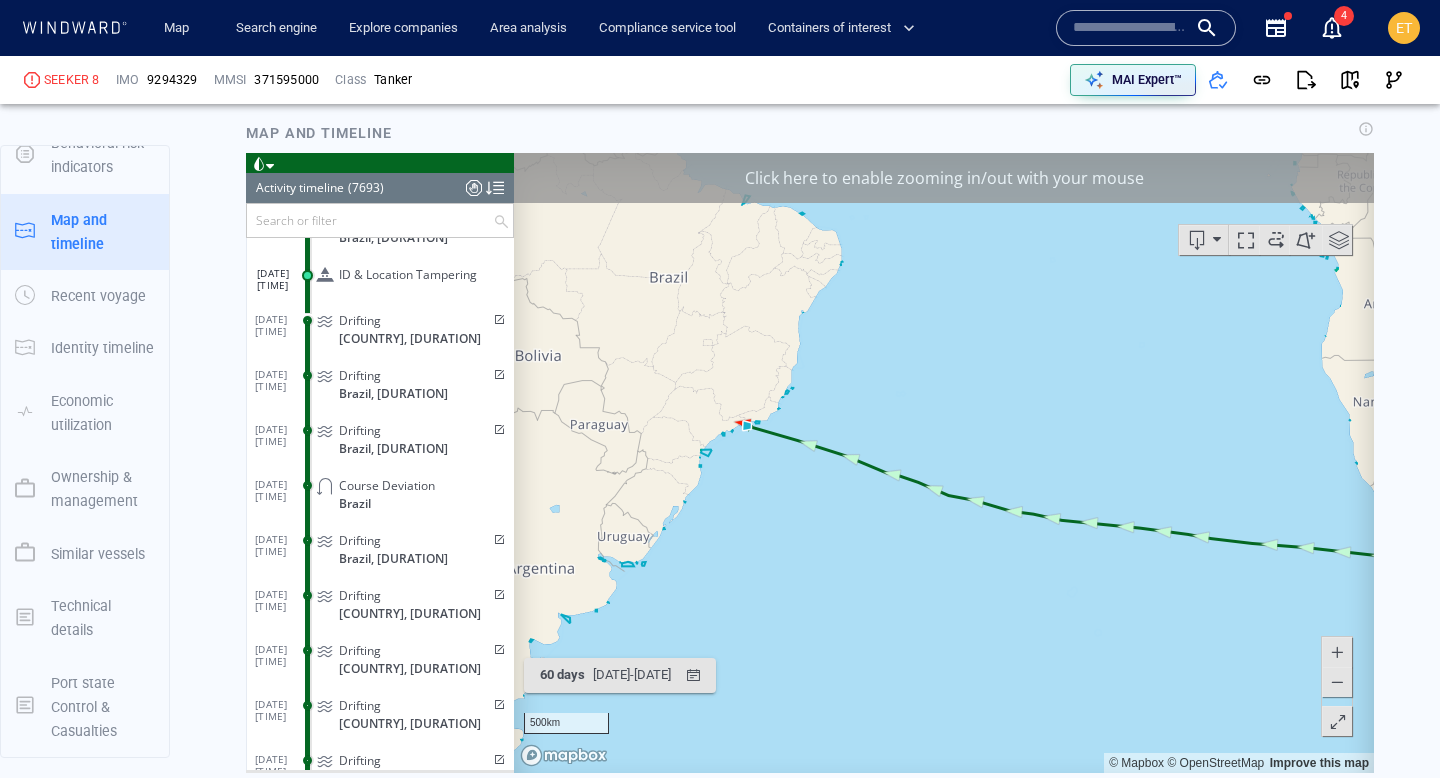 click at bounding box center (944, 463) 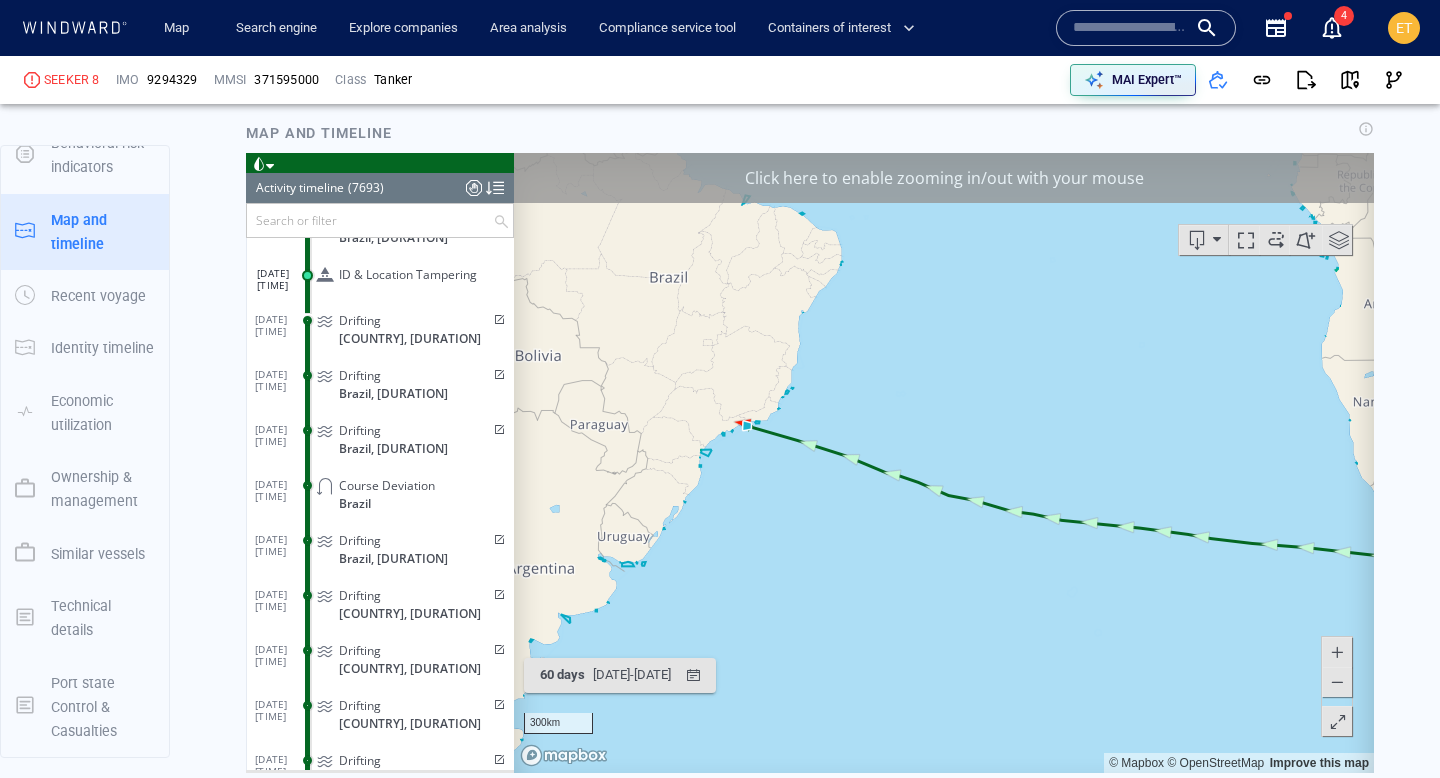 click at bounding box center [944, 463] 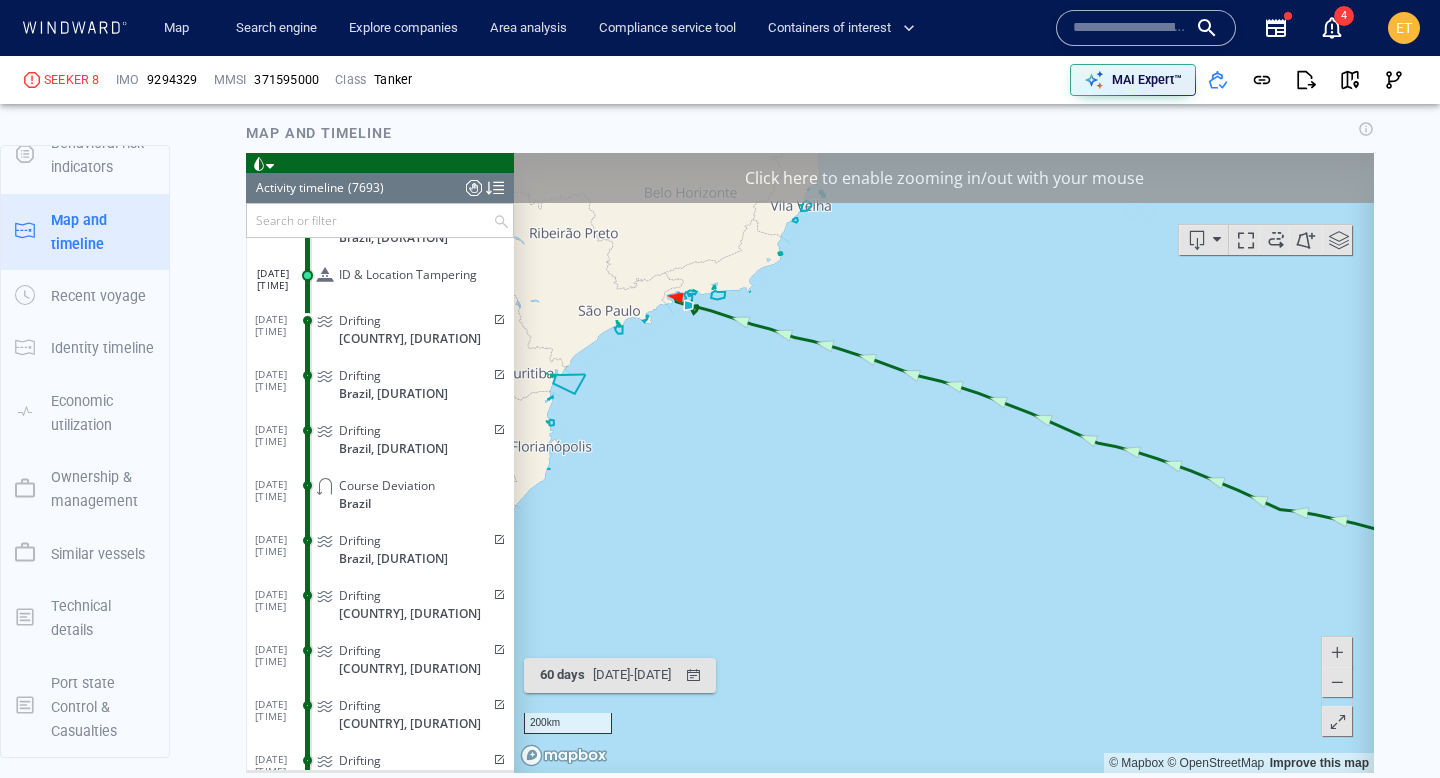 drag, startPoint x: 687, startPoint y: 380, endPoint x: 759, endPoint y: 479, distance: 122.41323 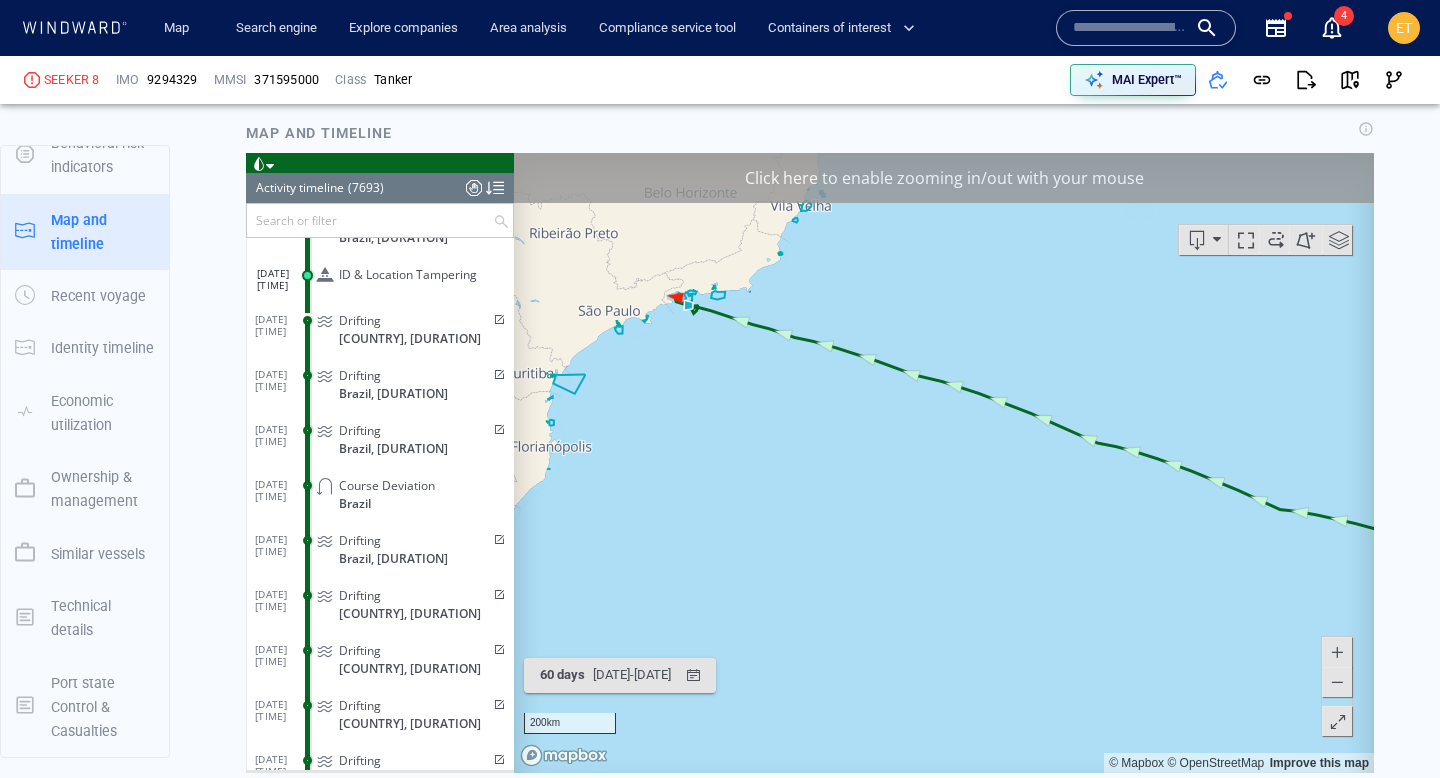 click at bounding box center [944, 463] 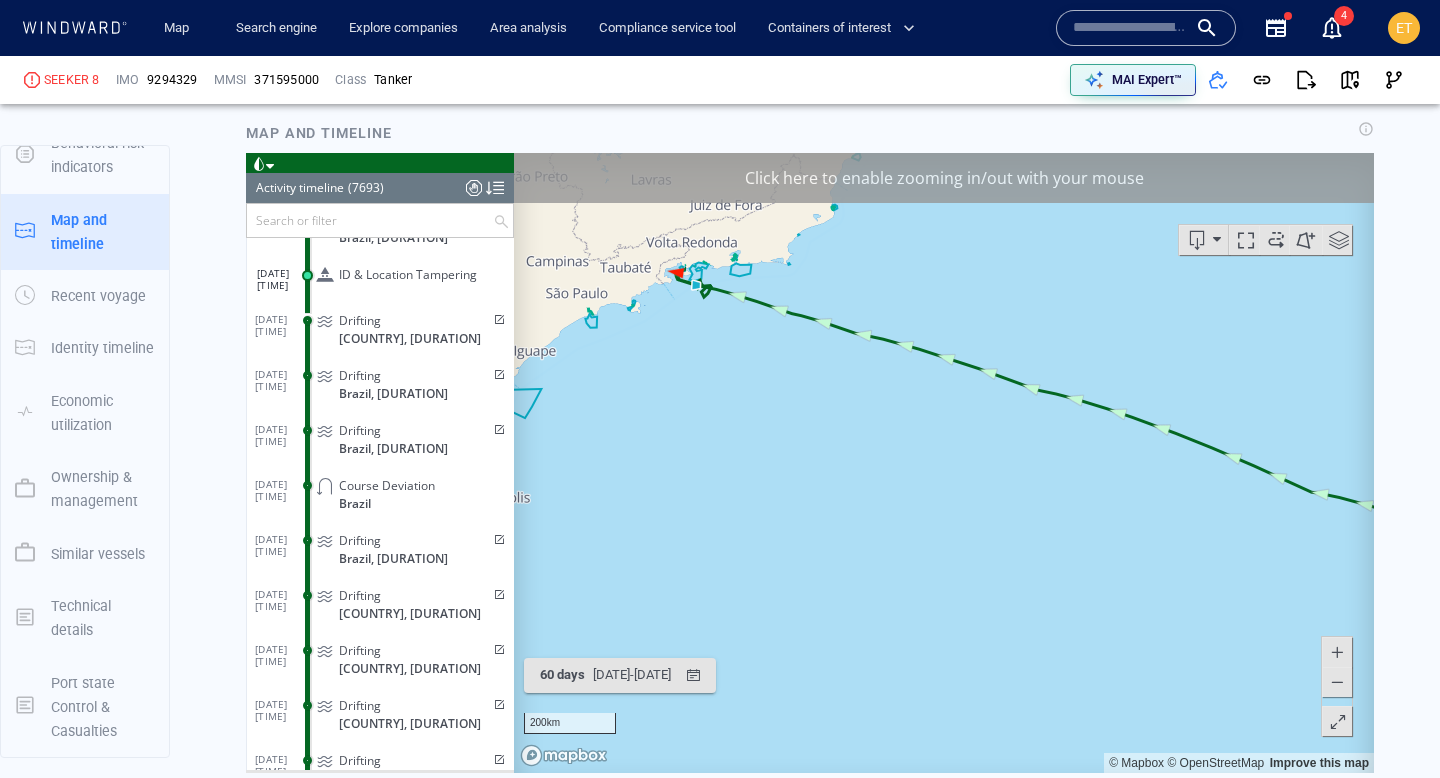 click at bounding box center [944, 463] 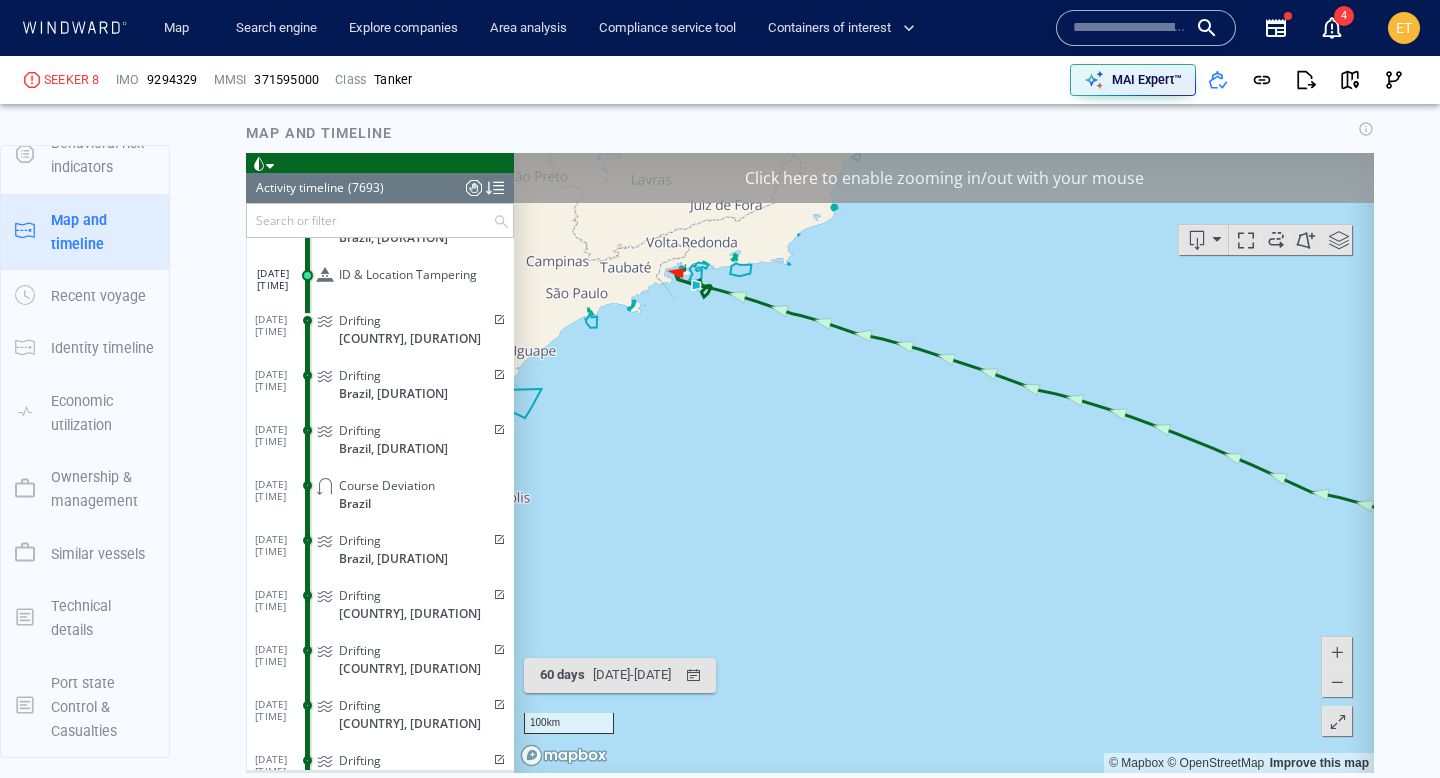 drag, startPoint x: 695, startPoint y: 308, endPoint x: 710, endPoint y: 412, distance: 105.076164 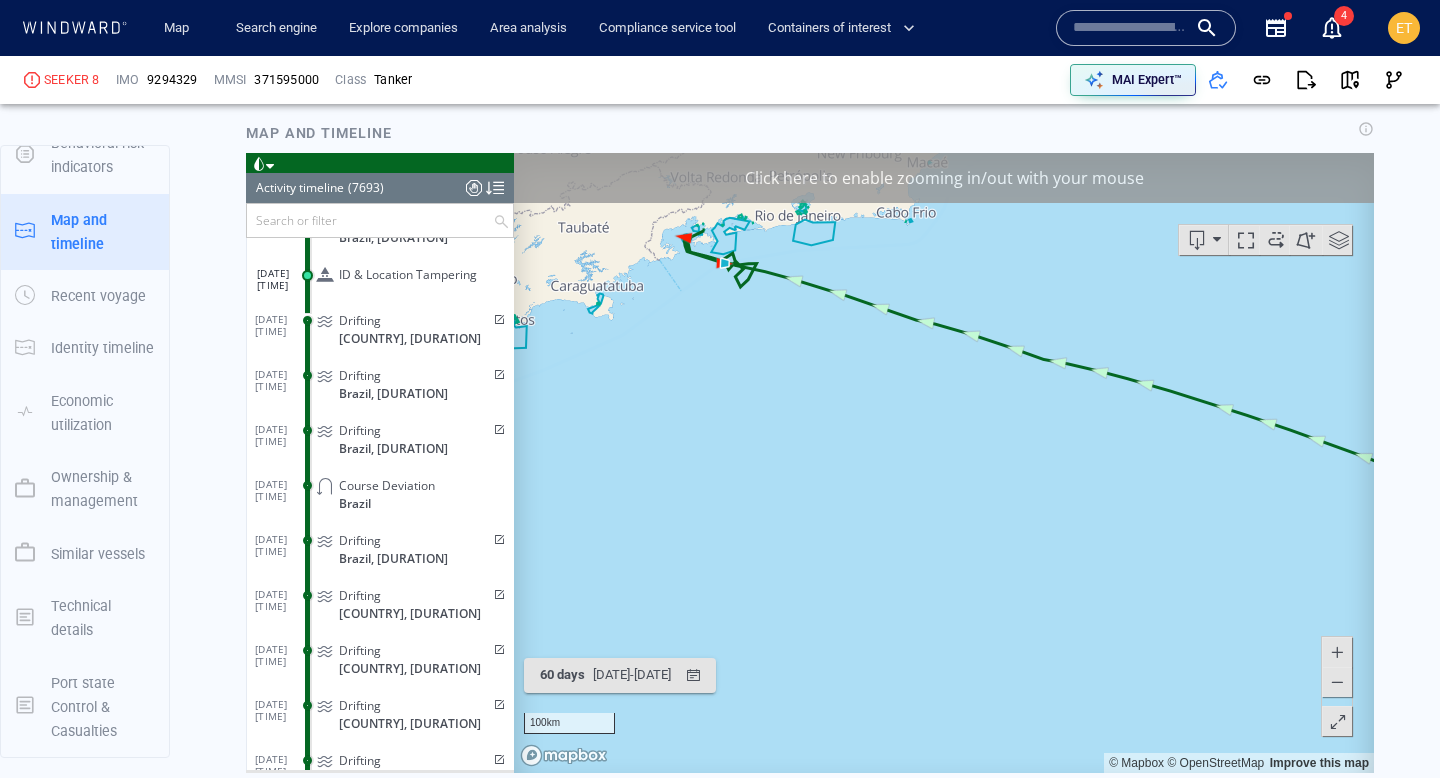 click at bounding box center (944, 463) 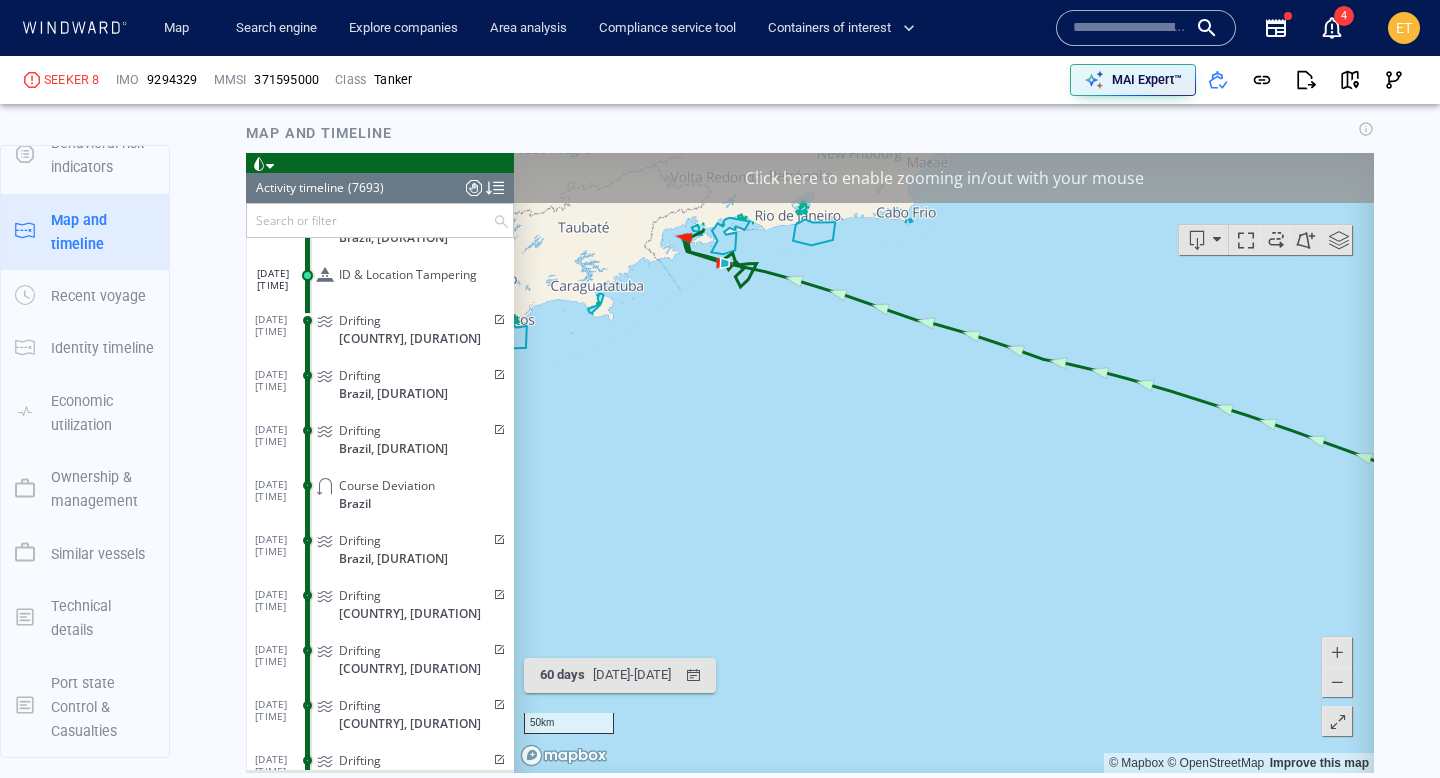 drag, startPoint x: 724, startPoint y: 271, endPoint x: 728, endPoint y: 388, distance: 117.06836 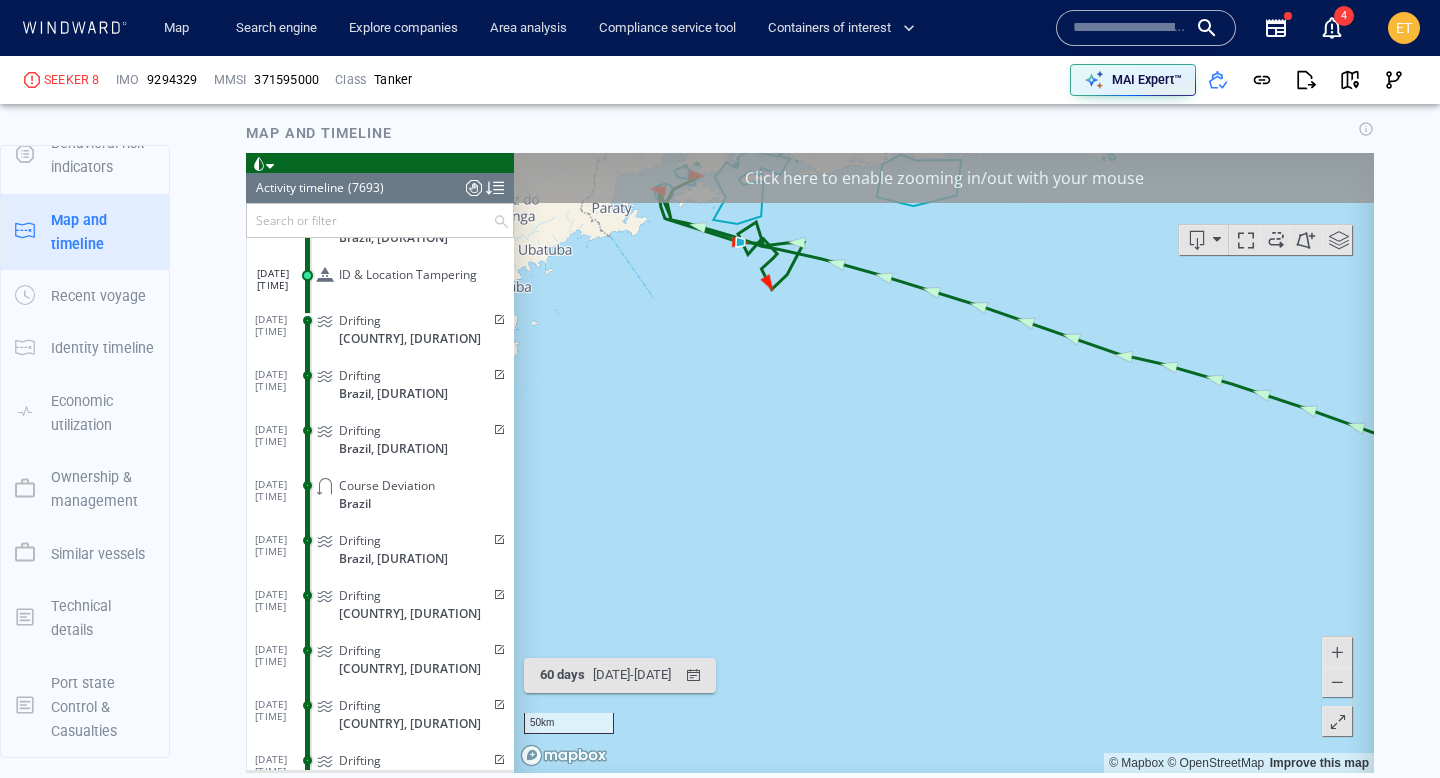 click at bounding box center [944, 463] 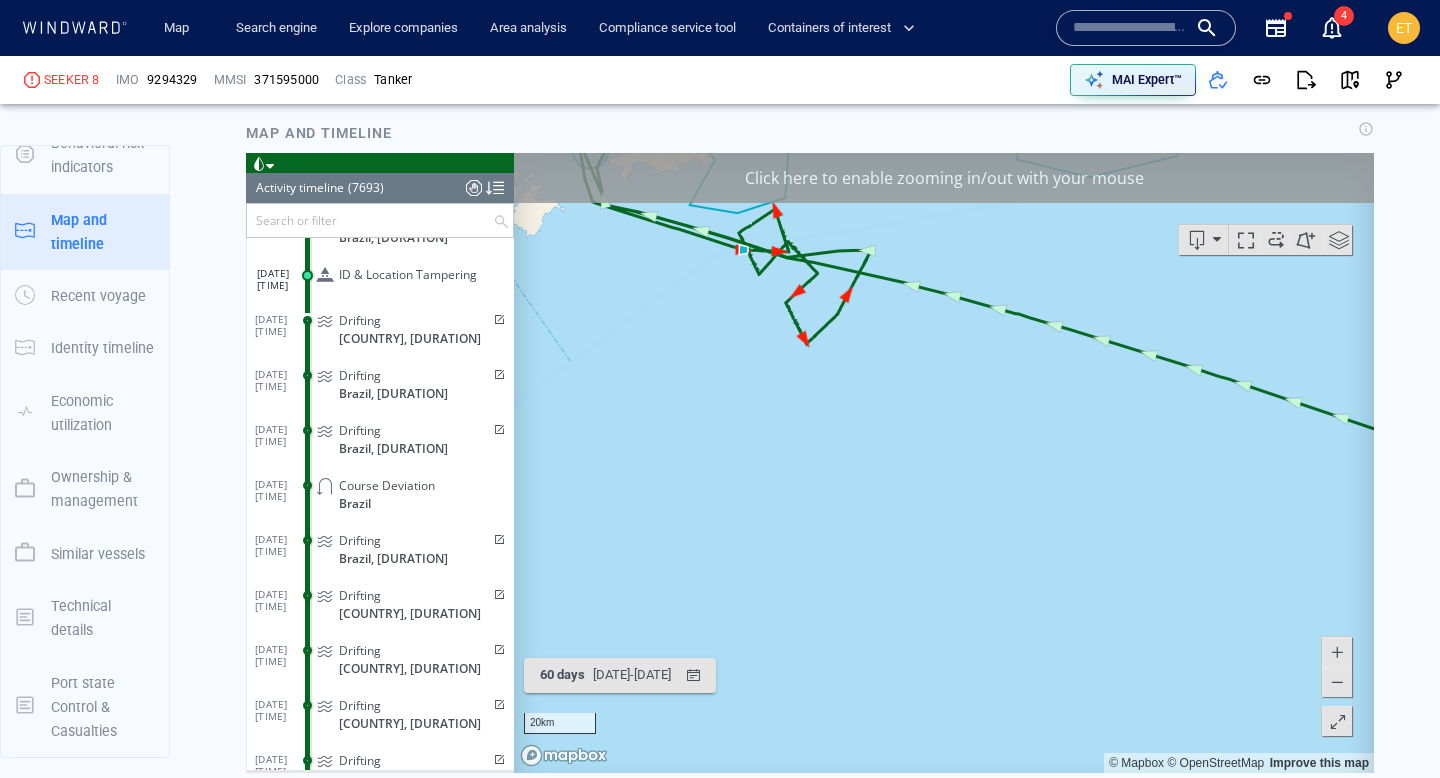 drag, startPoint x: 739, startPoint y: 259, endPoint x: 728, endPoint y: 447, distance: 188.32153 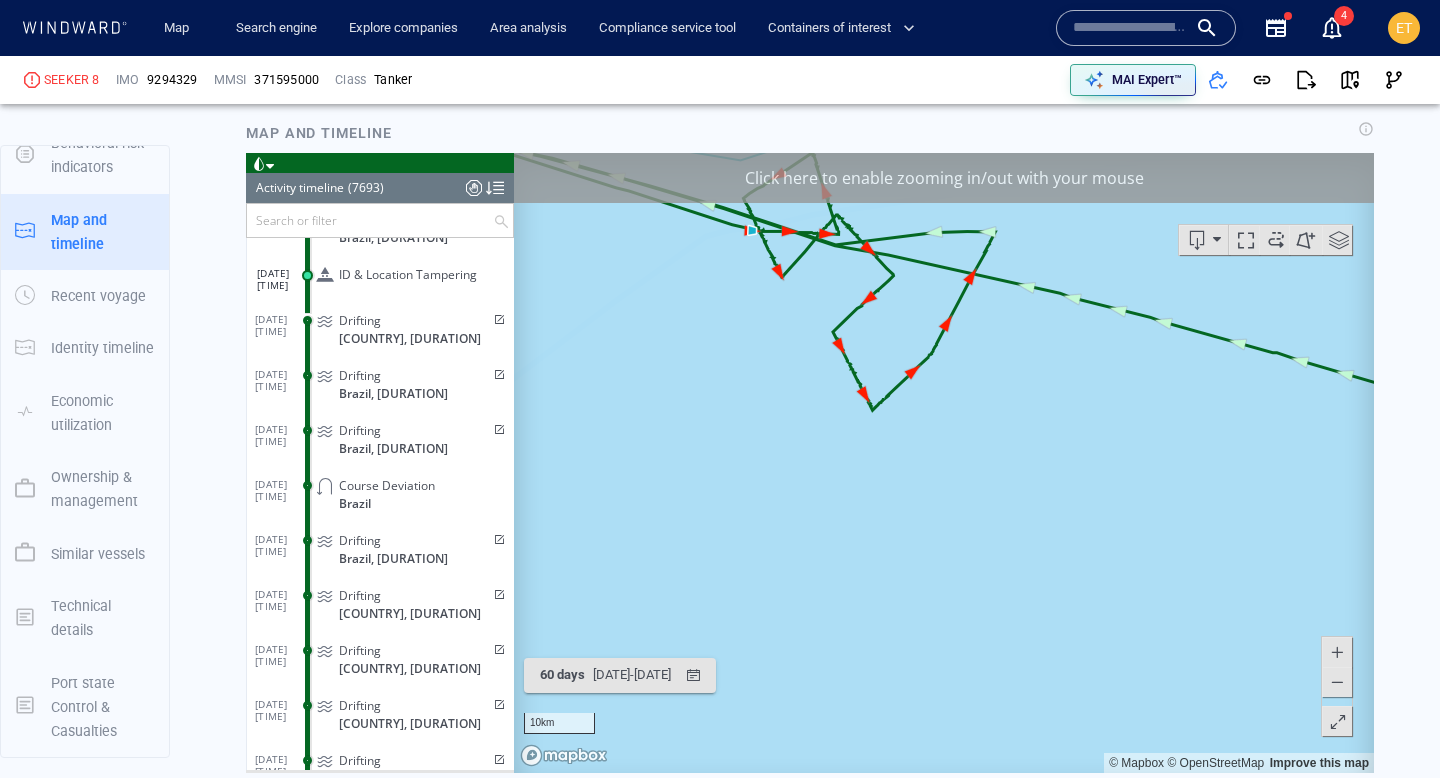 drag, startPoint x: 748, startPoint y: 298, endPoint x: 711, endPoint y: 438, distance: 144.80676 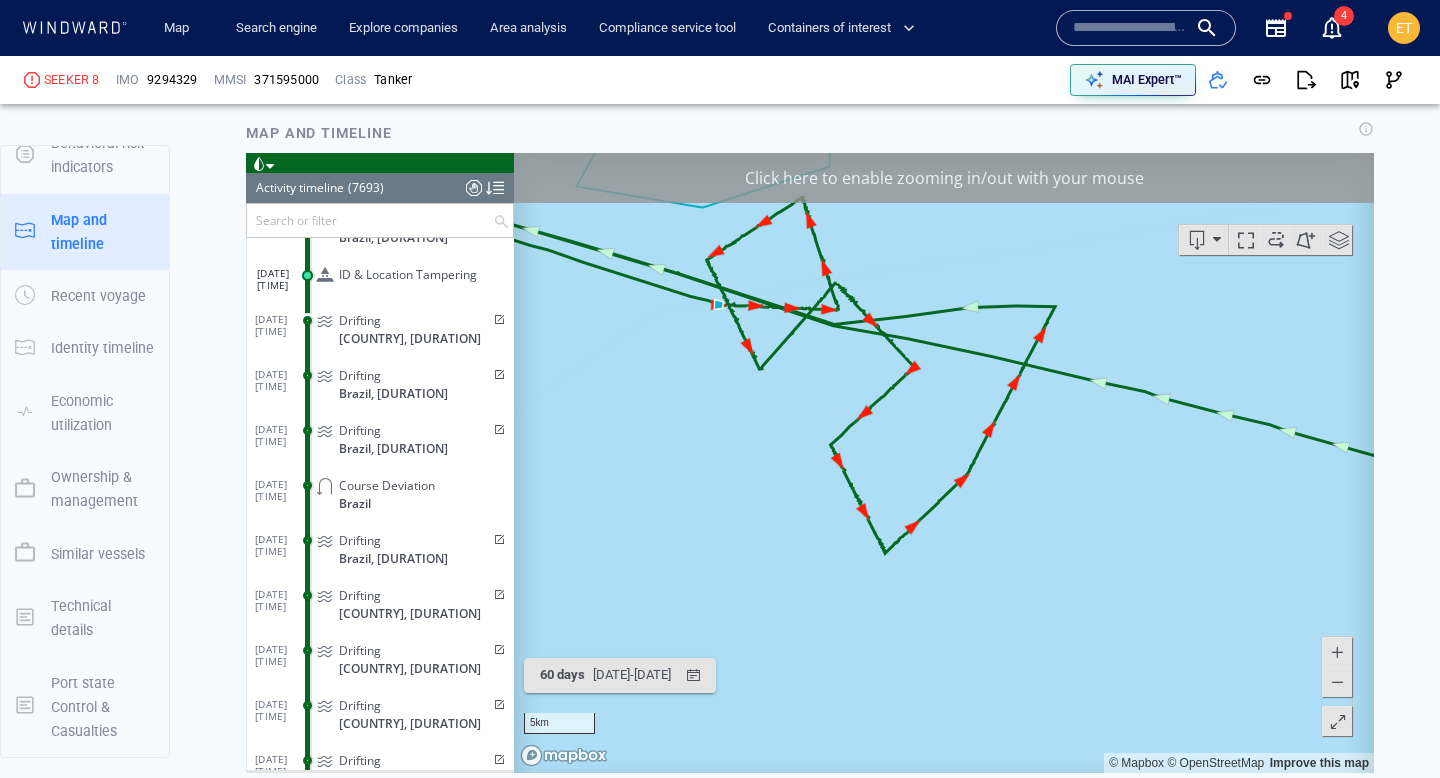drag, startPoint x: 729, startPoint y: 387, endPoint x: 726, endPoint y: 505, distance: 118.03813 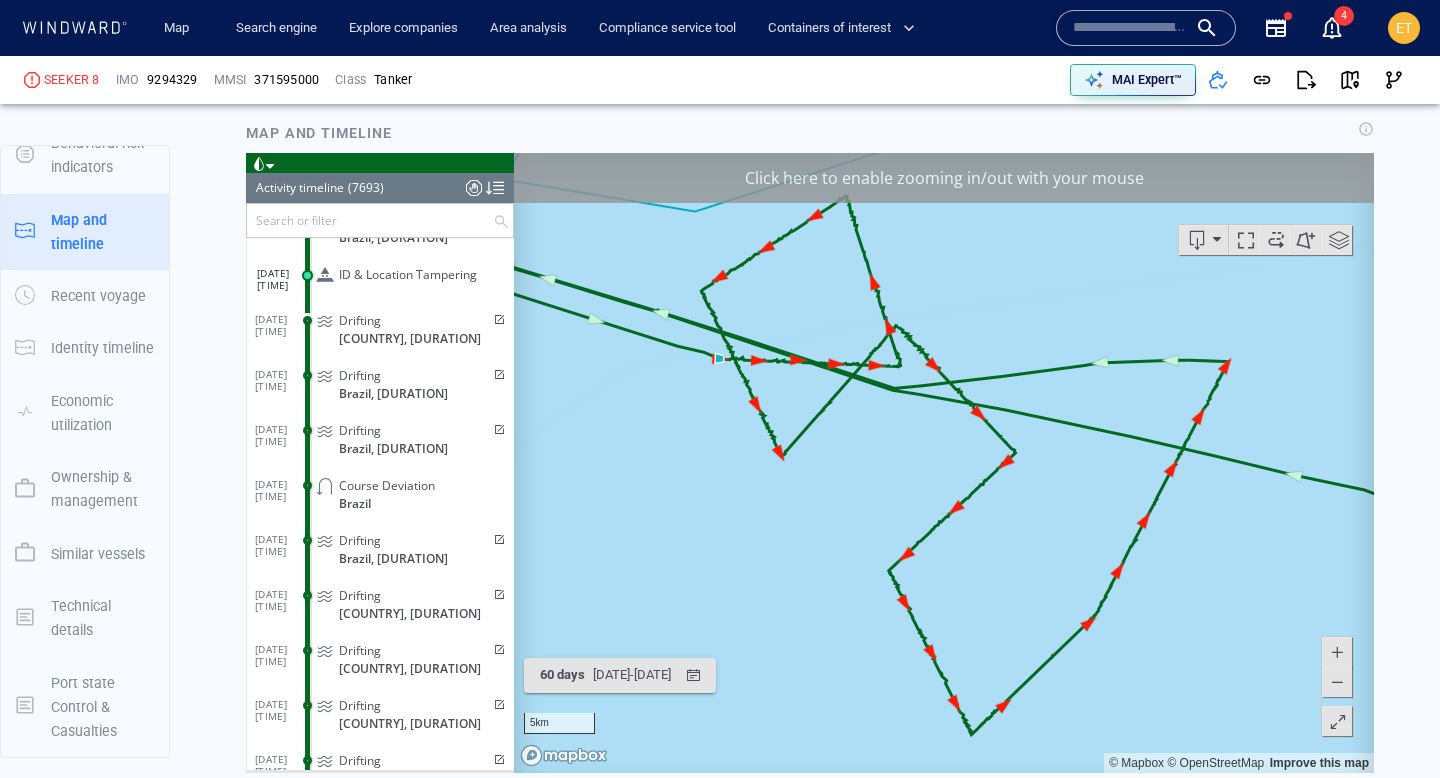 click at bounding box center [944, 463] 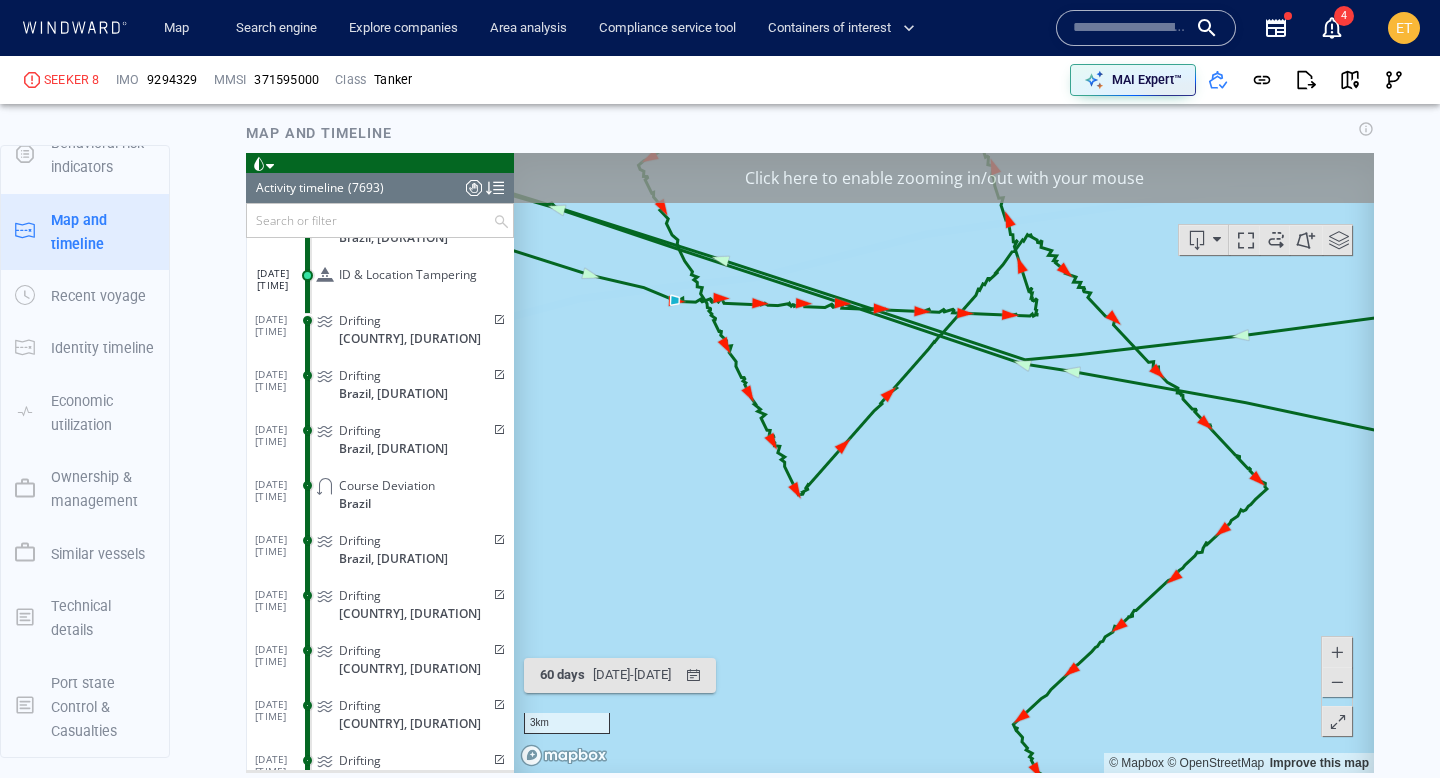 drag, startPoint x: 734, startPoint y: 443, endPoint x: 688, endPoint y: 488, distance: 64.3506 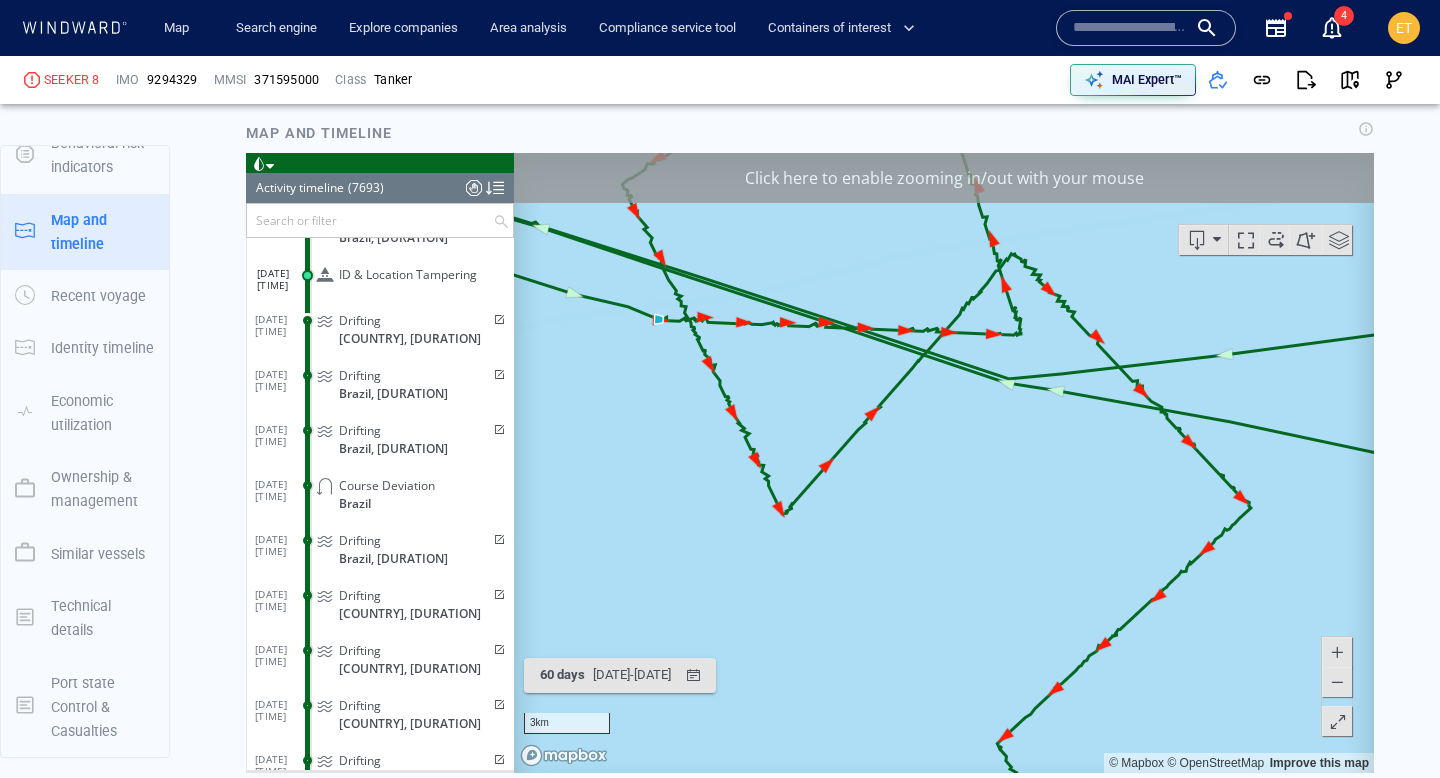 scroll, scrollTop: 2310, scrollLeft: 0, axis: vertical 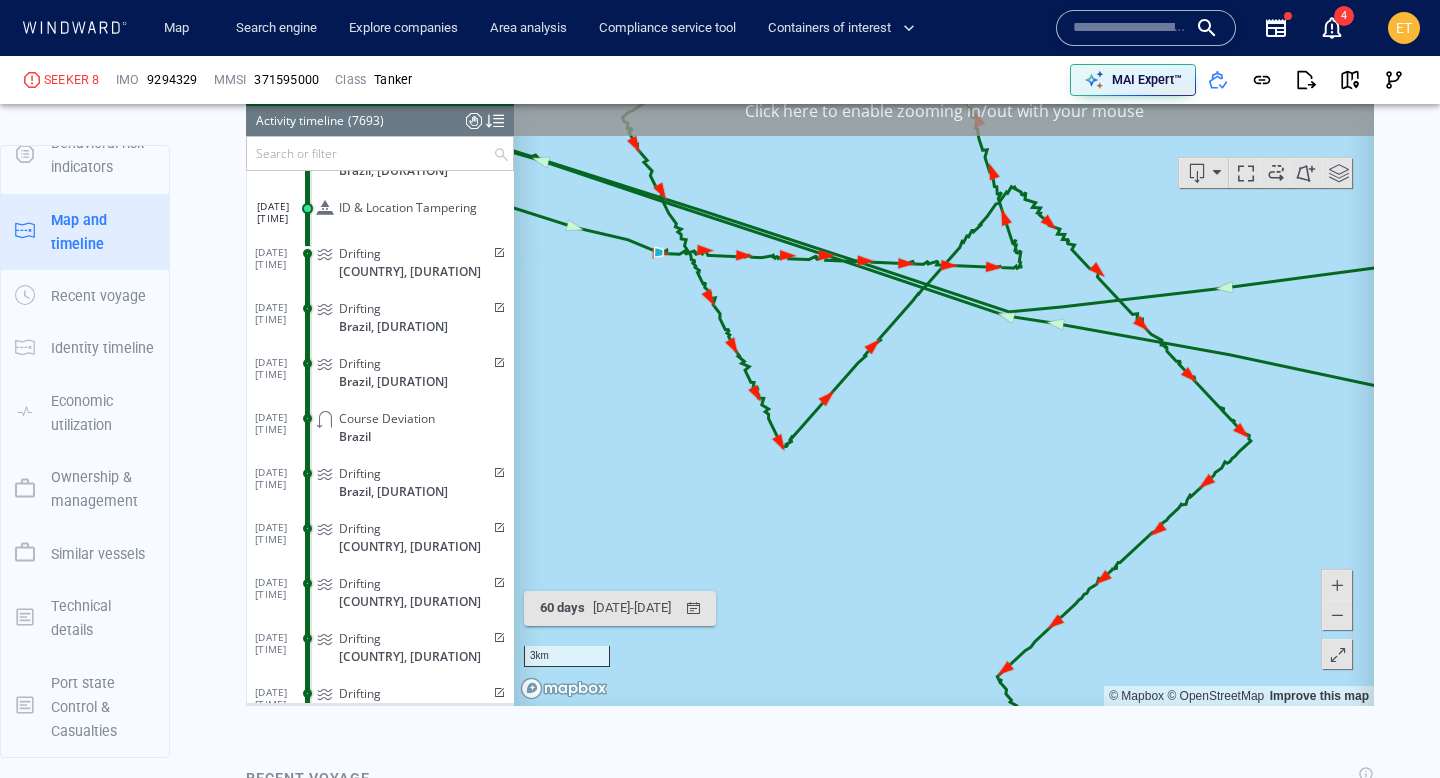 click at bounding box center [370, 153] 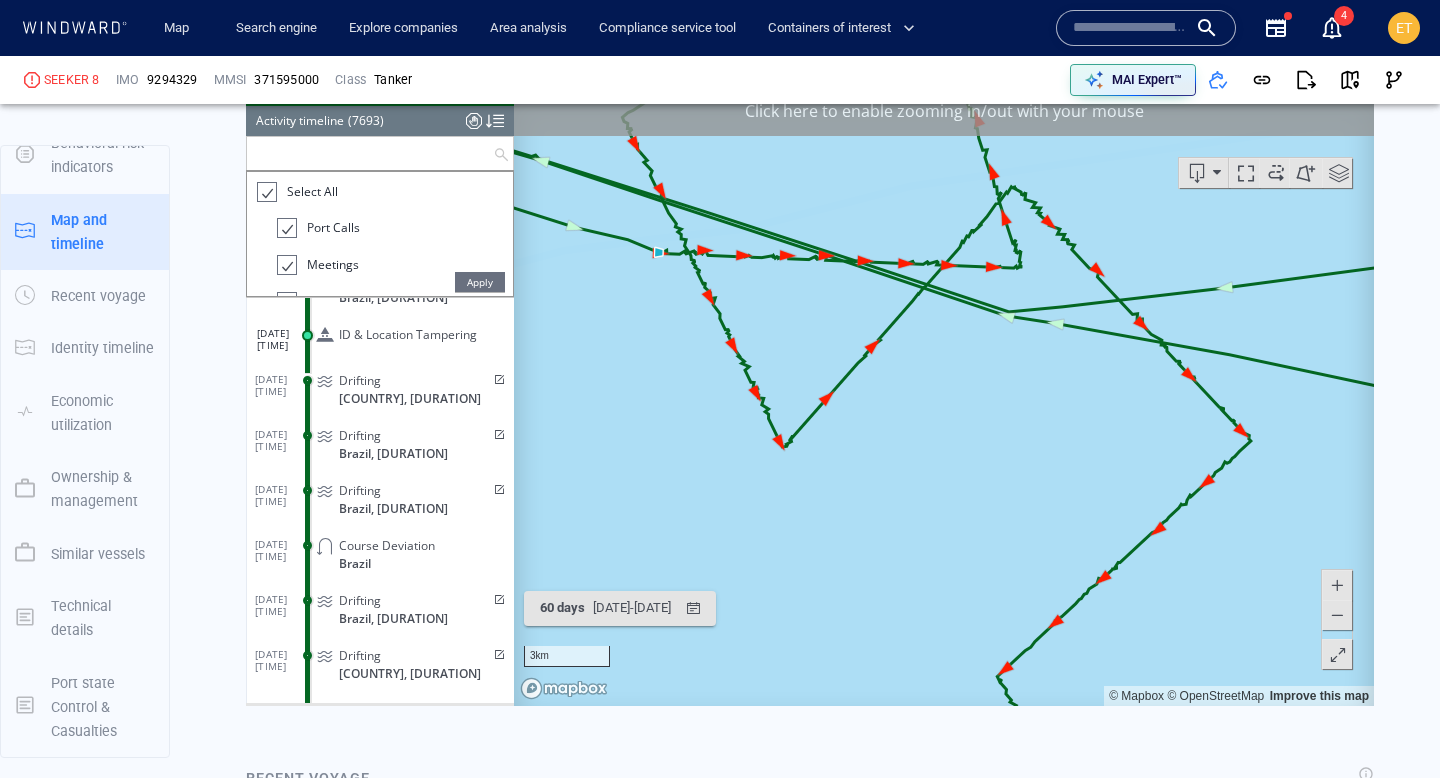click at bounding box center [266, 192] 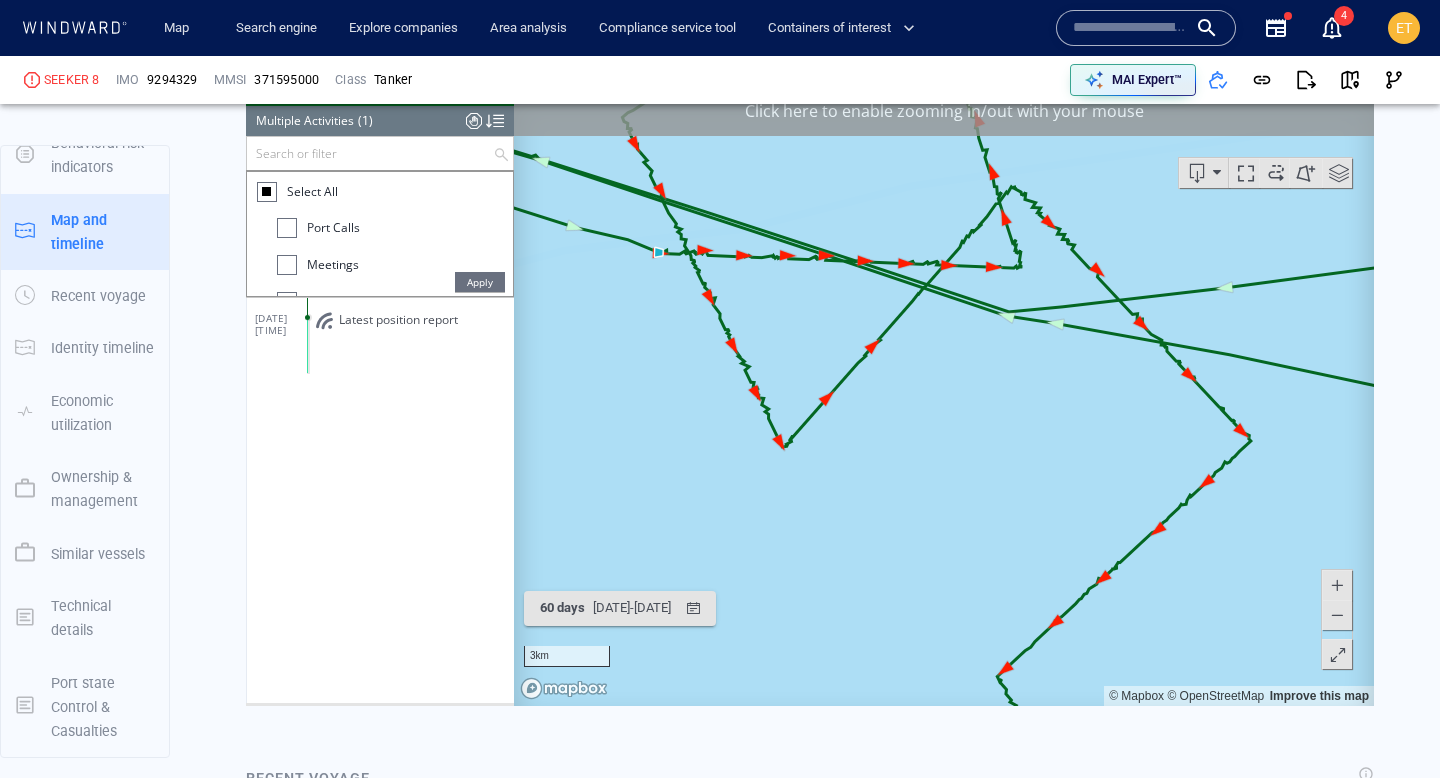 scroll, scrollTop: 0, scrollLeft: 0, axis: both 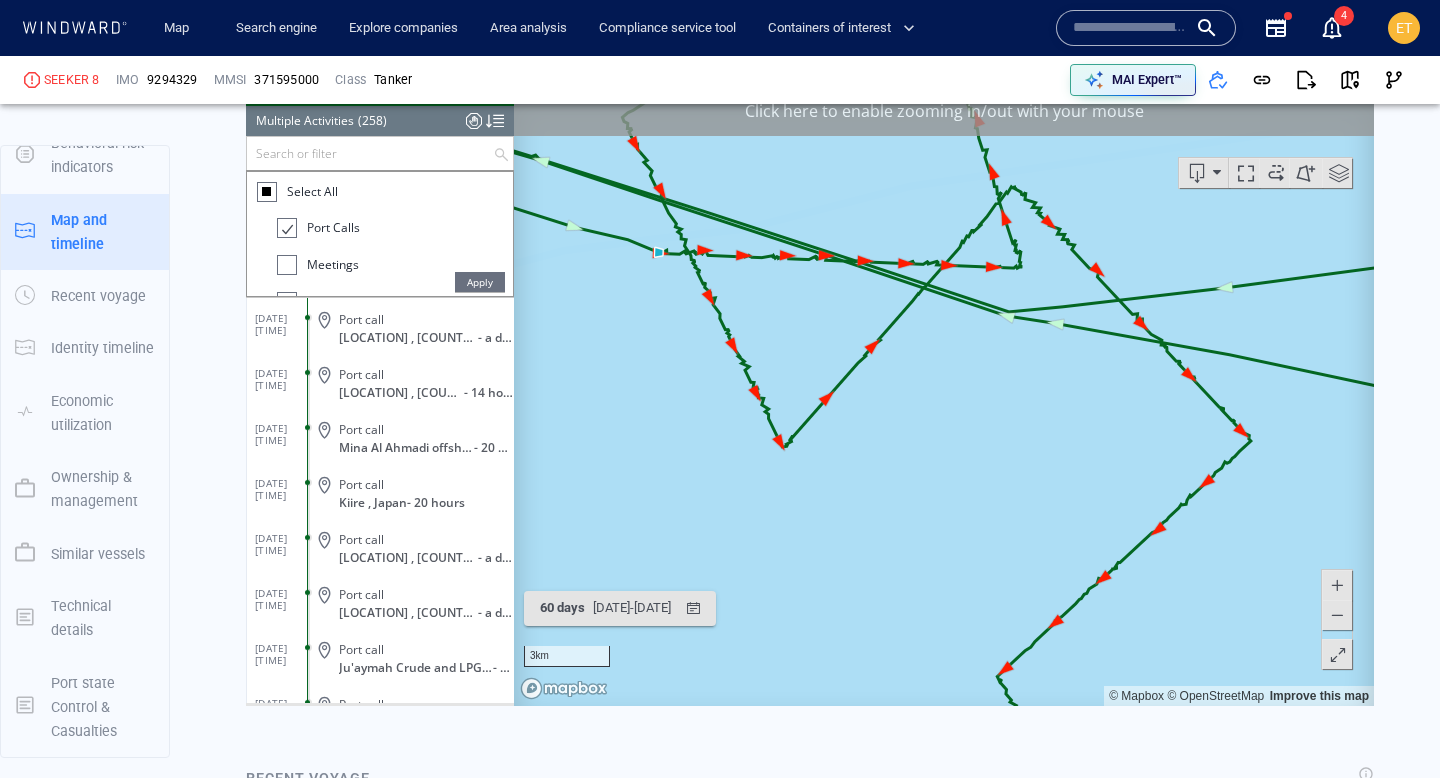 click on "Apply" at bounding box center [480, 282] 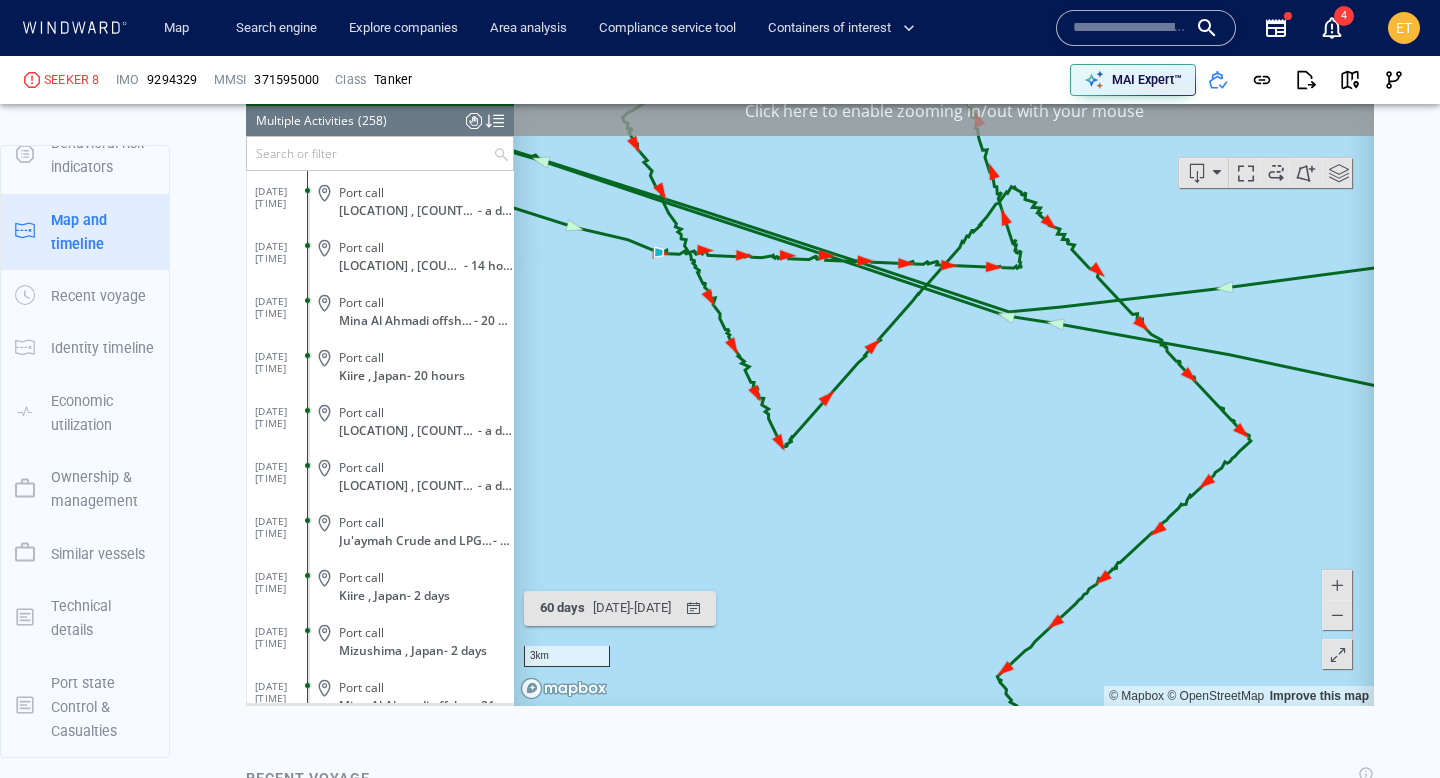 click at bounding box center [370, 153] 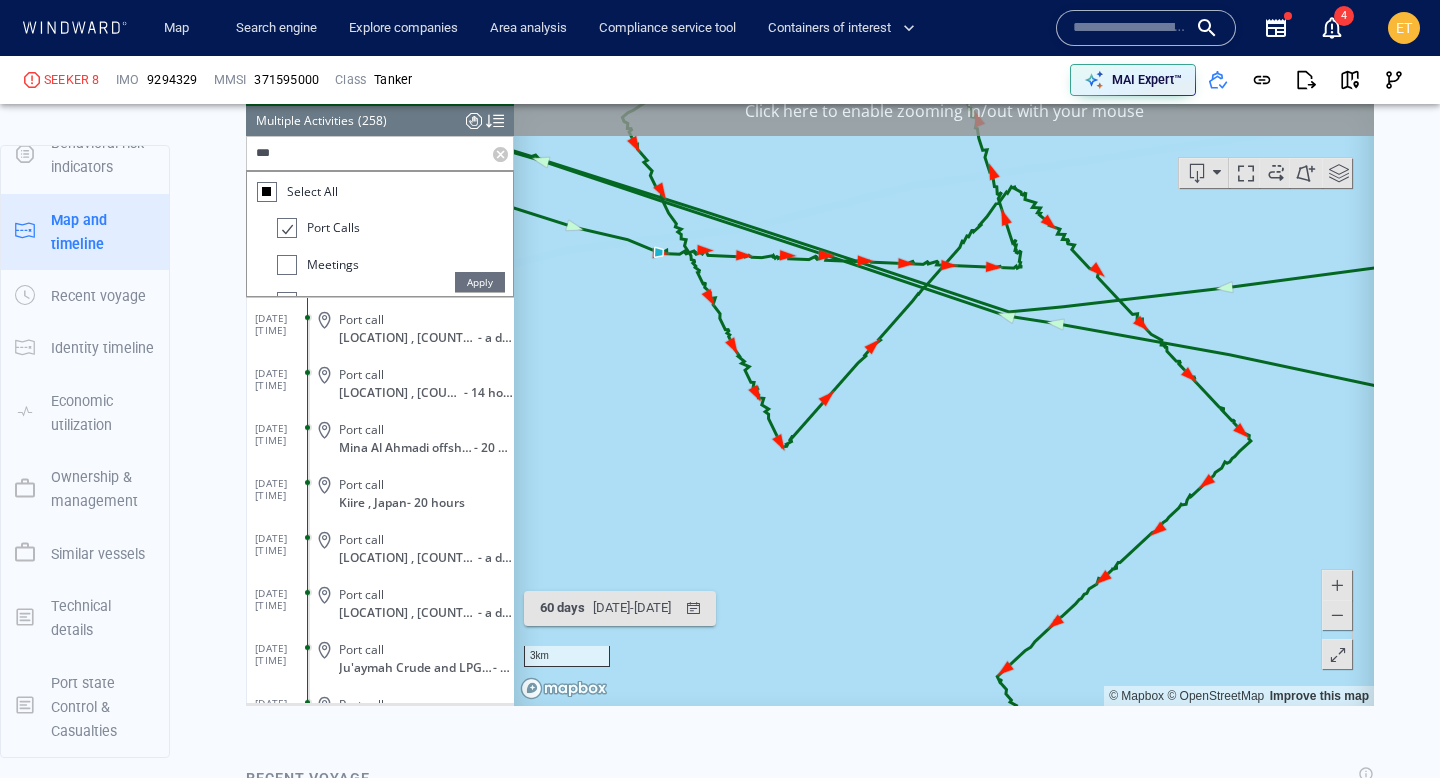 scroll, scrollTop: 0, scrollLeft: 0, axis: both 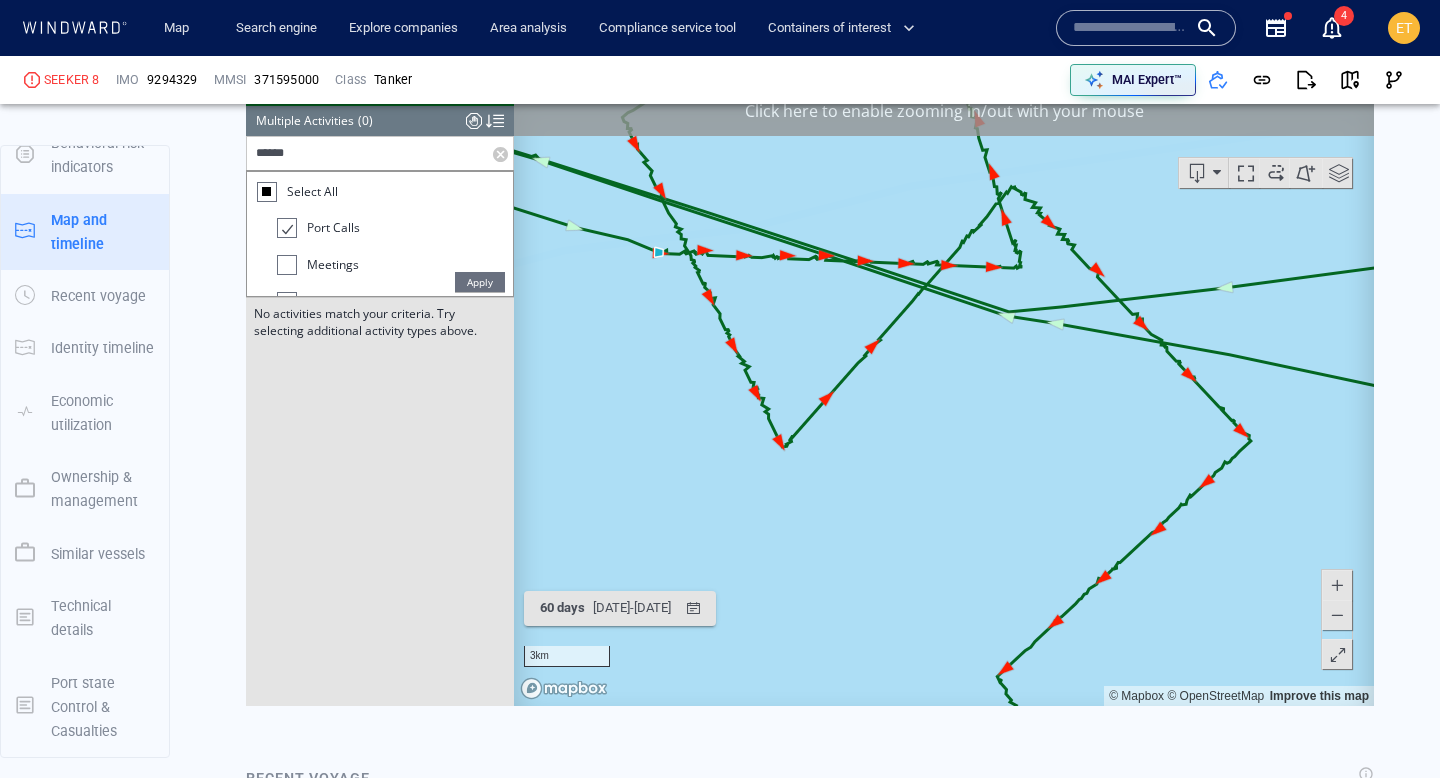 type on "******" 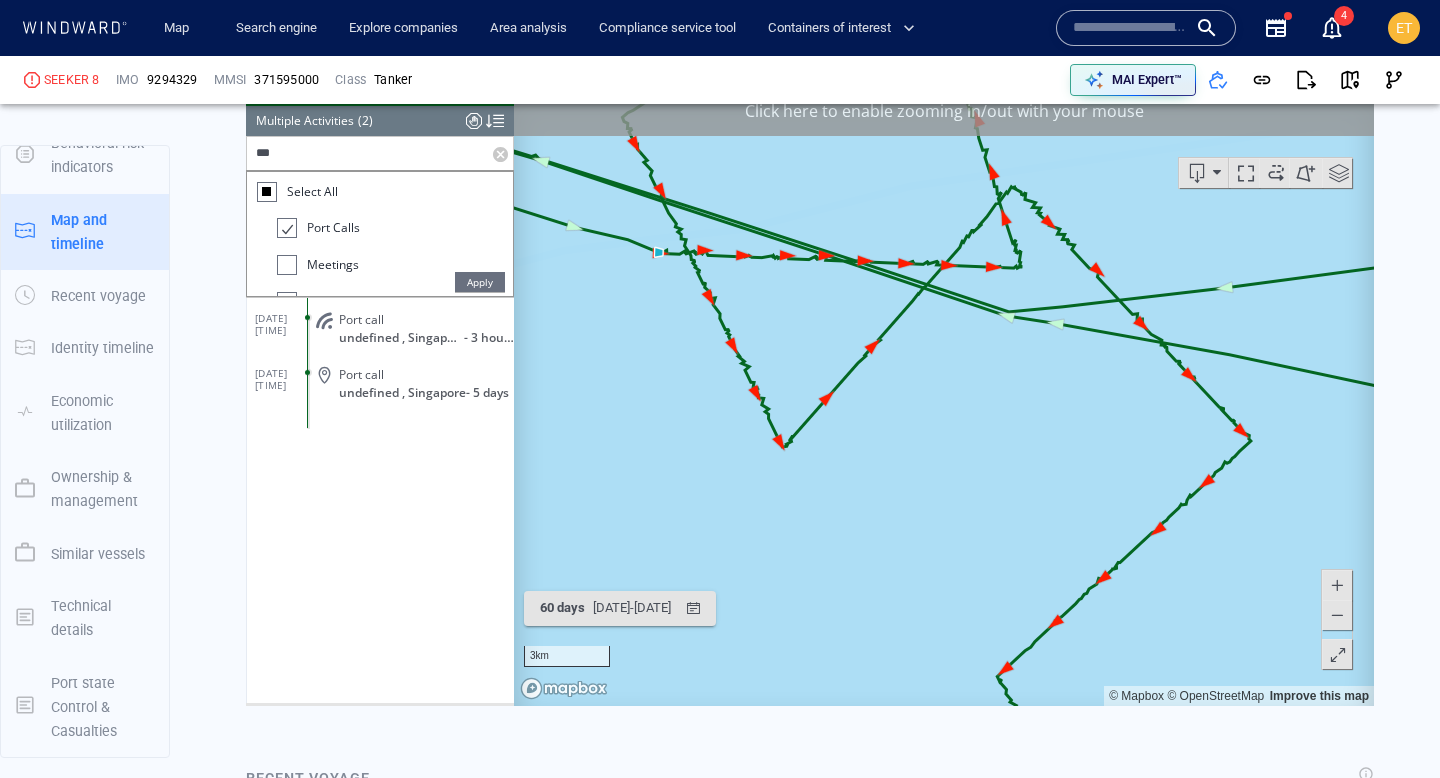 scroll, scrollTop: 0, scrollLeft: 0, axis: both 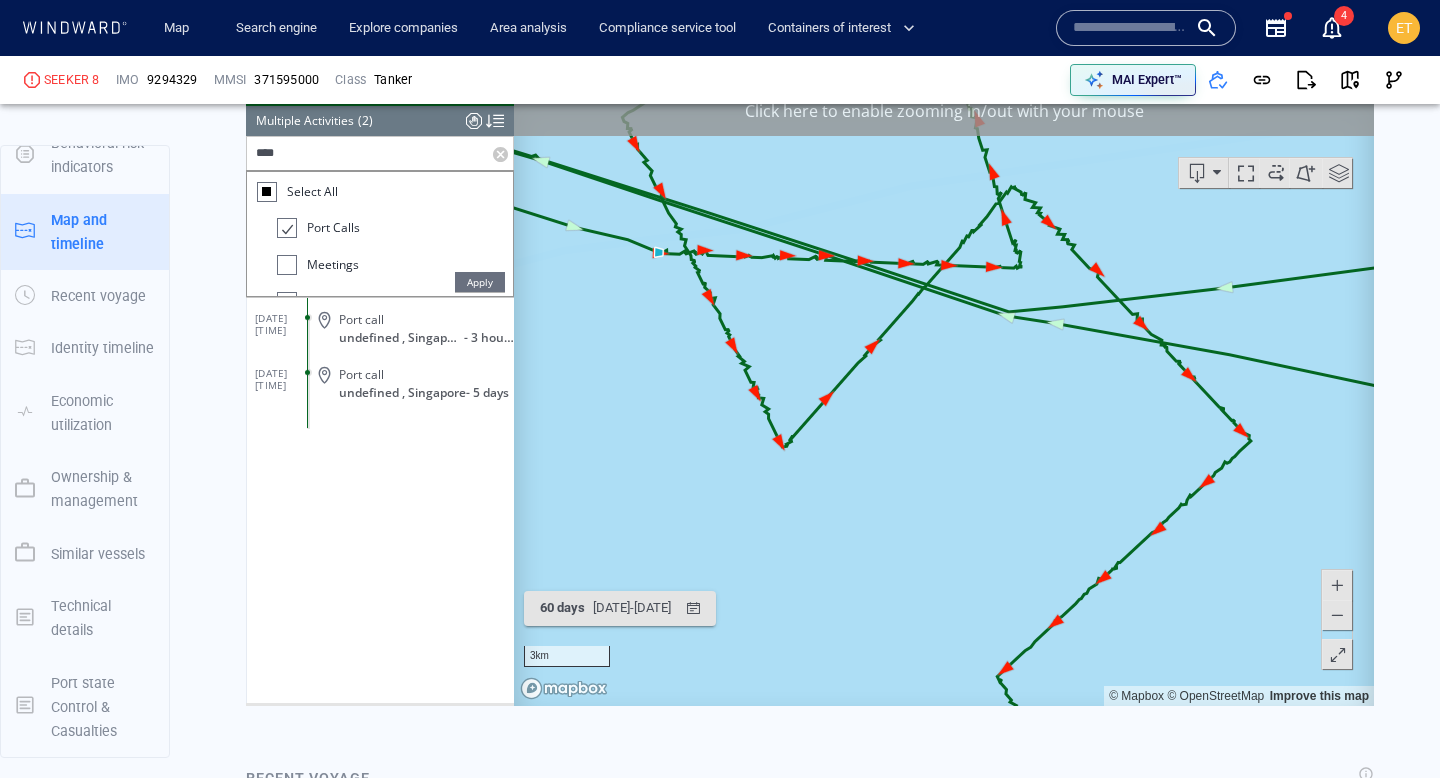 type on "****" 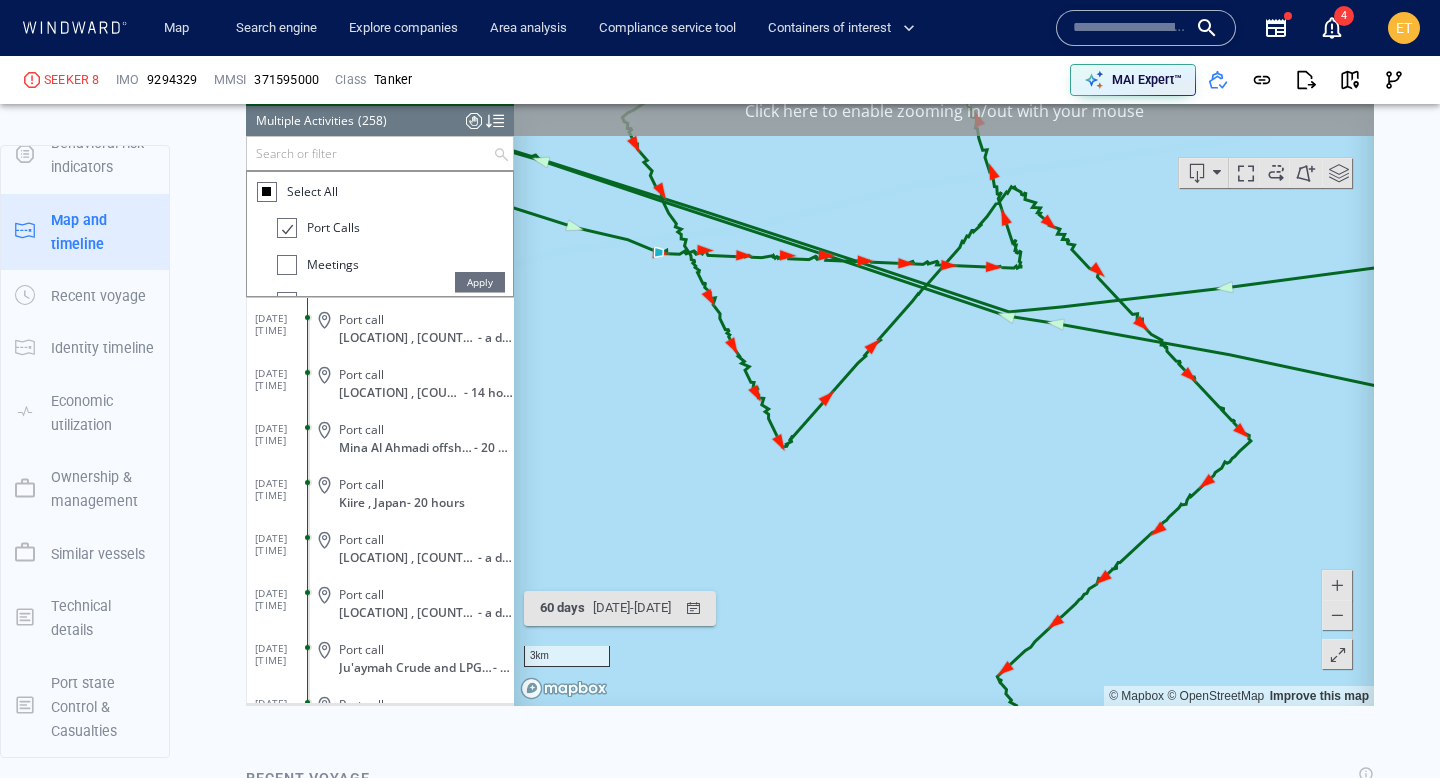 click at bounding box center [266, 191] 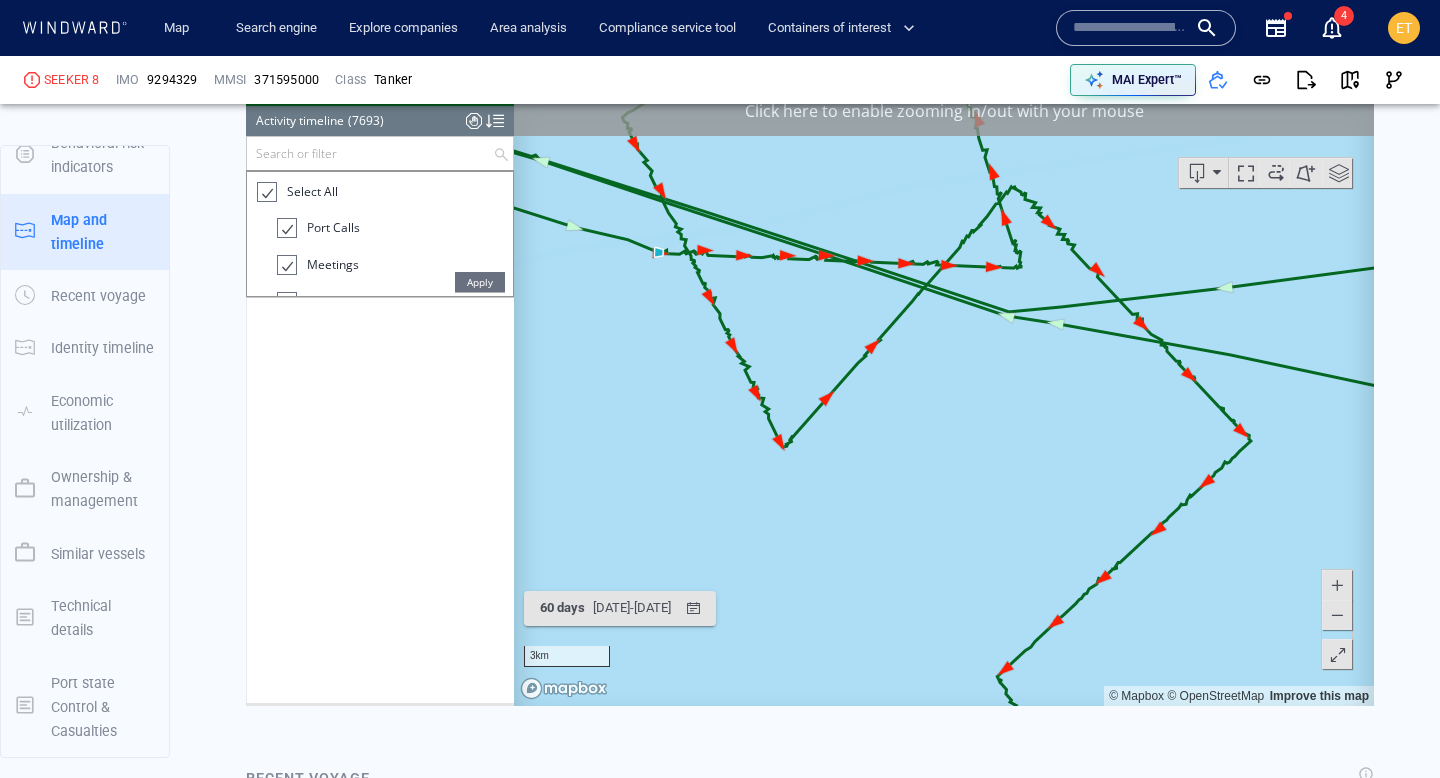 scroll, scrollTop: 13785, scrollLeft: 0, axis: vertical 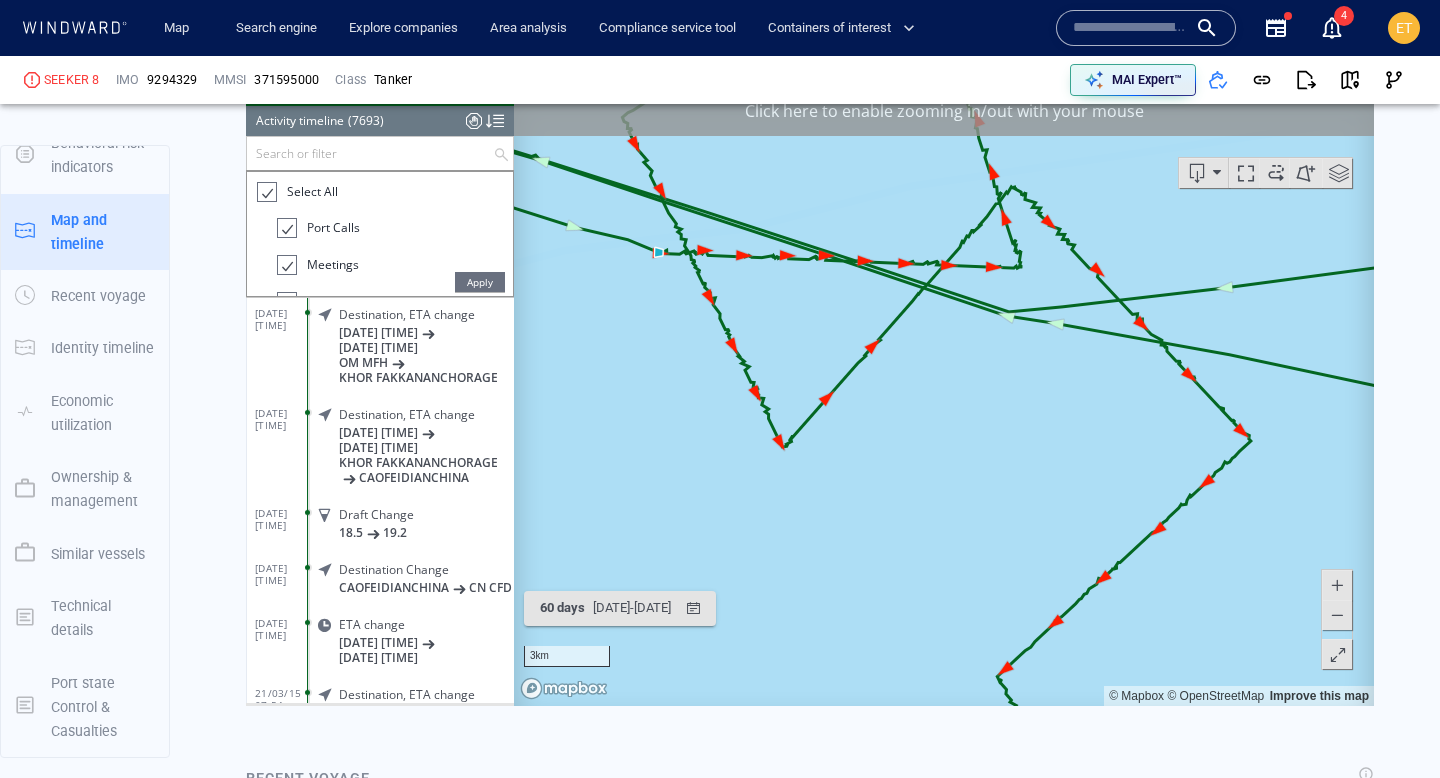 click at bounding box center [266, 192] 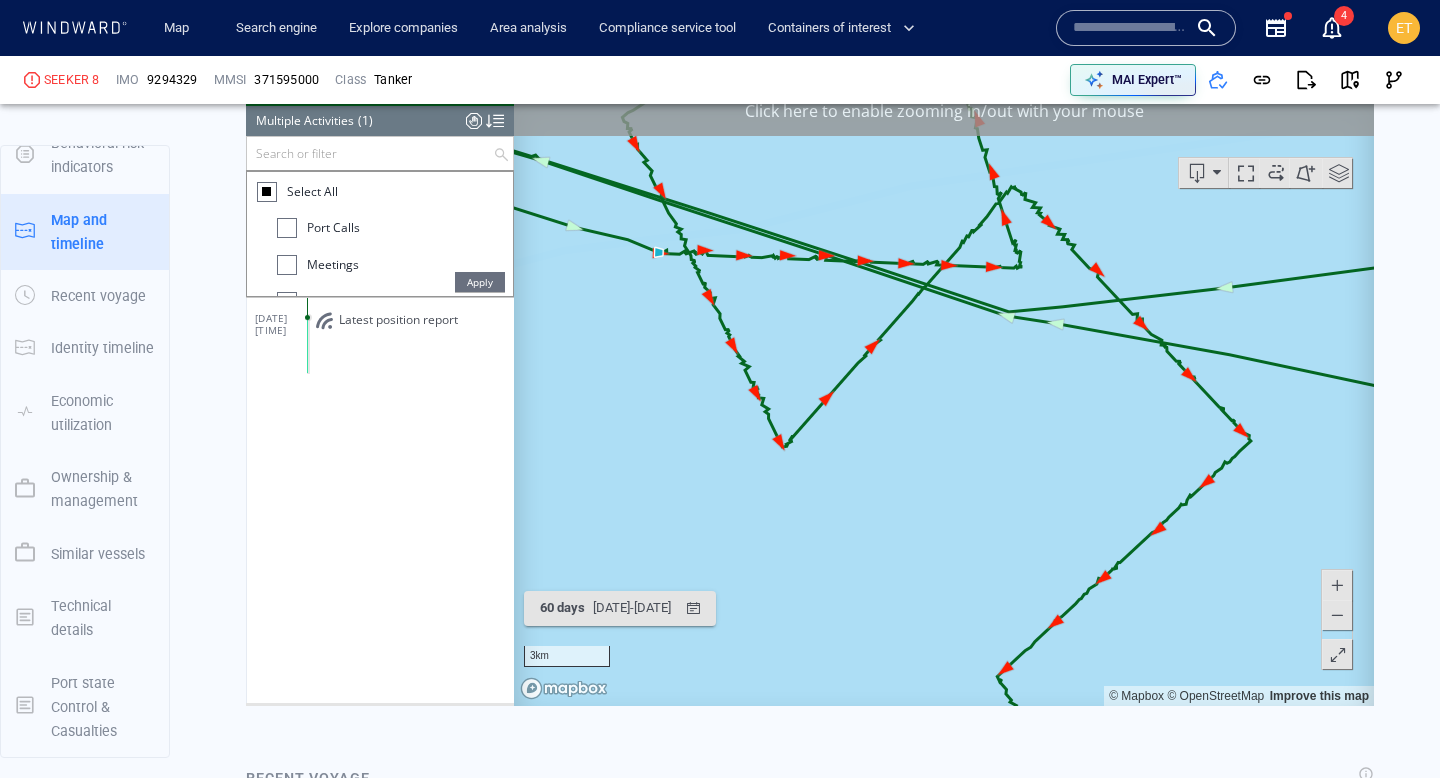 click at bounding box center (287, 265) 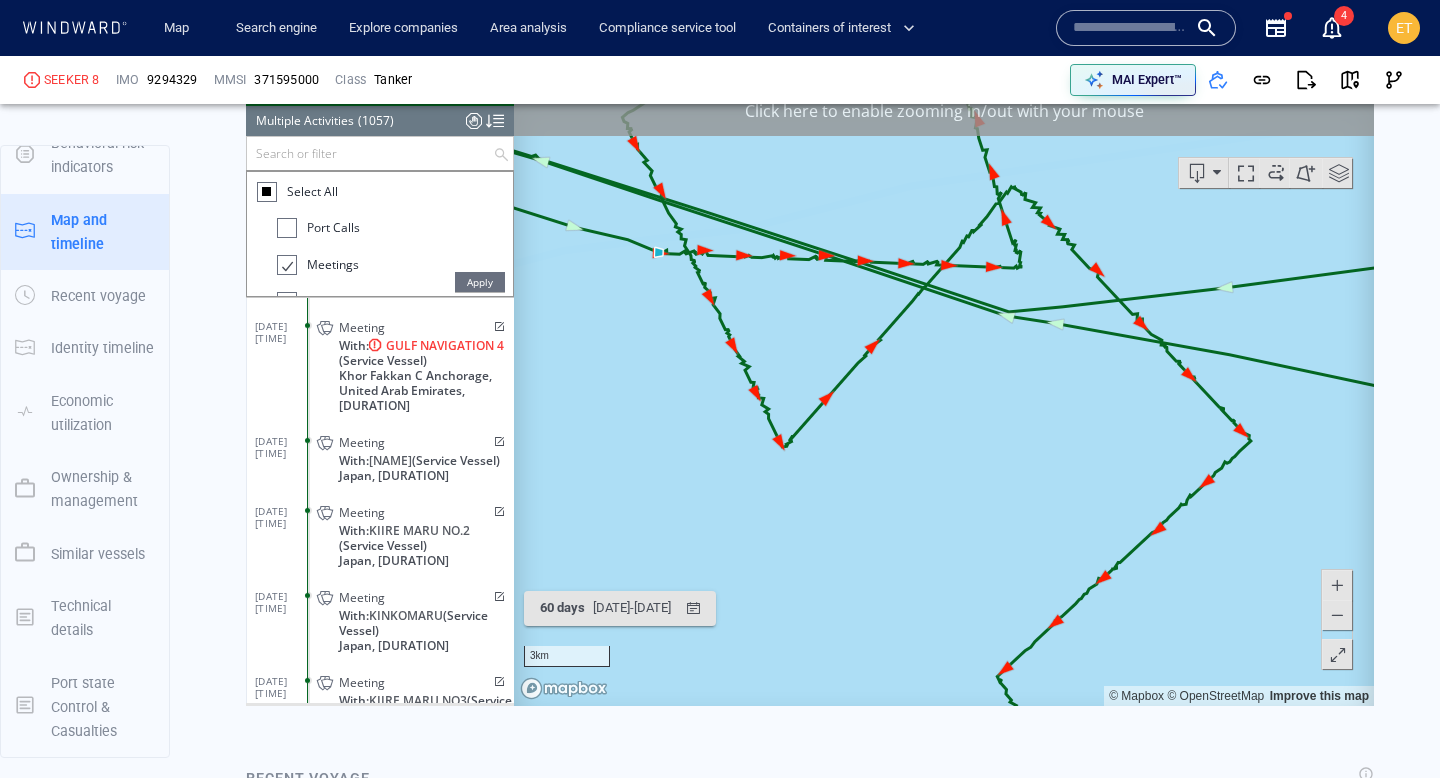 scroll, scrollTop: 332, scrollLeft: 0, axis: vertical 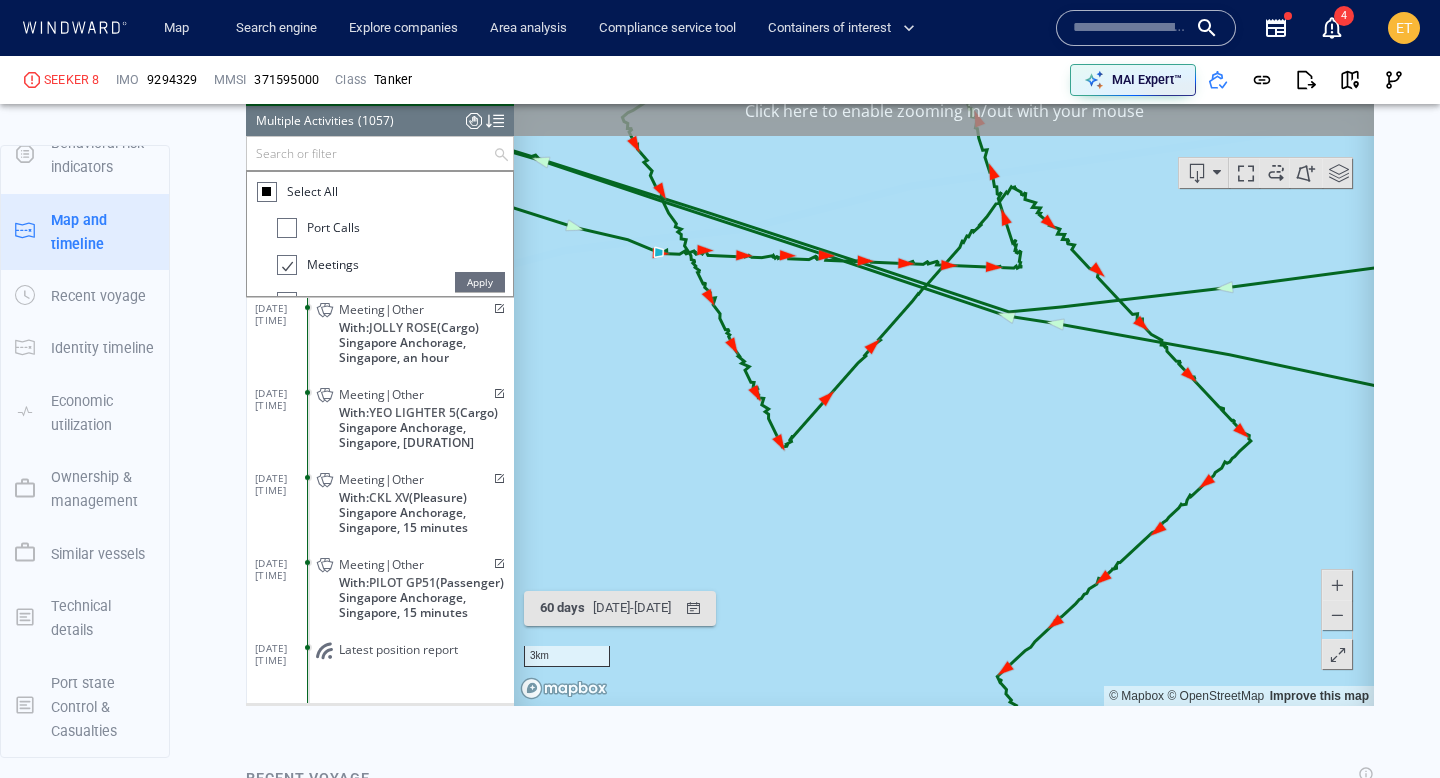 click on "Vessel details SEEKER 8 Formerly:  YUFUSAN +1 more IMO 9294329 MMSI 371595000 Flag     Panama Call sign 3EDJ9 Class     Tanker Subclass Crude Oil Tanker Length 333  m Year of build 2005 DWT 311,389 tons Max. draft 20 . 943  m P&I Club The American Club Classification society China Classification Society   (1) AIS transceiver Class-A Beneficial owner N/A Registered owner Reayou Co. Ltd.   (1) Risk overview Score summary High risk Due to compliance score Henry risk  score  New  -  Low risk Henry defined risk indicators This vessel doesn’t answer to the criteria of any saved query with a custom defined risk Set a new custom defined risk compliance  score  -  High risk Since  14 Oct 2023 Related regimes Venezuela Russia sanctions & screening indicators List & registry Sanctioned vessel 0 Sanctioned country flag 0 Former sanctioned flag 0 Sanctioned company 0 Company in sanctioned country 0 compliance behavioral indicators Identity ID & location manipulation 5 Flag hopping 0 Behavioral Port call 1 0 0 0 0" at bounding box center (810, 744) 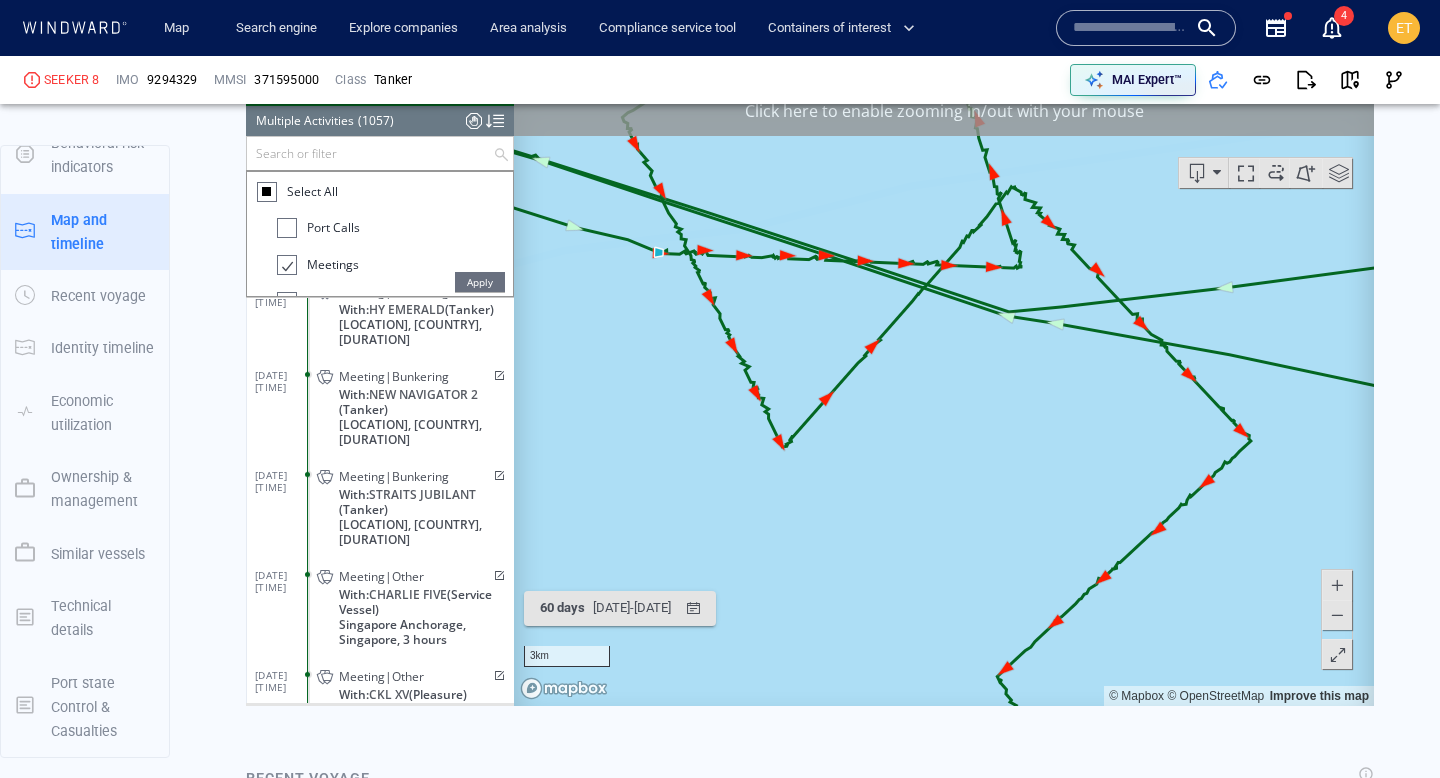 scroll, scrollTop: 58160, scrollLeft: 0, axis: vertical 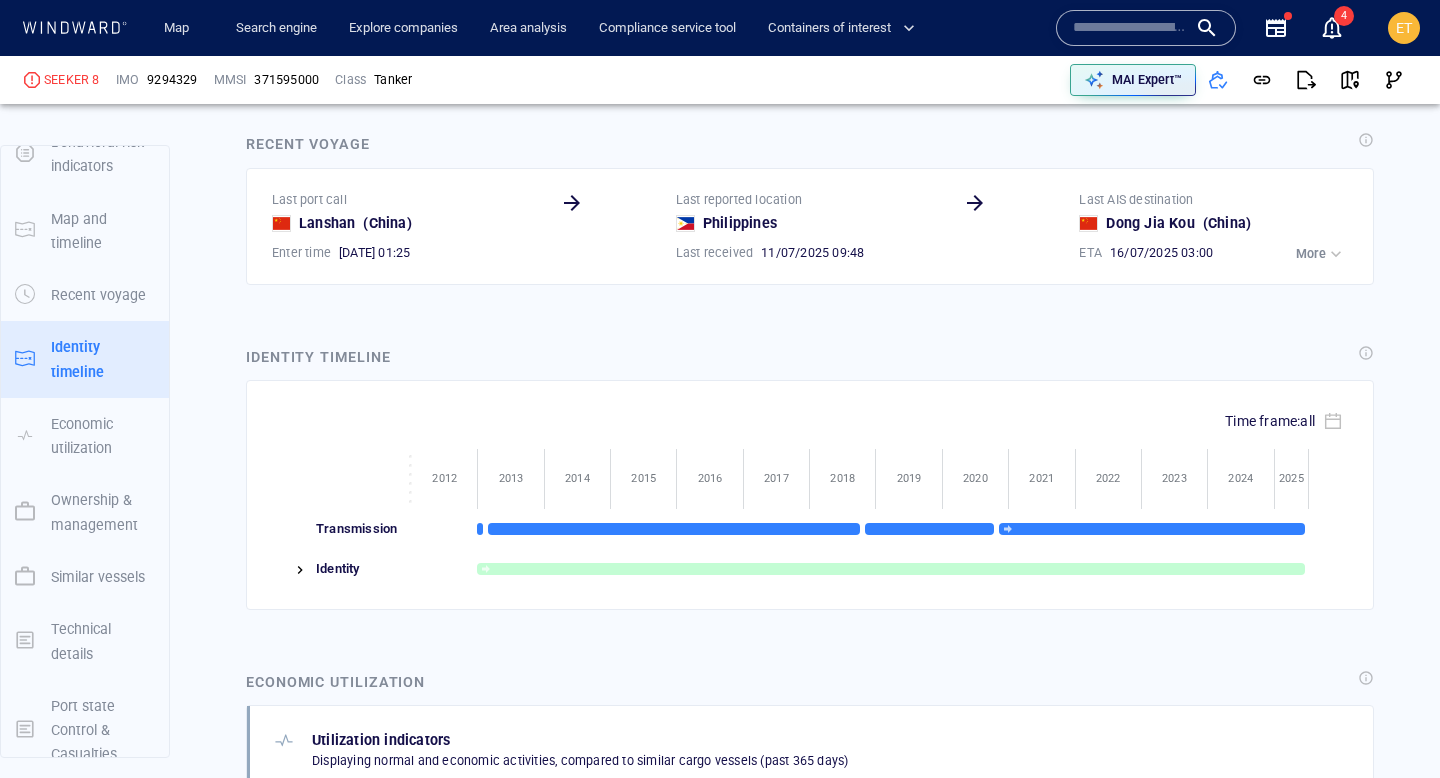 click at bounding box center [300, 570] 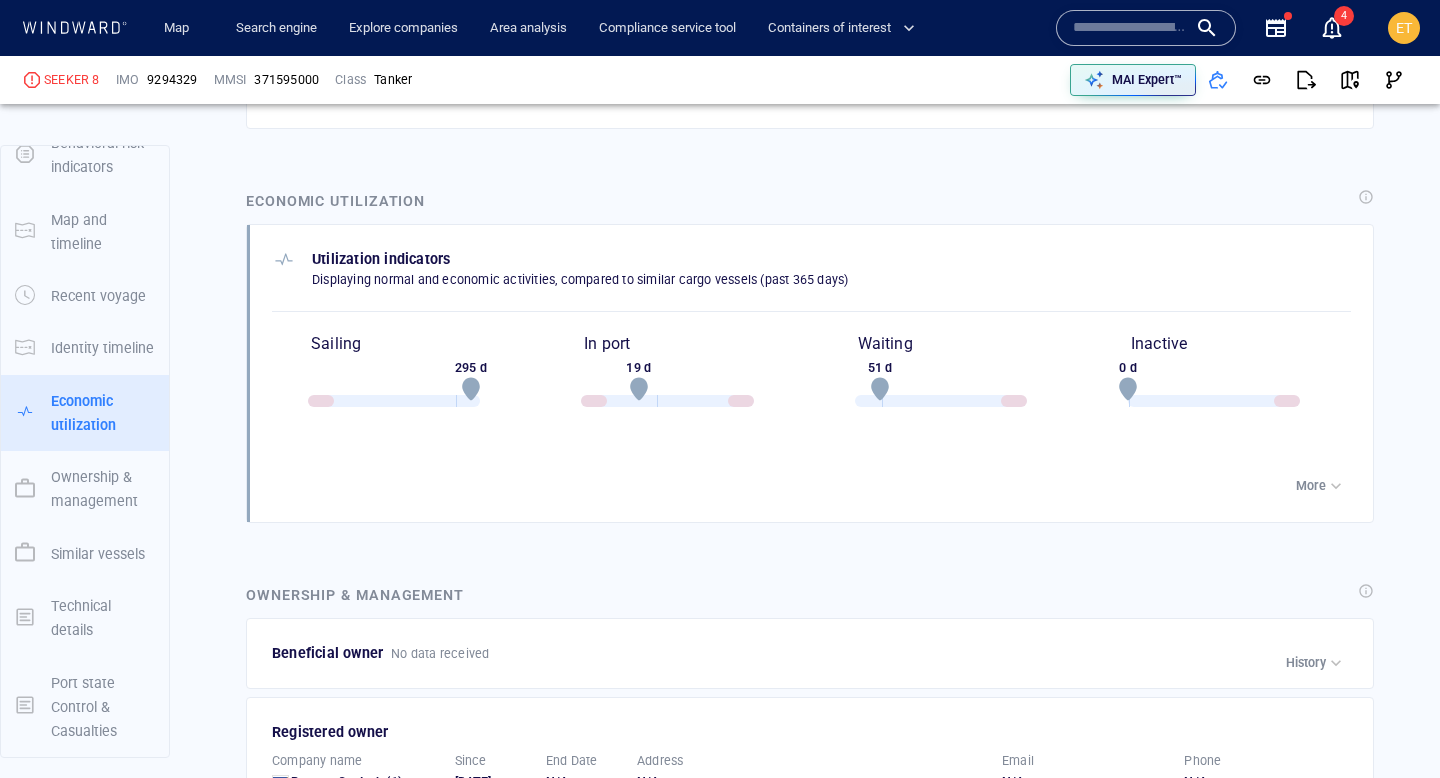 scroll, scrollTop: 4333, scrollLeft: 0, axis: vertical 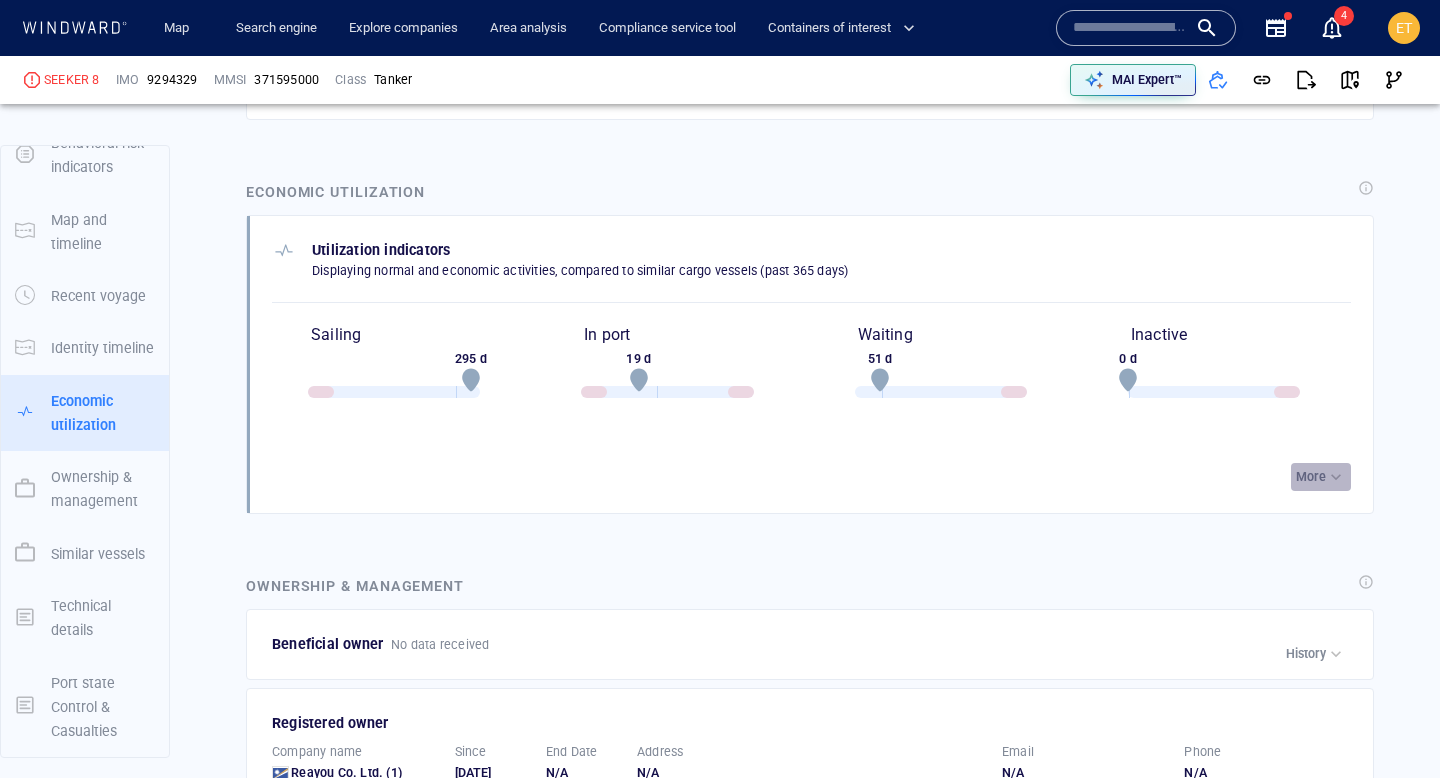 click on "More" at bounding box center (1311, 477) 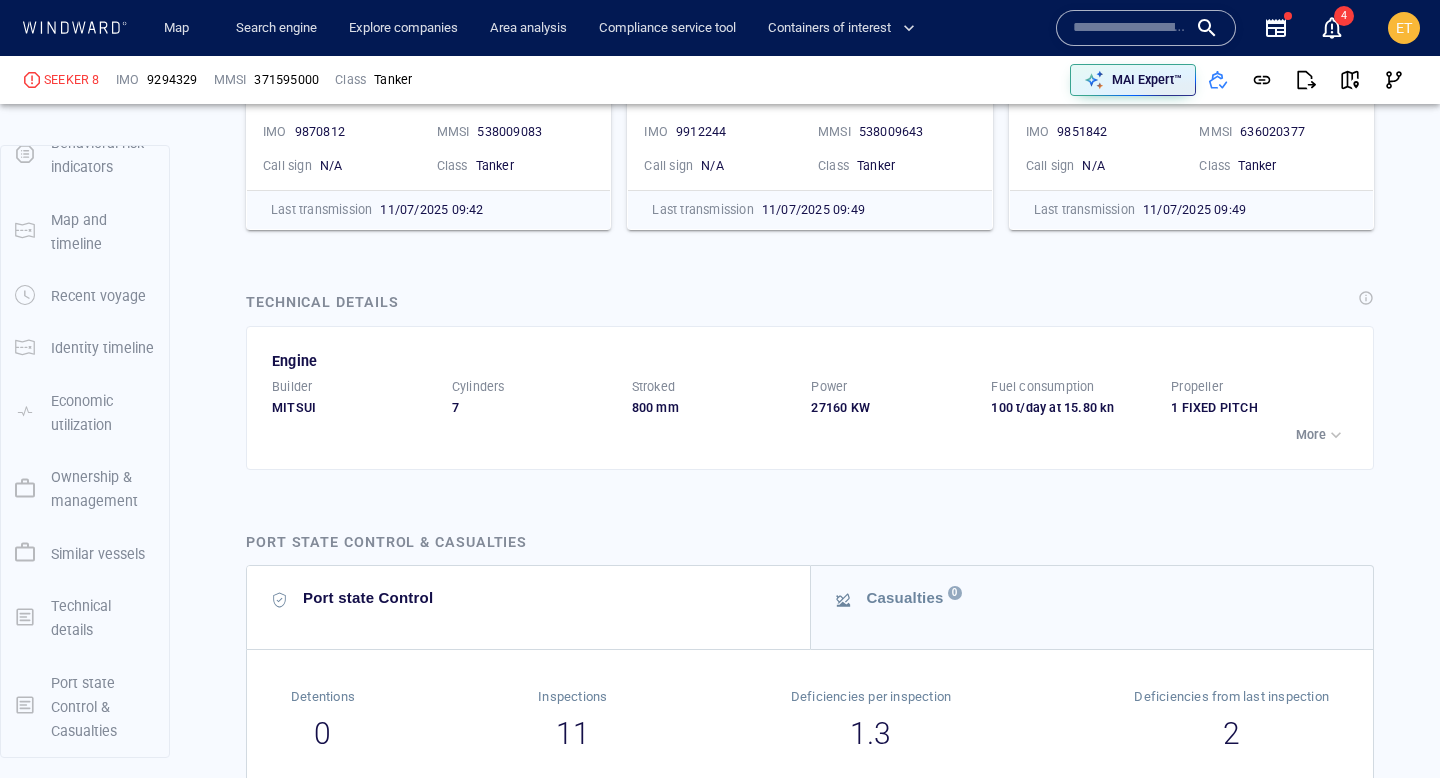 scroll, scrollTop: 6169, scrollLeft: 0, axis: vertical 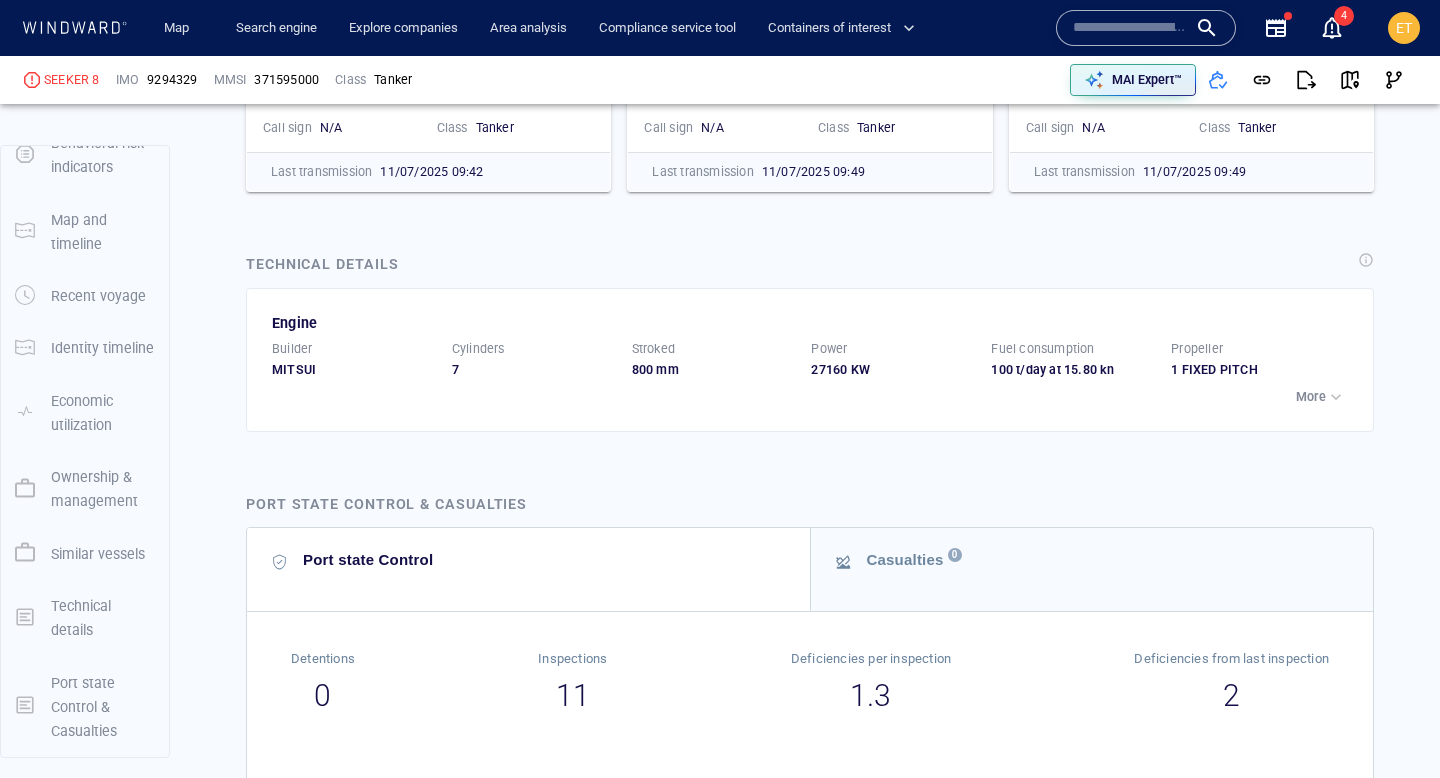 click on "Builder MITSUI Cylinders 7 Stroked 800 mm Power 27160 KW Fuel consumption 100 t/day at 15.80 kn Propeller 1 FIXED PITCH" at bounding box center [811, 369] 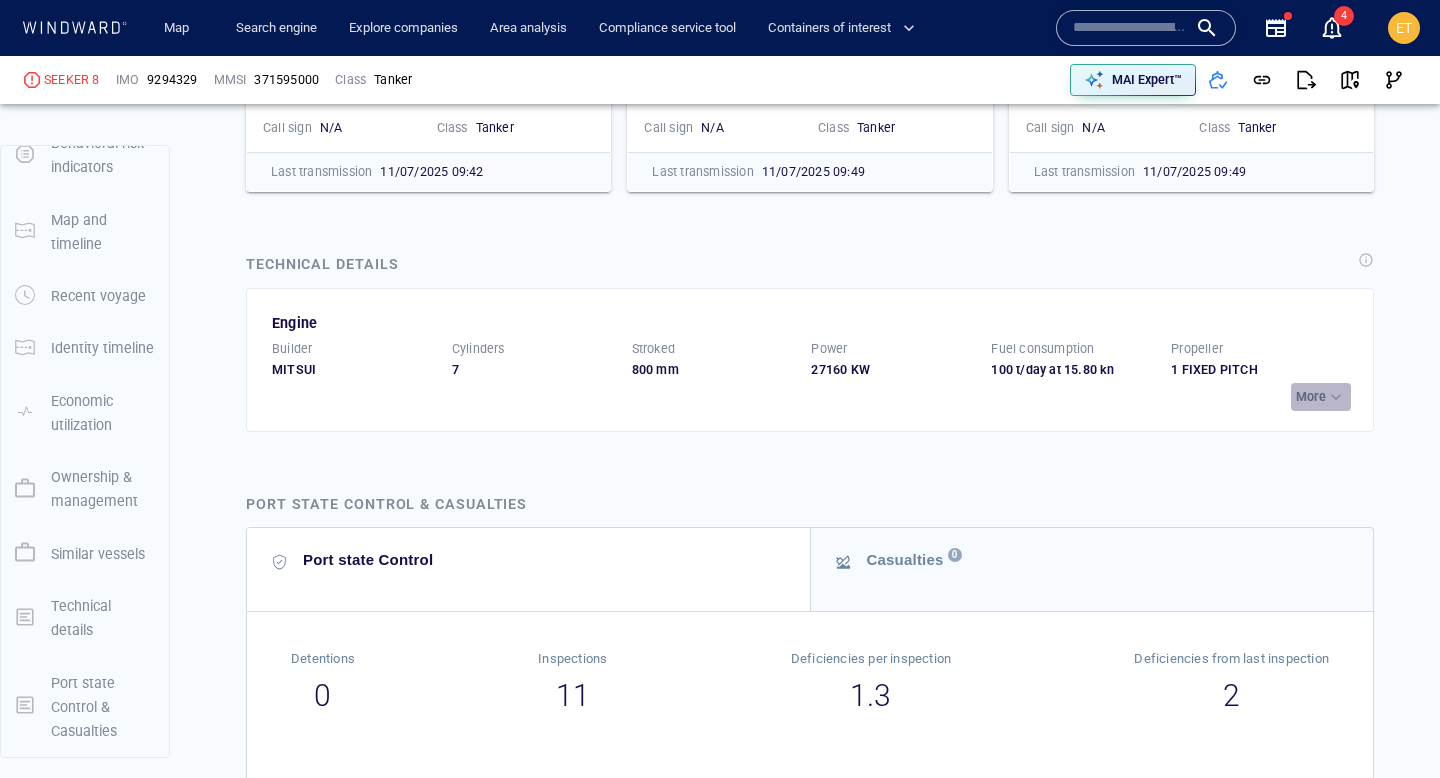 click at bounding box center (1336, 397) 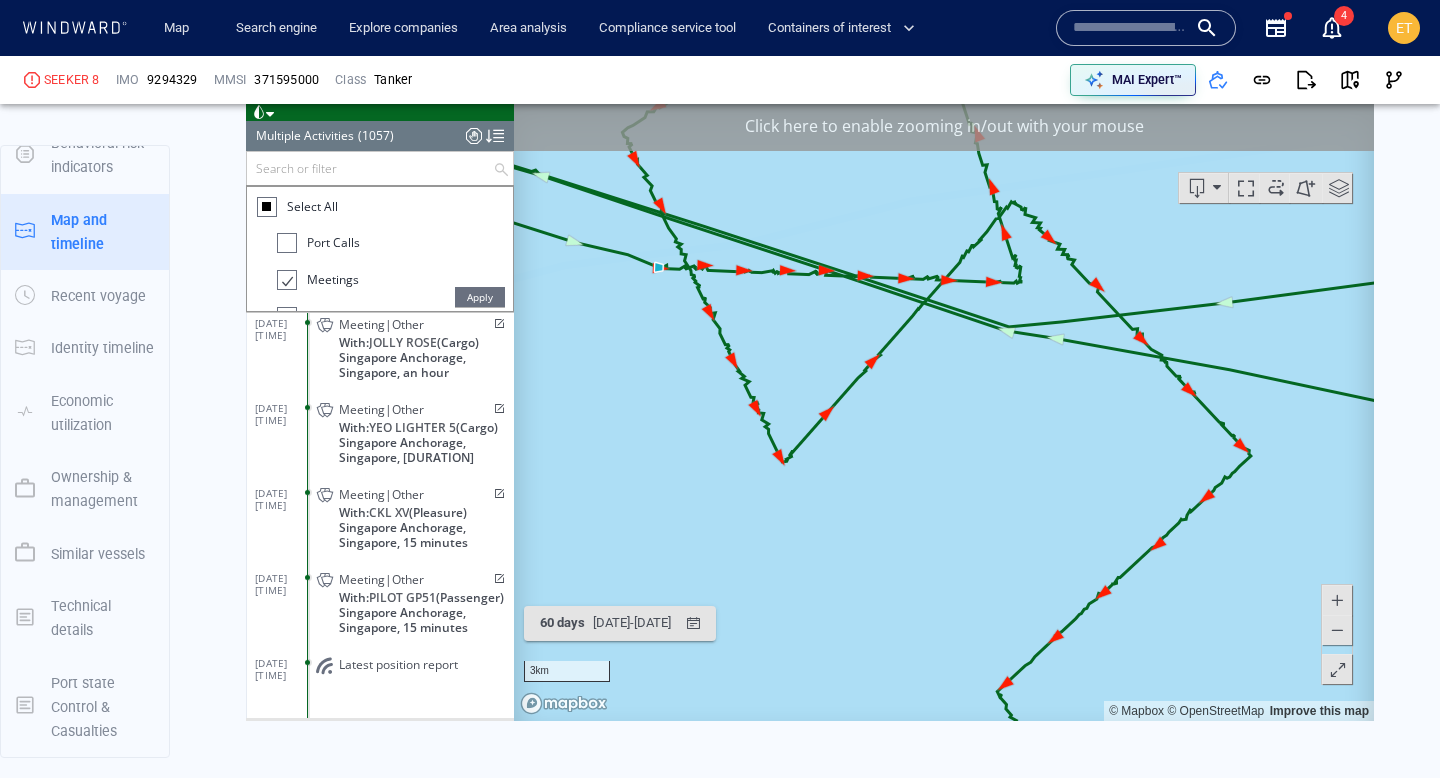 scroll, scrollTop: 1037, scrollLeft: 0, axis: vertical 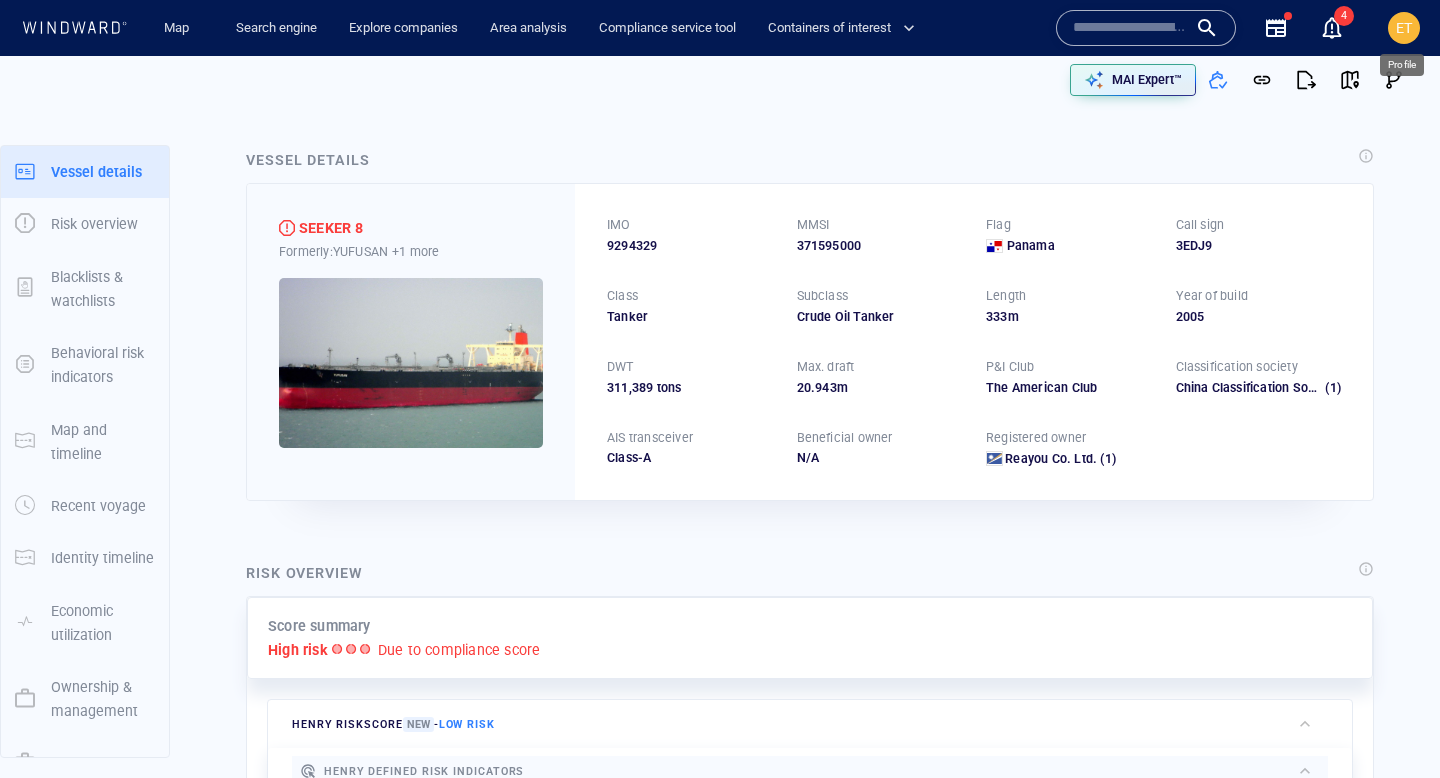 click on "ET" at bounding box center [1404, 28] 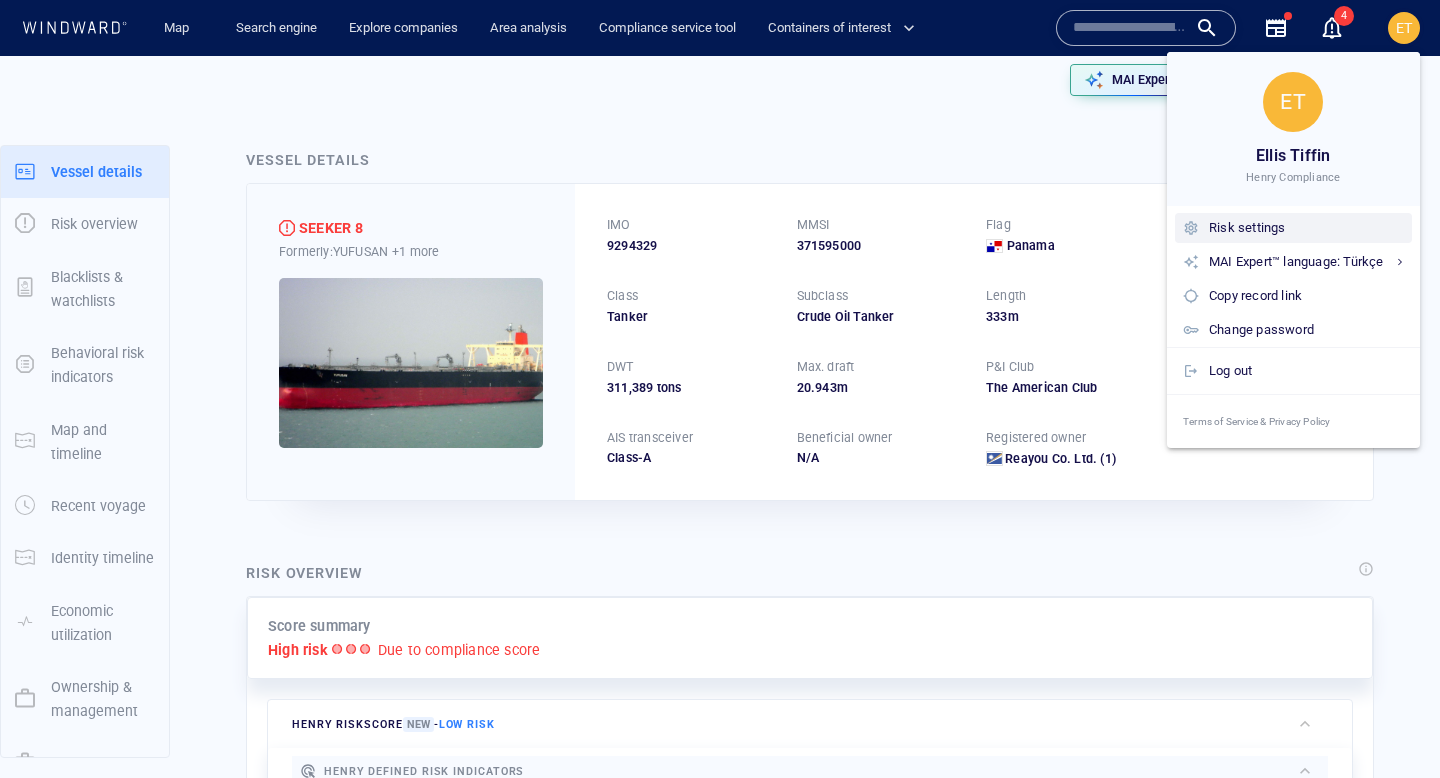 click on "Risk settings" at bounding box center (1306, 228) 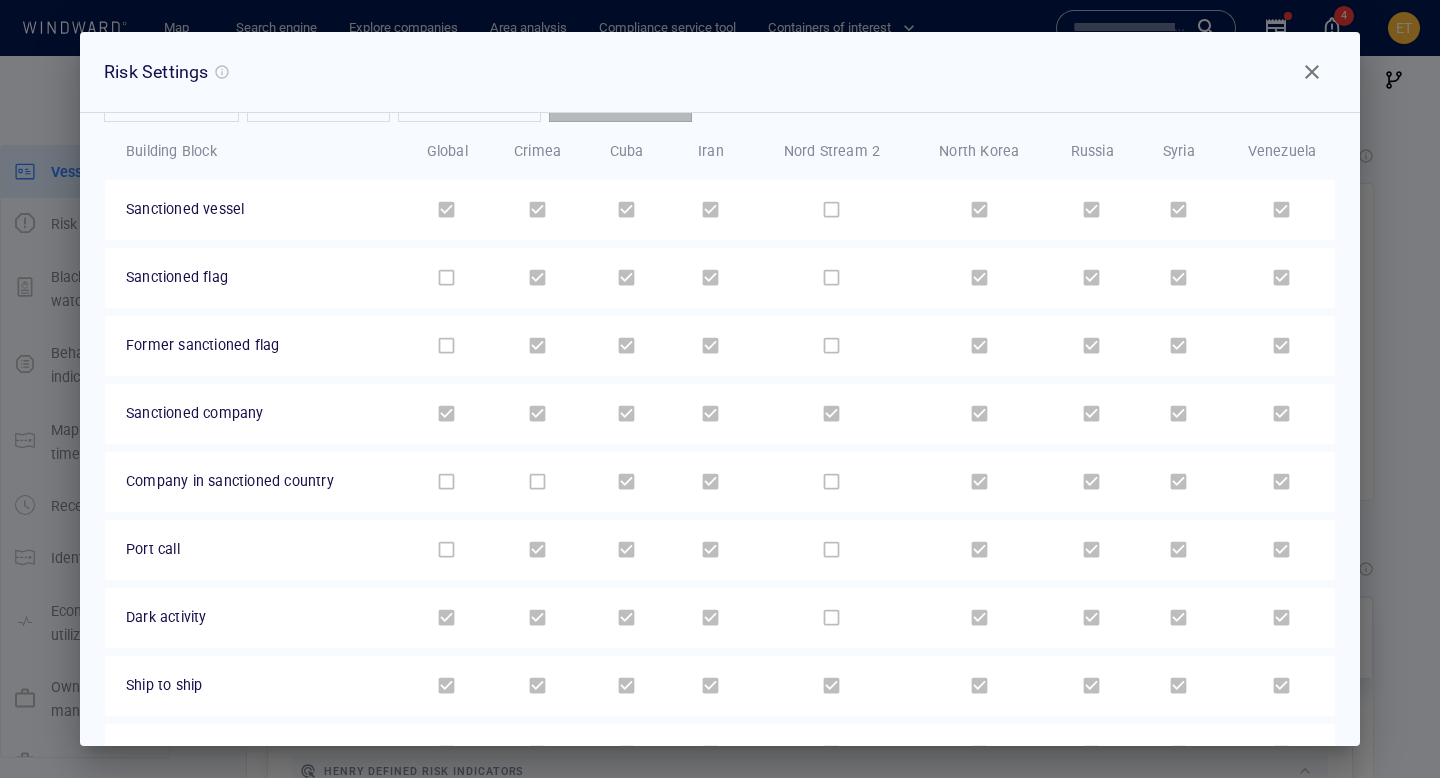 scroll, scrollTop: 86, scrollLeft: 0, axis: vertical 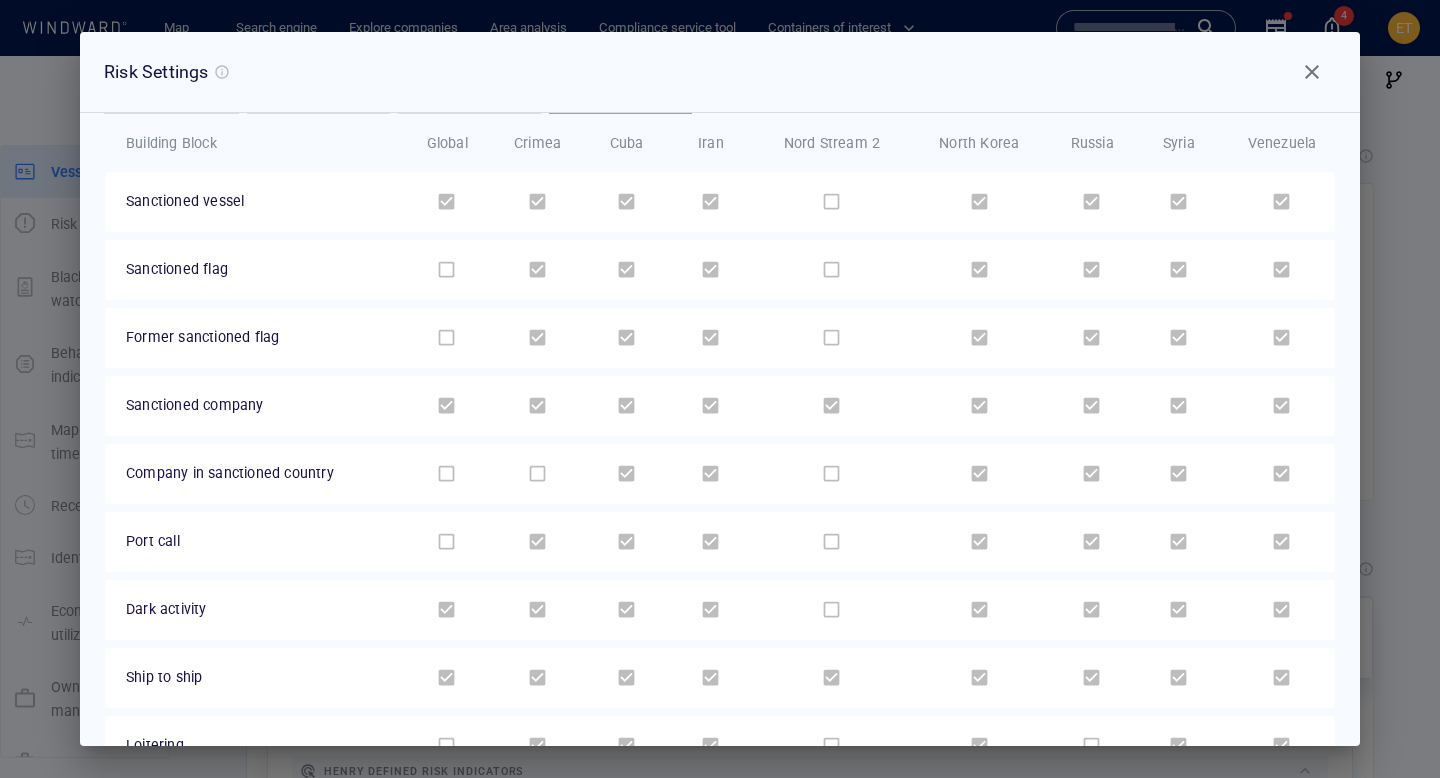 click at bounding box center (1312, 72) 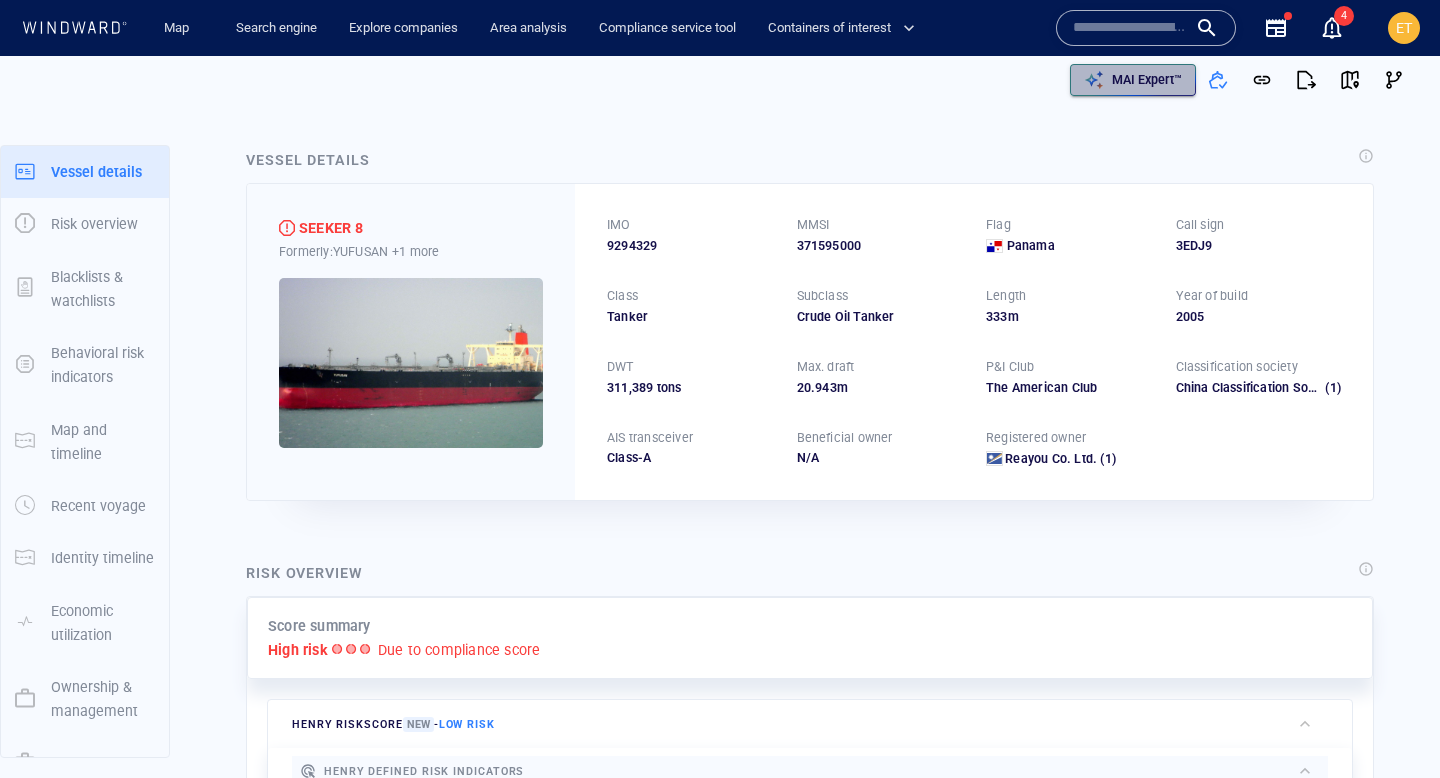 click on "MAI Expert™" at bounding box center [1147, 80] 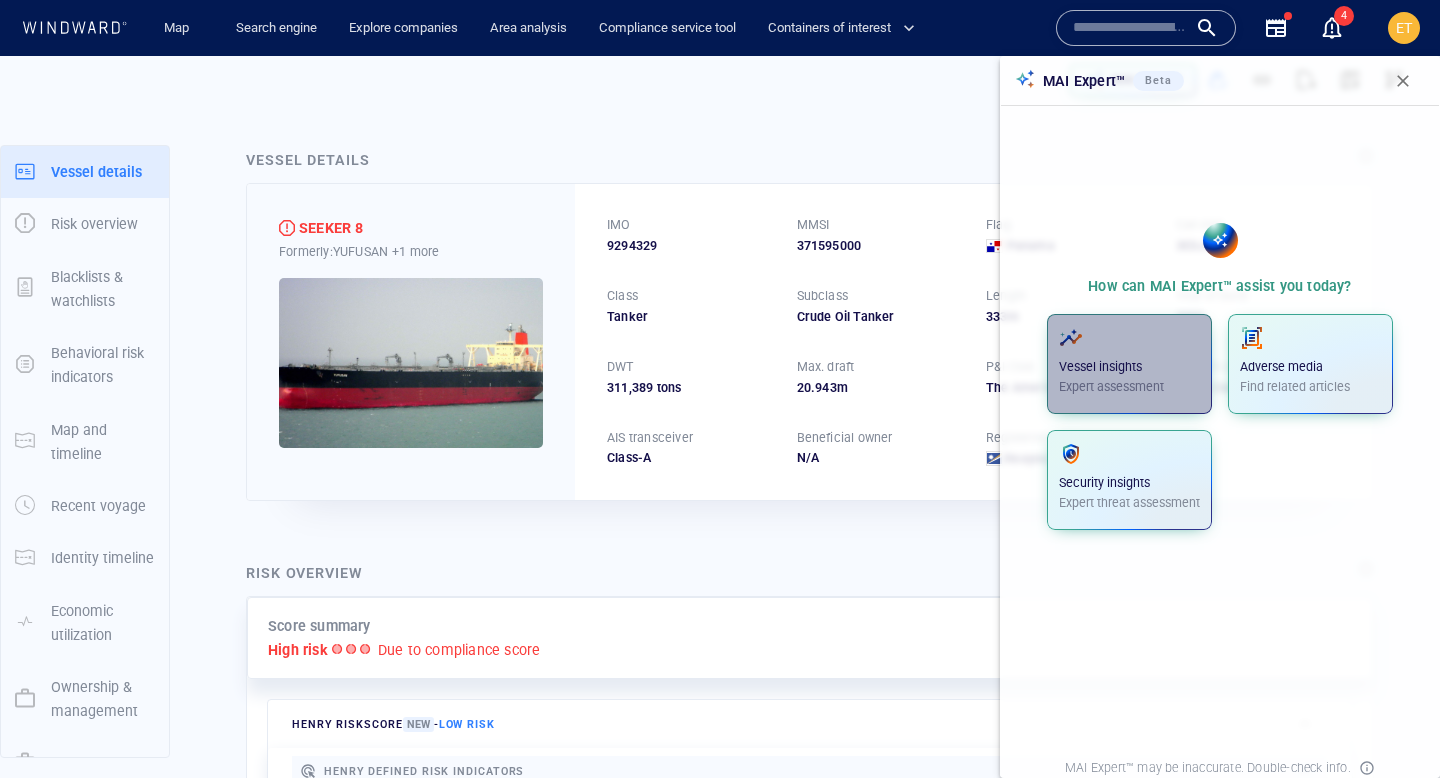 click on "Vessel insights Expert assessment" at bounding box center [1129, 361] 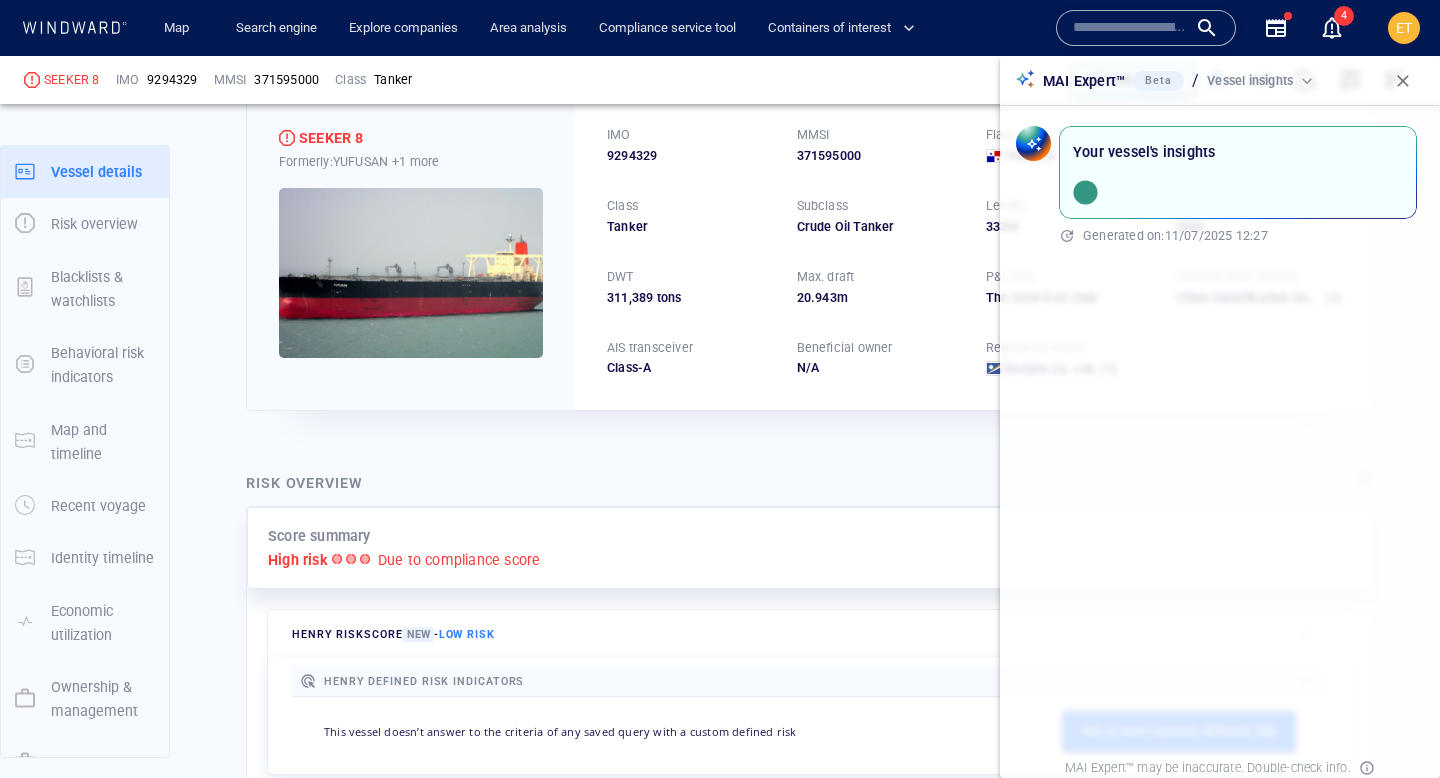 scroll, scrollTop: 88, scrollLeft: 0, axis: vertical 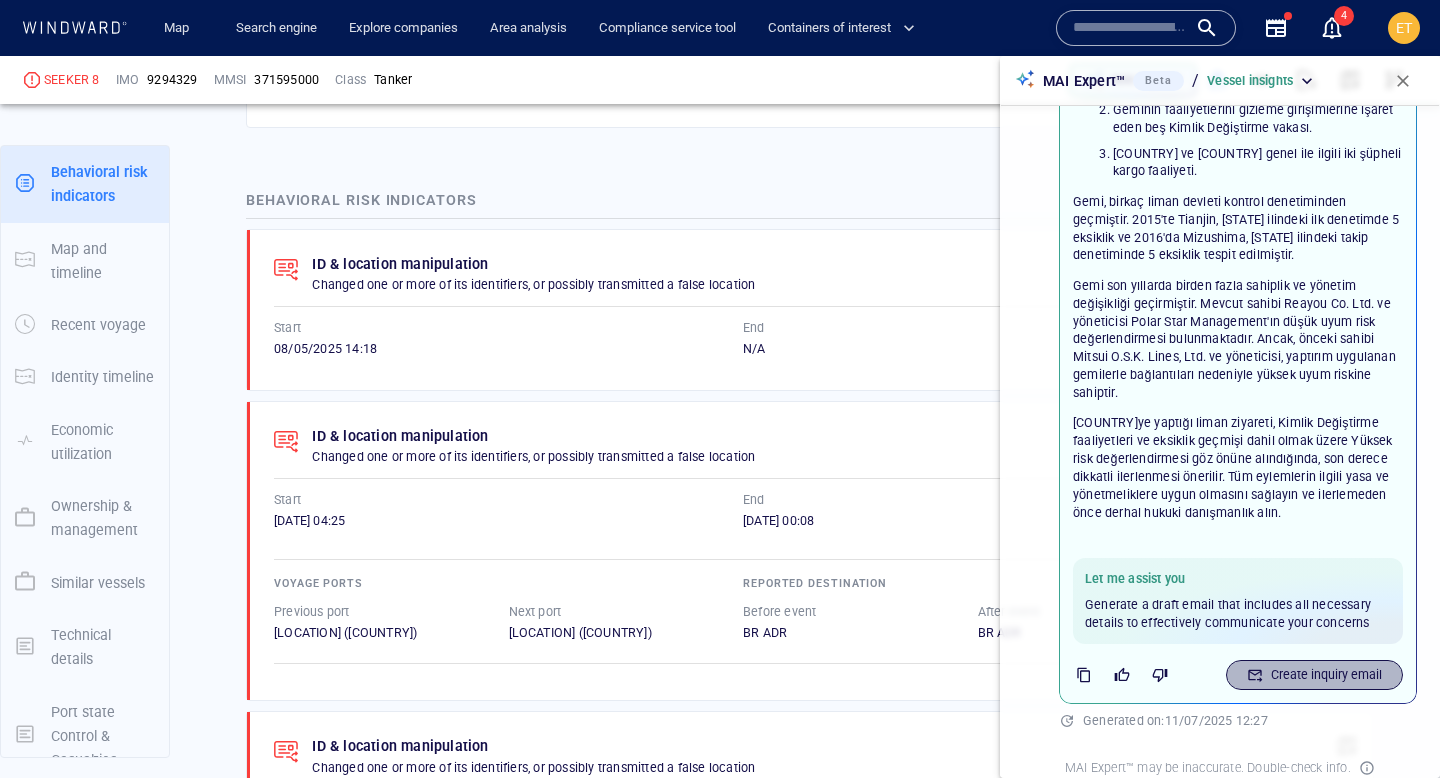 click on "Create inquiry email" at bounding box center [1326, 675] 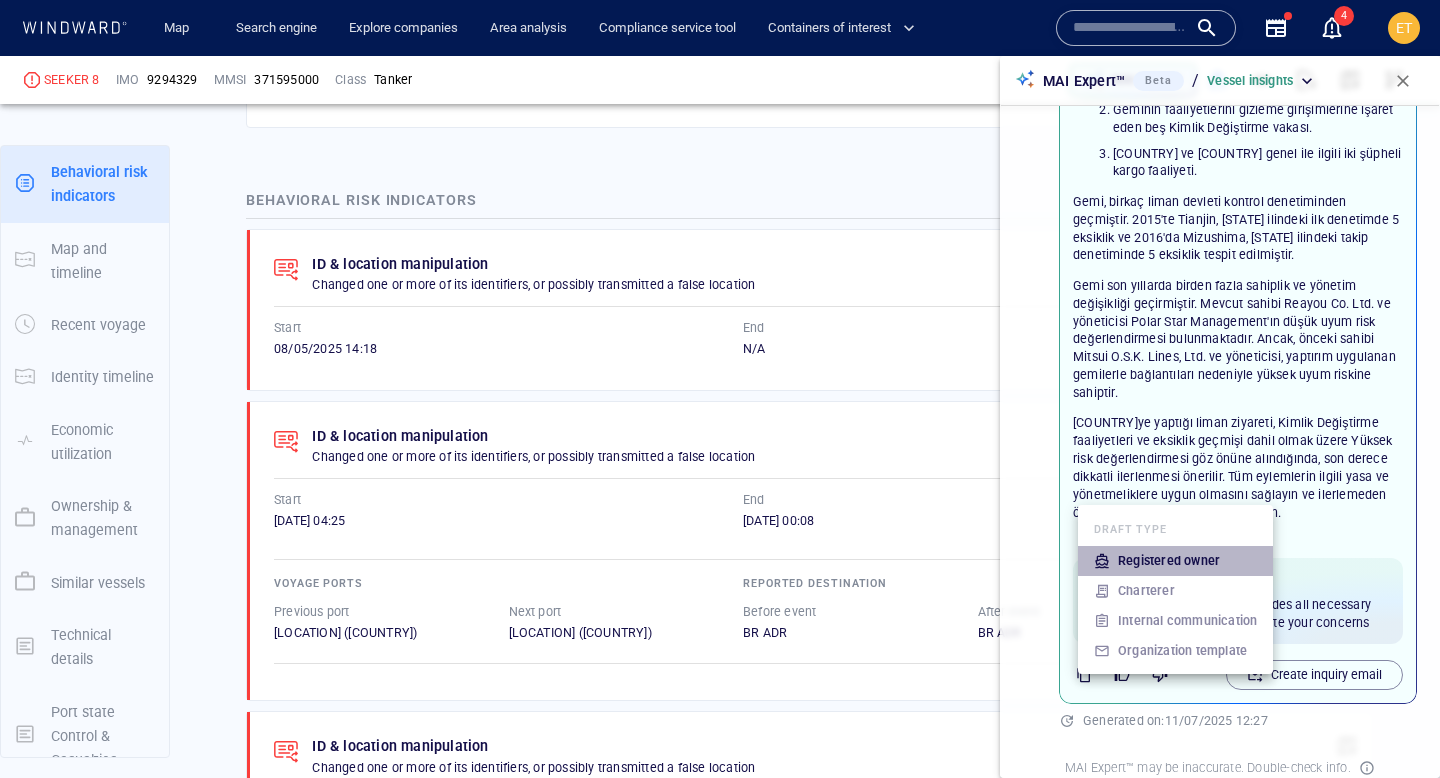 click on "Registered owner" at bounding box center (1169, 561) 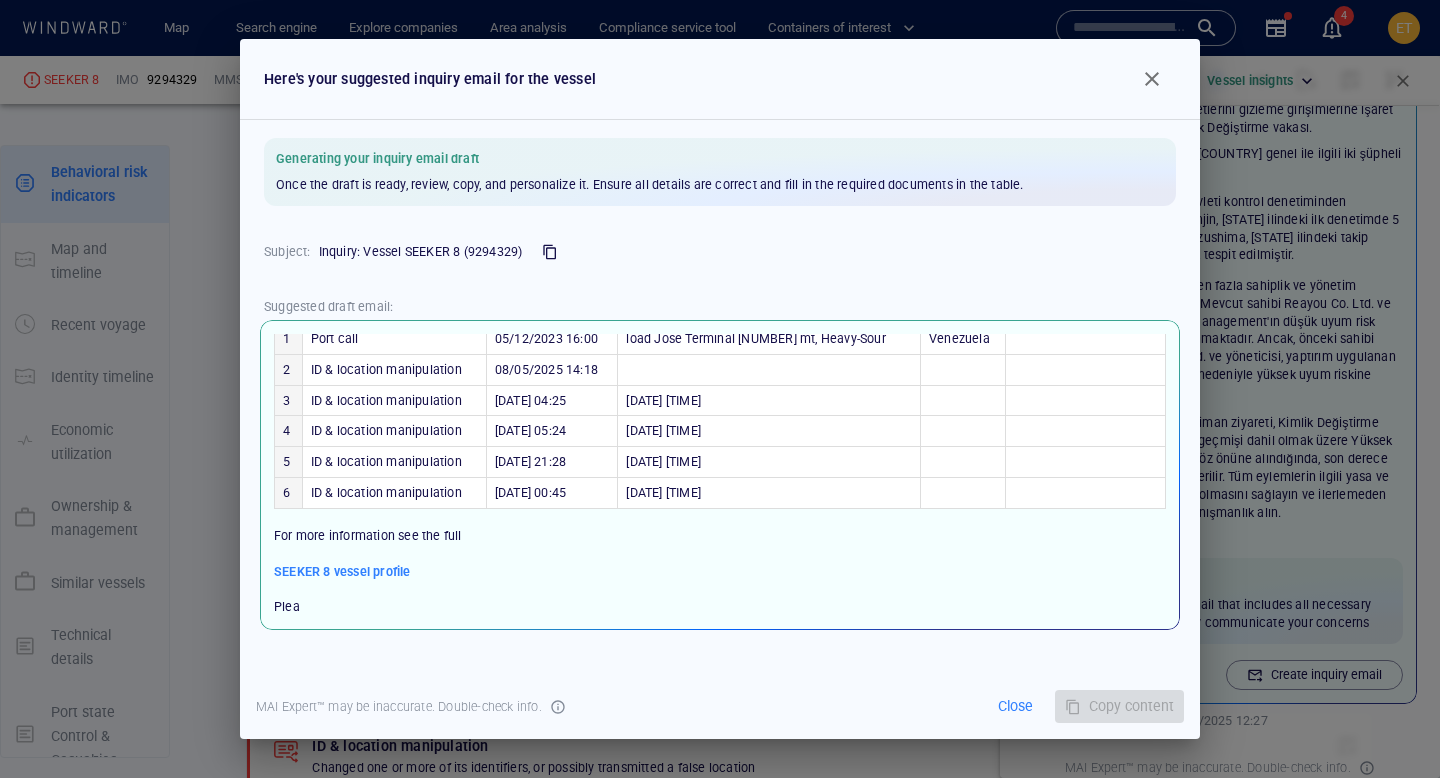 scroll, scrollTop: 172, scrollLeft: 0, axis: vertical 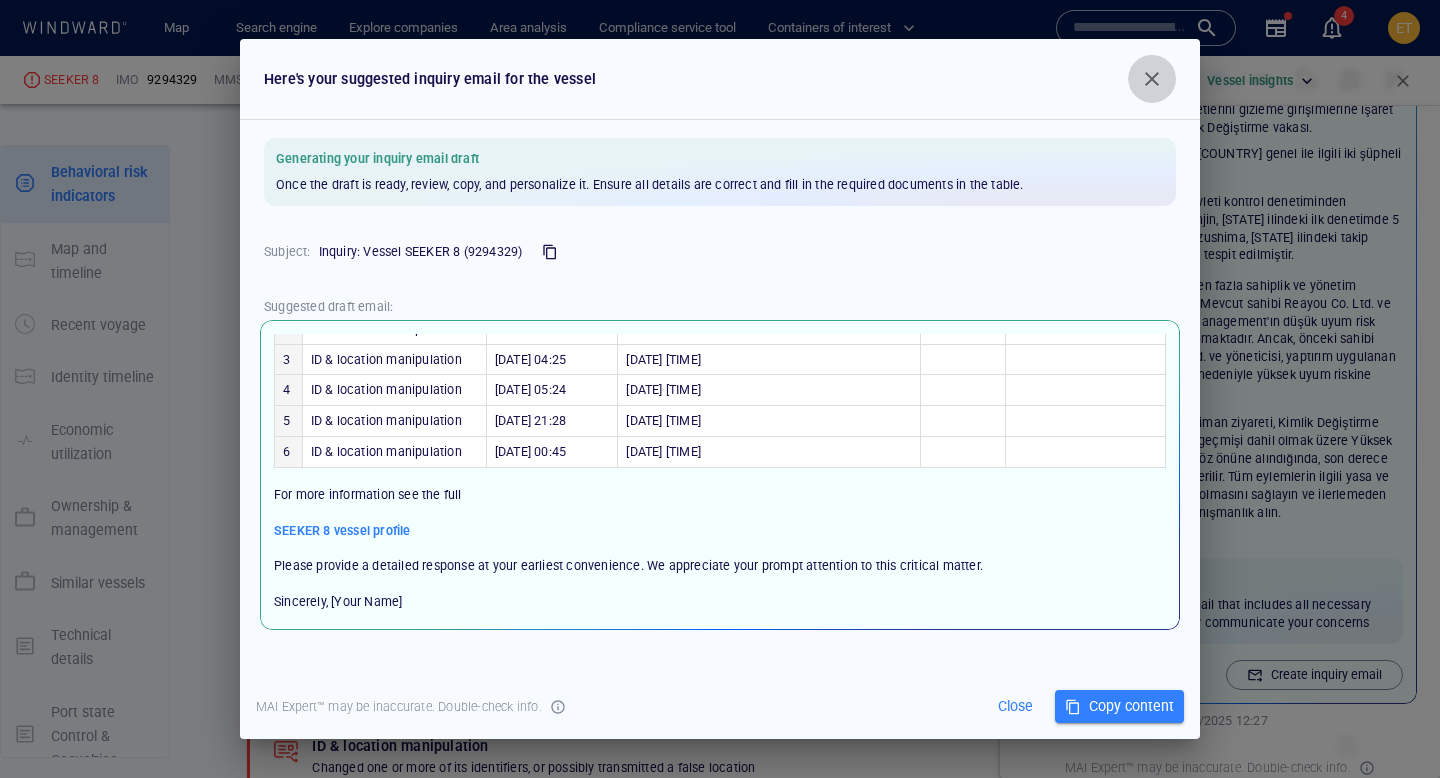 click at bounding box center [1152, 79] 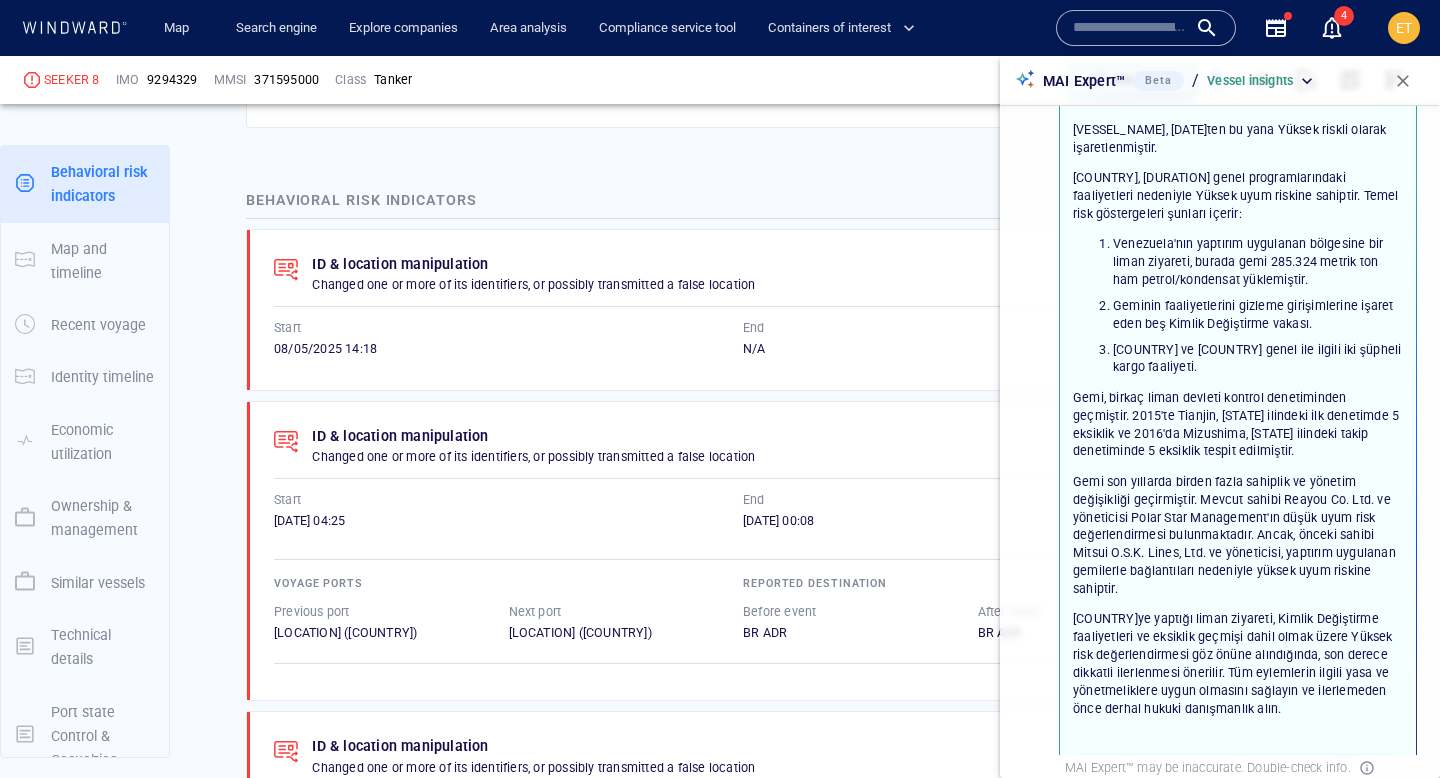 scroll, scrollTop: 0, scrollLeft: 0, axis: both 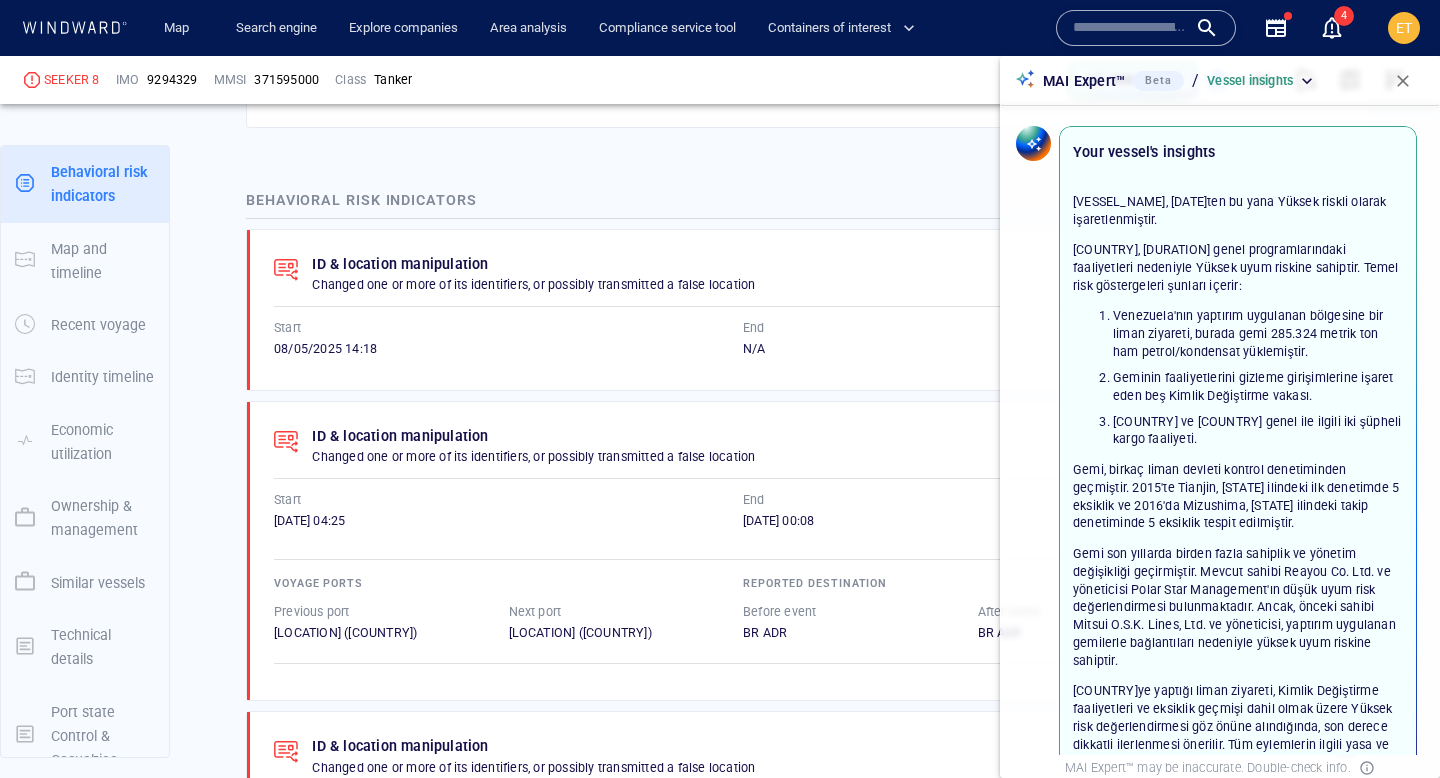 click at bounding box center [1403, 81] 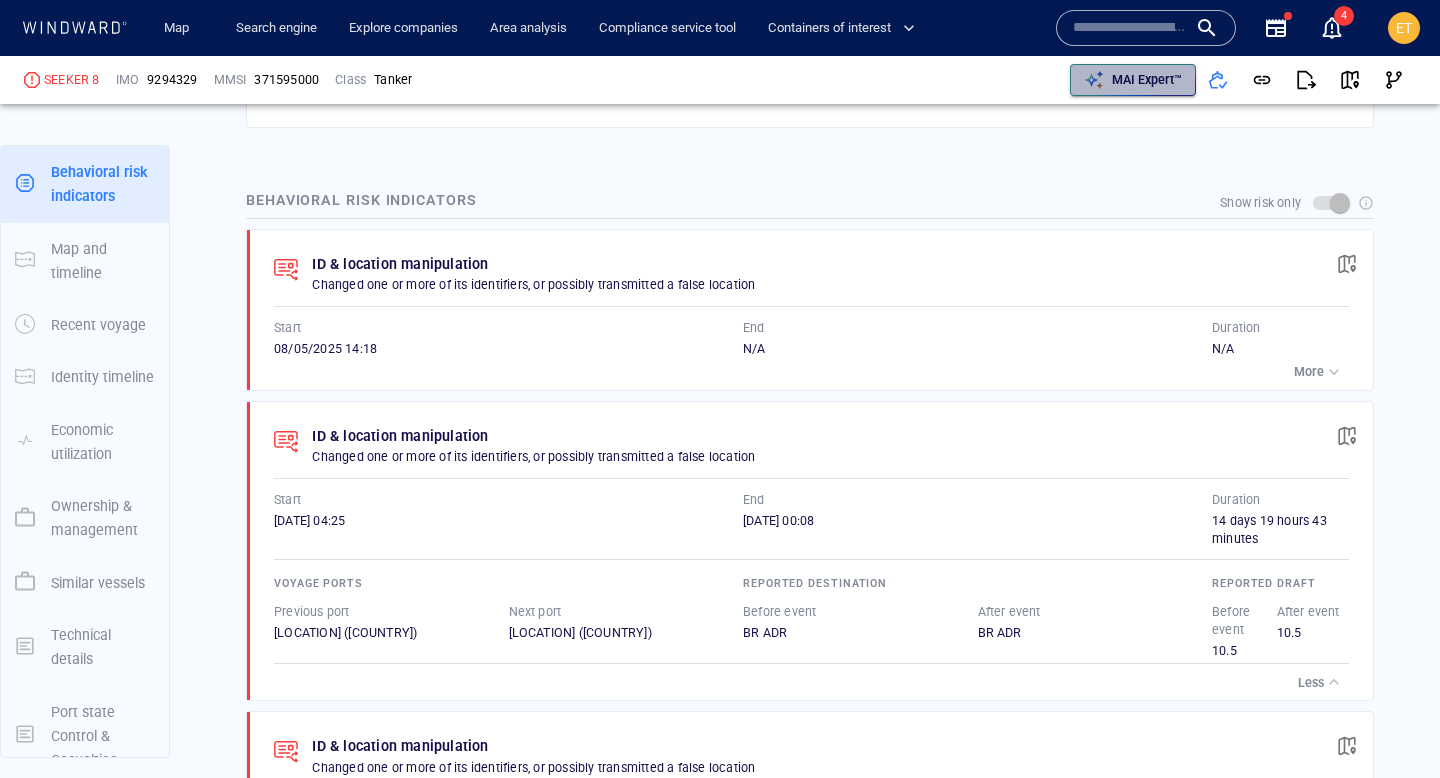 click on "MAI Expert™" at bounding box center [1147, 80] 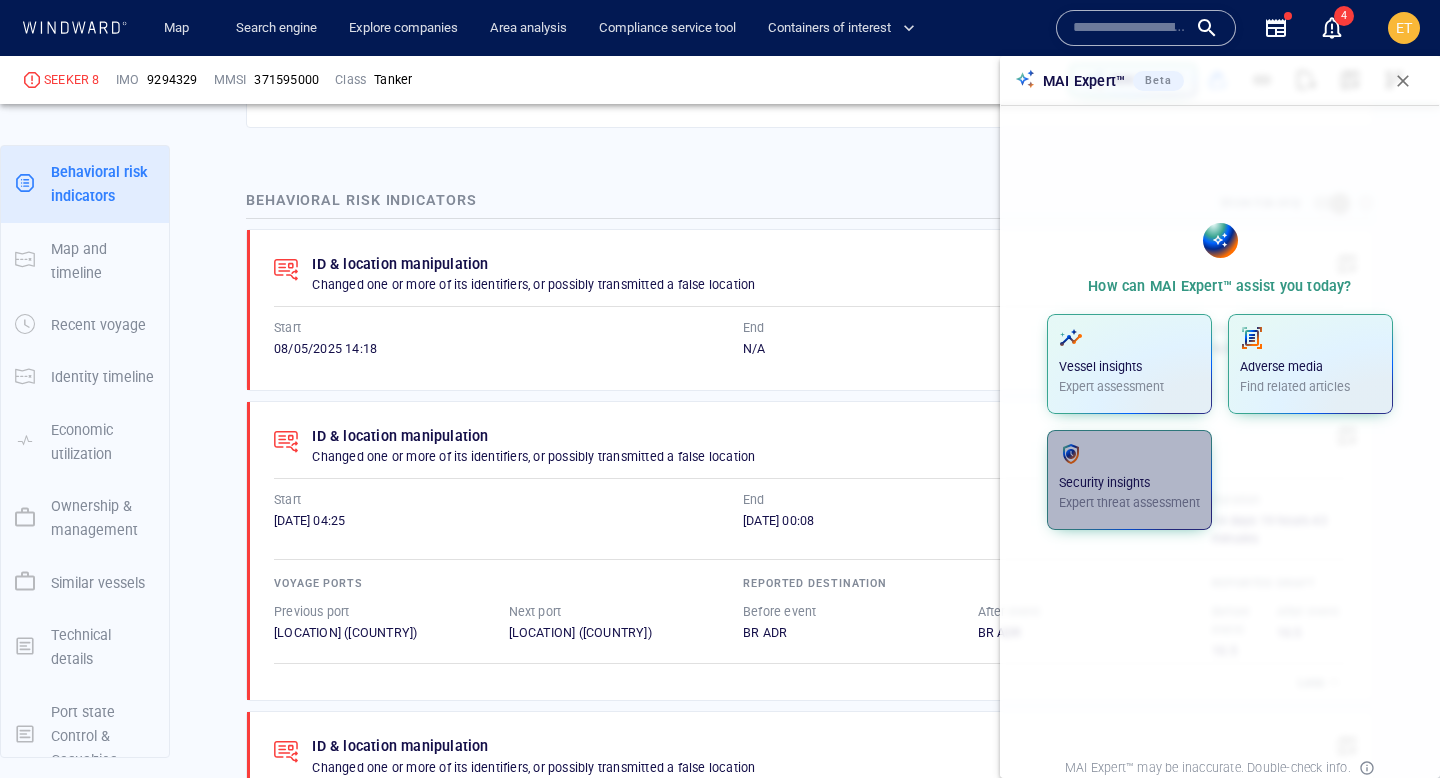 click on "Security insights" at bounding box center (1129, 483) 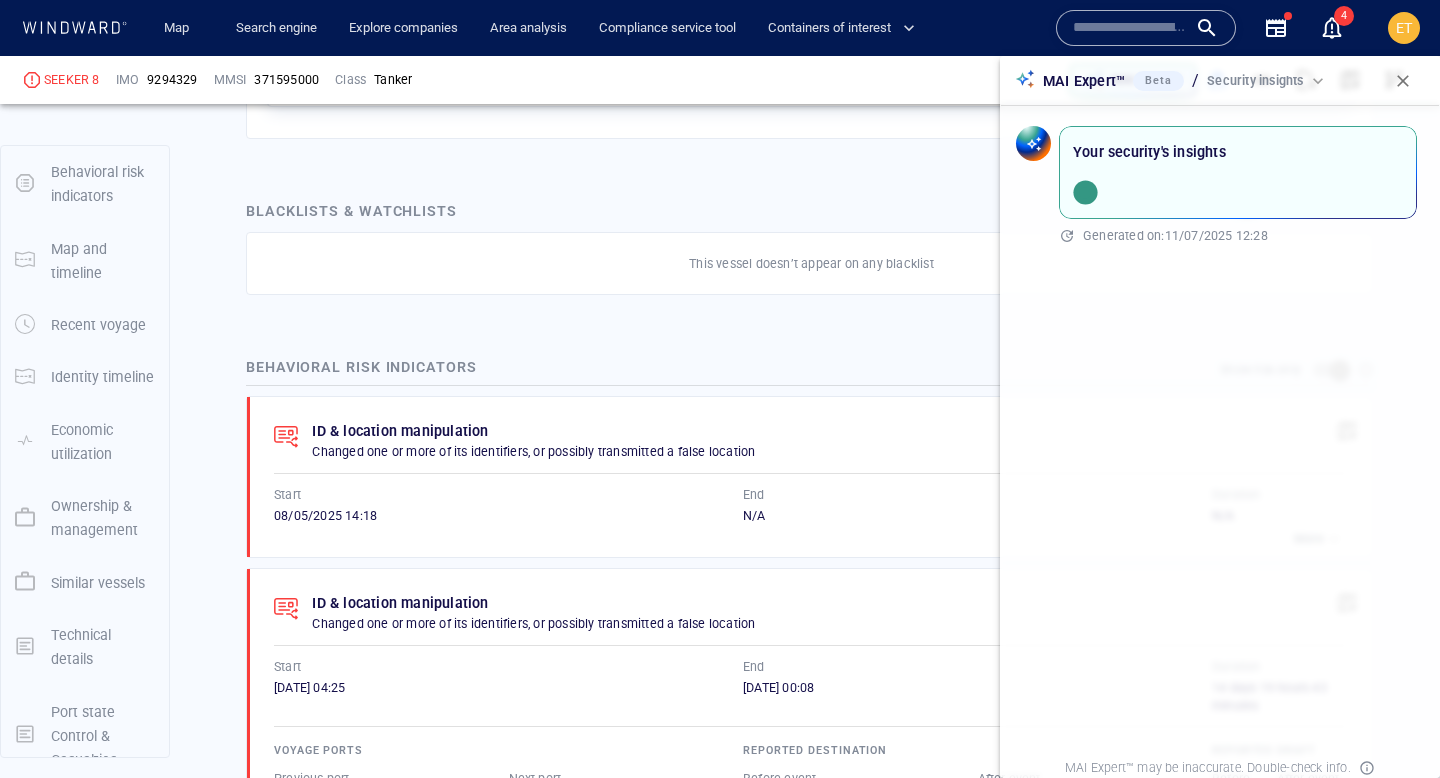 scroll, scrollTop: 988, scrollLeft: 0, axis: vertical 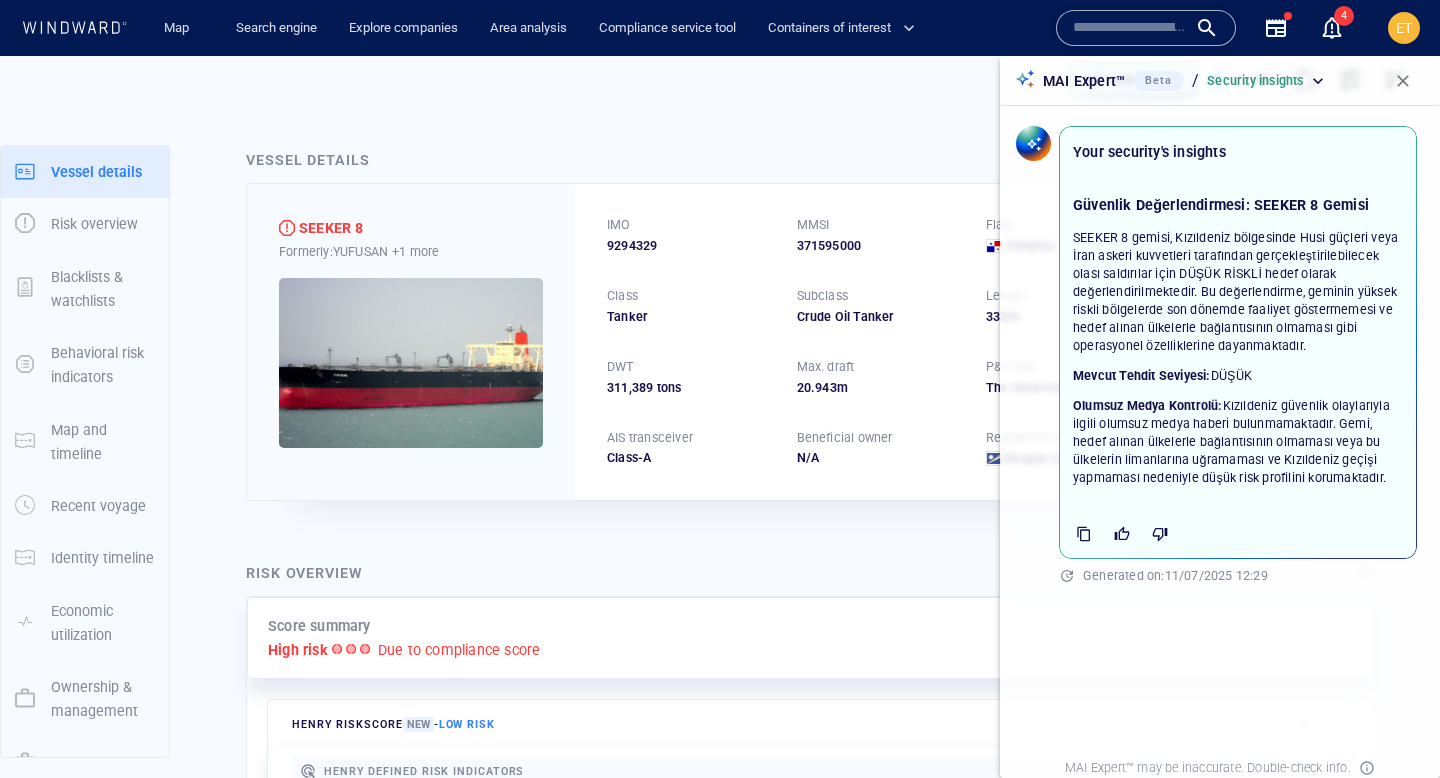 click at bounding box center [1403, 81] 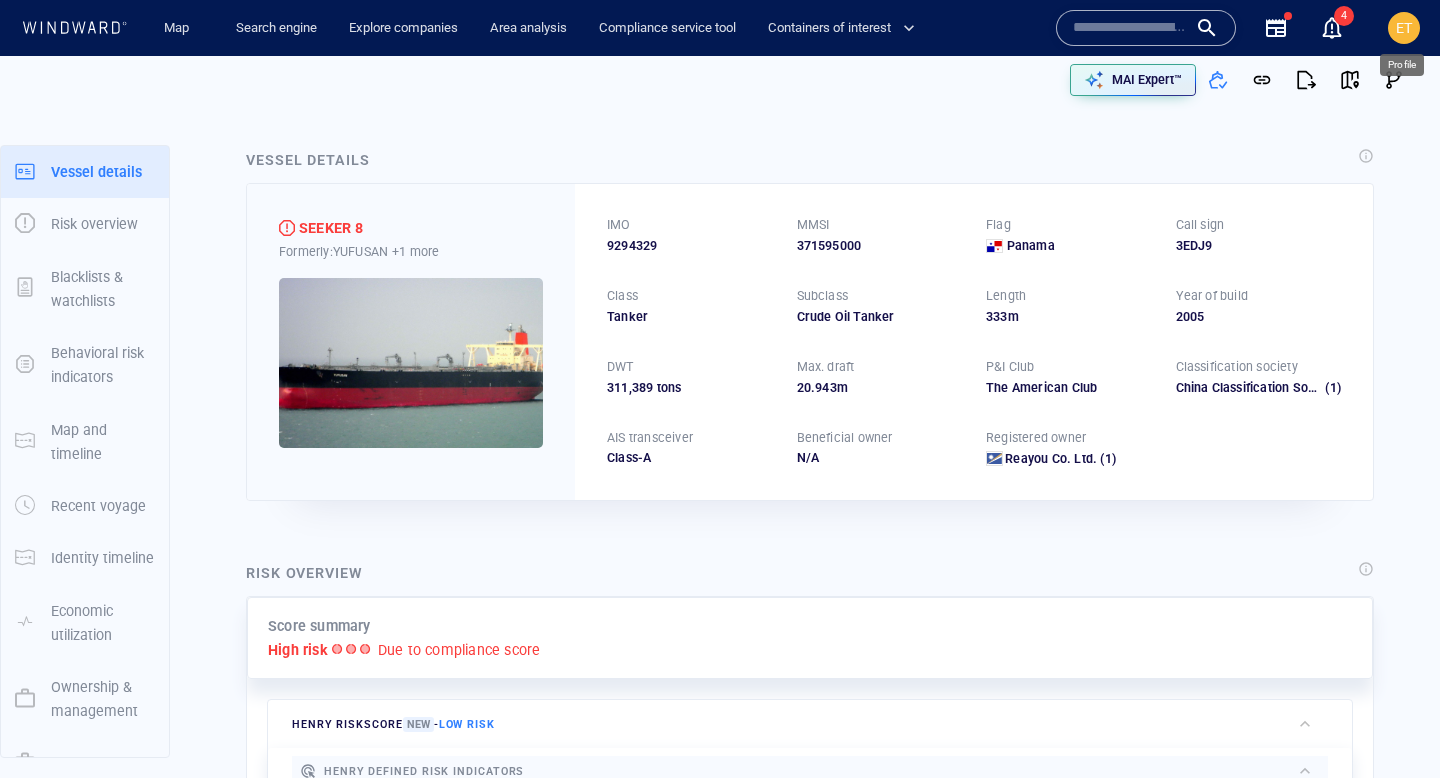 click on "ET" at bounding box center [1404, 28] 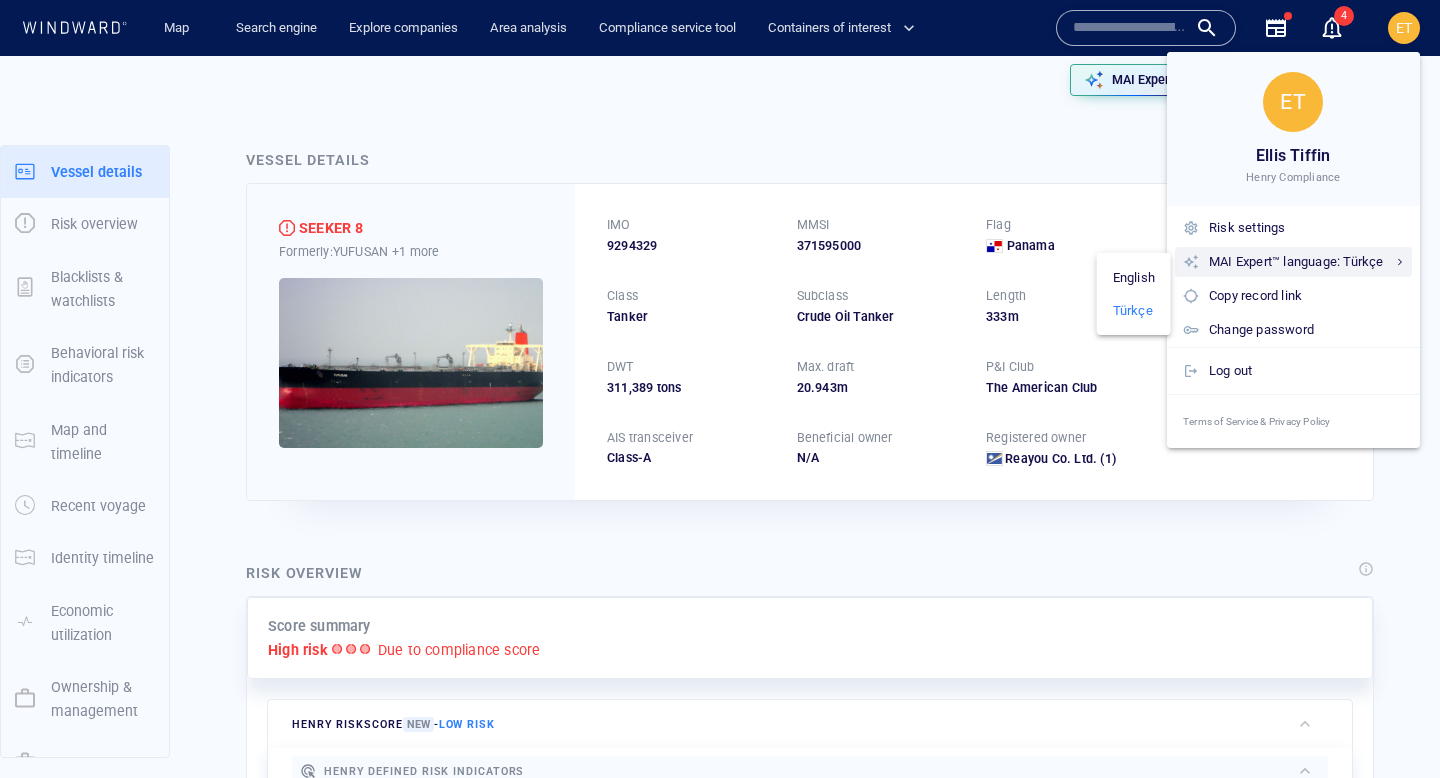click at bounding box center [1394, 262] 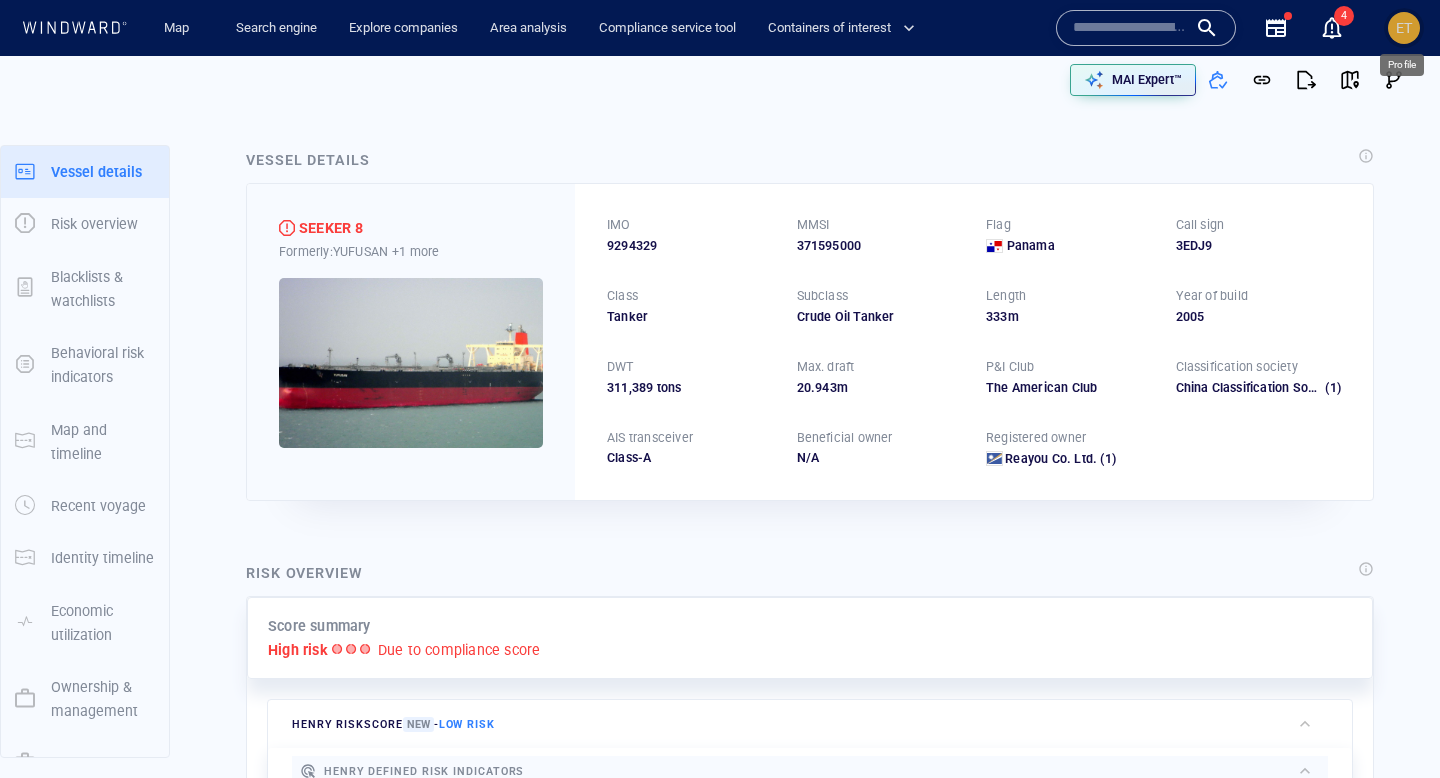click on "ET" at bounding box center [1404, 28] 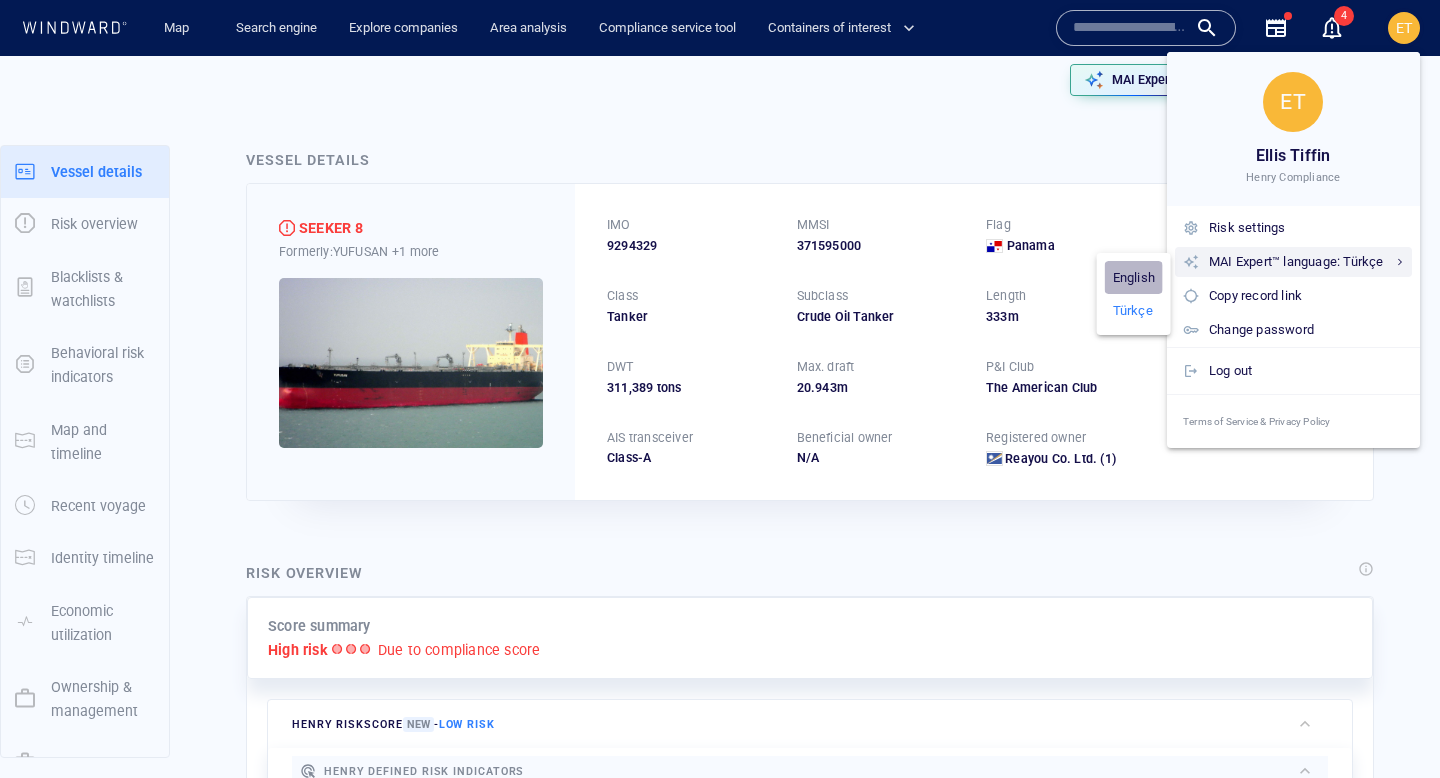 click on "English" at bounding box center [1134, 277] 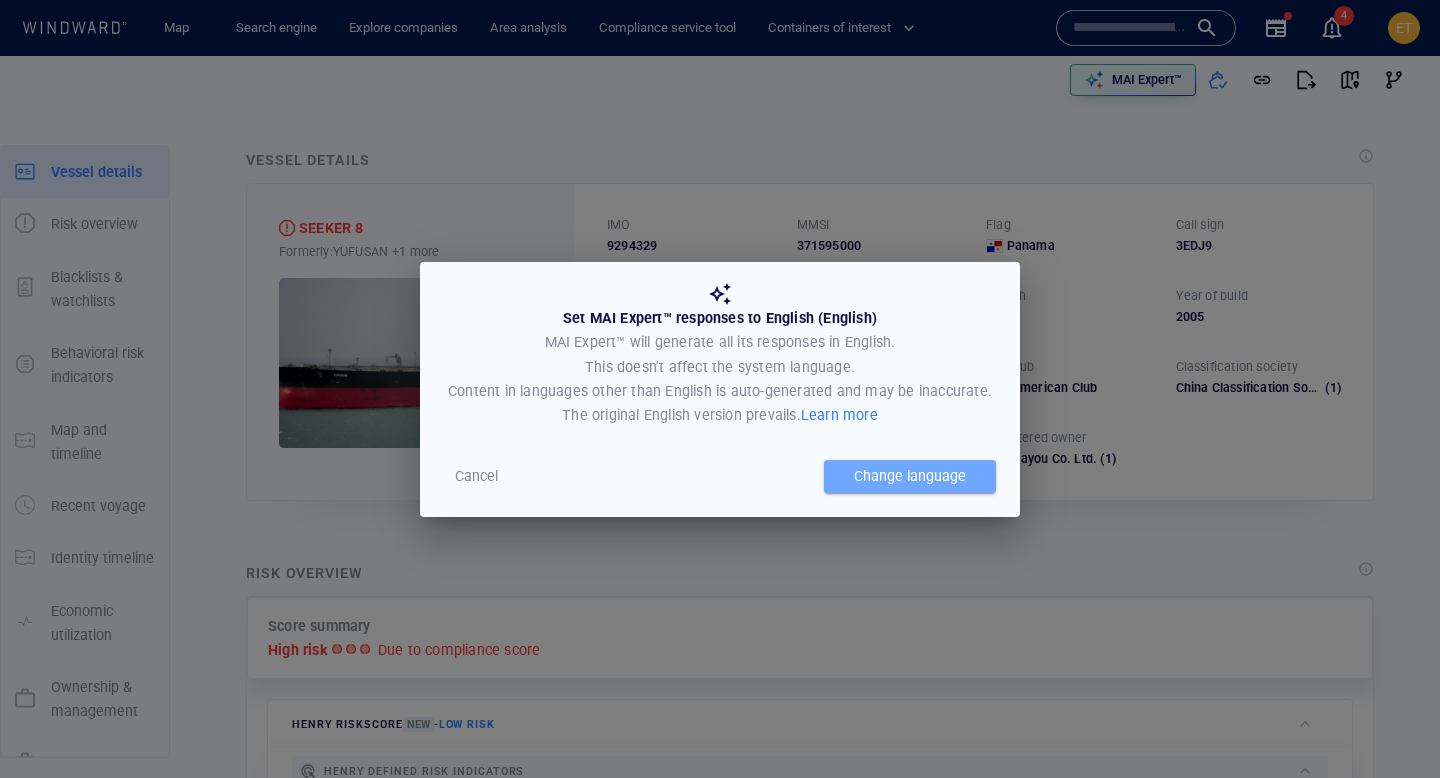 click on "Change language" at bounding box center (910, 476) 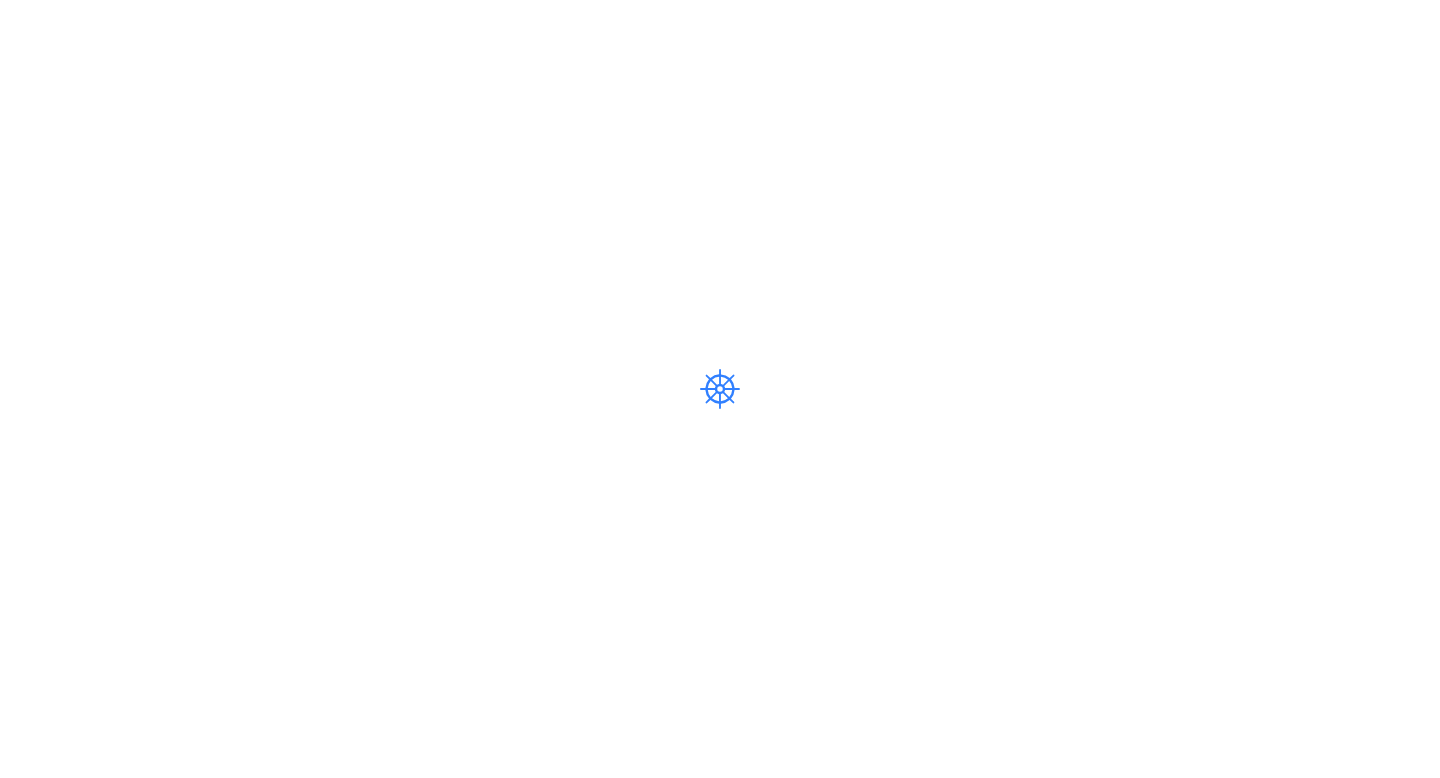 scroll, scrollTop: 0, scrollLeft: 0, axis: both 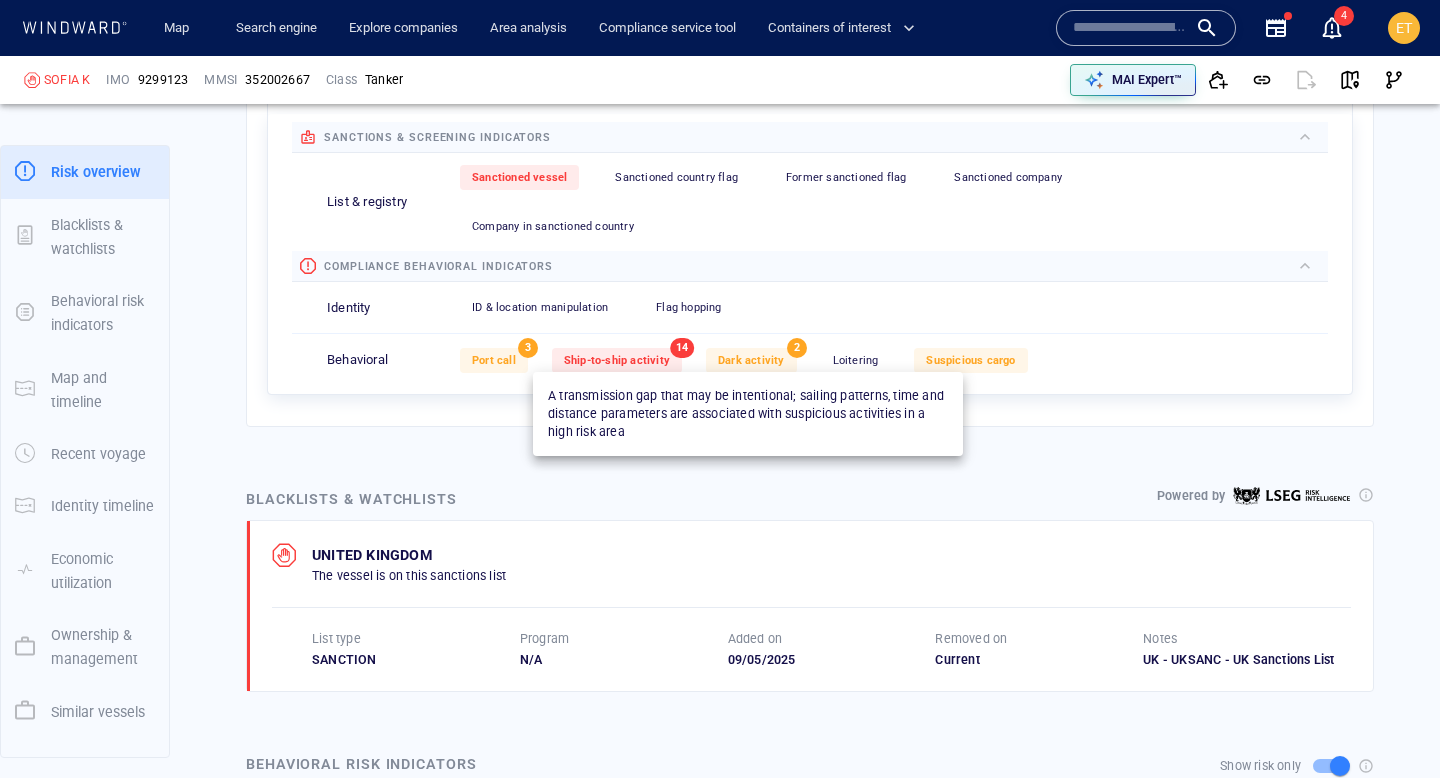 click on "Dark activity" at bounding box center (751, 360) 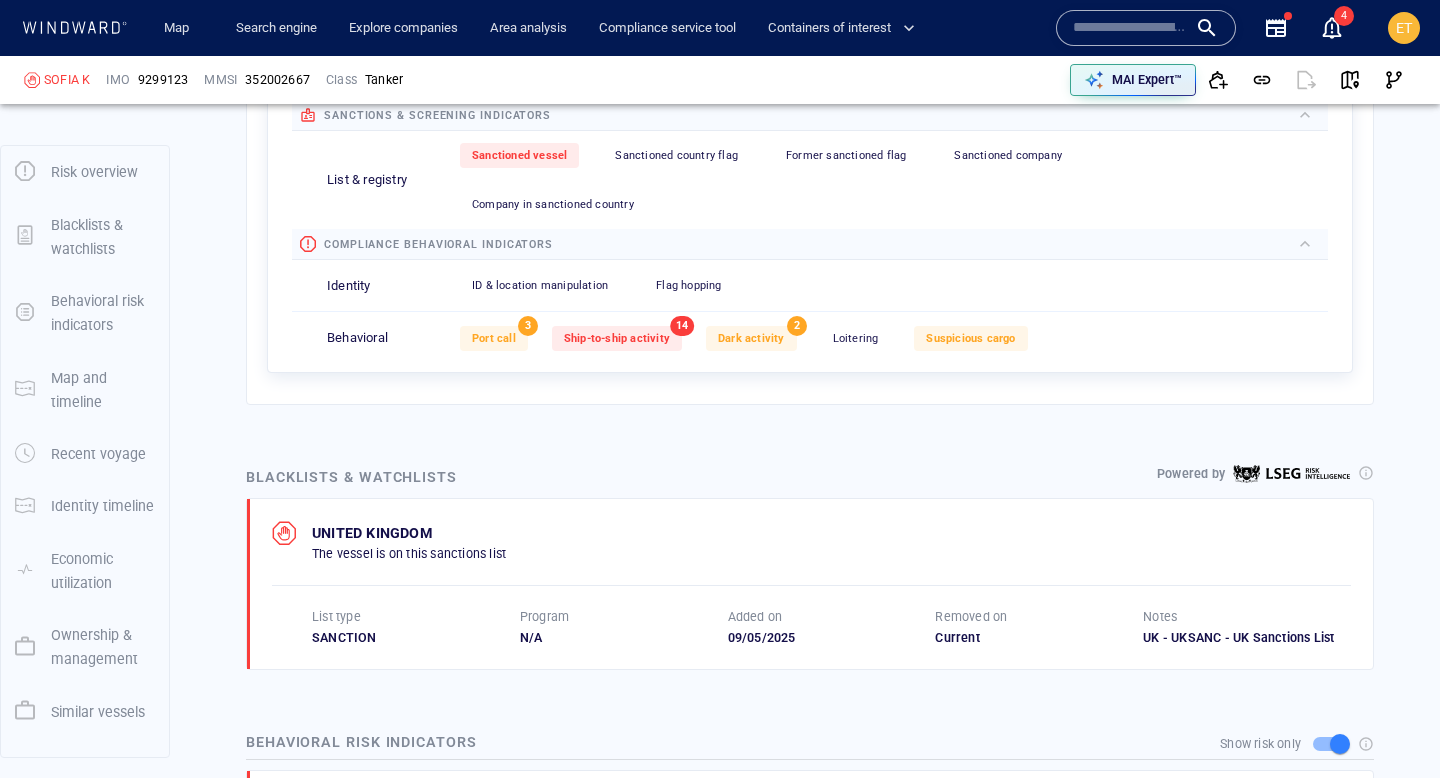 scroll, scrollTop: 794, scrollLeft: 0, axis: vertical 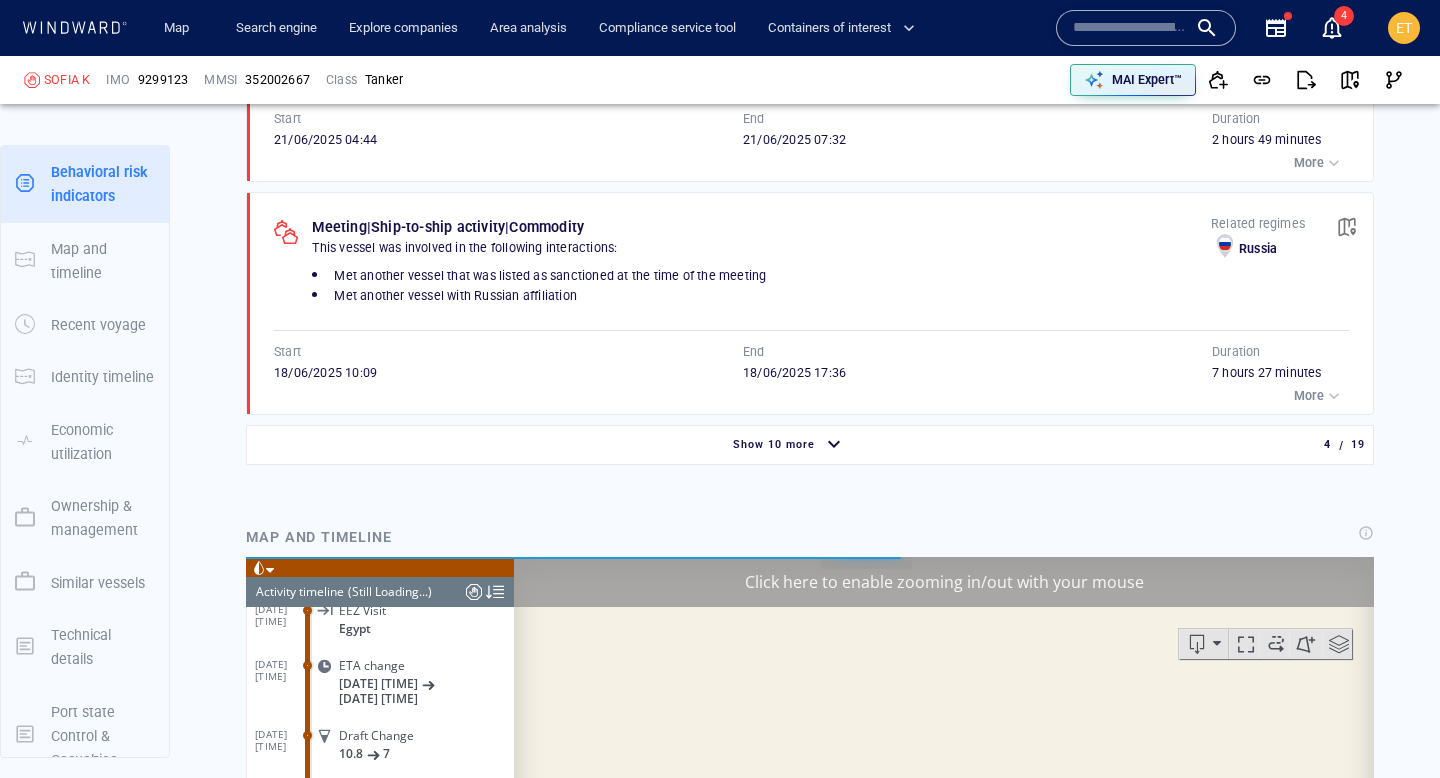 click on "Show 10 more" at bounding box center (774, 444) 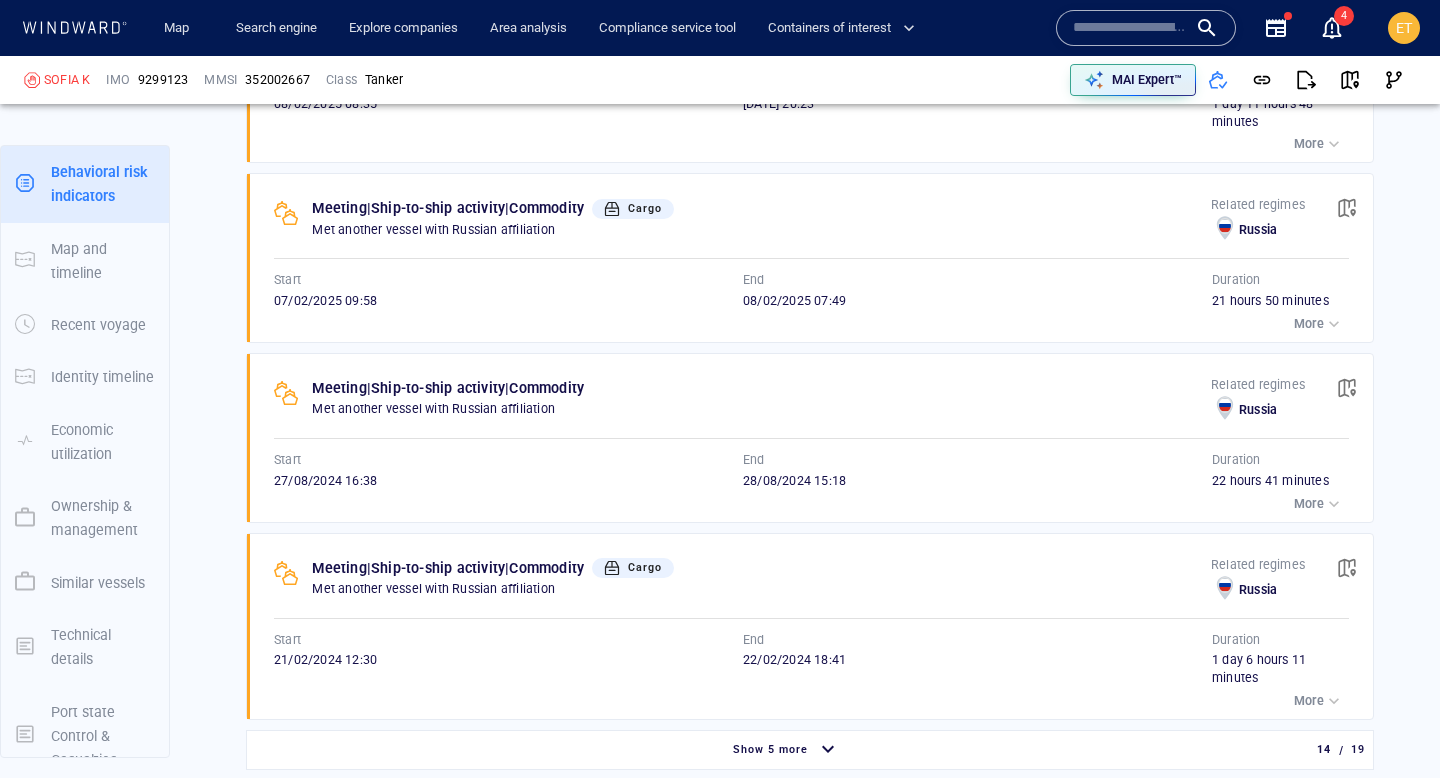 scroll, scrollTop: 3537, scrollLeft: 0, axis: vertical 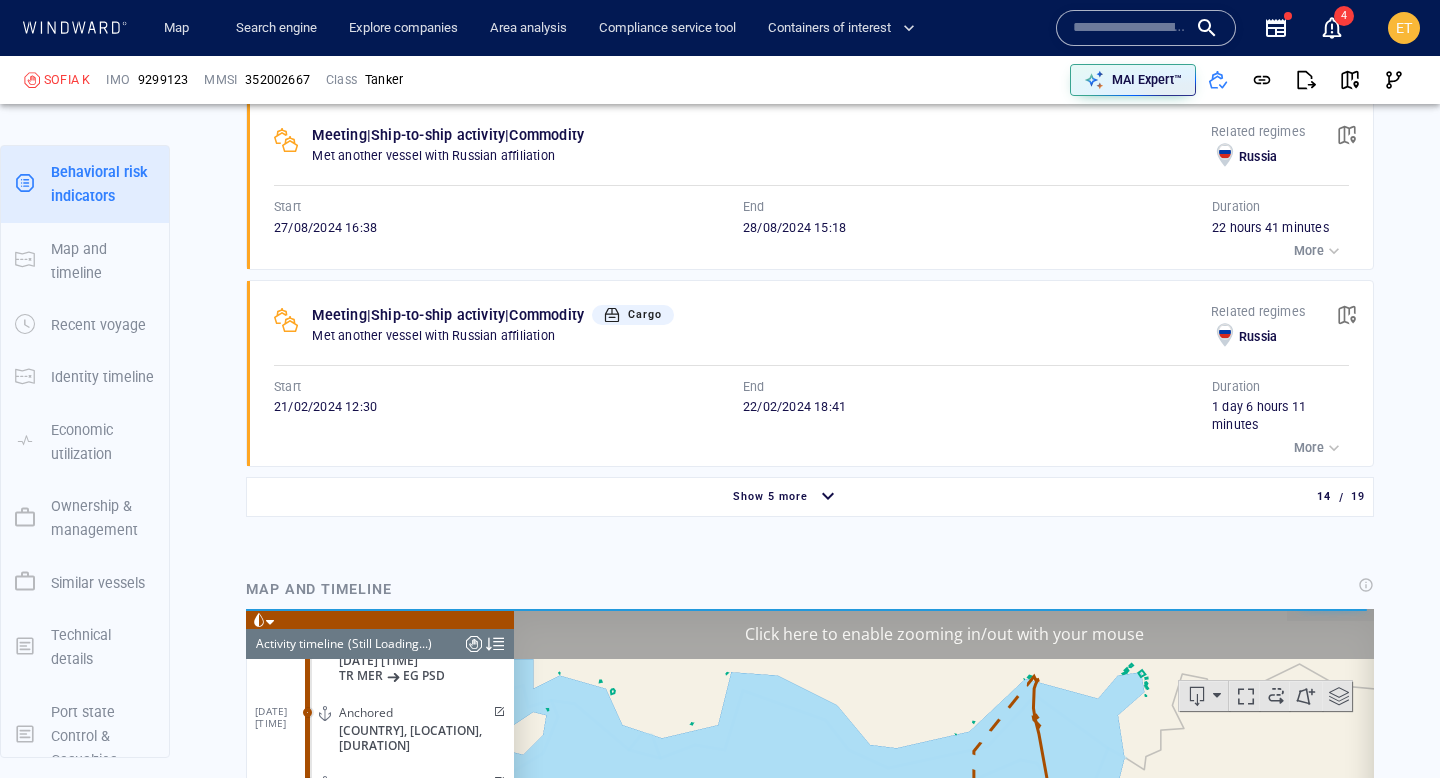 click on "Show 5 more" at bounding box center (770, 496) 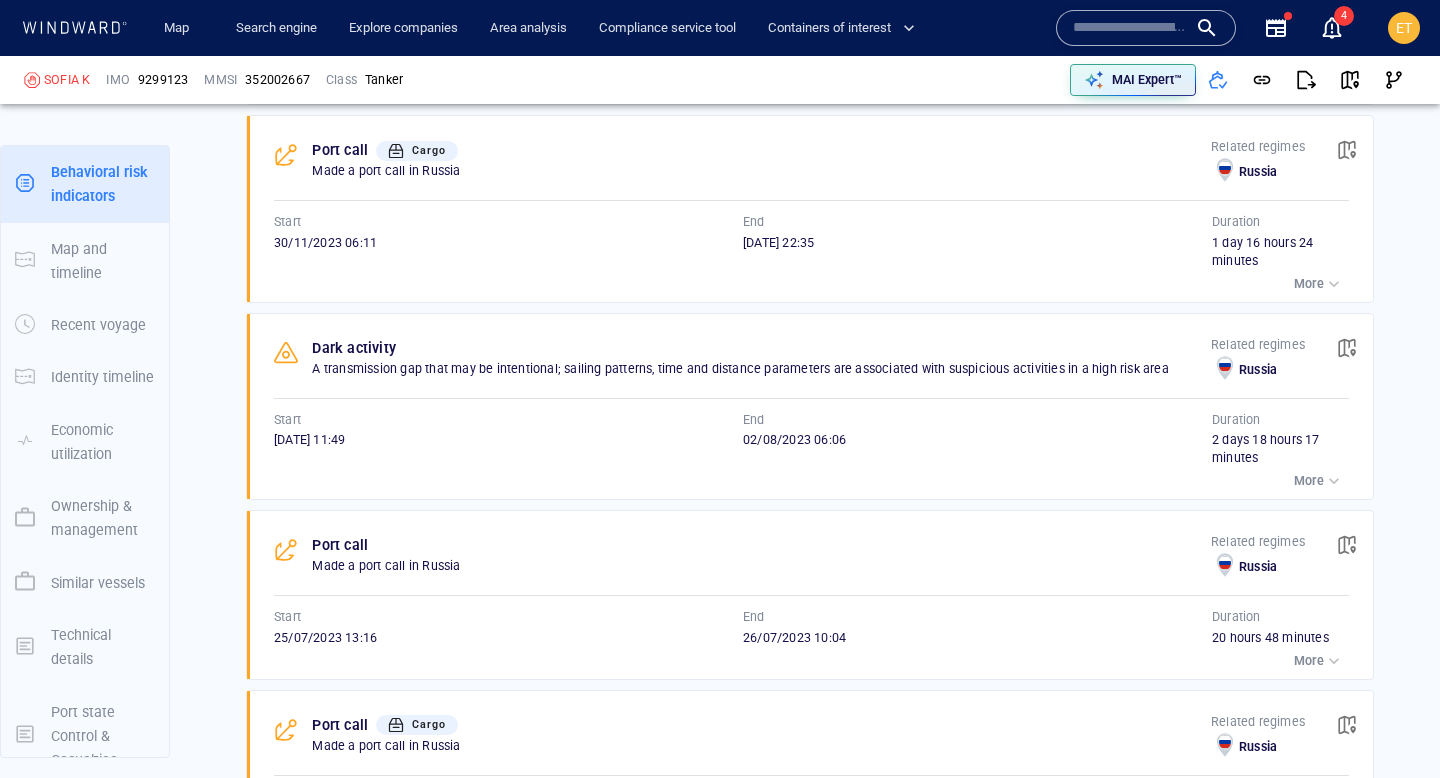 scroll, scrollTop: 4101, scrollLeft: 0, axis: vertical 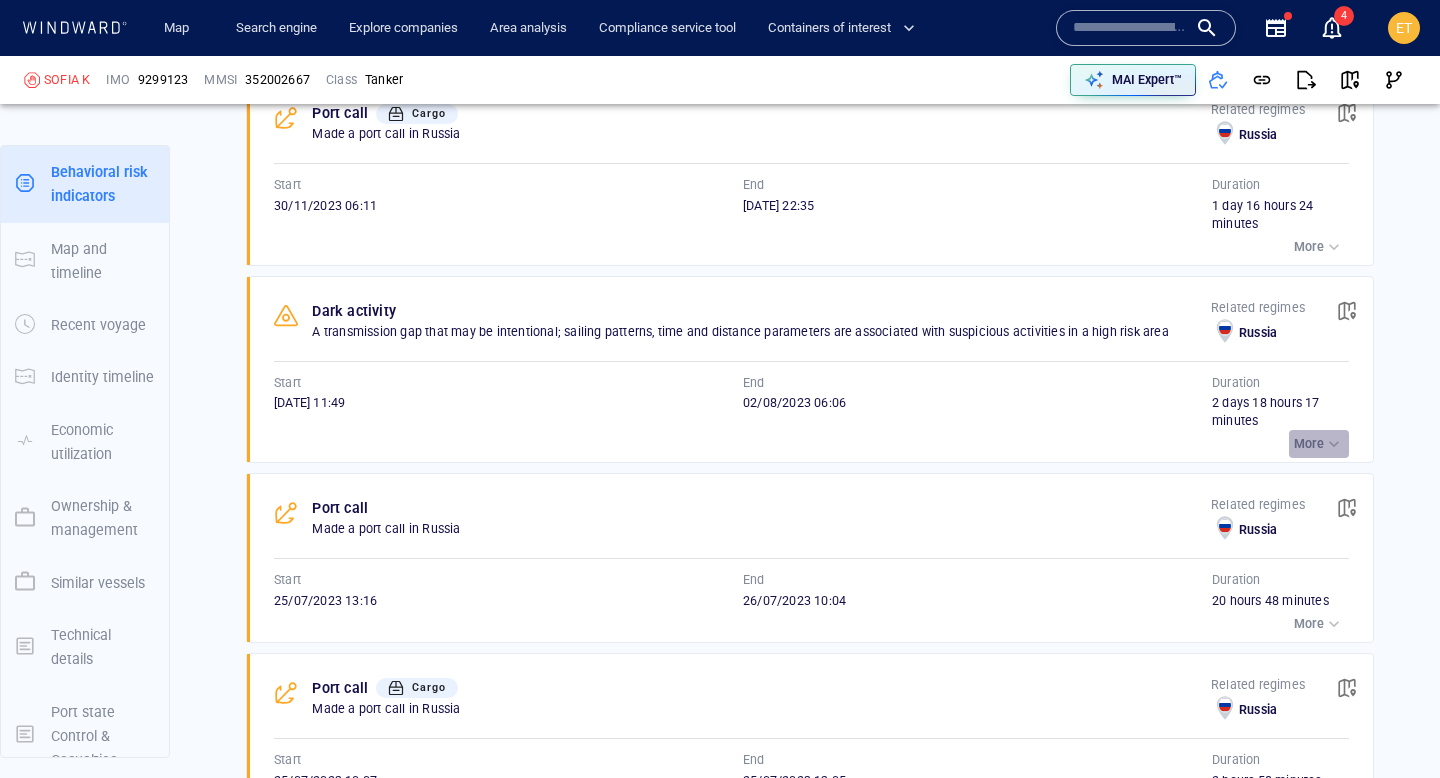 click on "More" at bounding box center (1309, 444) 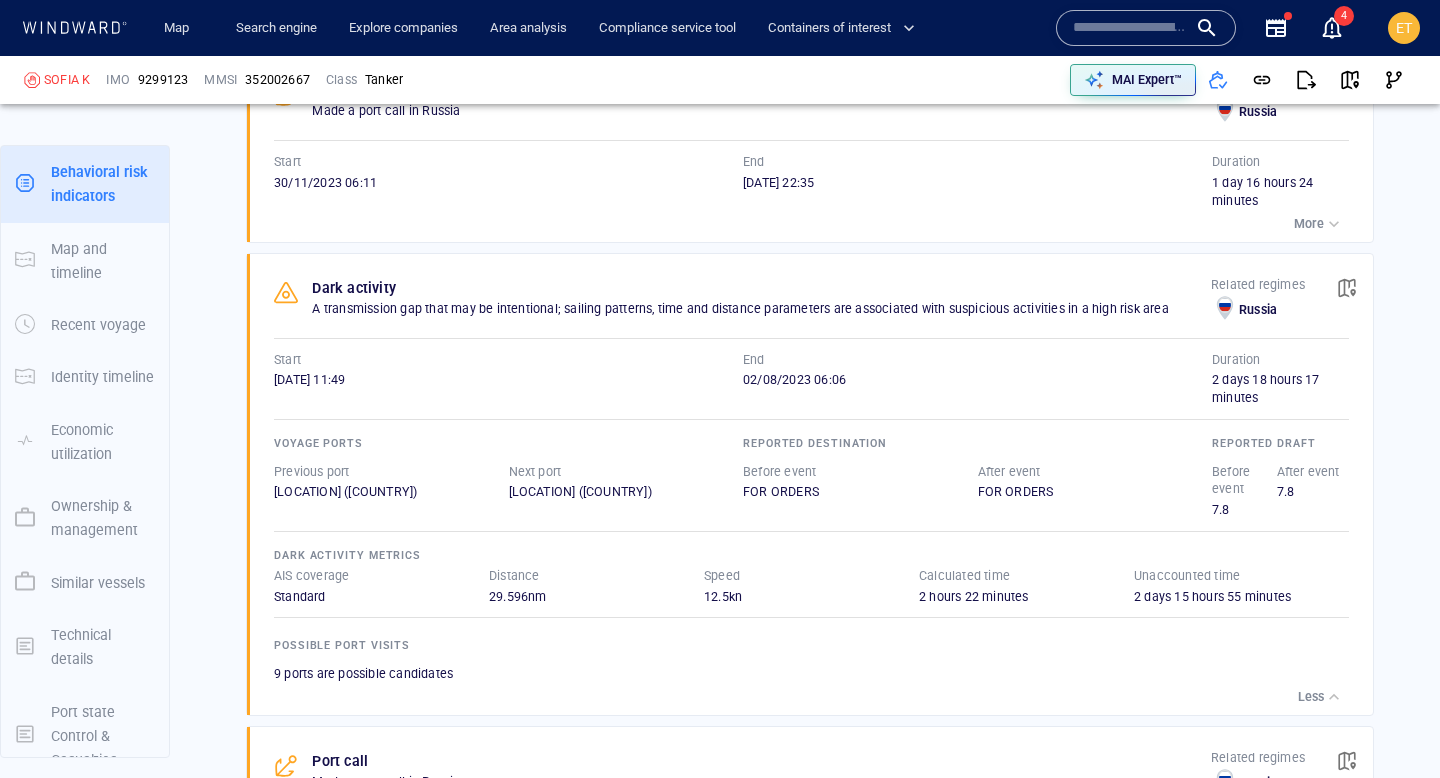 scroll, scrollTop: 4126, scrollLeft: 0, axis: vertical 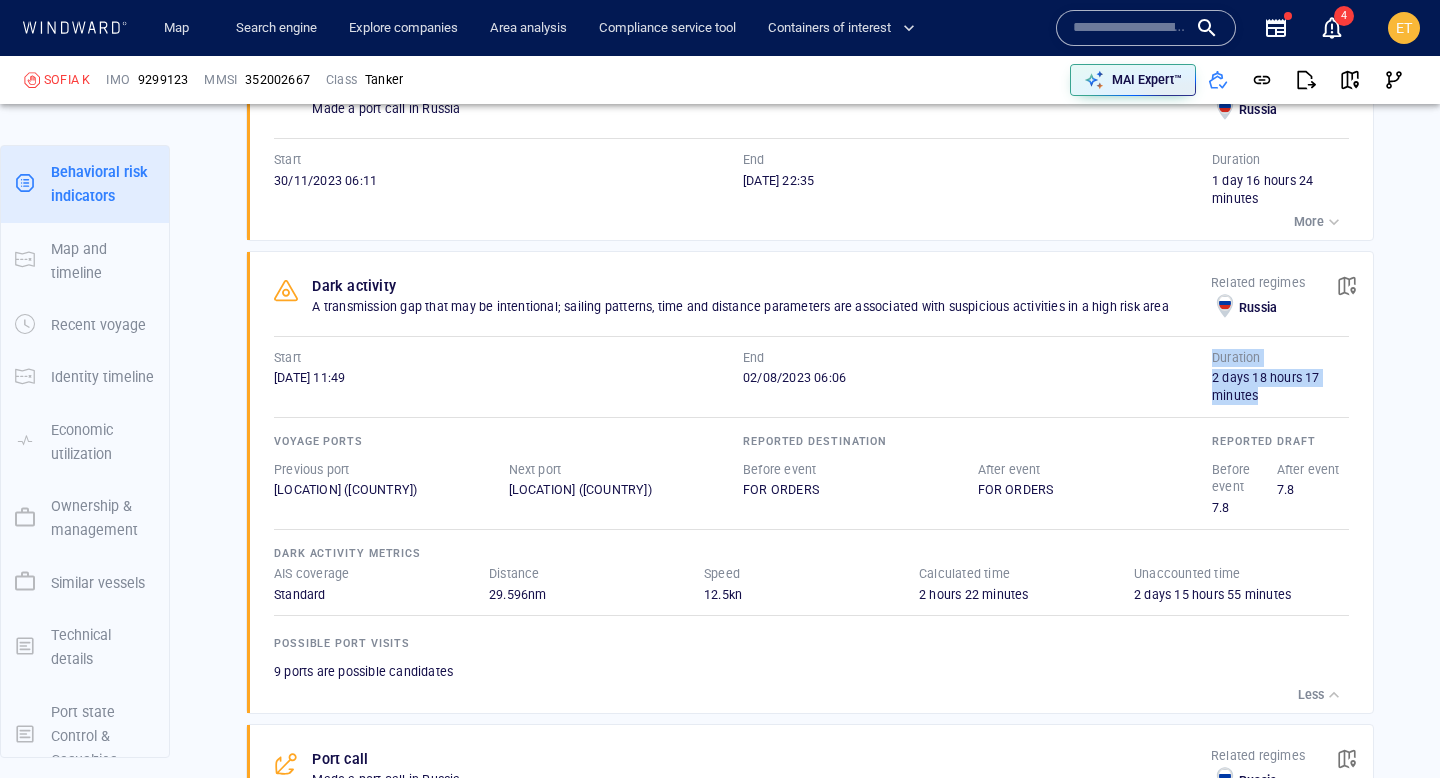 drag, startPoint x: 1256, startPoint y: 392, endPoint x: 1210, endPoint y: 380, distance: 47.539455 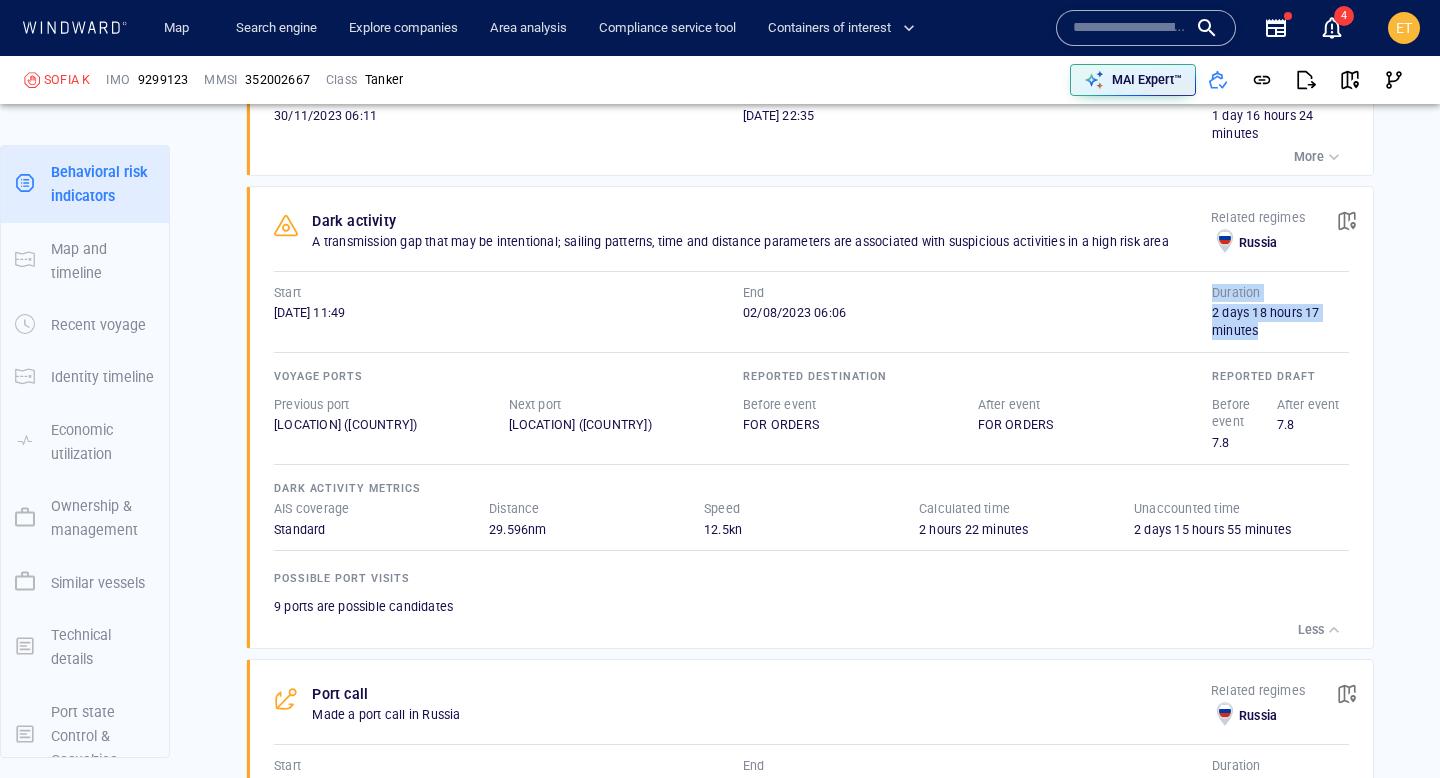 scroll, scrollTop: 4193, scrollLeft: 0, axis: vertical 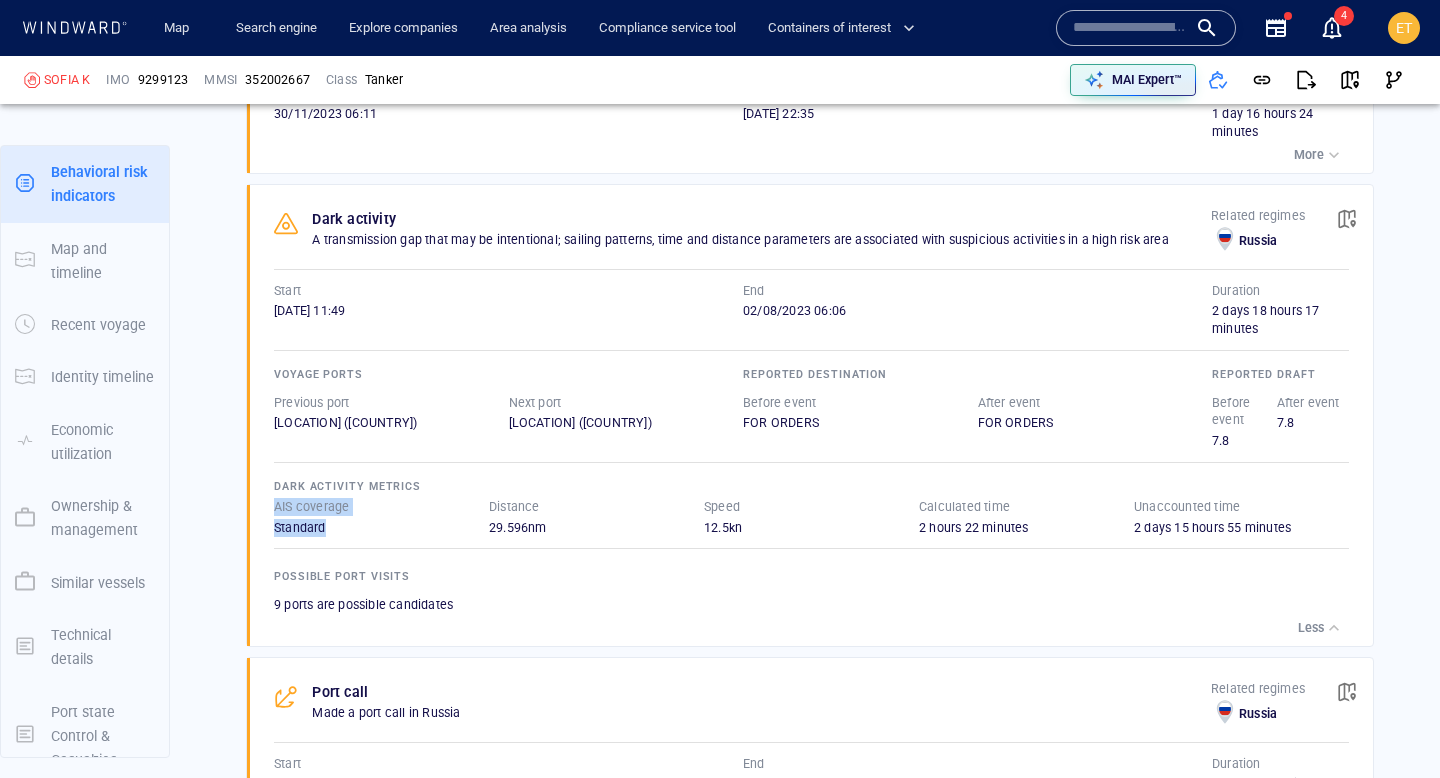 drag, startPoint x: 336, startPoint y: 525, endPoint x: 271, endPoint y: 508, distance: 67.18631 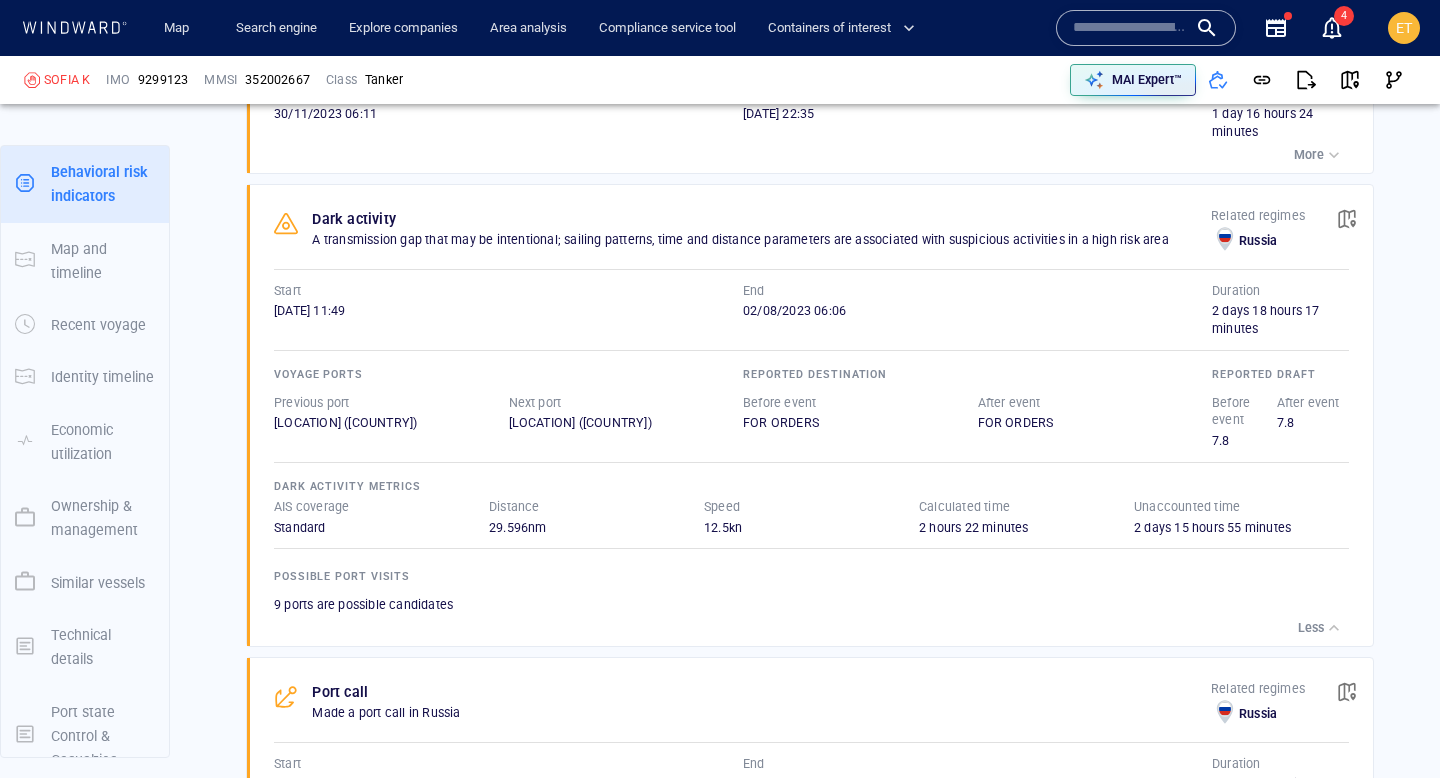 click on "29.596  nm" at bounding box center (596, 528) 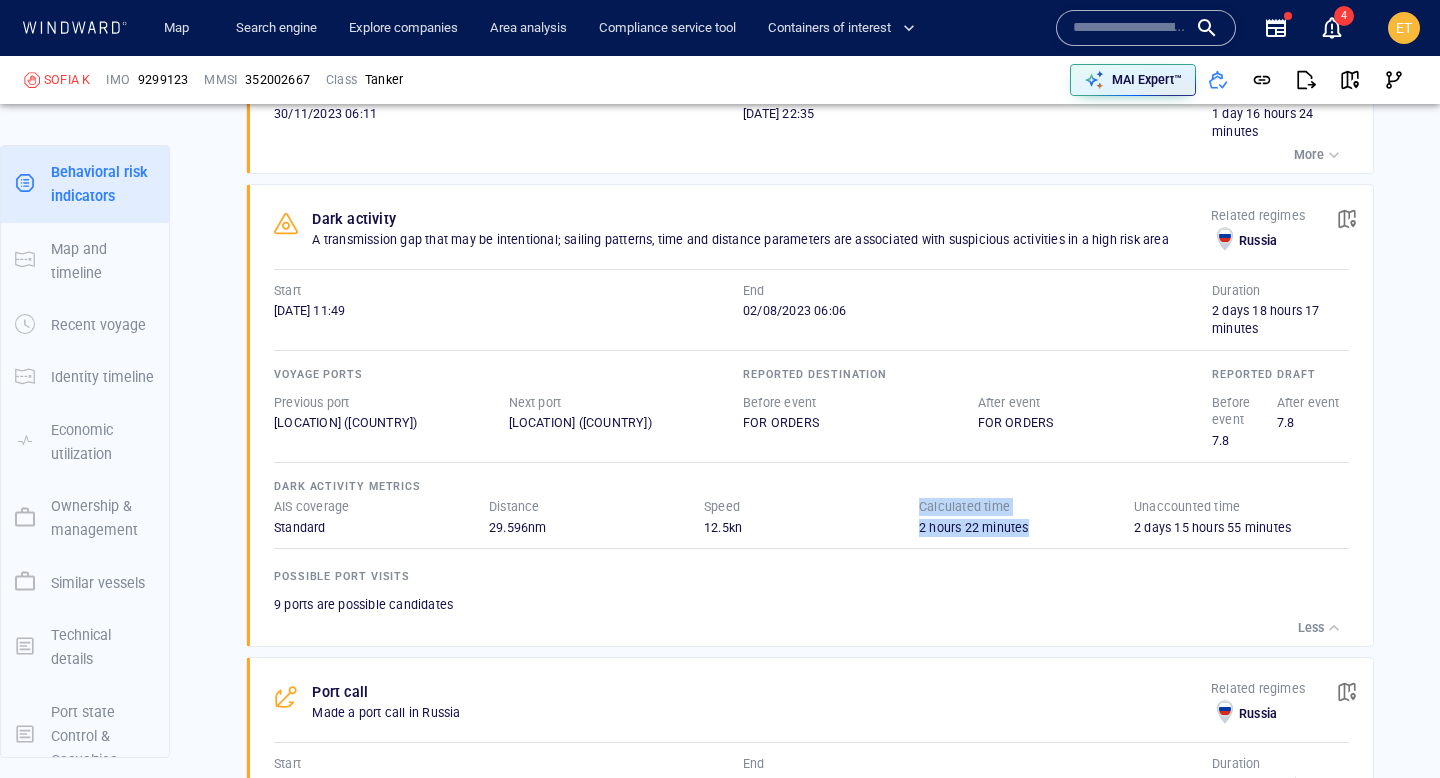 drag, startPoint x: 921, startPoint y: 502, endPoint x: 1028, endPoint y: 522, distance: 108.85311 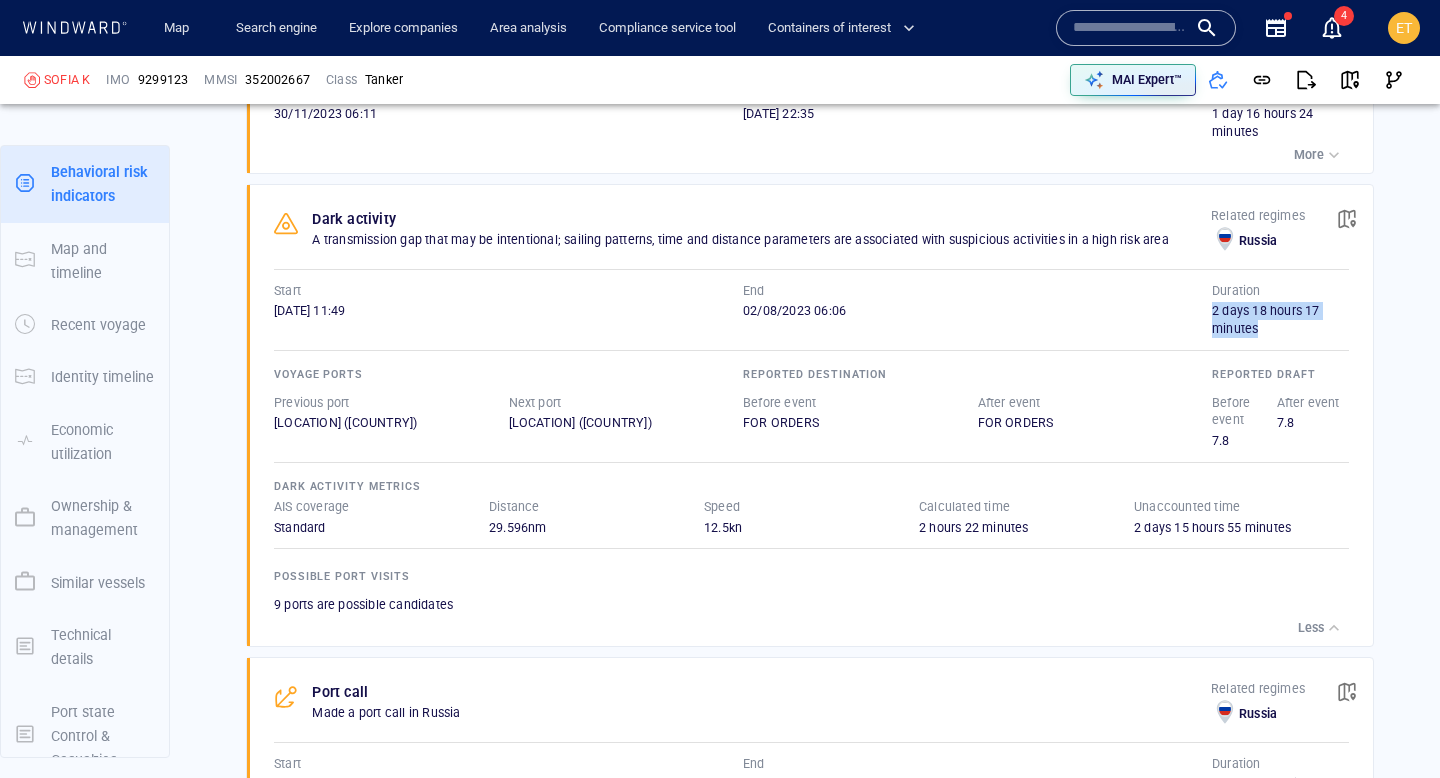 drag, startPoint x: 1275, startPoint y: 331, endPoint x: 1213, endPoint y: 314, distance: 64.288414 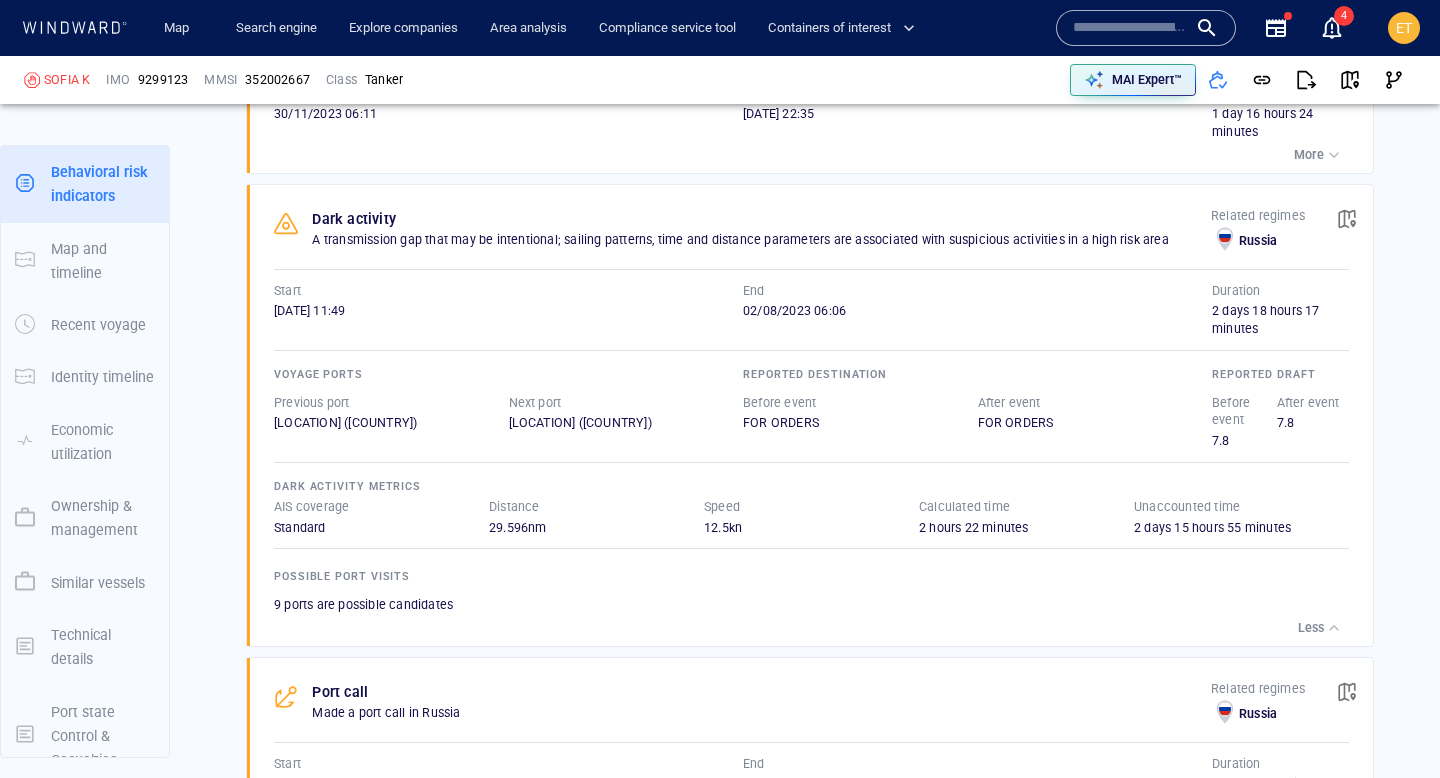 click on "2   days   15   hours   55   minutes" at bounding box center (1241, 528) 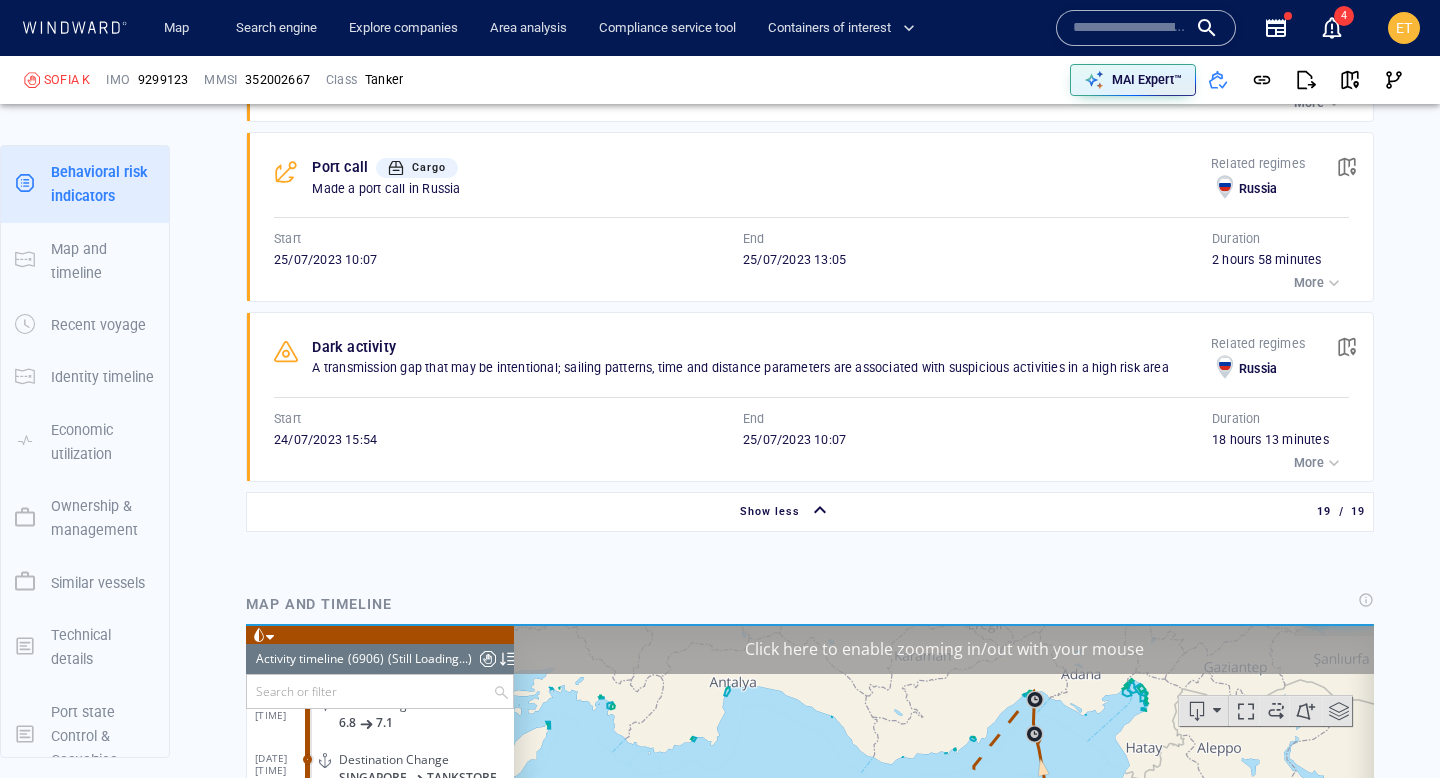 scroll, scrollTop: 5144, scrollLeft: 0, axis: vertical 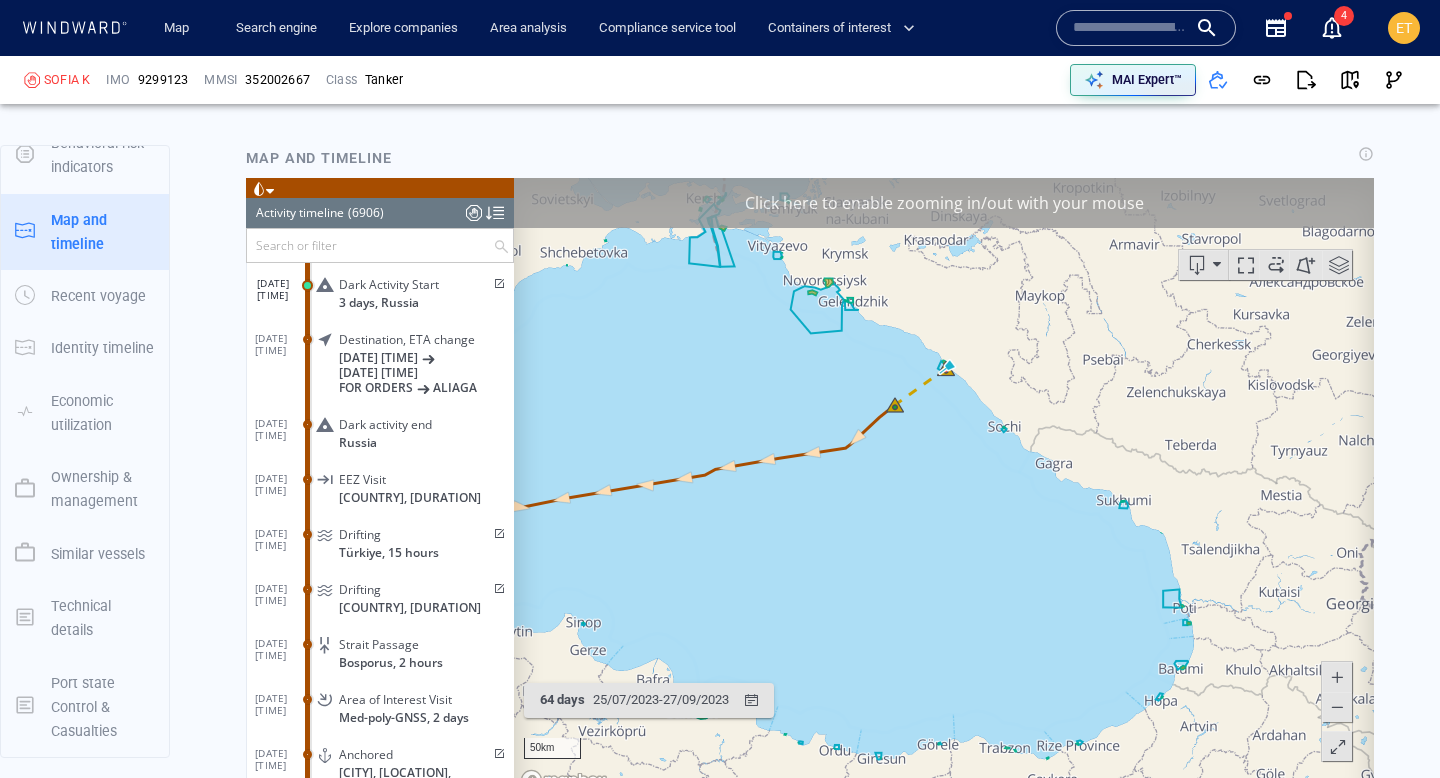 click at bounding box center (944, 487) 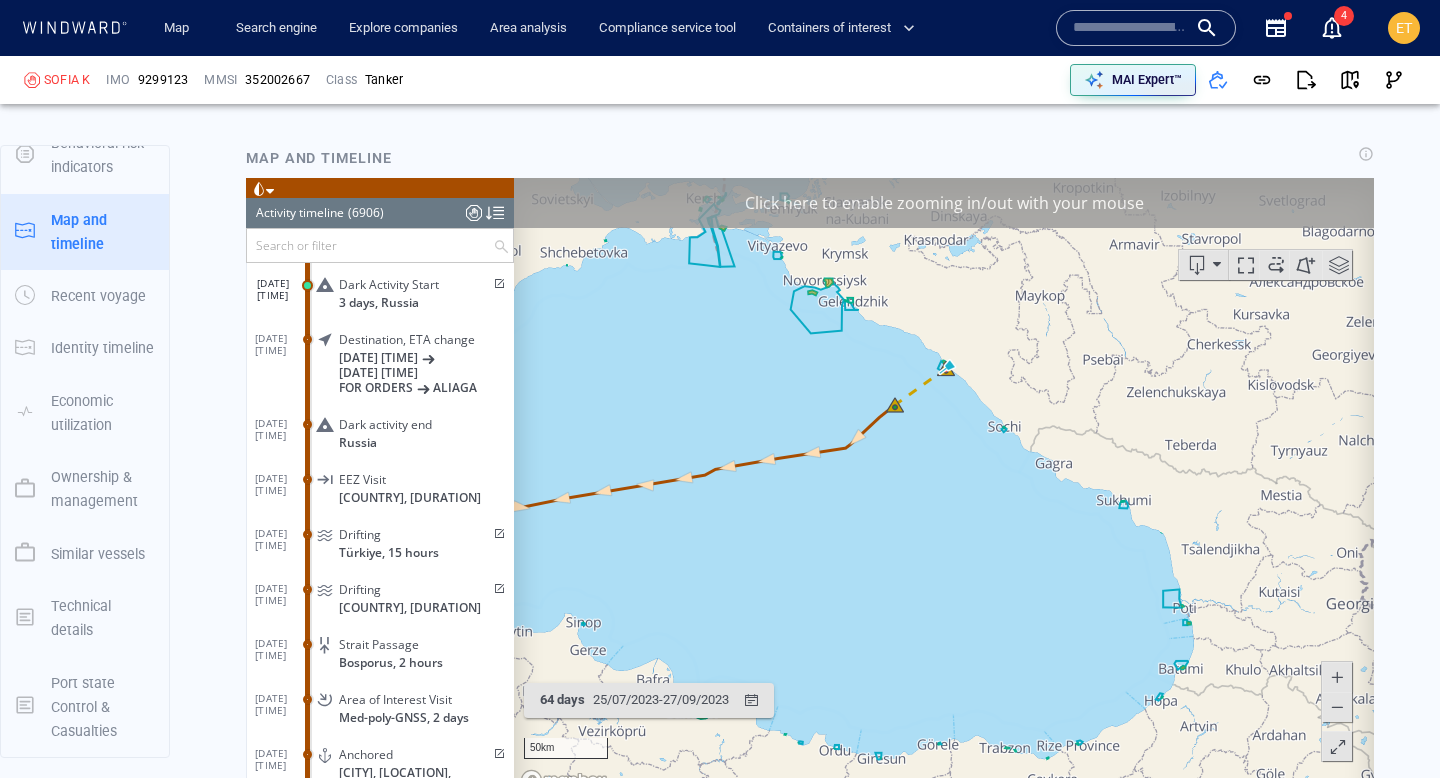 click at bounding box center [944, 487] 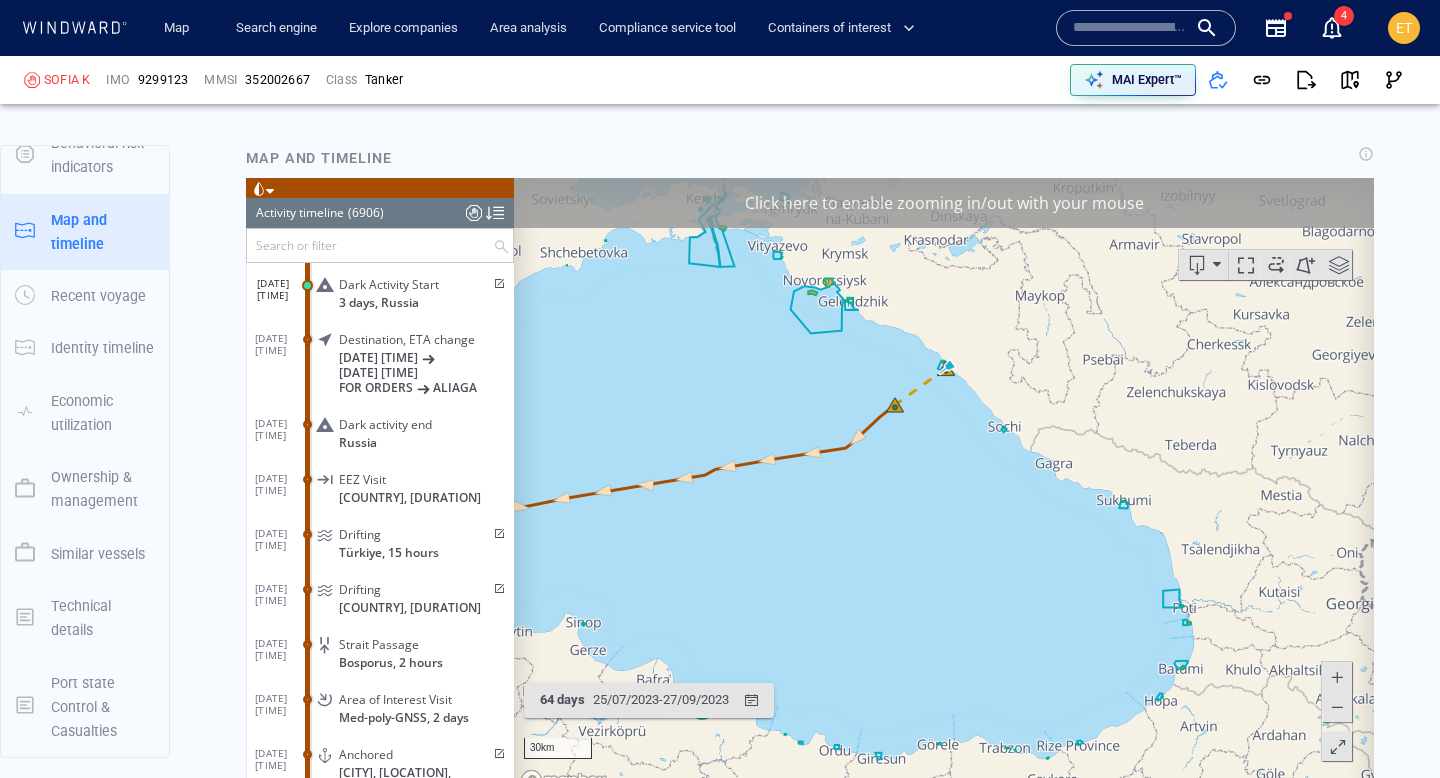 click at bounding box center (944, 487) 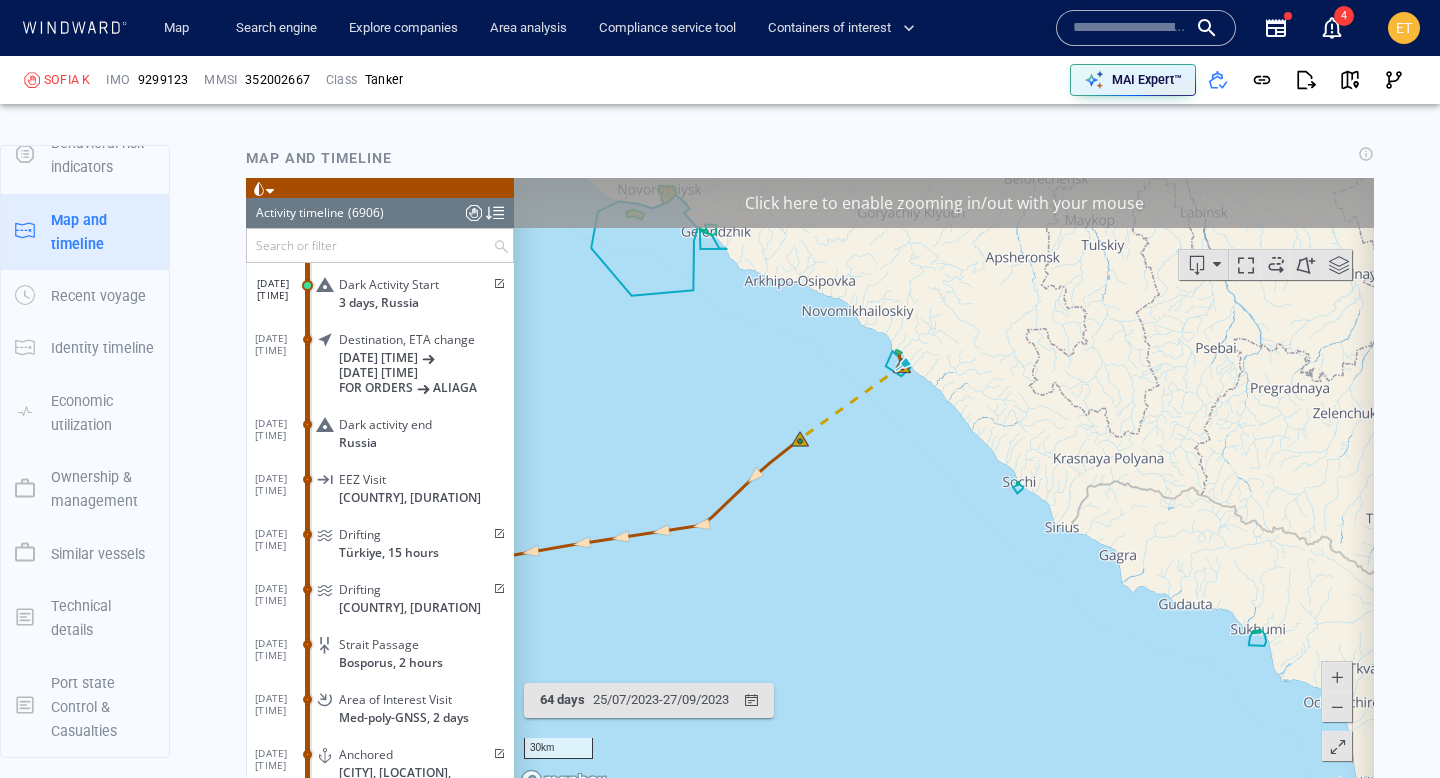 click at bounding box center [944, 487] 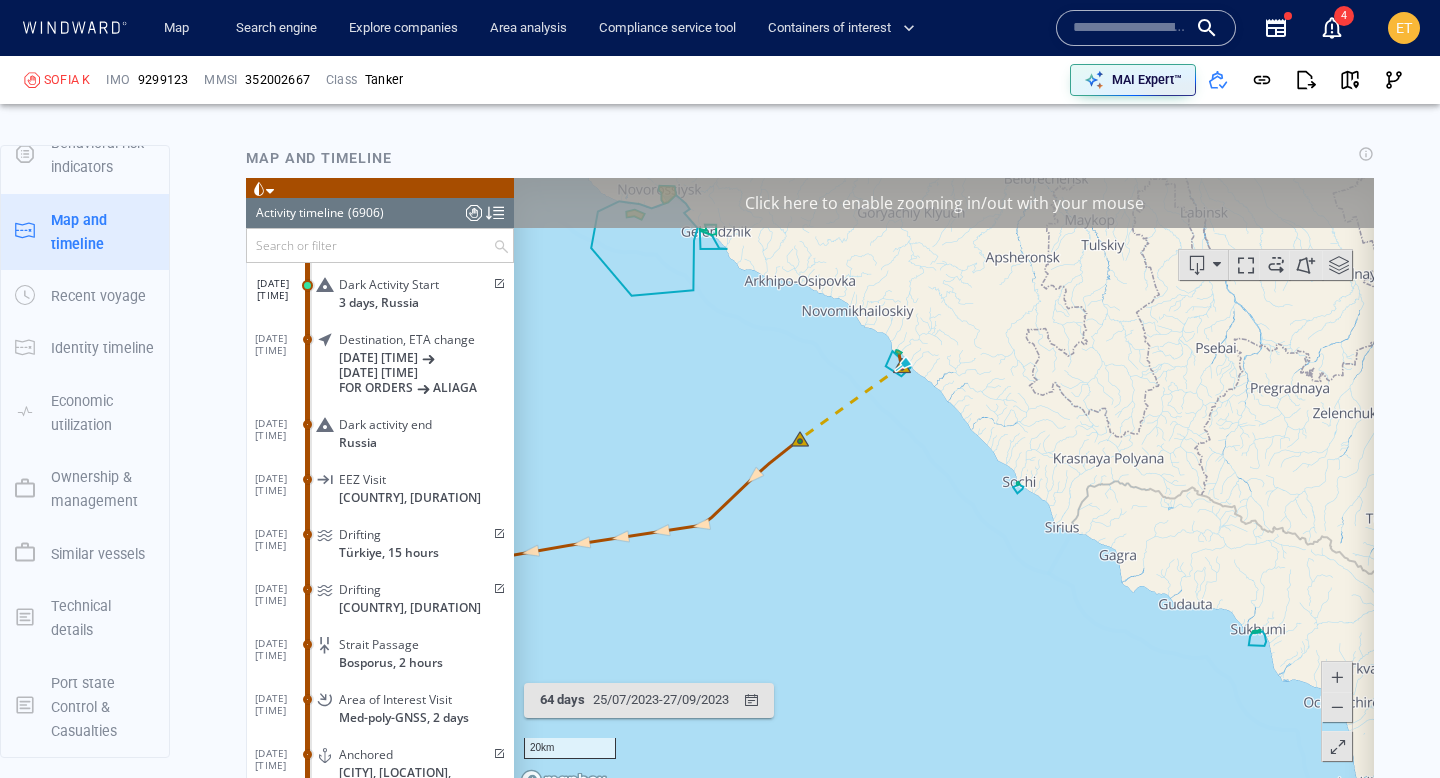 drag, startPoint x: 924, startPoint y: 361, endPoint x: 973, endPoint y: 431, distance: 85.44589 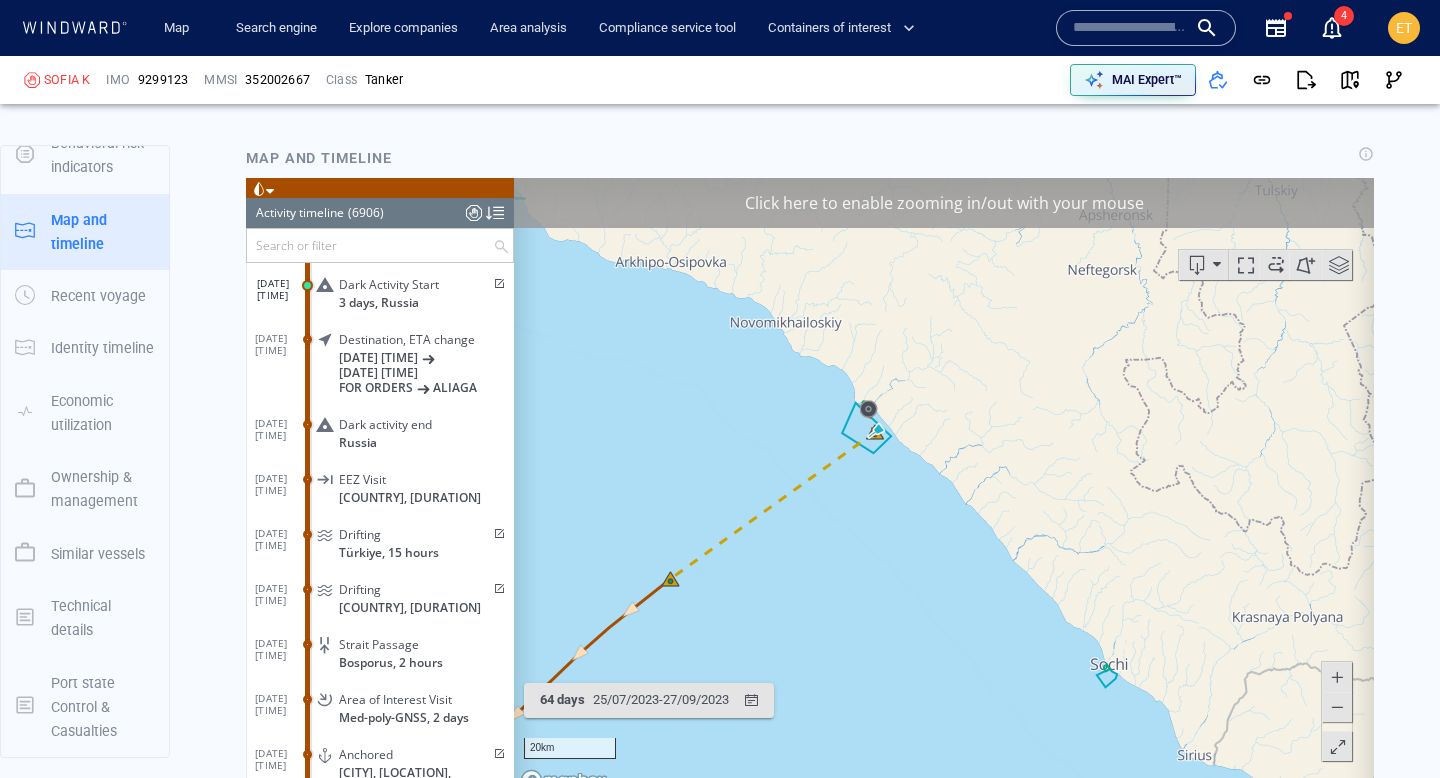 drag, startPoint x: 954, startPoint y: 375, endPoint x: 974, endPoint y: 378, distance: 20.22375 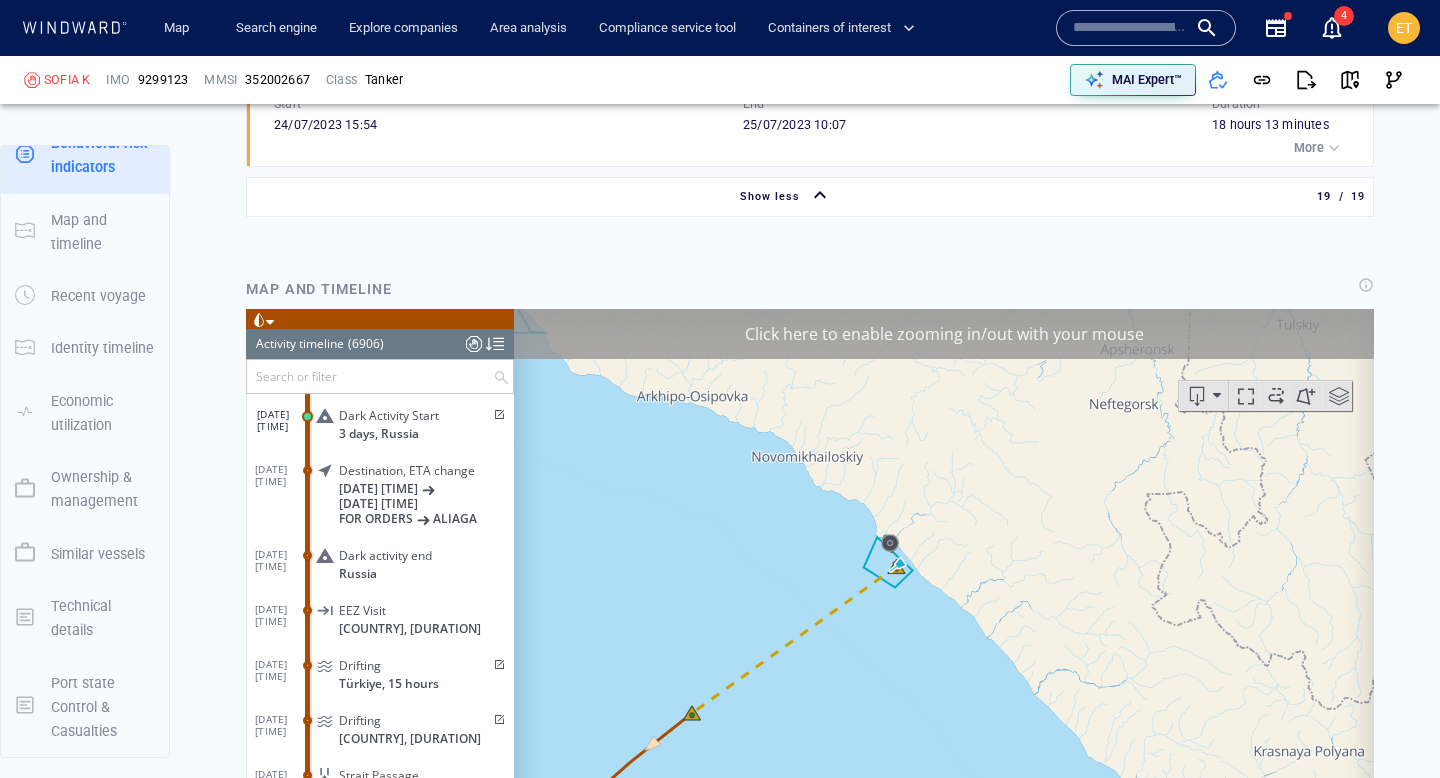 scroll, scrollTop: 4942, scrollLeft: 0, axis: vertical 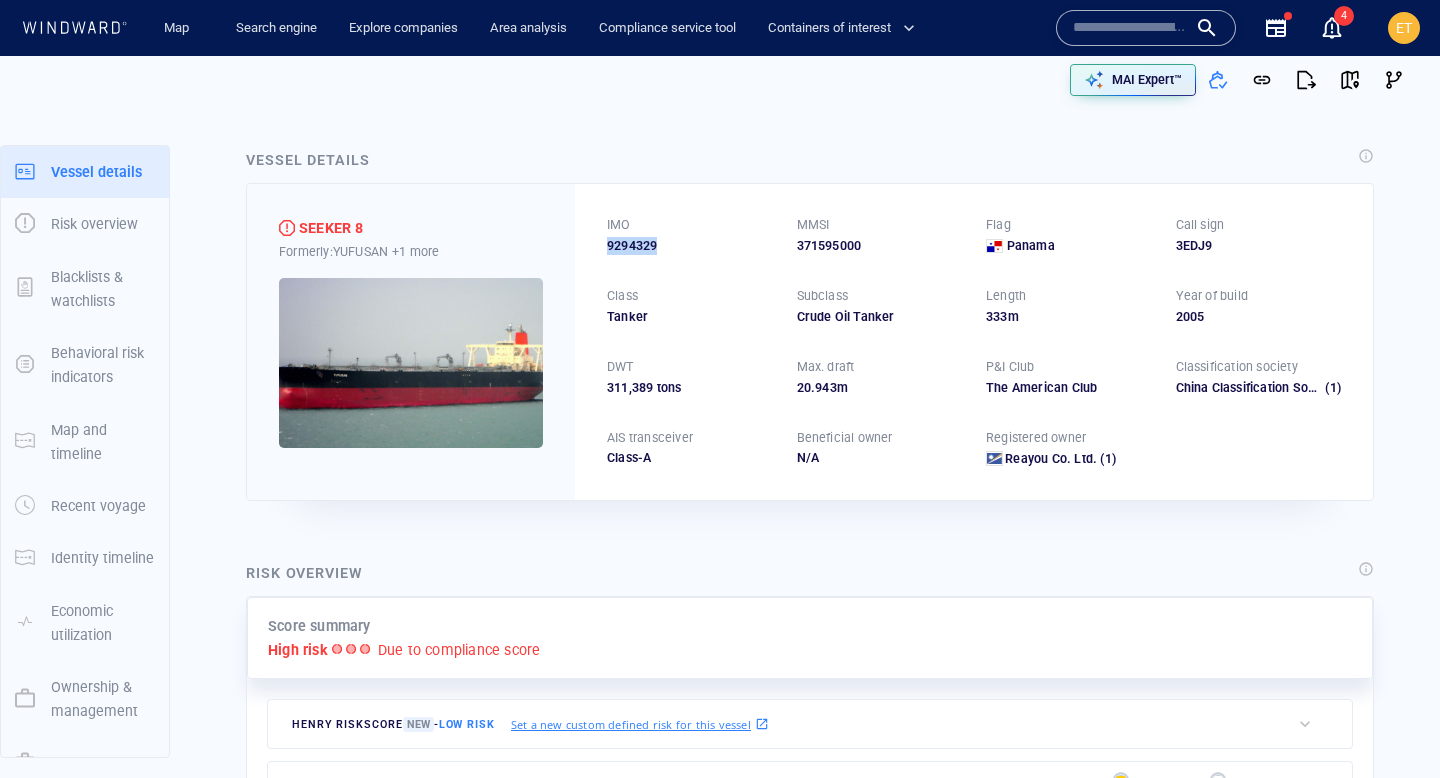 drag, startPoint x: 661, startPoint y: 244, endPoint x: 603, endPoint y: 244, distance: 58 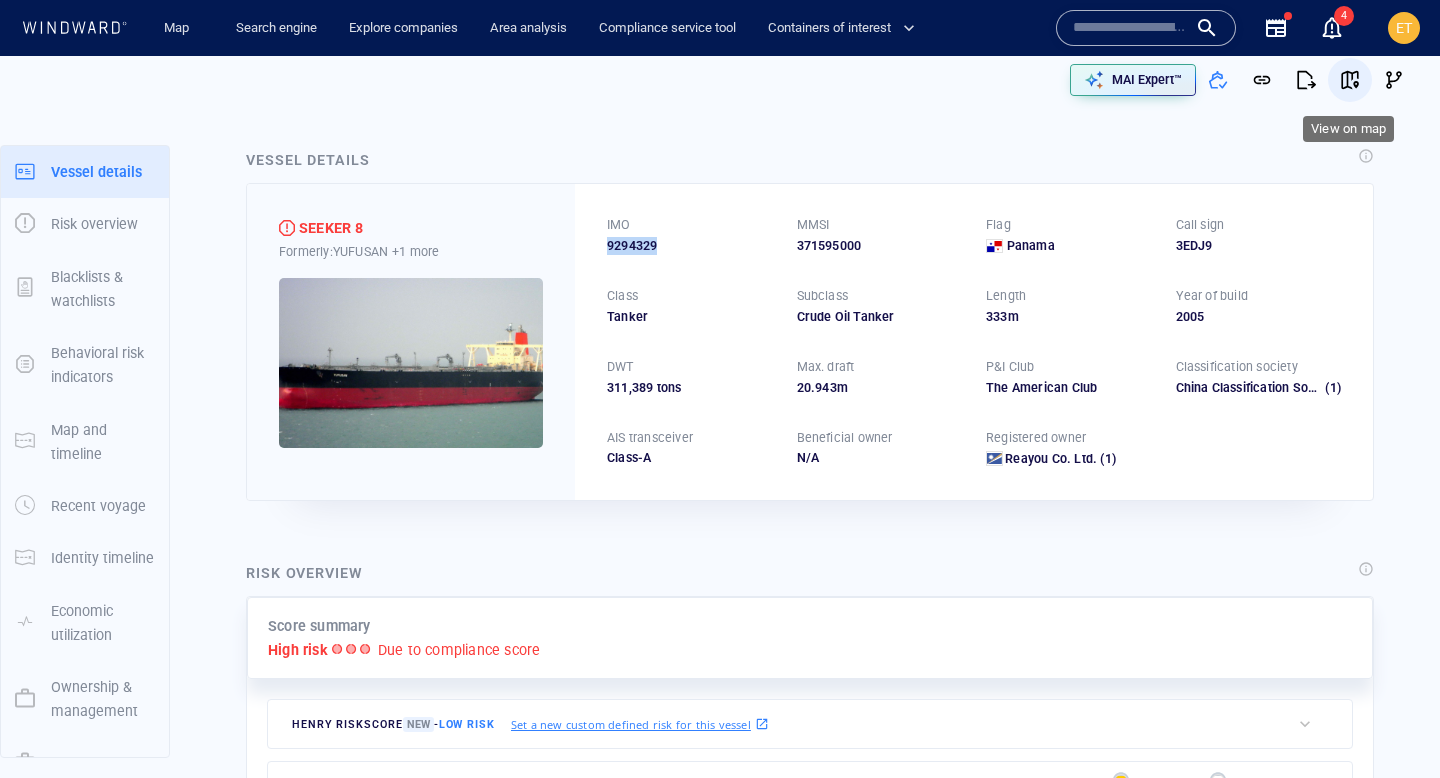 click at bounding box center (1350, 80) 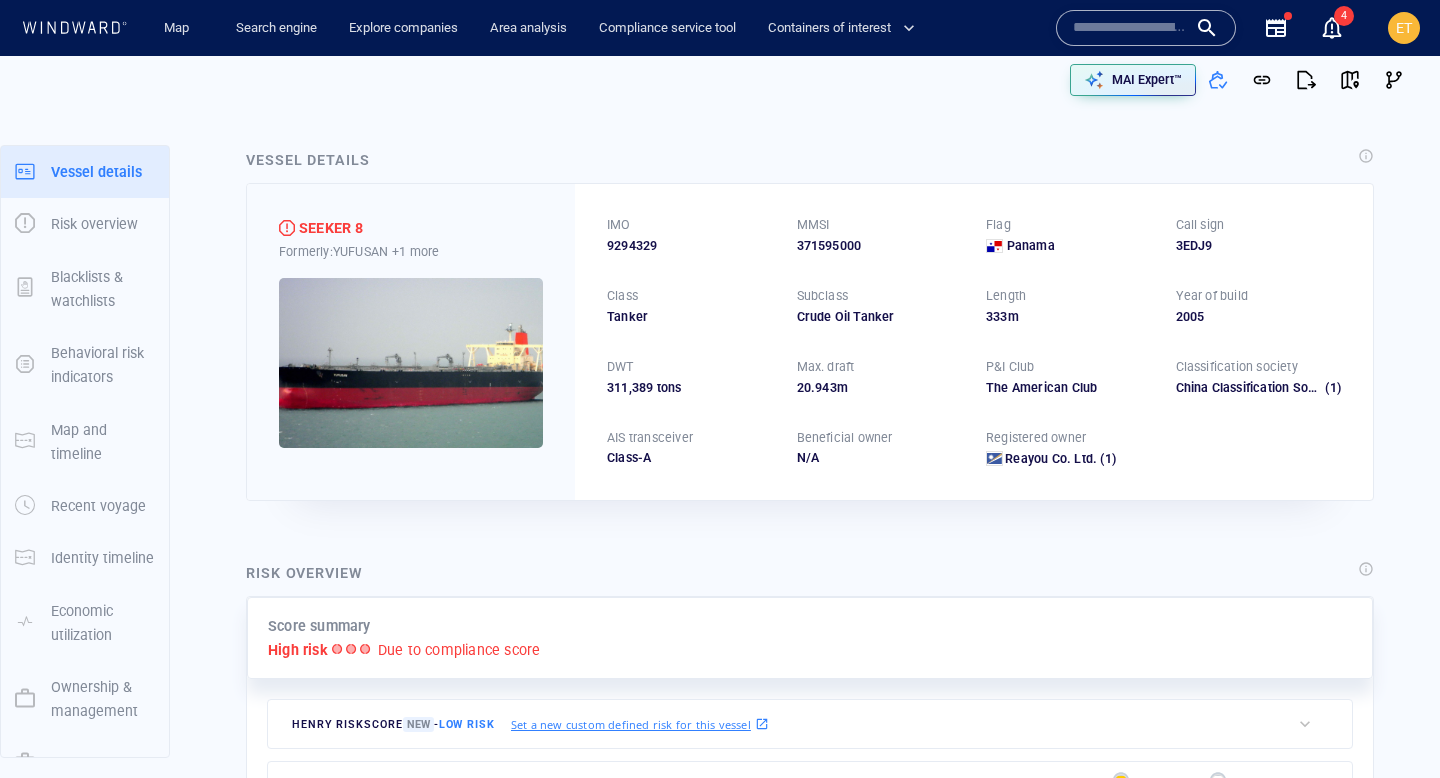 drag, startPoint x: 899, startPoint y: 141, endPoint x: 908, endPoint y: 127, distance: 16.643316 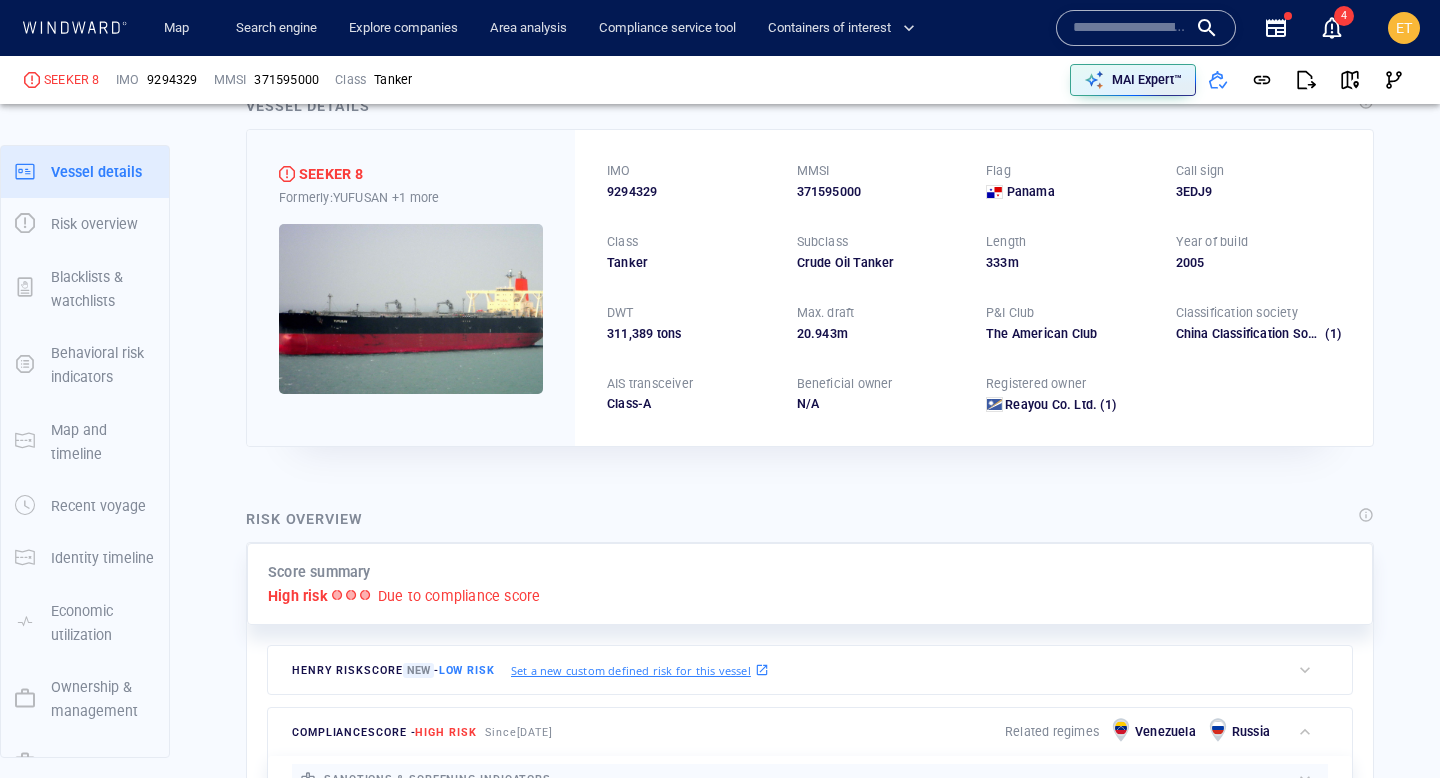 scroll, scrollTop: 55, scrollLeft: 0, axis: vertical 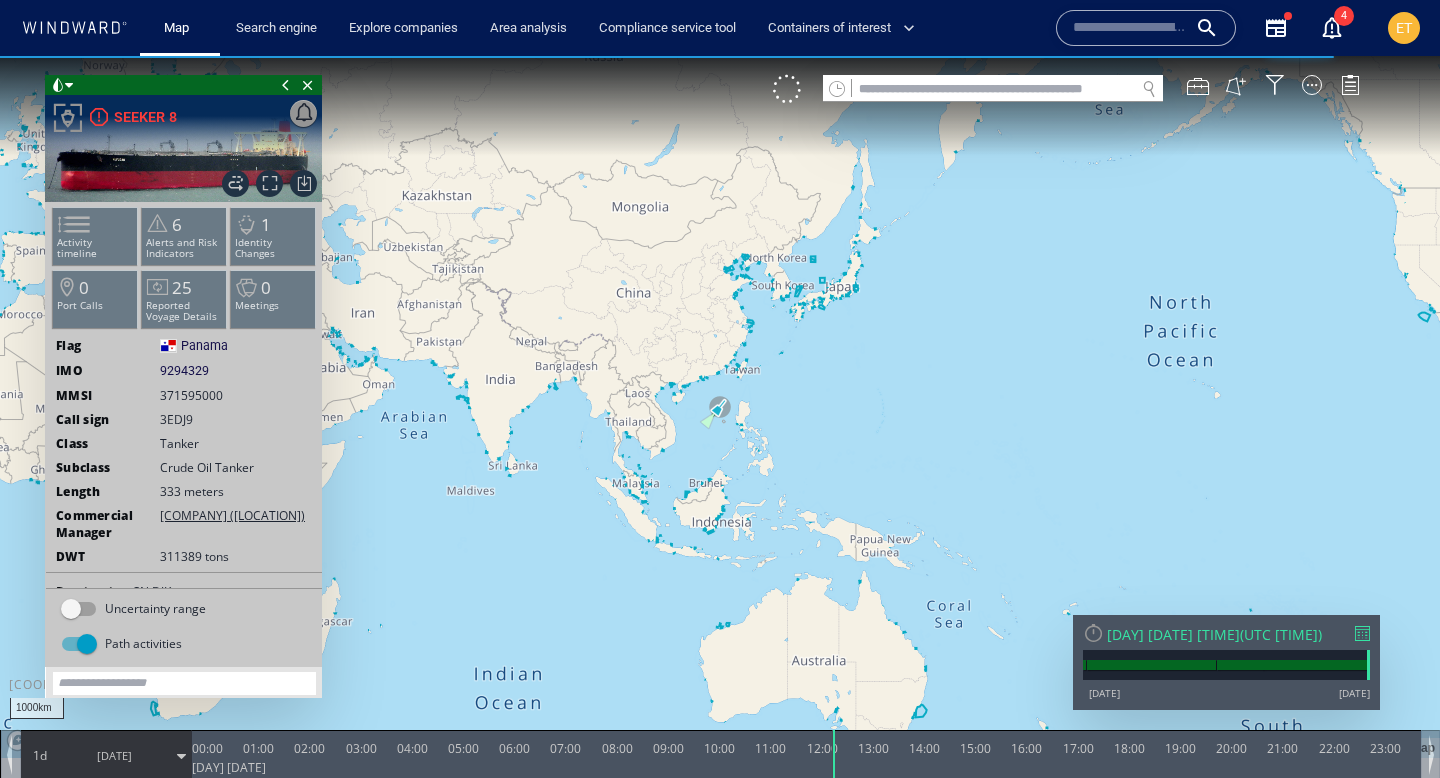 click at bounding box center (720, 407) 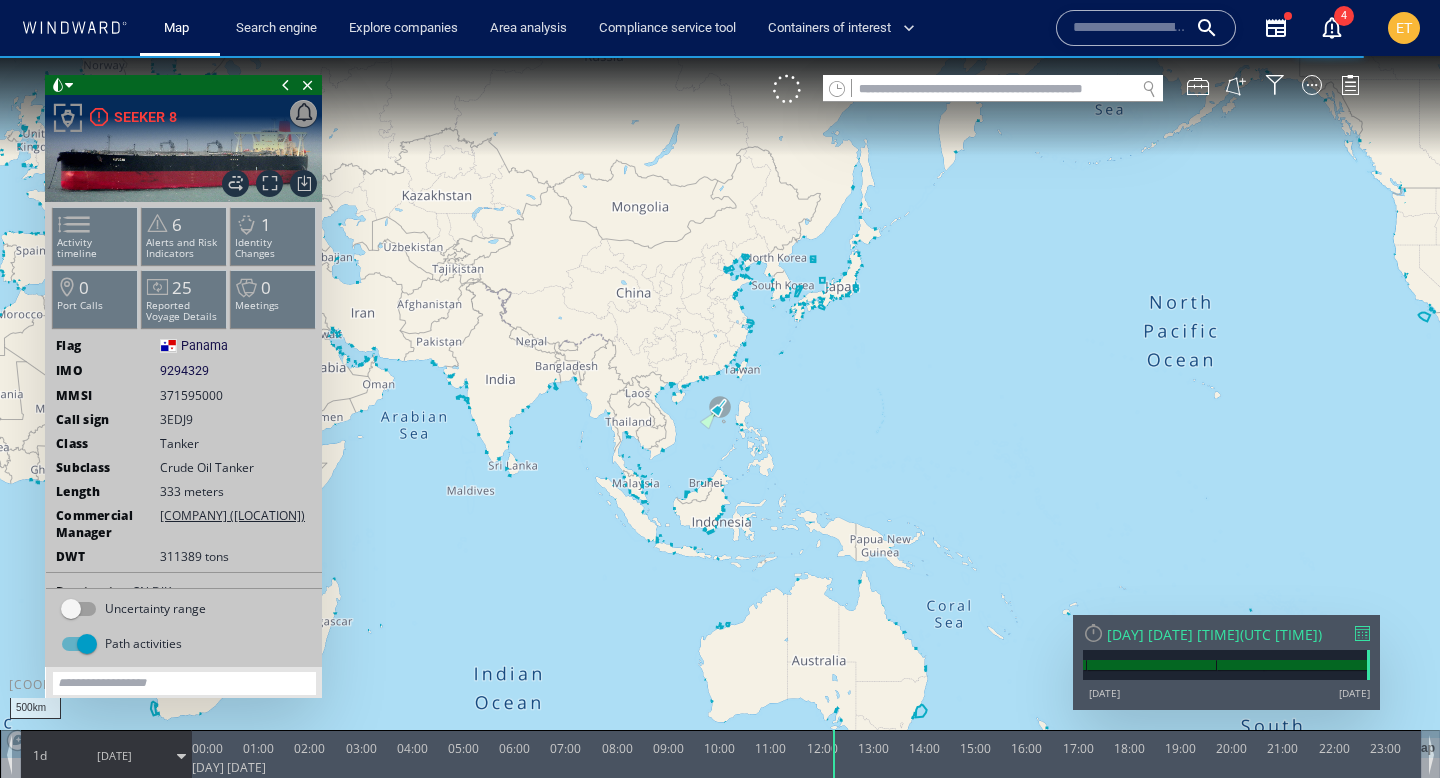 click at bounding box center [720, 407] 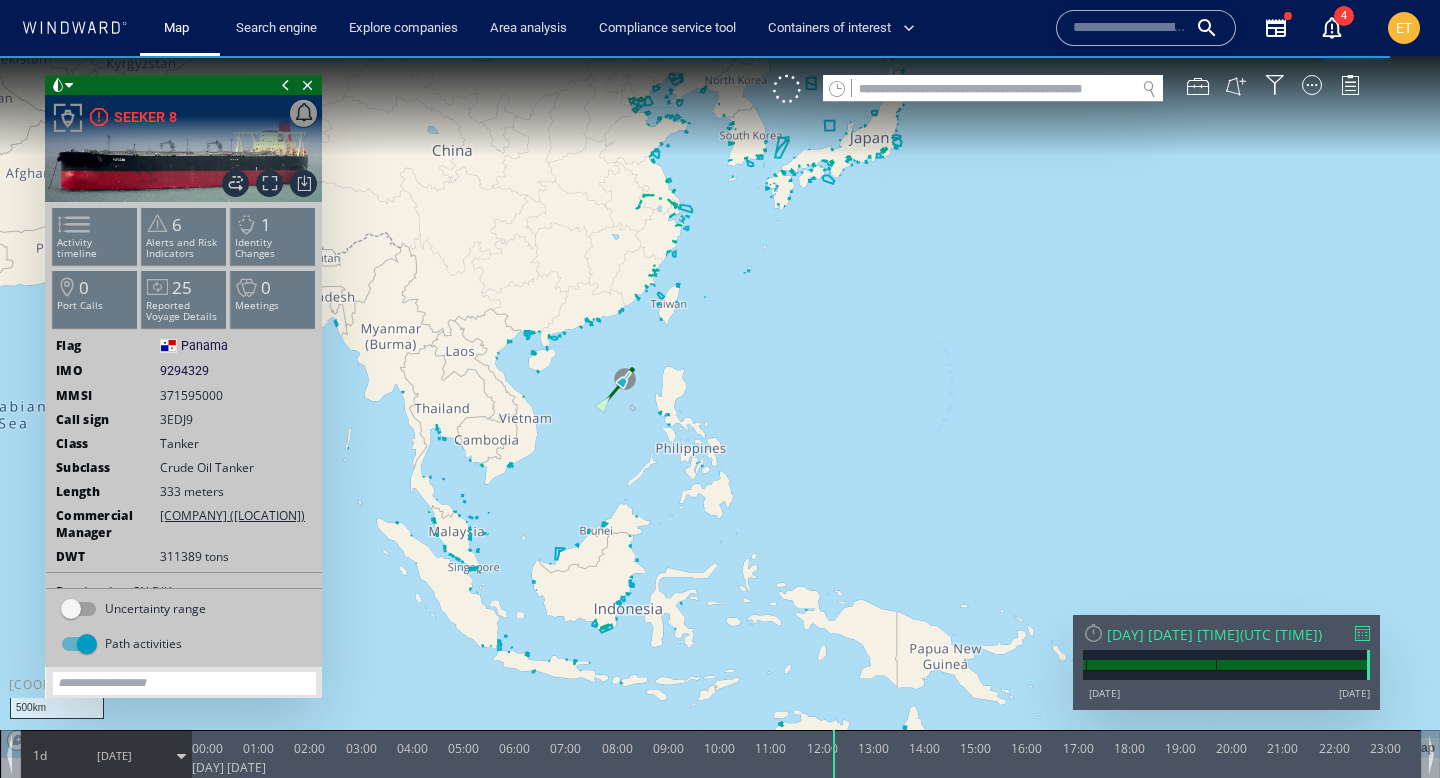 click at bounding box center [720, 407] 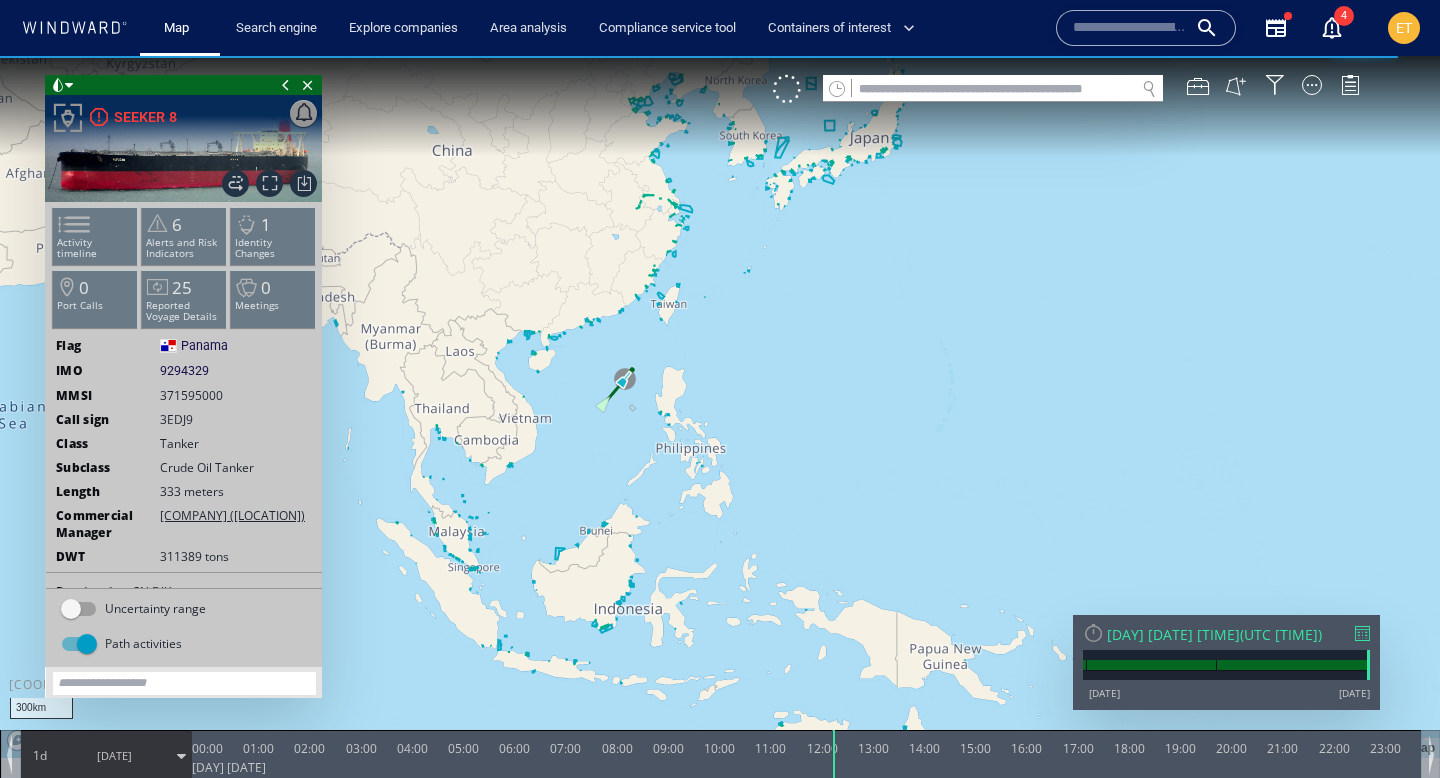 click at bounding box center (720, 407) 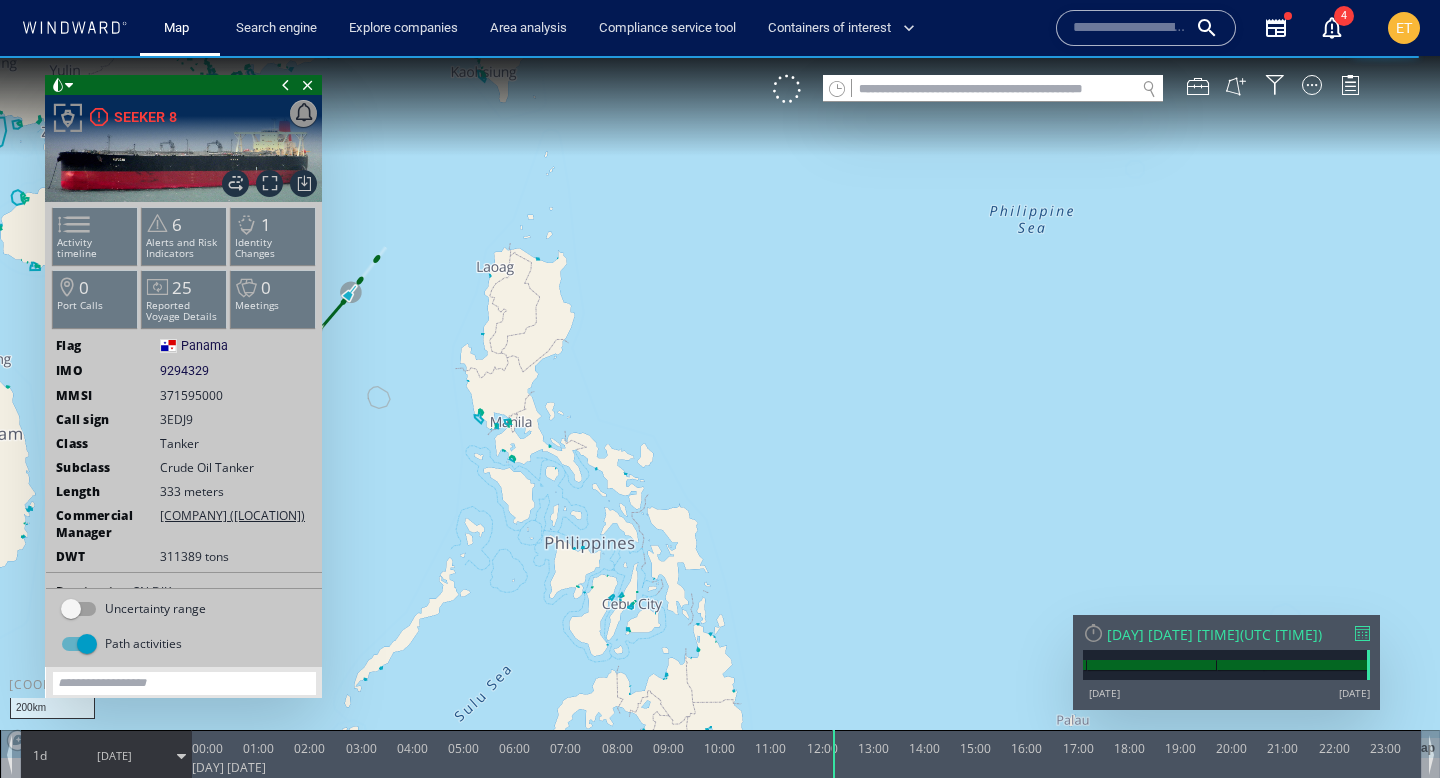 drag, startPoint x: 519, startPoint y: 365, endPoint x: 746, endPoint y: 377, distance: 227.31696 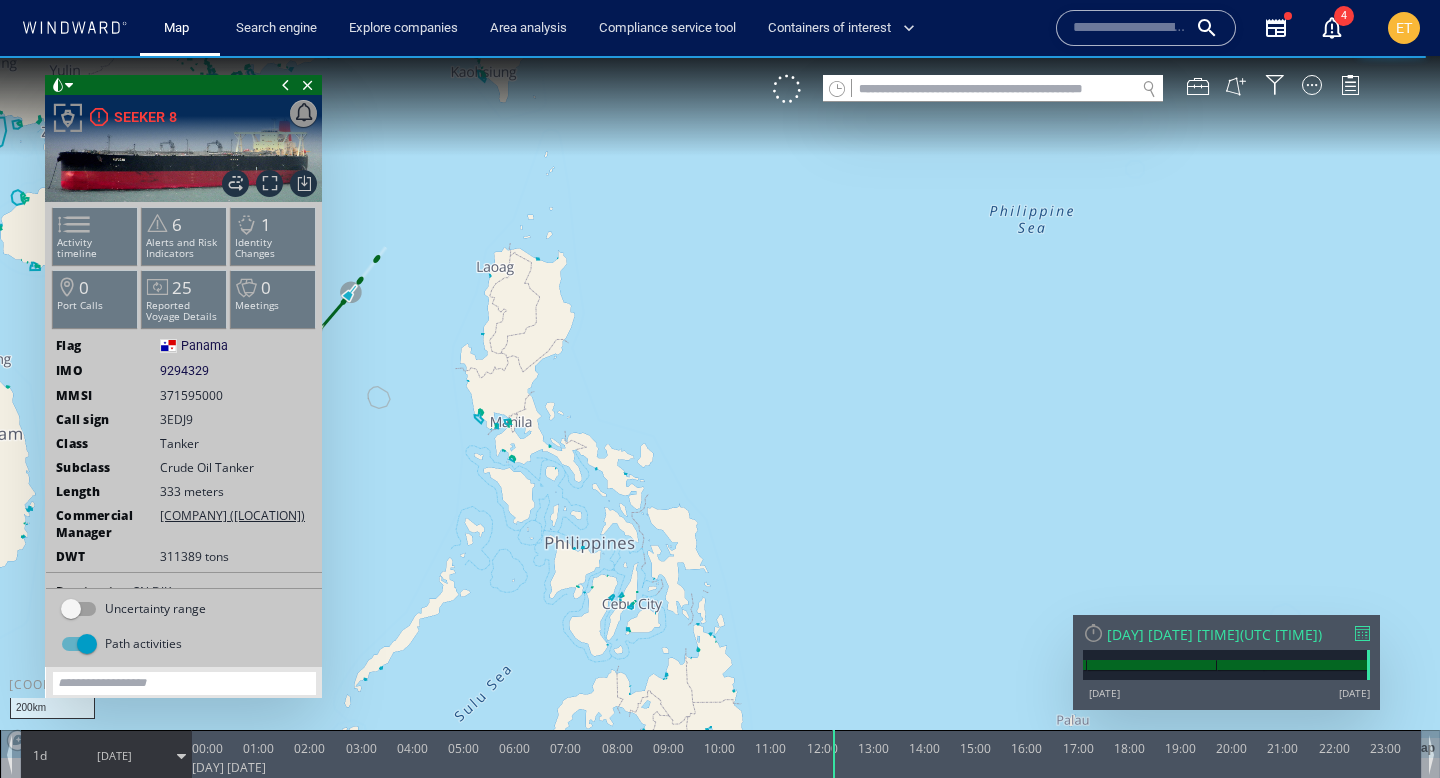 click at bounding box center (720, 407) 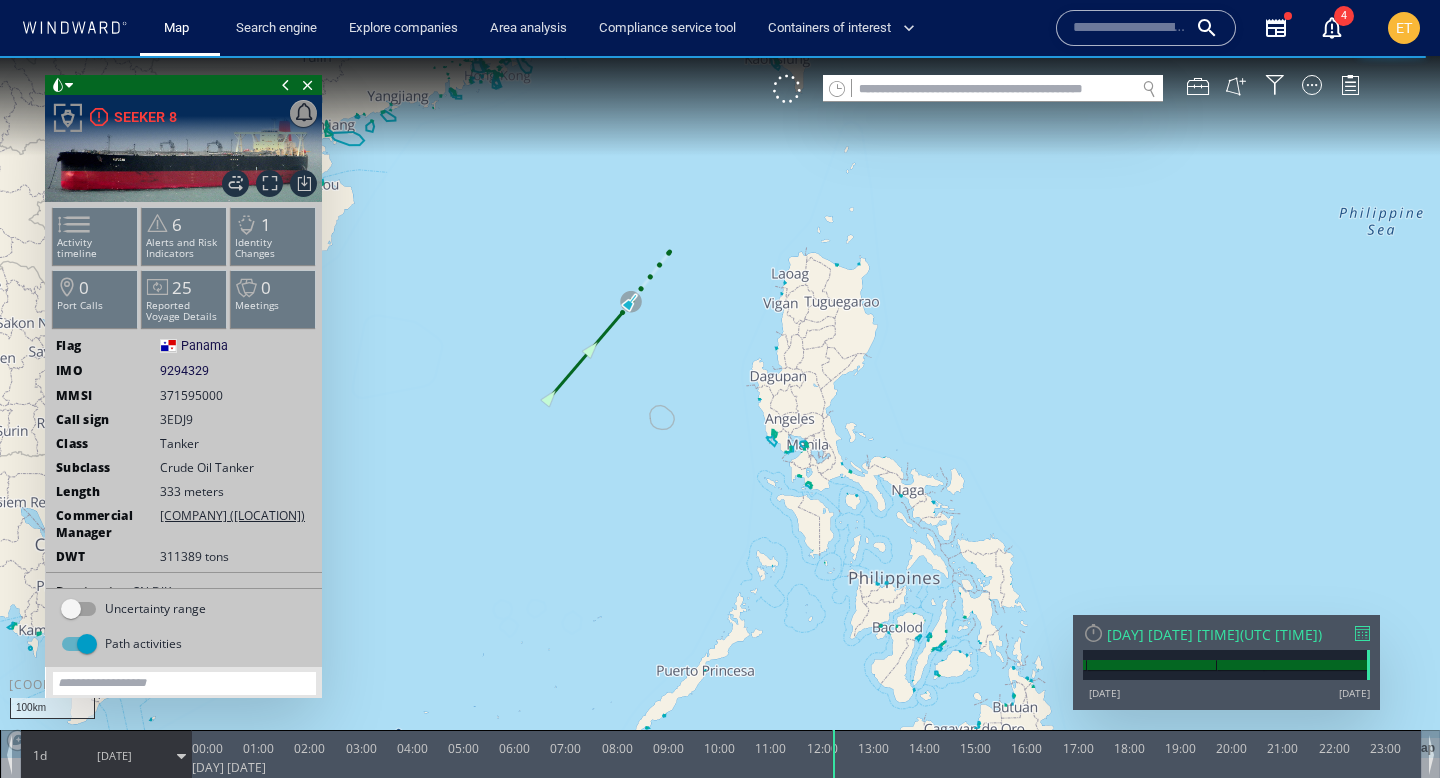 click at bounding box center (720, 407) 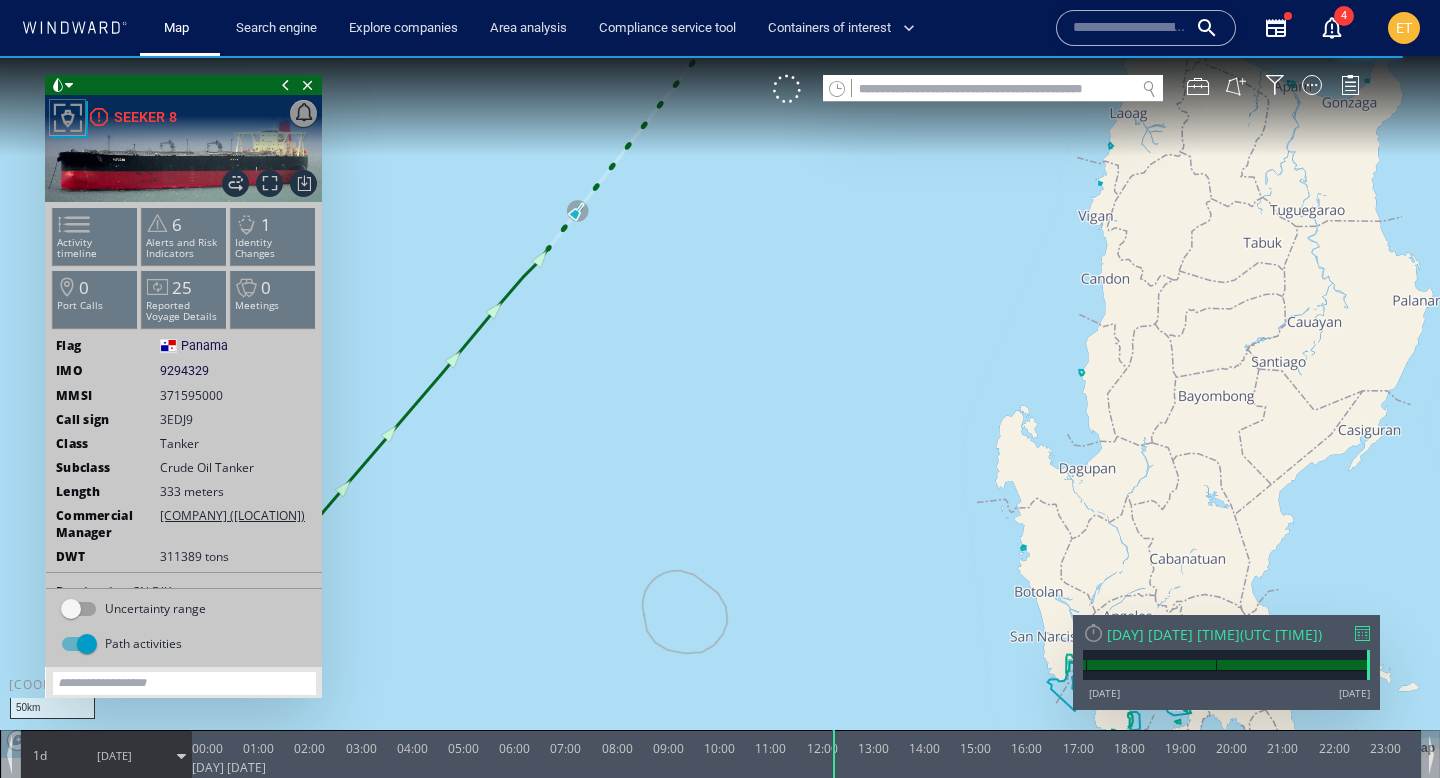 drag, startPoint x: 646, startPoint y: 282, endPoint x: 675, endPoint y: 404, distance: 125.39936 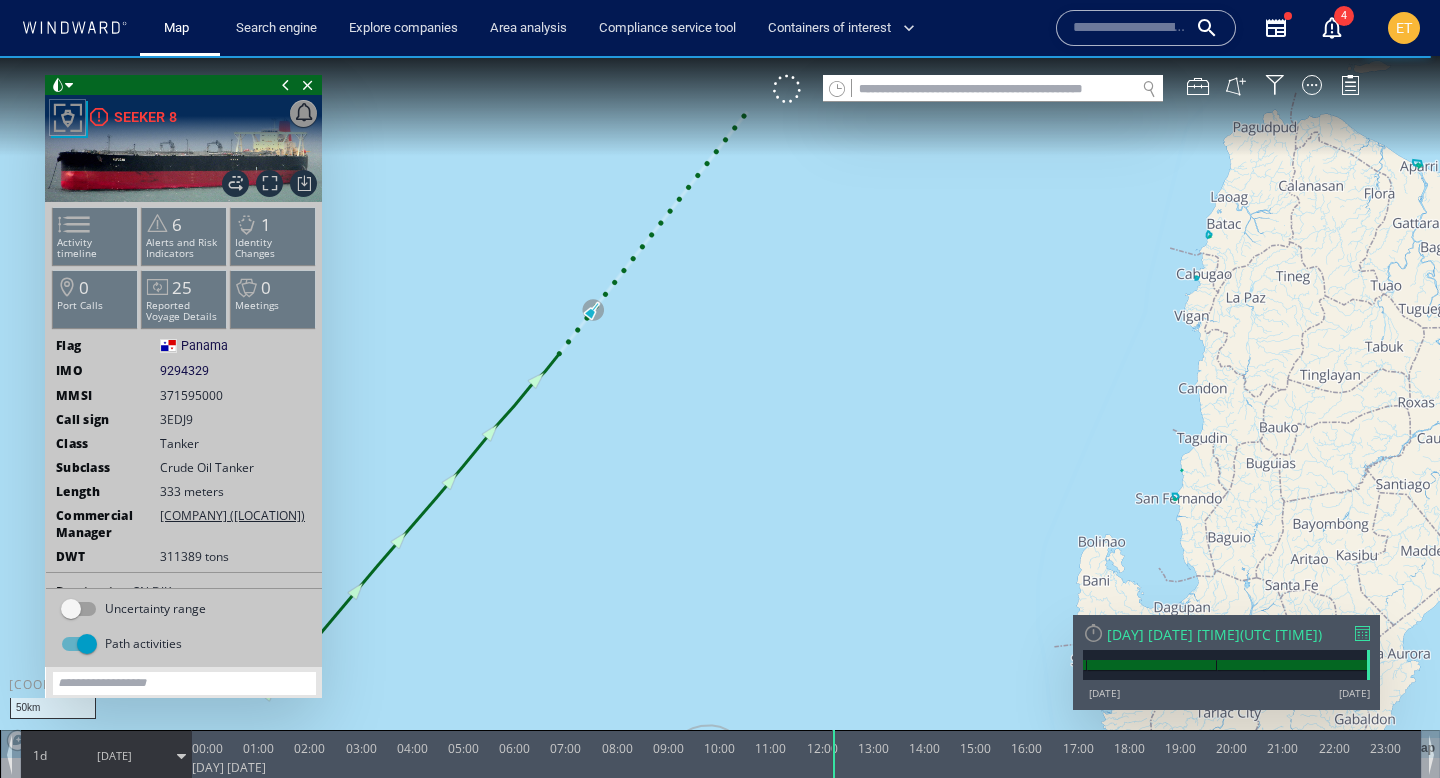 drag, startPoint x: 673, startPoint y: 288, endPoint x: 697, endPoint y: 314, distance: 35.383614 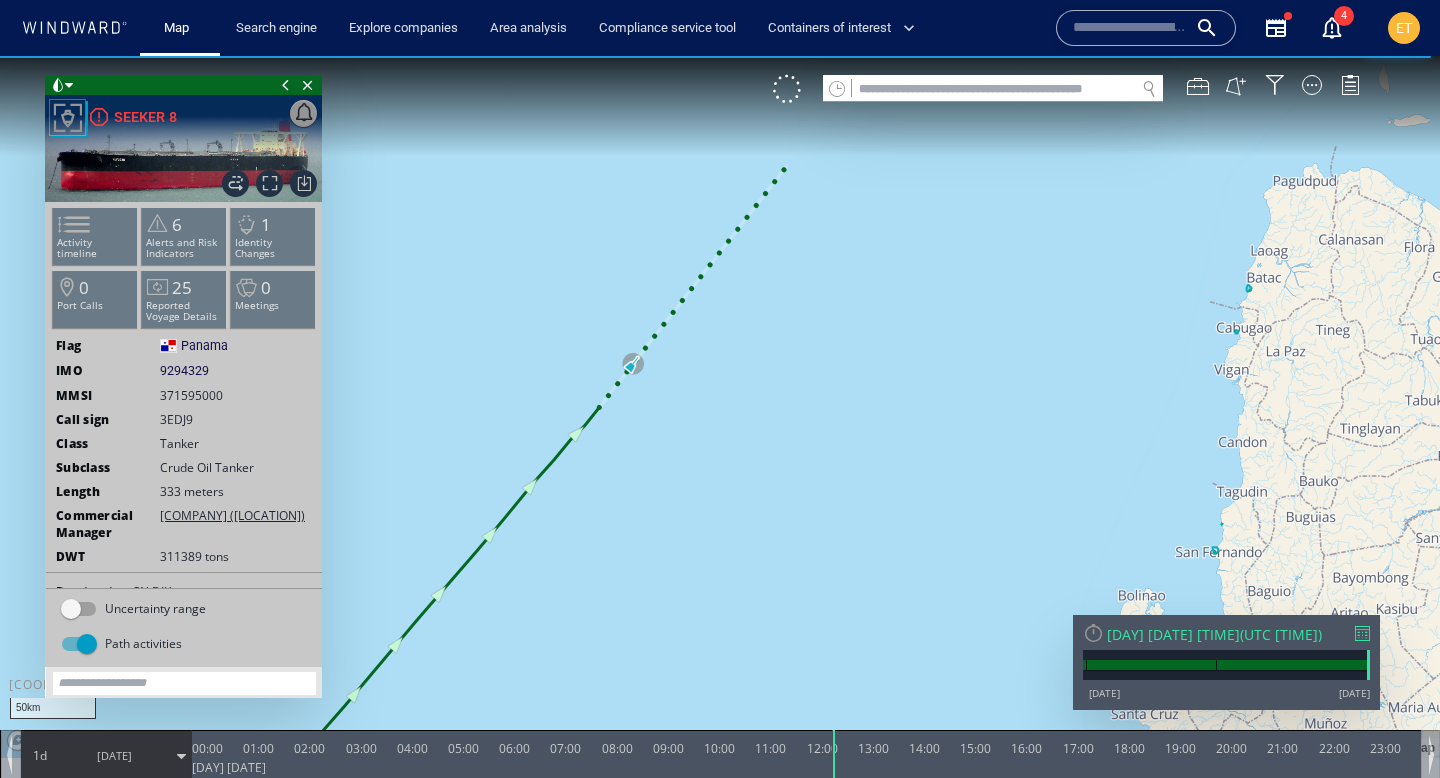 click at bounding box center (720, 407) 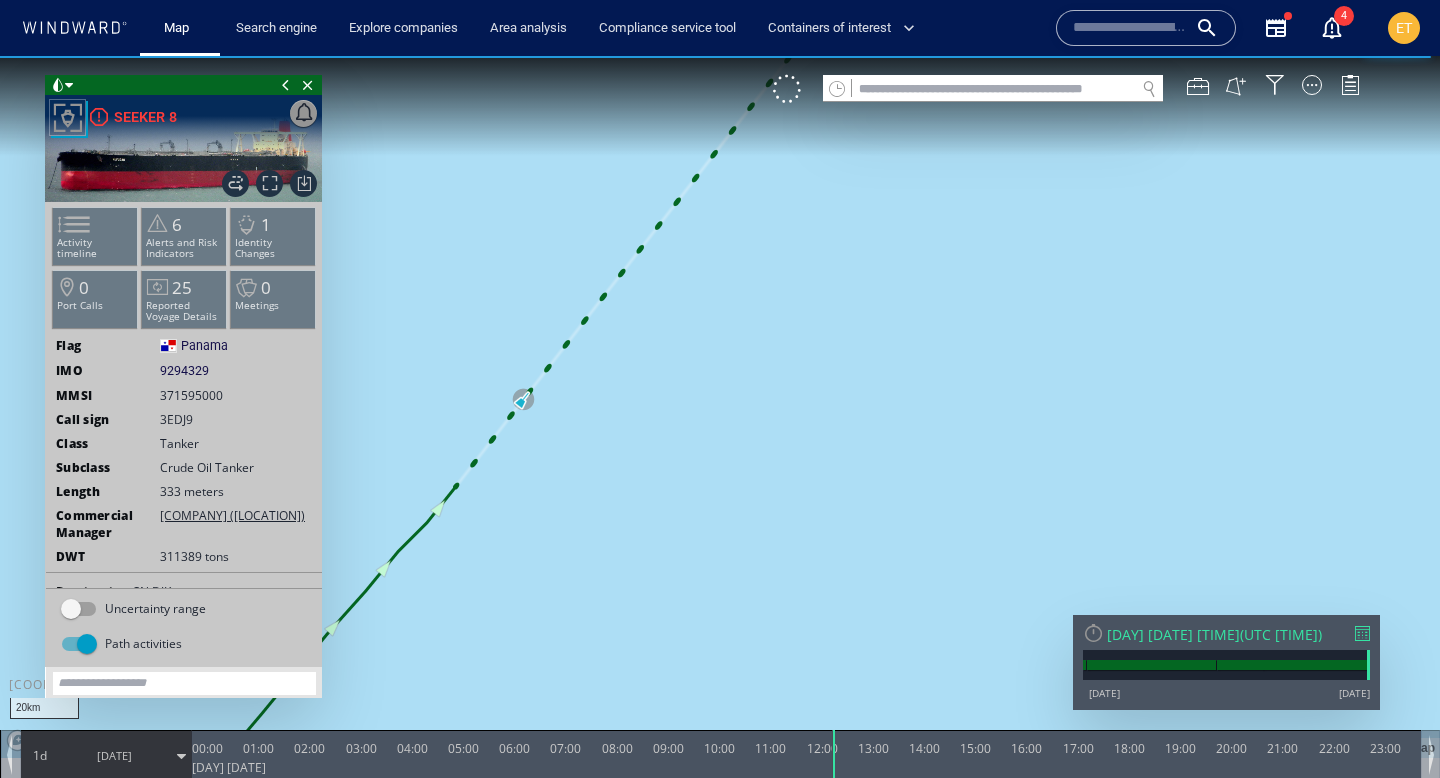drag, startPoint x: 699, startPoint y: 354, endPoint x: 829, endPoint y: 258, distance: 161.60446 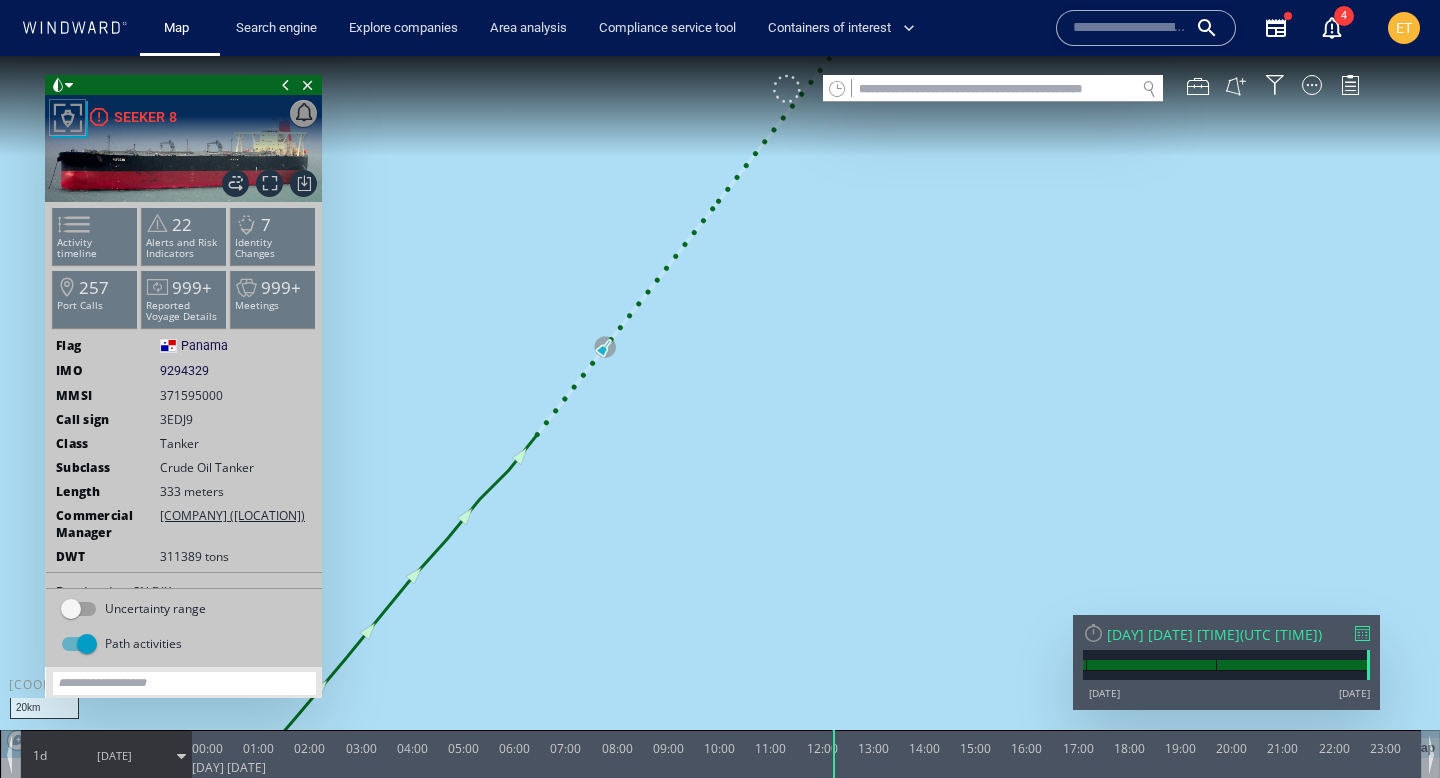 click at bounding box center (787, 89) 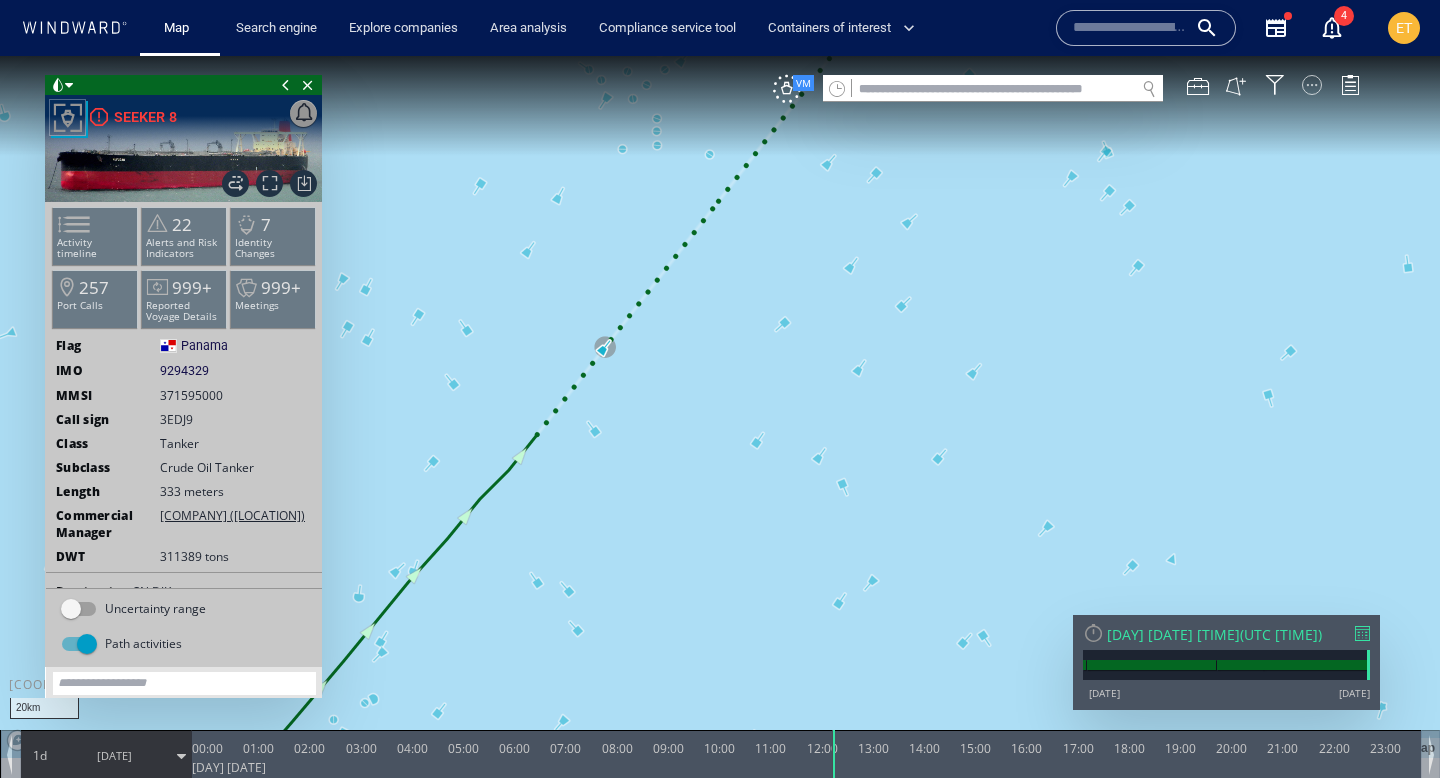 click at bounding box center [1312, 85] 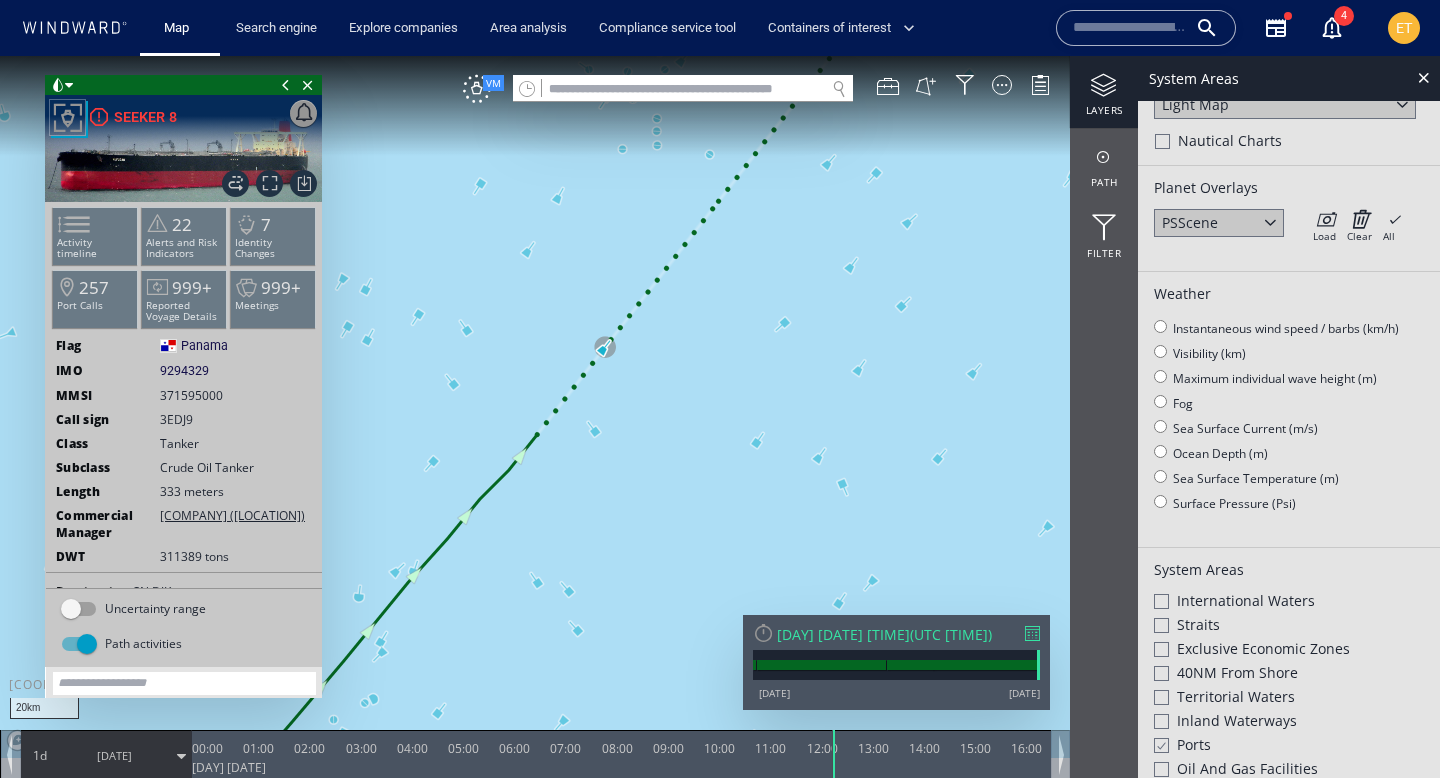 scroll, scrollTop: 0, scrollLeft: 0, axis: both 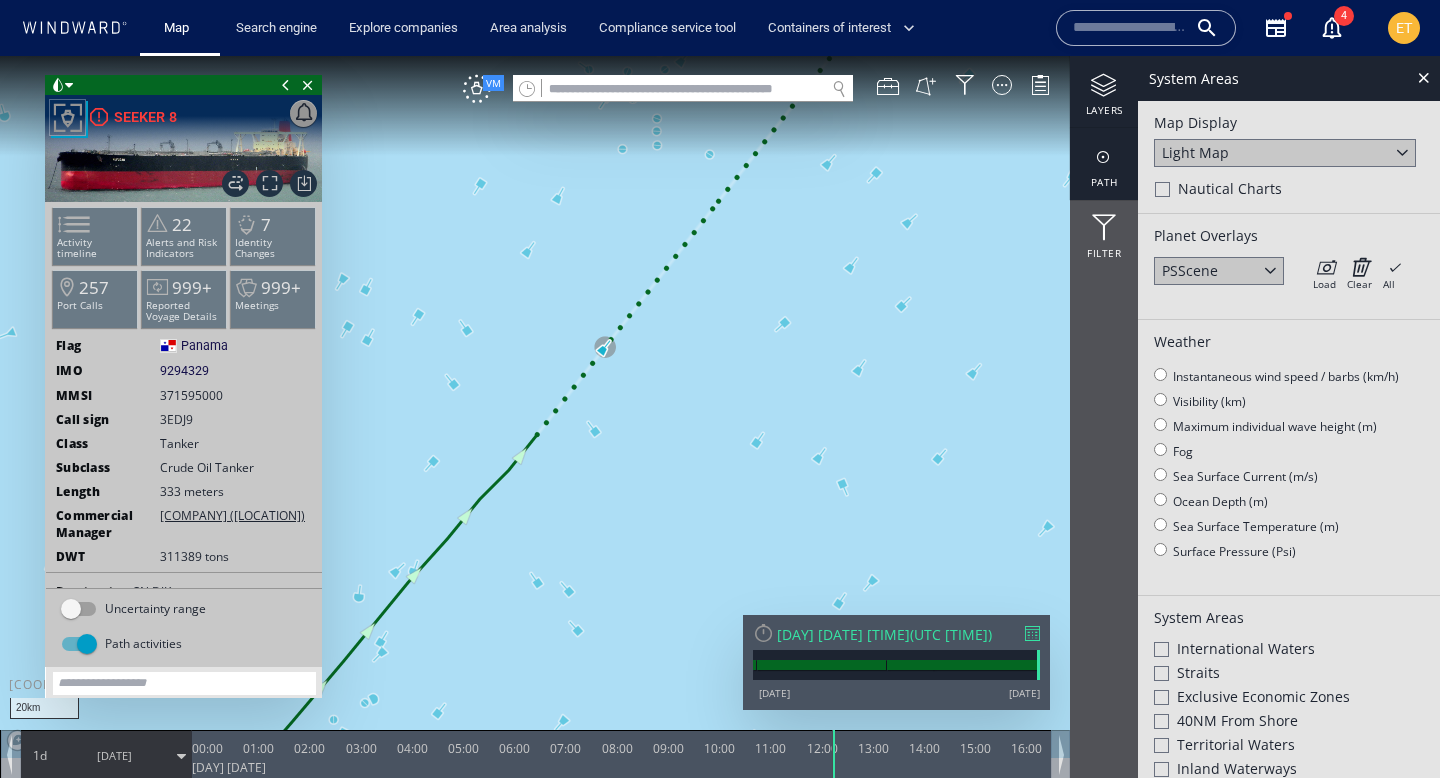 click on "path" 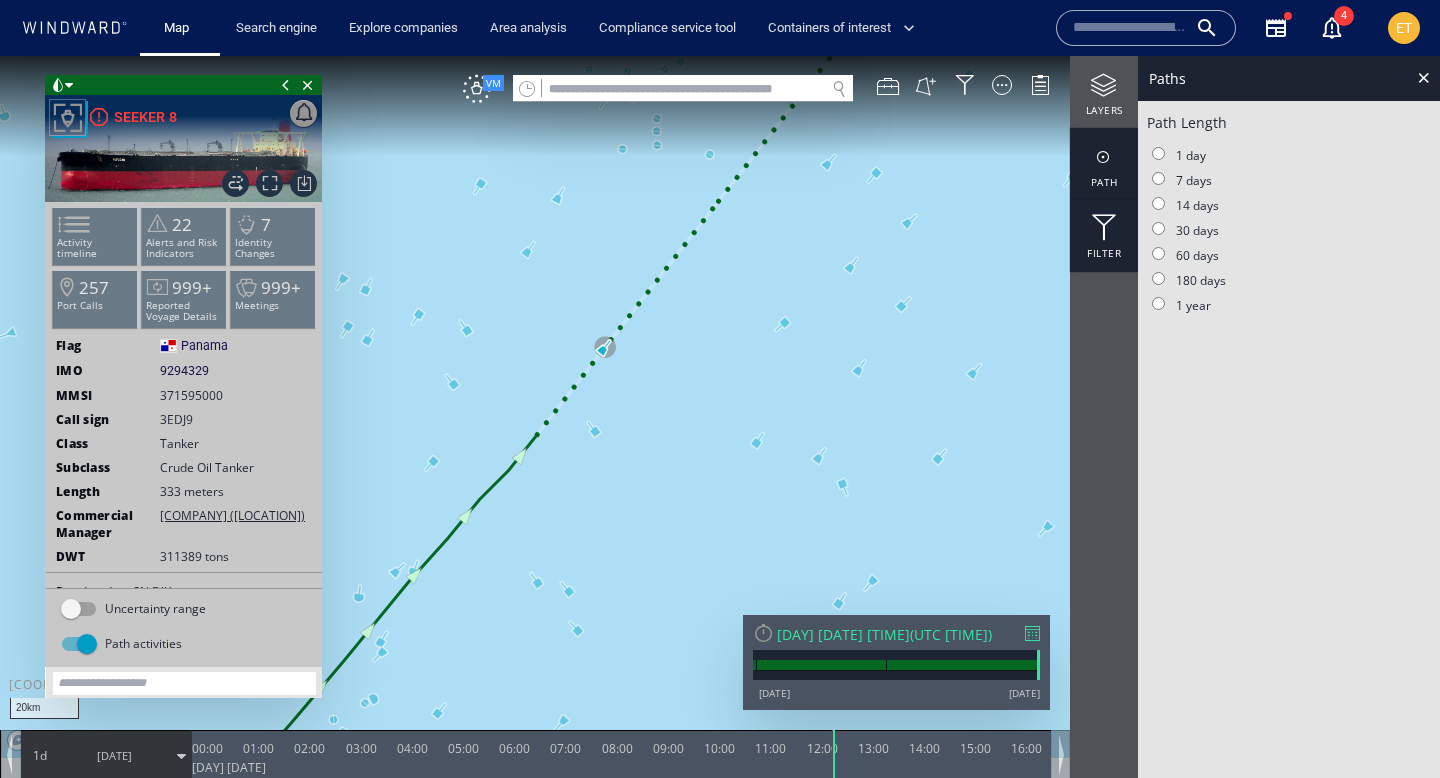 click on "Filter" 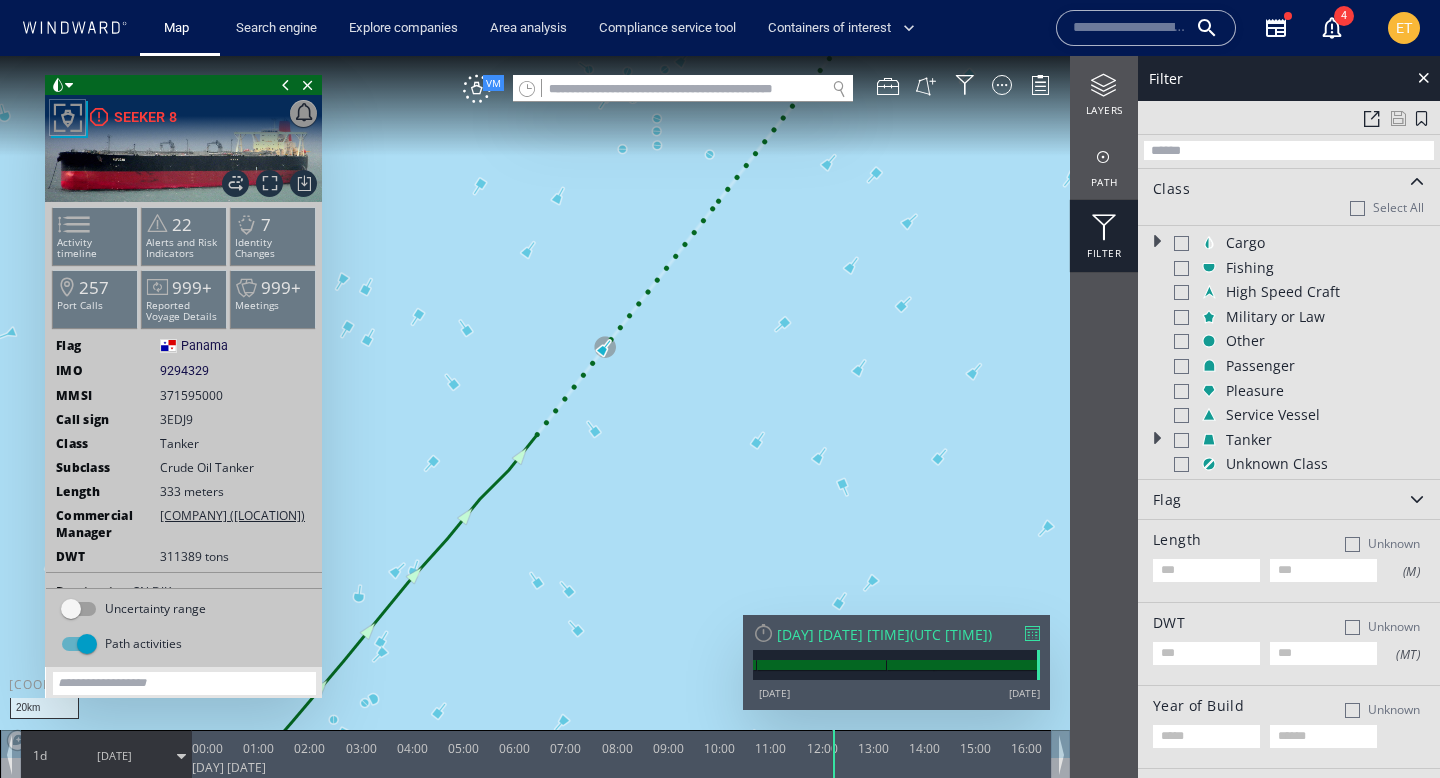 scroll, scrollTop: 0, scrollLeft: 0, axis: both 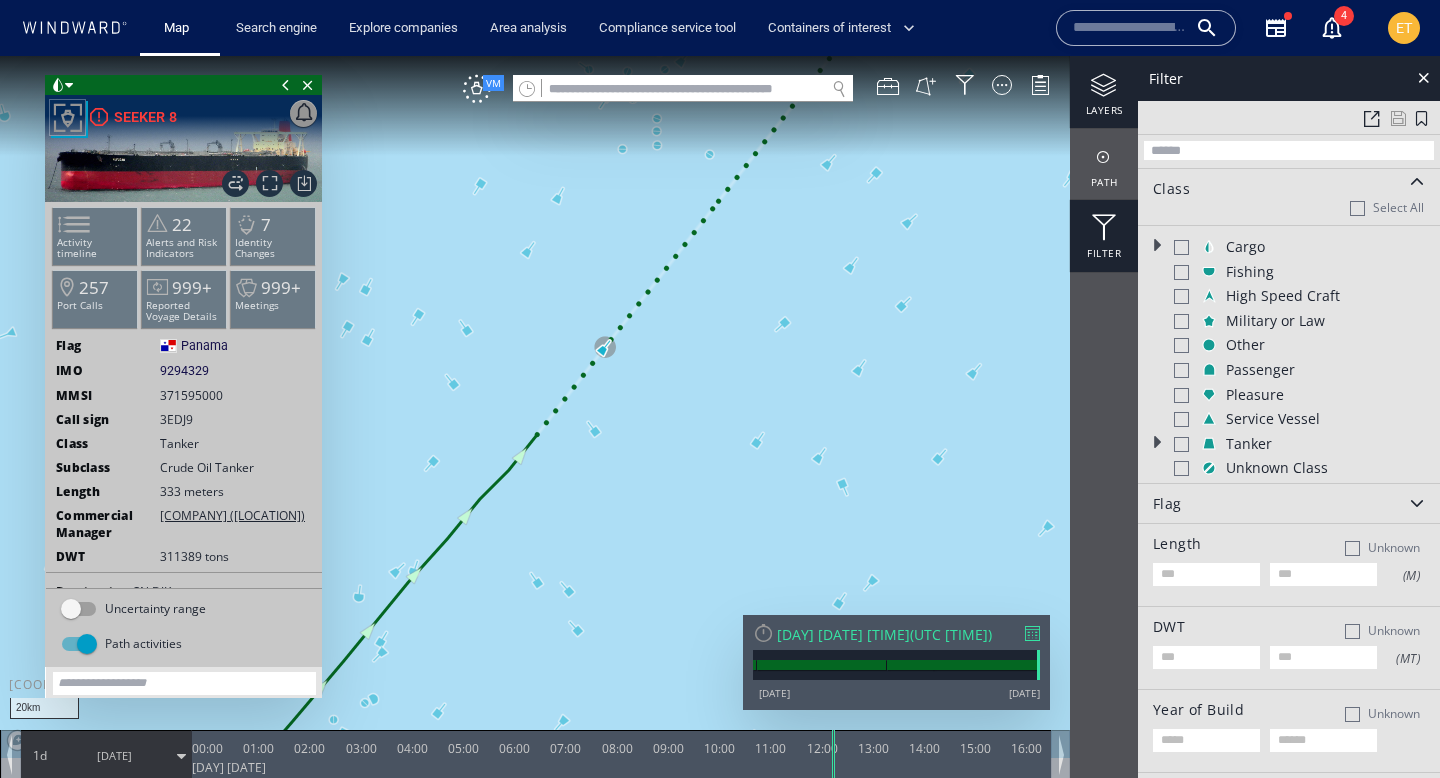 click 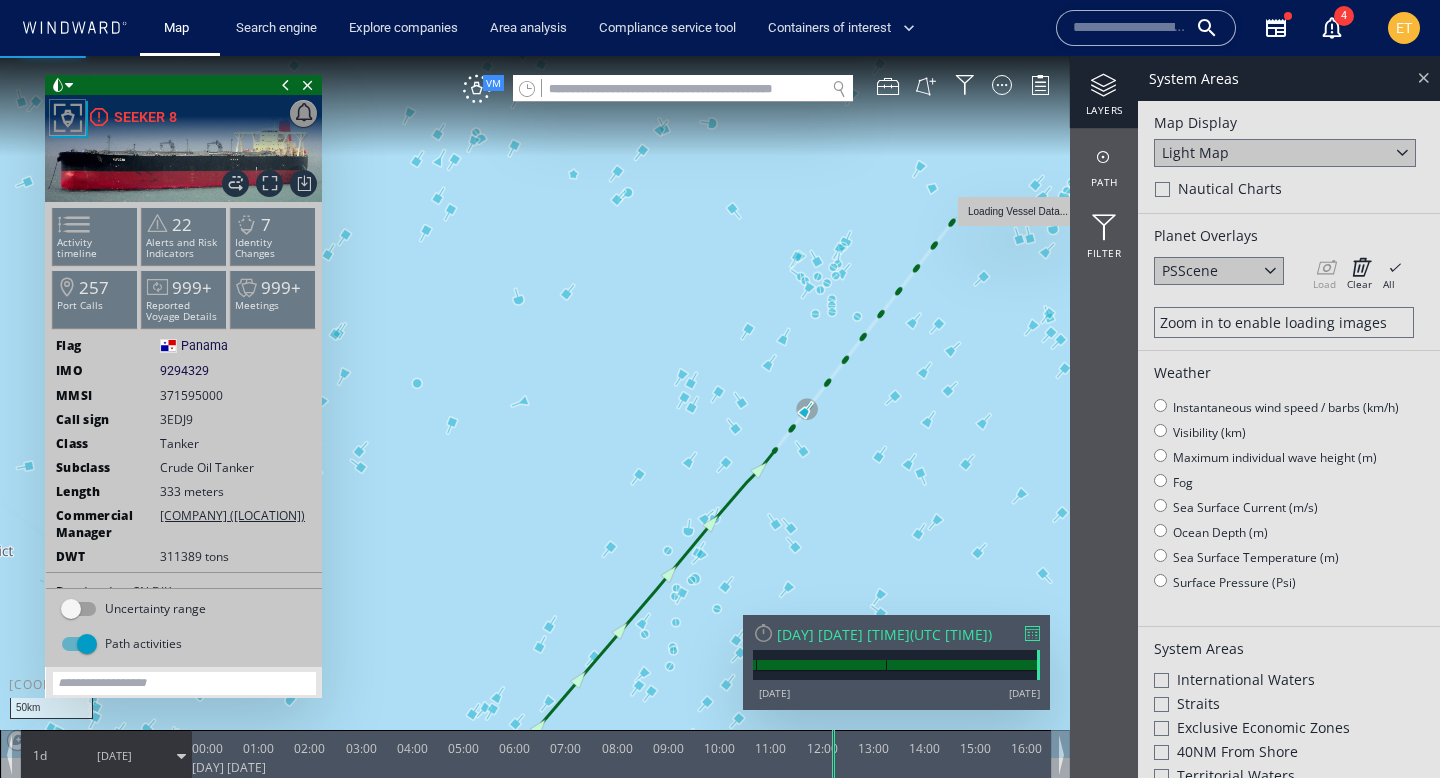 click 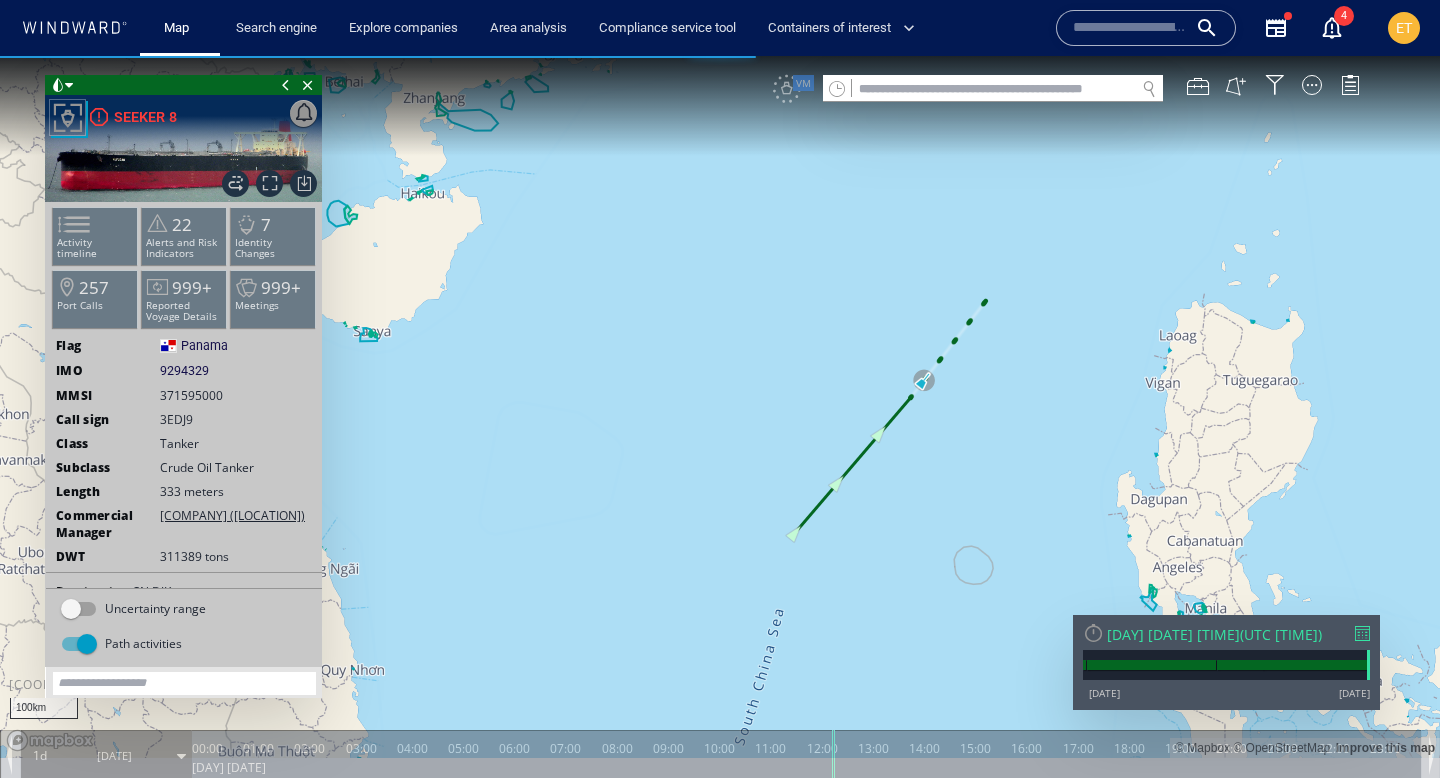 click on "VM" at bounding box center [1076, 89] 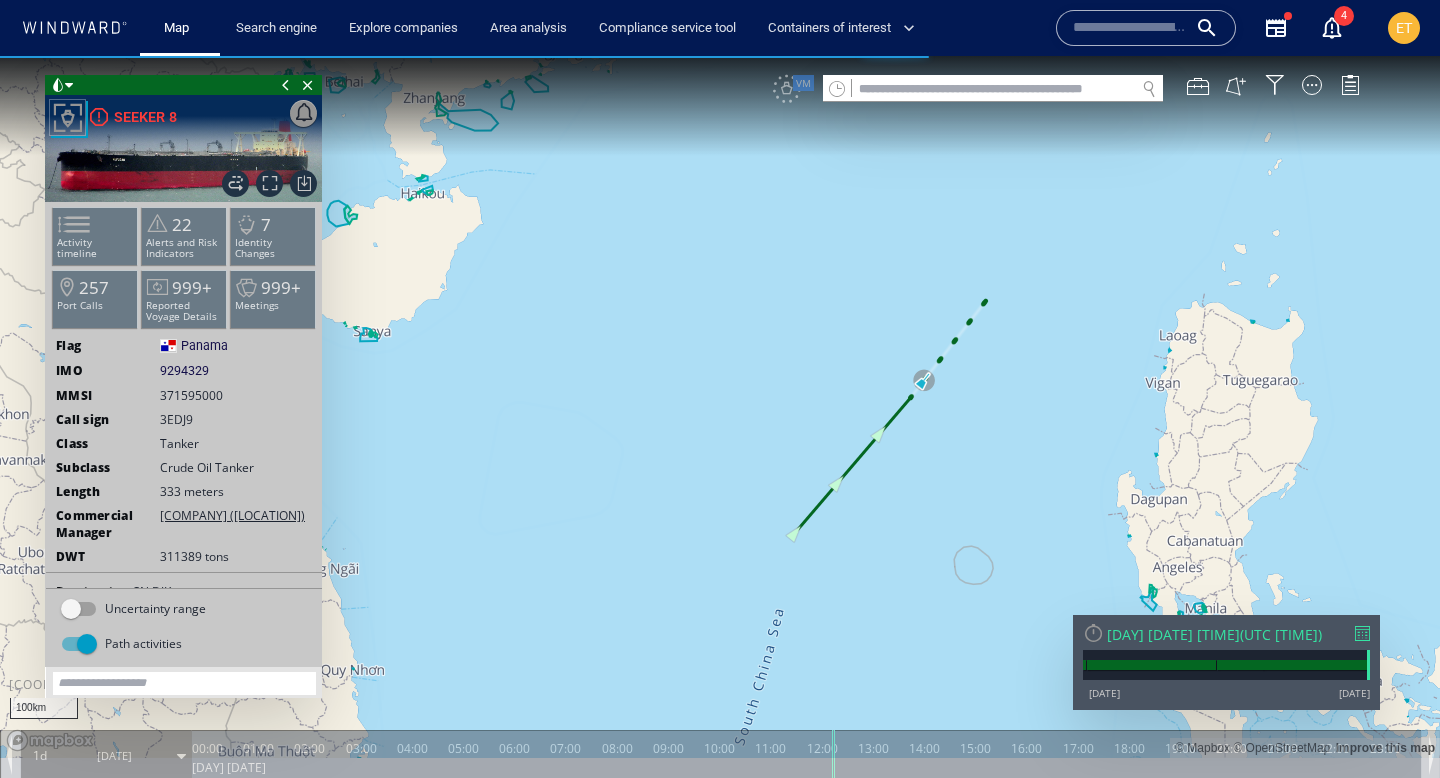 click on "VM" at bounding box center [1076, 89] 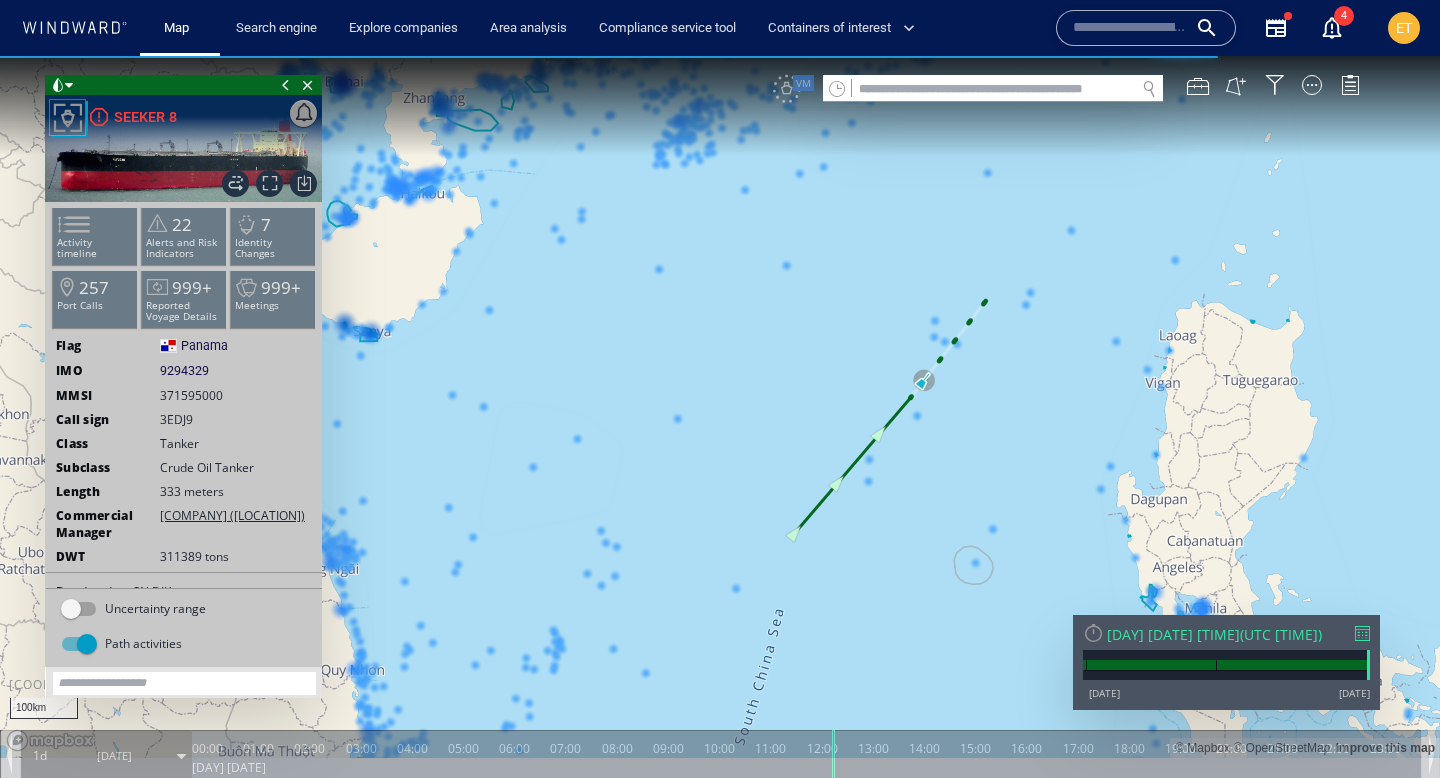 click on "VM" at bounding box center [1076, 89] 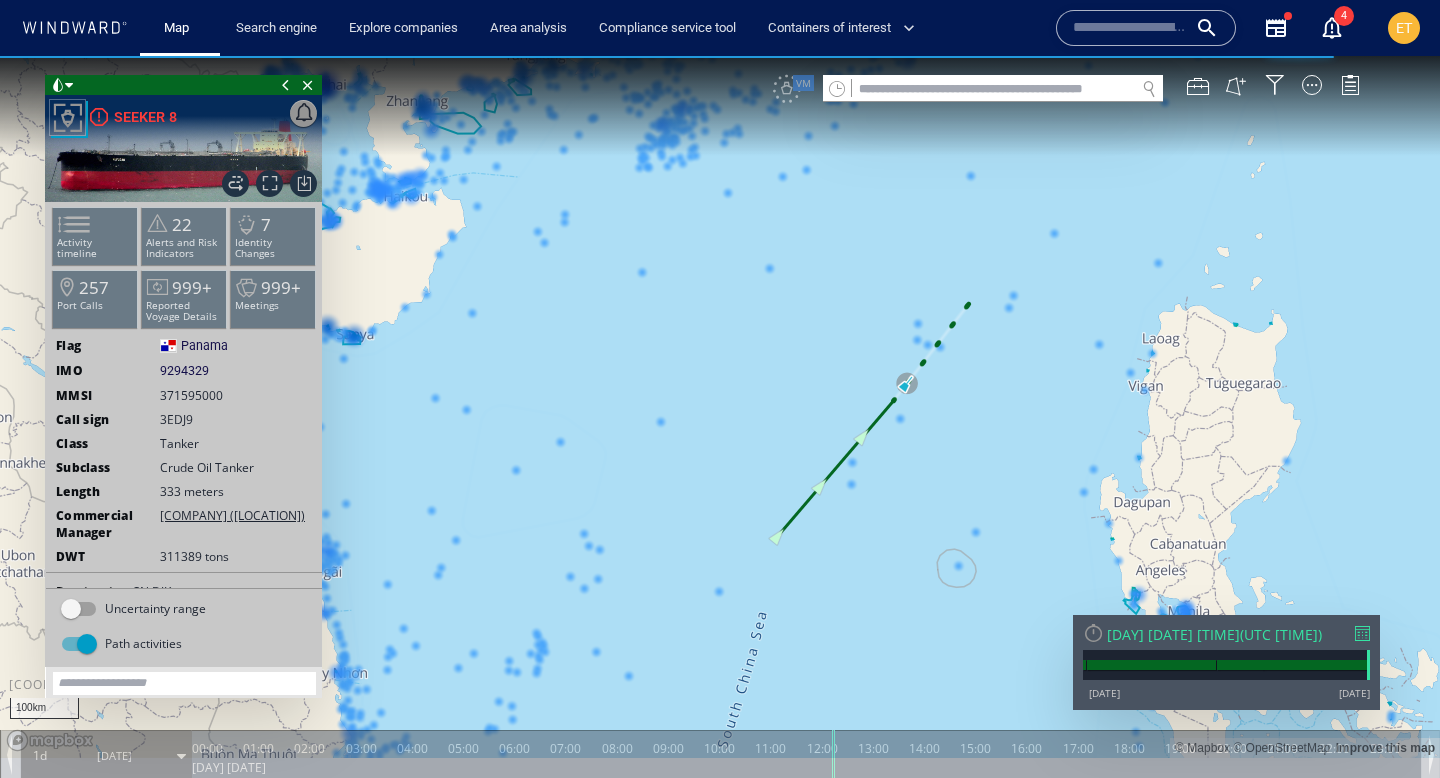 drag, startPoint x: 895, startPoint y: 235, endPoint x: 866, endPoint y: 267, distance: 43.185646 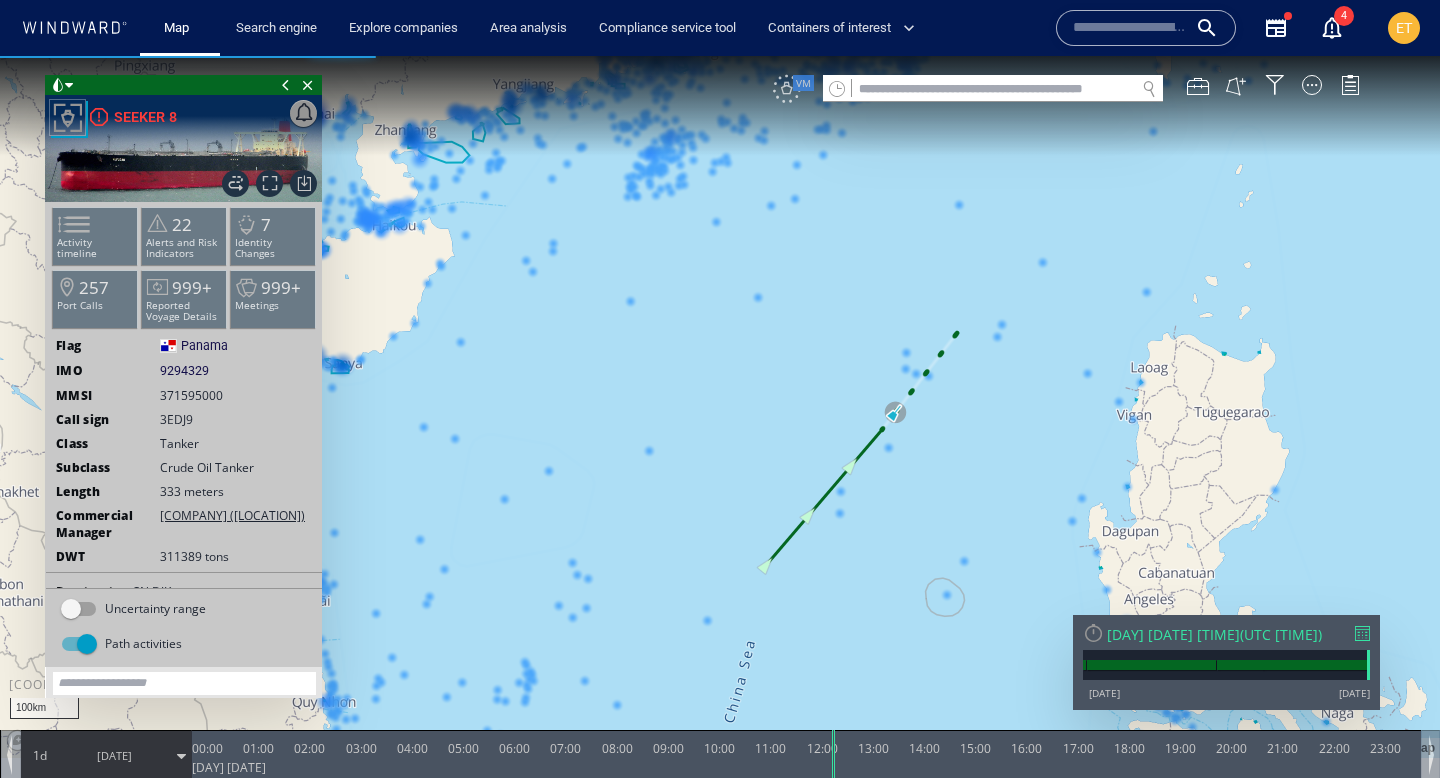 click on "VM" at bounding box center (787, 89) 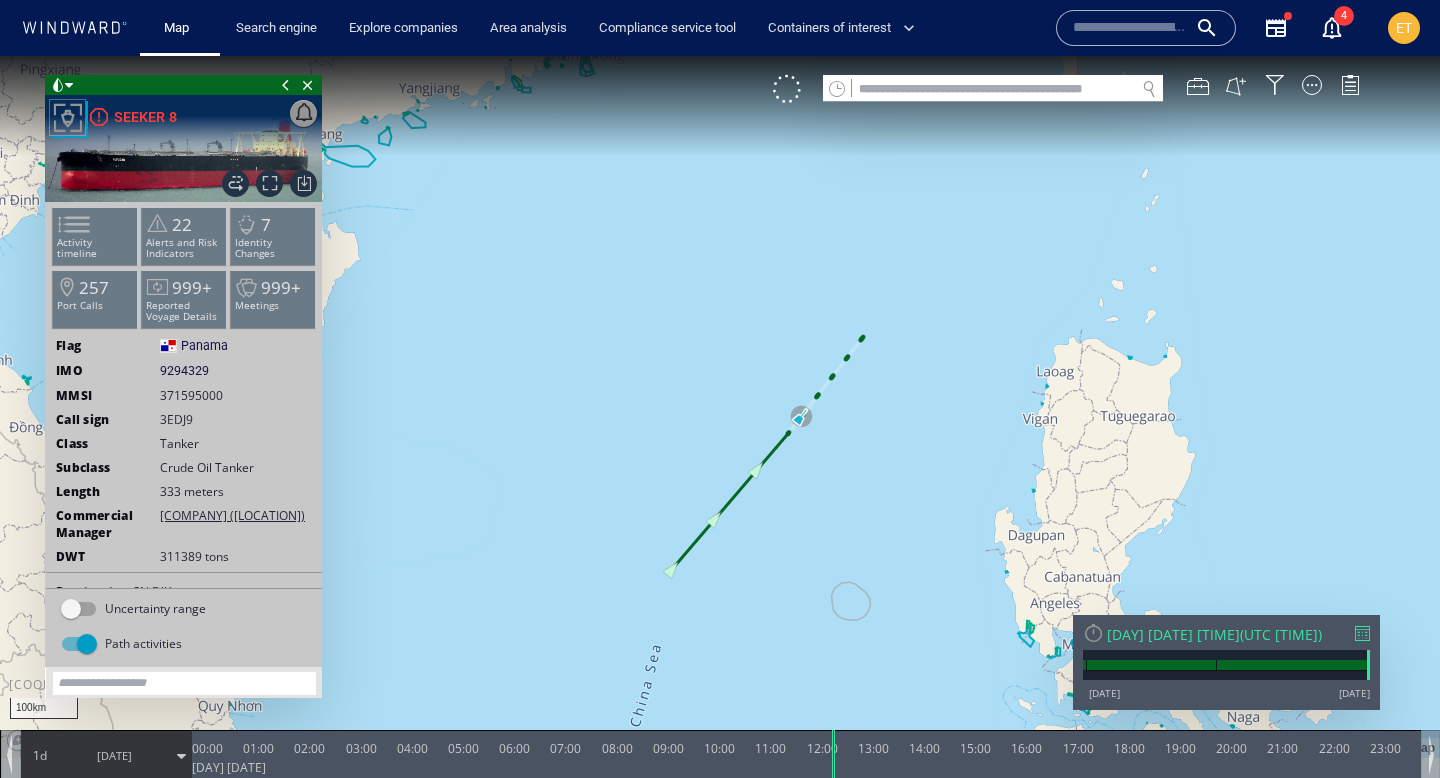 drag, startPoint x: 887, startPoint y: 313, endPoint x: 817, endPoint y: 275, distance: 79.64923 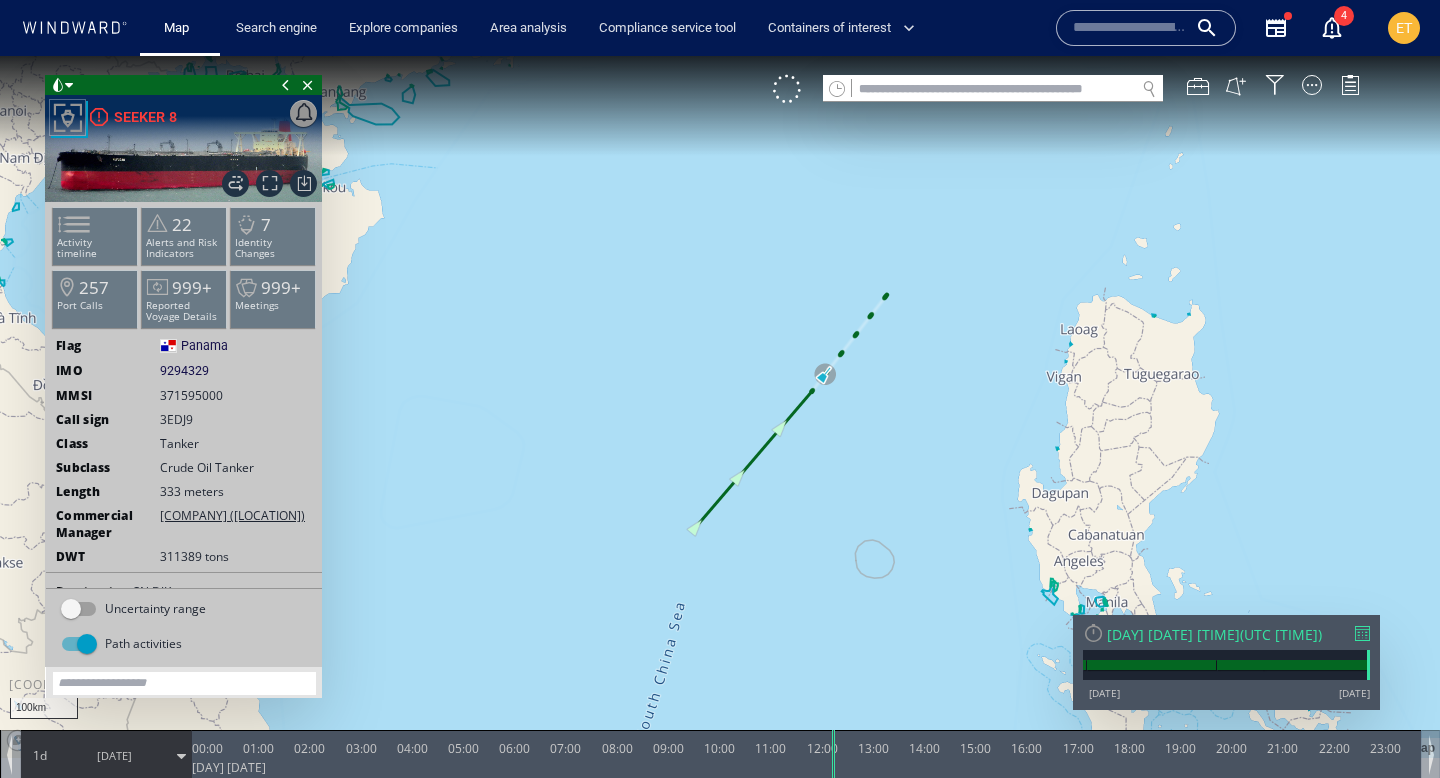 click on "11/07/25" at bounding box center [114, 756] 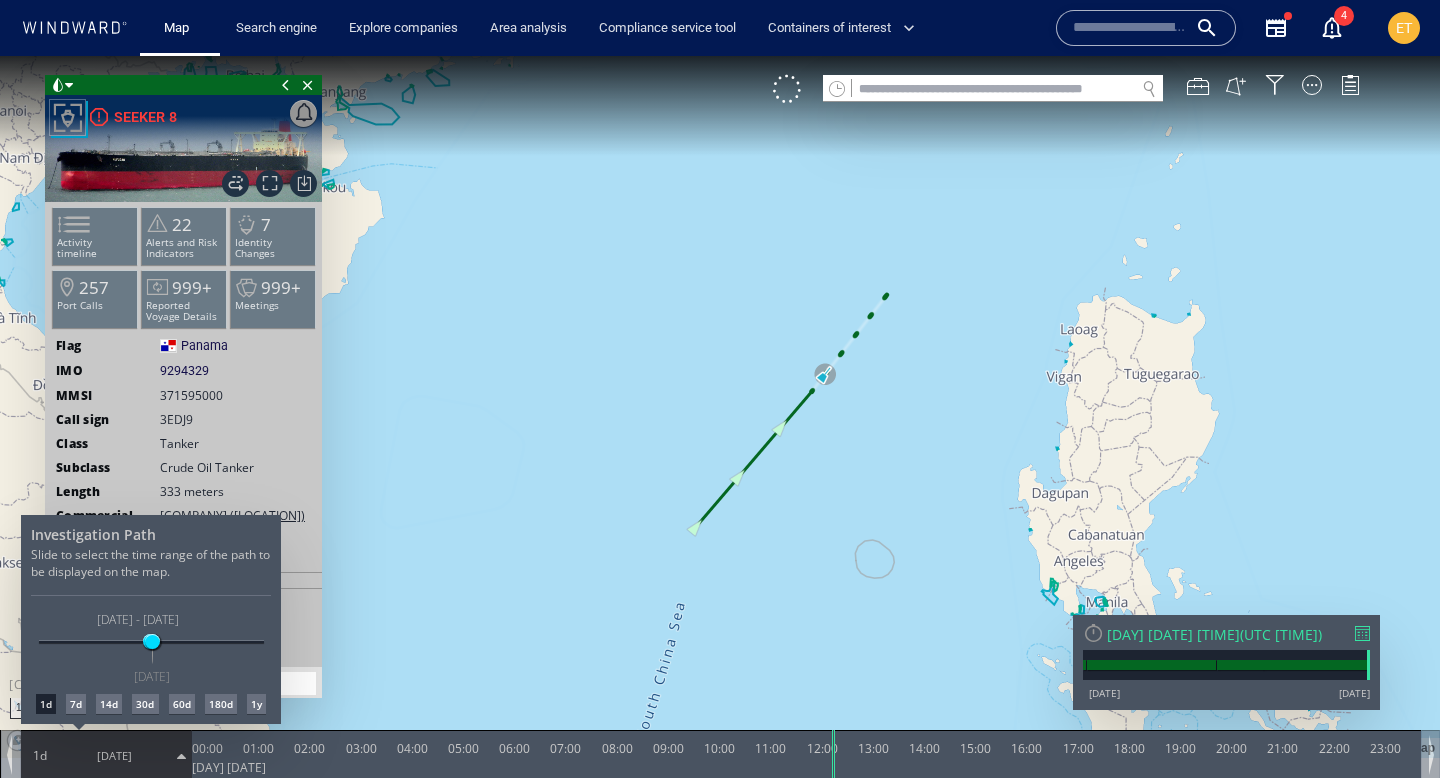 click on "60d" at bounding box center (182, 704) 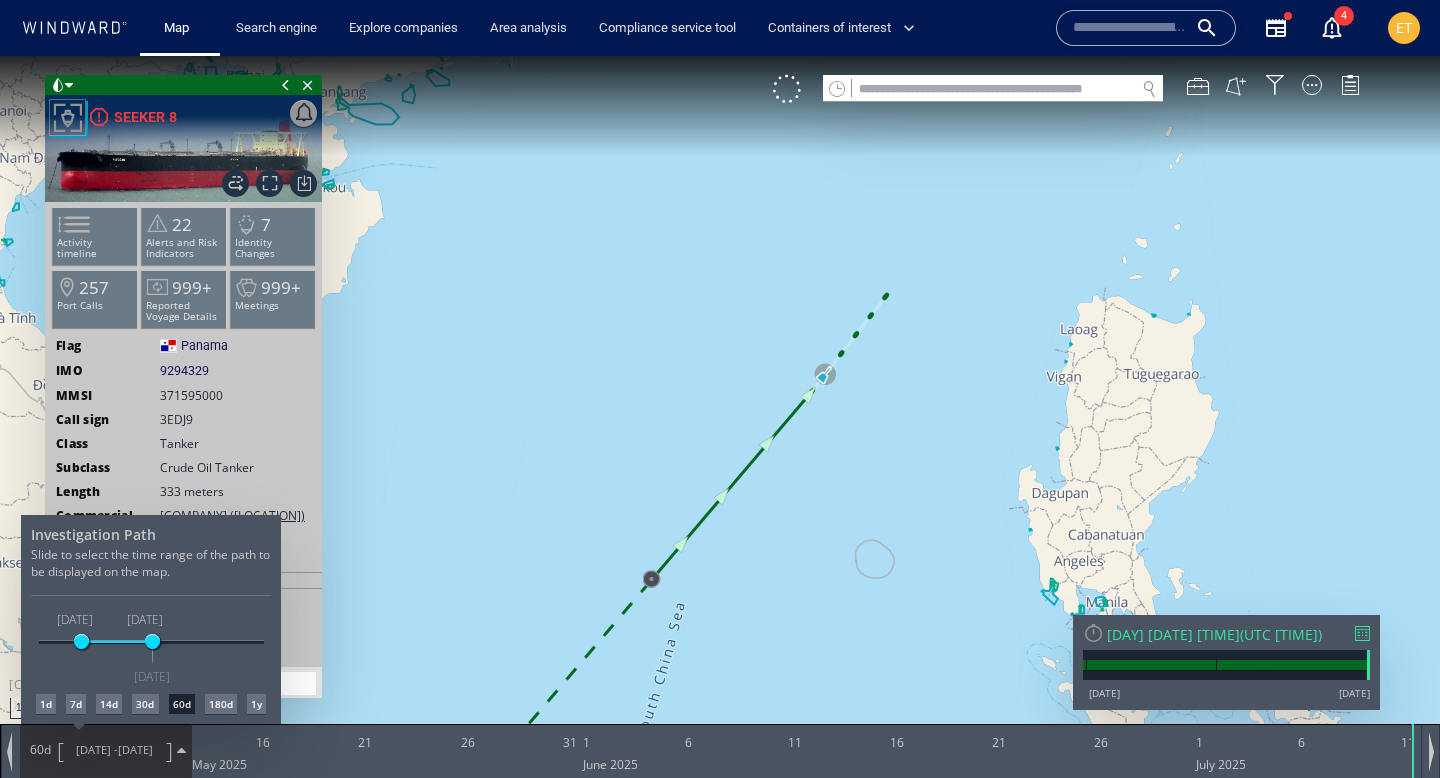 drag, startPoint x: 509, startPoint y: 486, endPoint x: 711, endPoint y: 412, distance: 215.12787 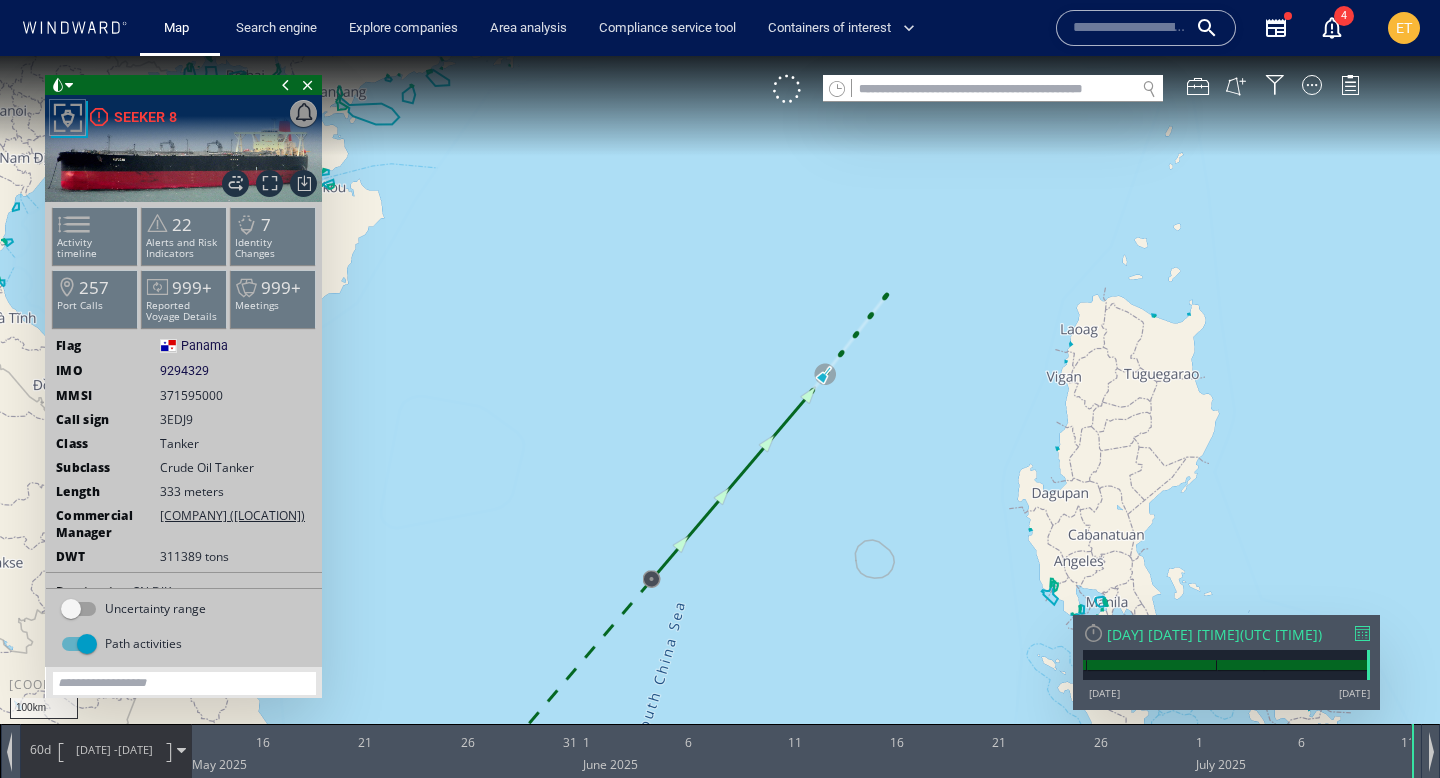 drag, startPoint x: 544, startPoint y: 422, endPoint x: 730, endPoint y: 330, distance: 207.50903 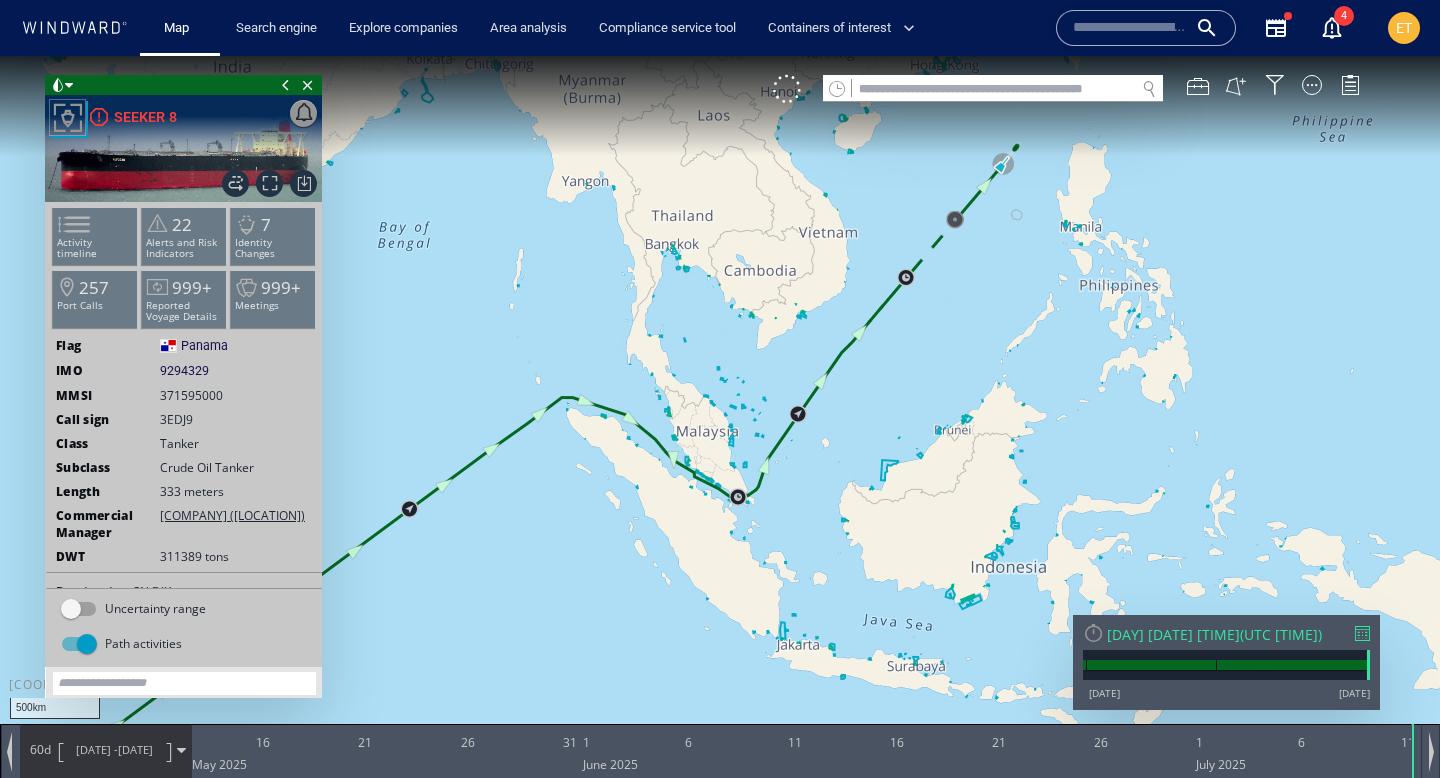 drag, startPoint x: 548, startPoint y: 361, endPoint x: 745, endPoint y: 208, distance: 249.43536 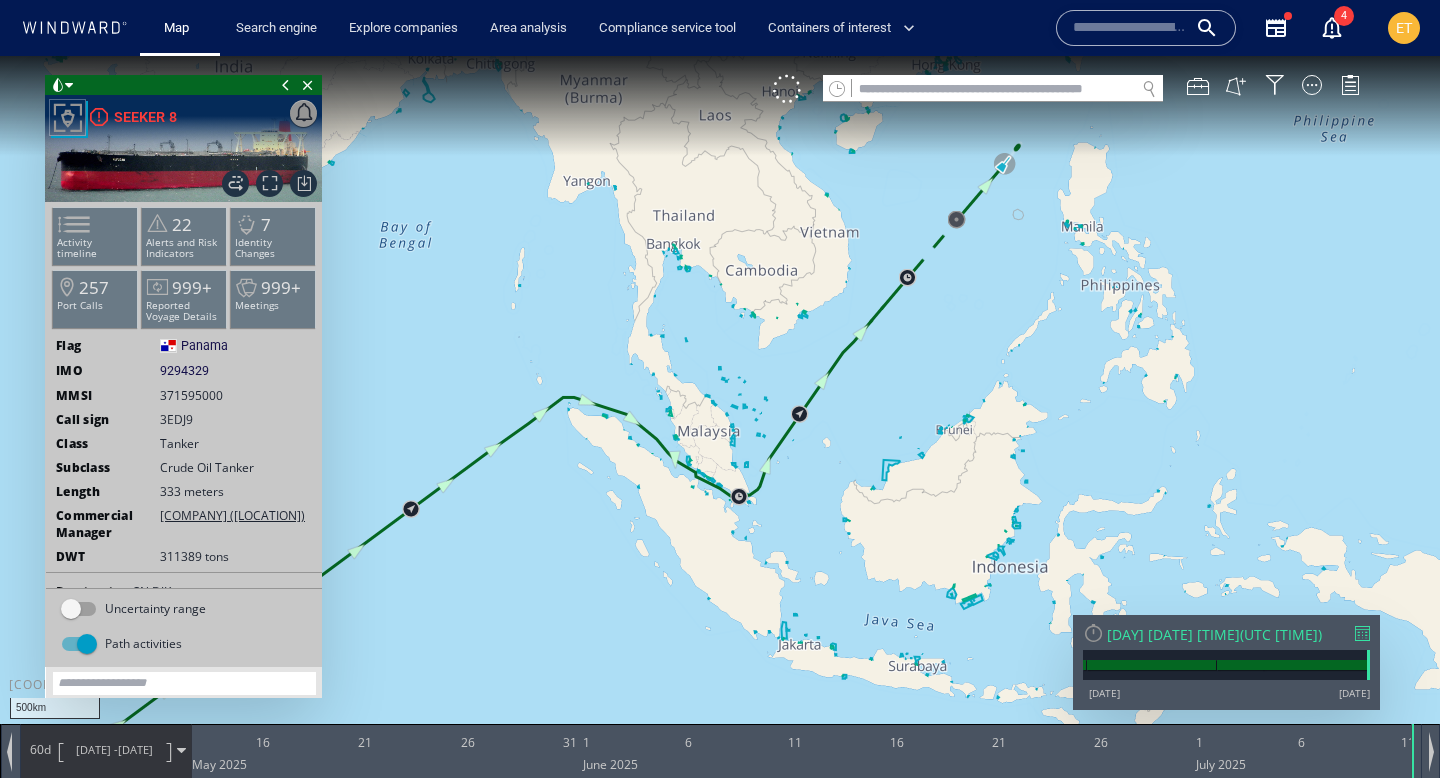 click on "VM" at bounding box center (1076, 89) 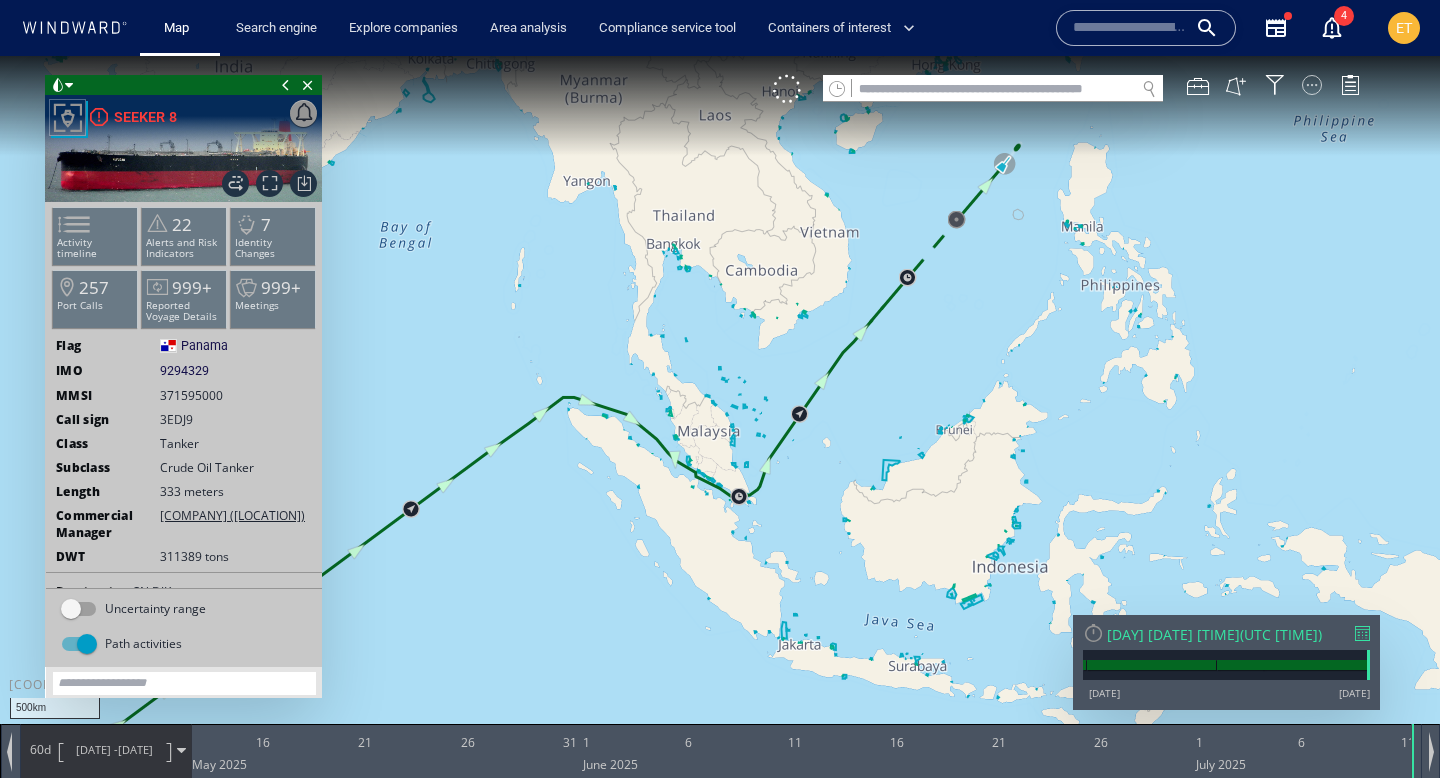 click at bounding box center [1312, 85] 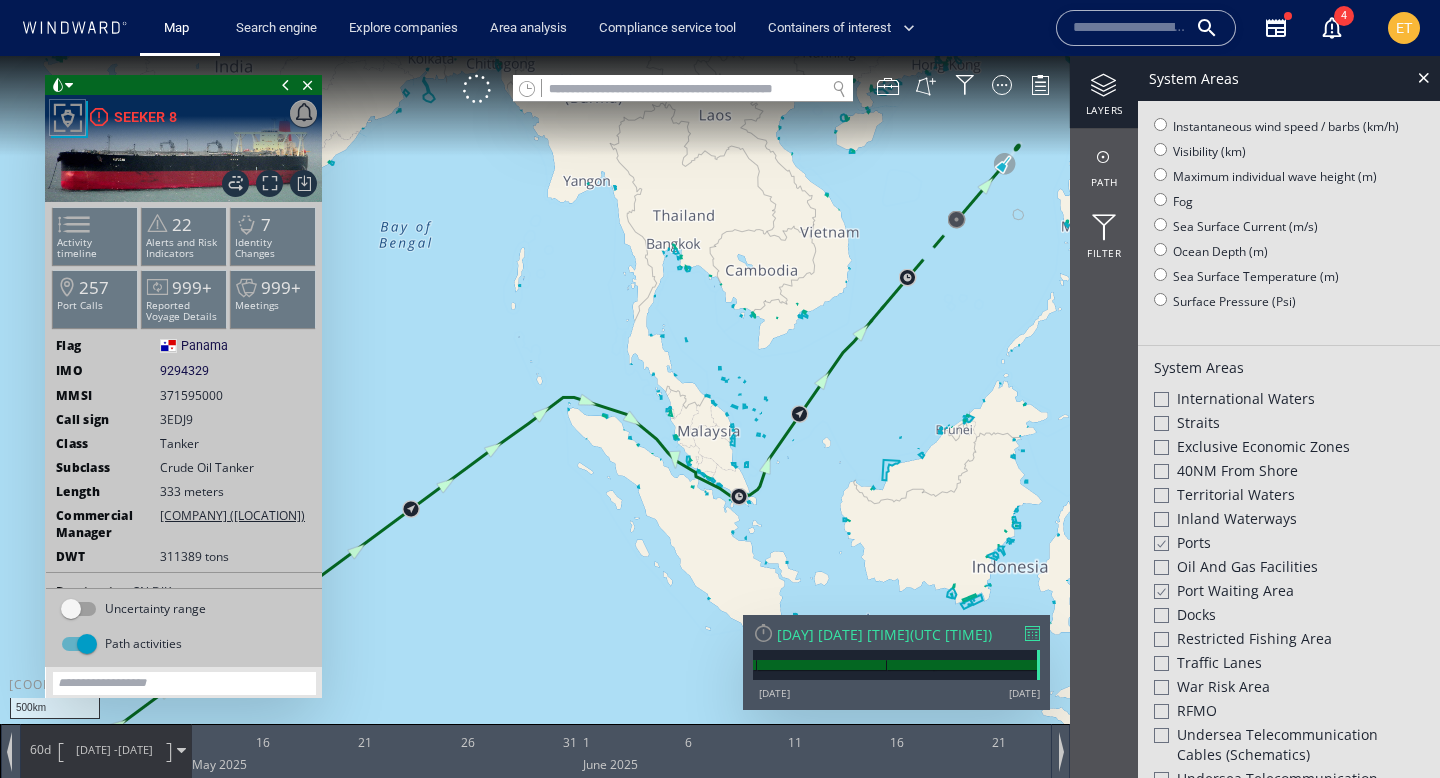 scroll, scrollTop: 302, scrollLeft: 0, axis: vertical 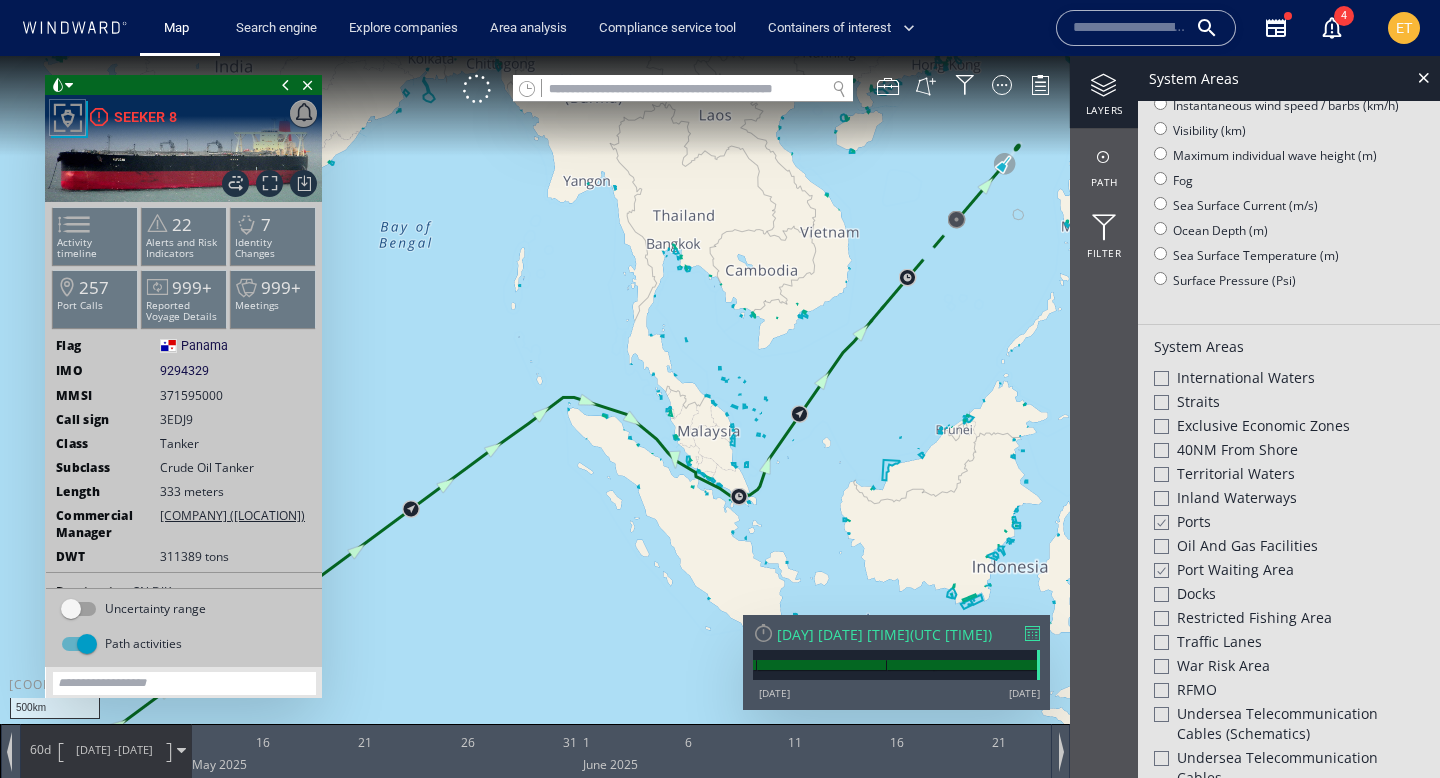 click 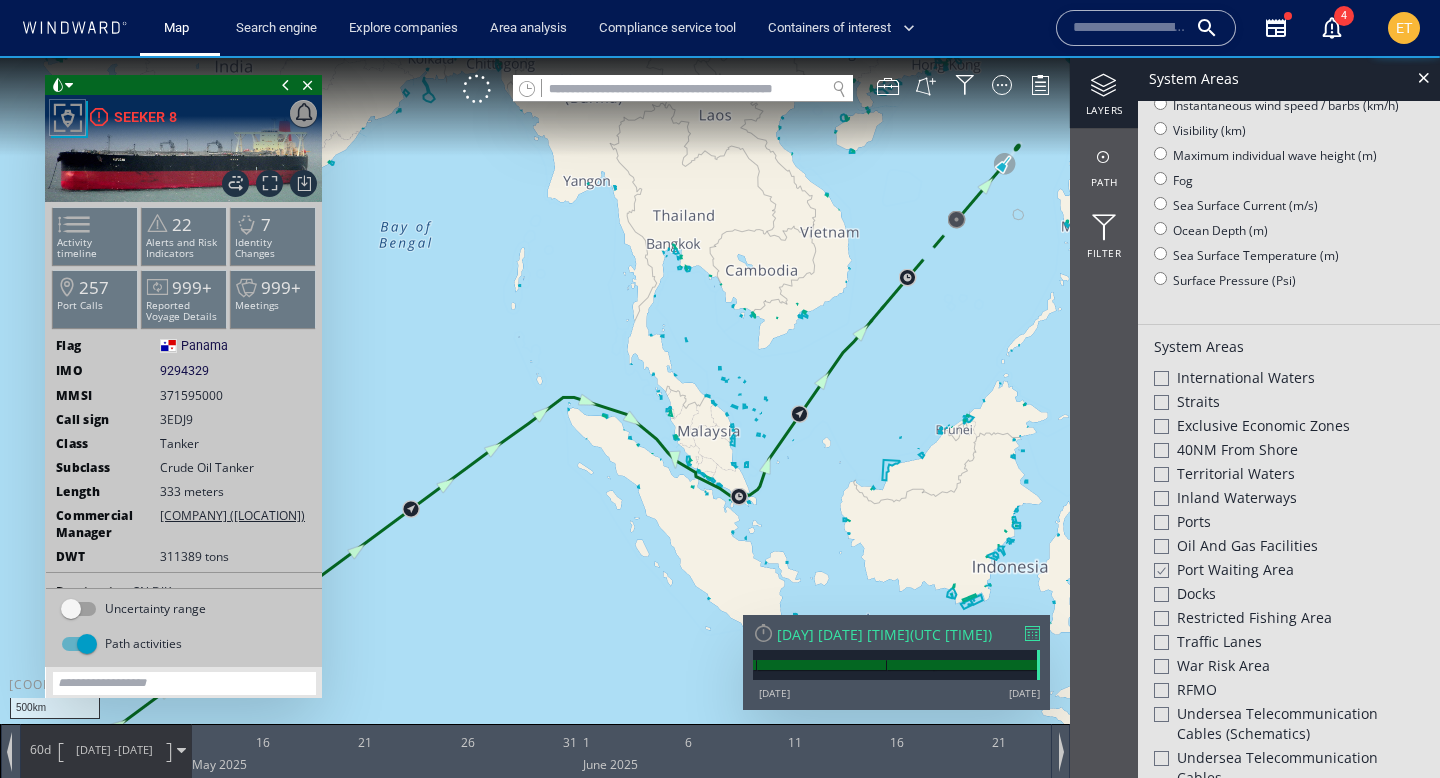 click 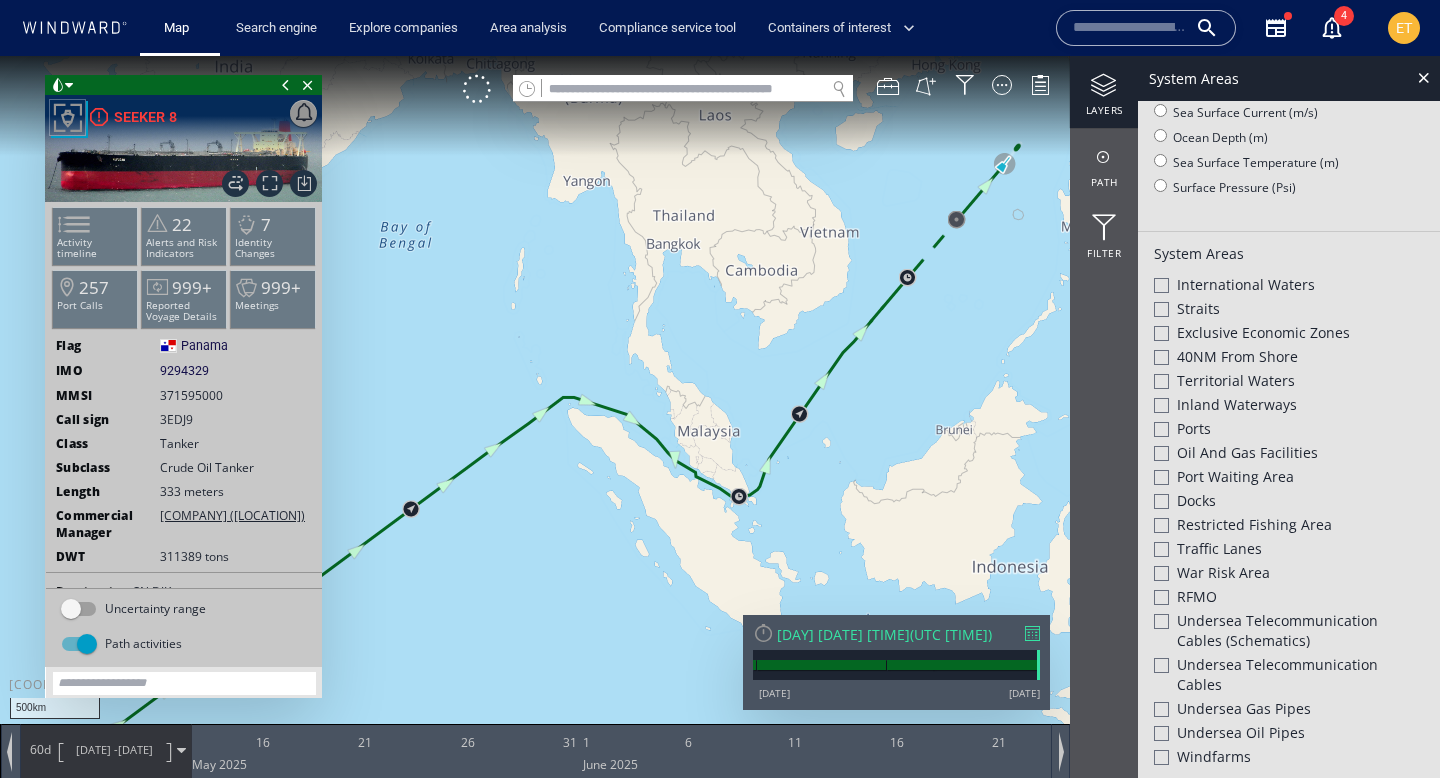 scroll, scrollTop: 398, scrollLeft: 0, axis: vertical 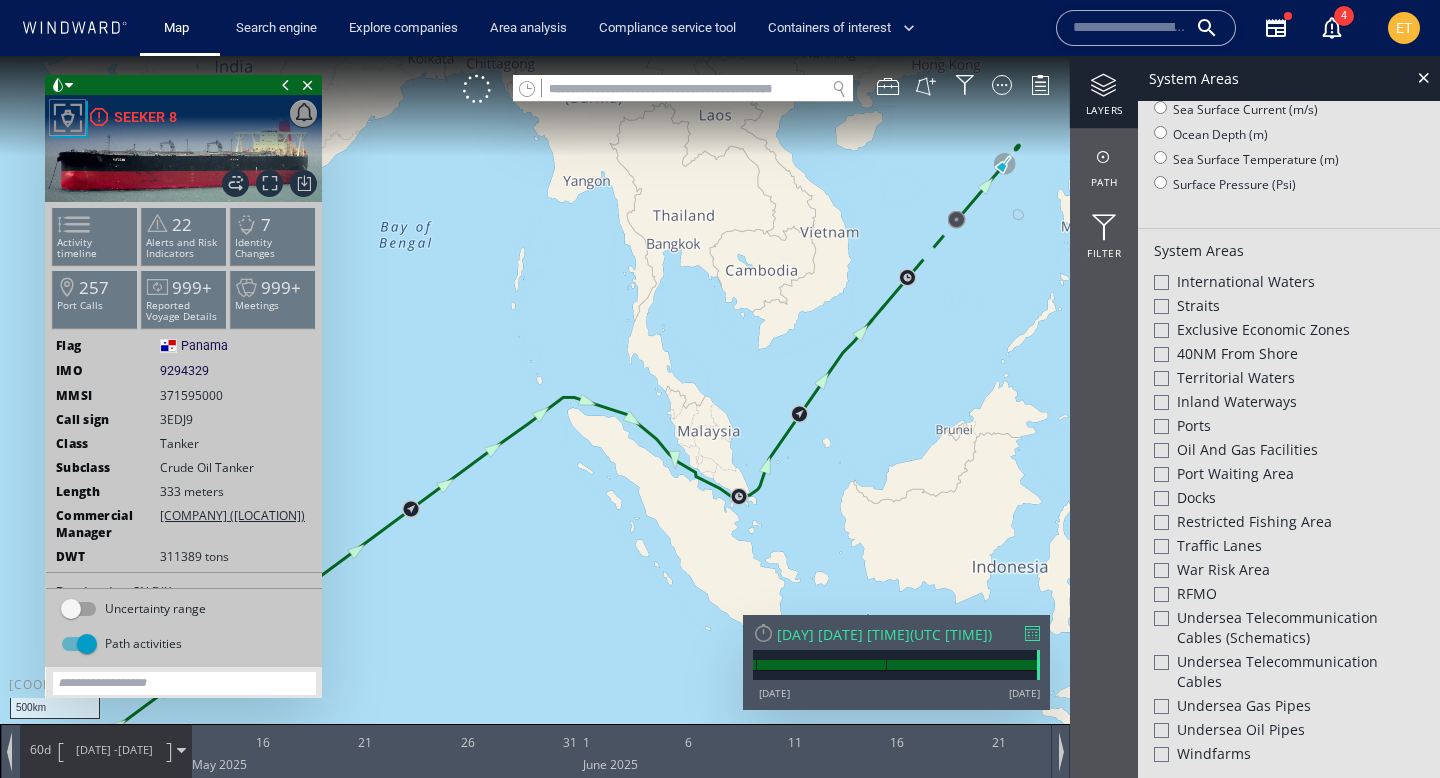 click 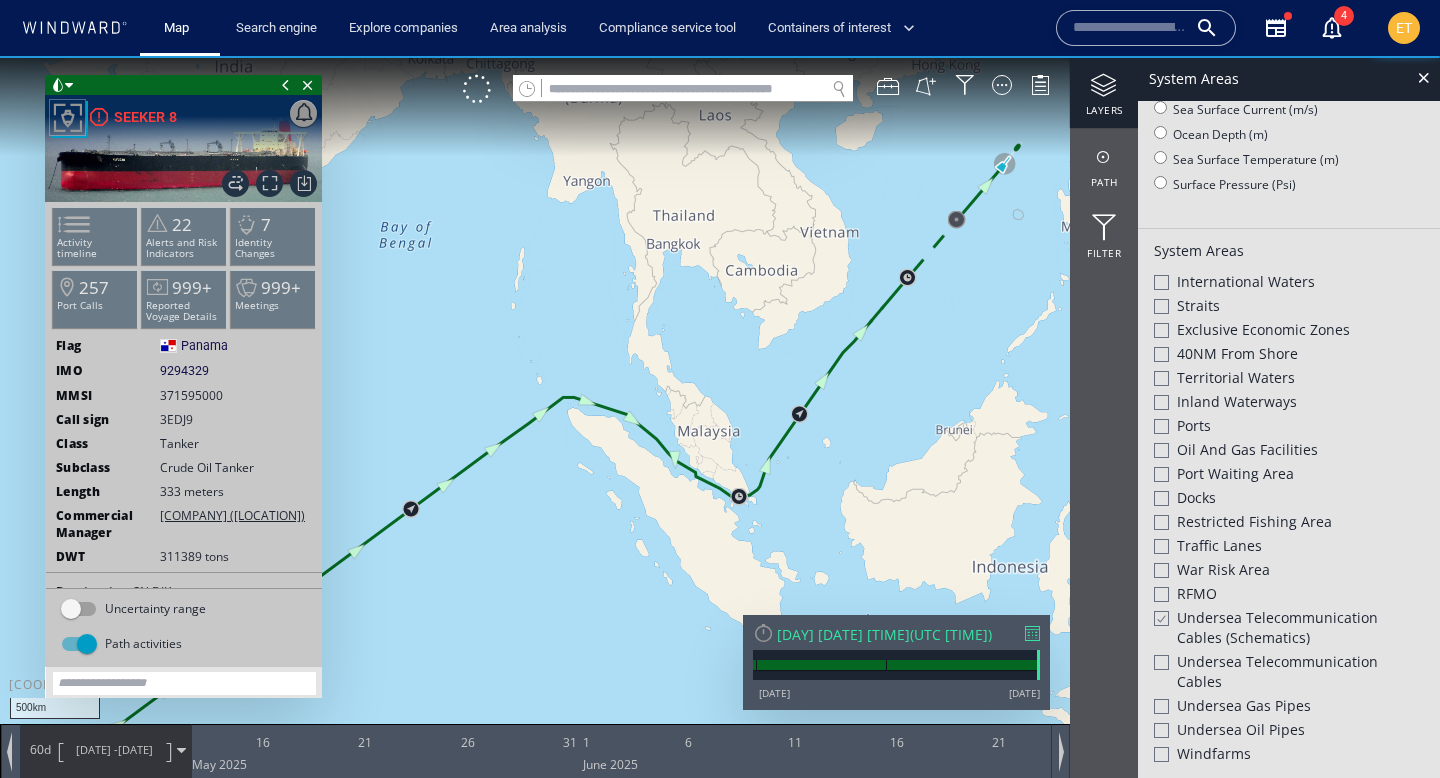 click 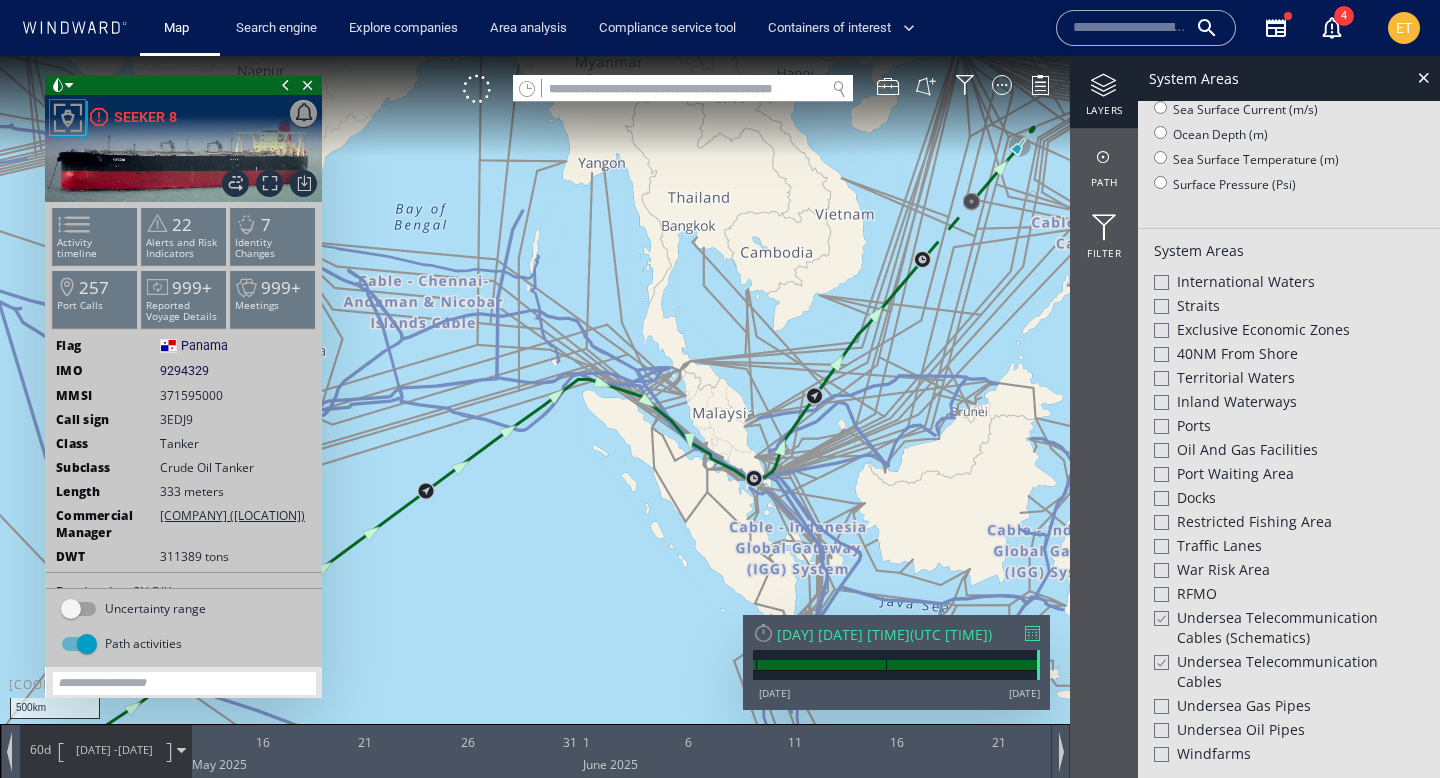 drag, startPoint x: 944, startPoint y: 569, endPoint x: 983, endPoint y: 512, distance: 69.065186 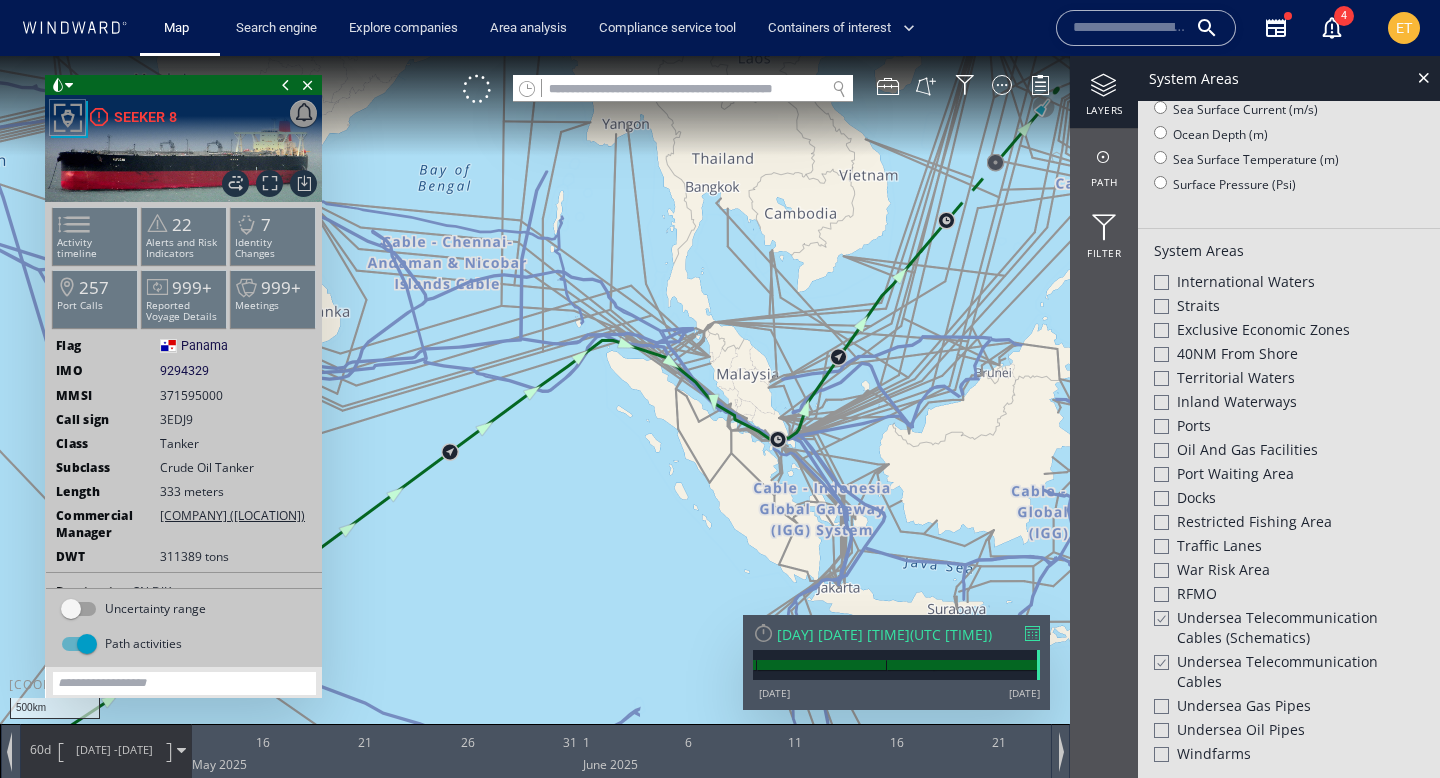 click at bounding box center [720, 407] 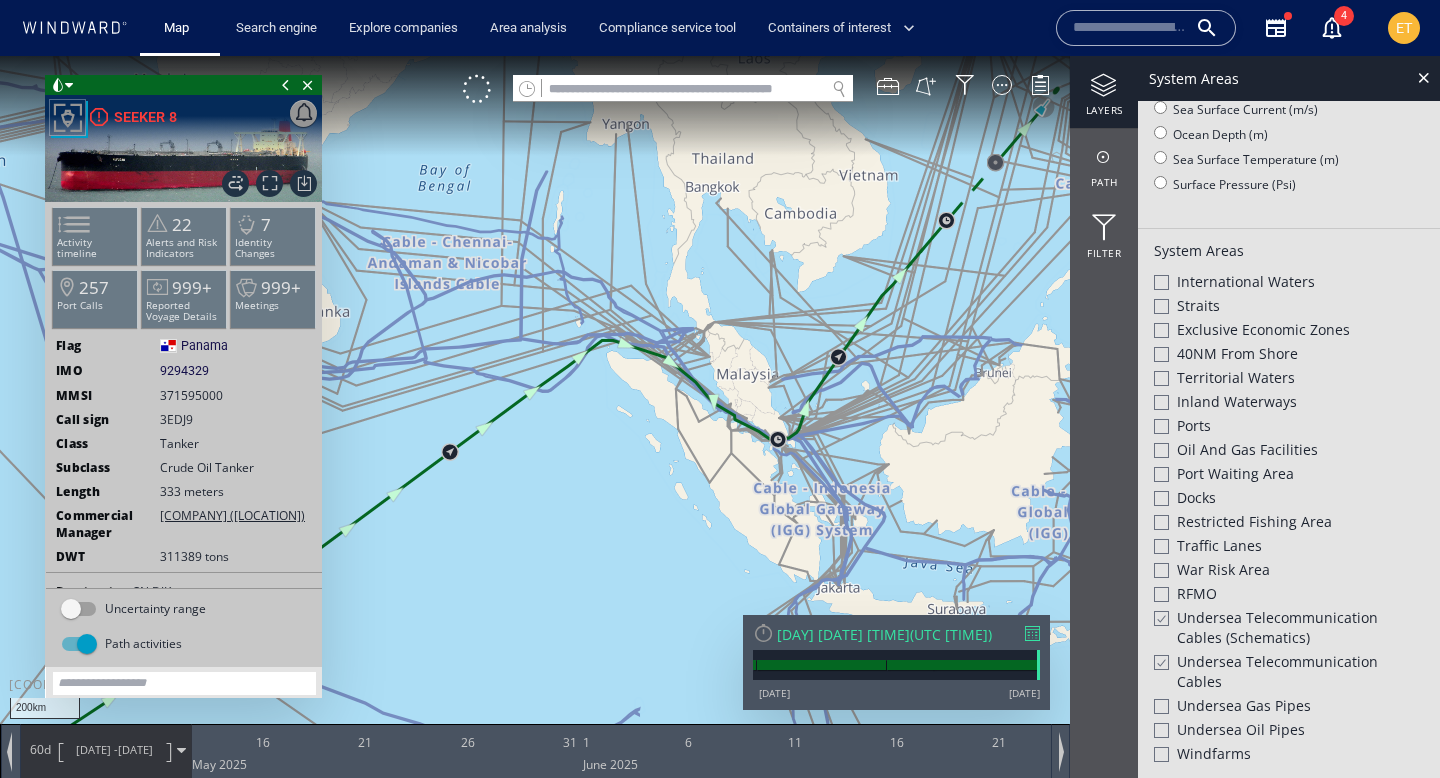 click at bounding box center (720, 407) 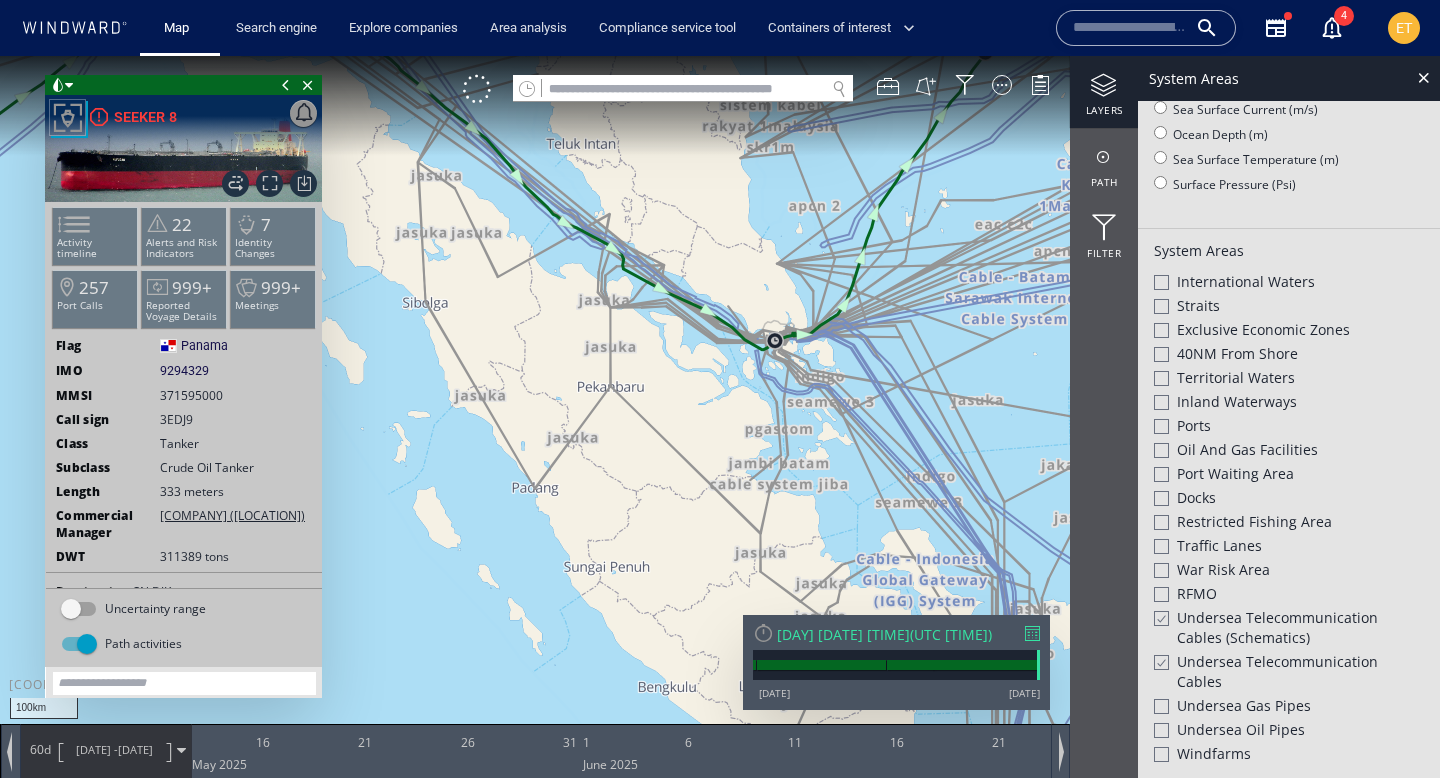 click at bounding box center [720, 407] 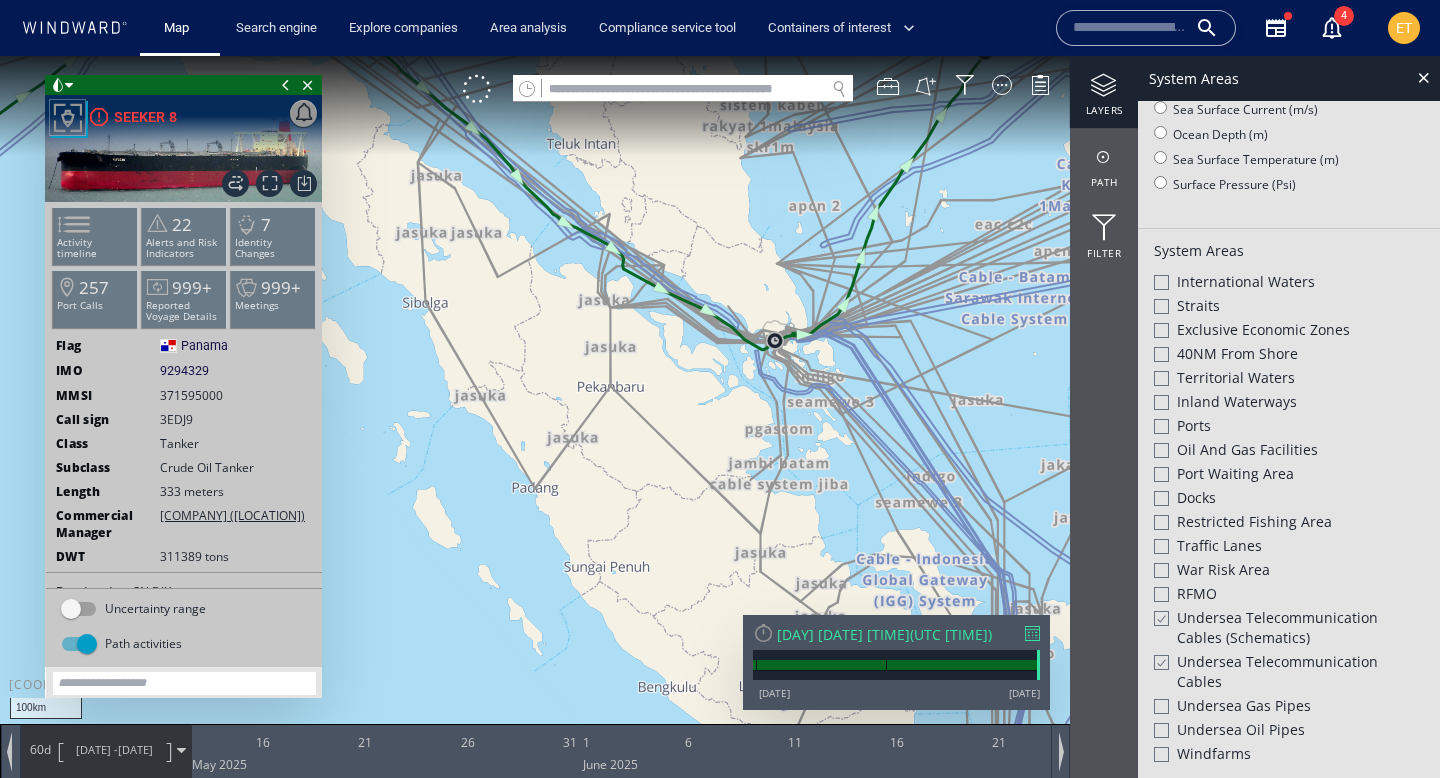 click at bounding box center [720, 407] 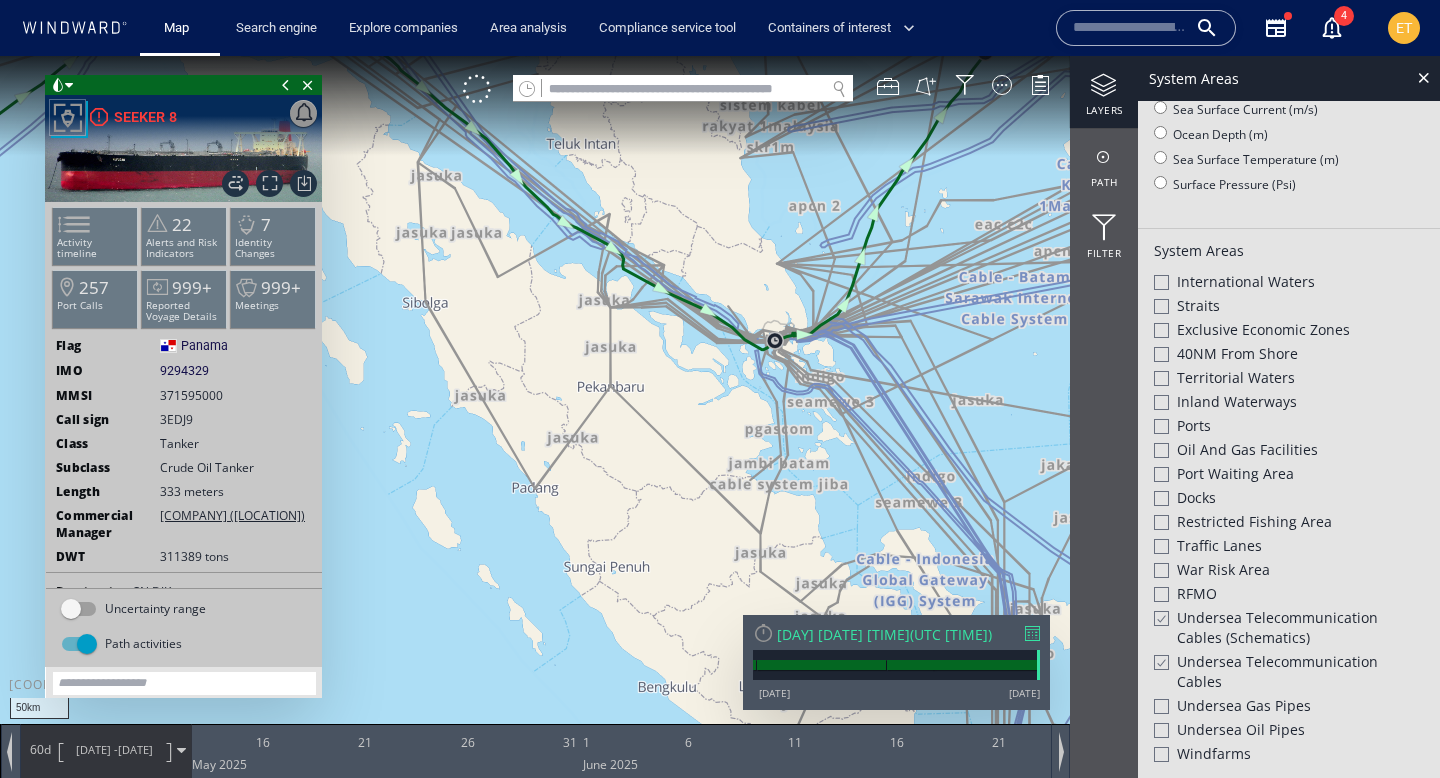 click at bounding box center [720, 407] 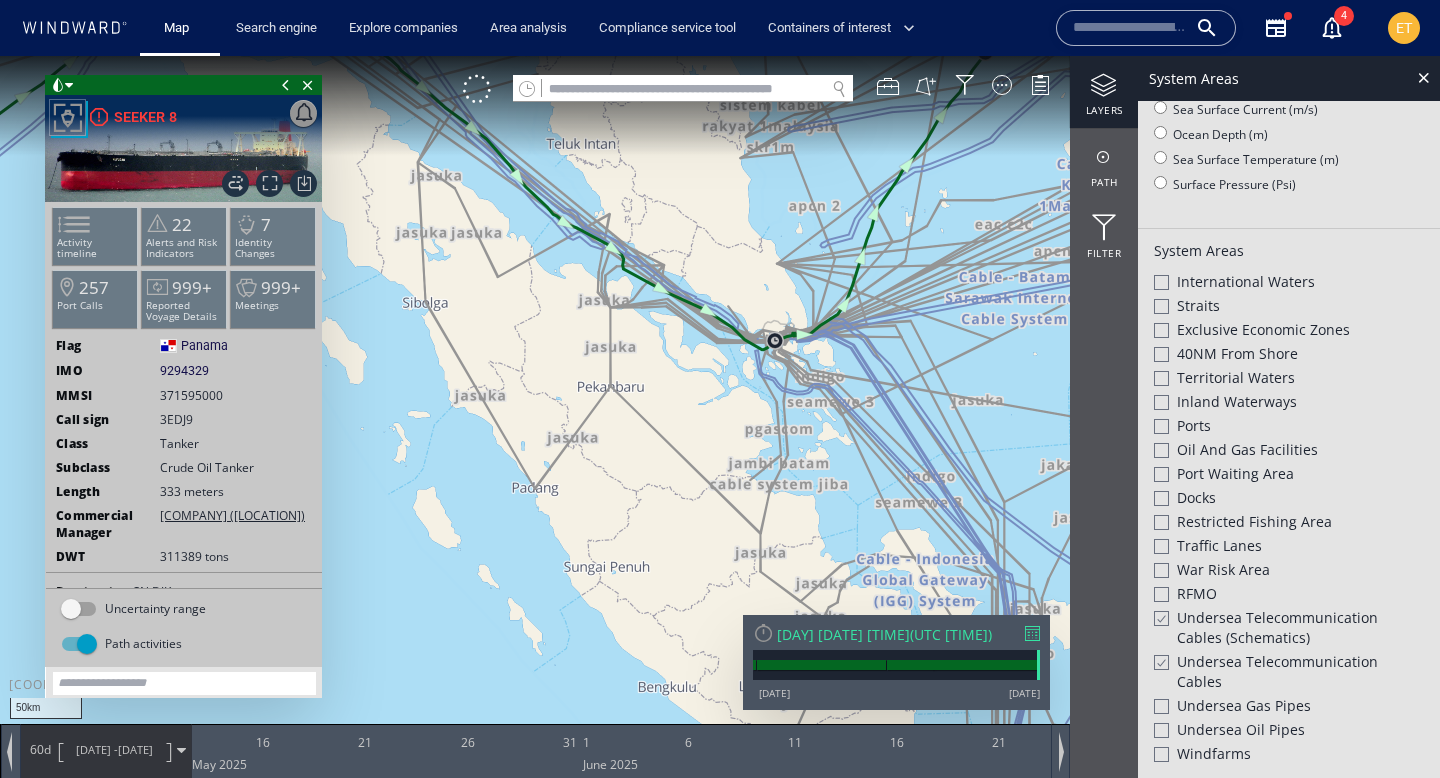 click at bounding box center (720, 407) 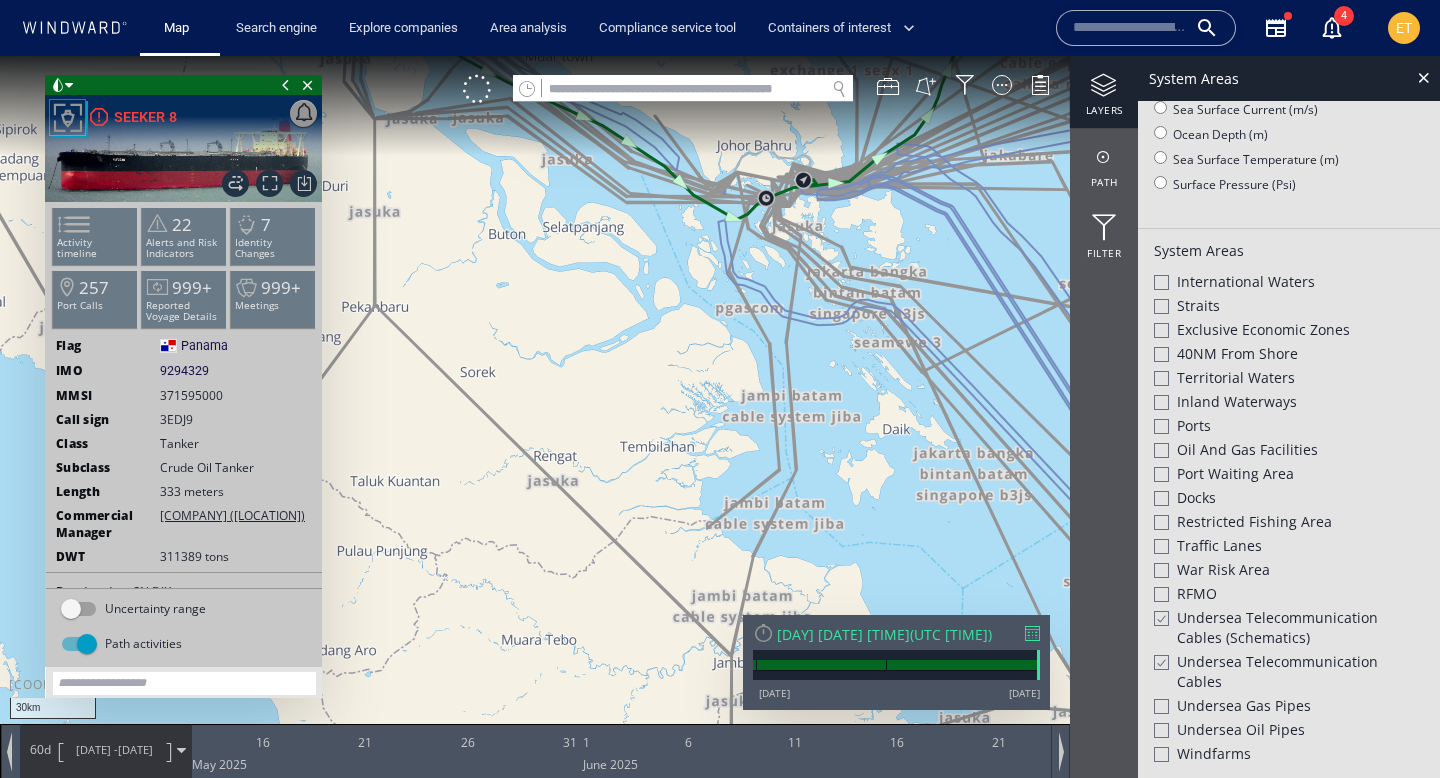drag, startPoint x: 793, startPoint y: 280, endPoint x: 784, endPoint y: 518, distance: 238.1701 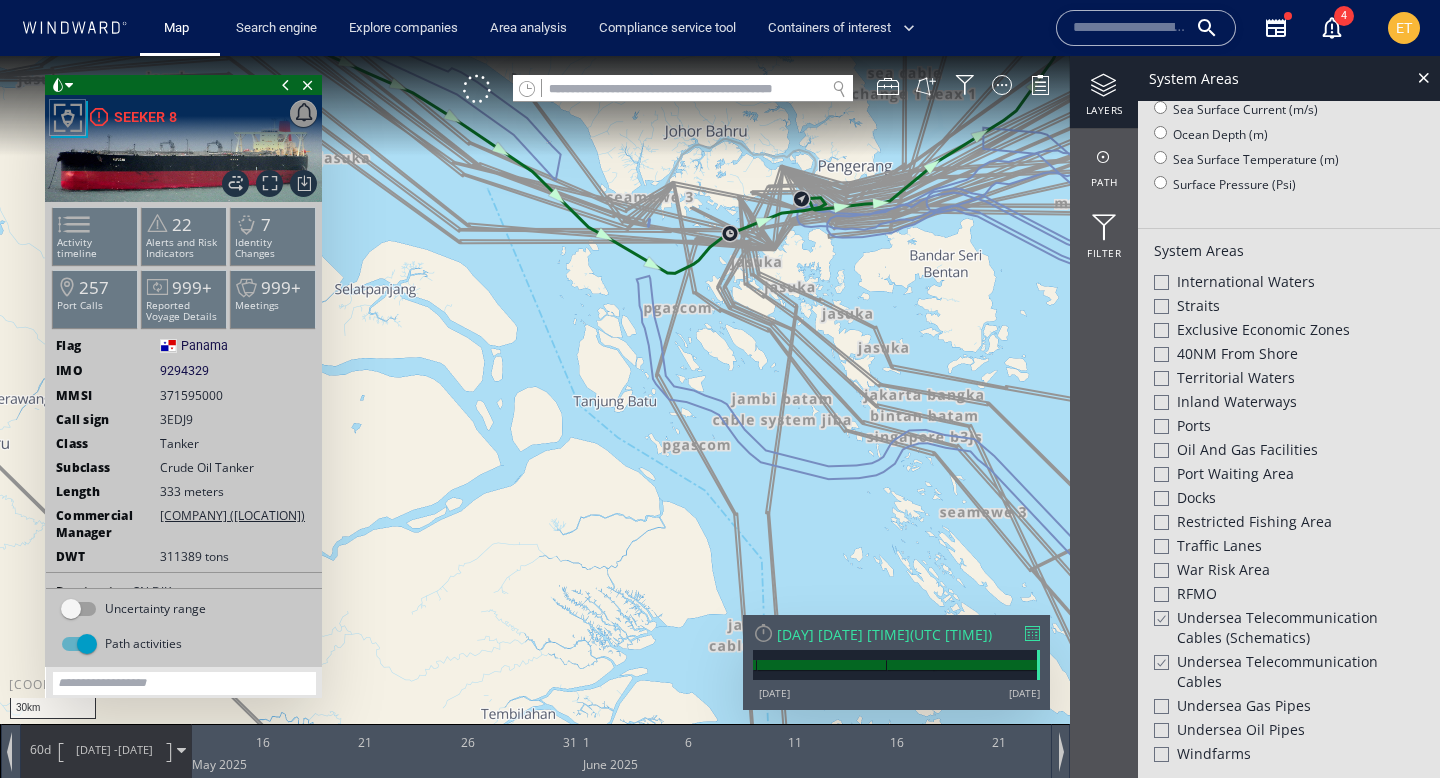 click at bounding box center (720, 407) 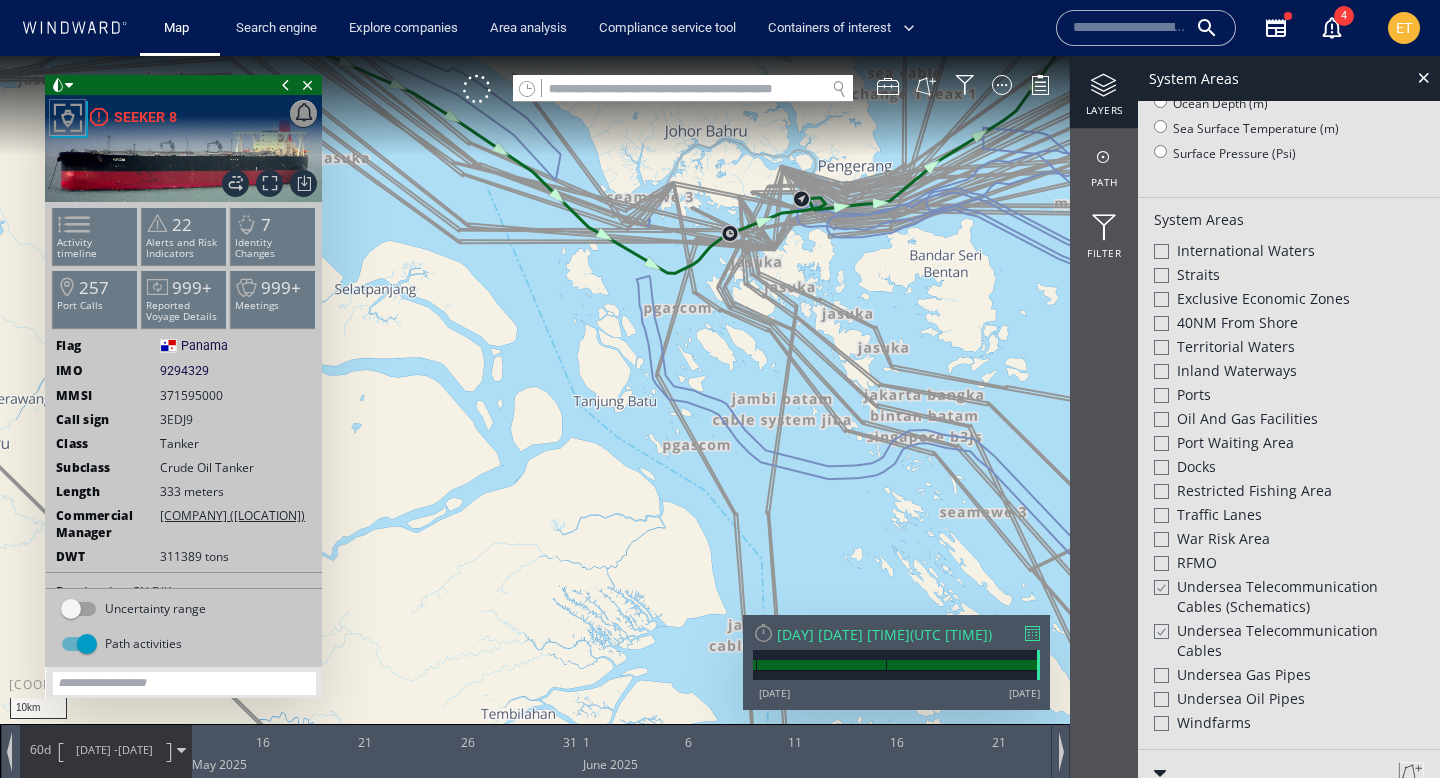 scroll, scrollTop: 367, scrollLeft: 0, axis: vertical 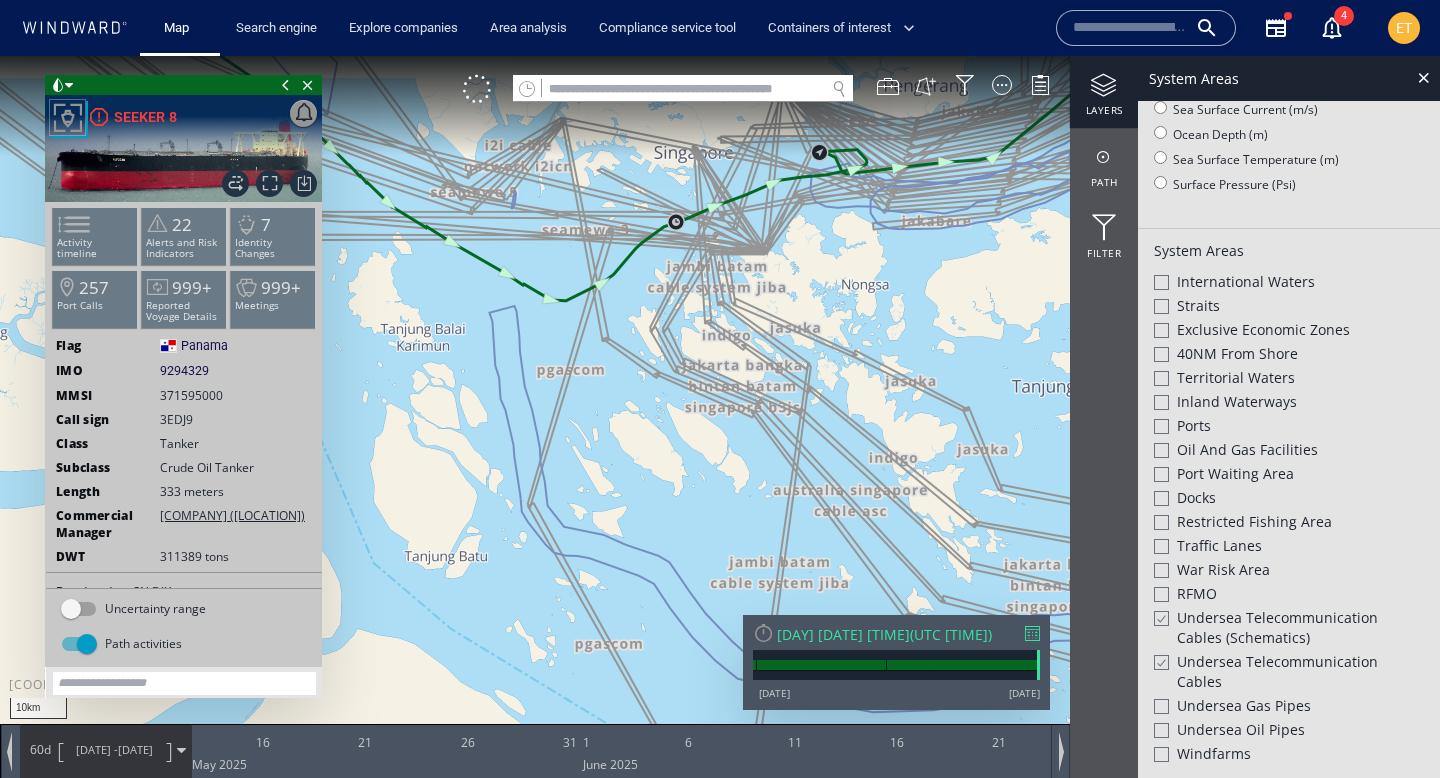 drag, startPoint x: 813, startPoint y: 307, endPoint x: 775, endPoint y: 504, distance: 200.6315 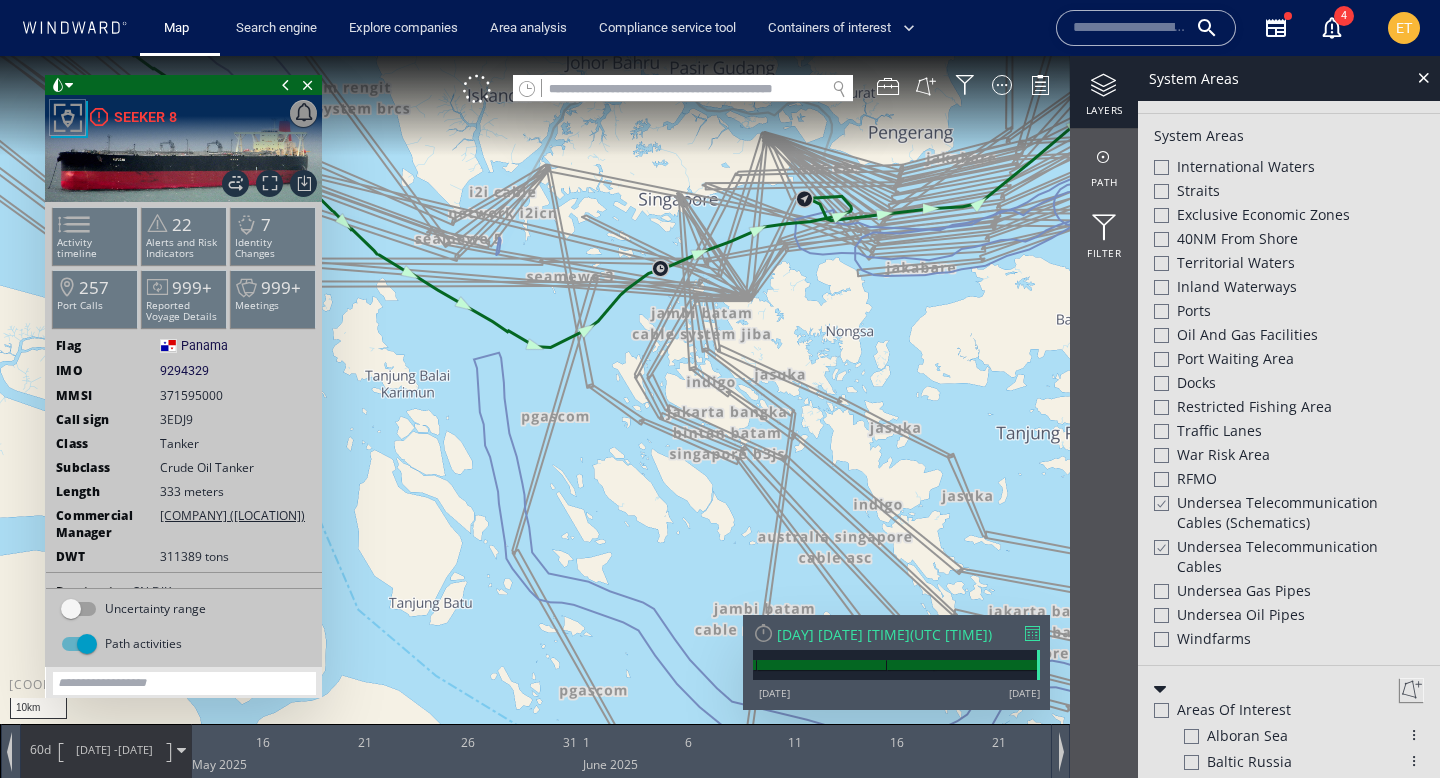 scroll, scrollTop: 491, scrollLeft: 0, axis: vertical 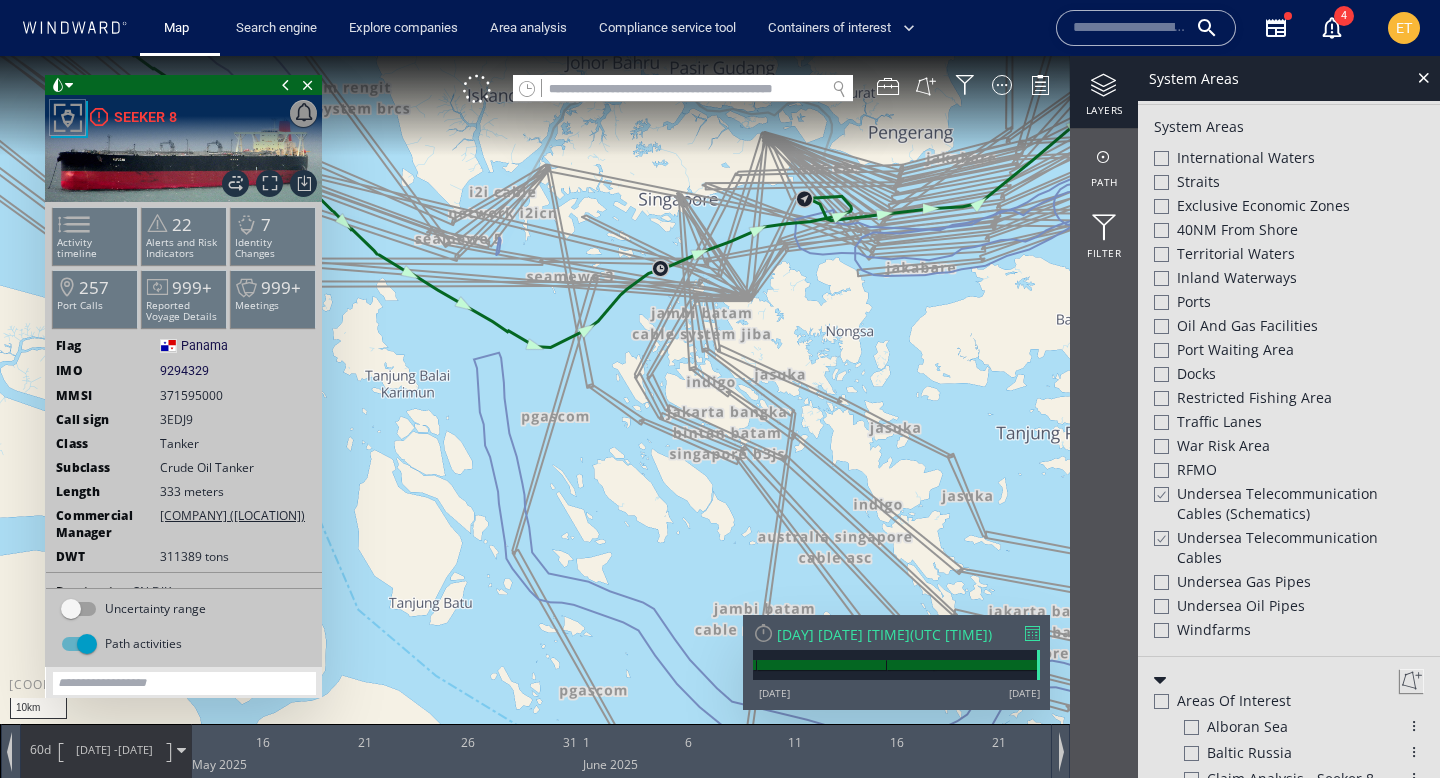 click 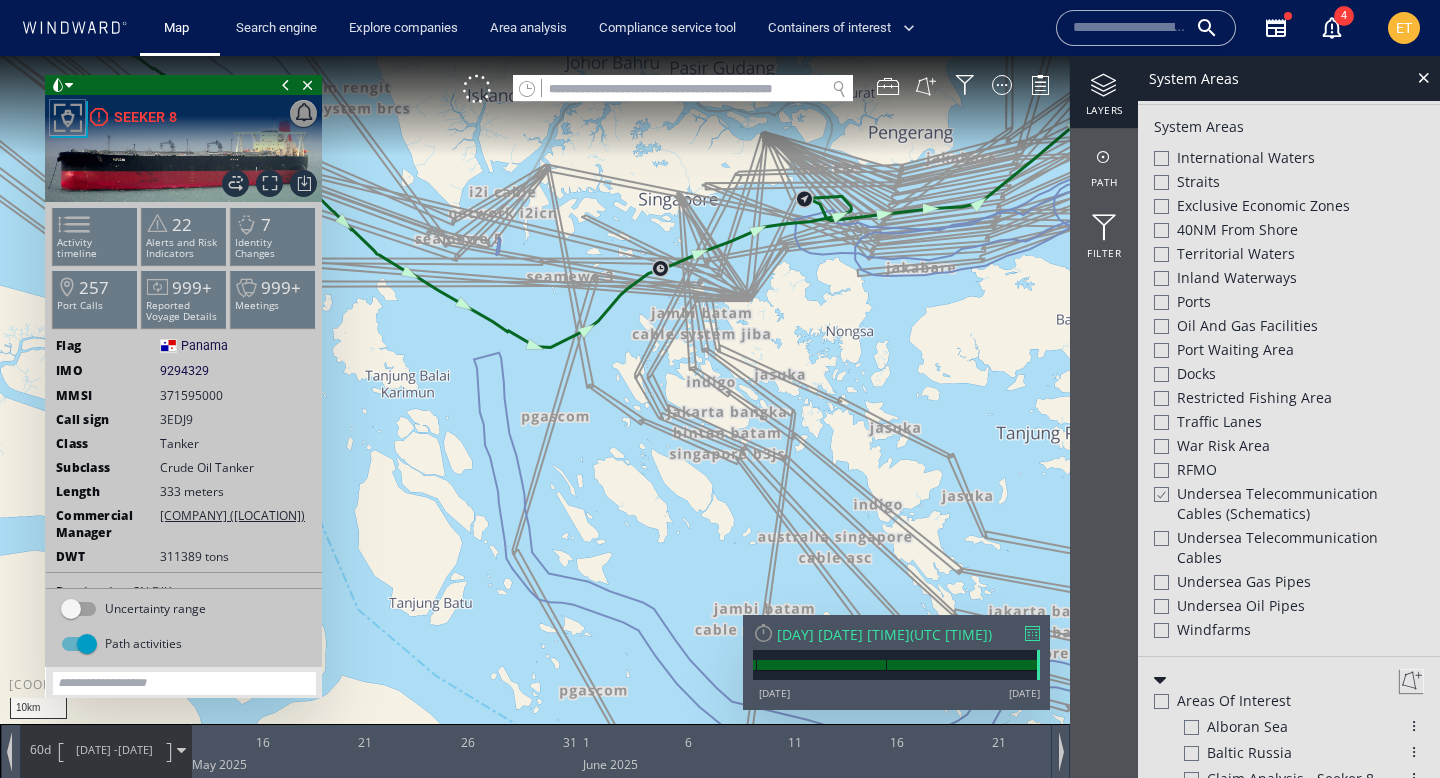 click 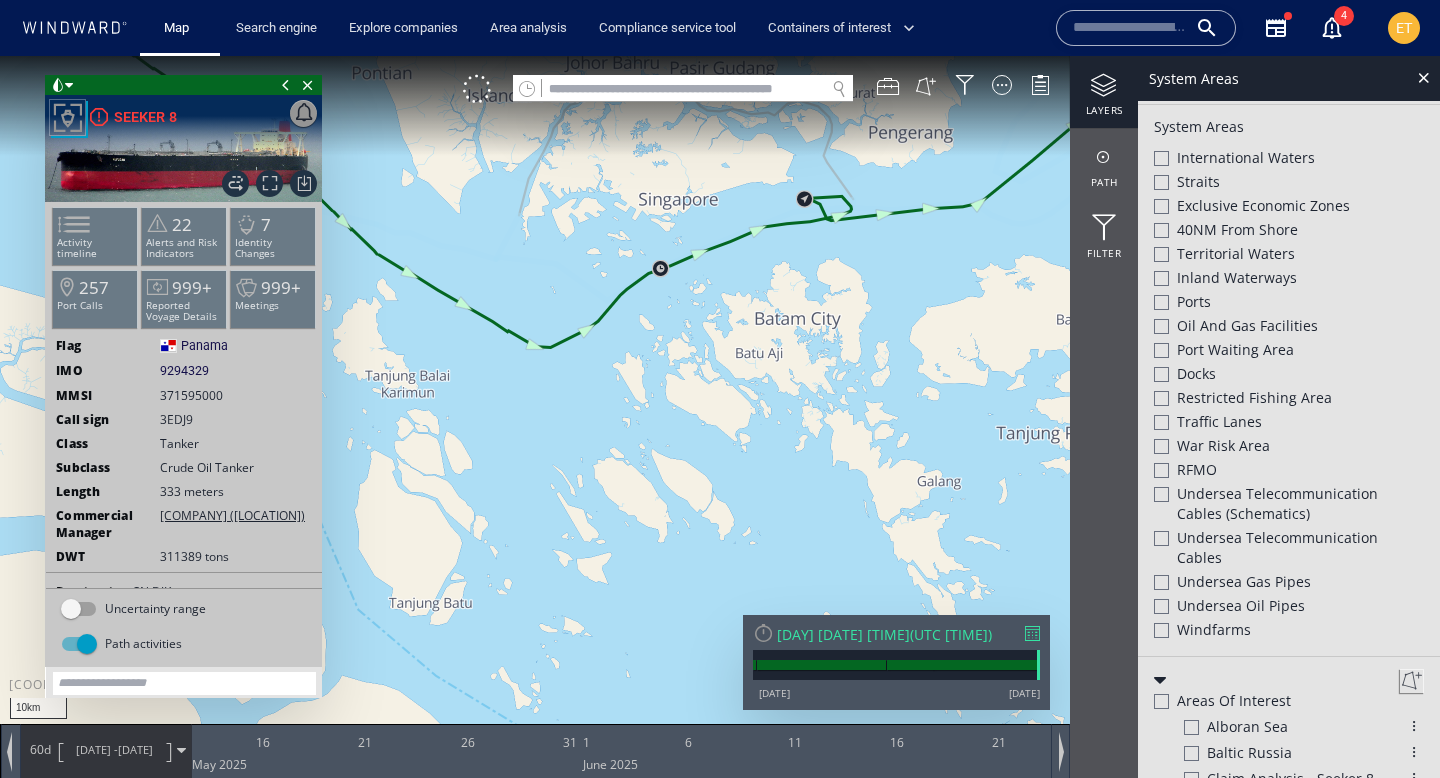 drag, startPoint x: 790, startPoint y: 348, endPoint x: 678, endPoint y: 362, distance: 112.871605 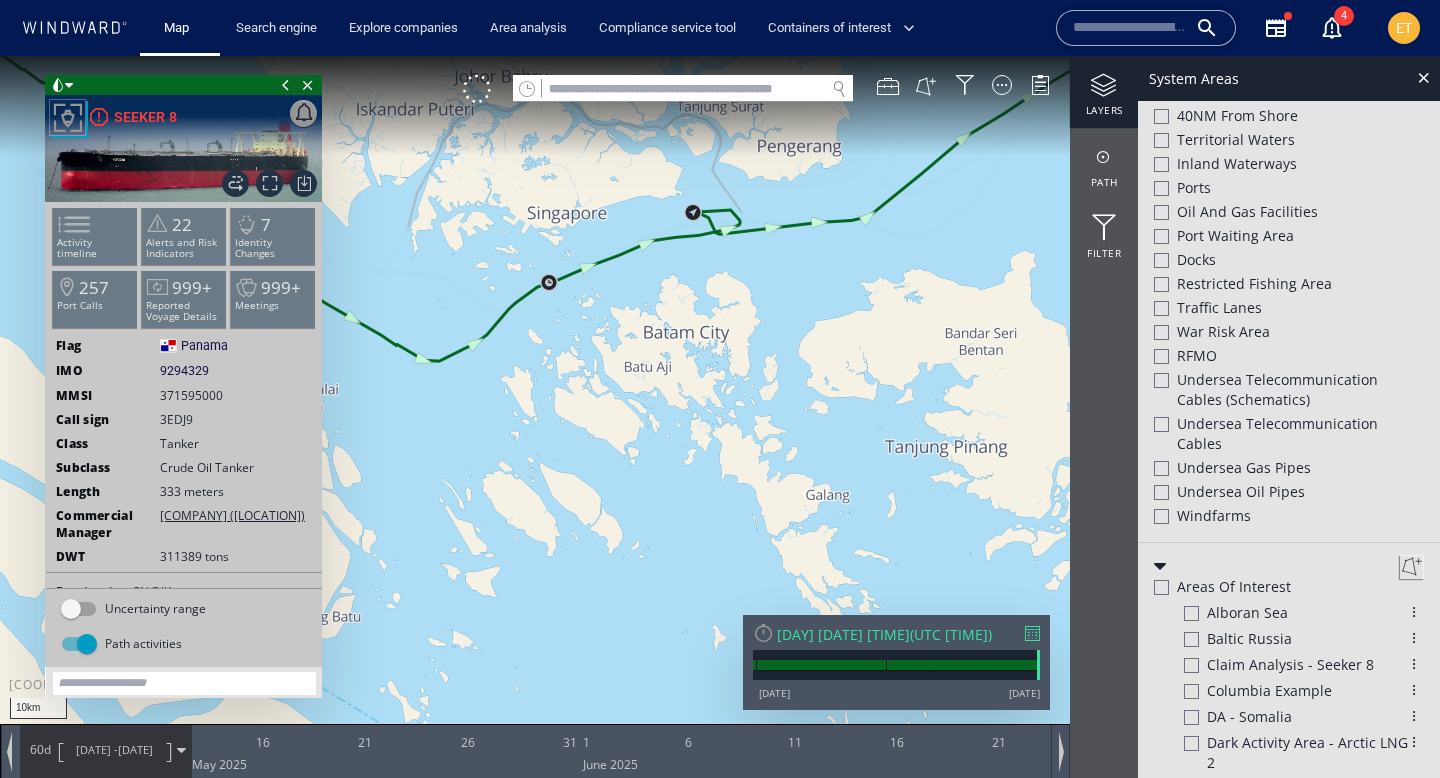 scroll, scrollTop: 612, scrollLeft: 0, axis: vertical 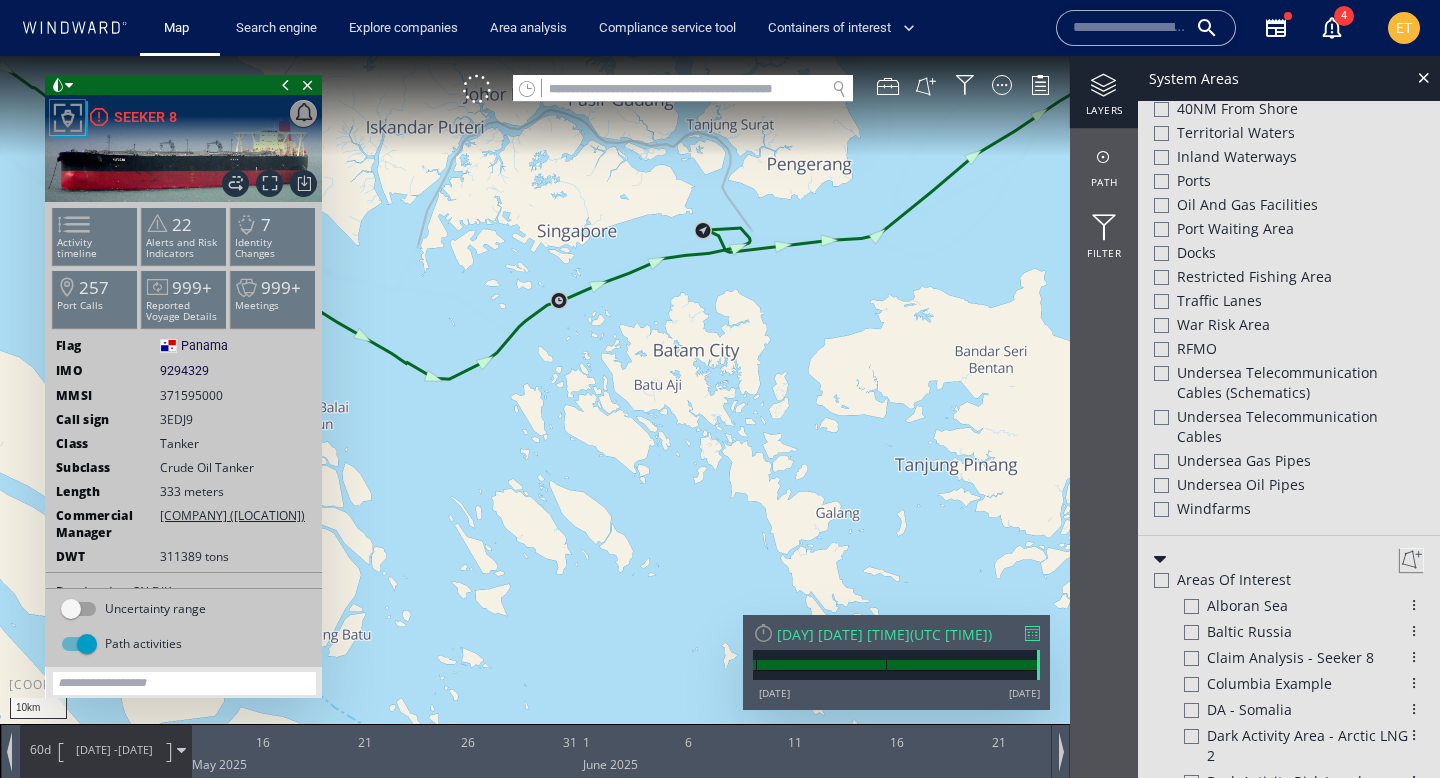 drag, startPoint x: 901, startPoint y: 312, endPoint x: 970, endPoint y: 366, distance: 87.61849 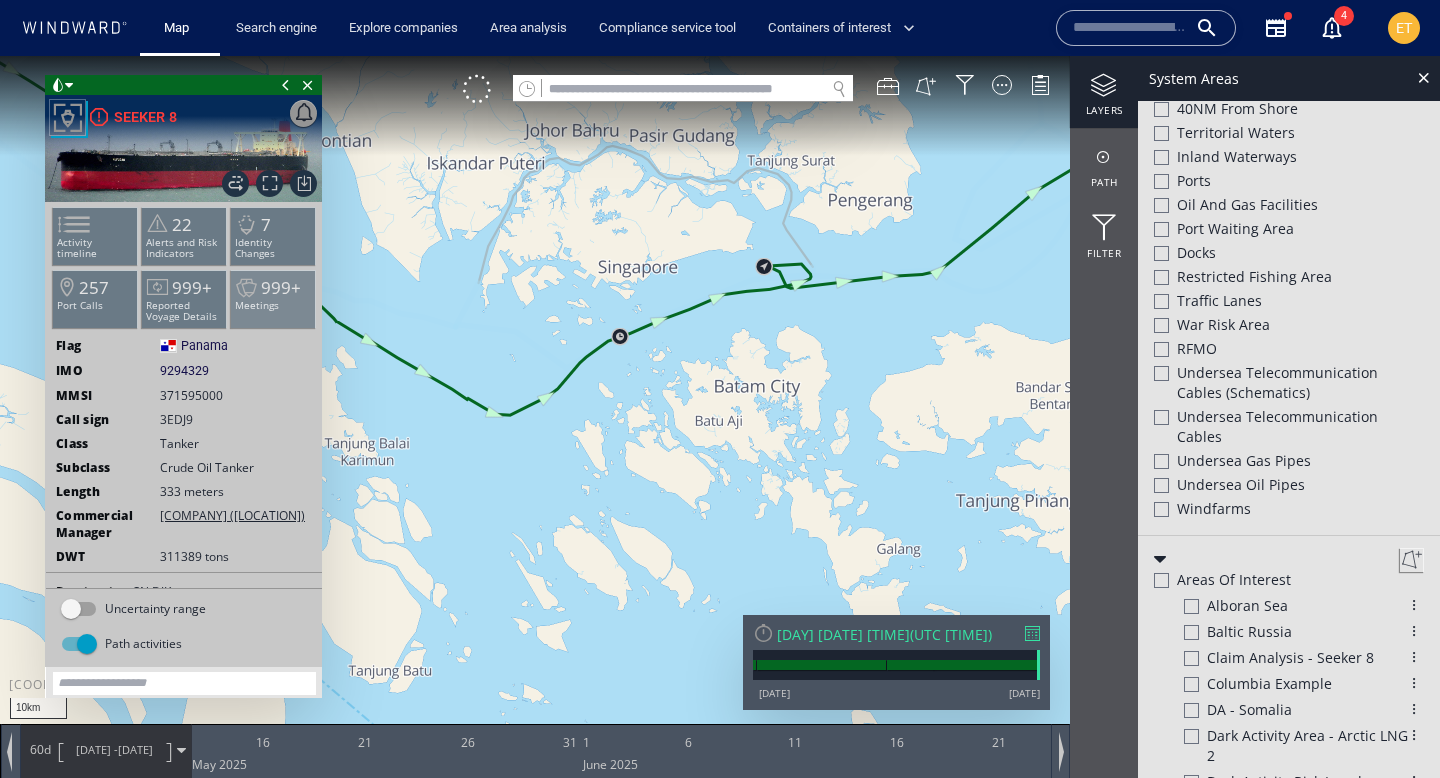 click on "999+" at bounding box center [281, 287] 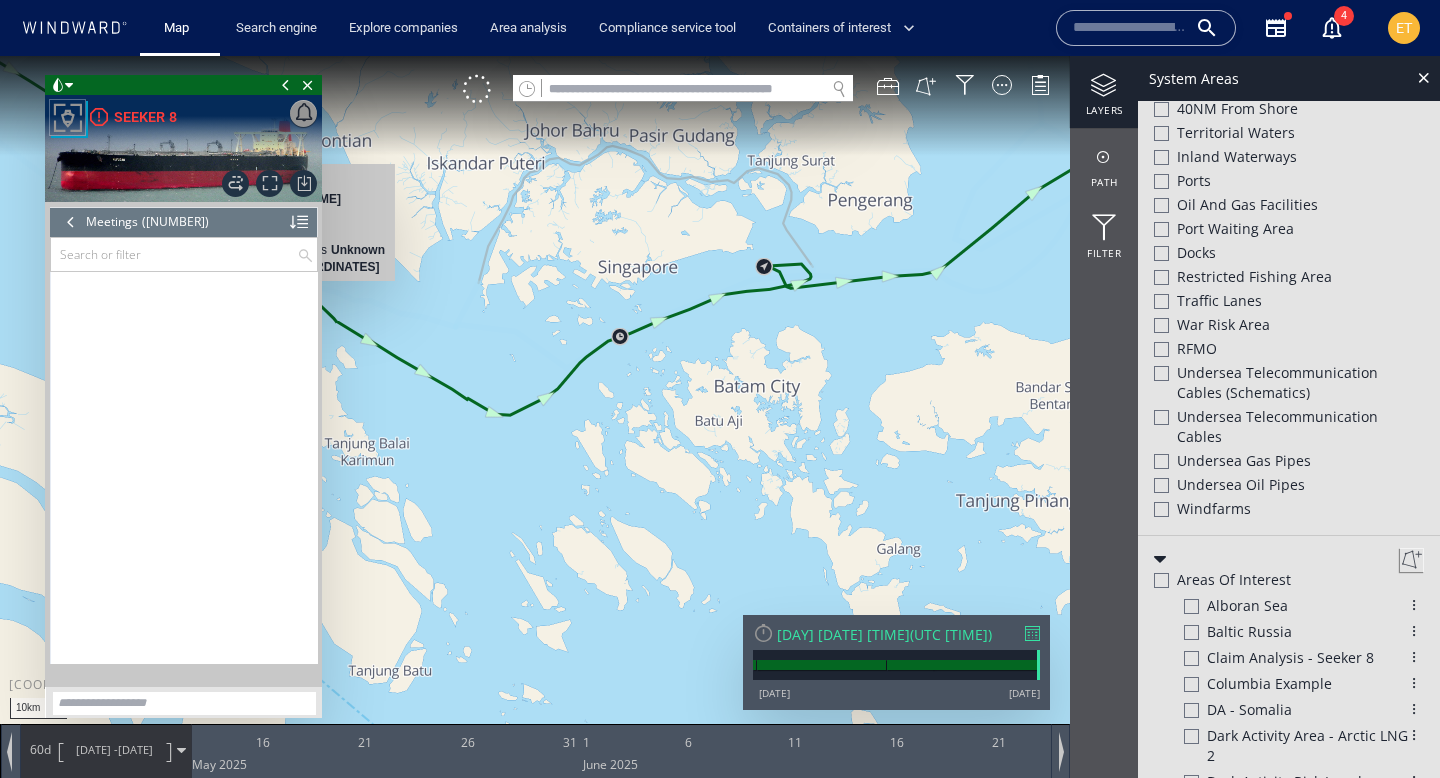 scroll, scrollTop: 57688, scrollLeft: 0, axis: vertical 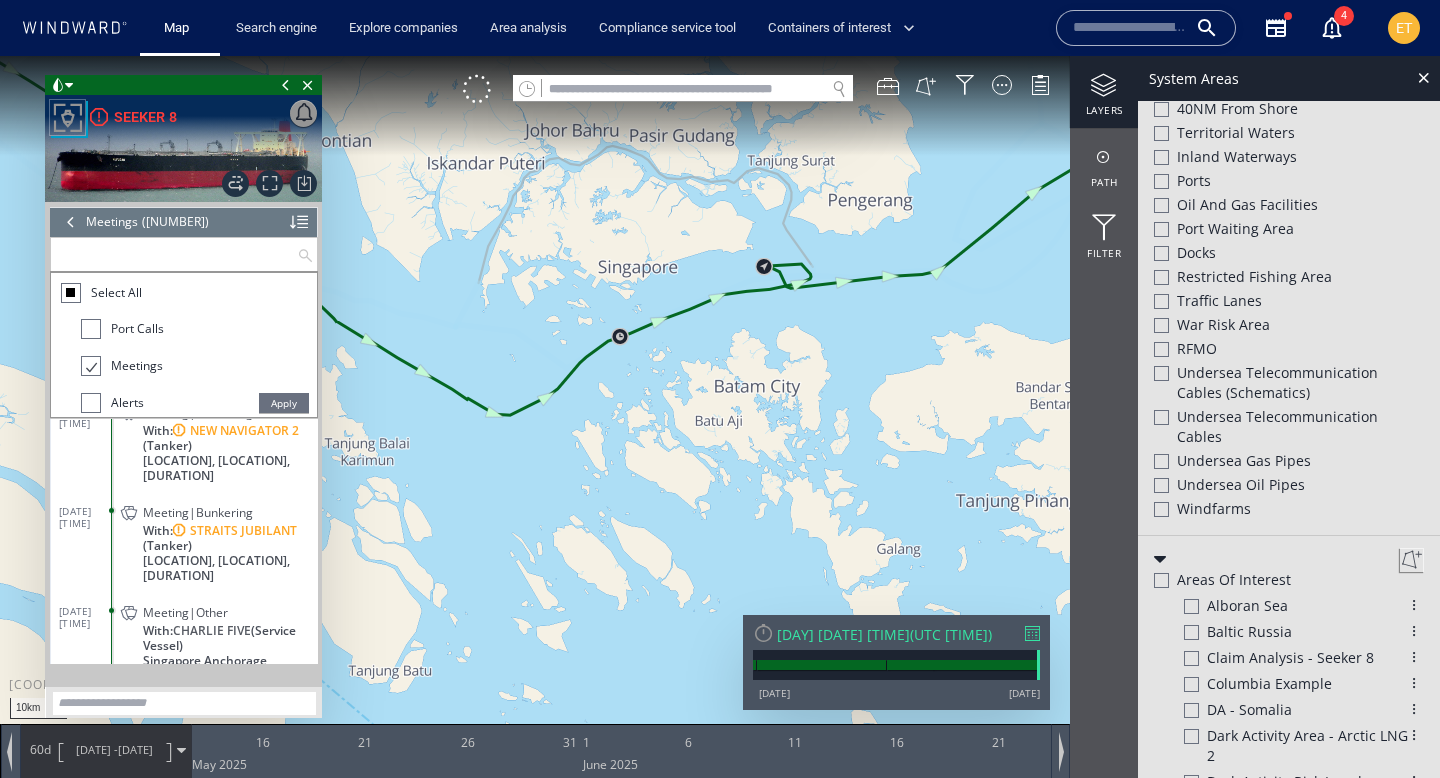 click at bounding box center [174, 254] 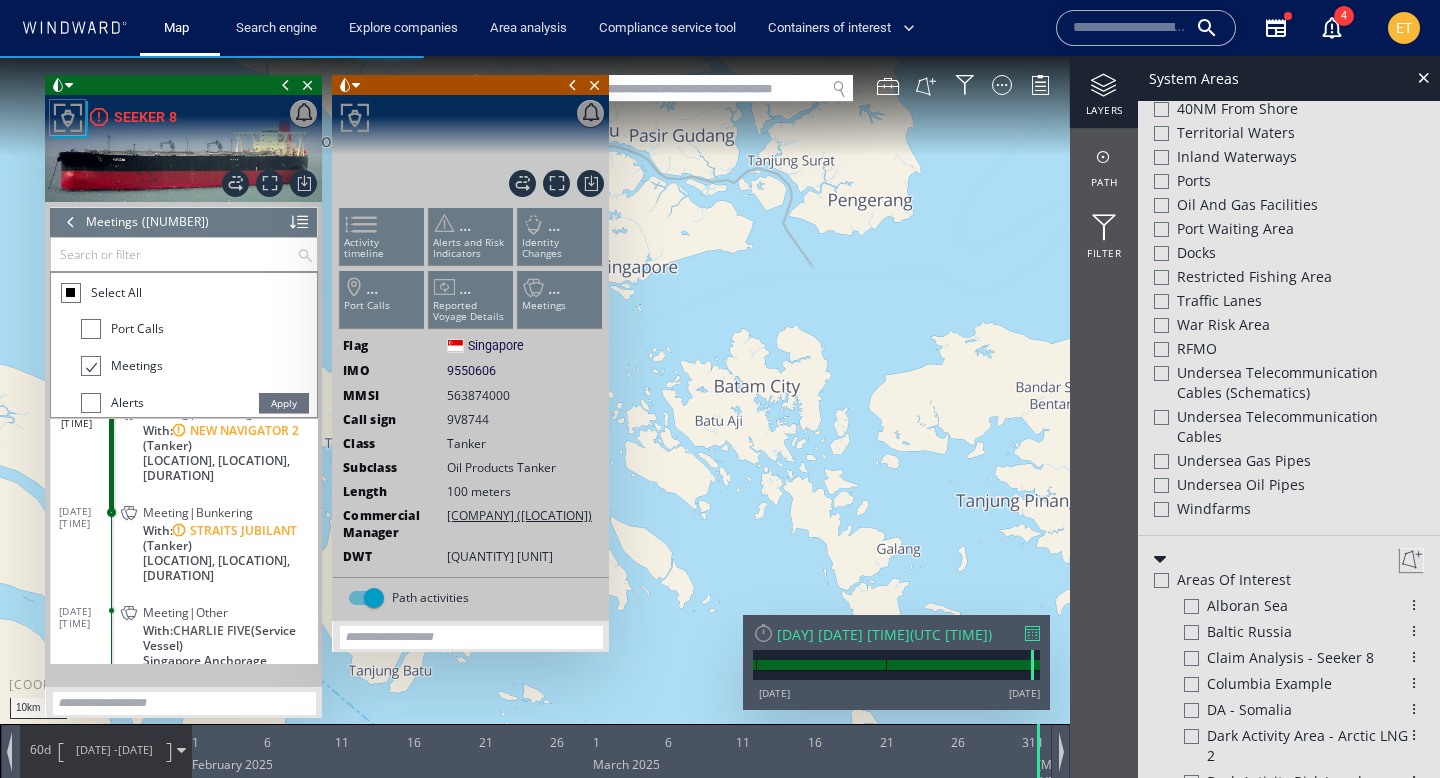 scroll, scrollTop: 57585, scrollLeft: 0, axis: vertical 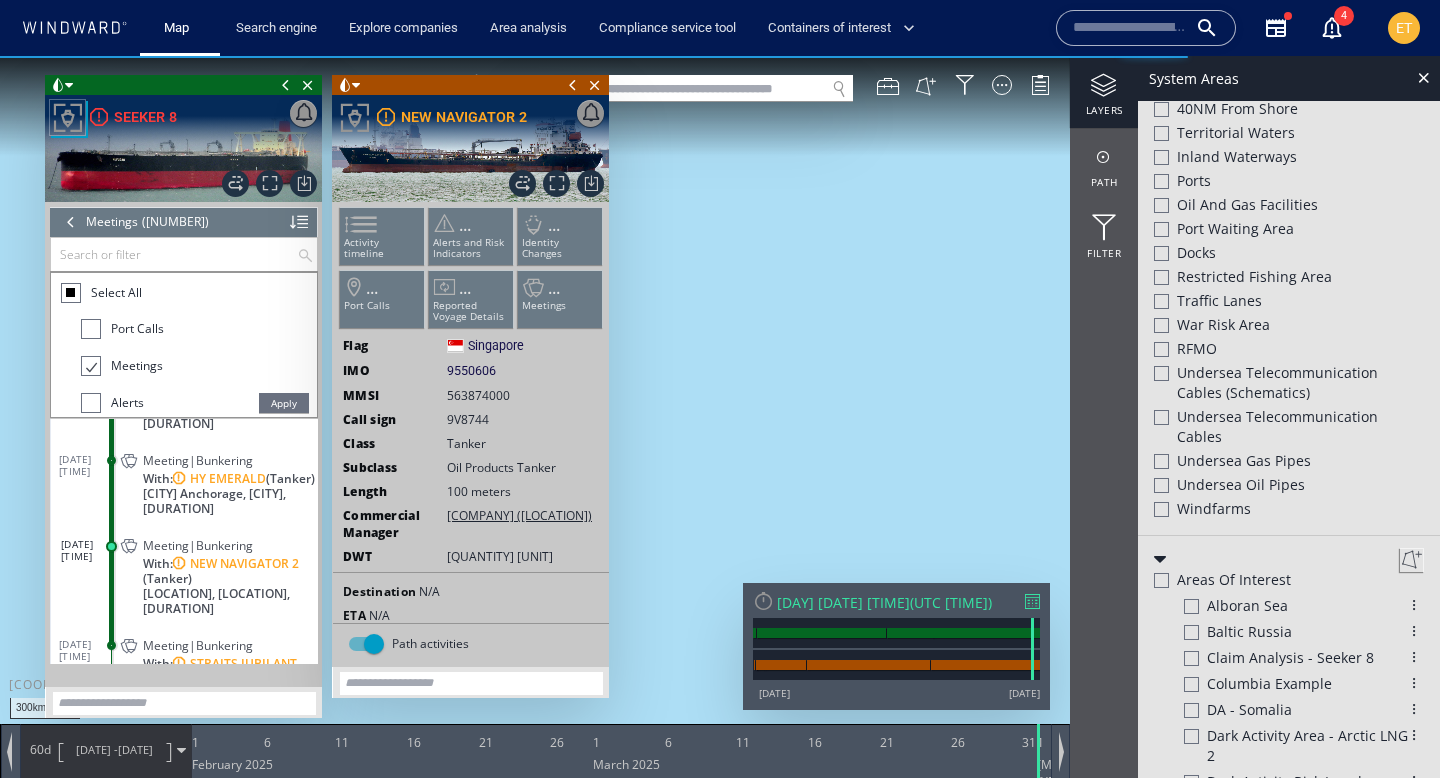 click at bounding box center (573, 85) 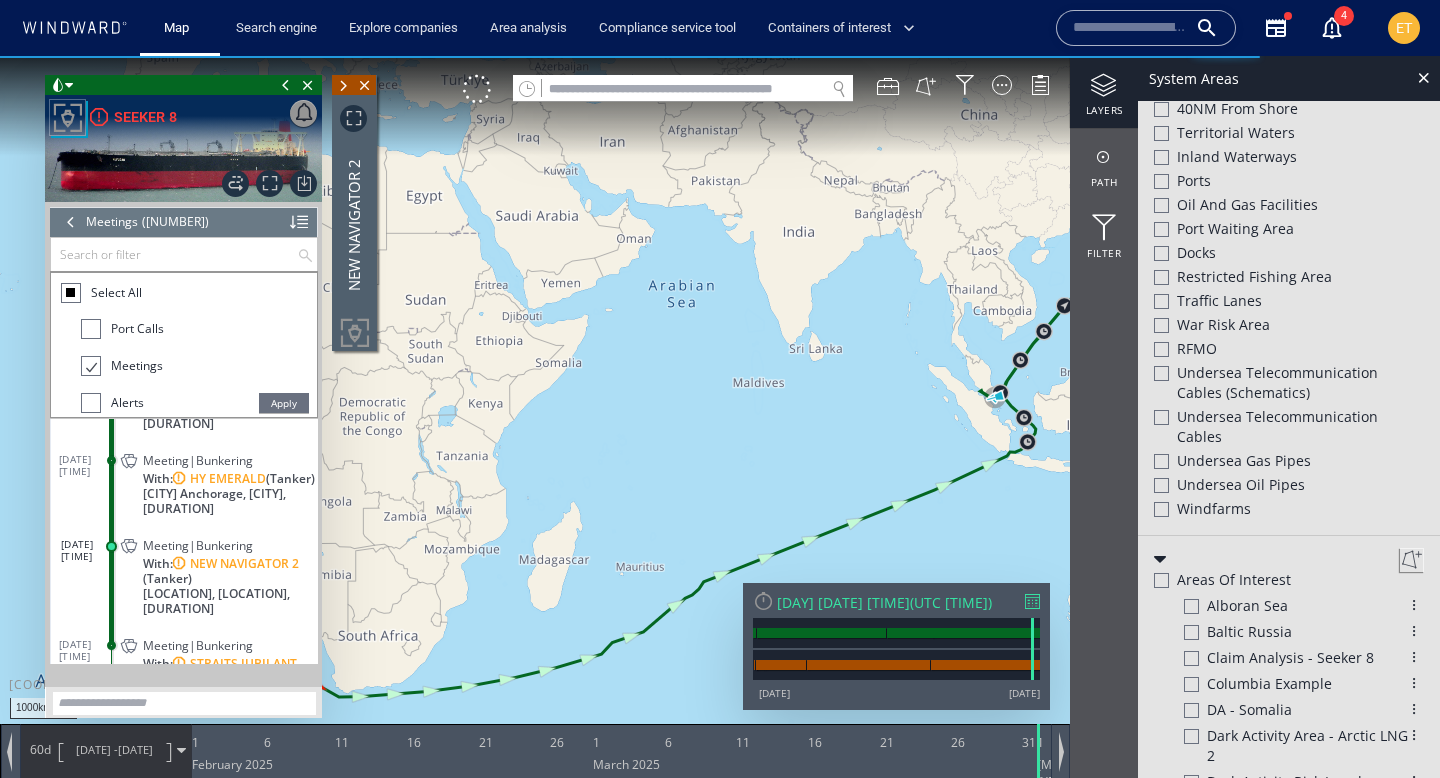 click at bounding box center [286, 85] 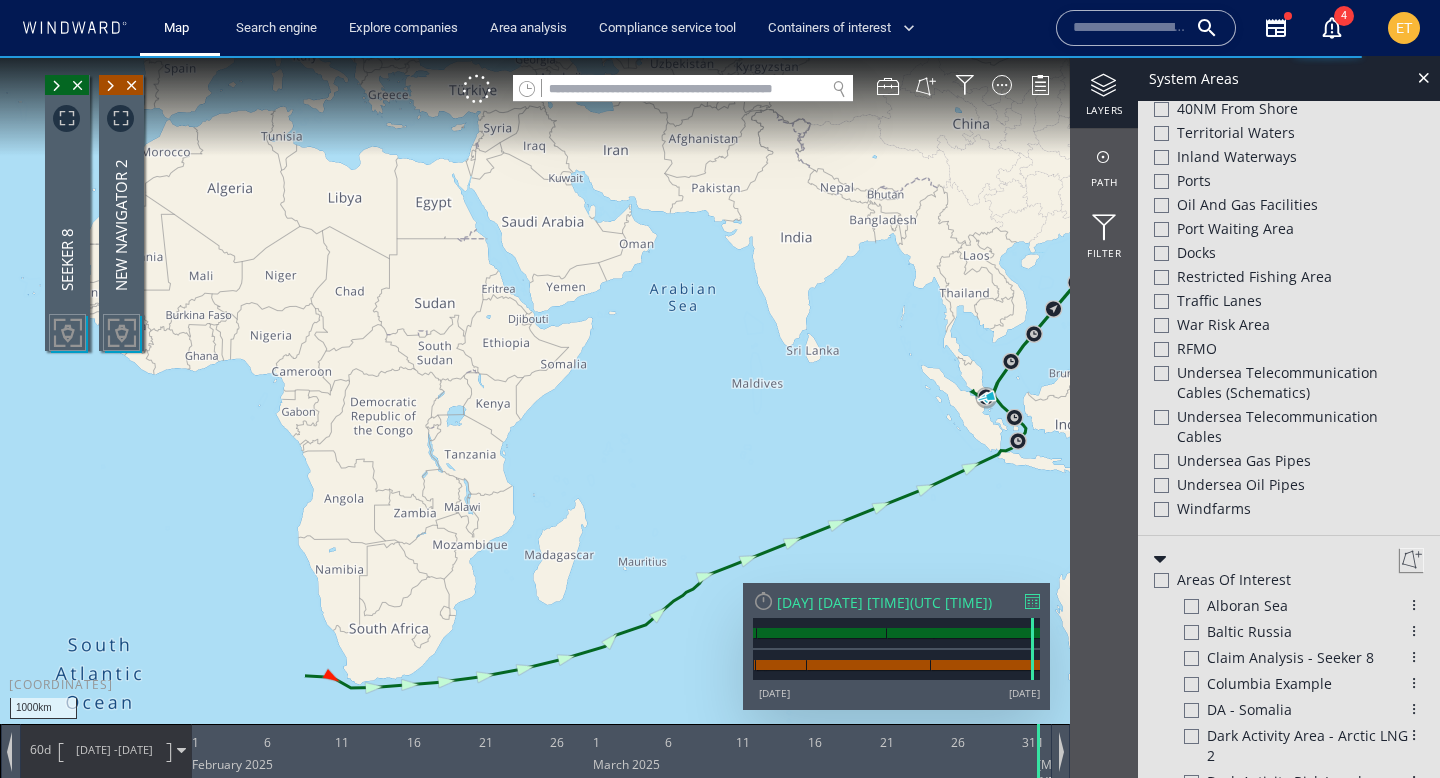 click at bounding box center [720, 407] 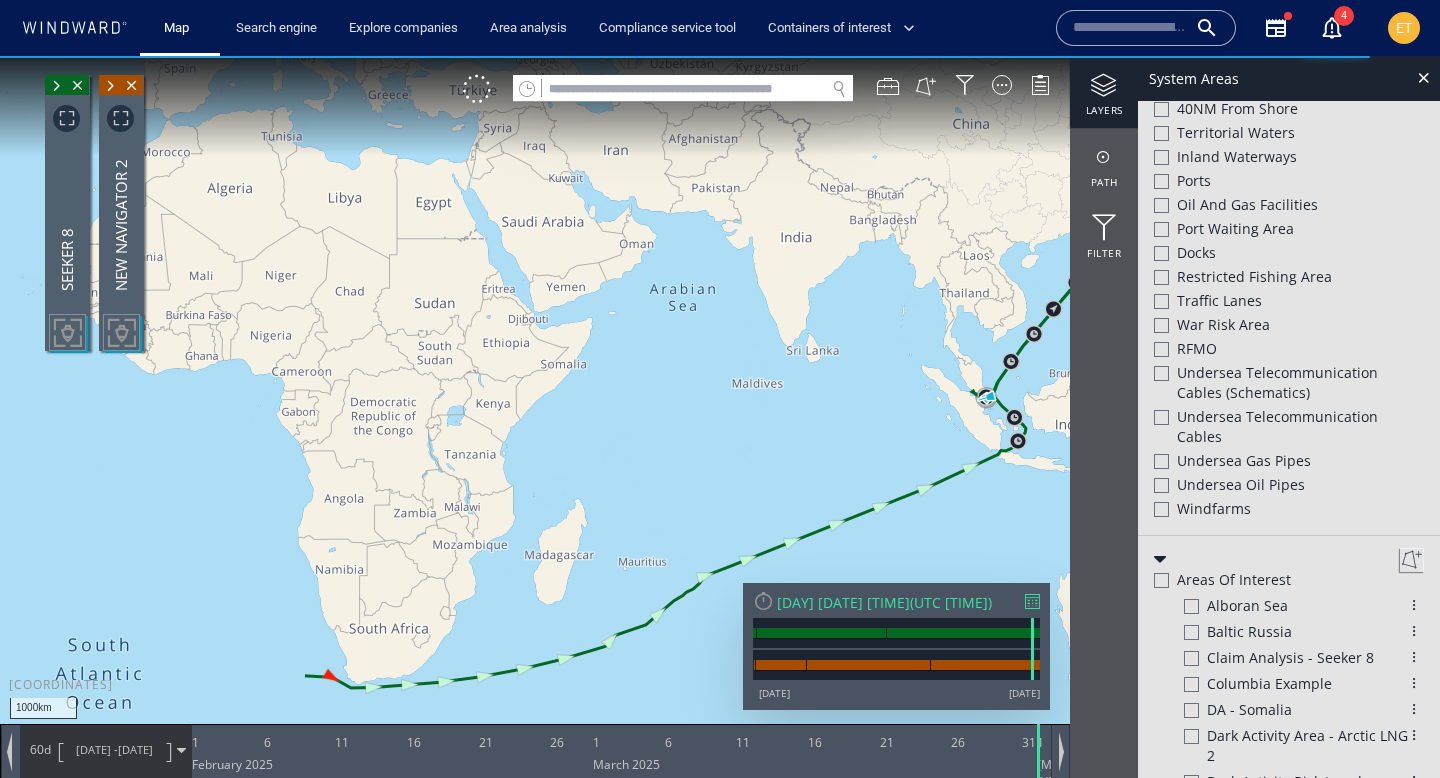 click at bounding box center [720, 407] 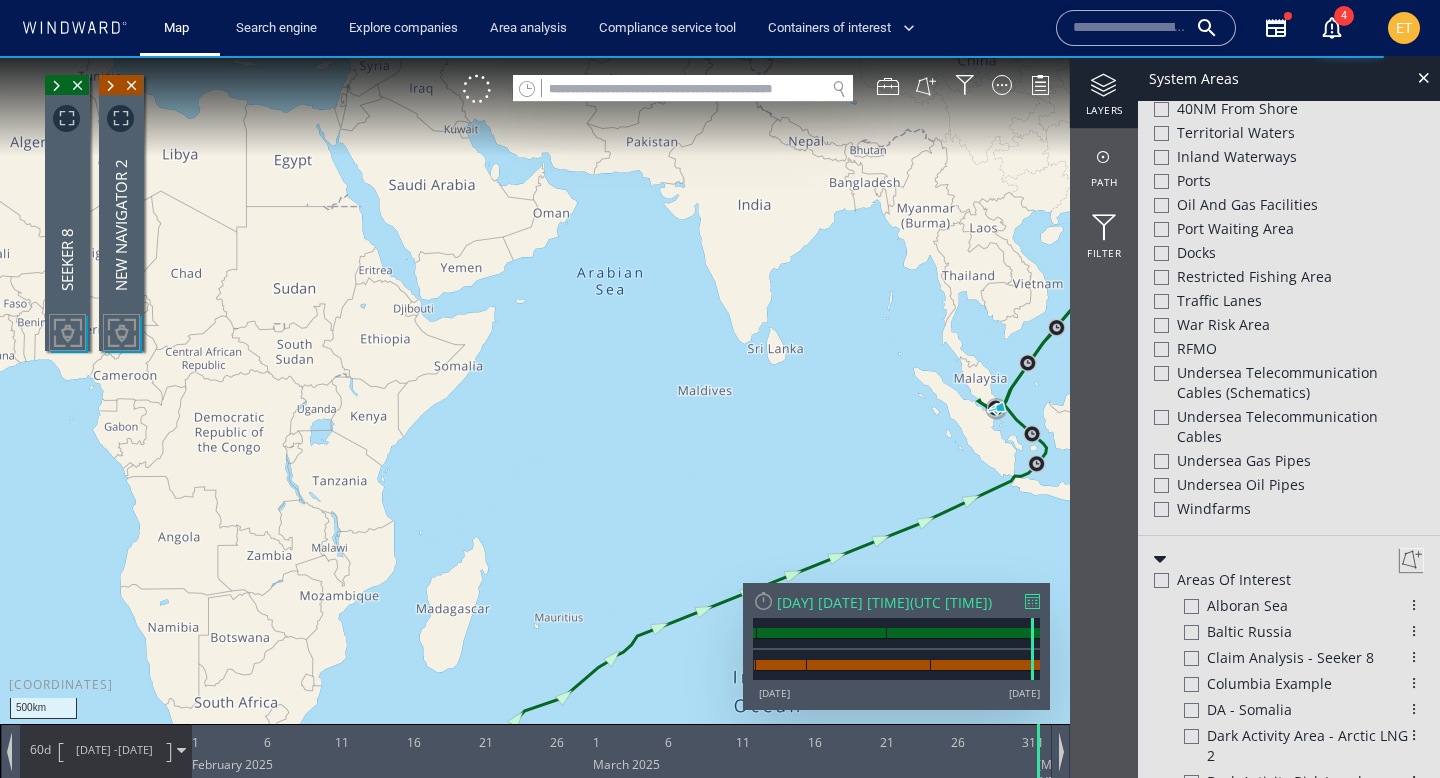 drag, startPoint x: 980, startPoint y: 346, endPoint x: 895, endPoint y: 338, distance: 85.37564 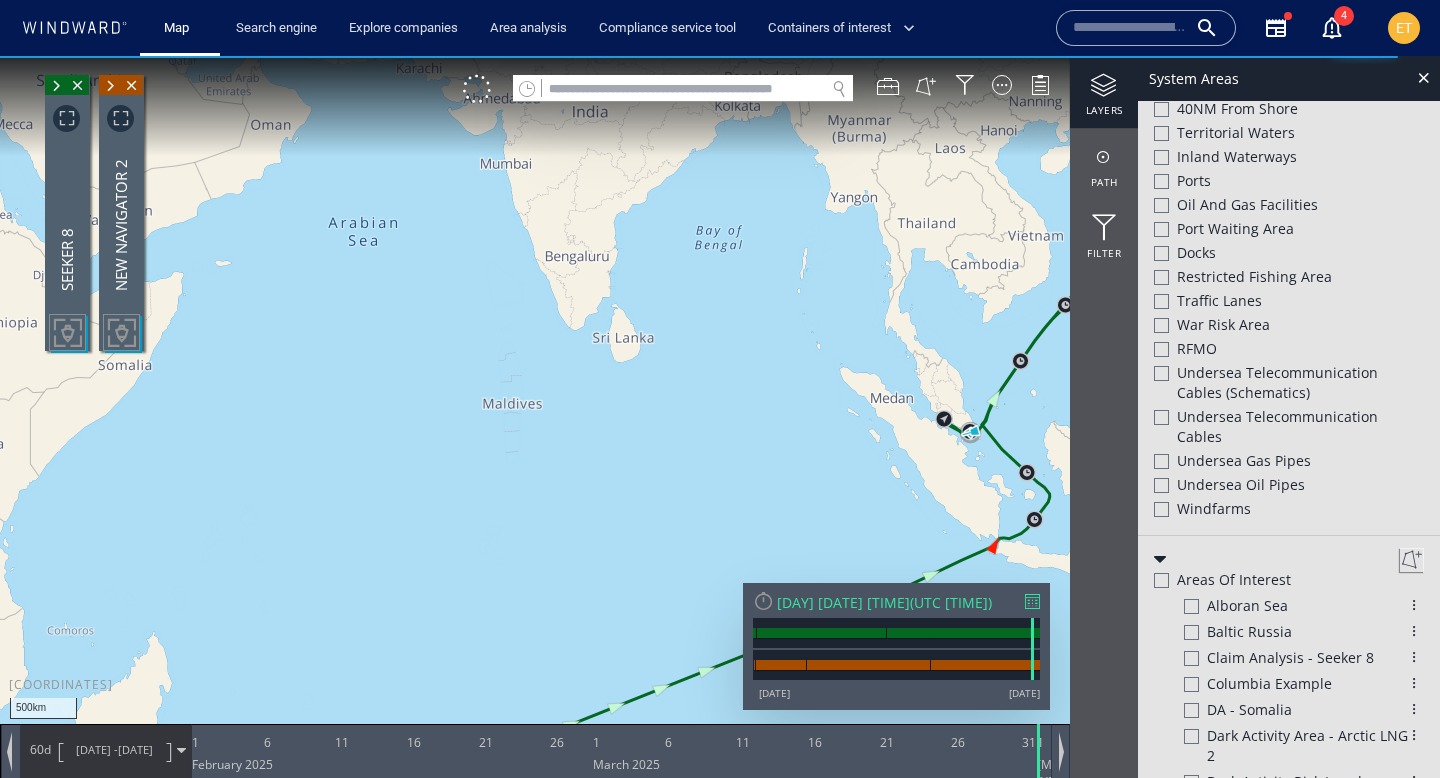 click at bounding box center (720, 407) 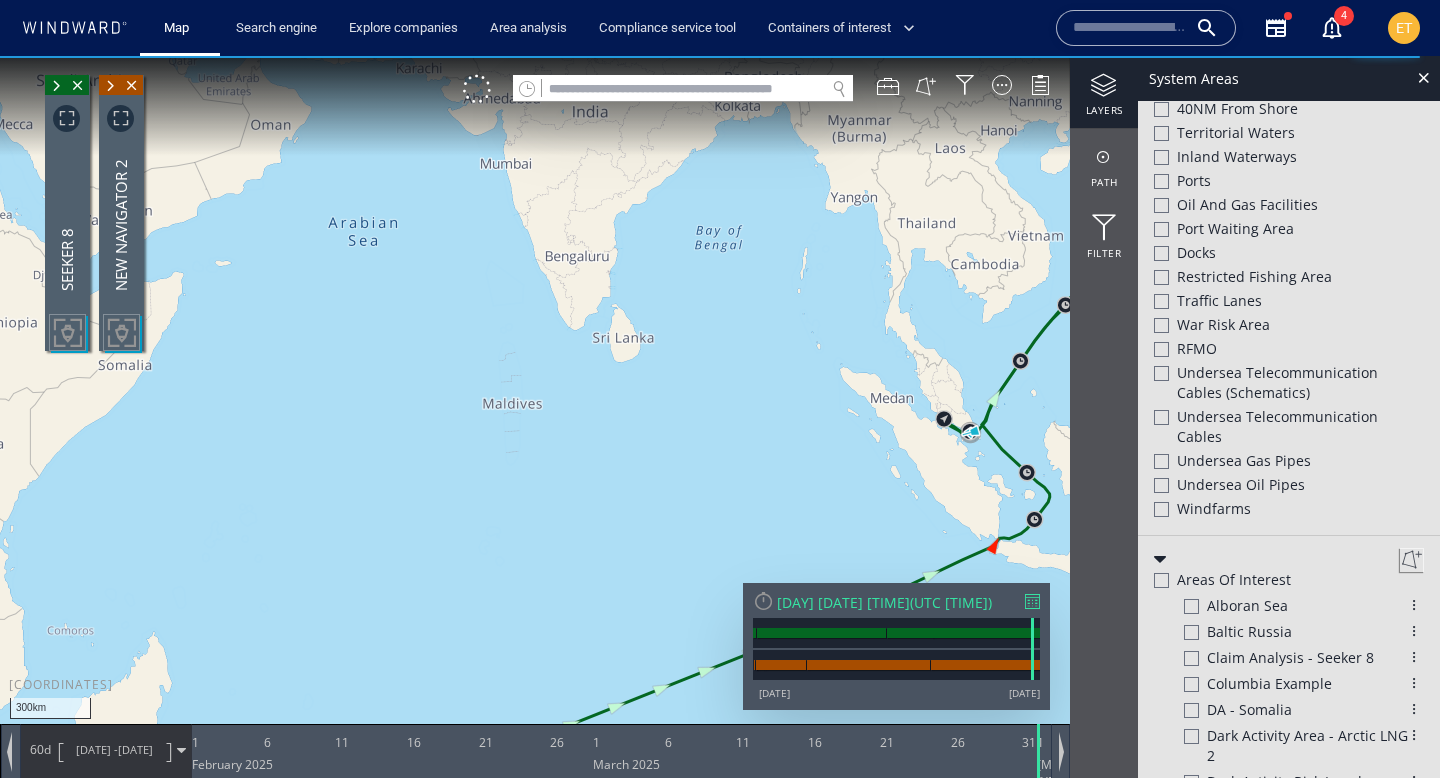 click at bounding box center (720, 407) 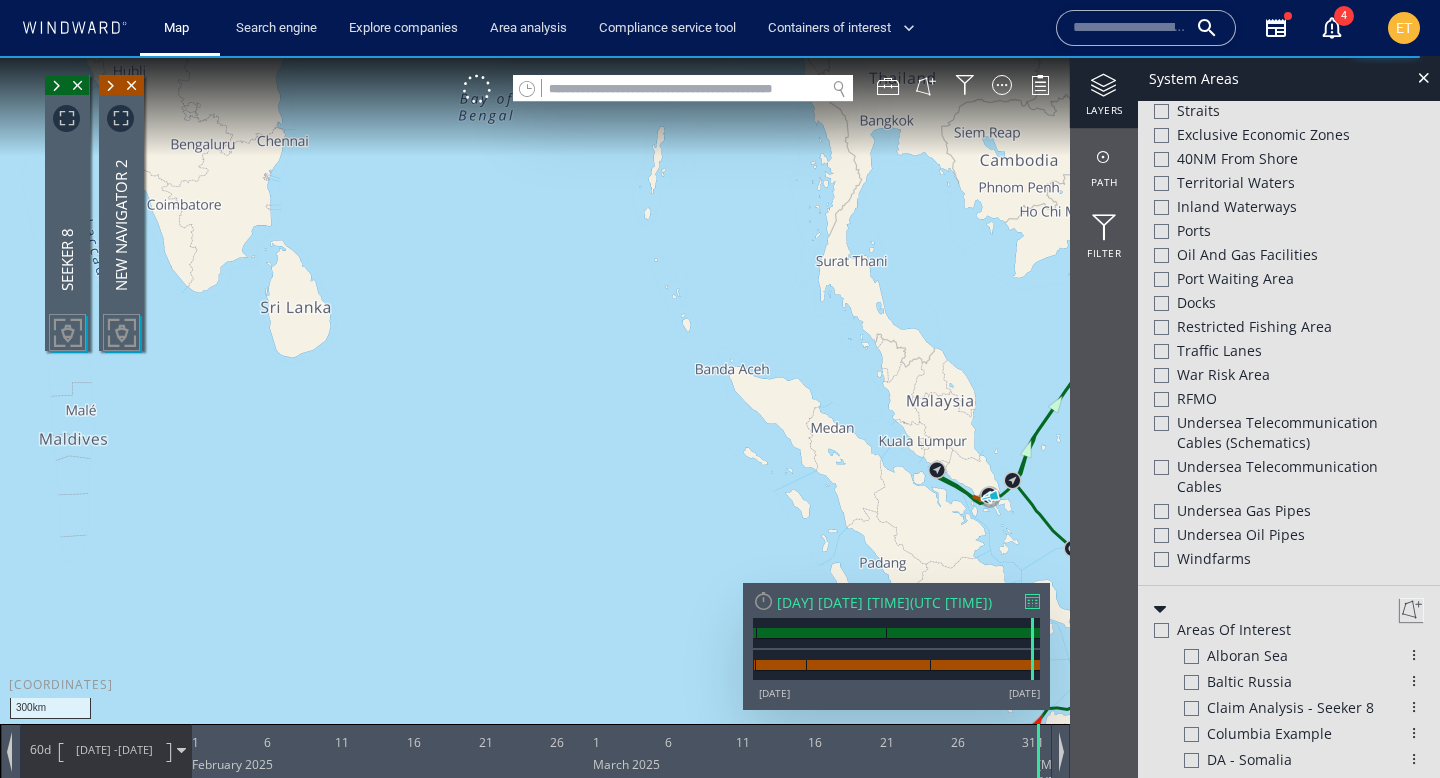 click at bounding box center [720, 407] 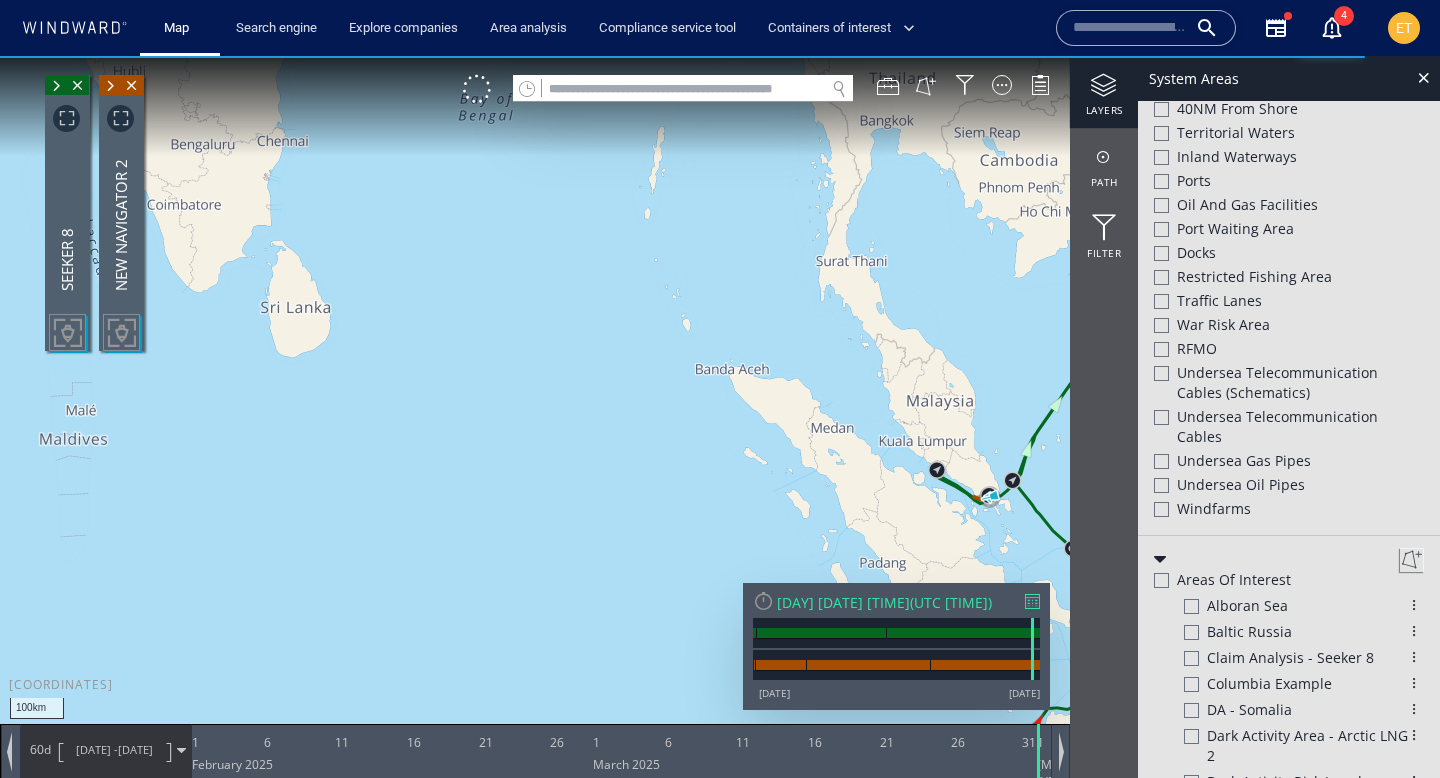 drag, startPoint x: 981, startPoint y: 426, endPoint x: 942, endPoint y: 299, distance: 132.8533 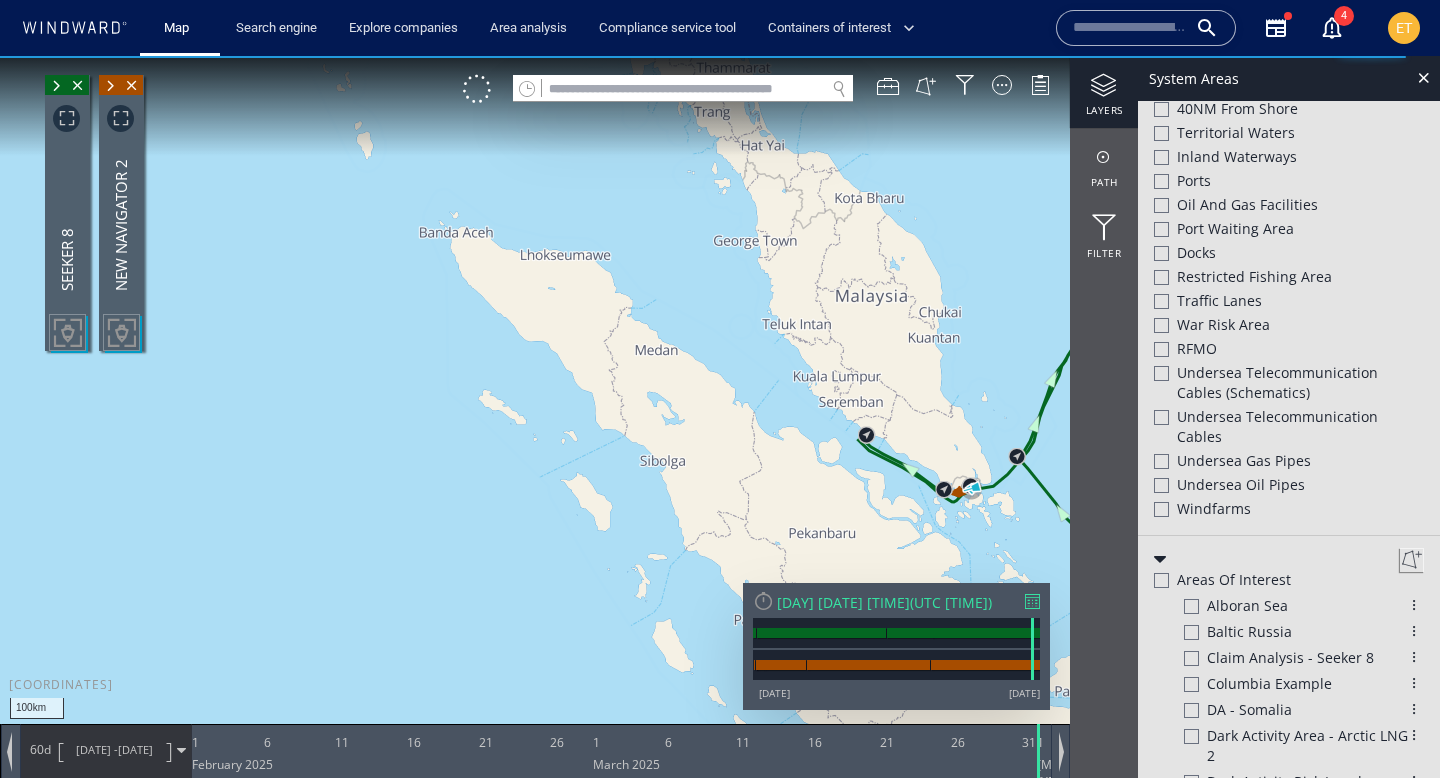 click at bounding box center (720, 407) 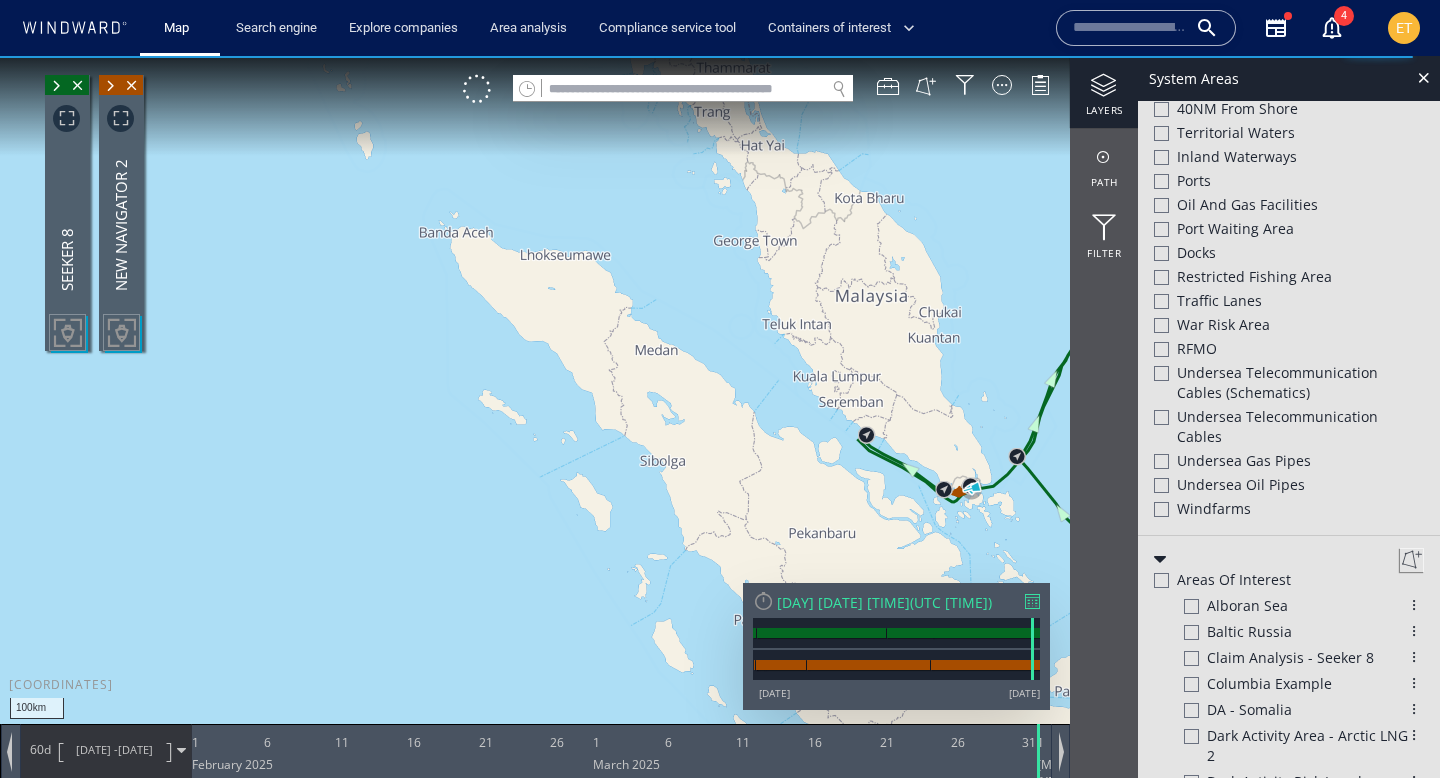 click at bounding box center (720, 407) 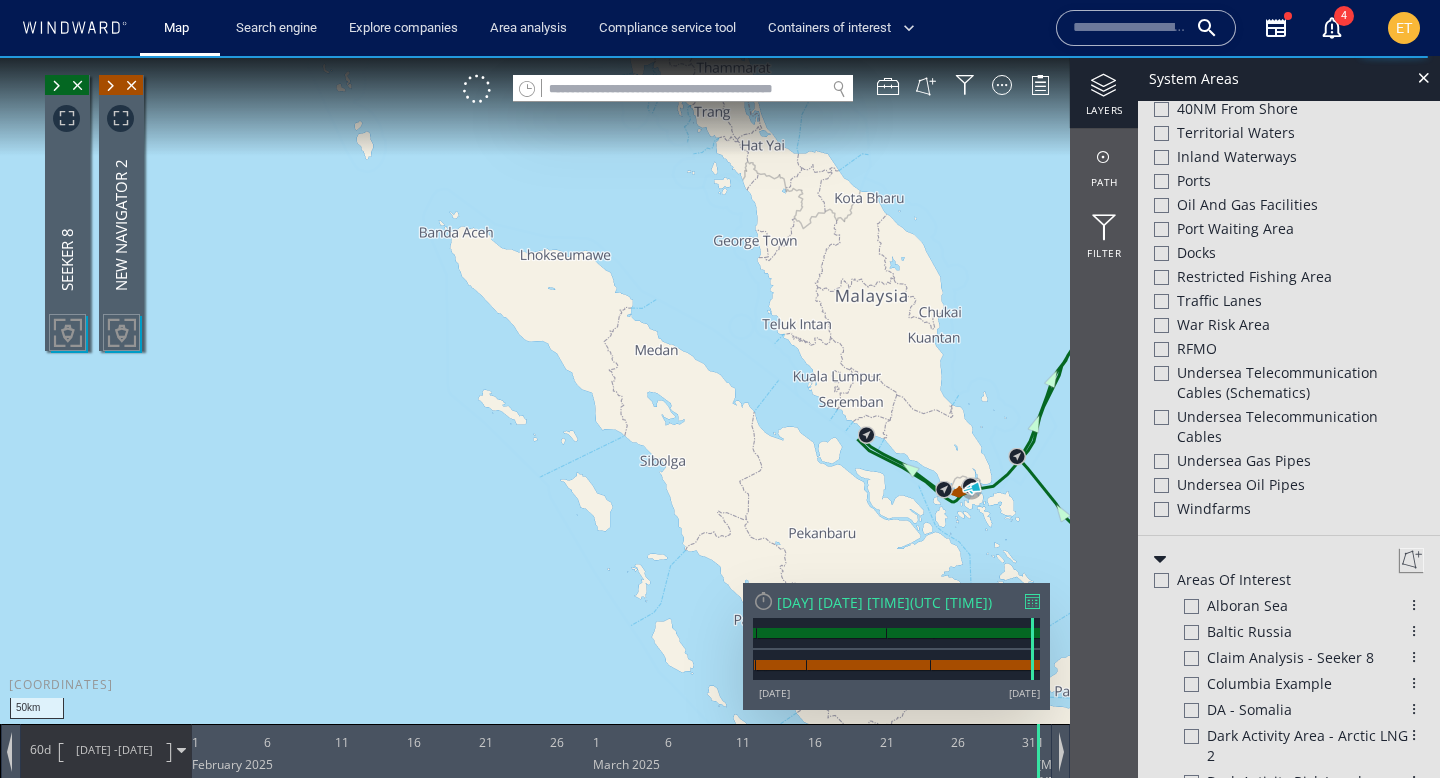 drag, startPoint x: 965, startPoint y: 459, endPoint x: 959, endPoint y: 324, distance: 135.13327 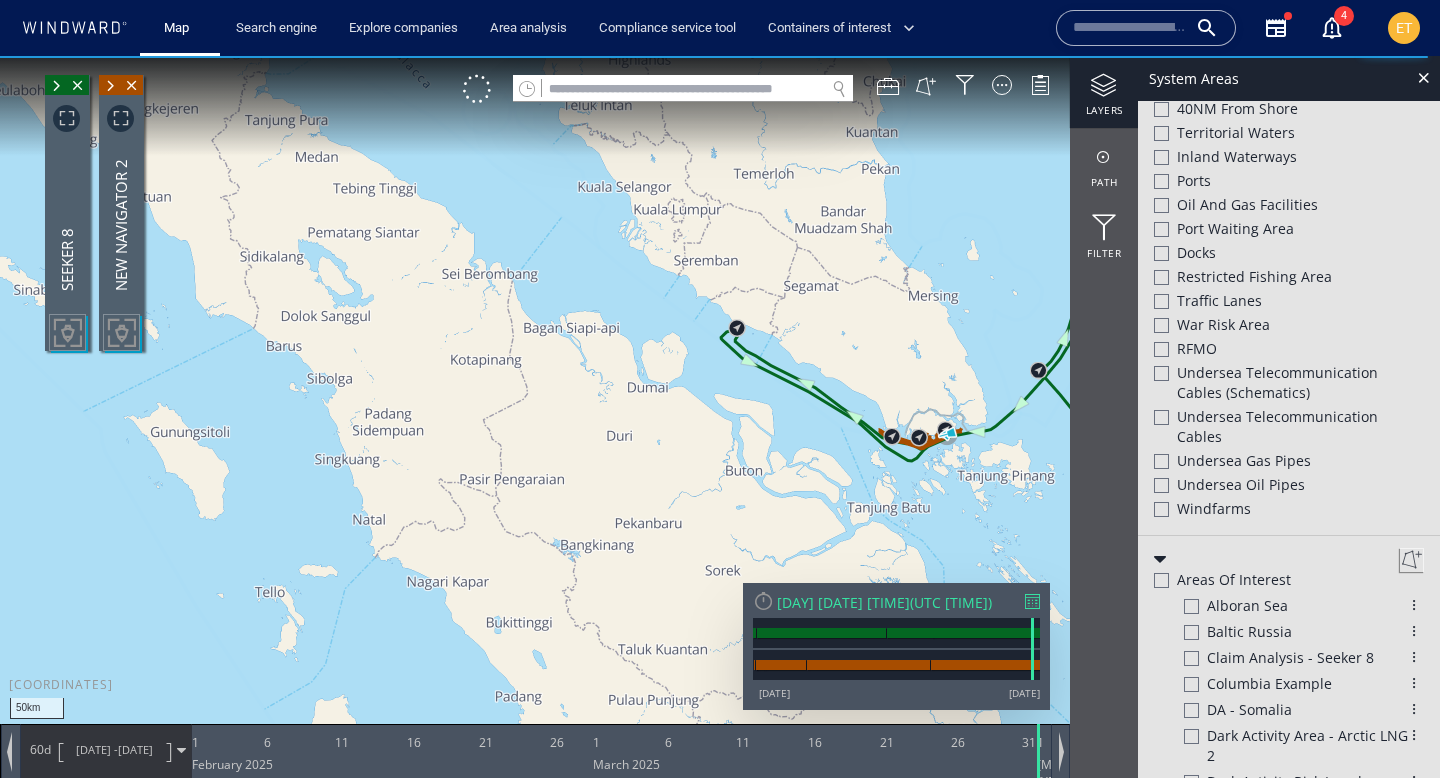 click at bounding box center [720, 407] 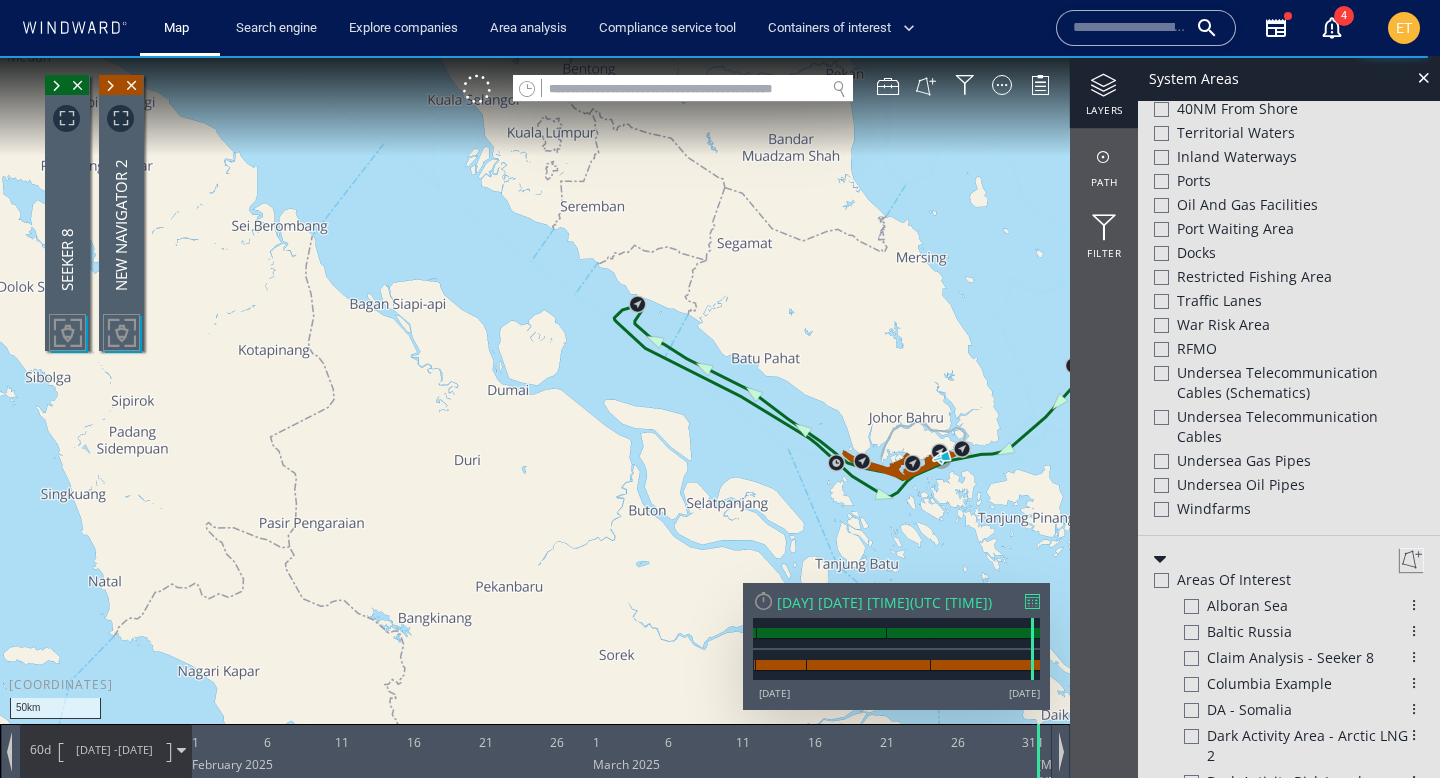 click at bounding box center [720, 407] 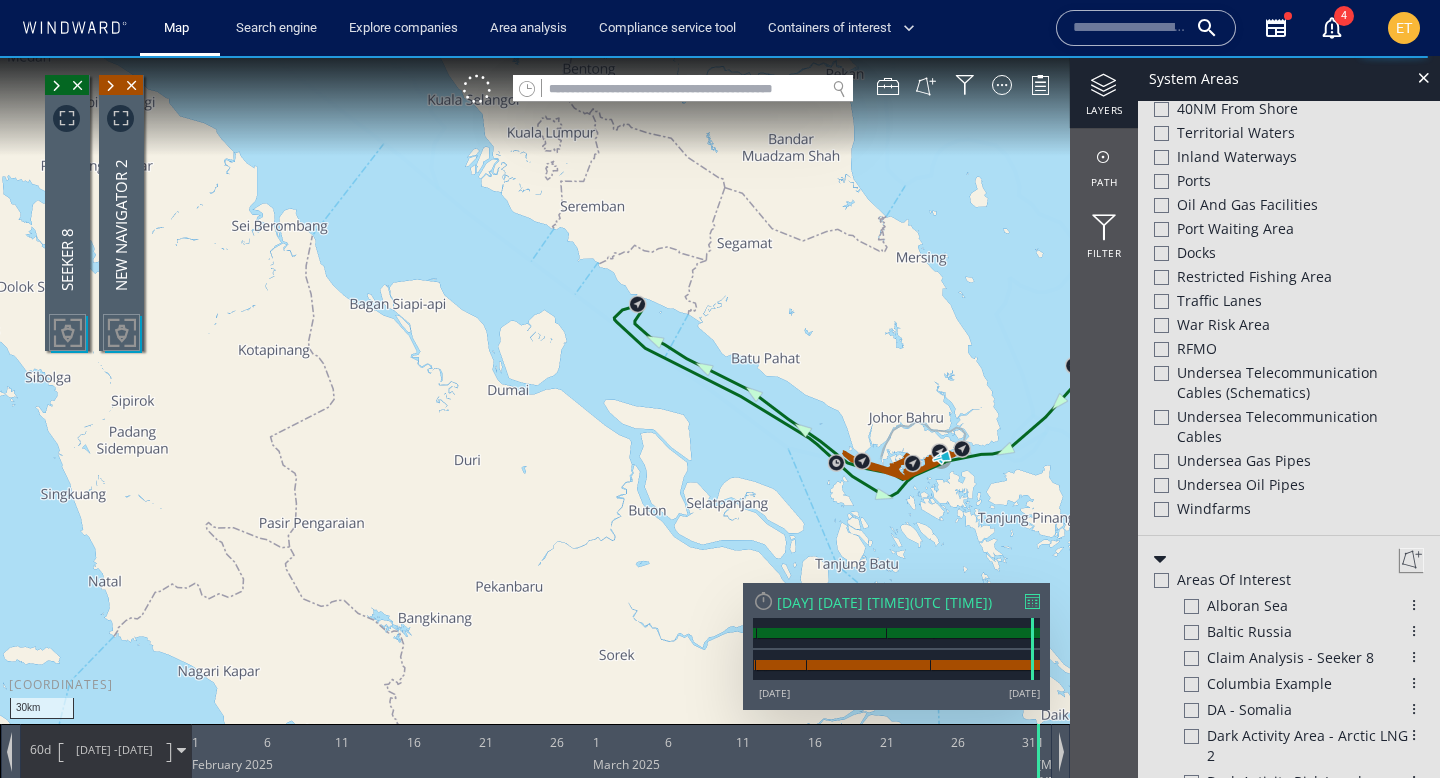 click at bounding box center [720, 407] 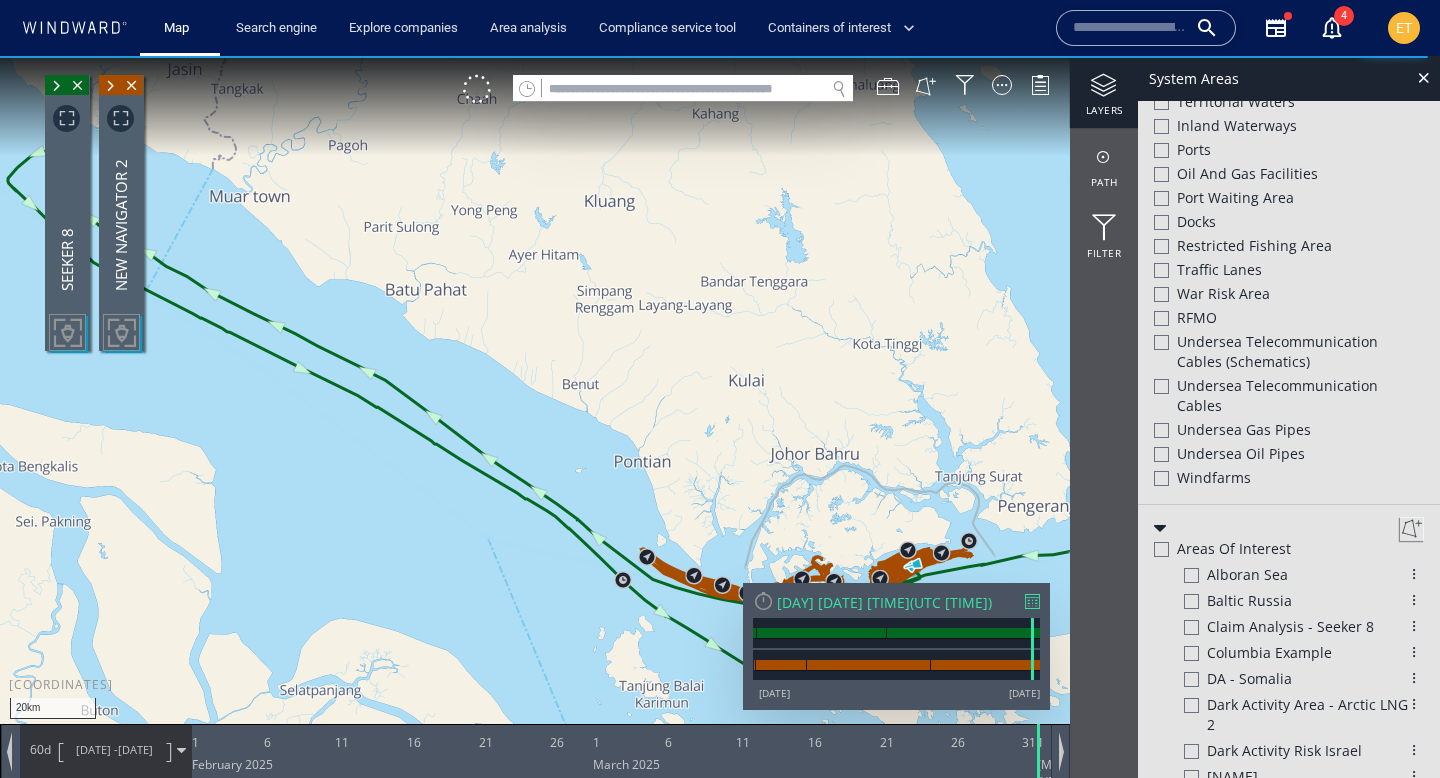scroll, scrollTop: 612, scrollLeft: 0, axis: vertical 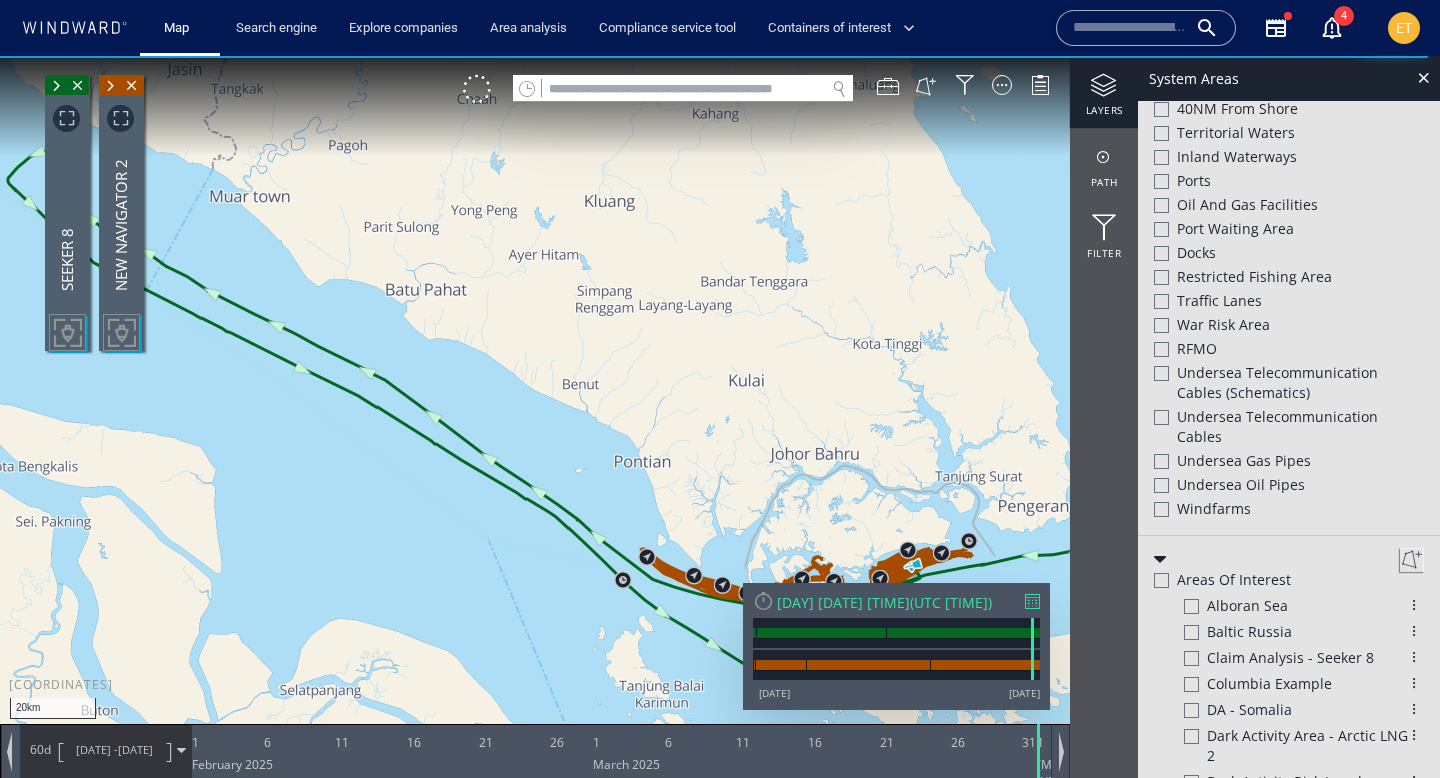 drag, startPoint x: 950, startPoint y: 433, endPoint x: 950, endPoint y: 252, distance: 181 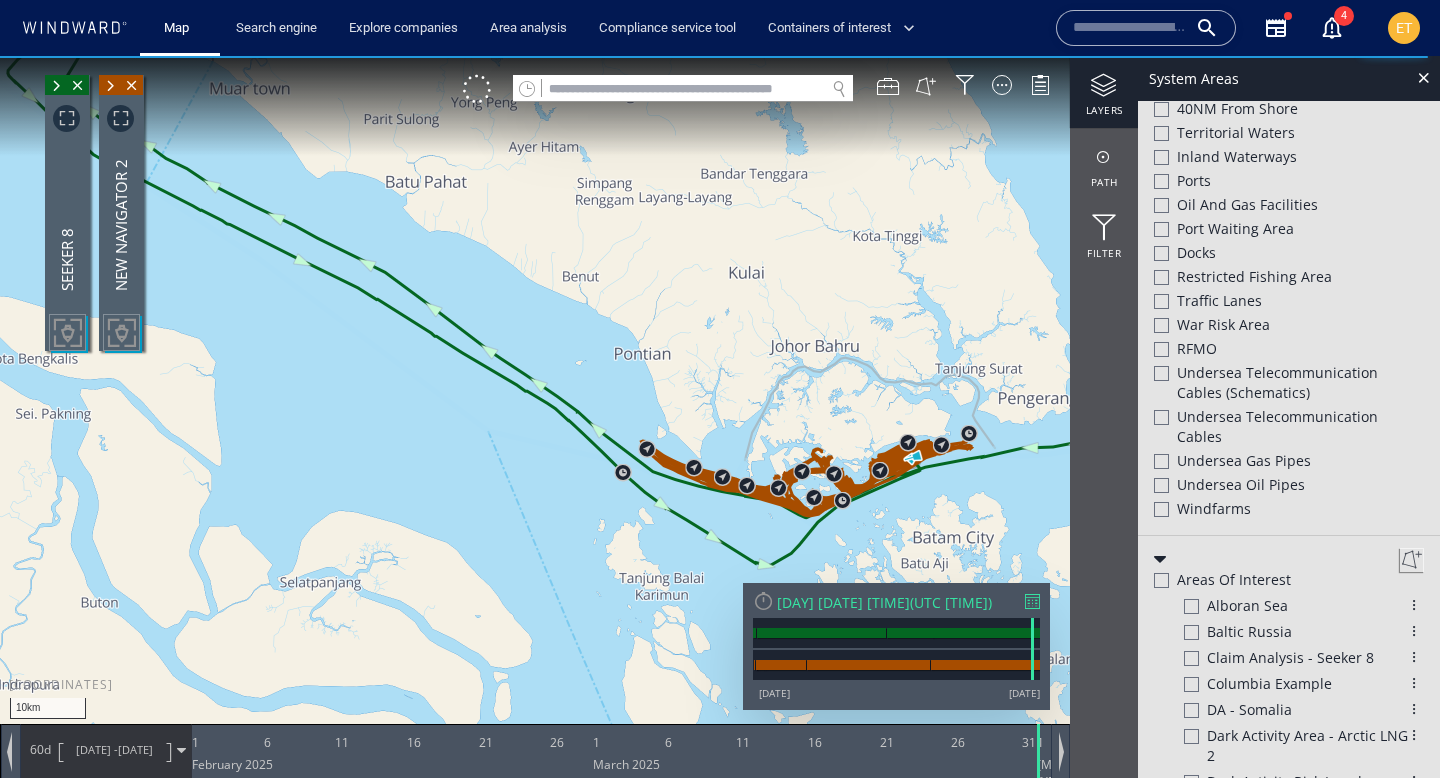 click at bounding box center (720, 407) 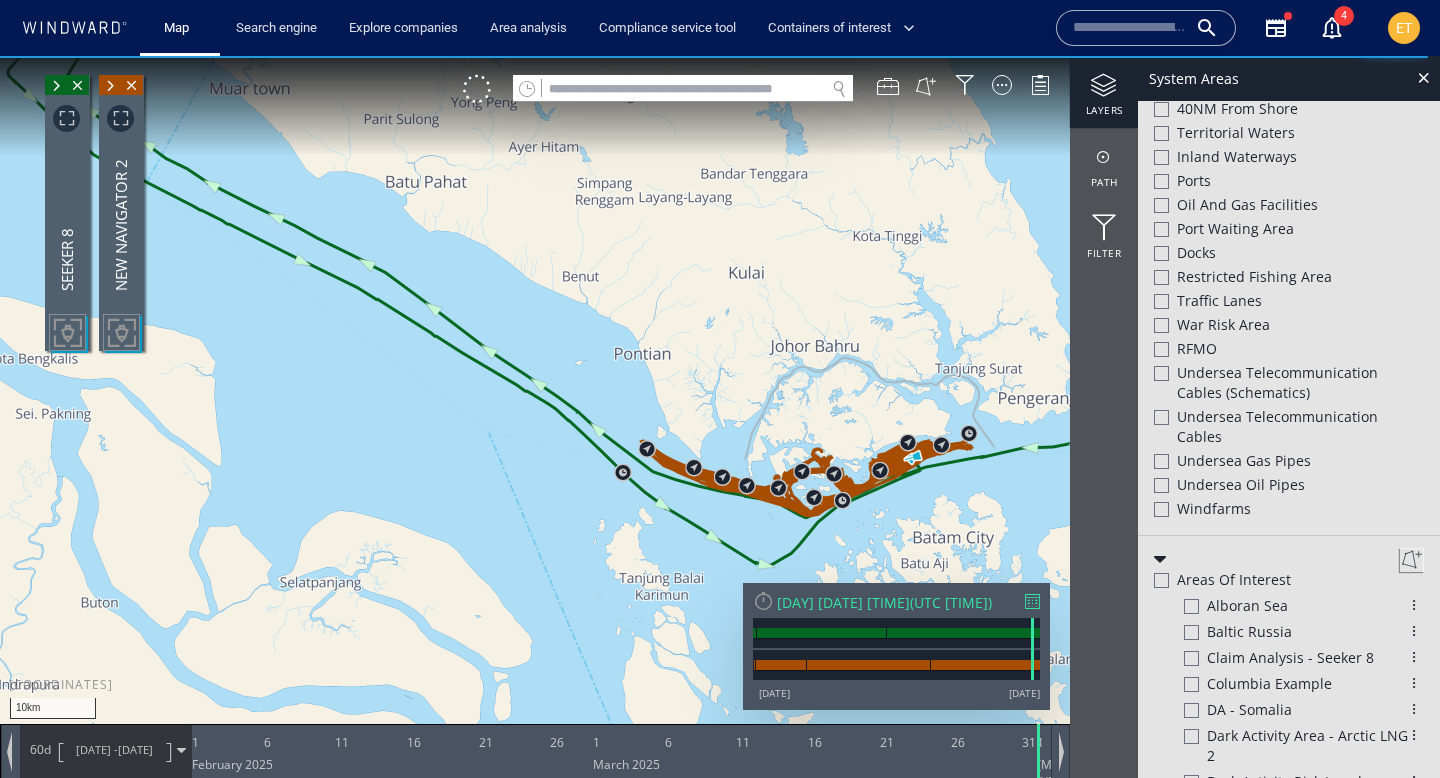 click at bounding box center (720, 407) 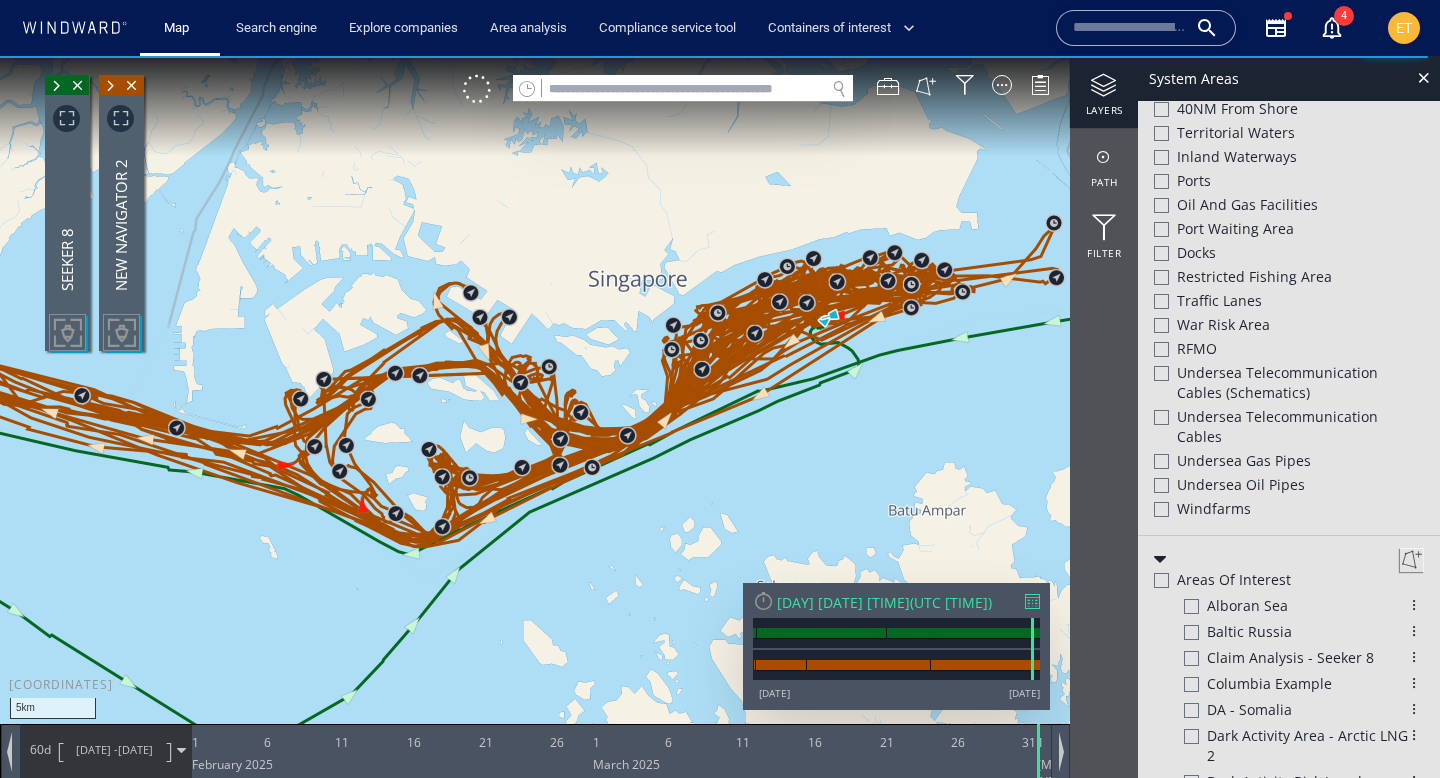 drag, startPoint x: 900, startPoint y: 480, endPoint x: 983, endPoint y: 485, distance: 83.15047 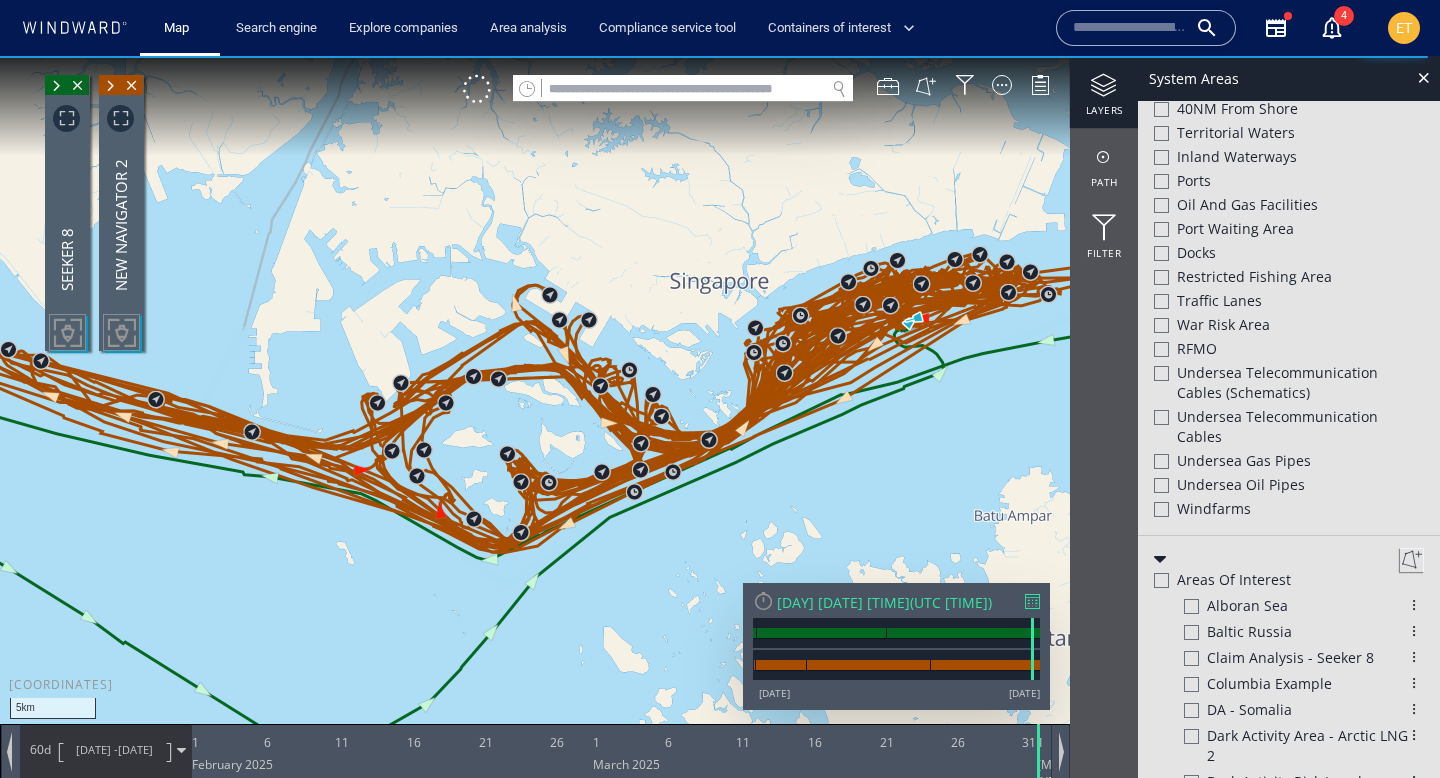 click on "31/01/25 -  01/04/25" at bounding box center (114, 750) 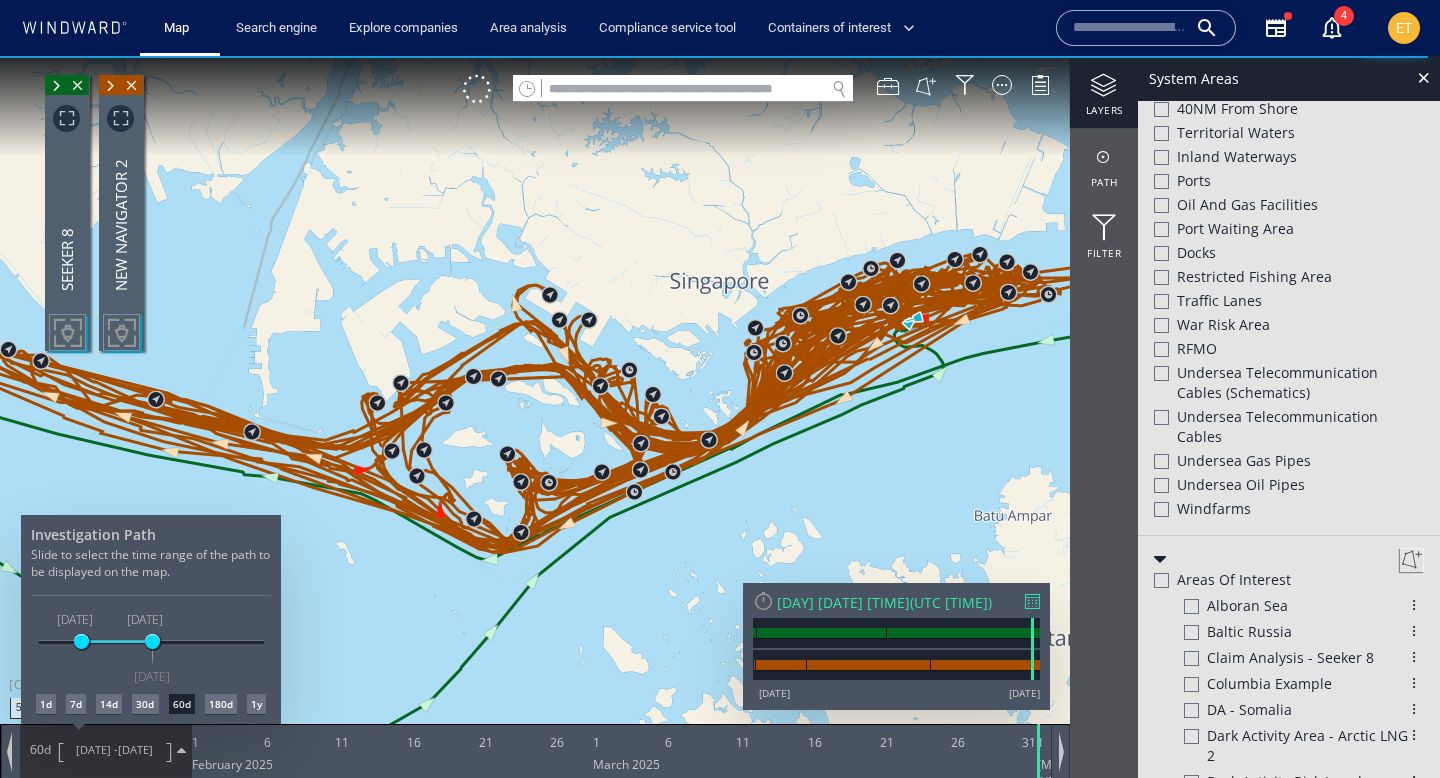 click on "1d" at bounding box center [46, 704] 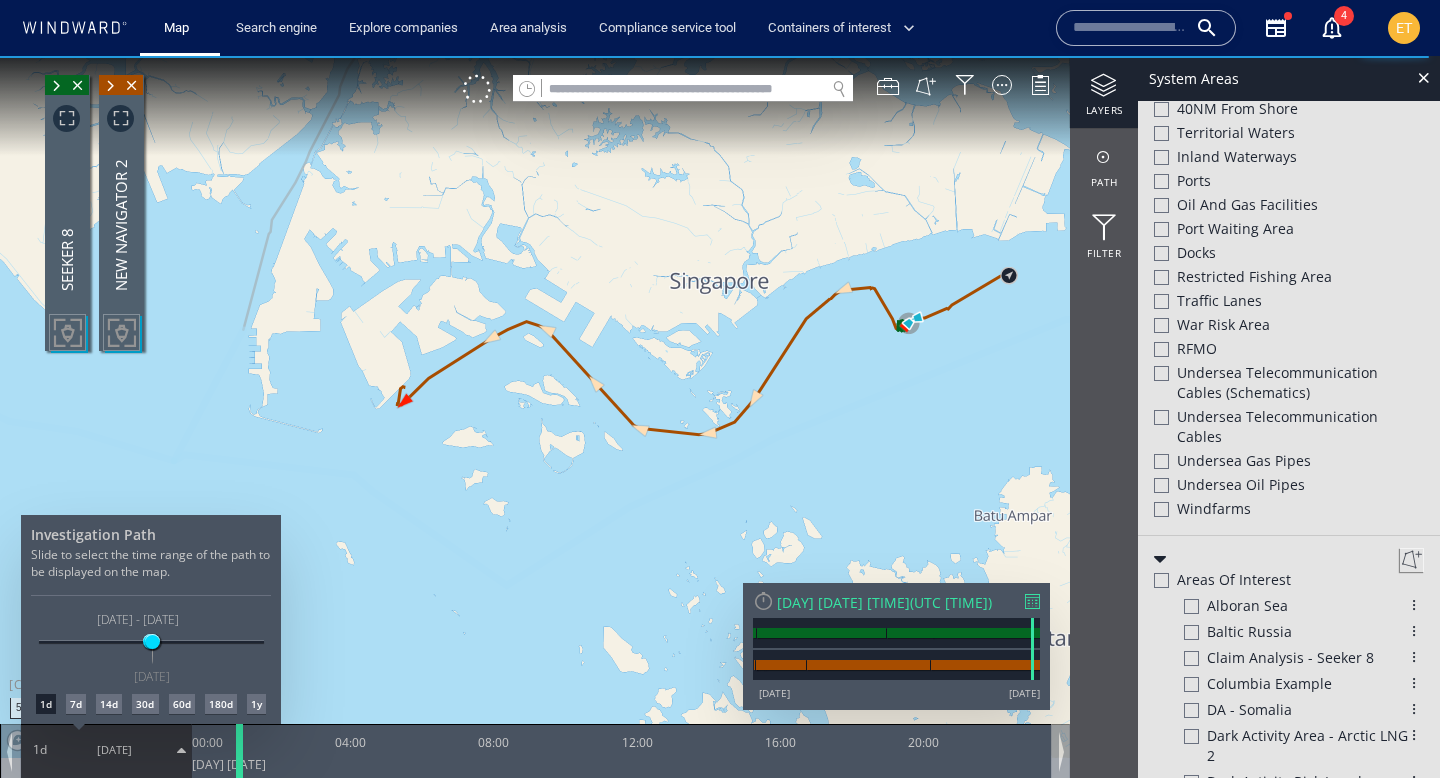 click at bounding box center (720, 417) 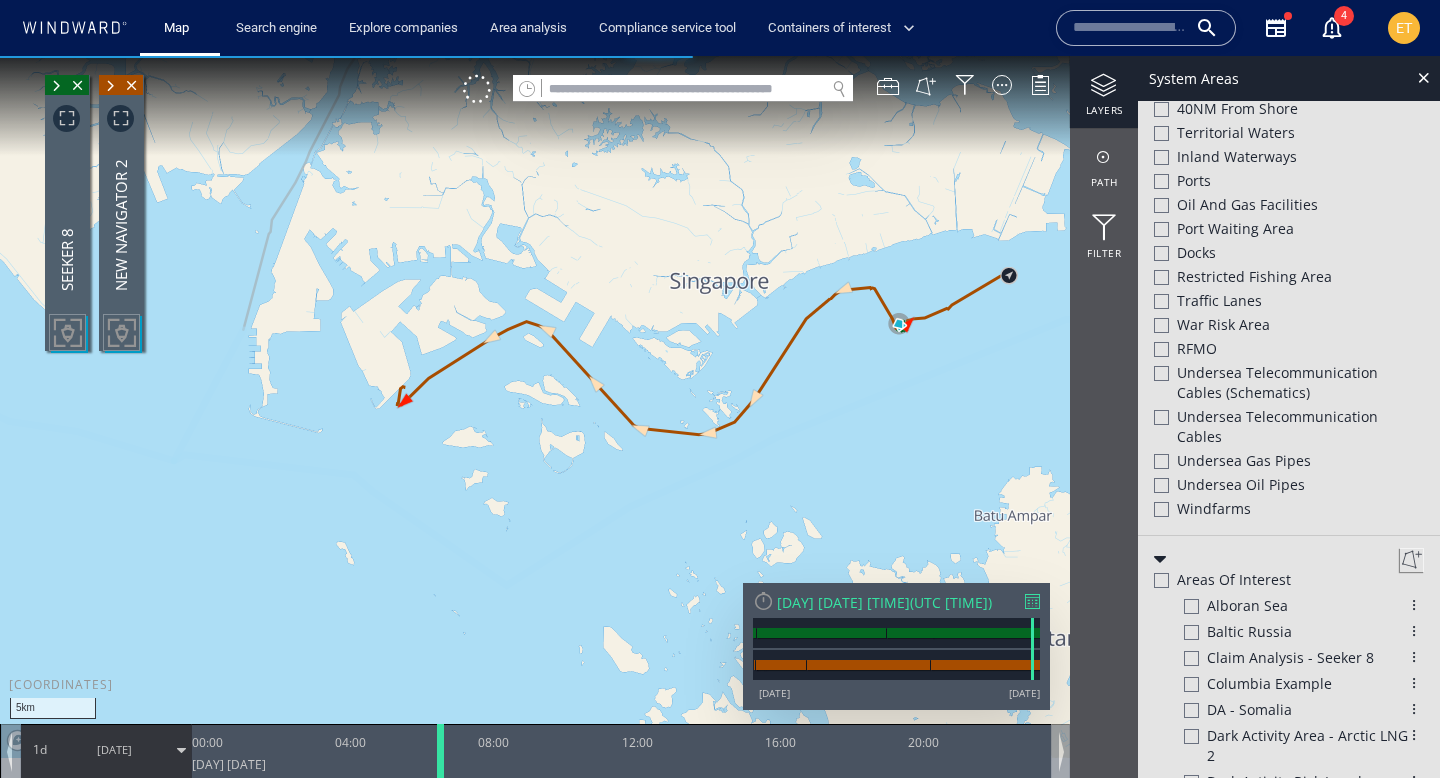 drag, startPoint x: 241, startPoint y: 754, endPoint x: 442, endPoint y: 750, distance: 201.0398 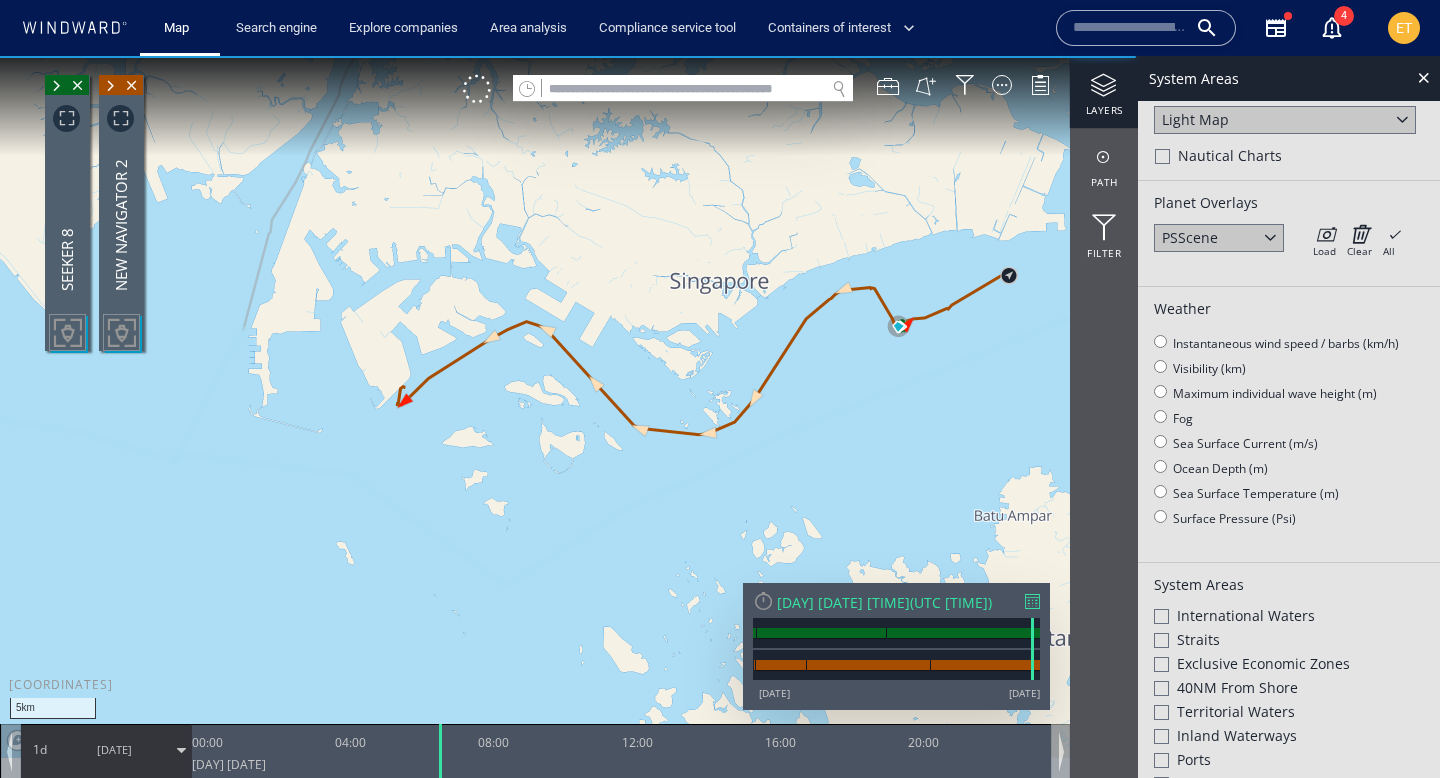 scroll, scrollTop: 0, scrollLeft: 0, axis: both 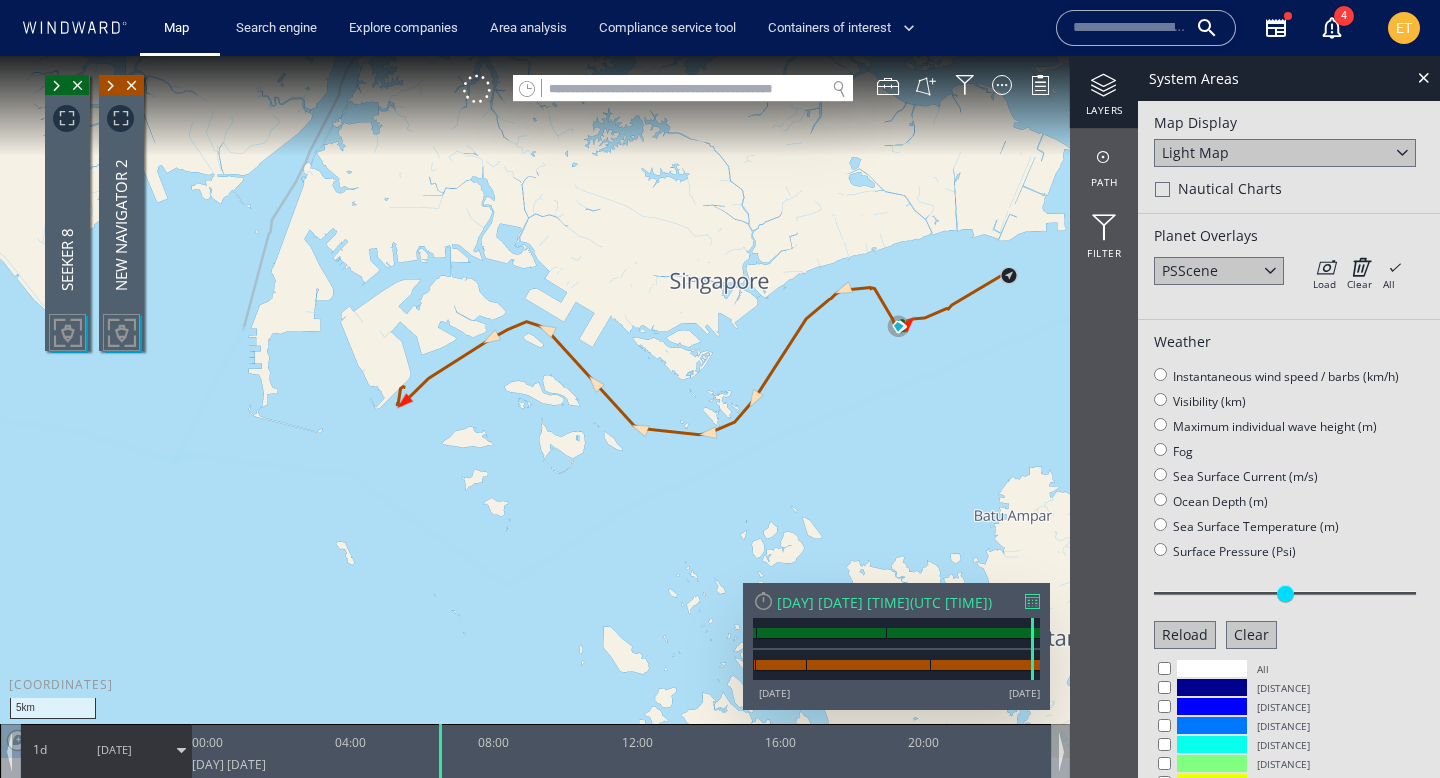 click at bounding box center (720, 407) 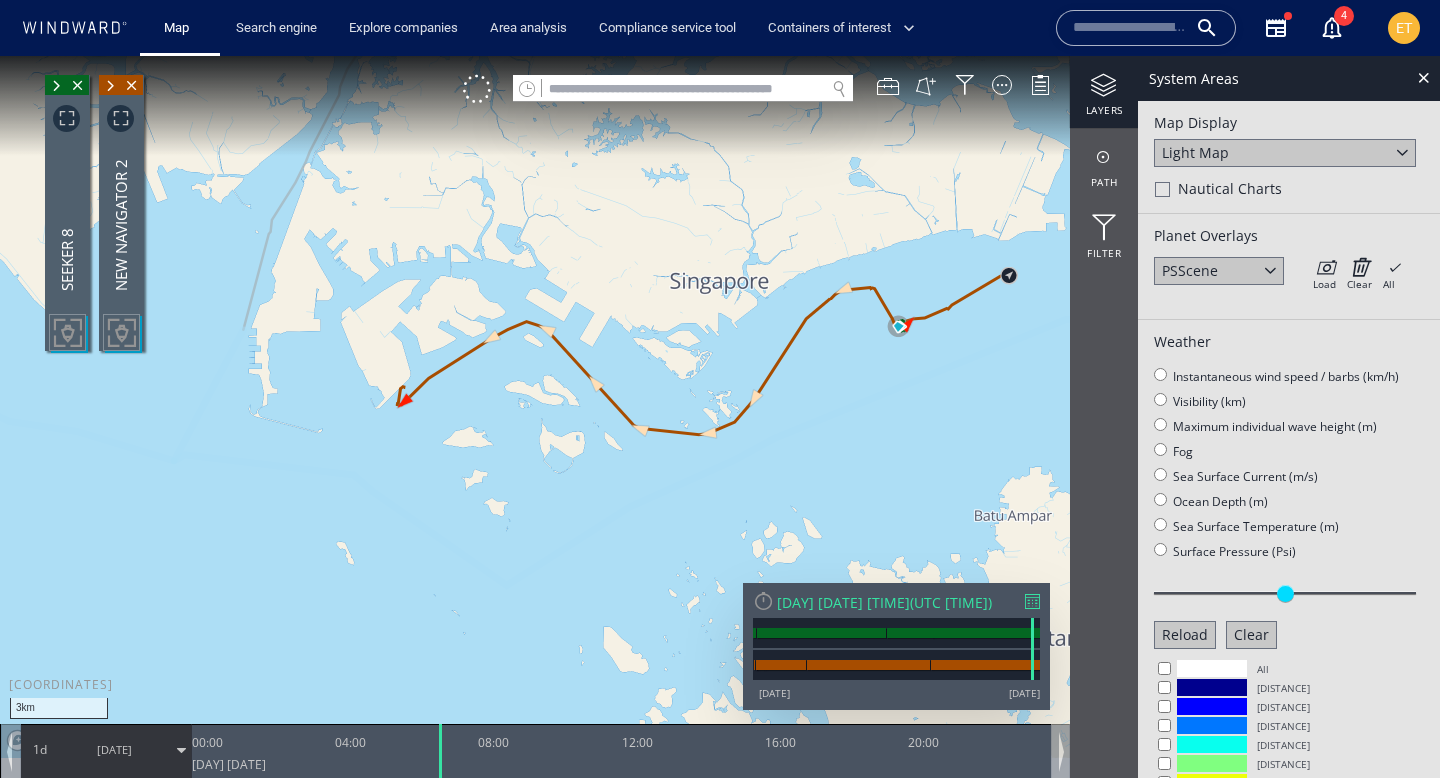 click at bounding box center [720, 407] 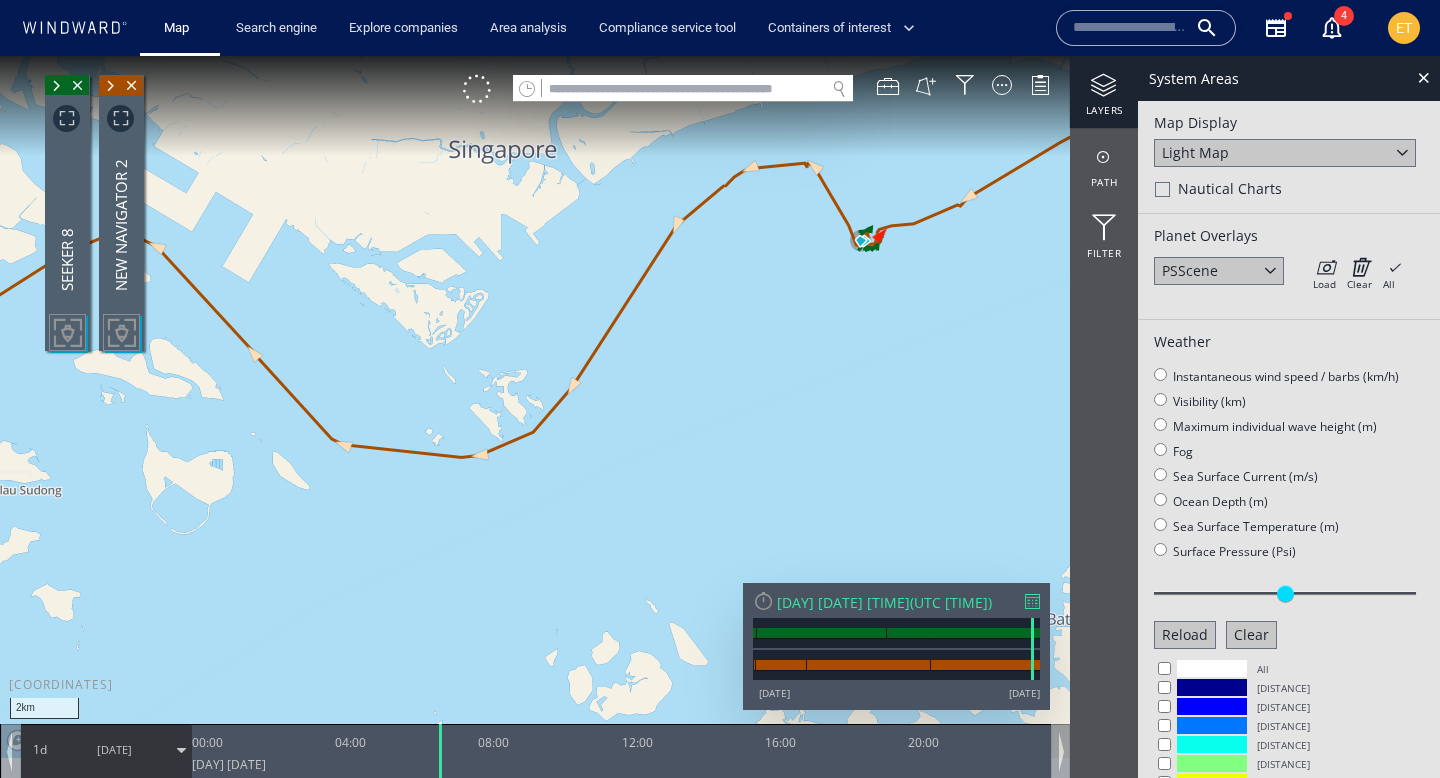 click at bounding box center (720, 407) 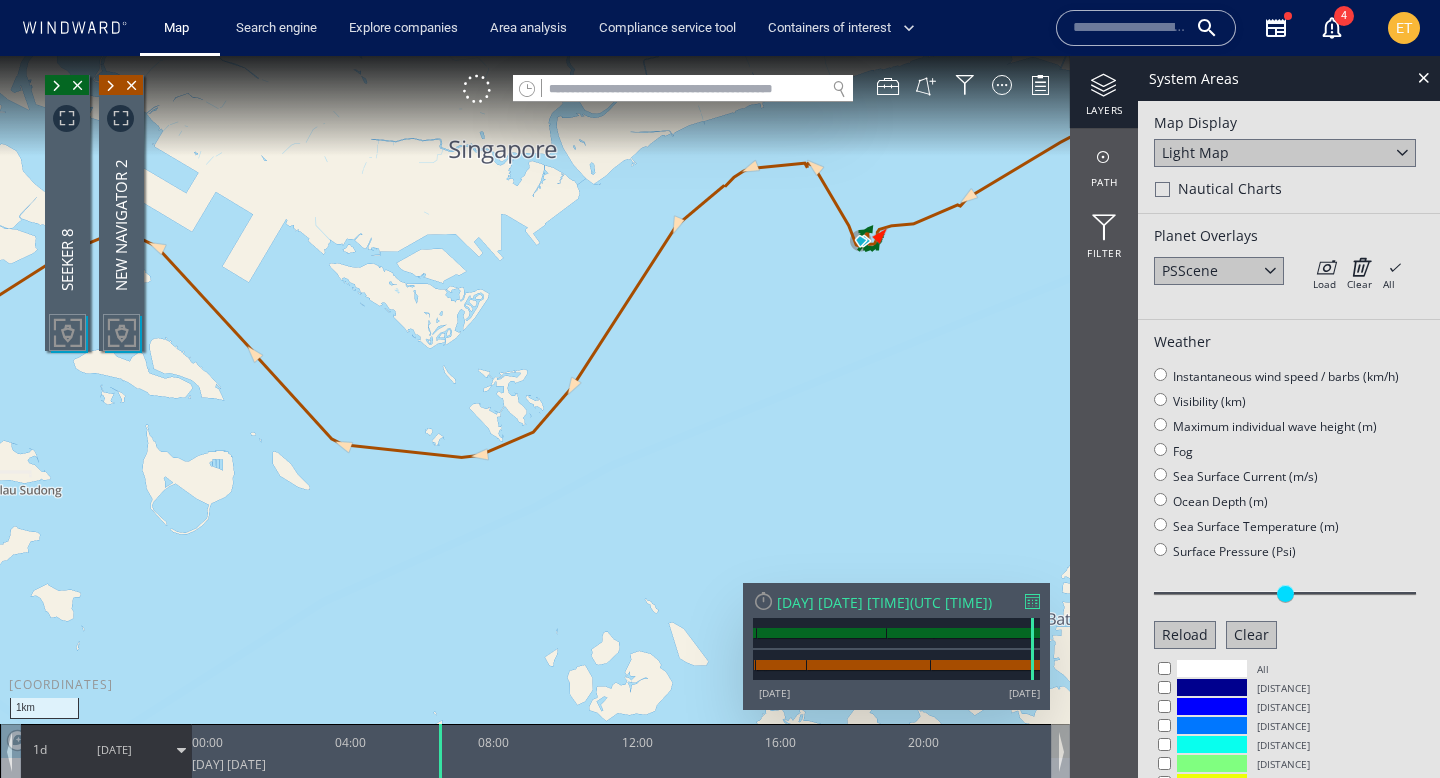 drag, startPoint x: 902, startPoint y: 366, endPoint x: 985, endPoint y: 468, distance: 131.50285 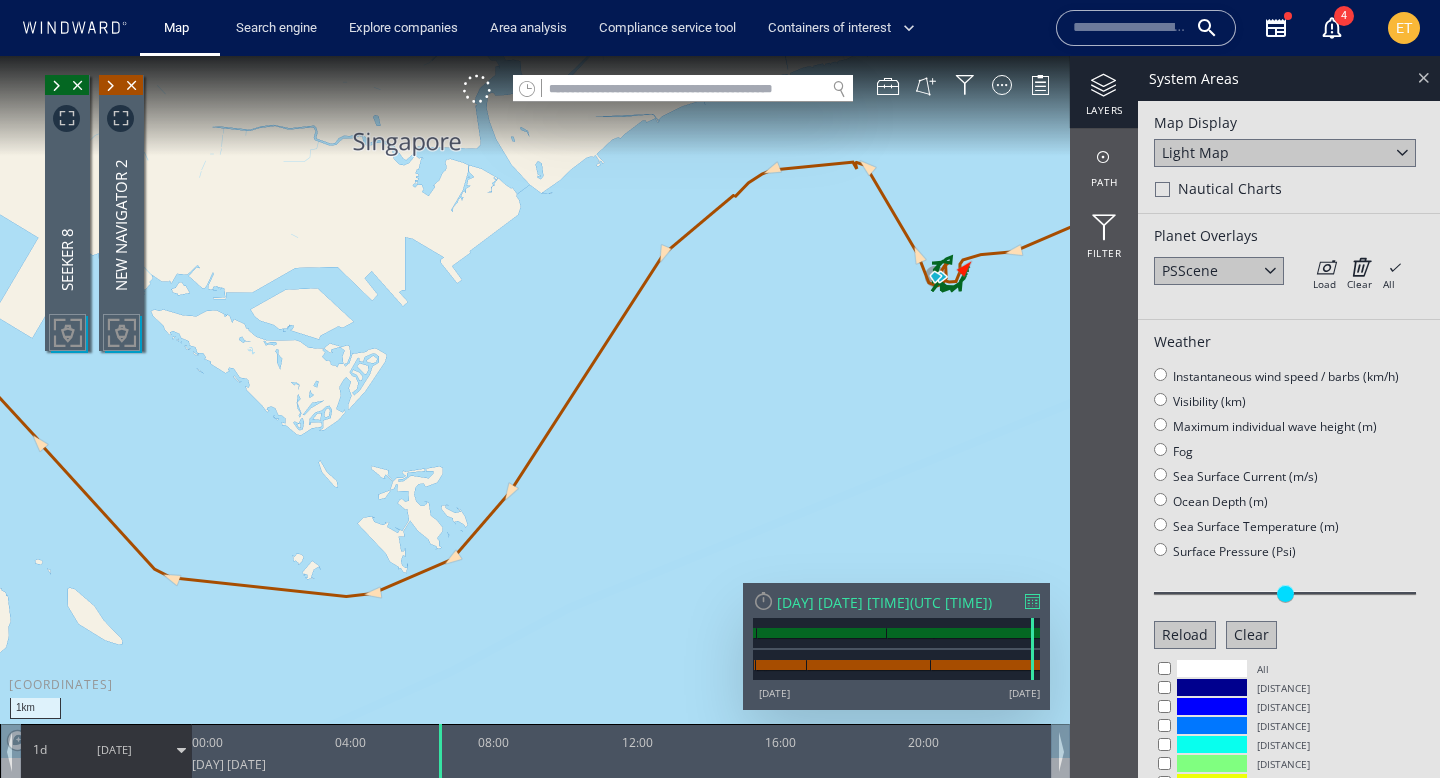 click 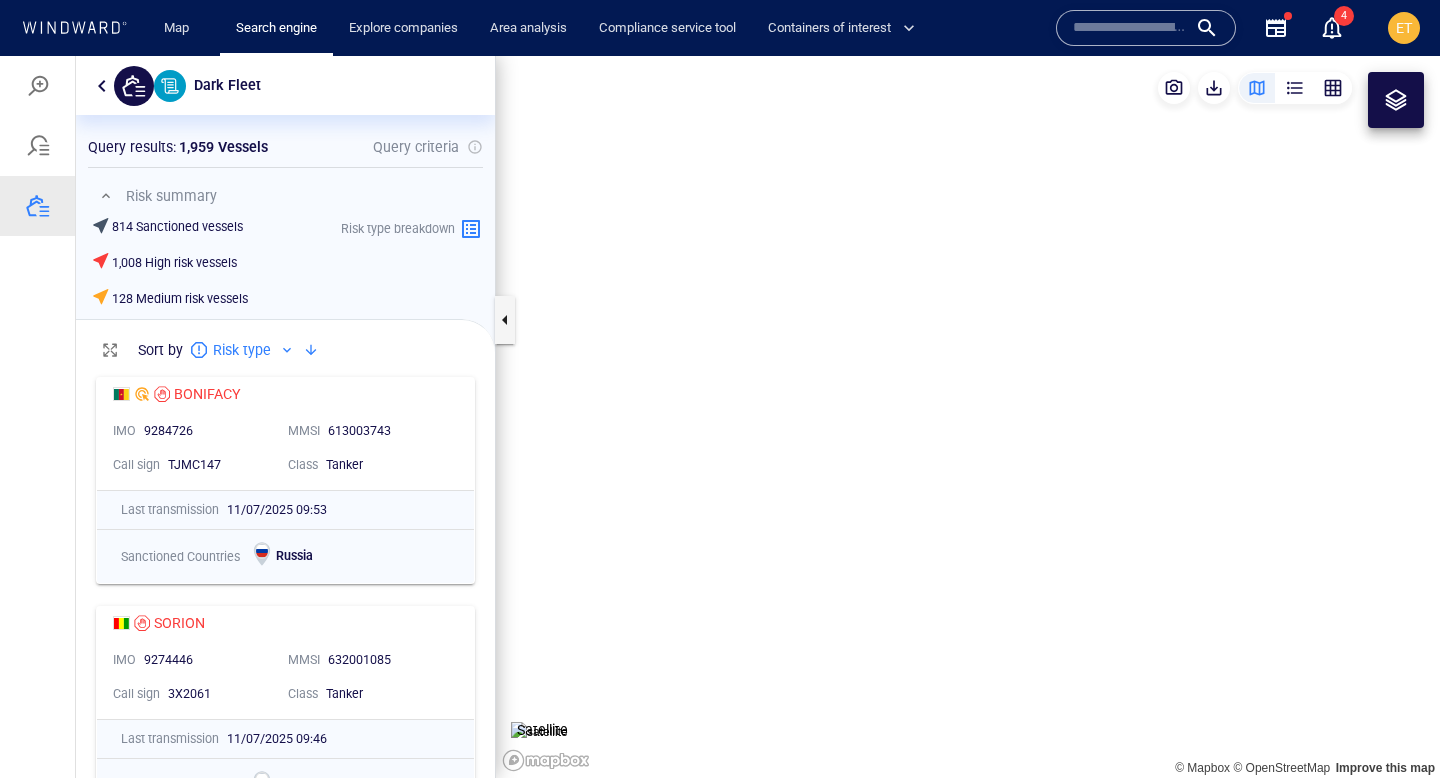 scroll, scrollTop: 0, scrollLeft: 0, axis: both 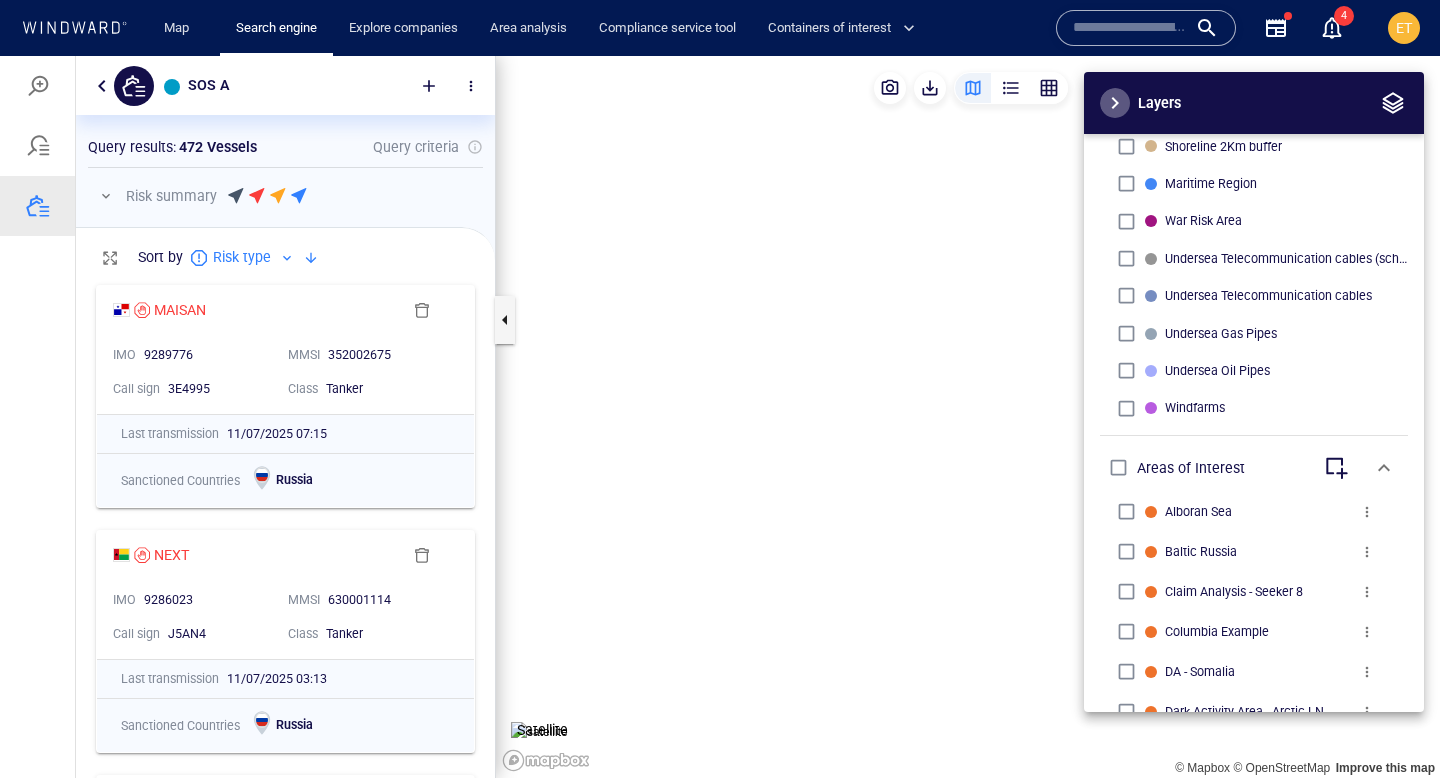 click at bounding box center [1115, 103] 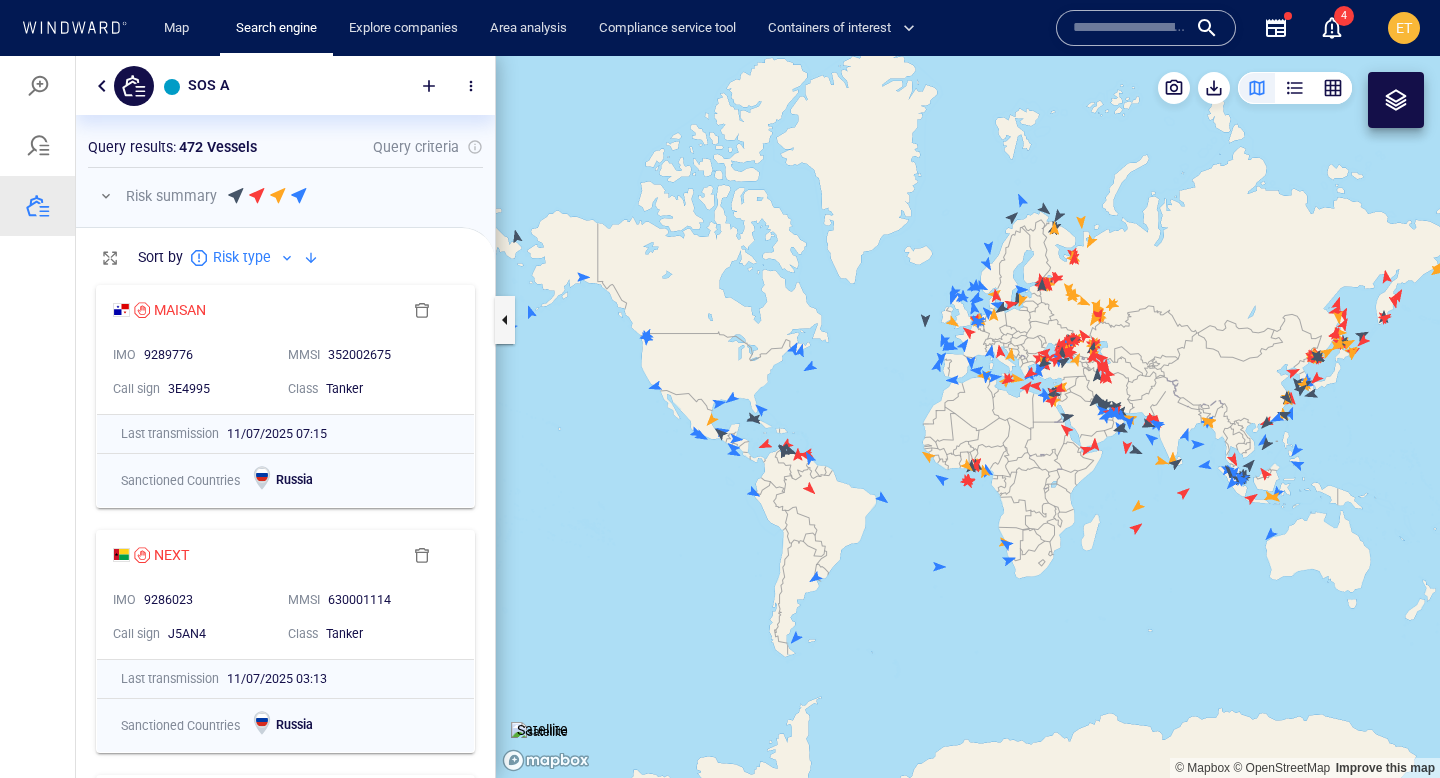 click at bounding box center (38, 86) 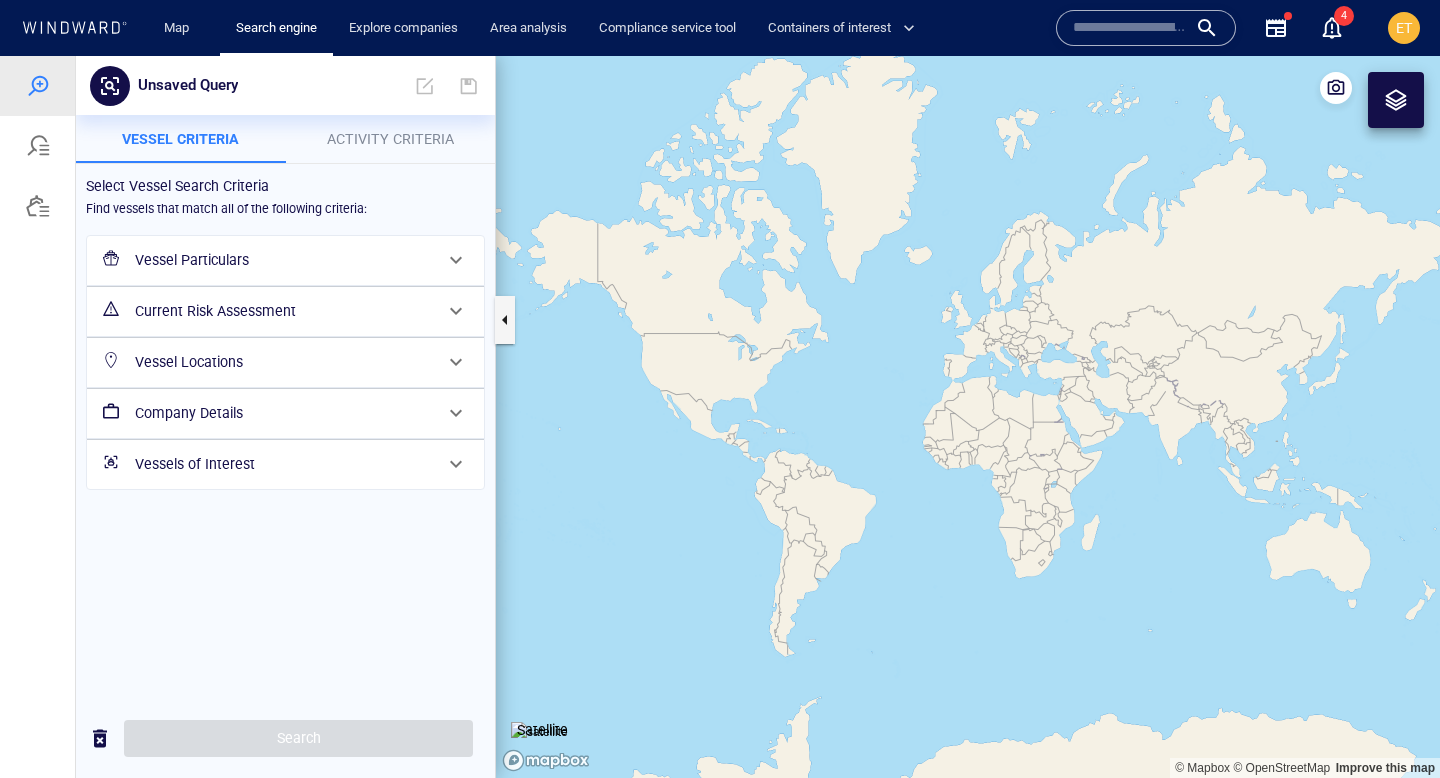click on "Vessel Particulars" at bounding box center [283, 260] 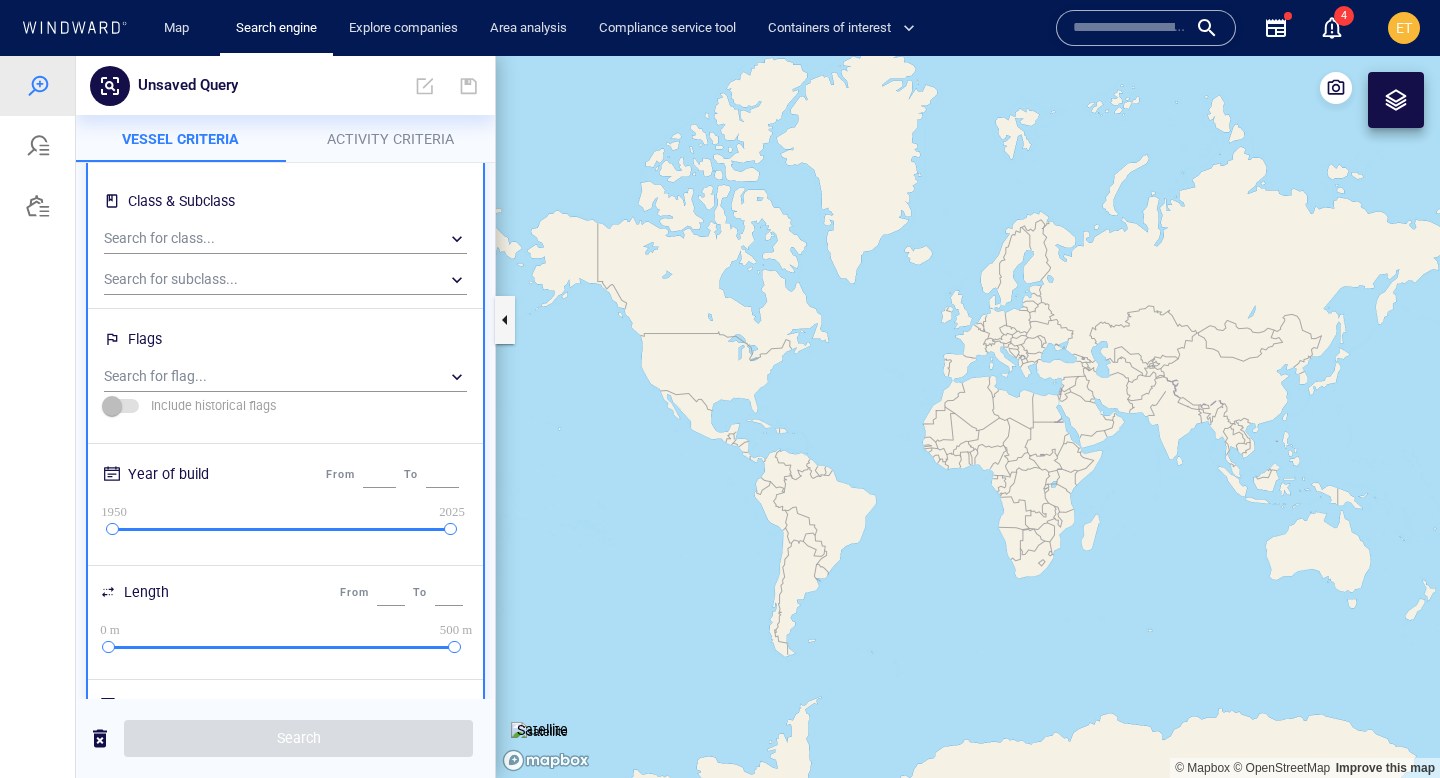 scroll, scrollTop: 138, scrollLeft: 0, axis: vertical 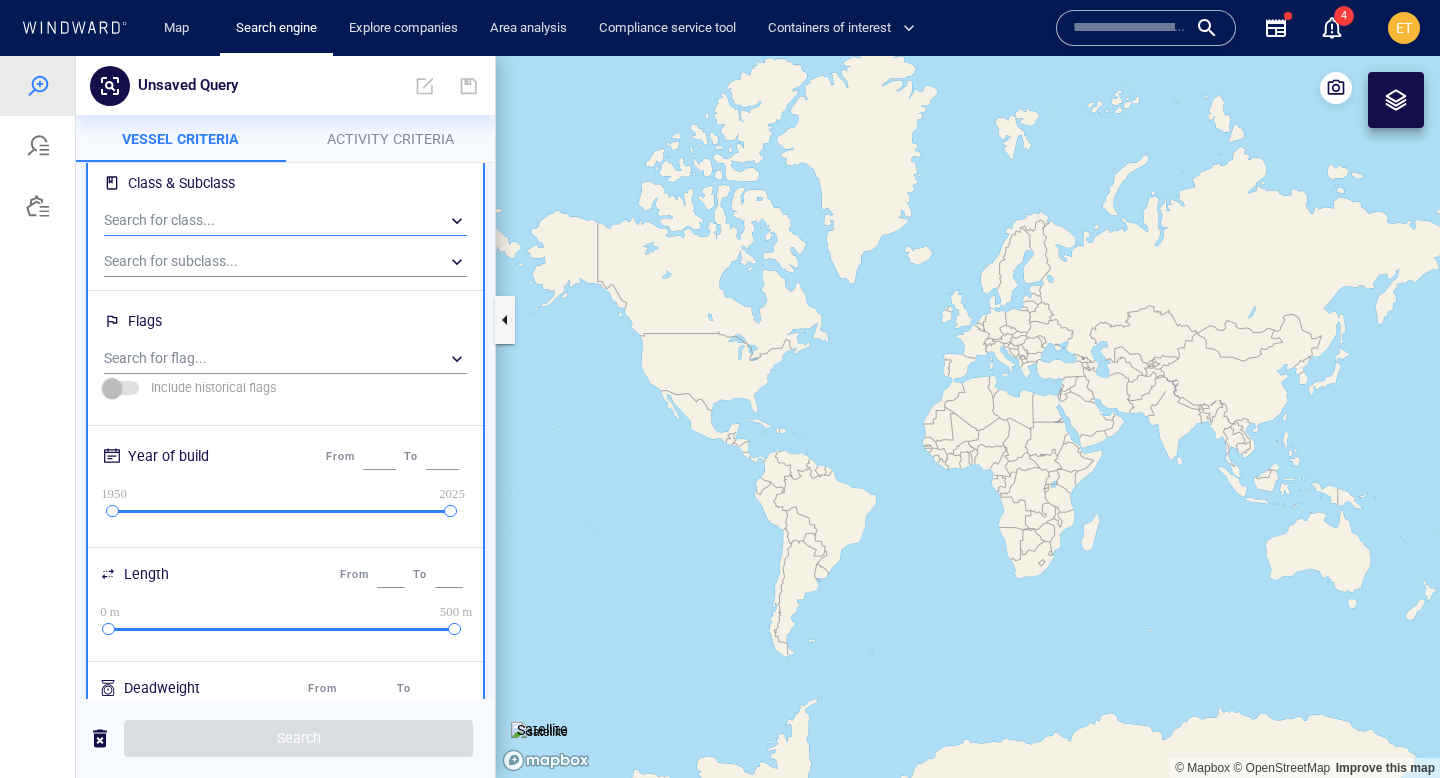 click on "​" at bounding box center (285, 221) 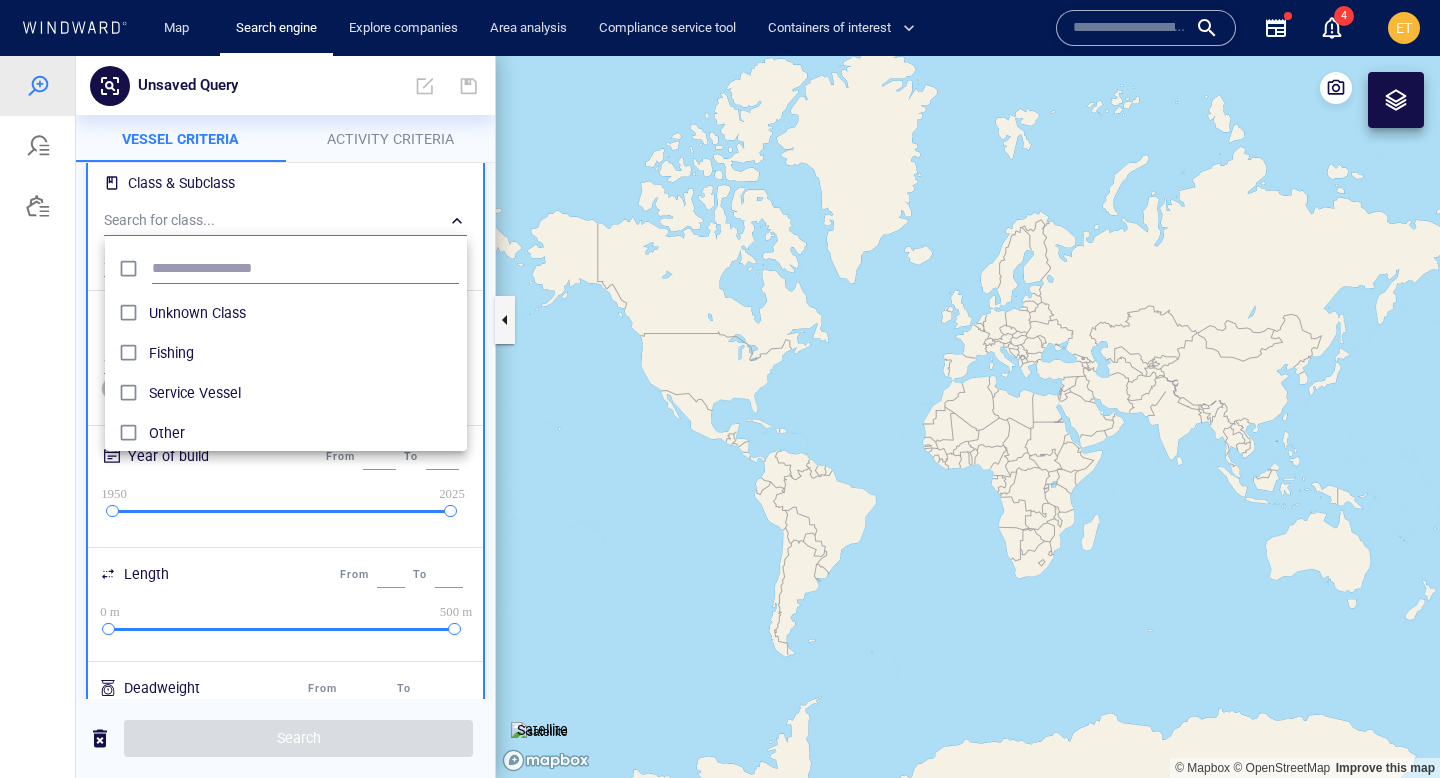 scroll, scrollTop: 0, scrollLeft: 1, axis: horizontal 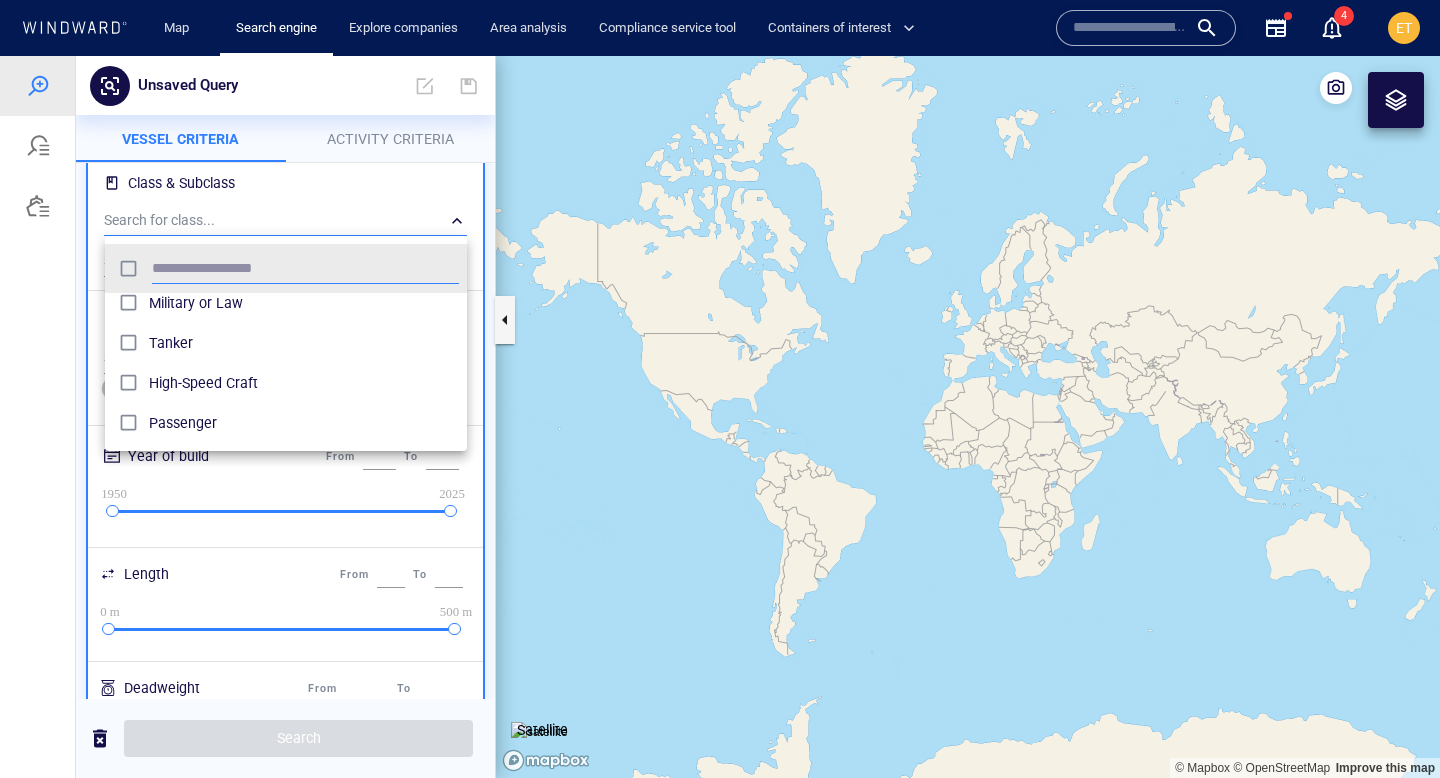 click at bounding box center [720, 417] 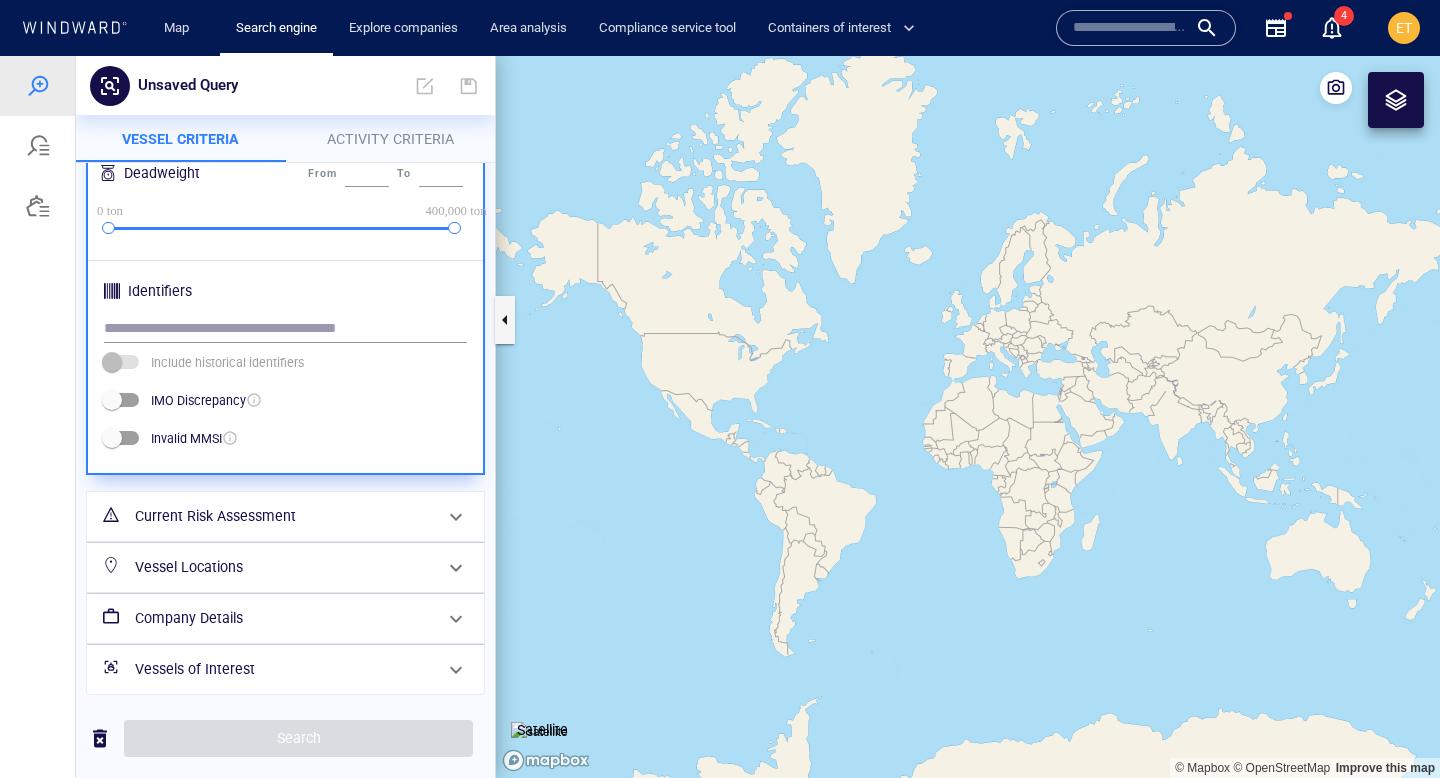 scroll, scrollTop: 660, scrollLeft: 0, axis: vertical 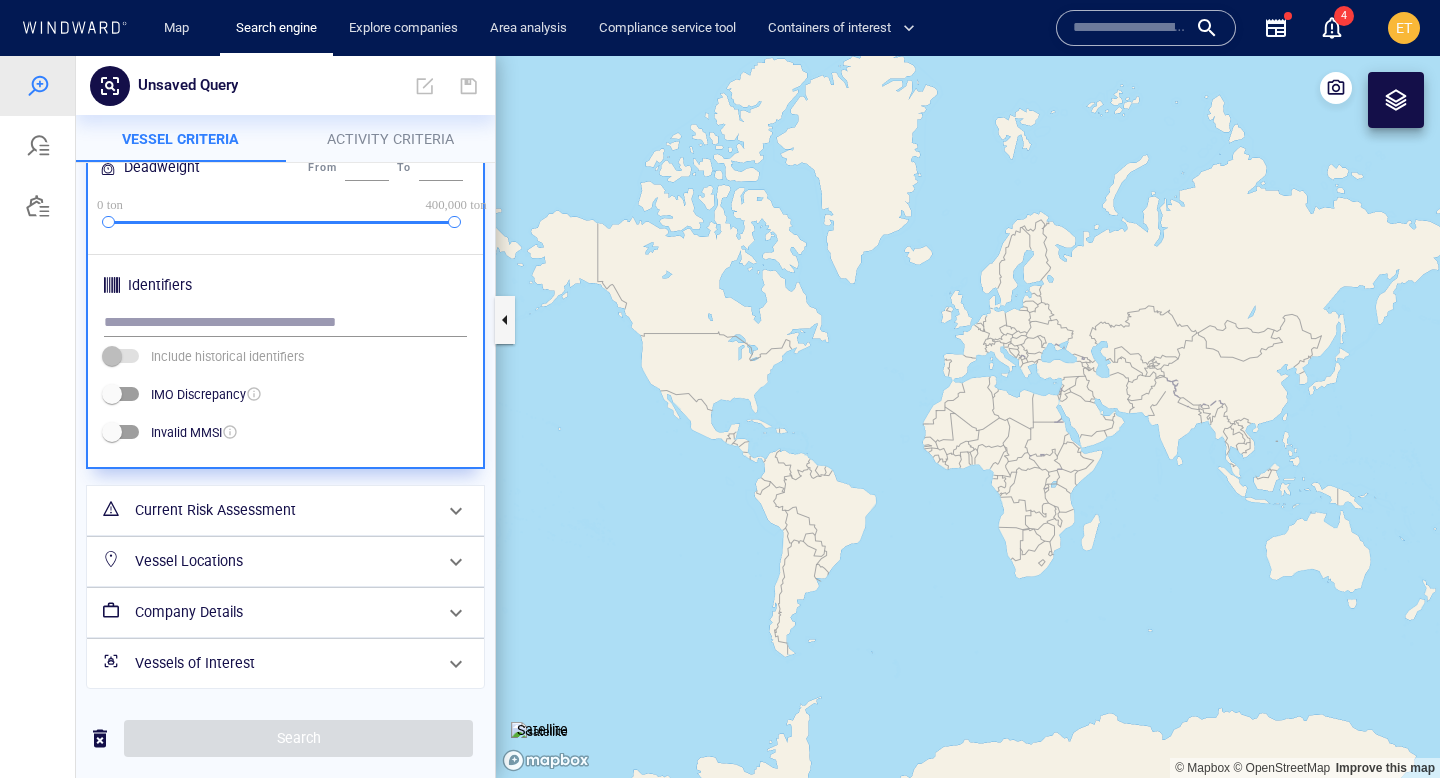 click on "Company Details" at bounding box center [283, 612] 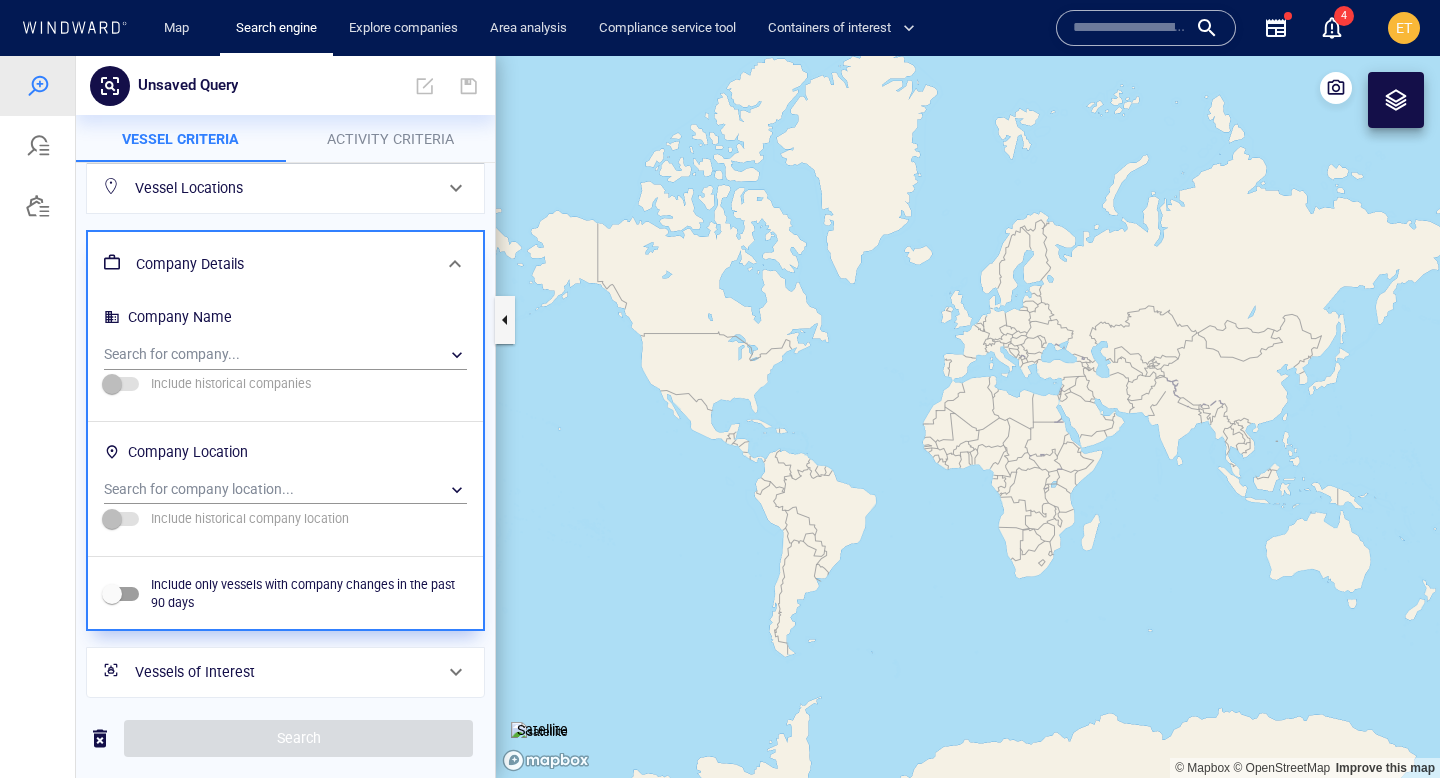 scroll, scrollTop: 182, scrollLeft: 0, axis: vertical 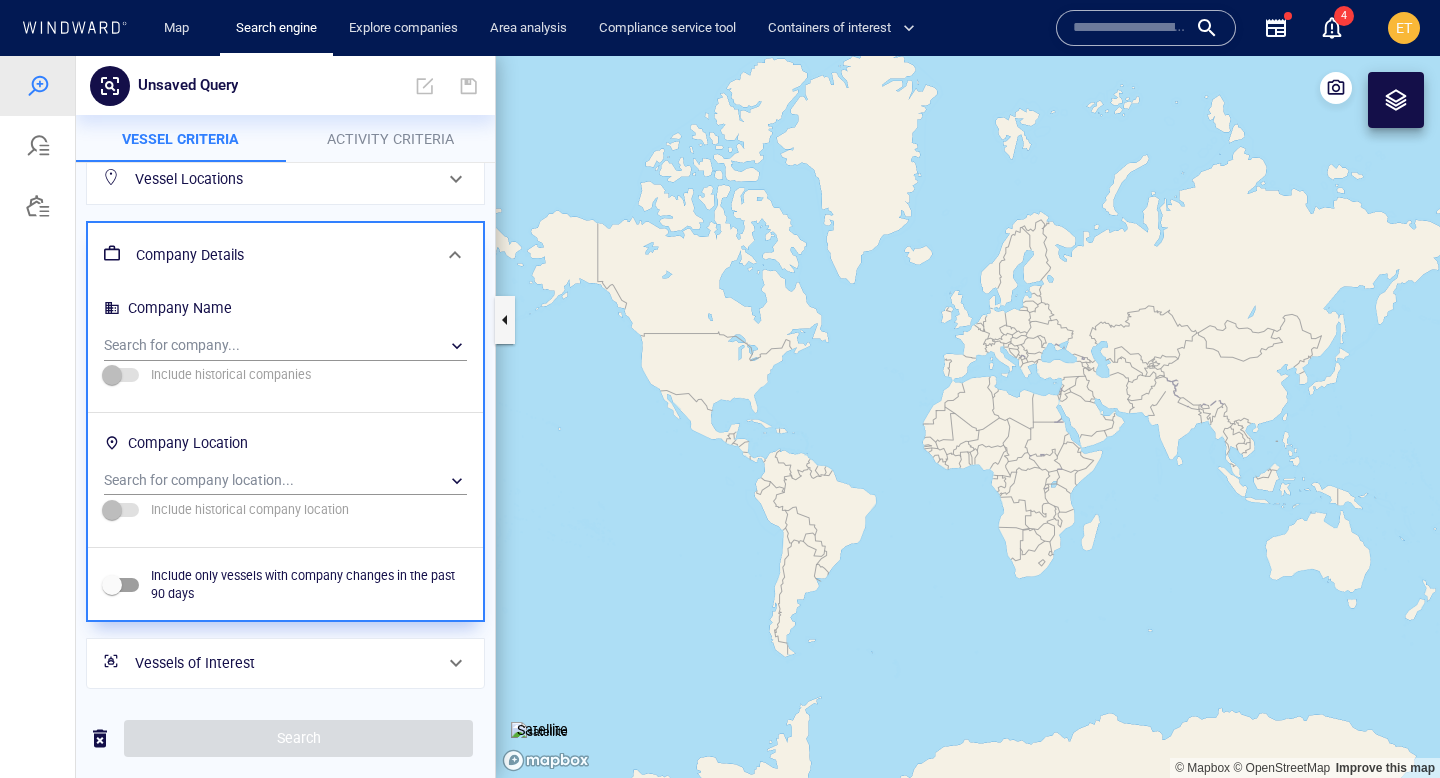 click on "Vessels of Interest" at bounding box center (283, 663) 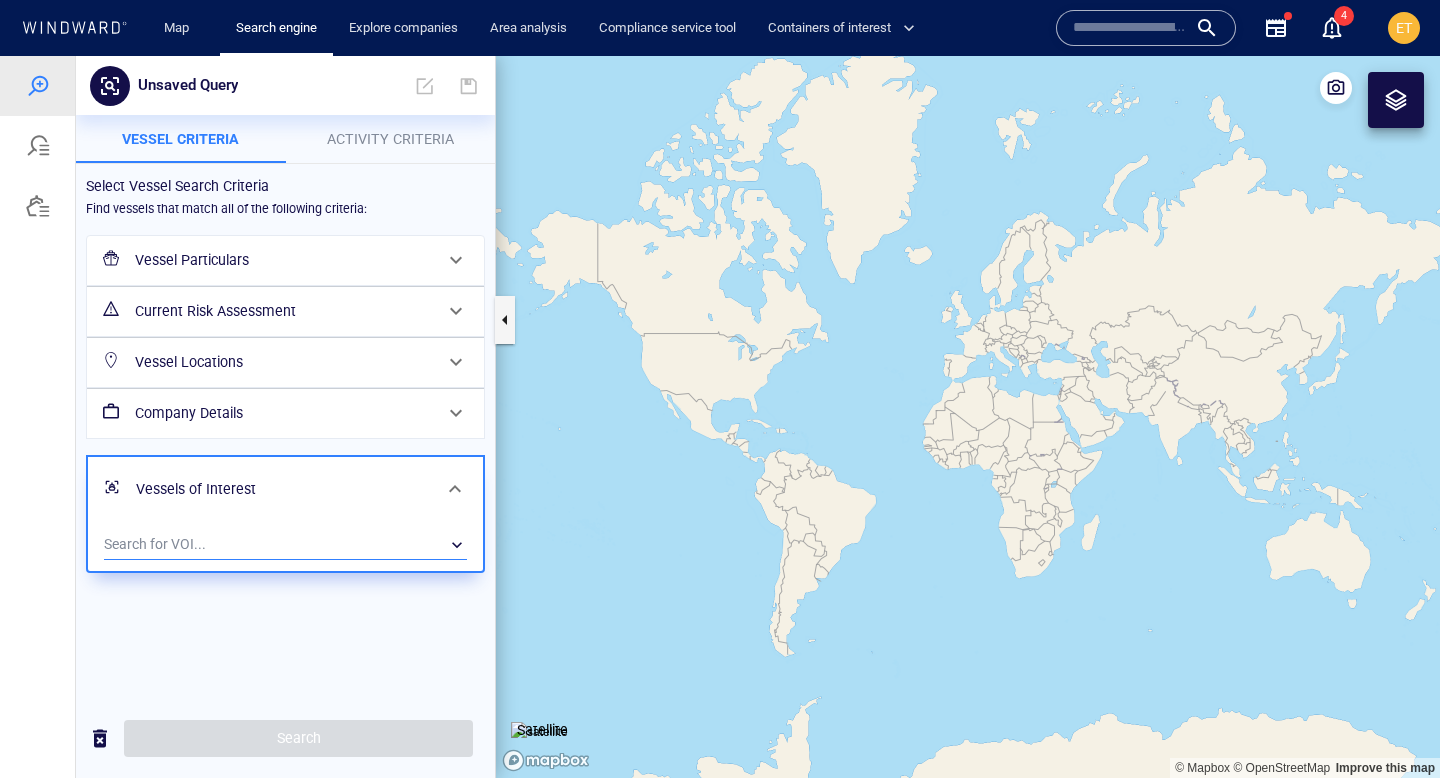 click on "​" at bounding box center (285, 545) 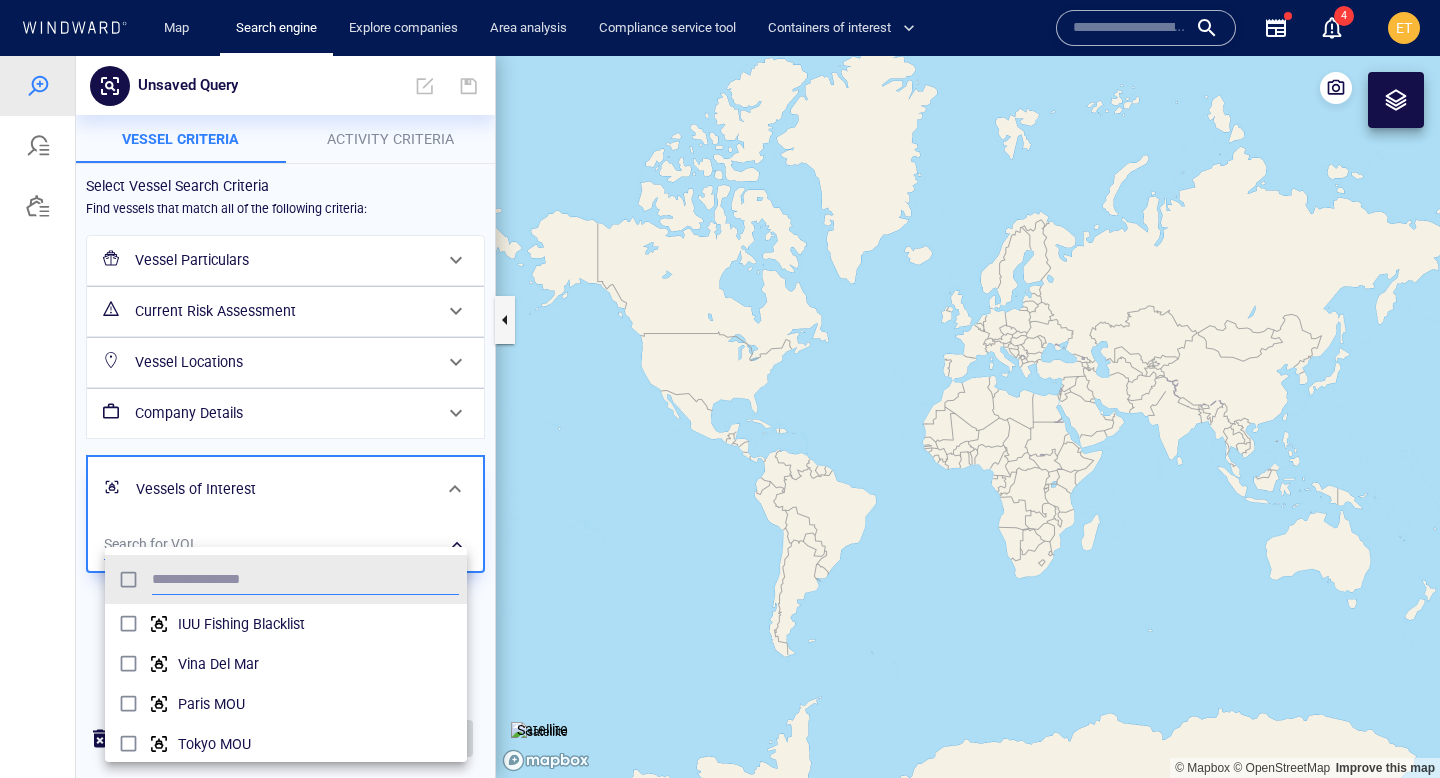 scroll, scrollTop: 0, scrollLeft: 1, axis: horizontal 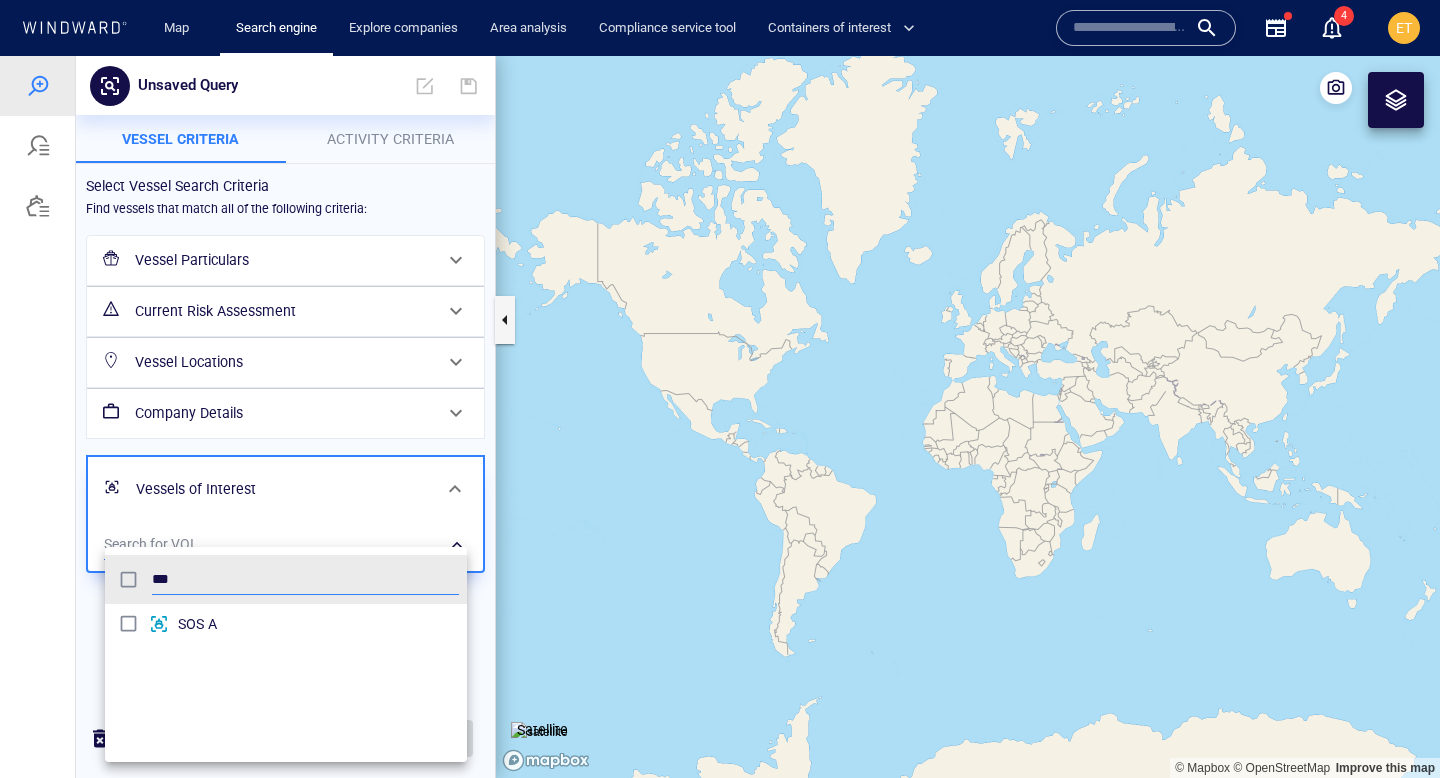 type on "***" 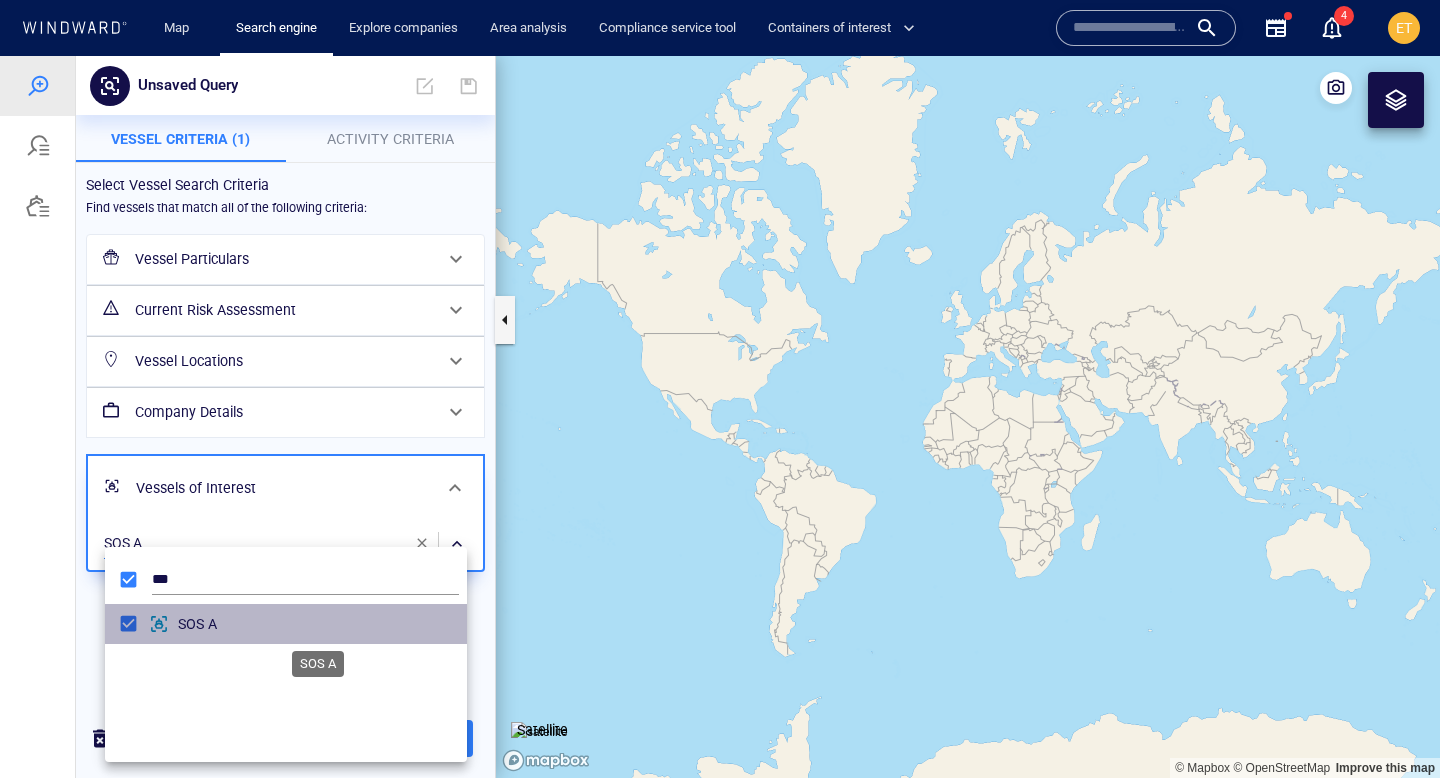 click on "SOS A" at bounding box center (318, 624) 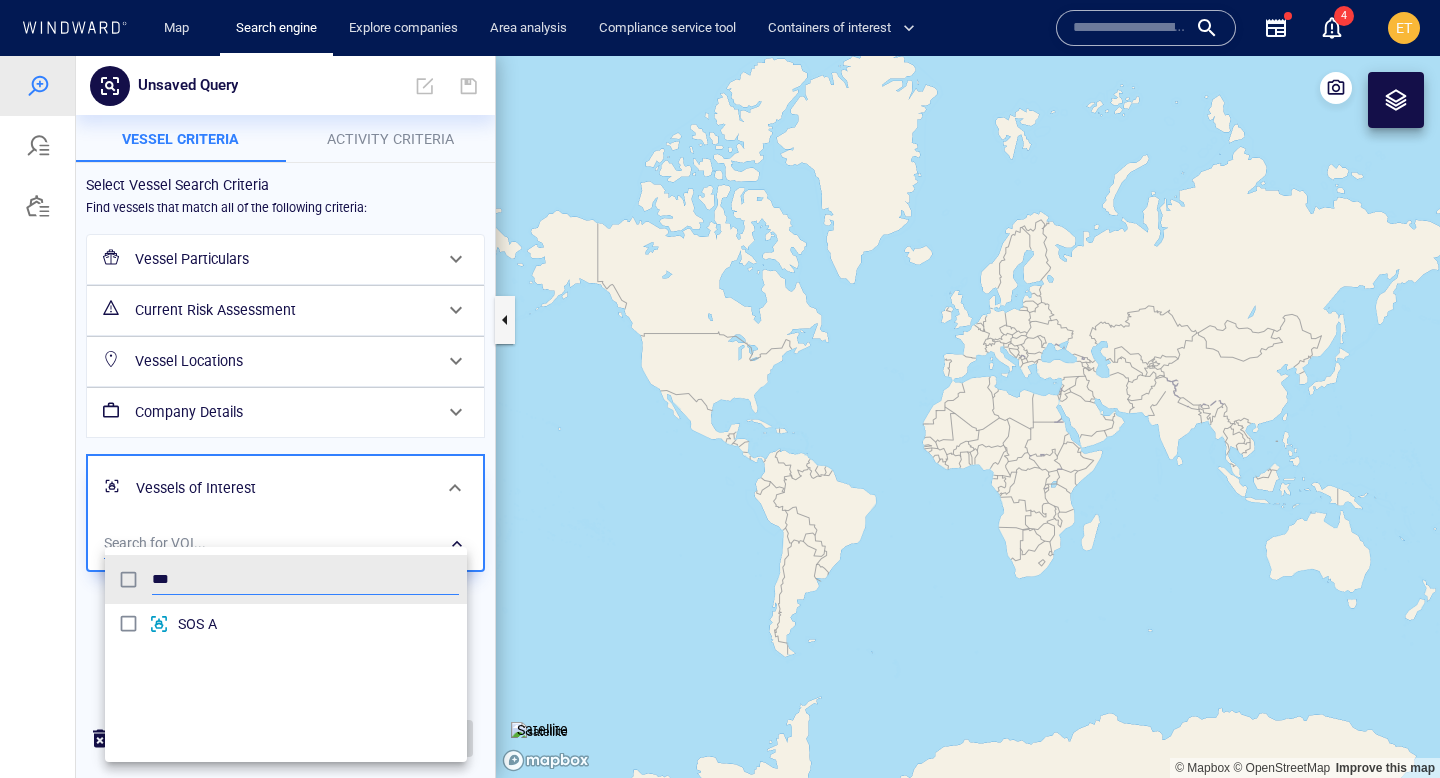click at bounding box center [720, 417] 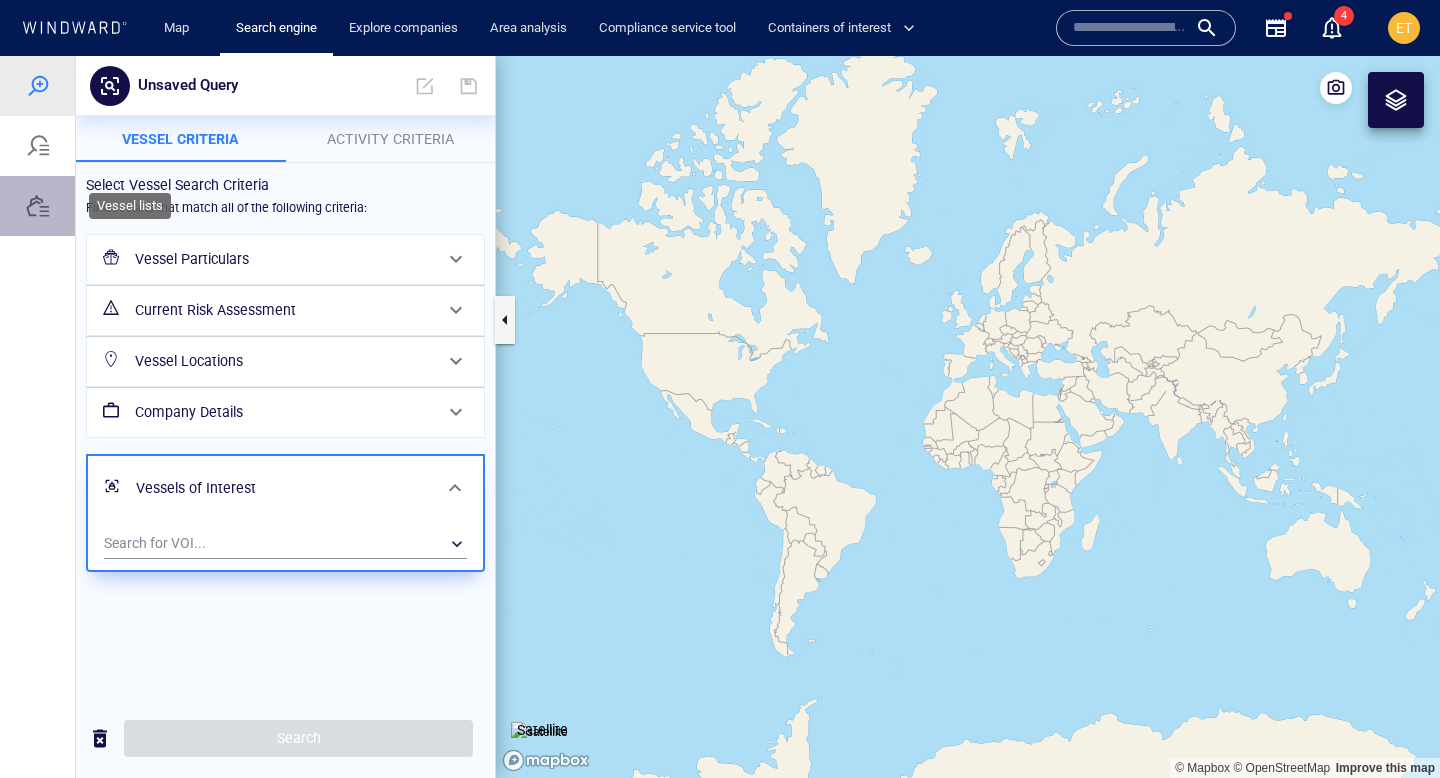 click at bounding box center [38, 206] 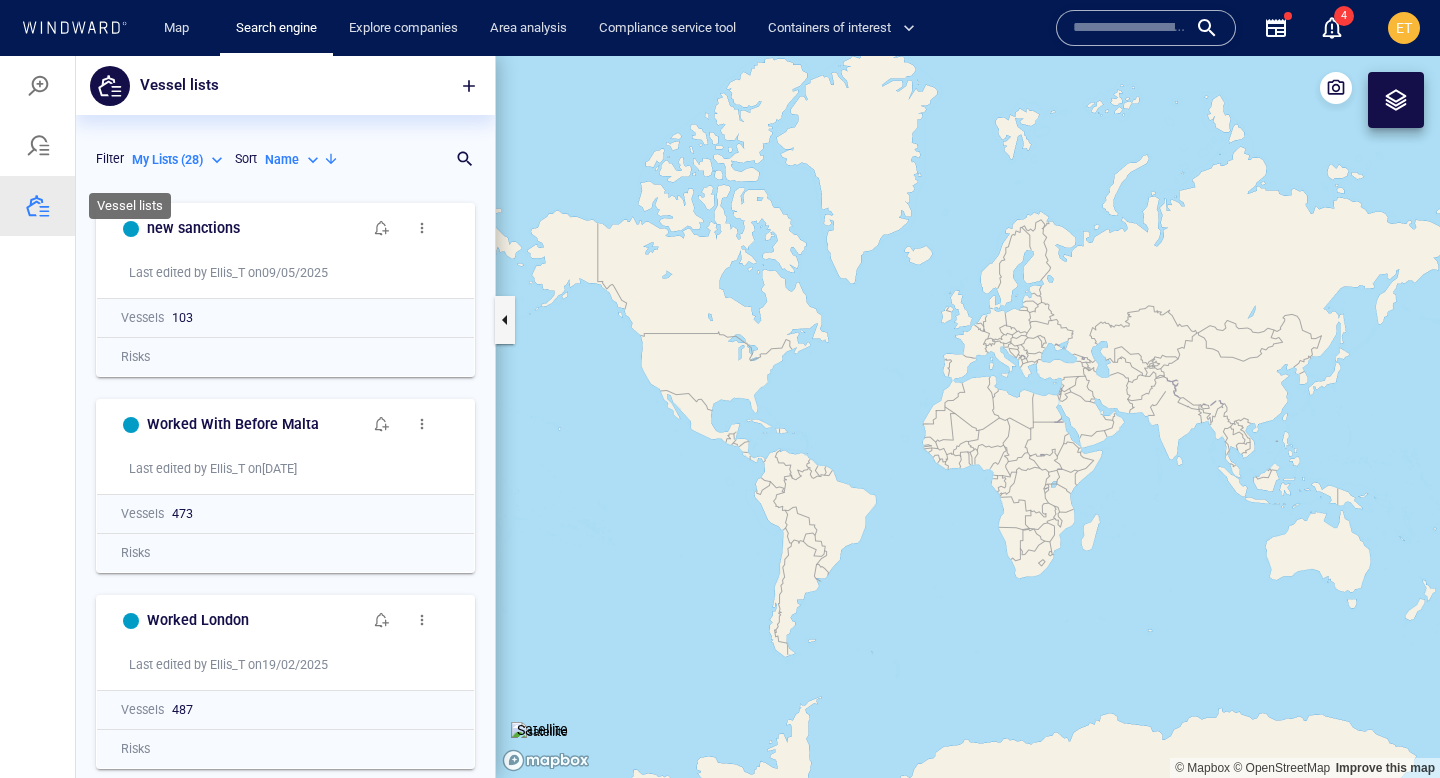 scroll, scrollTop: 1, scrollLeft: 1, axis: both 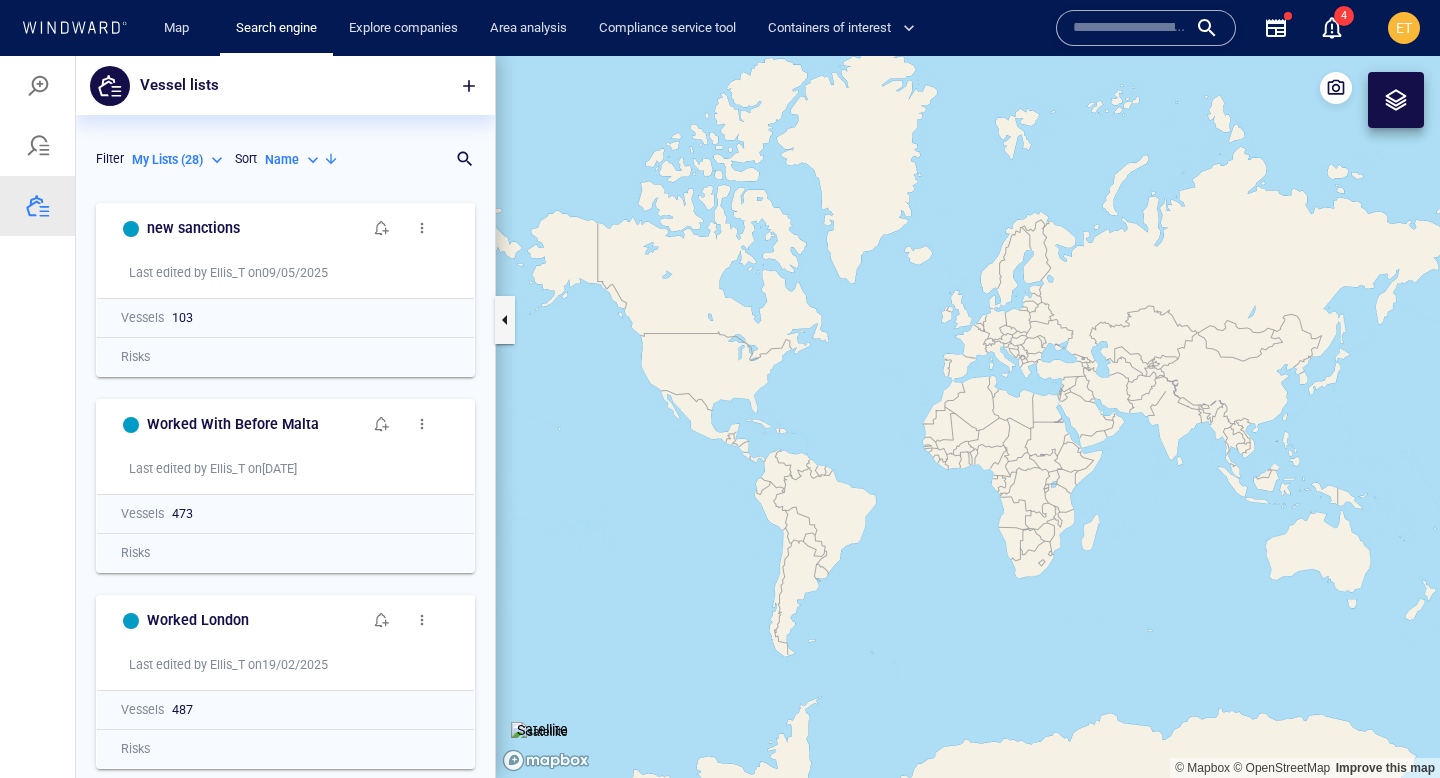 click on "My Lists   ( 28 )" at bounding box center (167, 160) 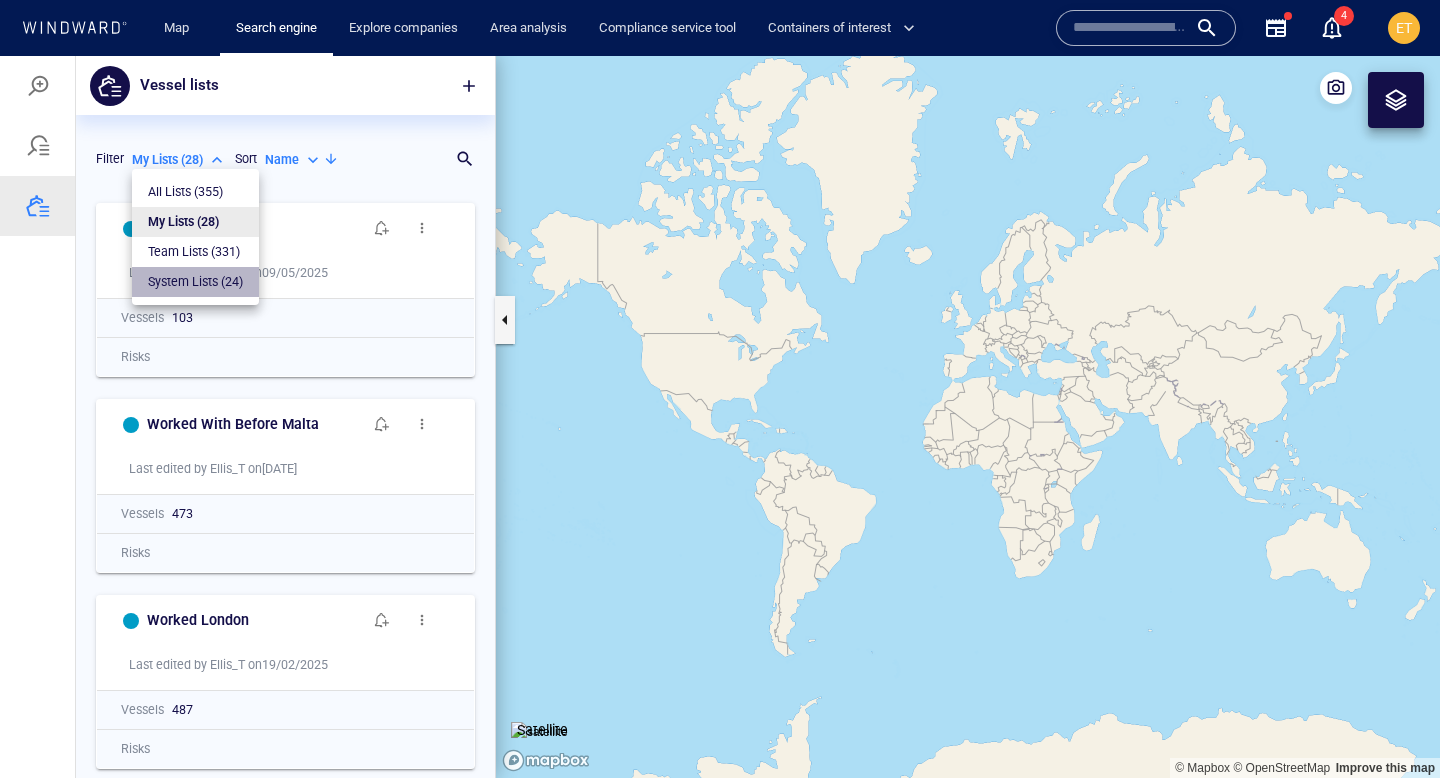 click on "System Lists   ( 24 )" at bounding box center [195, 282] 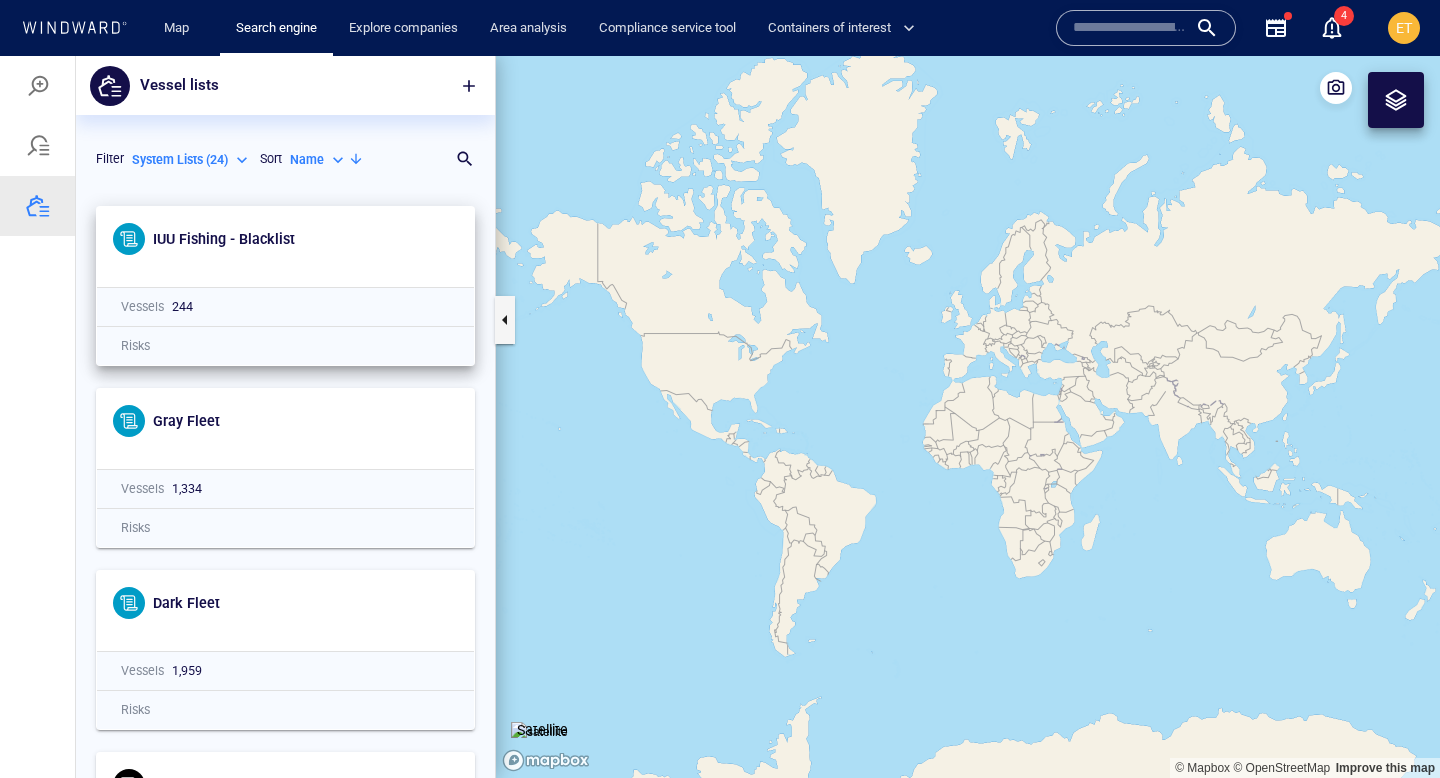 scroll, scrollTop: 3486, scrollLeft: 0, axis: vertical 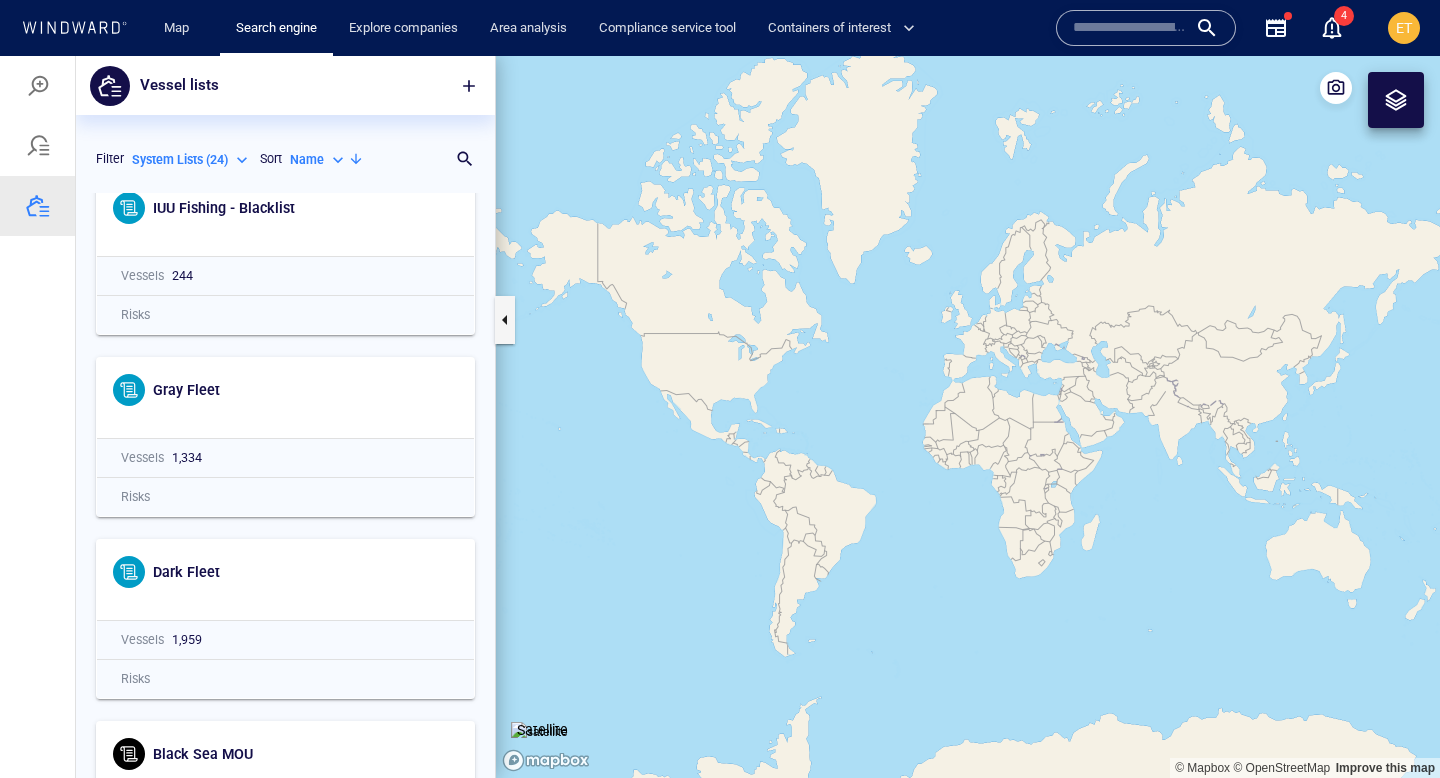 click at bounding box center [38, 86] 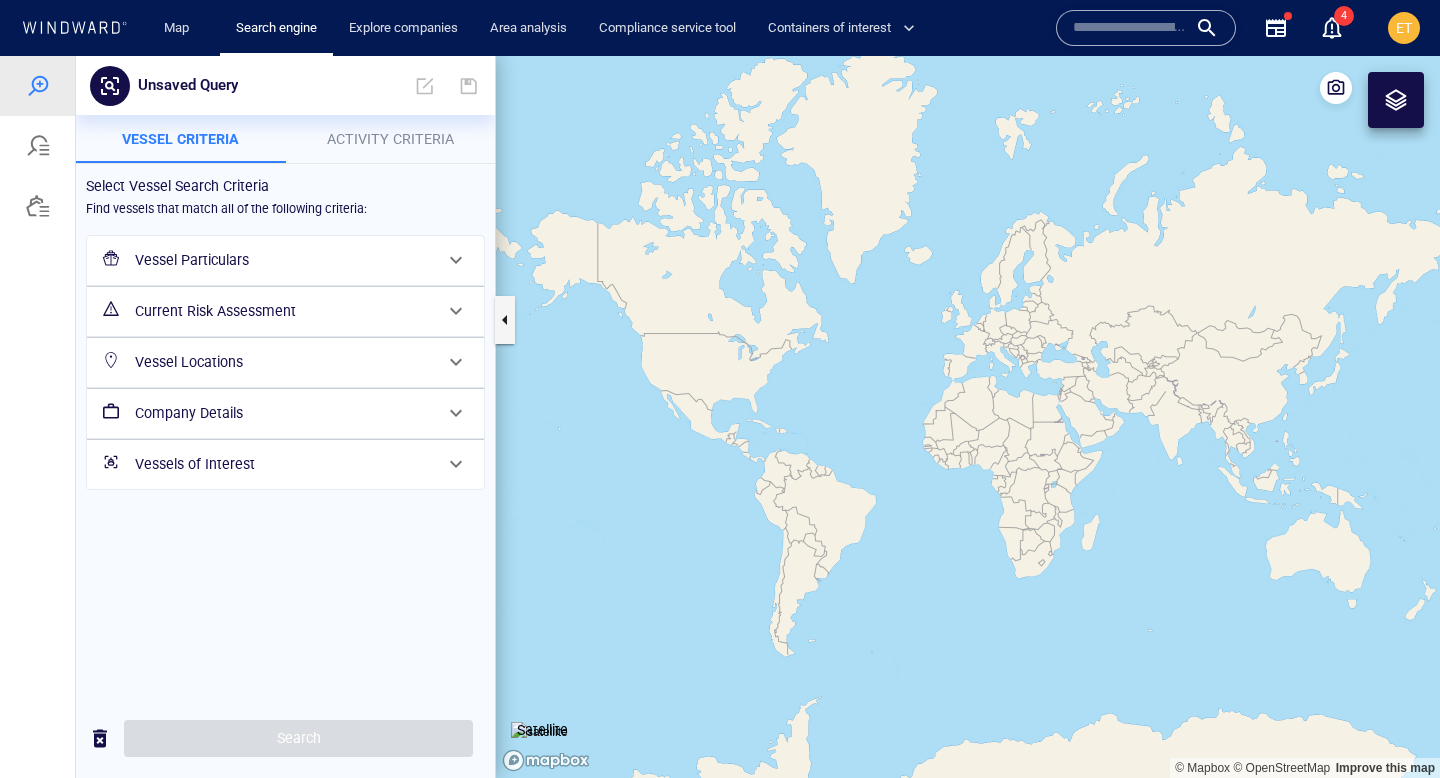 click on "Vessels of Interest" at bounding box center (283, 464) 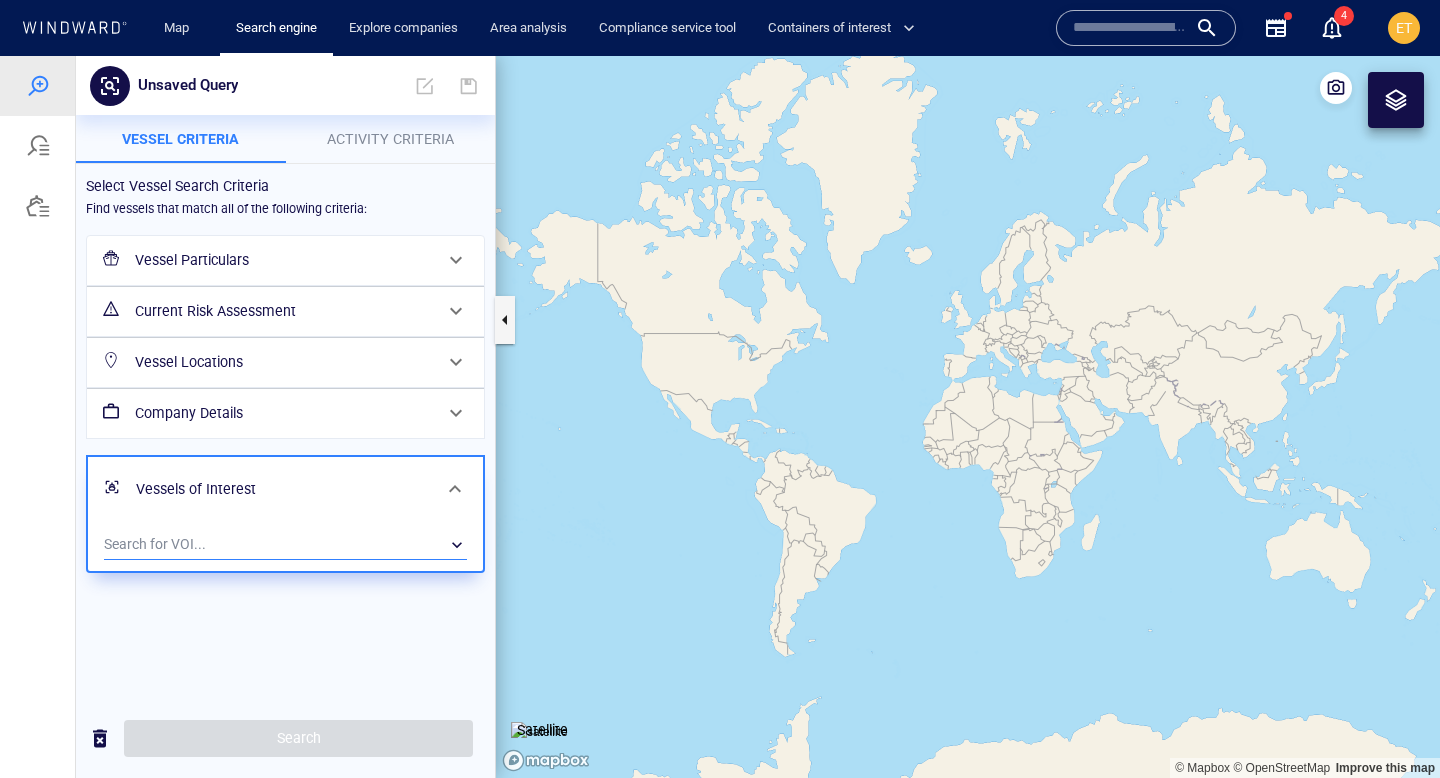click on "​" at bounding box center (285, 545) 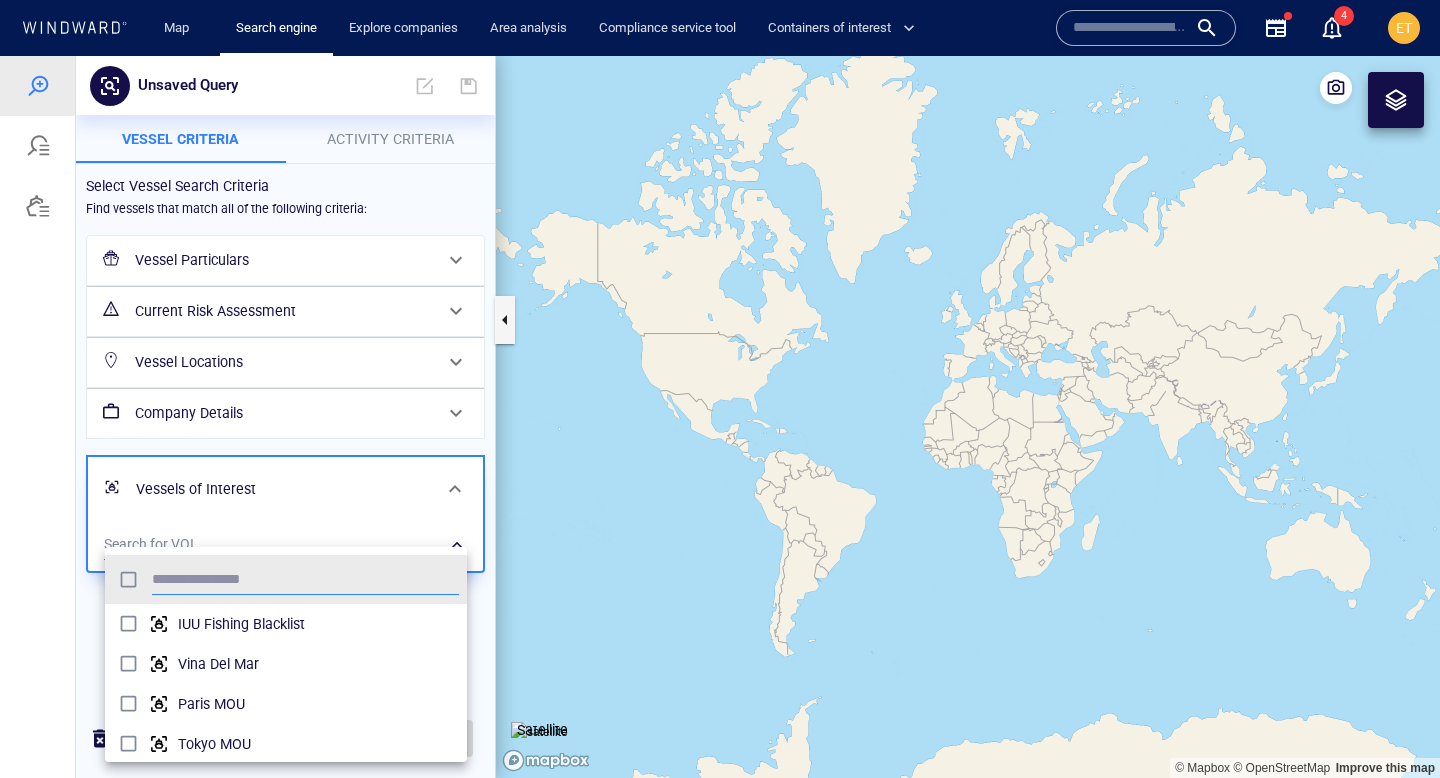 scroll, scrollTop: 0, scrollLeft: 1, axis: horizontal 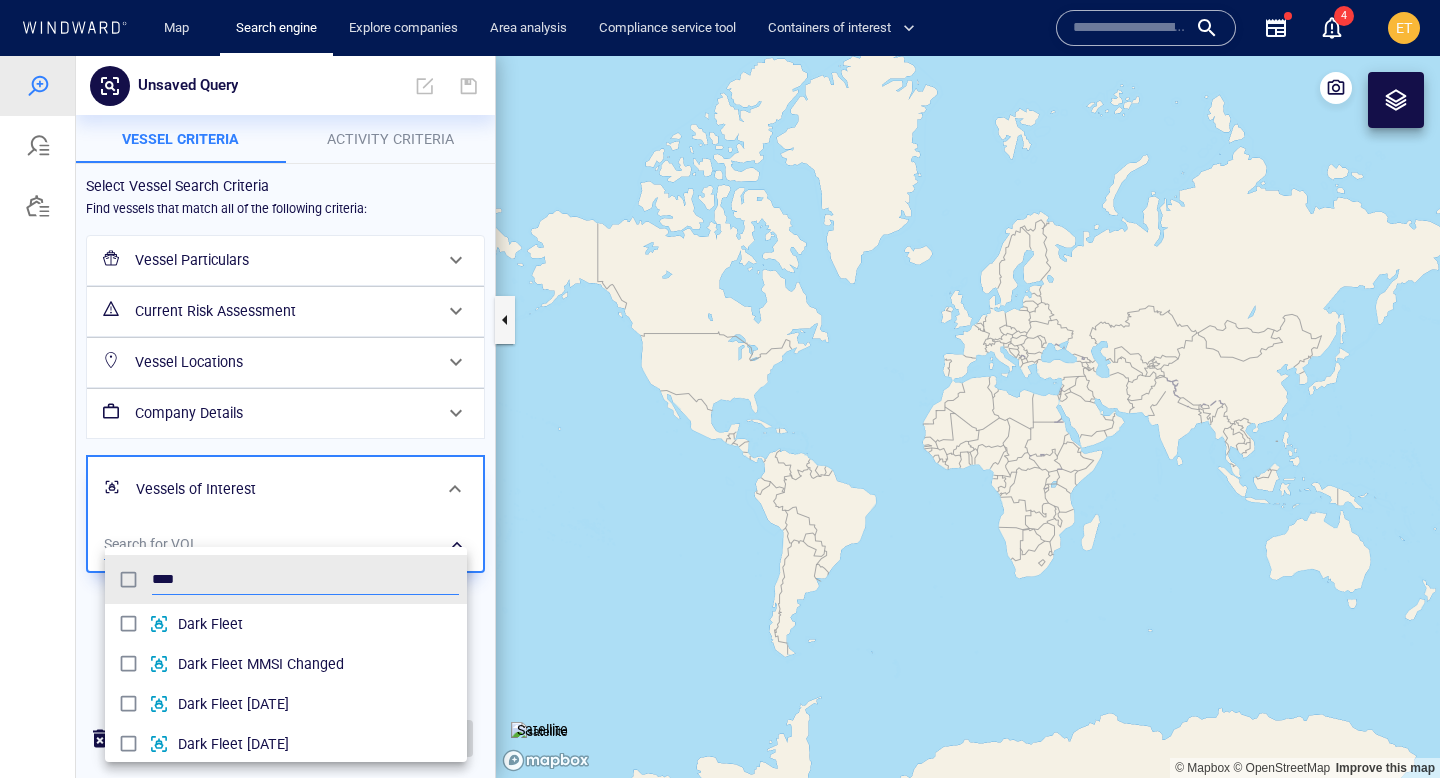 type on "****" 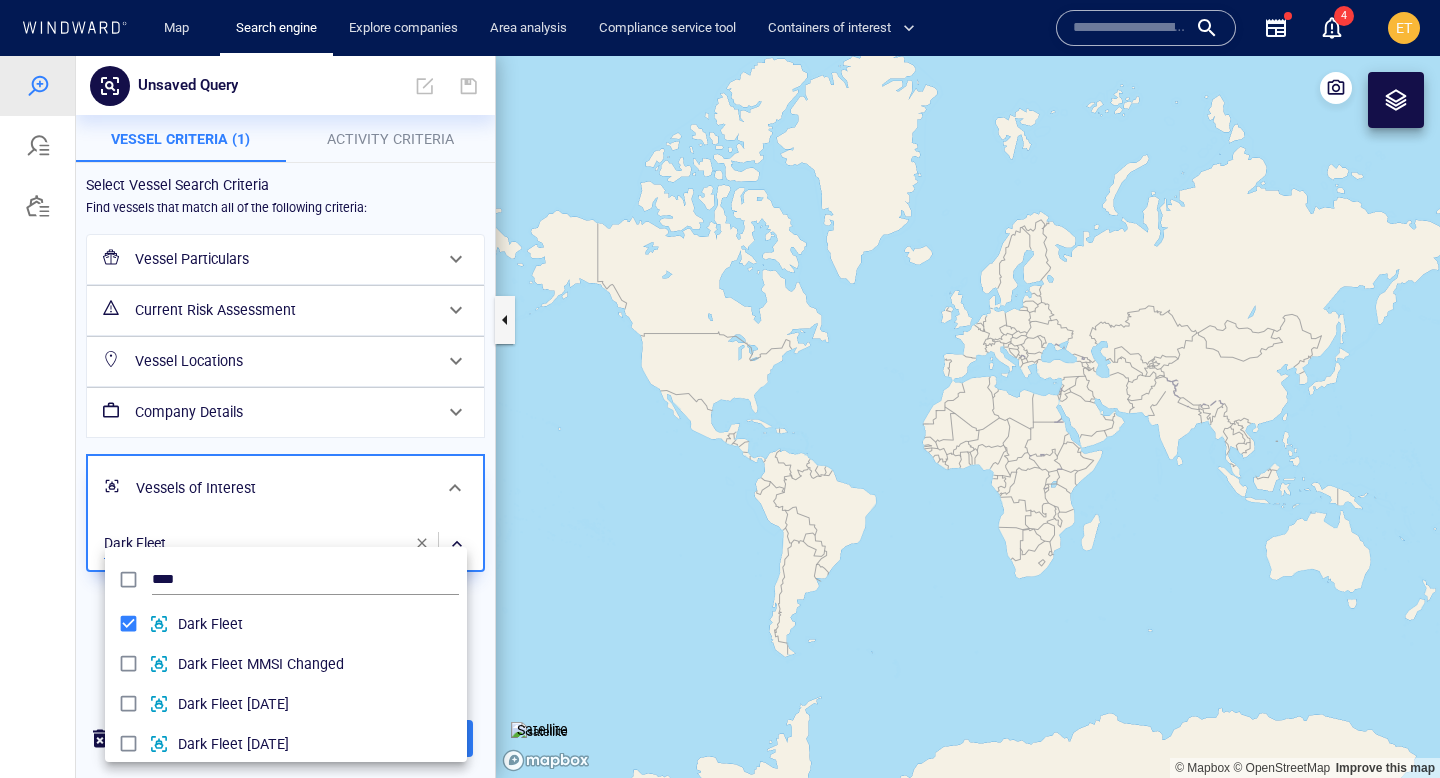 click at bounding box center [720, 417] 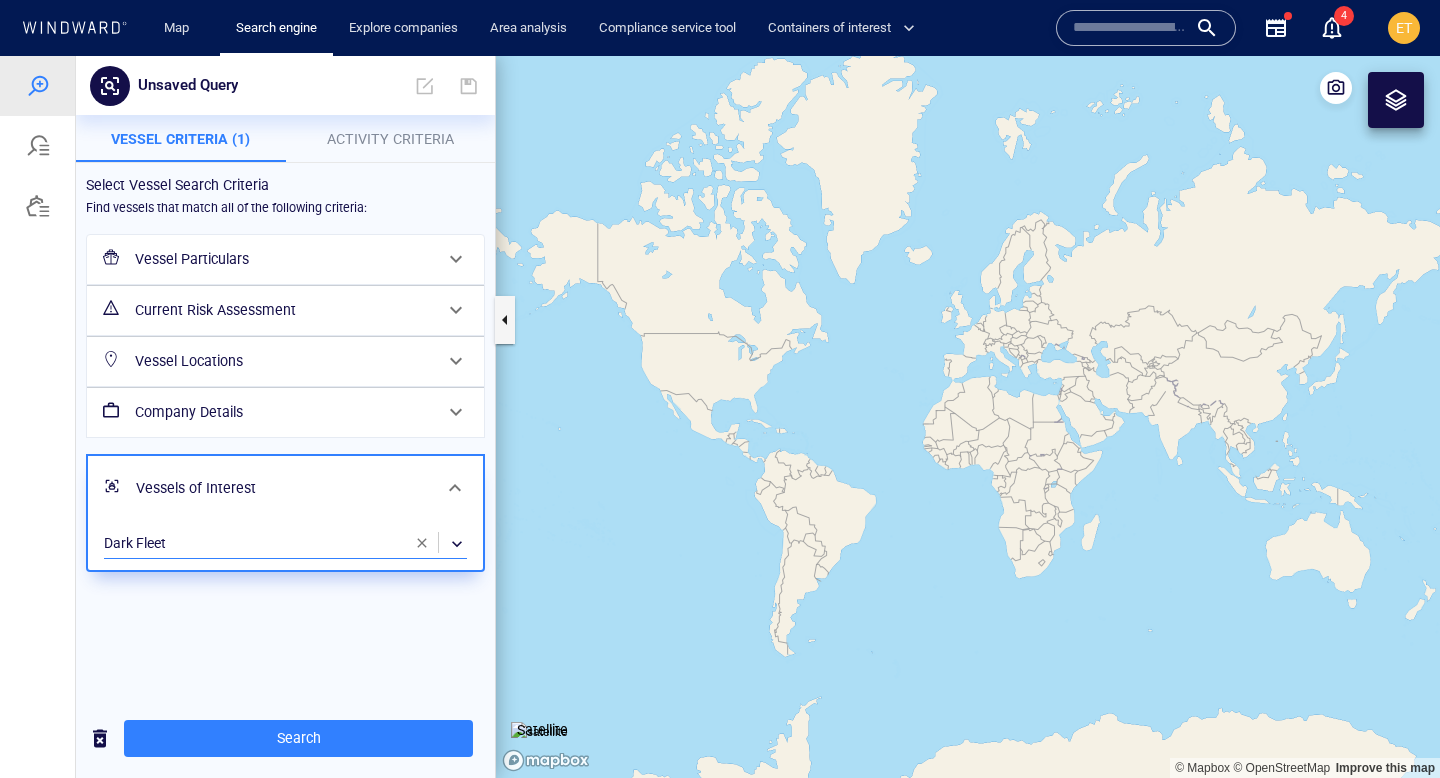click on "Vessel Locations" at bounding box center [283, 361] 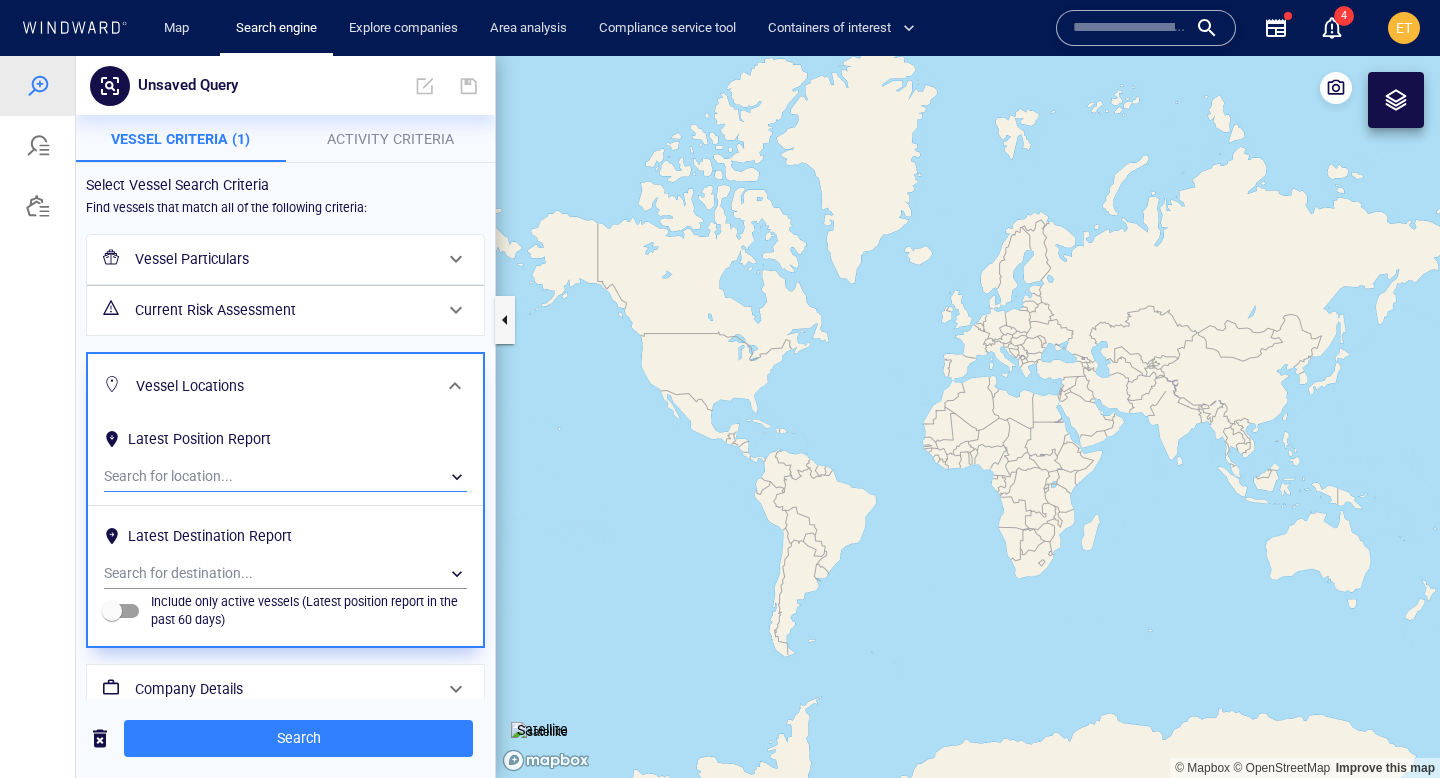 click on "​" at bounding box center [285, 477] 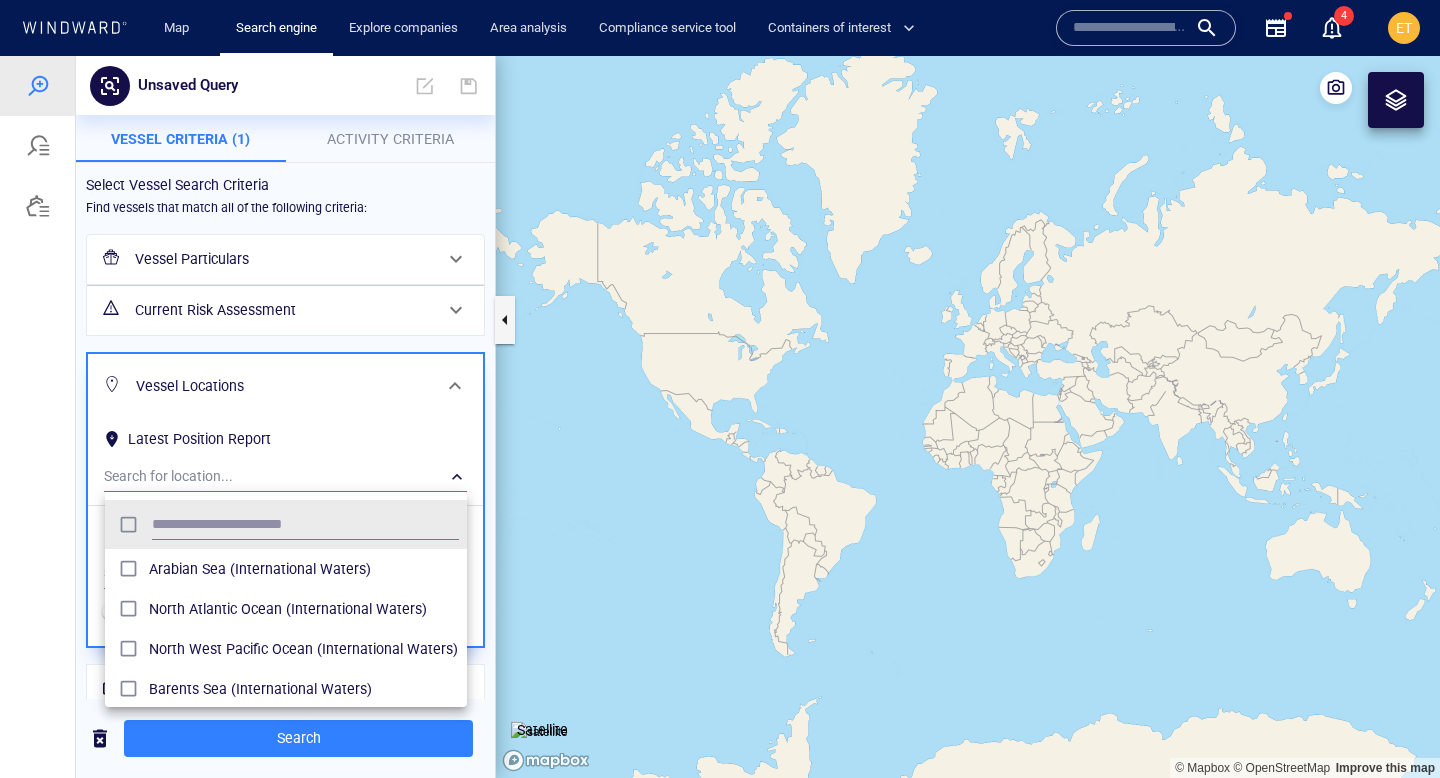 scroll, scrollTop: 0, scrollLeft: 1, axis: horizontal 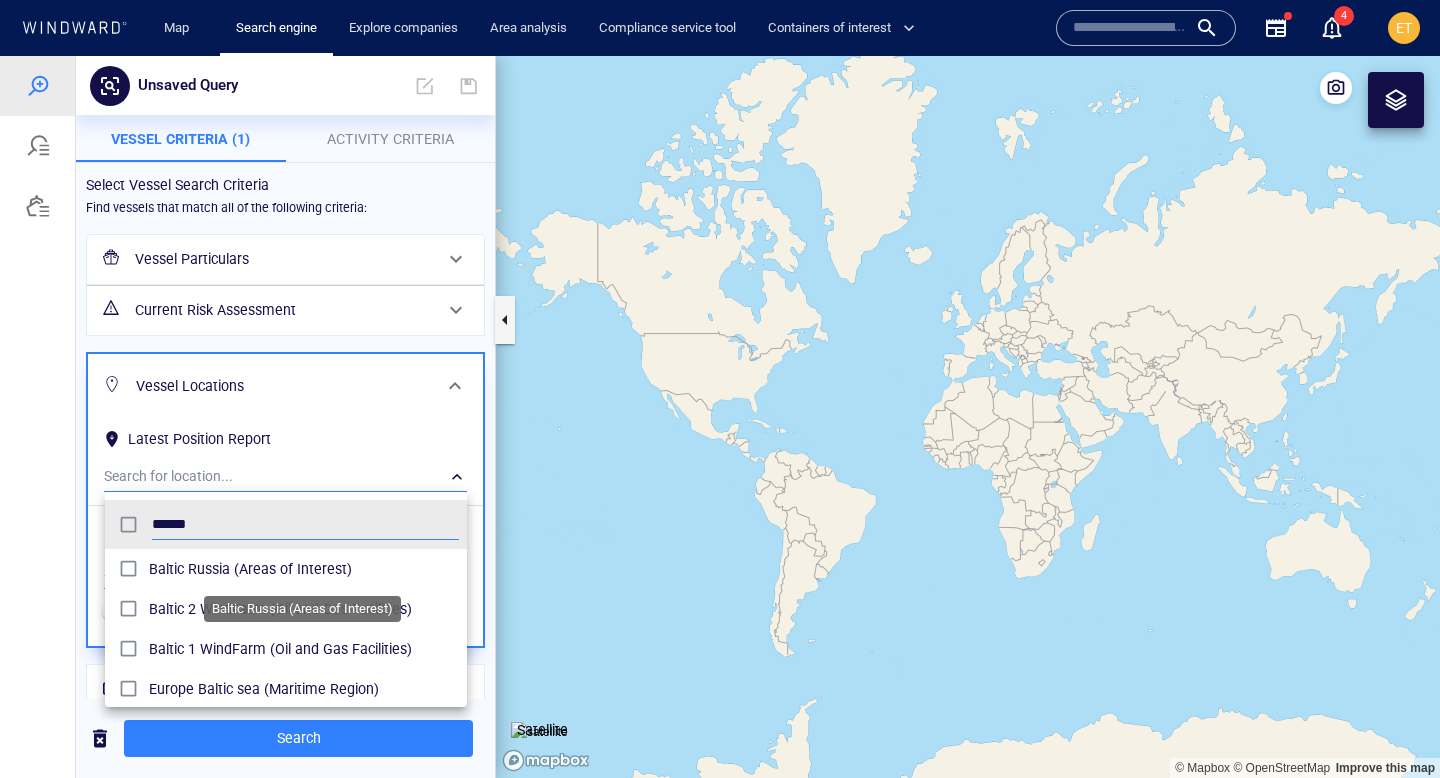 type on "******" 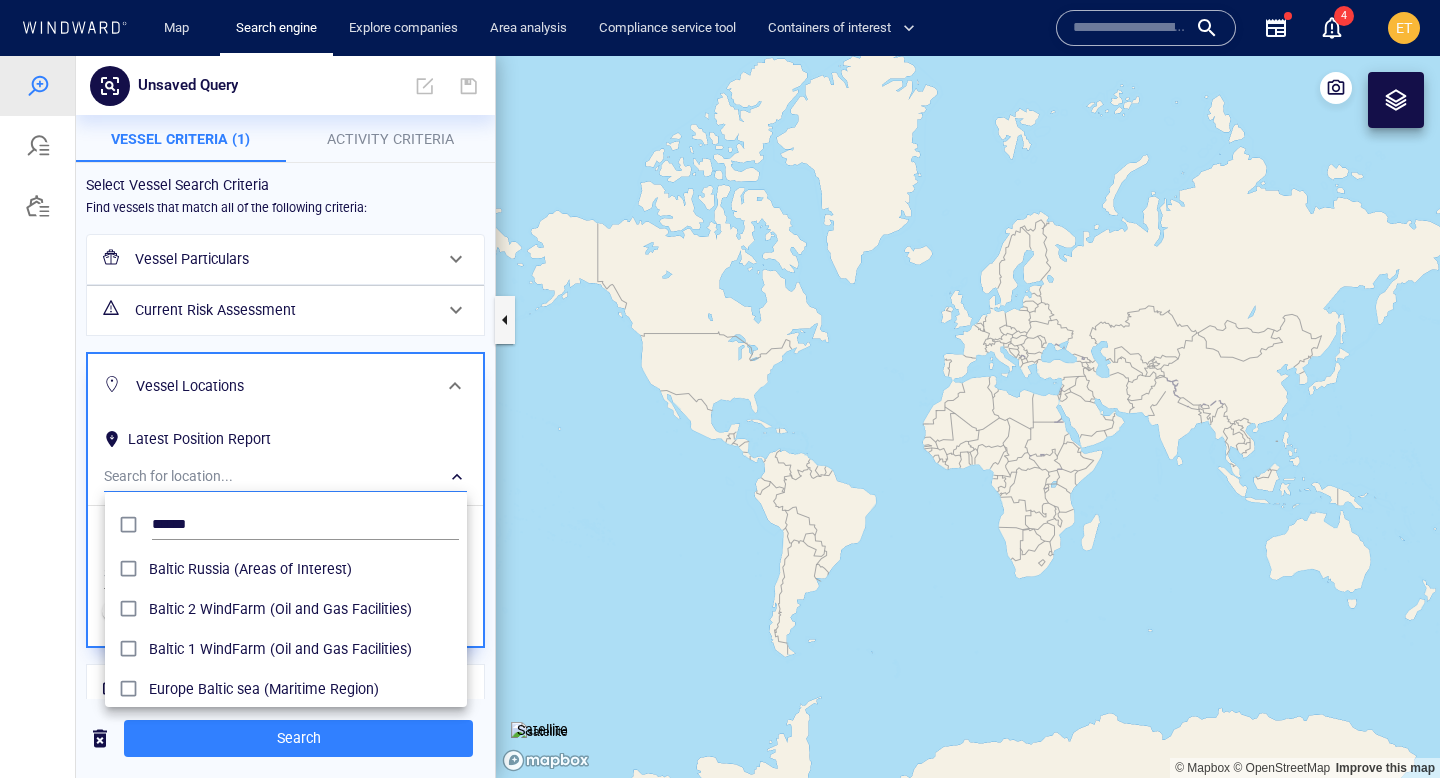 drag, startPoint x: 230, startPoint y: 573, endPoint x: 253, endPoint y: 698, distance: 127.09839 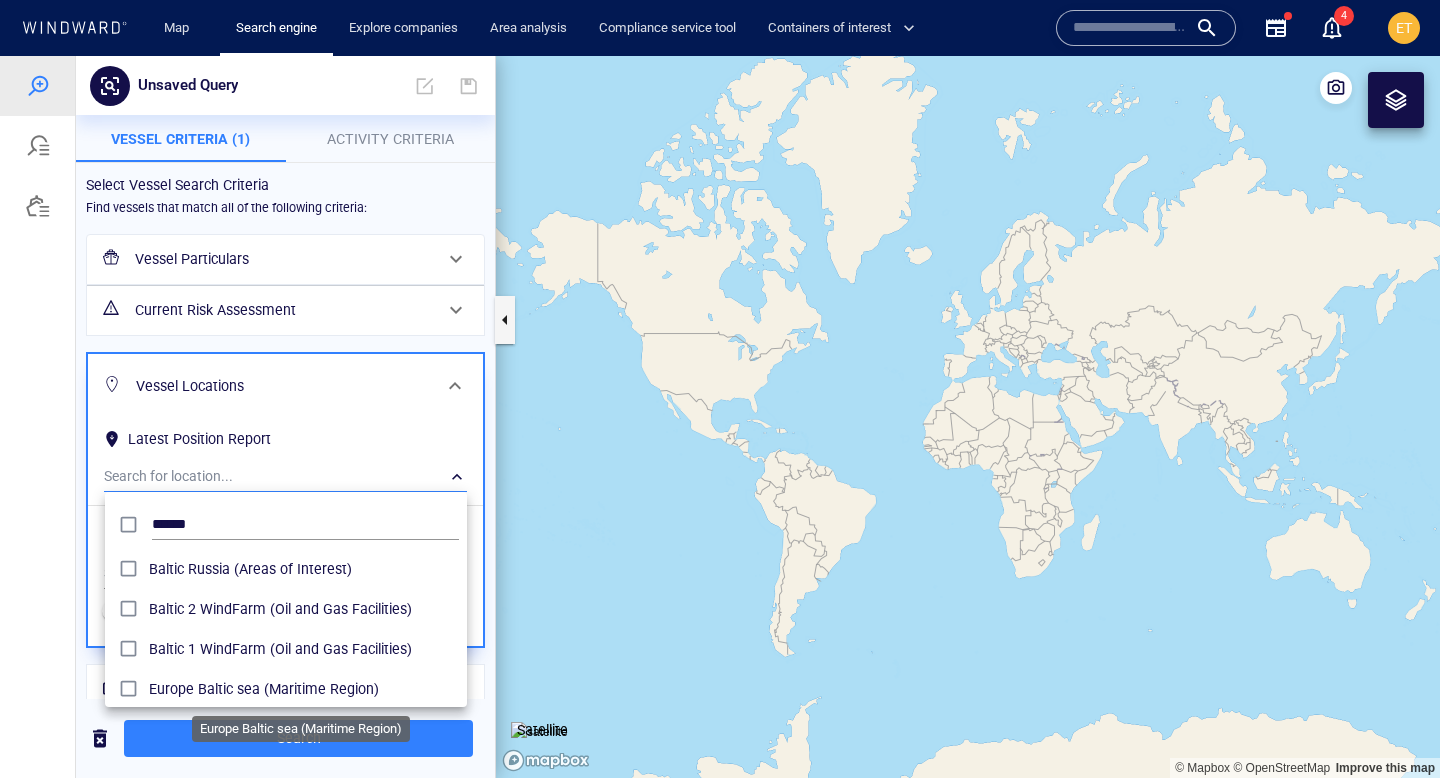 click on "Europe Baltic sea (Maritime Region)" at bounding box center [304, 689] 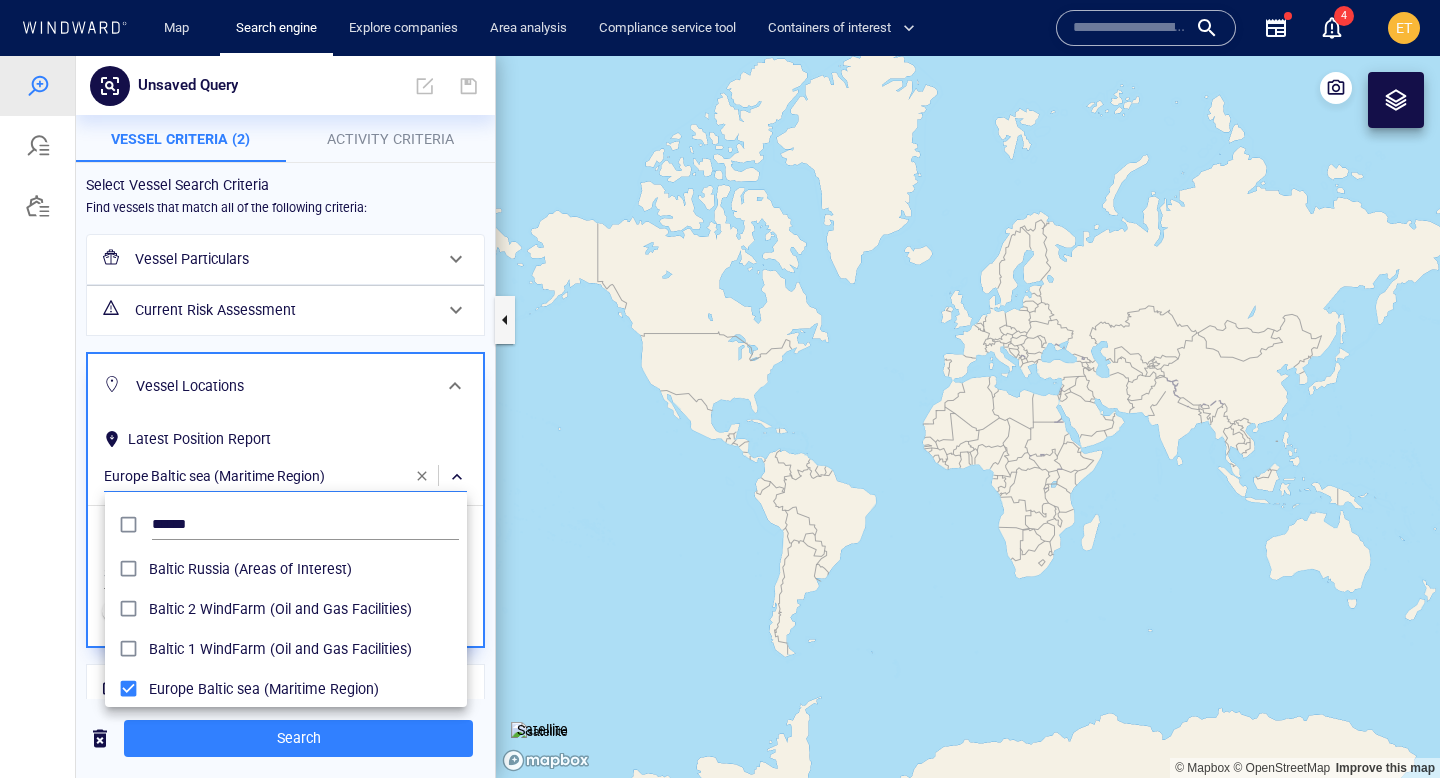 click at bounding box center [720, 417] 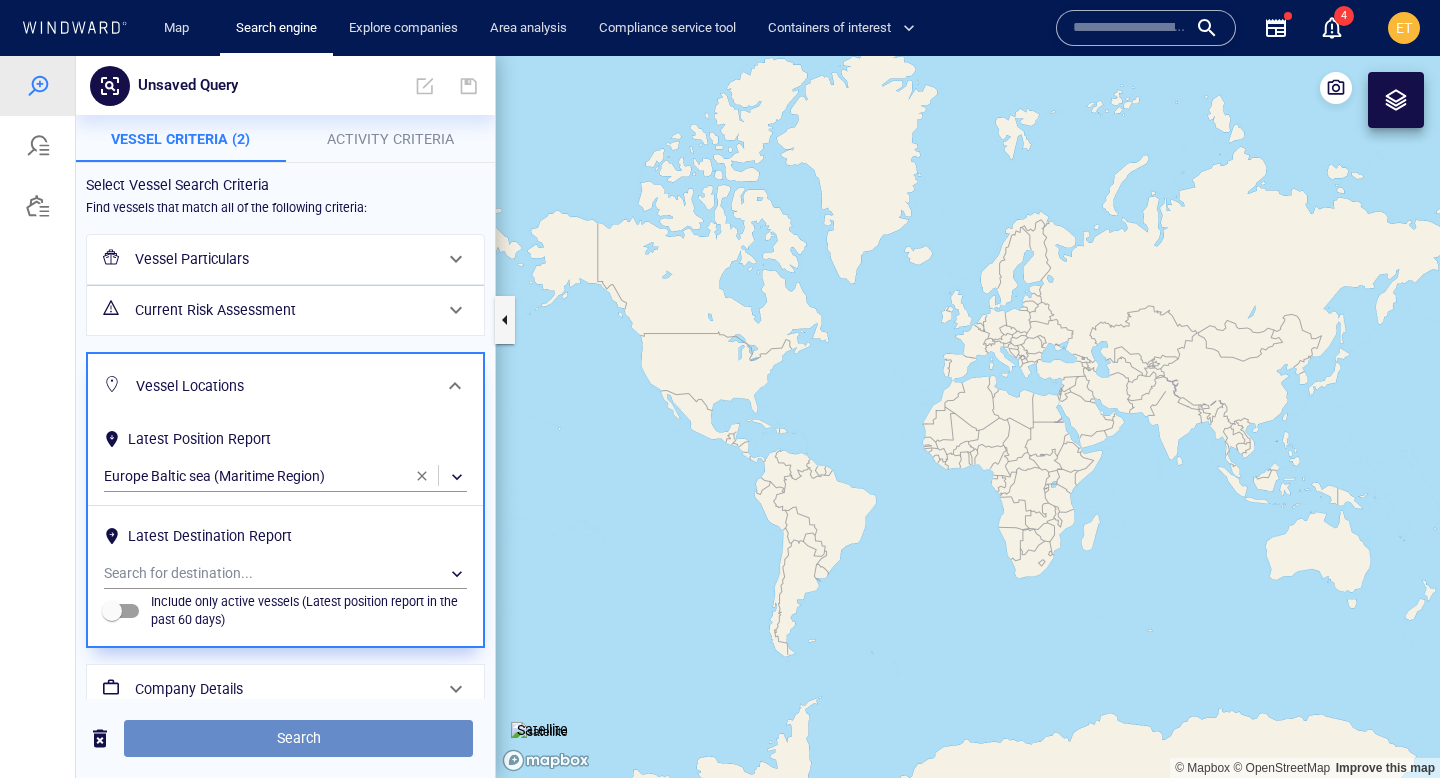 click on "Search" at bounding box center [298, 738] 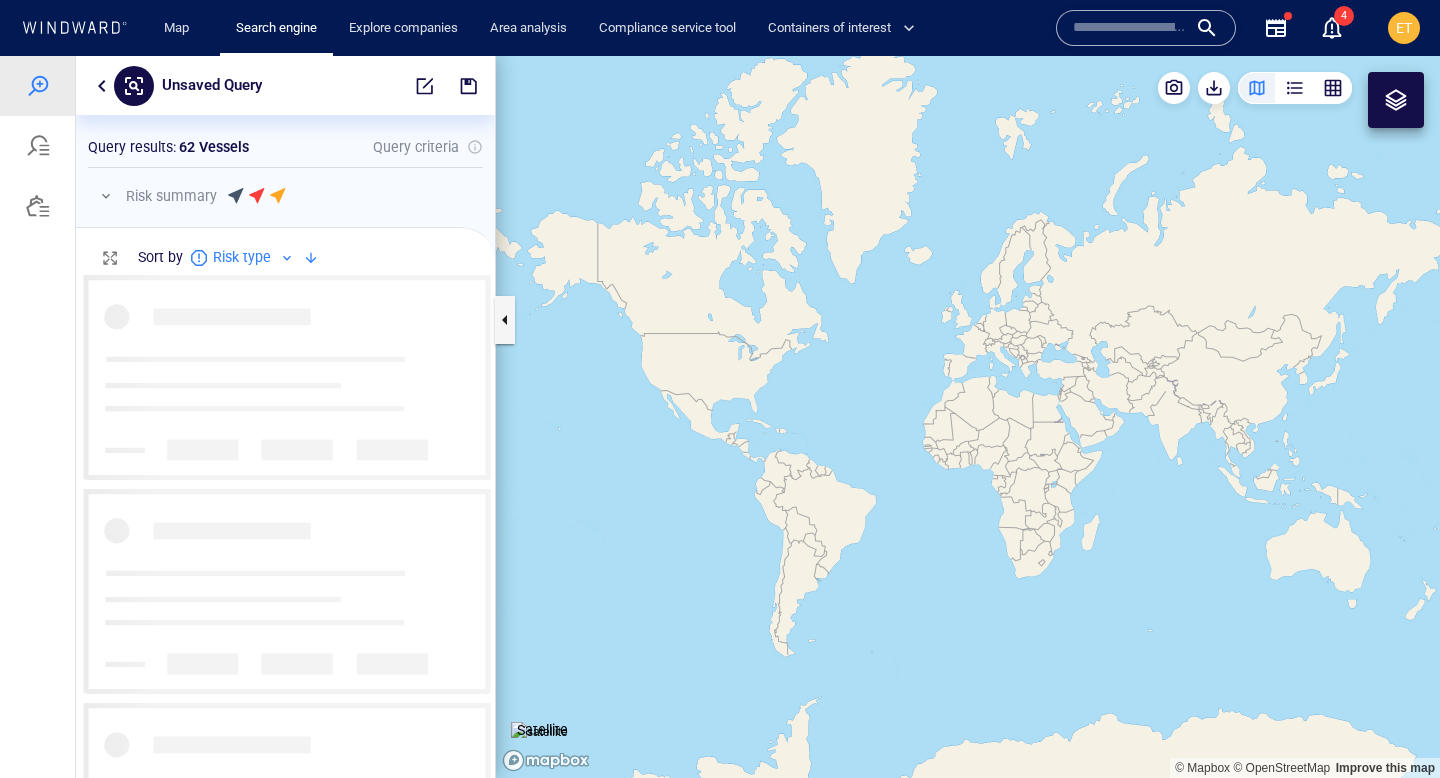 scroll, scrollTop: 0, scrollLeft: 1, axis: horizontal 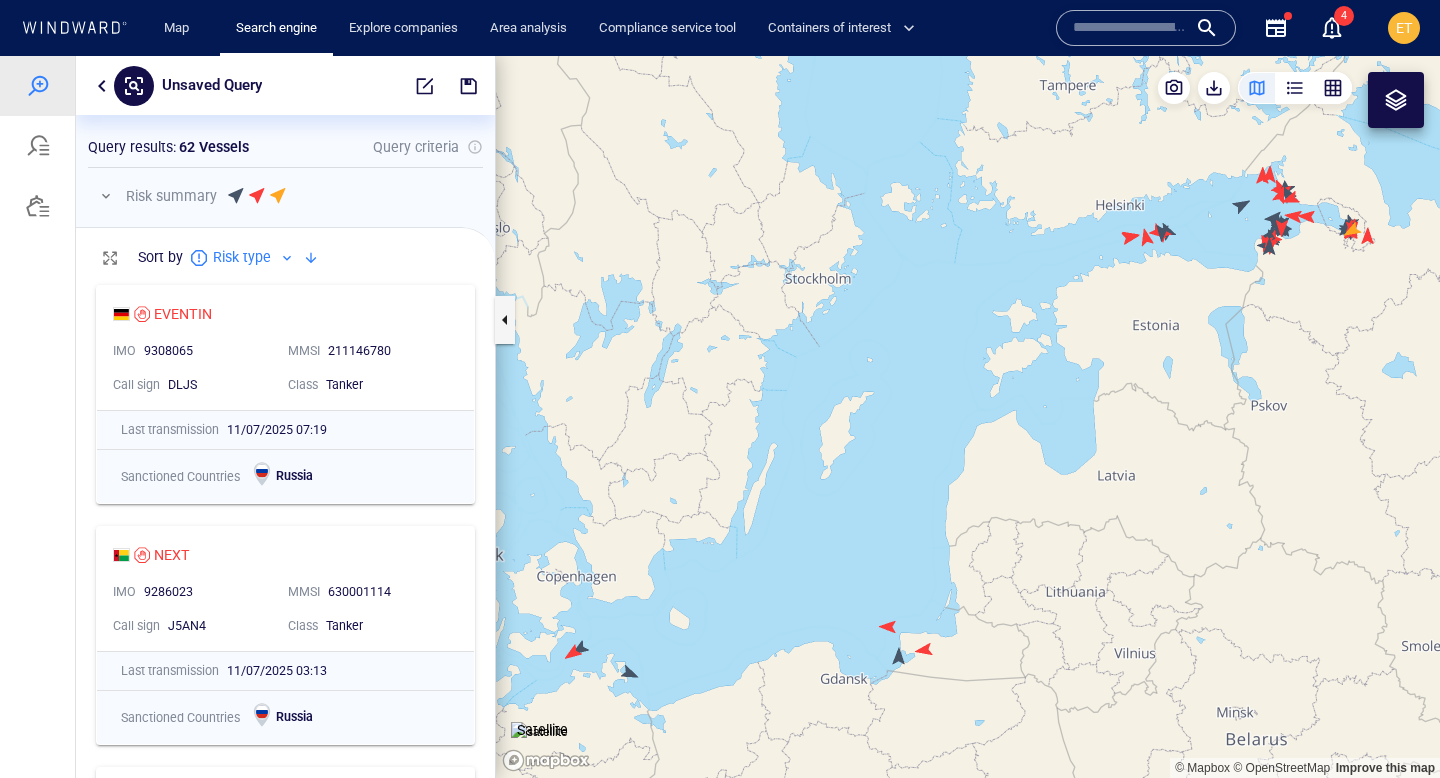 drag, startPoint x: 613, startPoint y: 320, endPoint x: 633, endPoint y: 303, distance: 26.24881 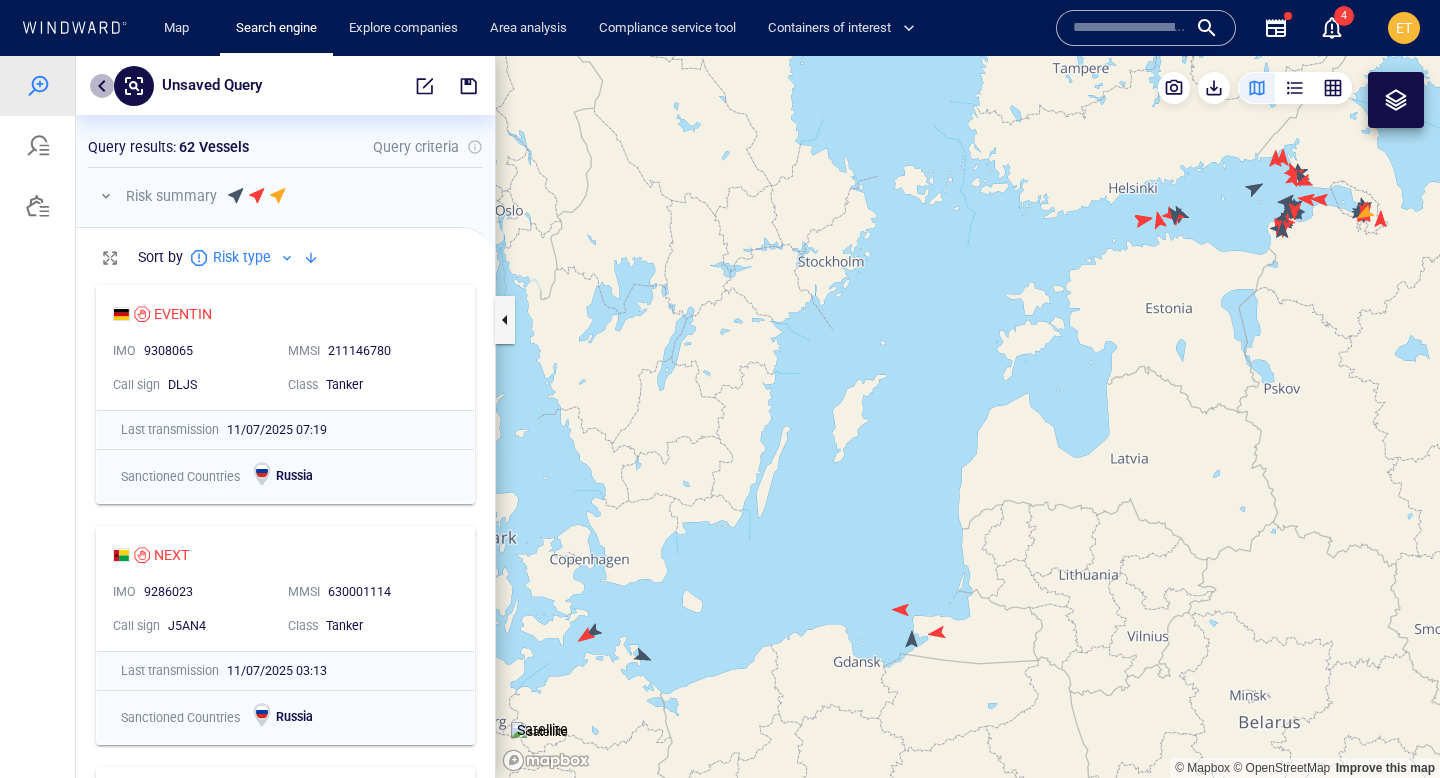 click at bounding box center (102, 86) 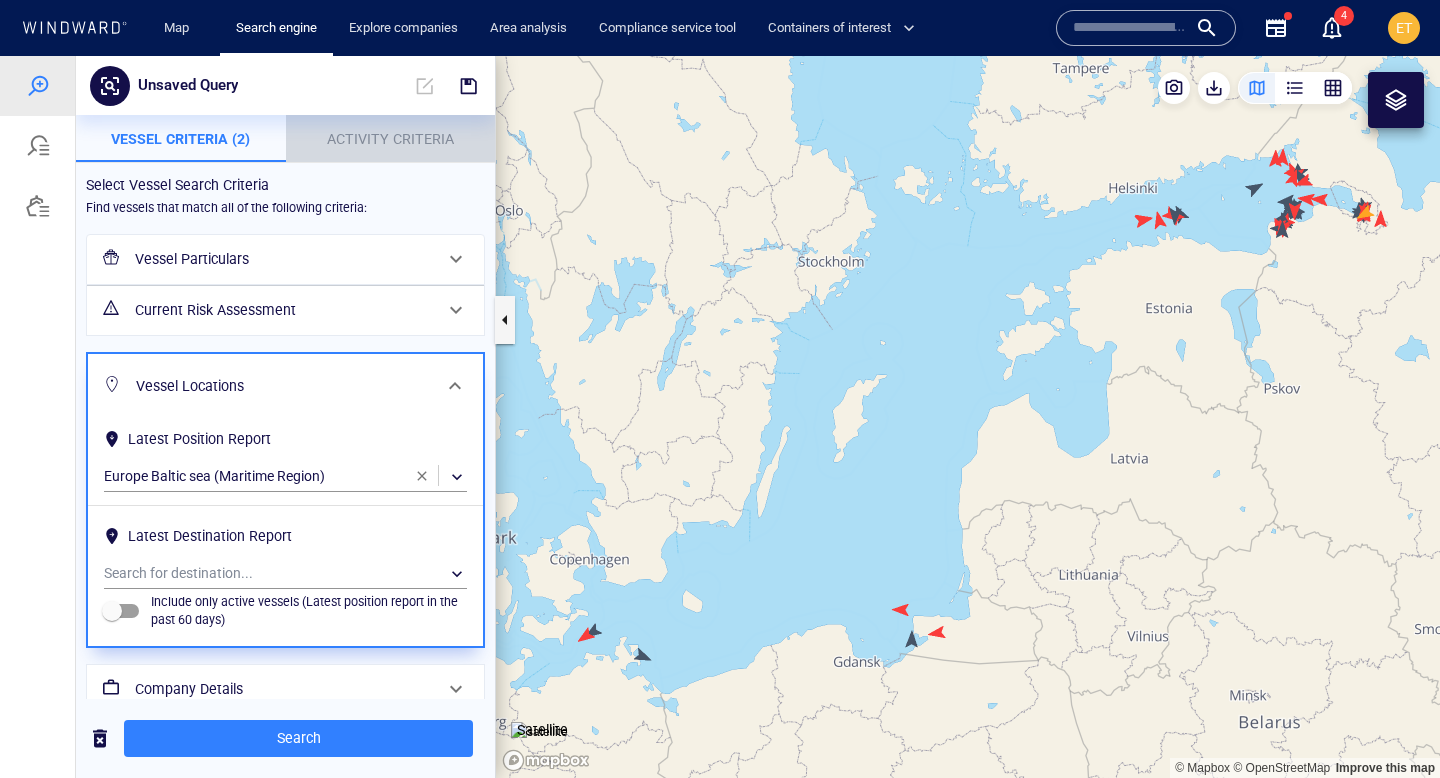 click on "Activity Criteria" at bounding box center [390, 139] 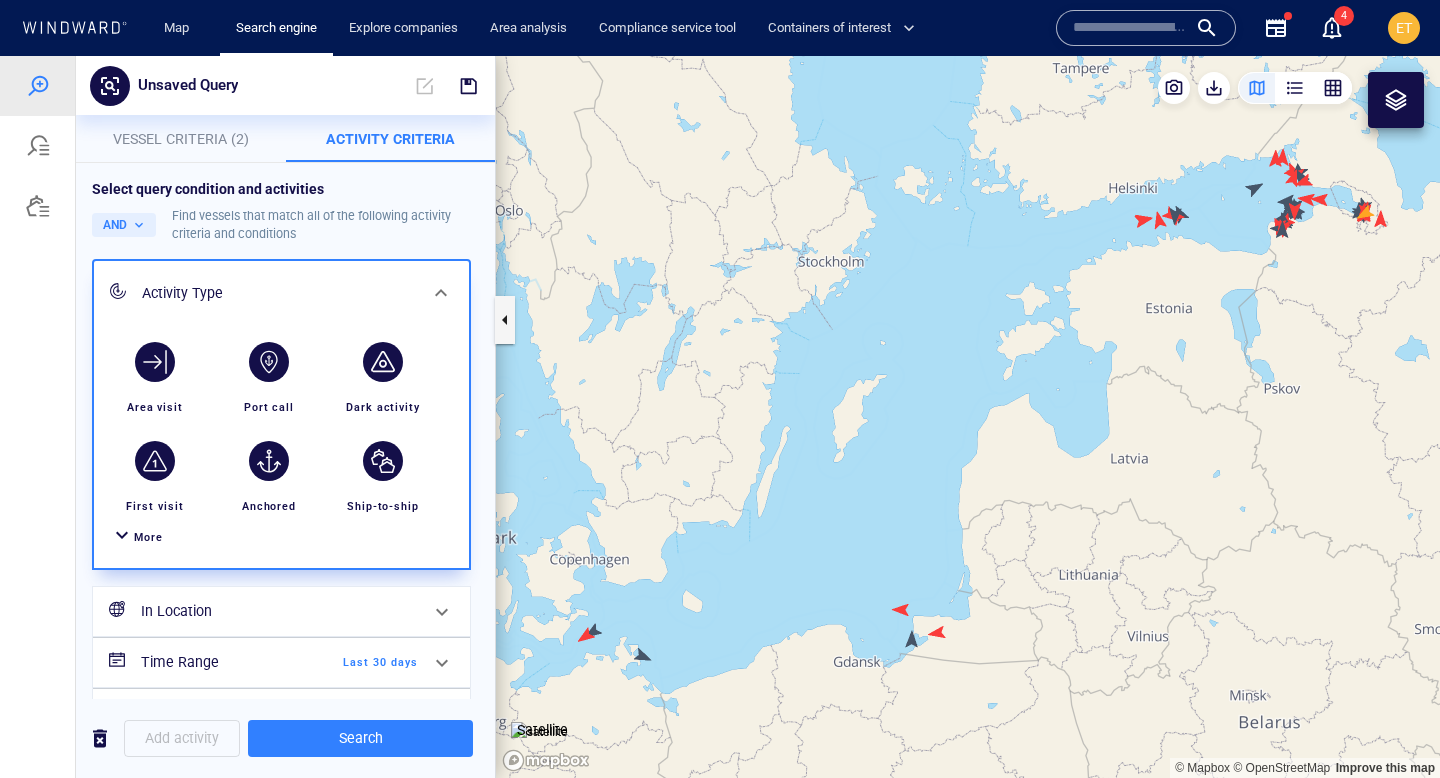 click on "More" at bounding box center (148, 537) 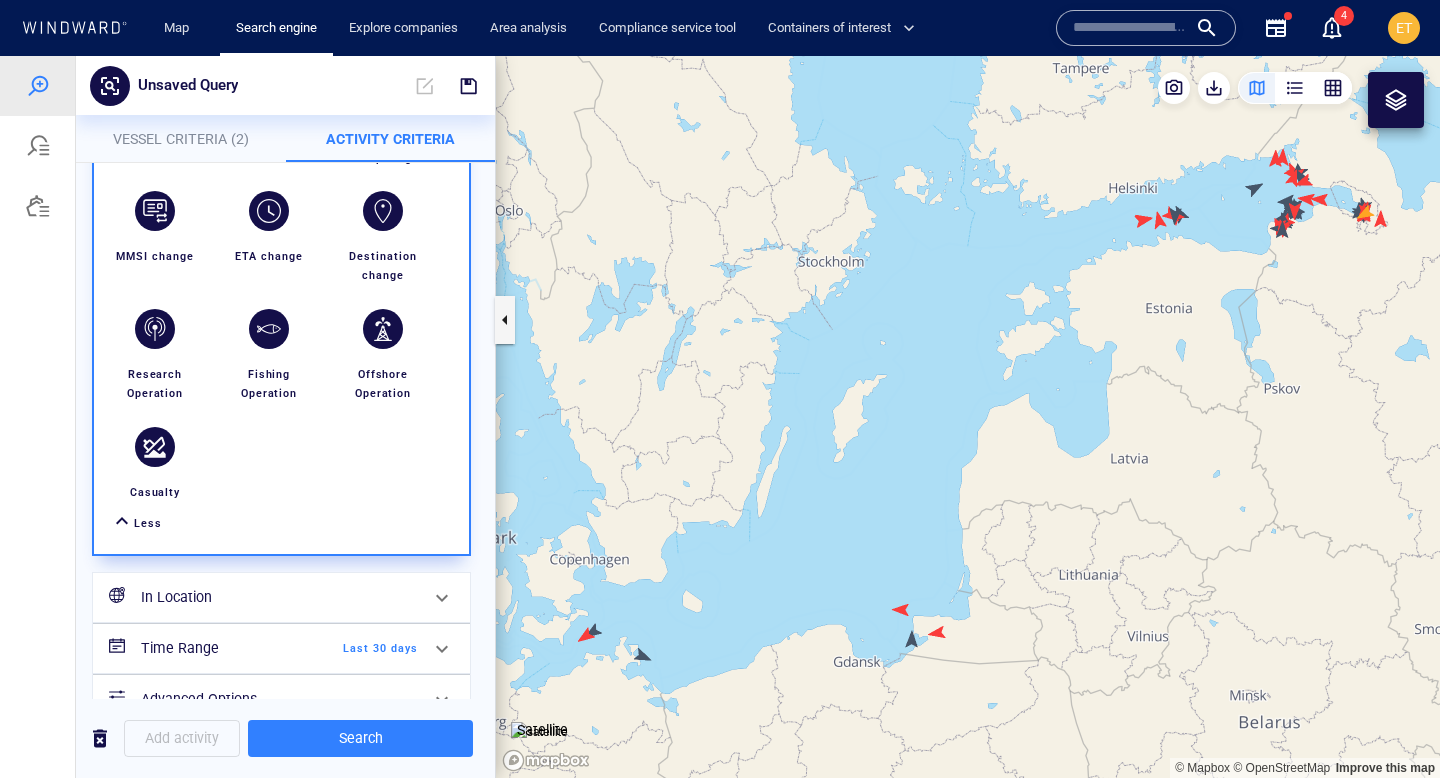 scroll, scrollTop: 569, scrollLeft: 0, axis: vertical 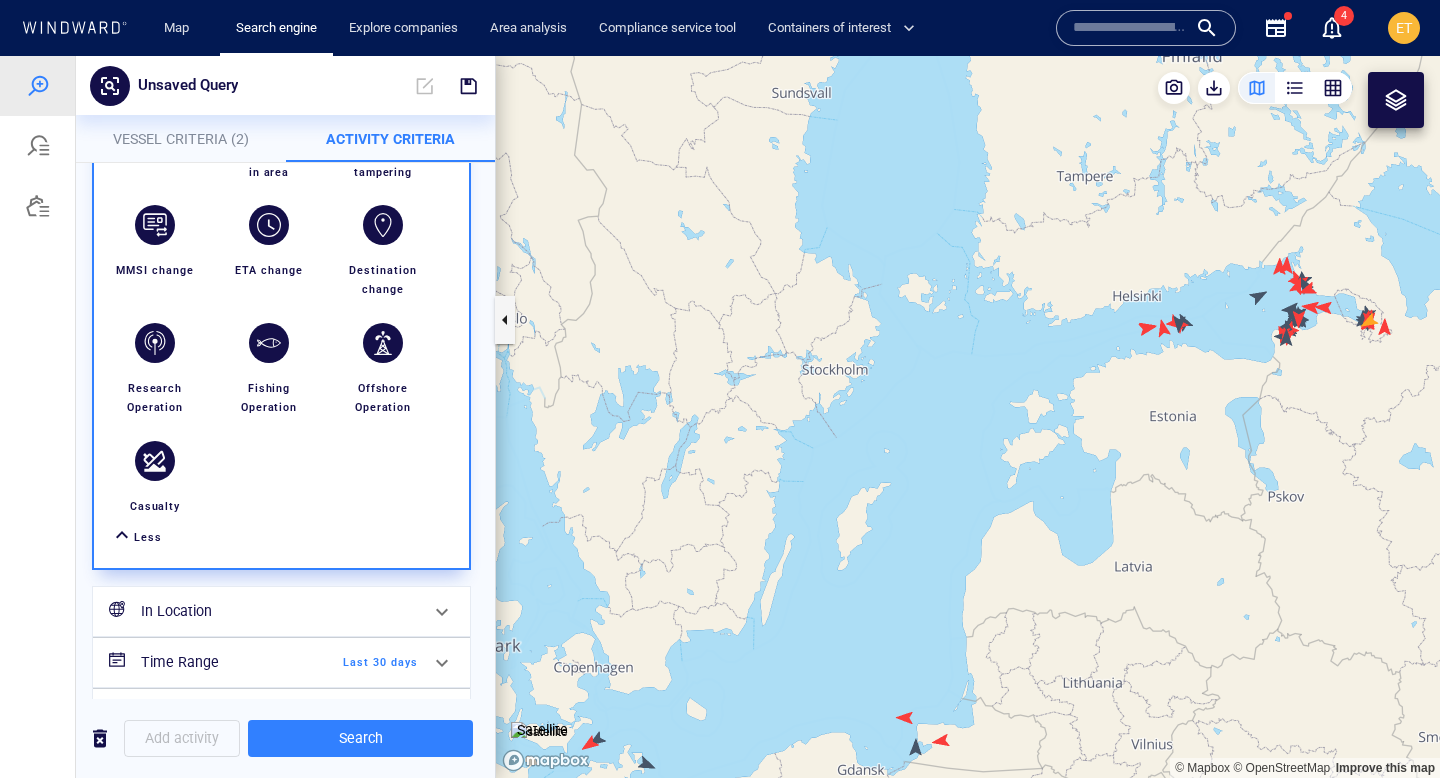 drag, startPoint x: 741, startPoint y: 319, endPoint x: 747, endPoint y: 422, distance: 103.17461 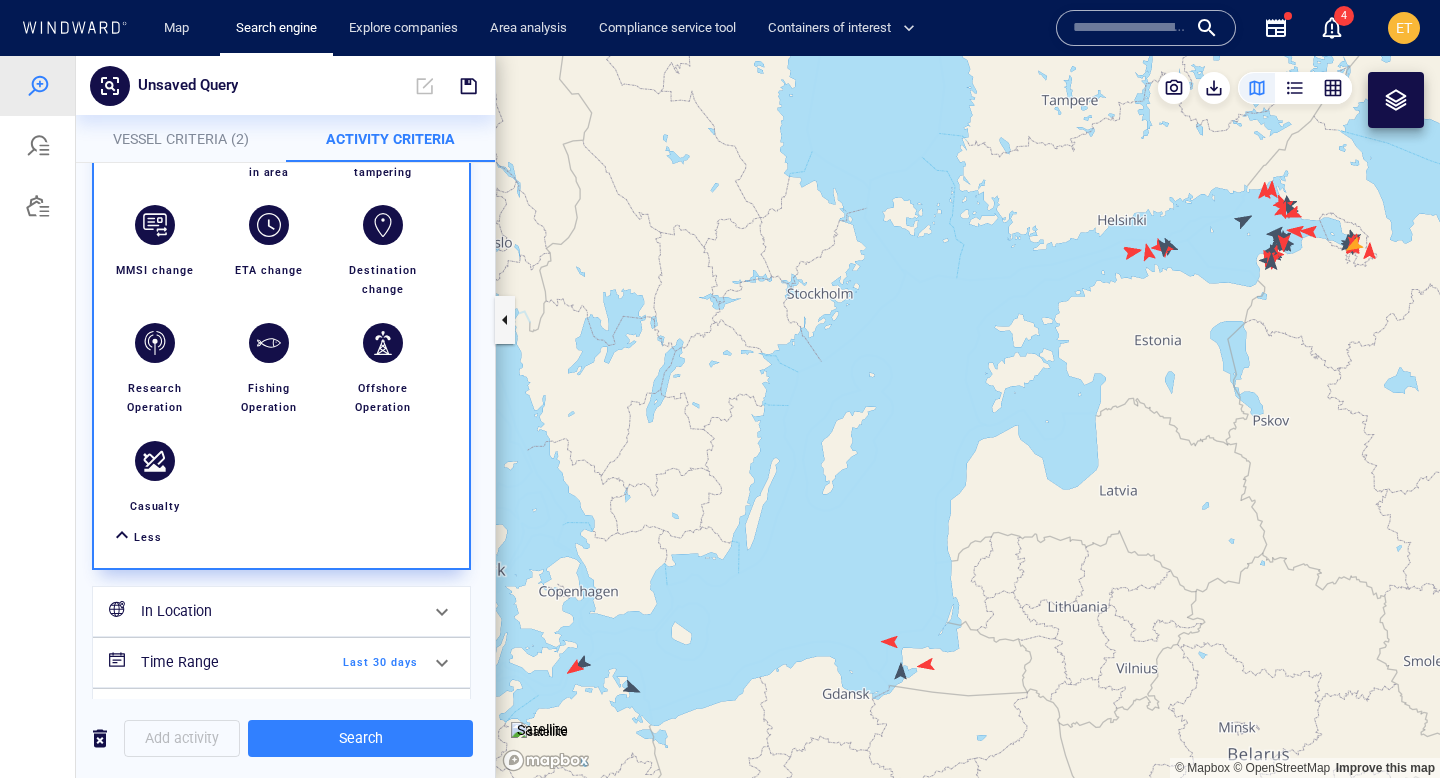 drag, startPoint x: 806, startPoint y: 357, endPoint x: 789, endPoint y: 286, distance: 73.00685 